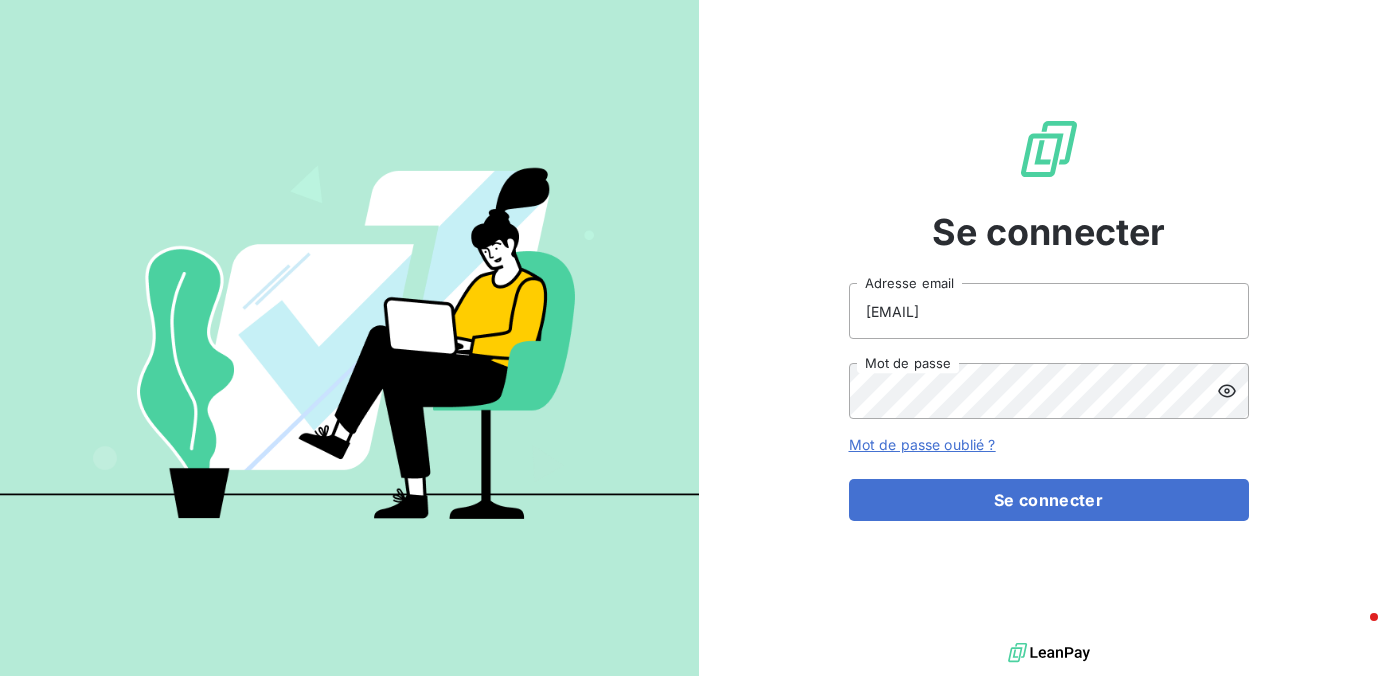 scroll, scrollTop: 0, scrollLeft: 0, axis: both 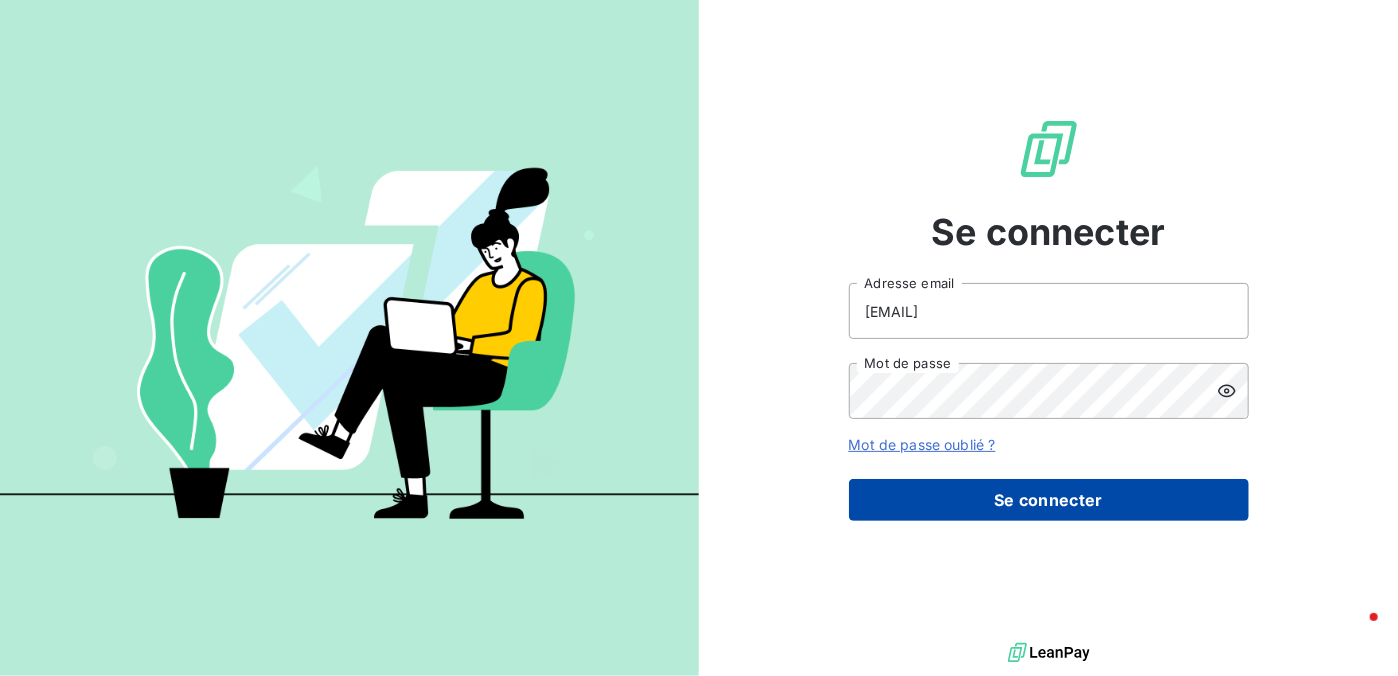 click on "Se connecter" at bounding box center [1049, 500] 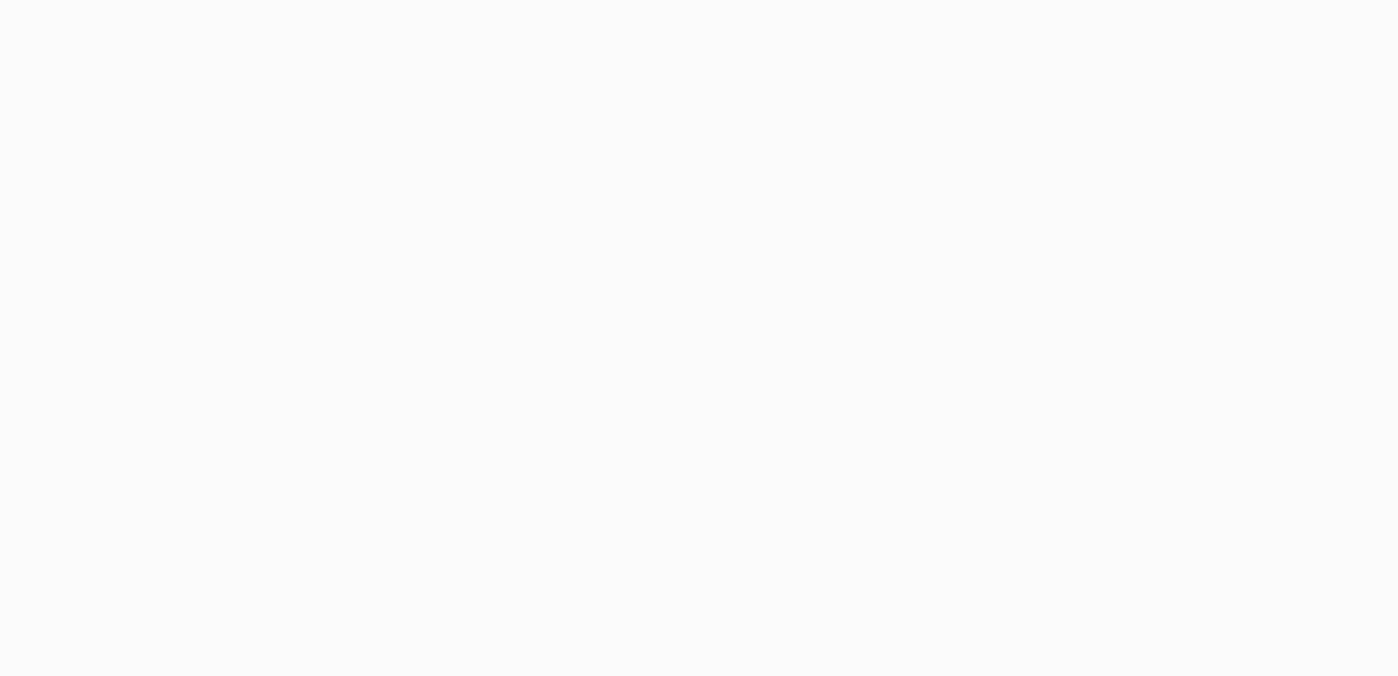 scroll, scrollTop: 0, scrollLeft: 0, axis: both 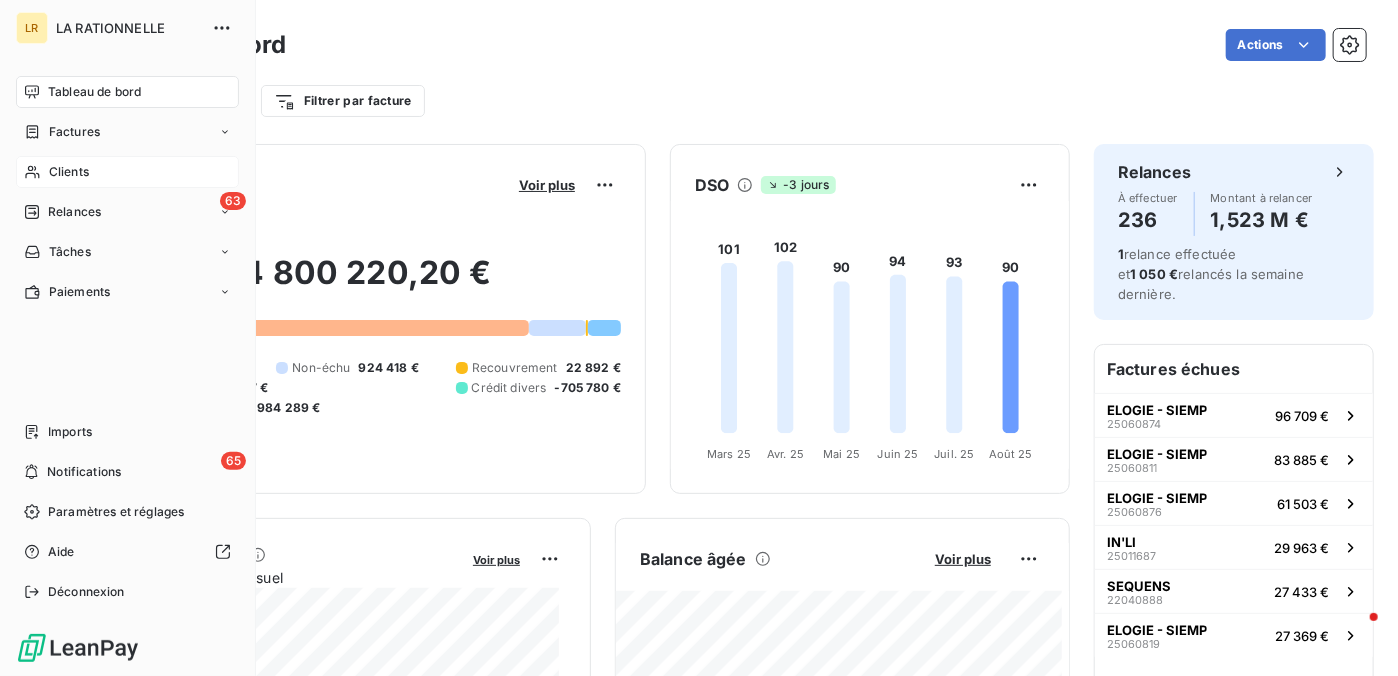 click on "Clients" at bounding box center [69, 172] 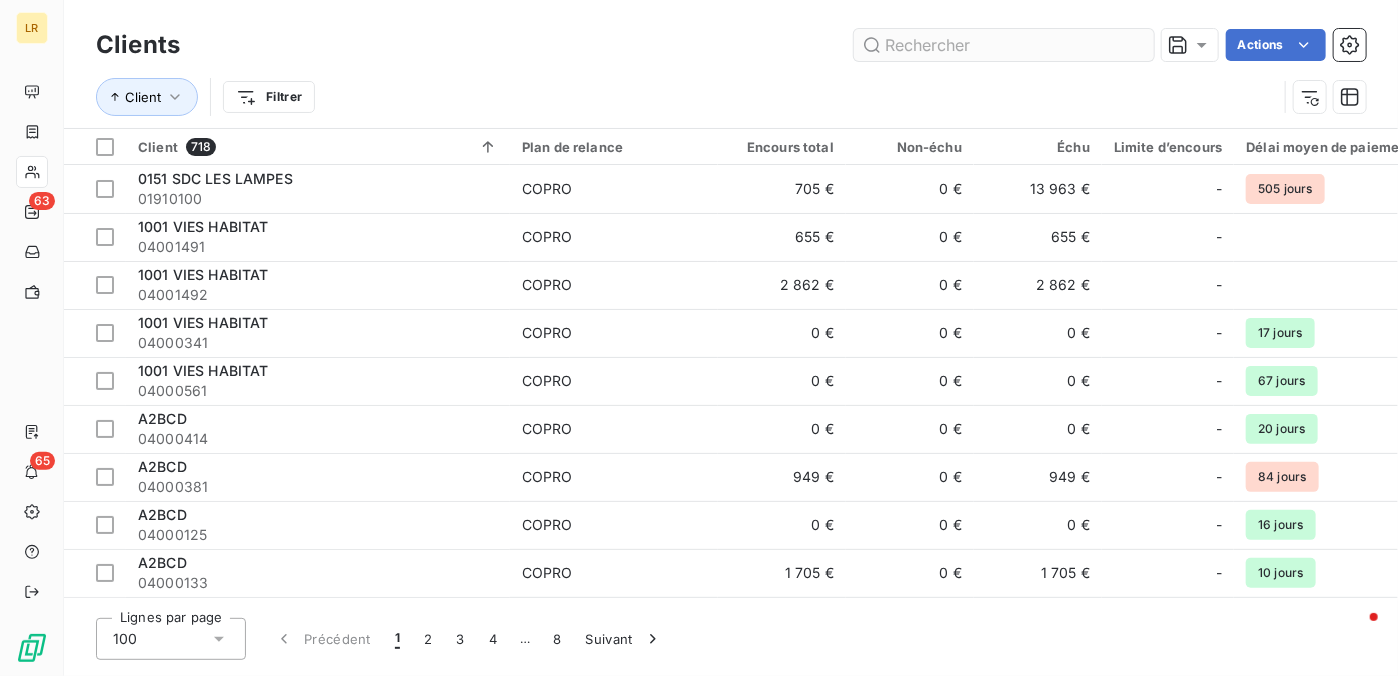 click at bounding box center (1004, 45) 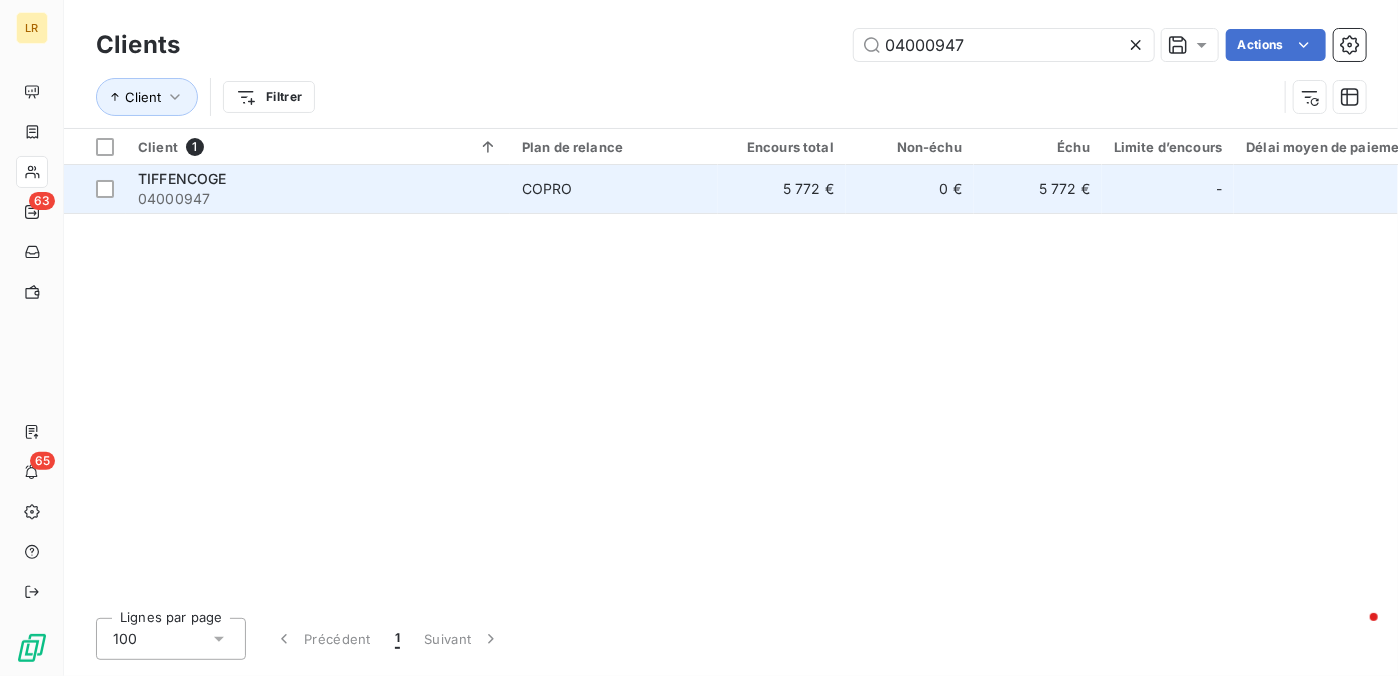 type on "04000947" 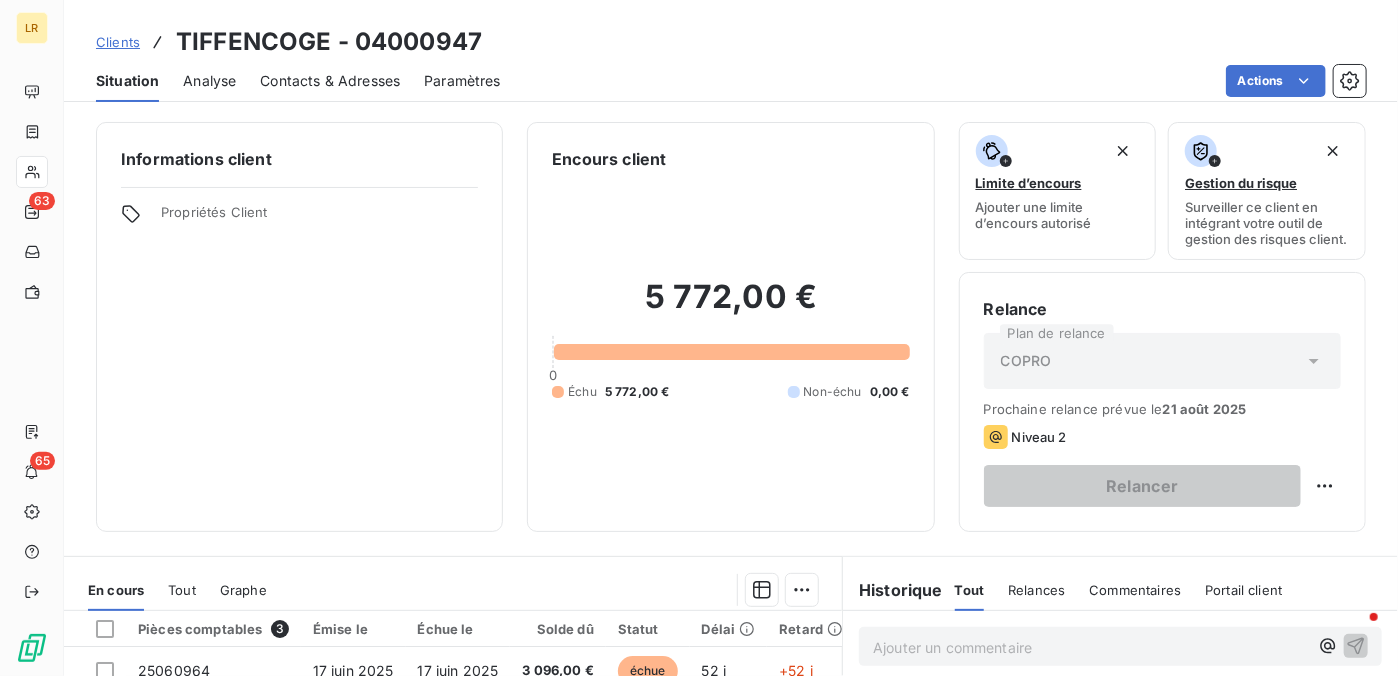 click on "Contacts & Adresses" at bounding box center (330, 81) 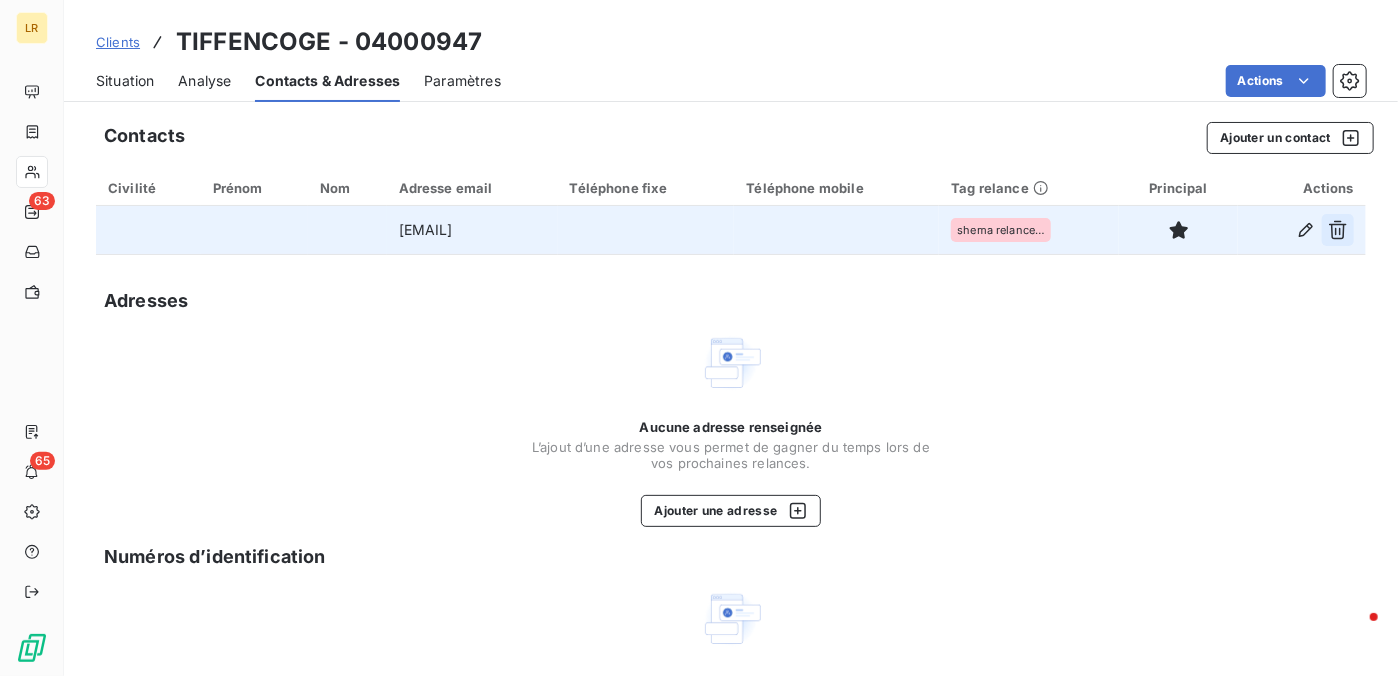 click at bounding box center [1338, 230] 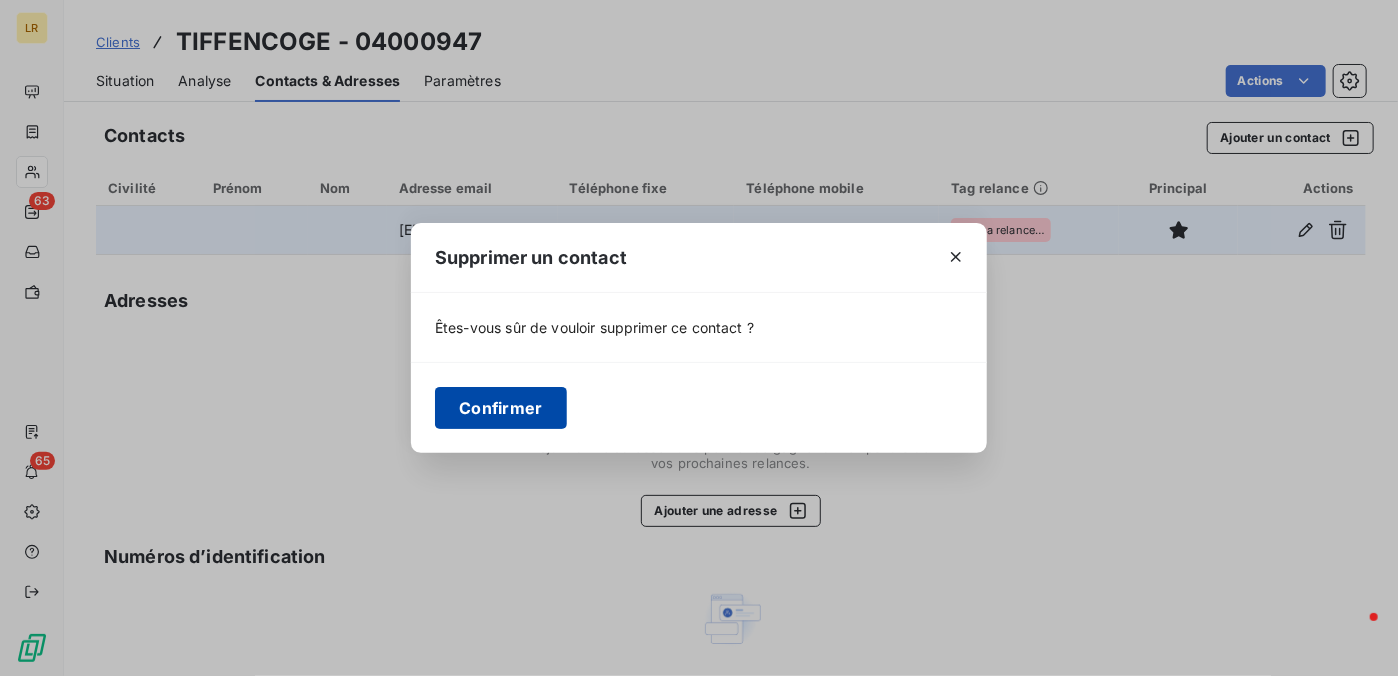 click on "Confirmer" at bounding box center [501, 408] 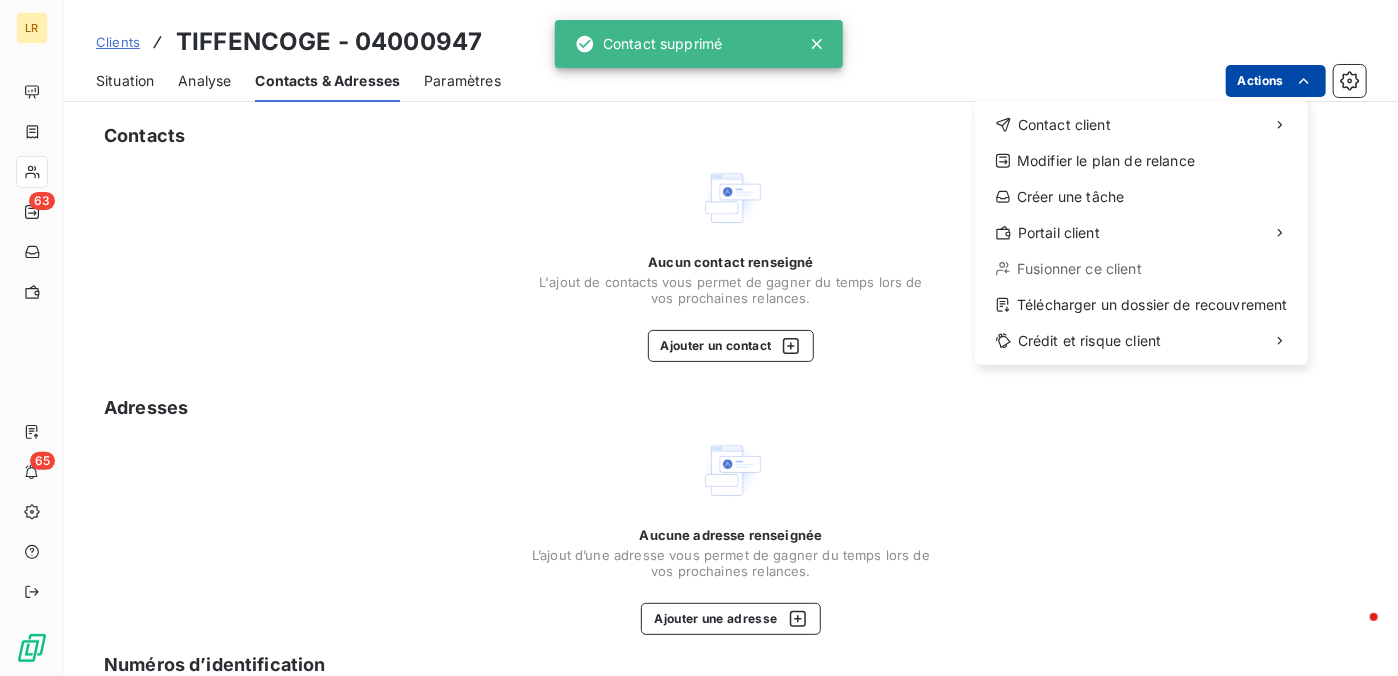 click on "LR 63 65 Clients TIFFENCOGE - [ACCOUNT_NUMBER] Situation Analyse Contacts  & Adresses Paramètres Actions Contact client Modifier le plan de relance Créer une tâche Portail client Fusionner ce client Télécharger un dossier de recouvrement Crédit et risque client Contacts Aucun contact renseigné L'ajout de contacts vous permet de gagner du temps lors de vos prochaines relances. Ajouter un contact Adresses Aucune adresse renseignée L’ajout d’une adresse vous permet de gagner du temps lors de vos prochaines relances. Ajouter une adresse Numéros d’identification Aucun numéro d’identification renseigné Les numéros d'identifications facilitent l'association de vos clients avec vos différentes entités et améliorent la gestion du risque. Ajouter un numéro d’identification Contact supprimé" at bounding box center [699, 338] 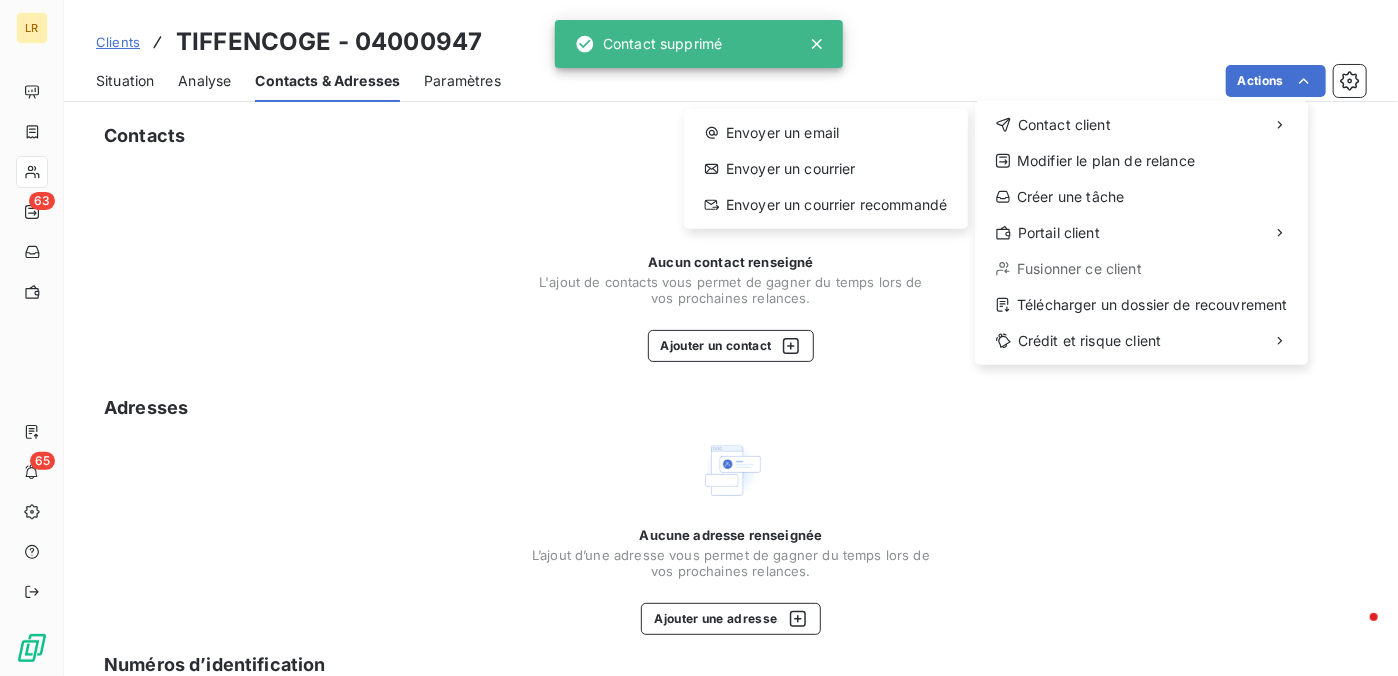 click on "Envoyer un email Envoyer un courrier Envoyer un courrier recommandé" at bounding box center [826, 169] 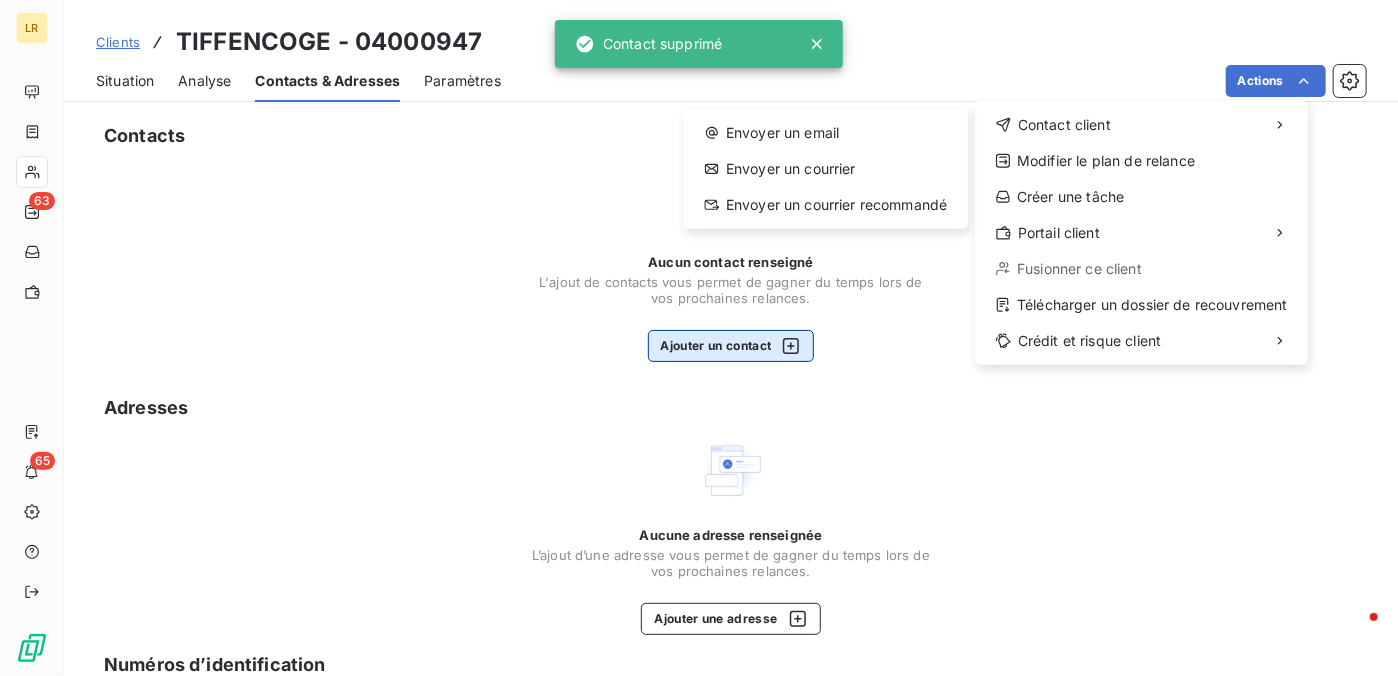 click on "LR 63 65 Clients TIFFENCOGE - [ACCOUNT_NUMBER] Situation Analyse Contacts  & Adresses Paramètres Actions Contact client Envoyer un email Envoyer un courrier Envoyer un courrier recommandé Modifier le plan de relance Créer une tâche Portail client Fusionner ce client Télécharger un dossier de recouvrement Crédit et risque client Contacts Aucun contact renseigné L'ajout de contacts vous permet de gagner du temps lors de vos prochaines relances. Ajouter un contact Adresses Aucune adresse renseignée L’ajout d’une adresse vous permet de gagner du temps lors de vos prochaines relances. Ajouter une adresse Numéros d’identification Aucun numéro d’identification renseigné Les numéros d'identifications facilitent l'association de vos clients avec vos différentes entités et améliorent la gestion du risque. Ajouter un numéro d’identification Contact supprimé" at bounding box center (699, 338) 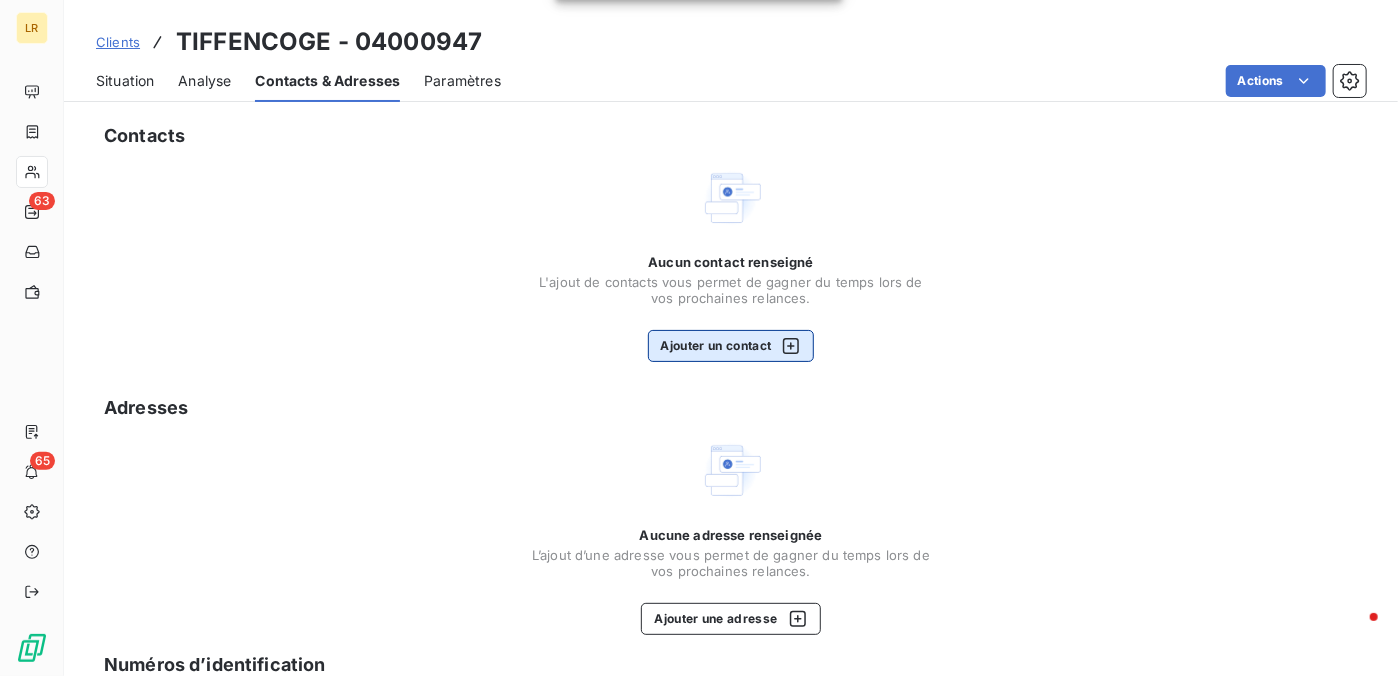 click on "Ajouter un contact" at bounding box center [731, 346] 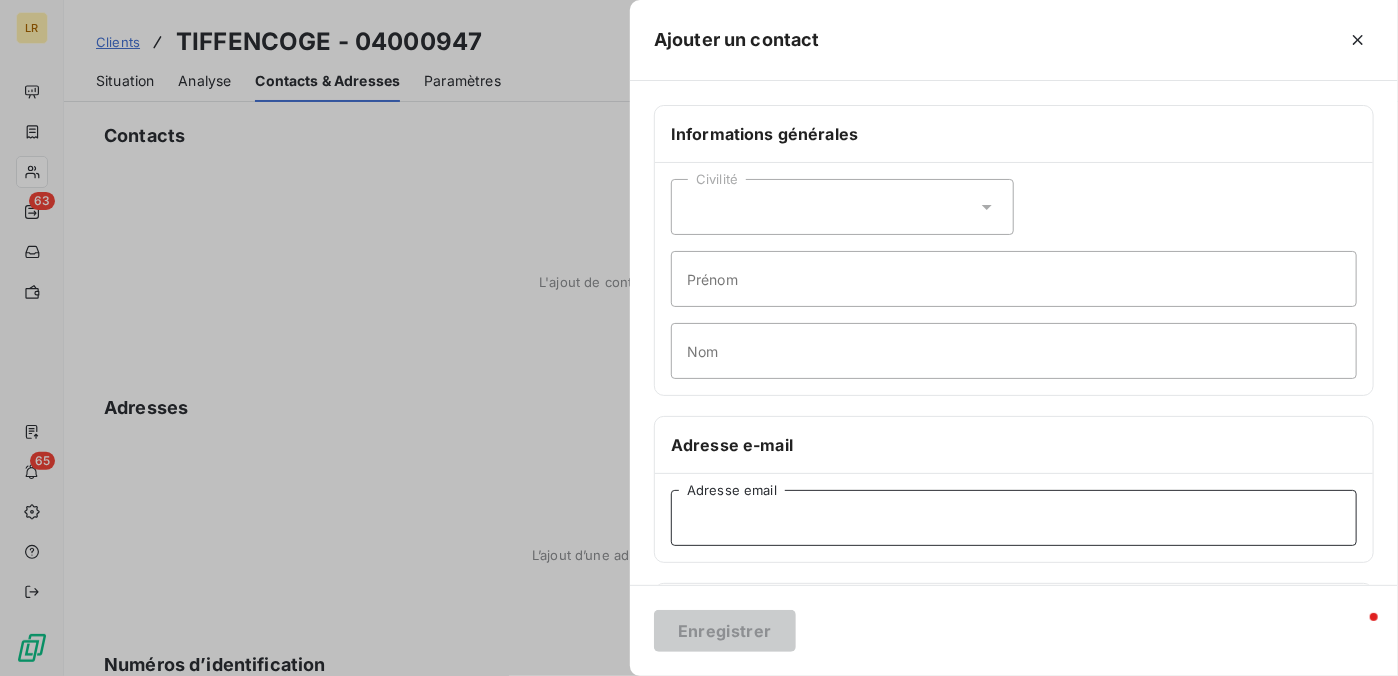 click on "Adresse email" at bounding box center [1014, 518] 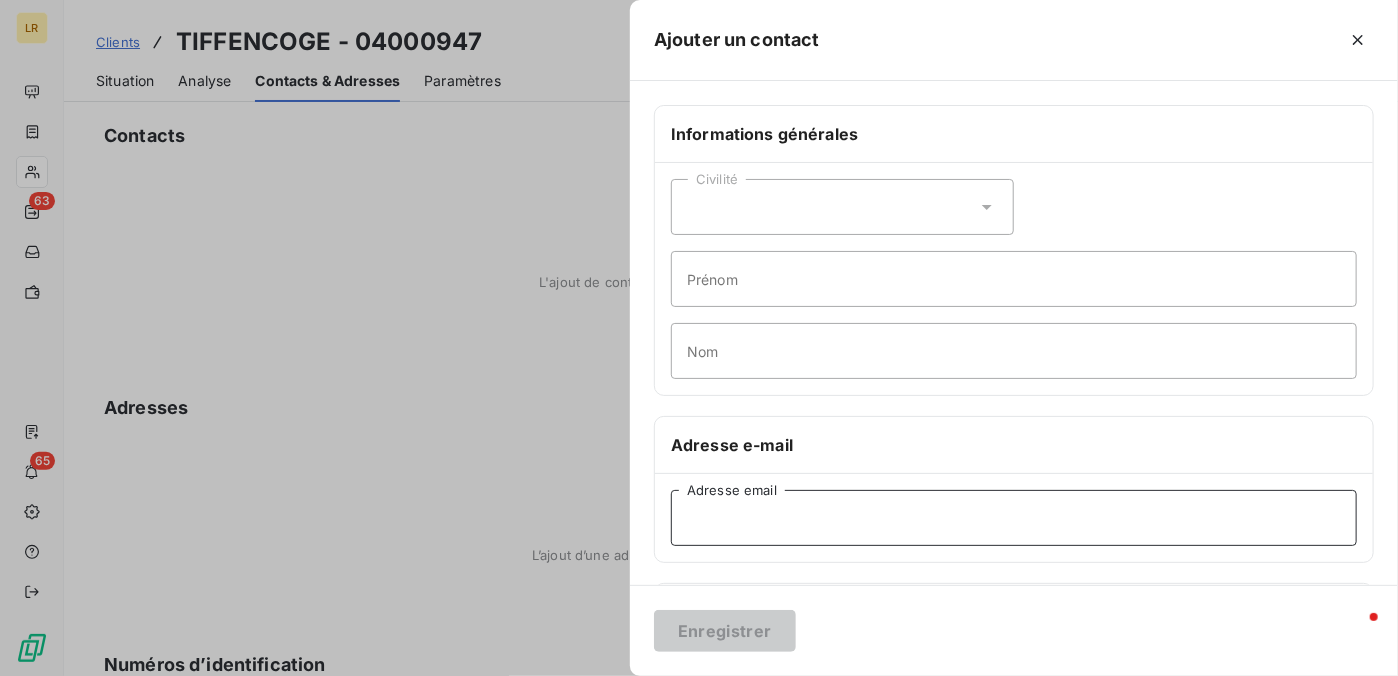 paste on "[EMAIL]" 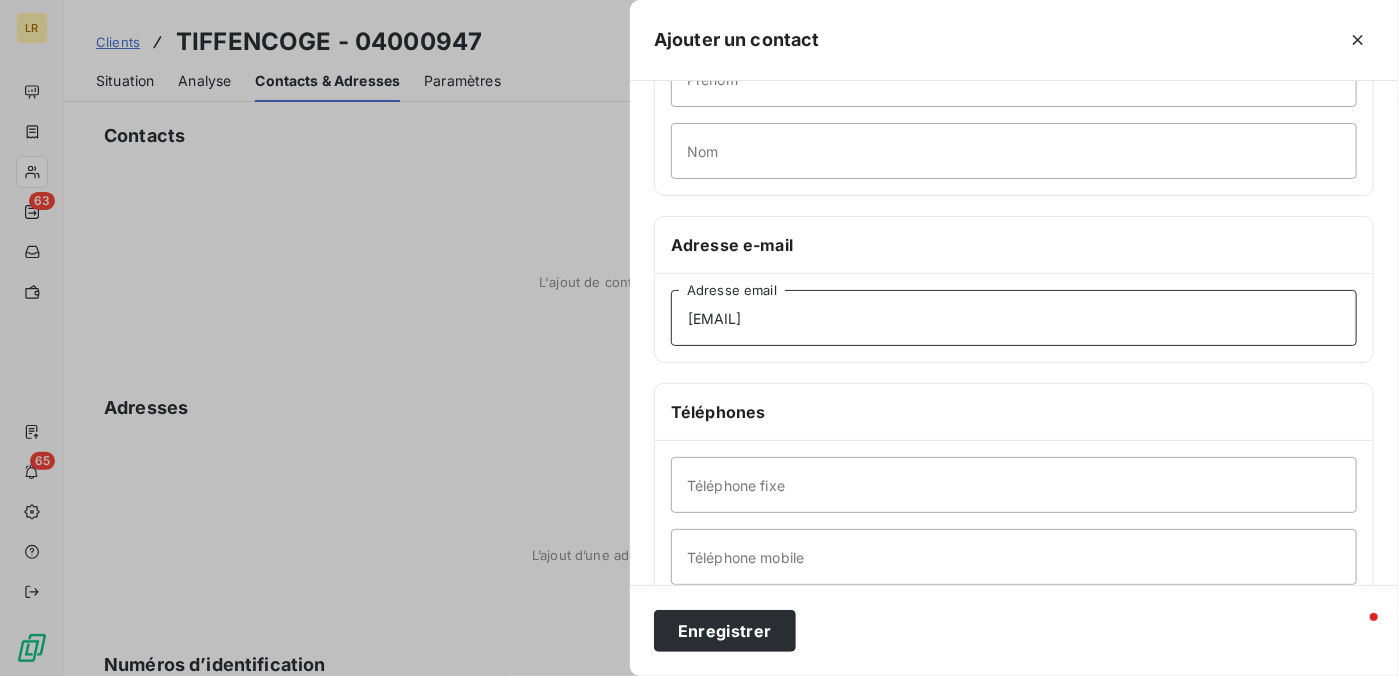 scroll, scrollTop: 400, scrollLeft: 0, axis: vertical 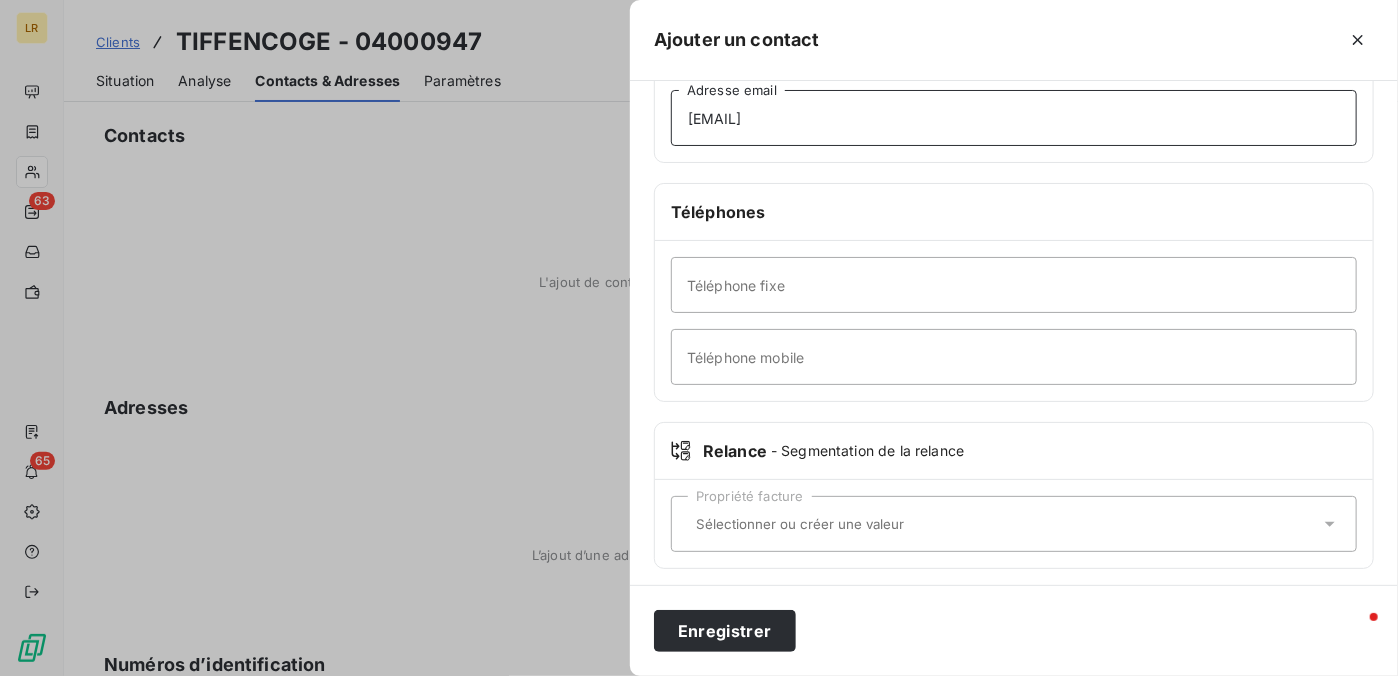 type on "[EMAIL]" 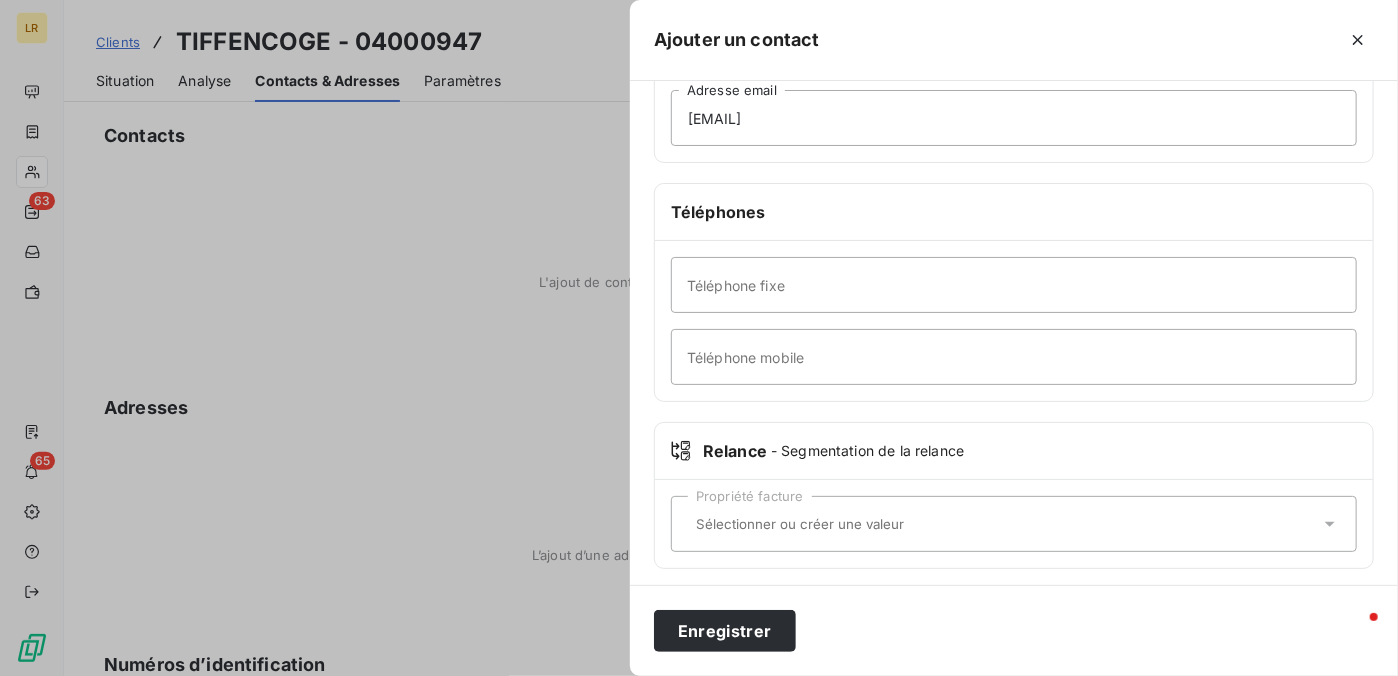 click at bounding box center [1004, 524] 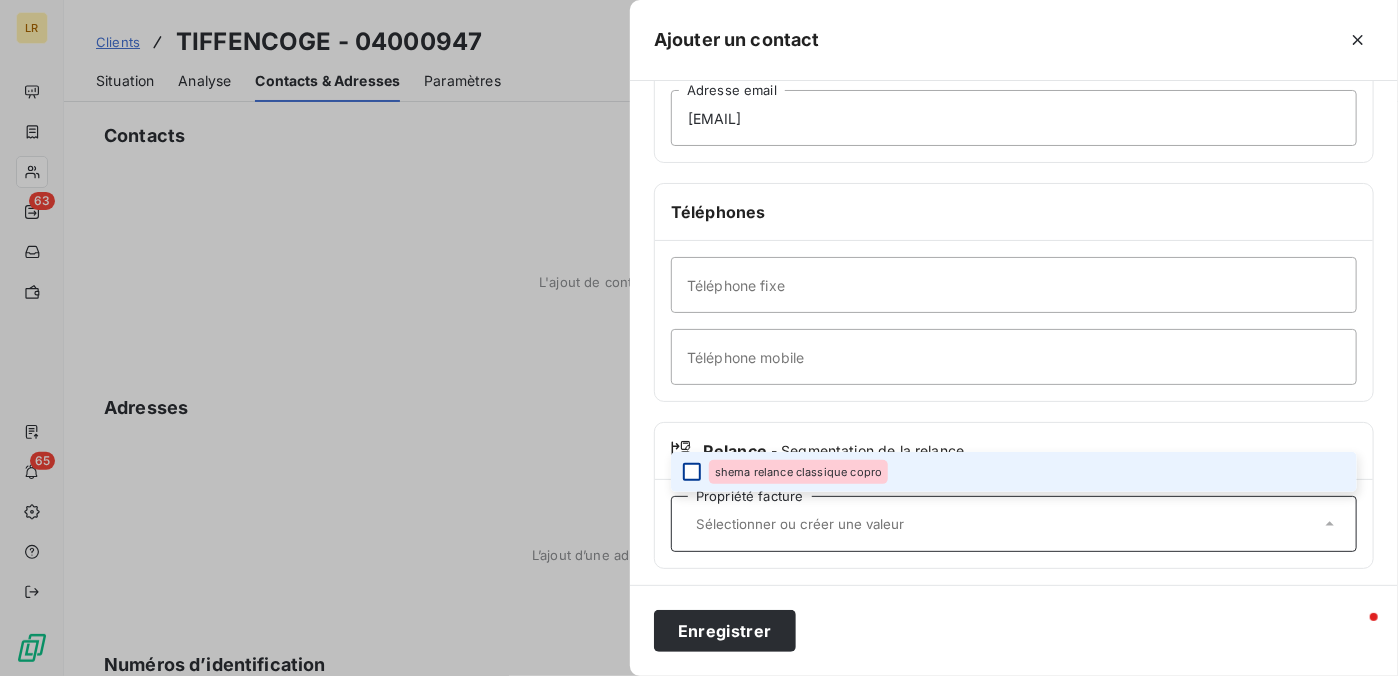 click at bounding box center [692, 472] 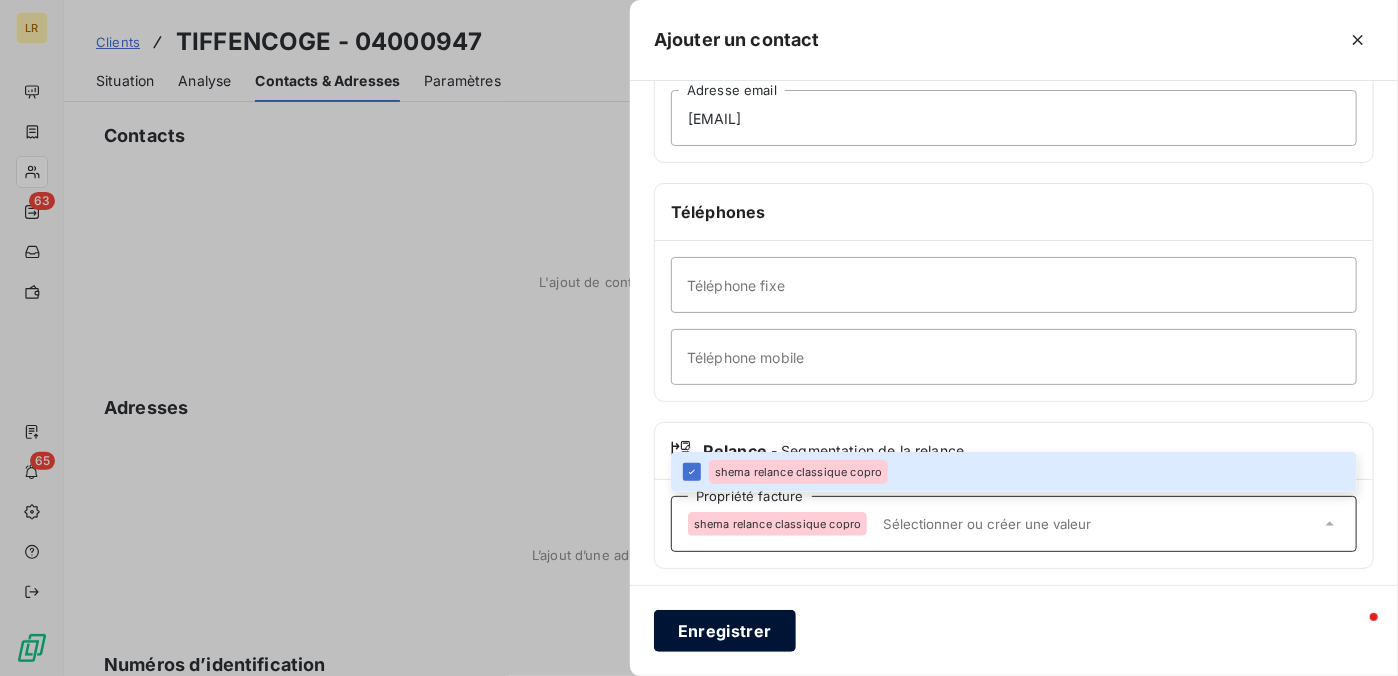 click on "Enregistrer" at bounding box center (725, 631) 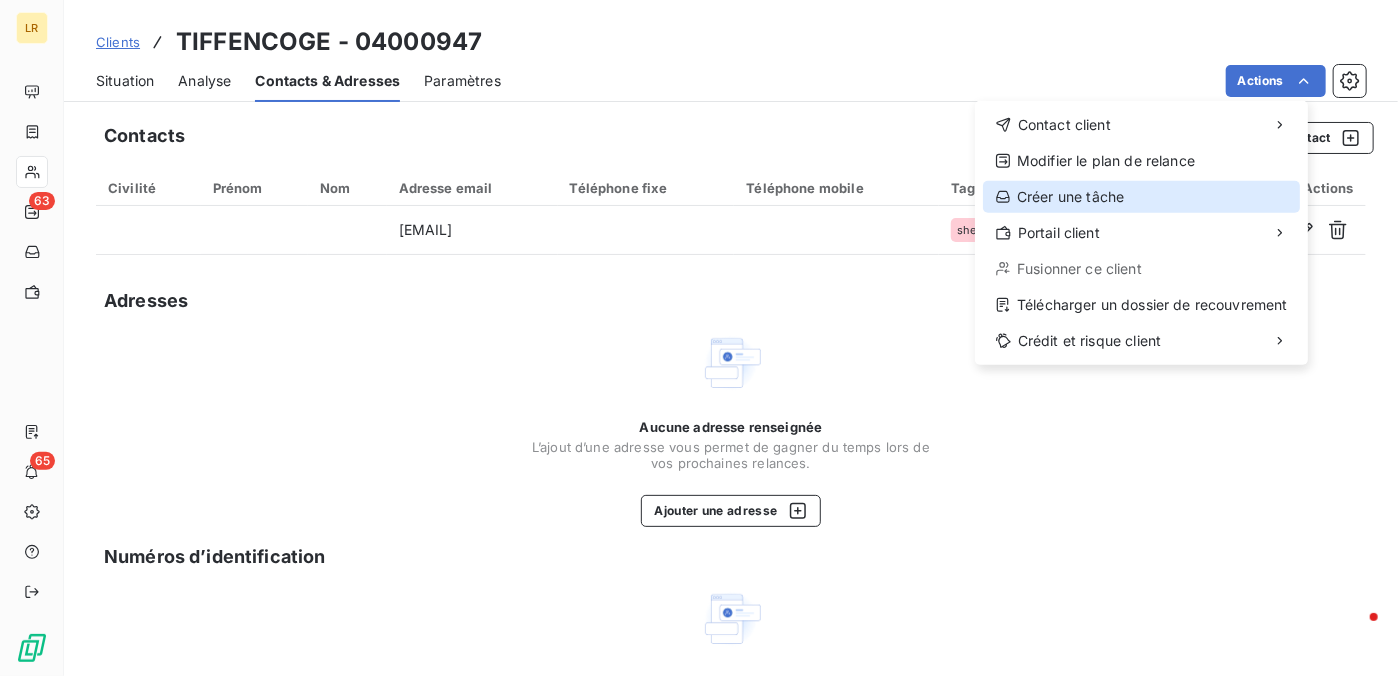 click on "Créer une tâche" at bounding box center [1141, 197] 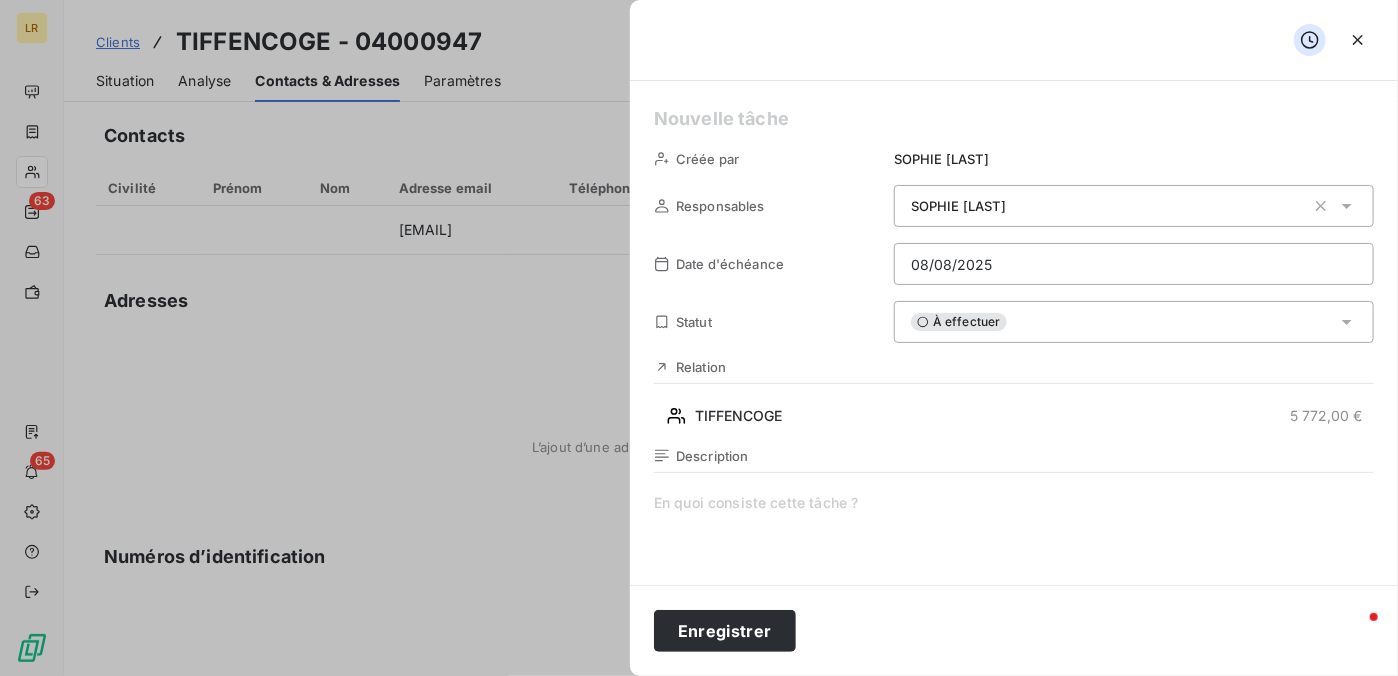 click at bounding box center [699, 338] 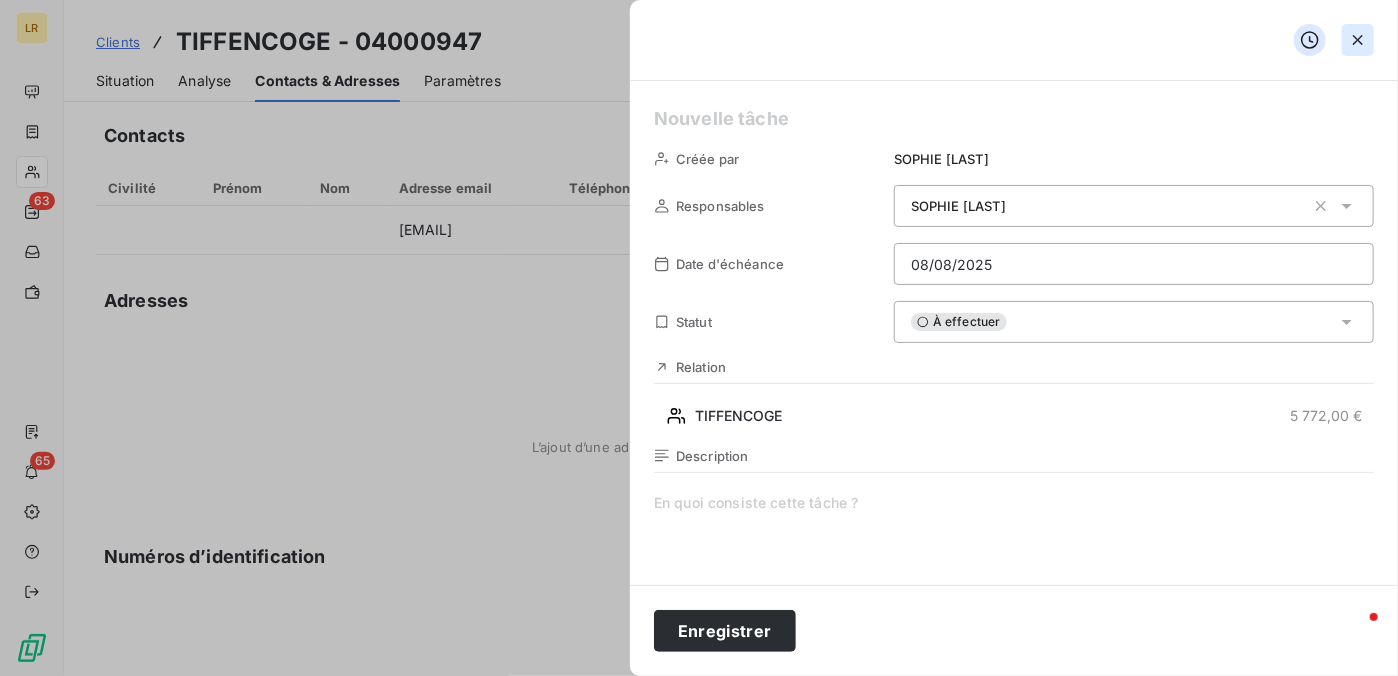 click 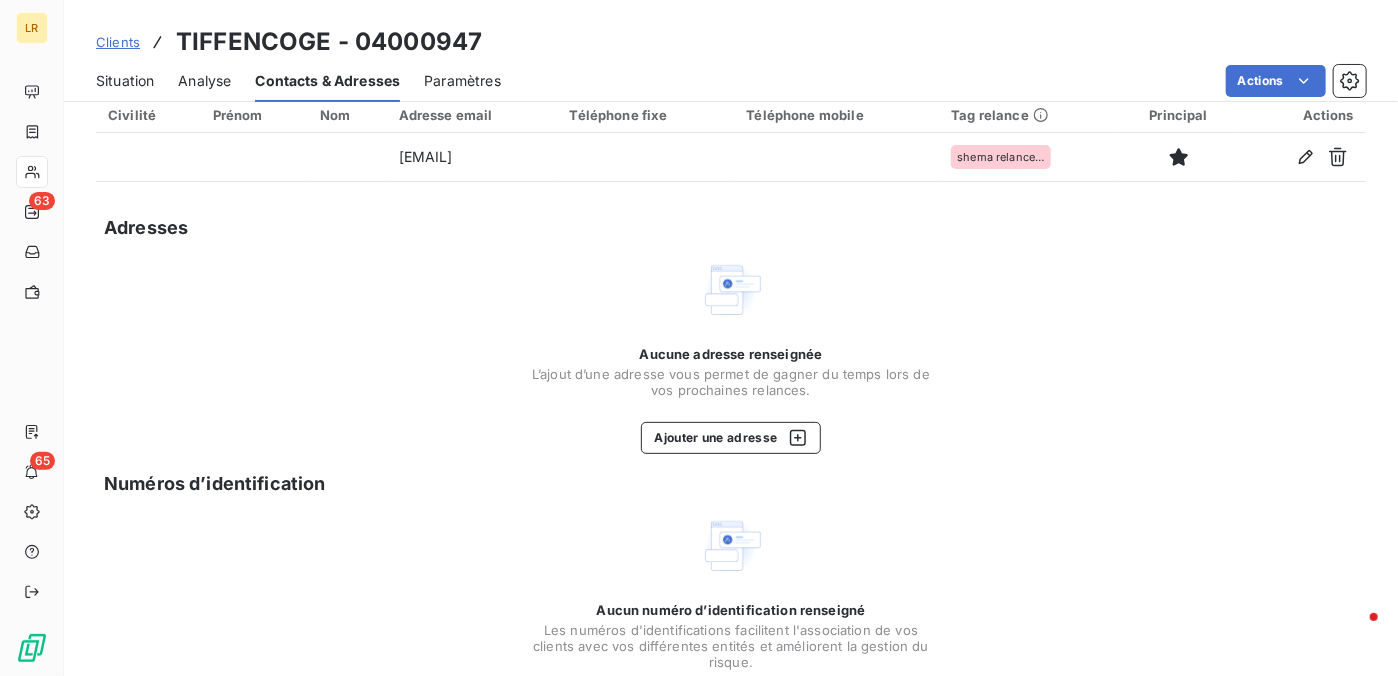 scroll, scrollTop: 0, scrollLeft: 0, axis: both 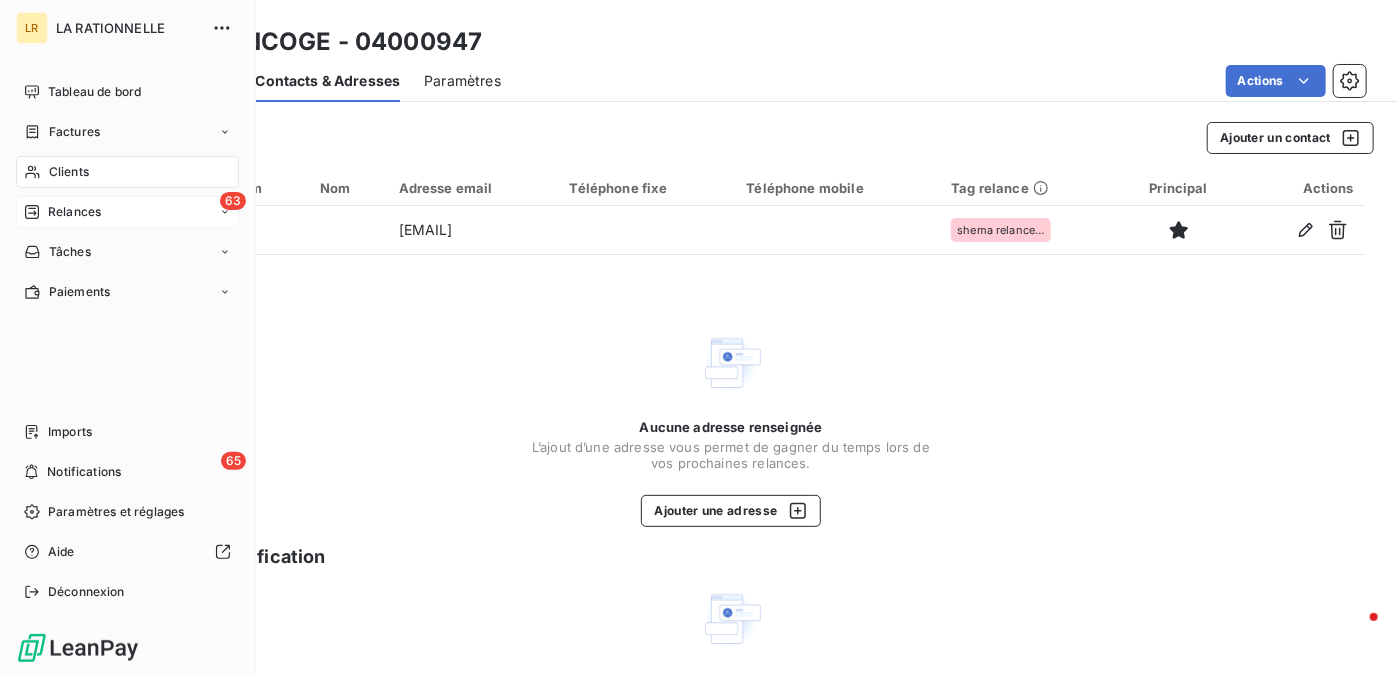 click on "Relances" at bounding box center [74, 212] 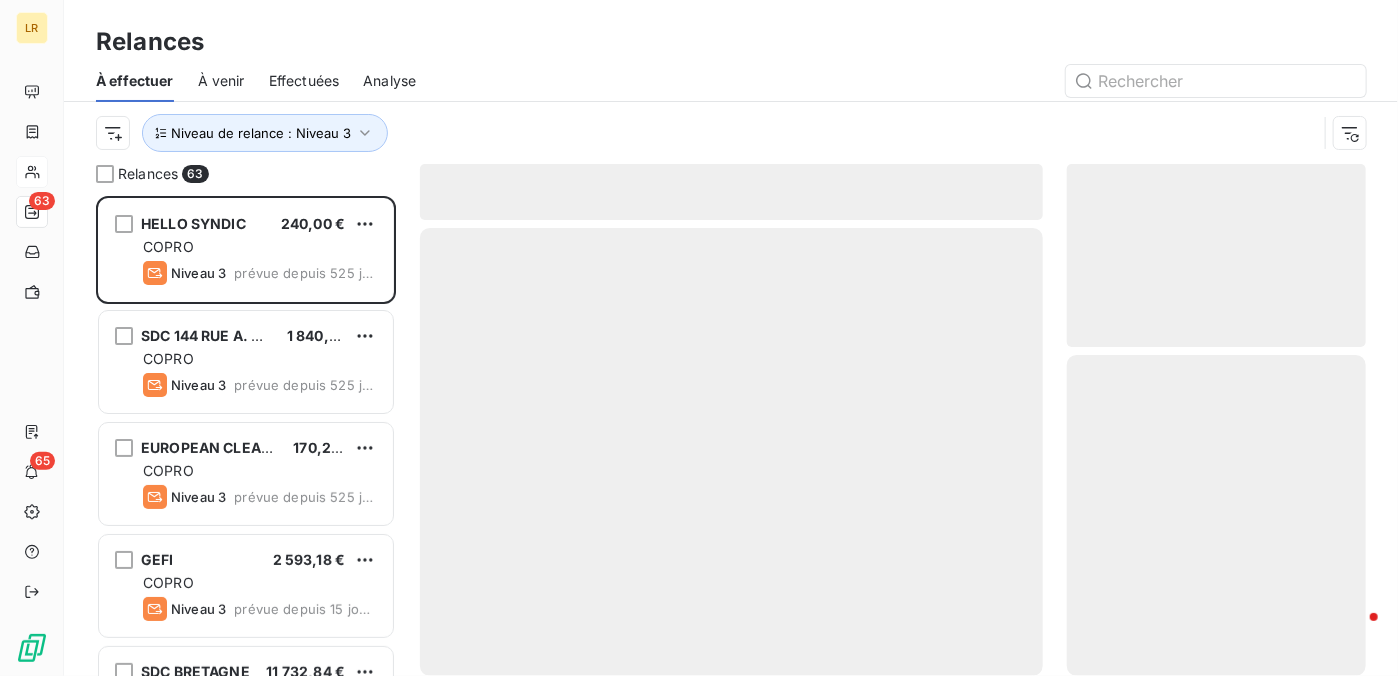 scroll, scrollTop: 16, scrollLeft: 16, axis: both 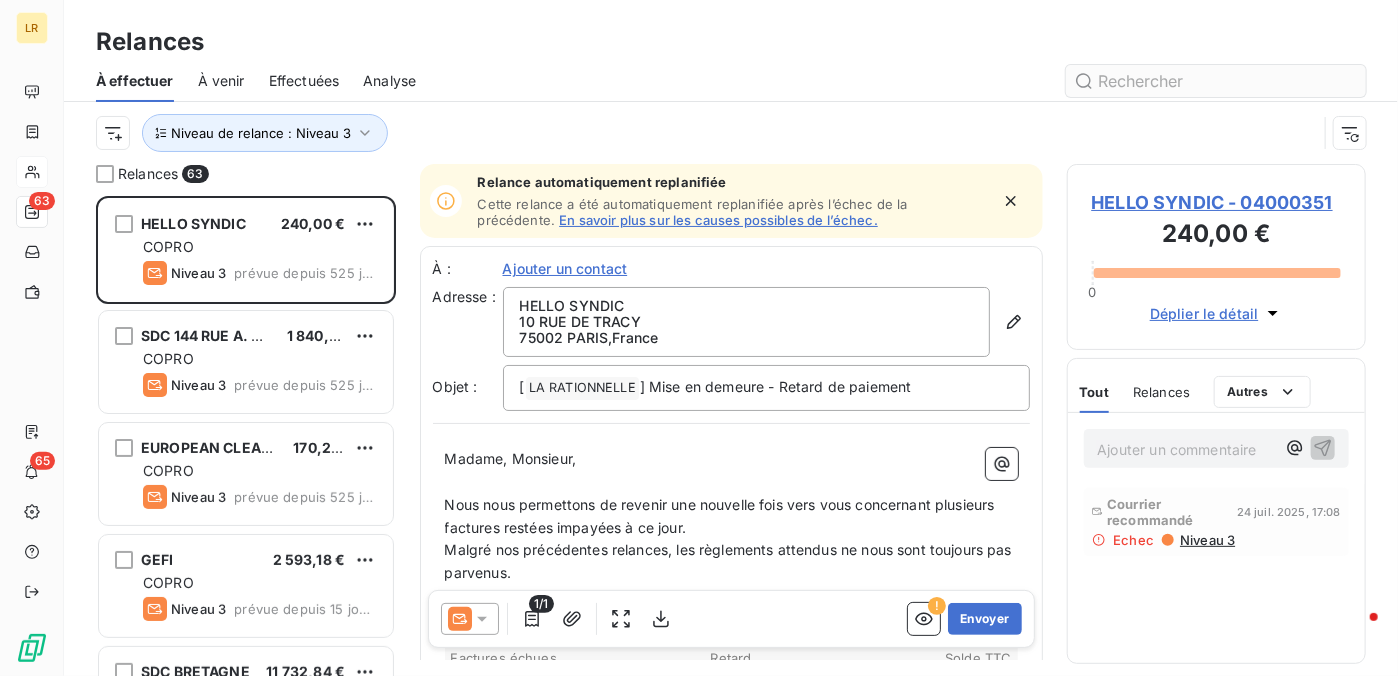 click at bounding box center [1216, 81] 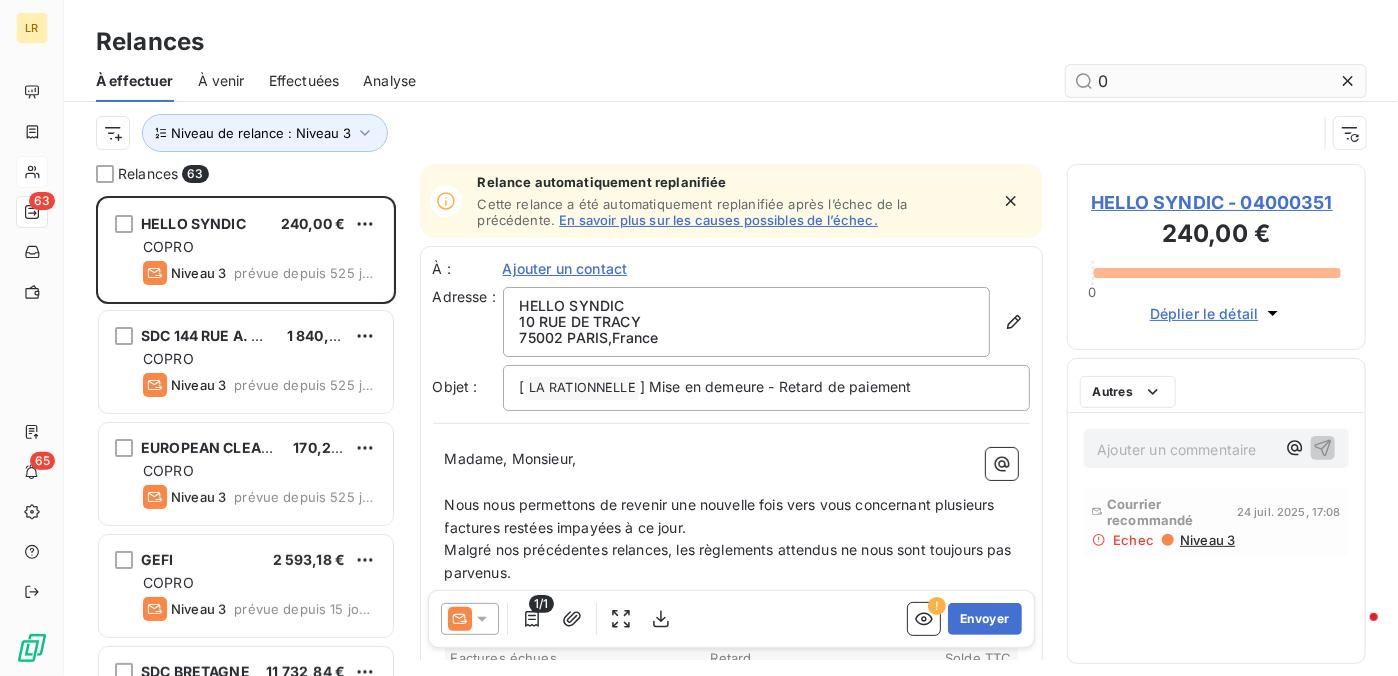 scroll, scrollTop: 16, scrollLeft: 16, axis: both 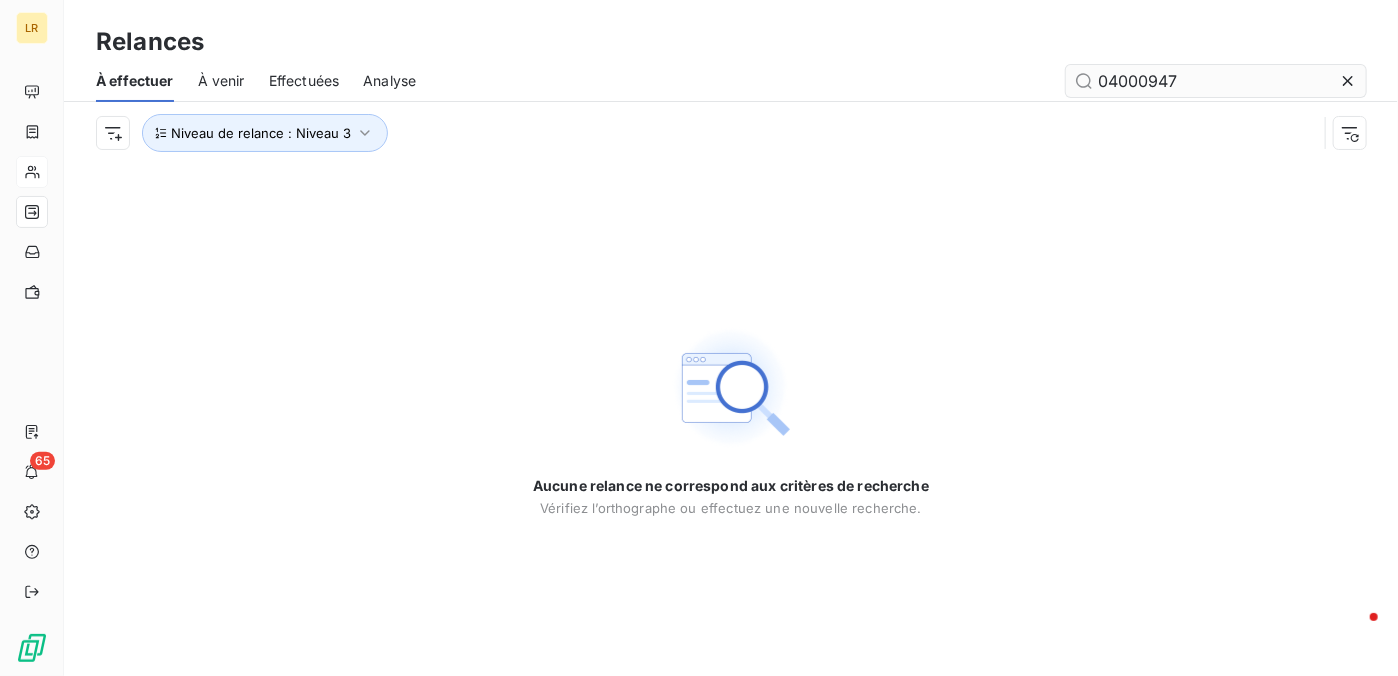 type on "04000947" 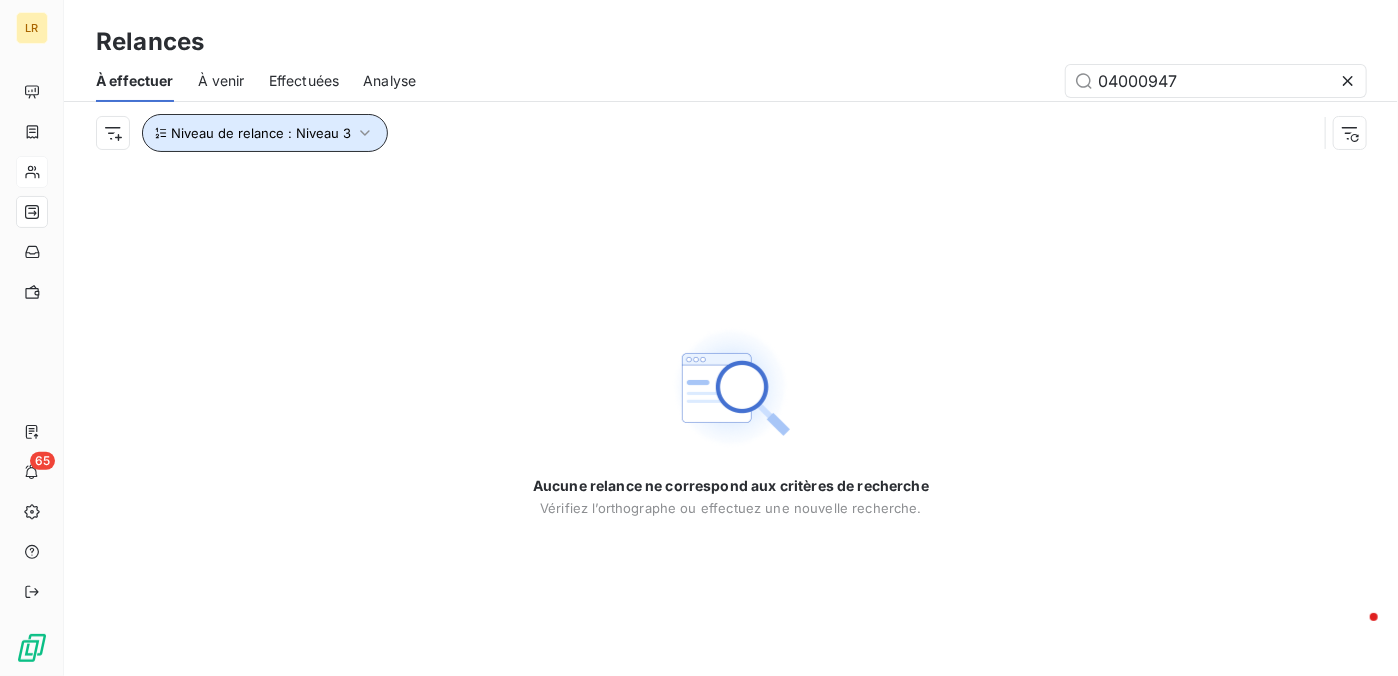 click 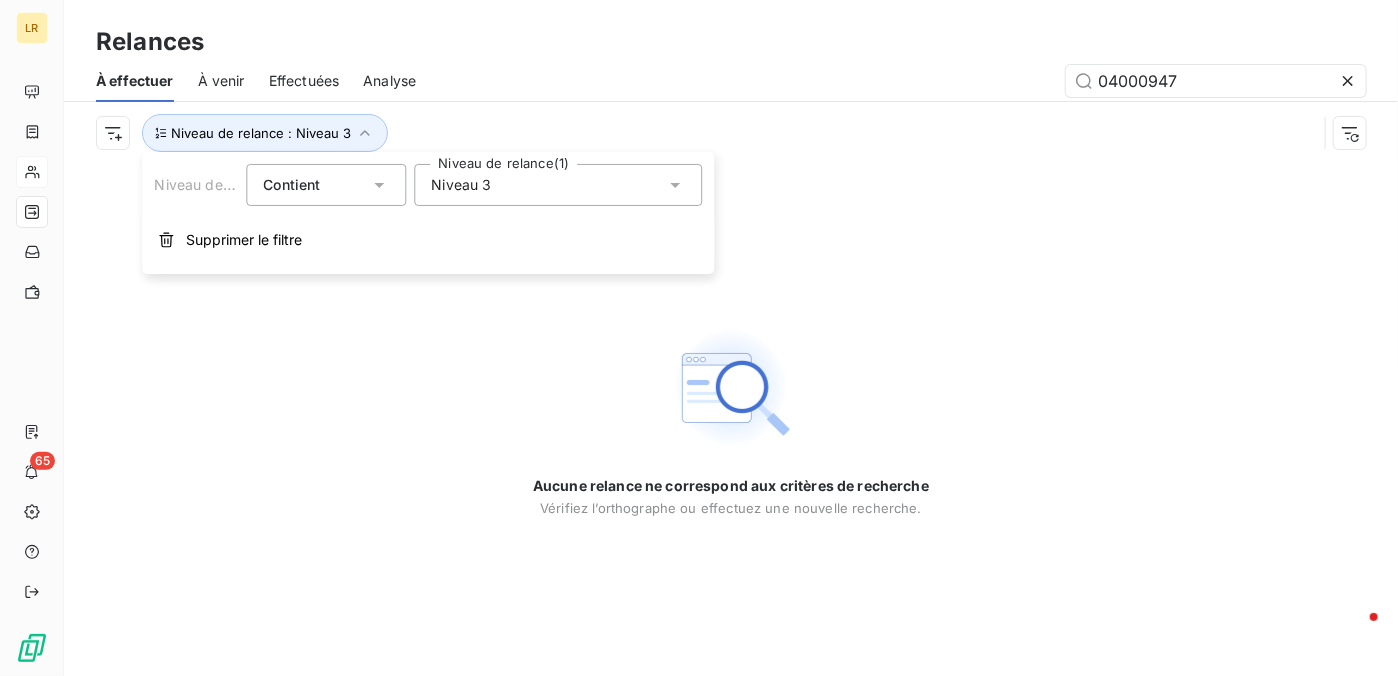 click 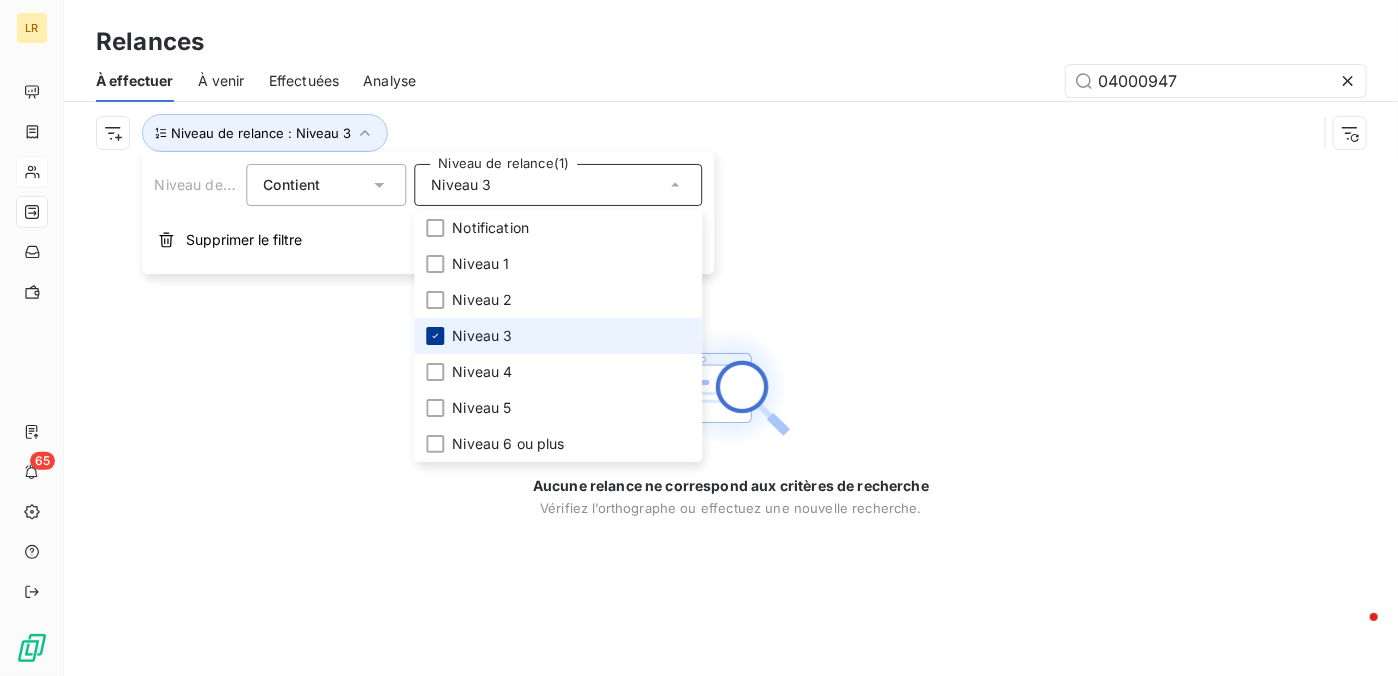 click 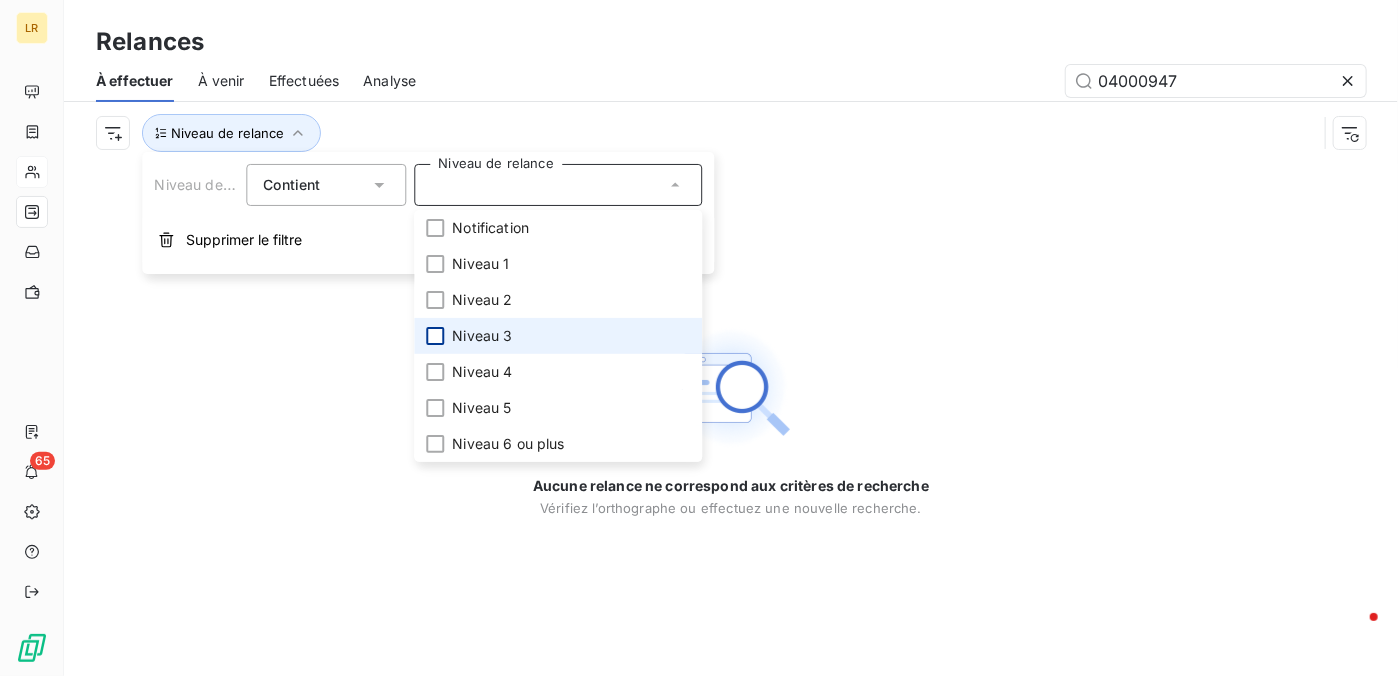click on "À effectuer À venir Effectuées Analyse 04000947" at bounding box center [731, 81] 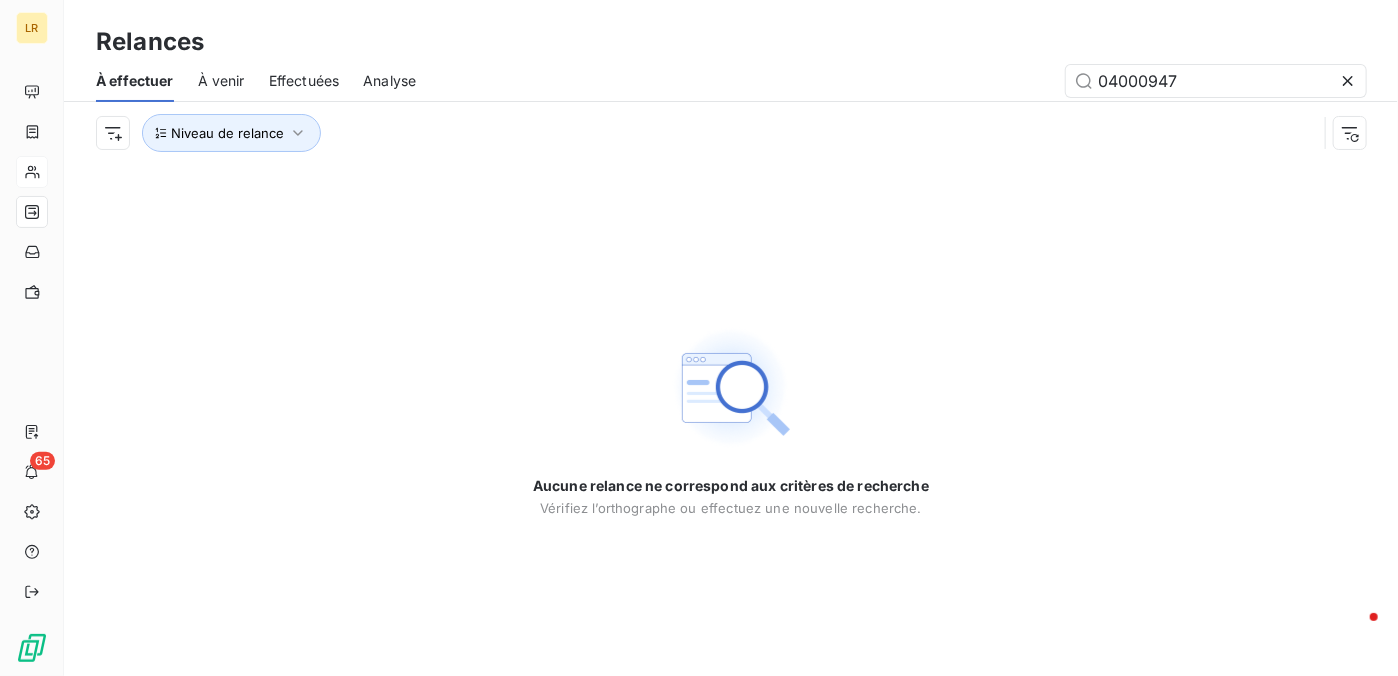 drag, startPoint x: 448, startPoint y: 36, endPoint x: 432, endPoint y: 41, distance: 16.763054 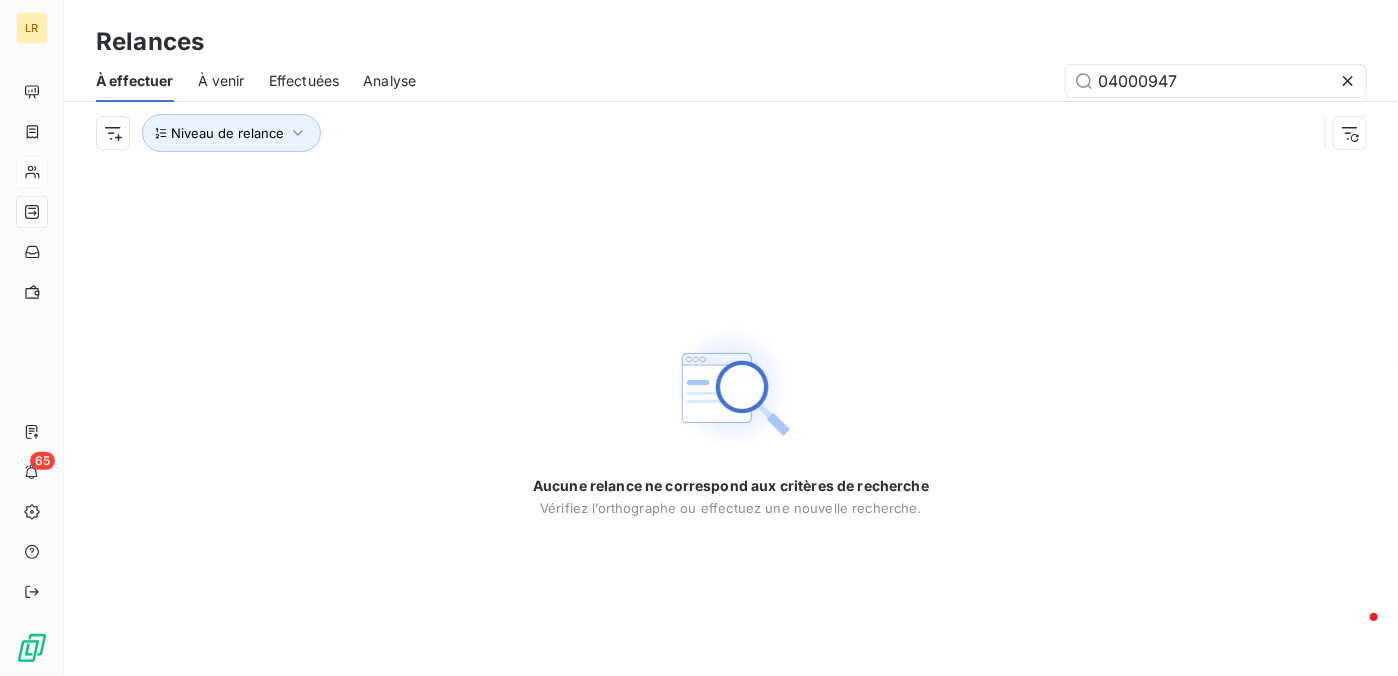 click on "À effectuer" at bounding box center (135, 81) 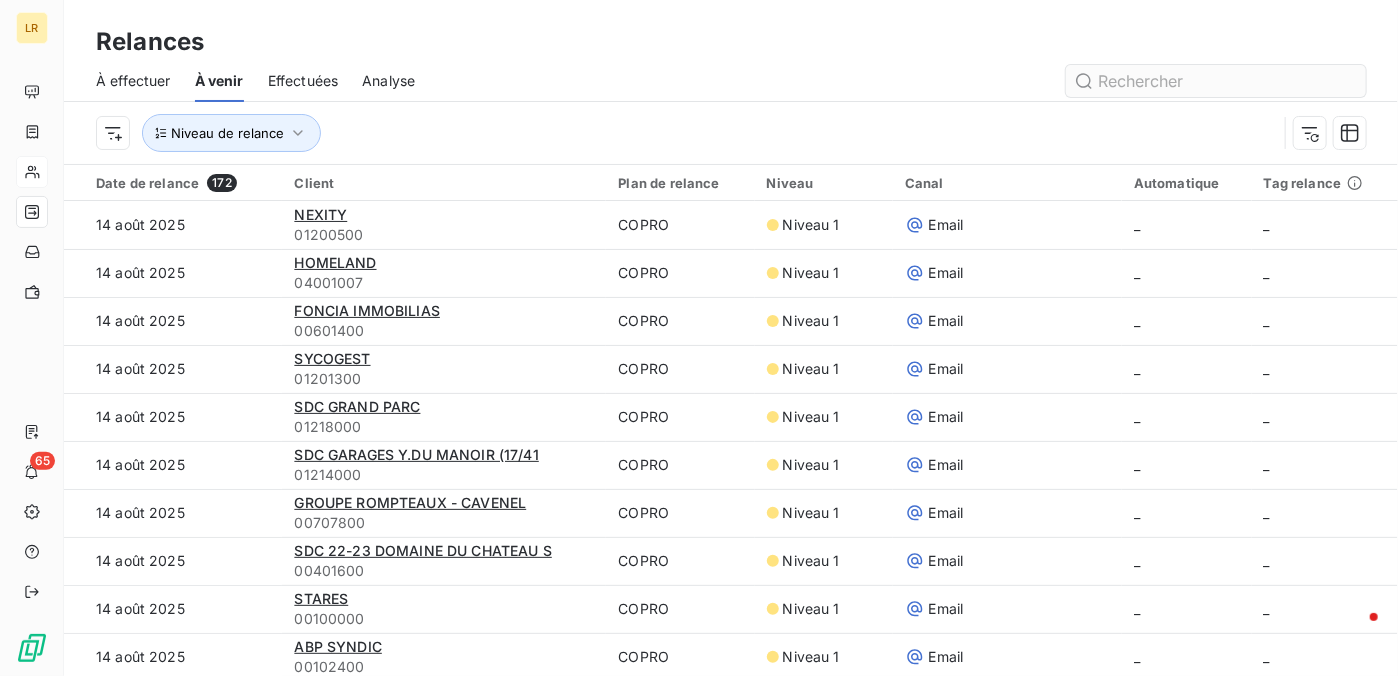 click at bounding box center (1216, 81) 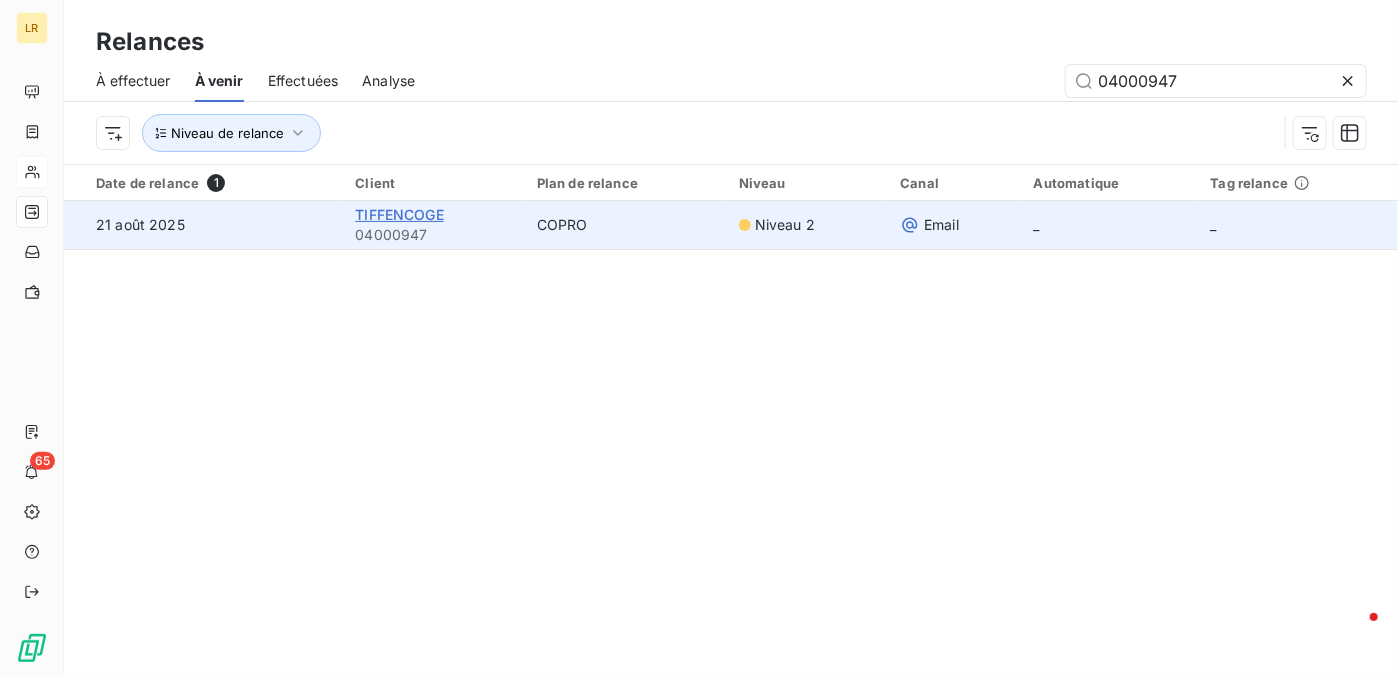 type on "04000947" 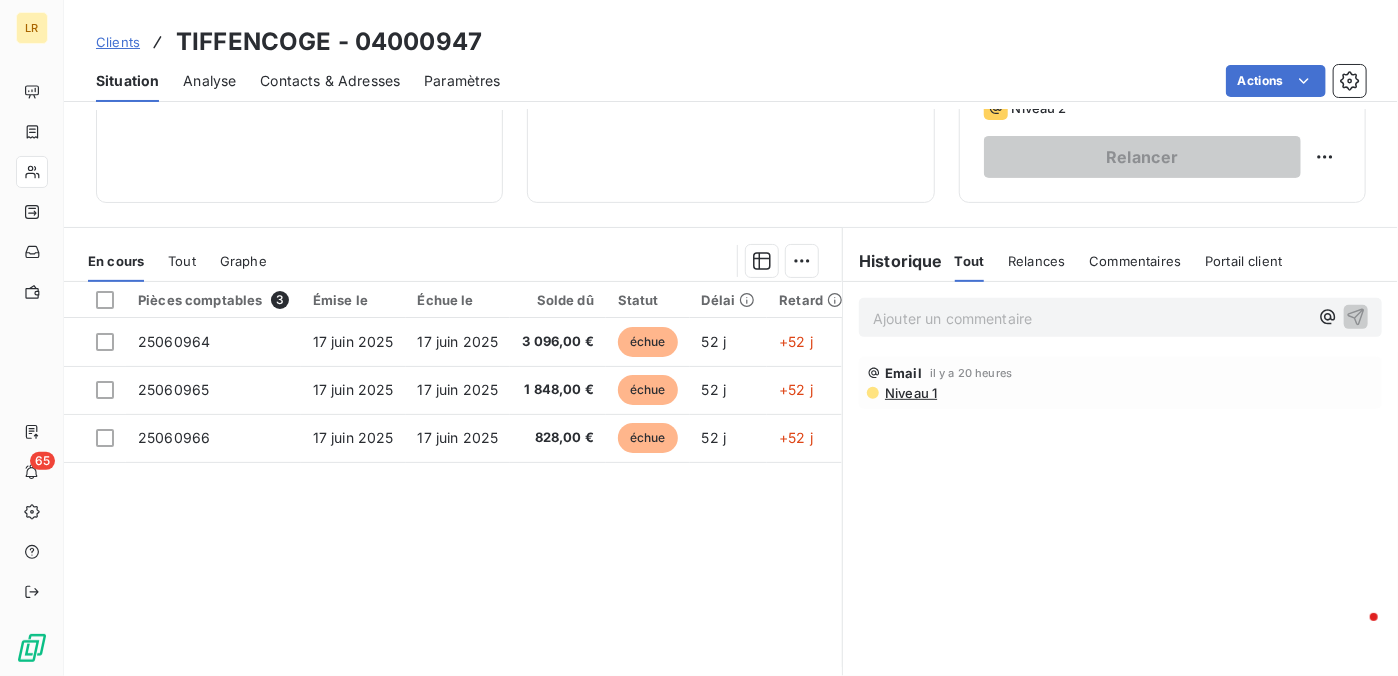 scroll, scrollTop: 295, scrollLeft: 0, axis: vertical 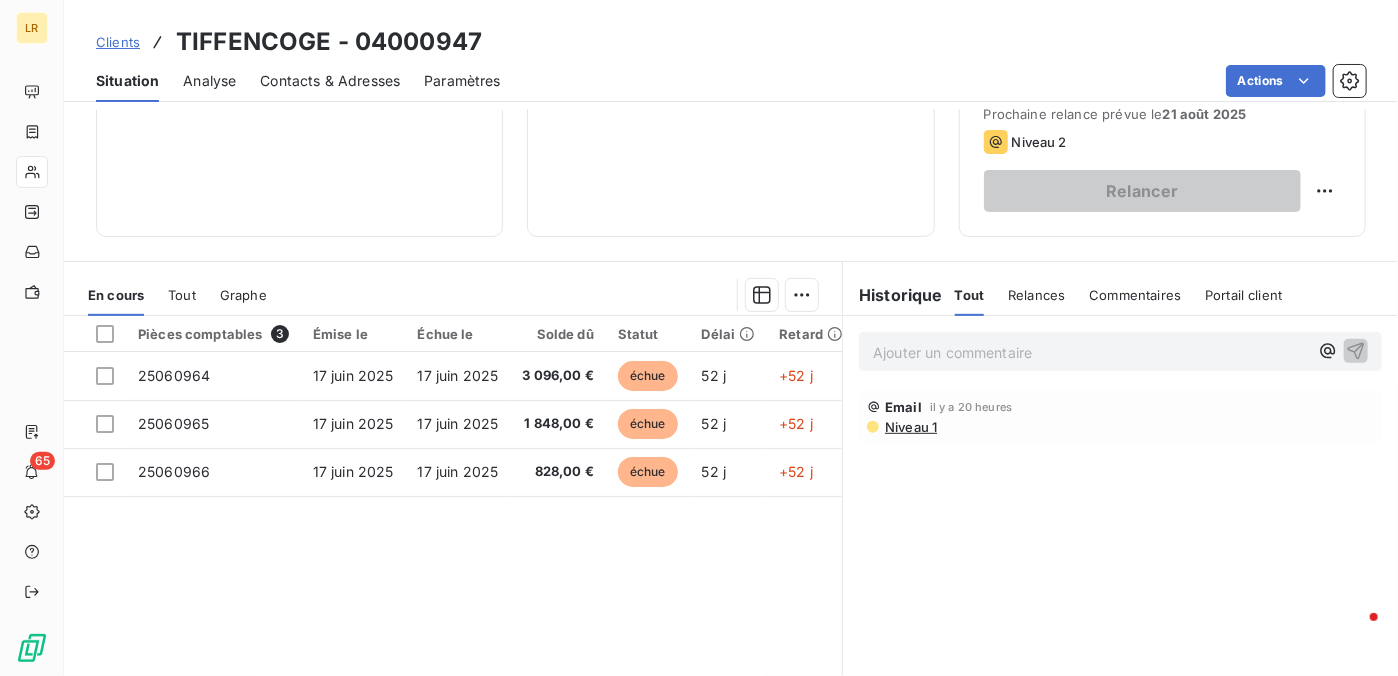 click on "Relances" at bounding box center [1036, 295] 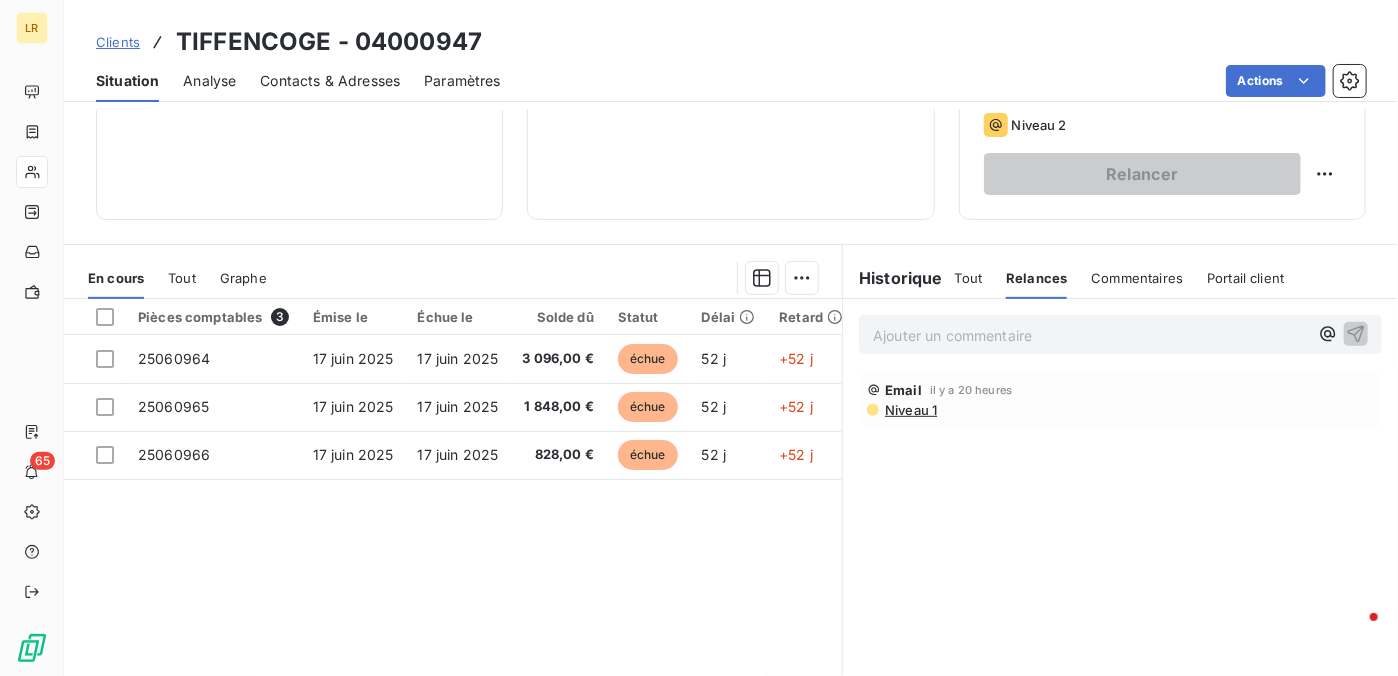 scroll, scrollTop: 395, scrollLeft: 0, axis: vertical 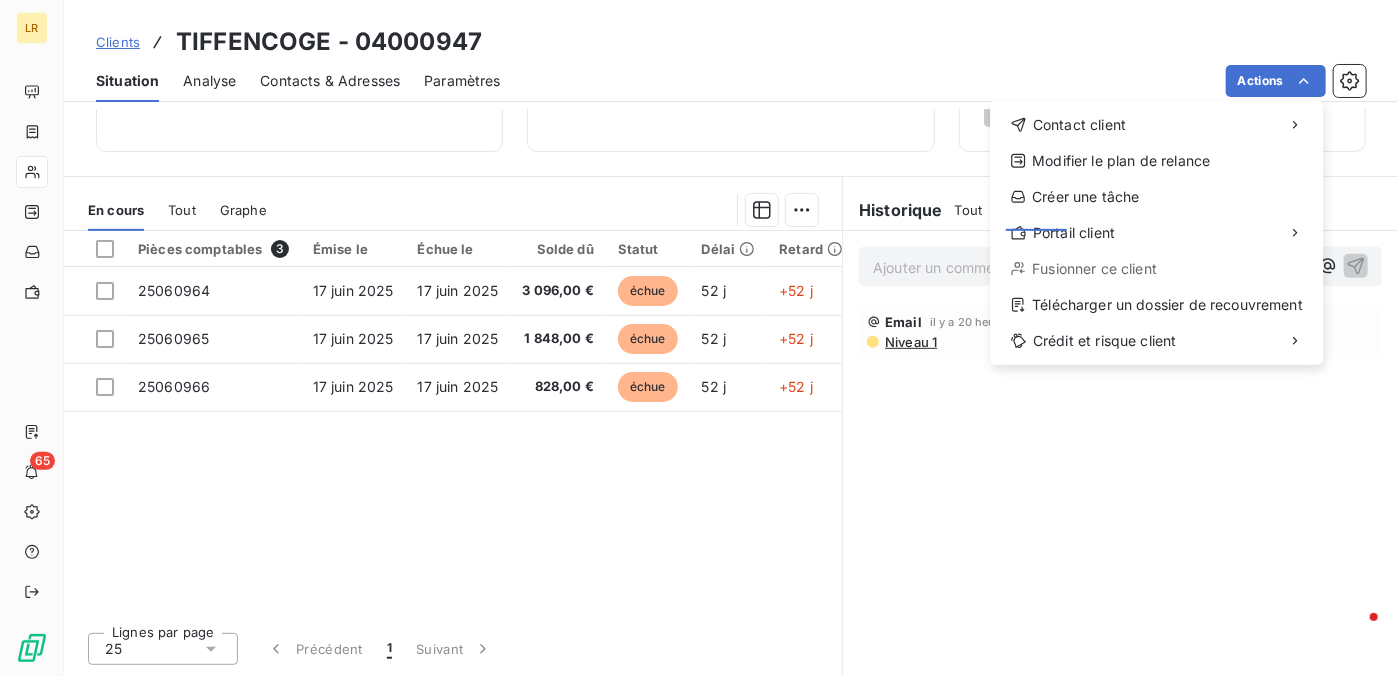 click on "LR 65 Clients TIFFENCOGE - [NUMBER] Situation Analyse Contacts & Adresses Paramètres Actions Contact client Modifier le plan de relance Créer une tâche Portail client Fusionner ce client Télécharger un dossier de recouvrement Crédit et risque client Informations client Propriétés Client Encours client   5 772,00 € 0 Échu 5 772,00 € Non-échu 0,00 €     Limite d’encours Ajouter une limite d’encours autorisé Gestion du risque Surveiller ce client en intégrant votre outil de gestion des risques client. Relance Plan de relance COPRO Prochaine relance prévue le  21 août 2025 Niveau 2 Relancer En cours Tout Graphe Pièces comptables 3 Émise le Échue le Solde dû Statut Délai   Retard   Tag relance   25060964 17 juin 2025 17 juin 2025 3 096,00 € échue 52 j +52 j 25060965 17 juin 2025 17 juin 2025 1 848,00 € échue 52 j +52 j 25060966 17 juin 2025 17 juin 2025 828,00 € échue 52 j +52 j Lignes par page 25 Précédent 1 Suivant Historique Tout Relances Tout" at bounding box center (699, 338) 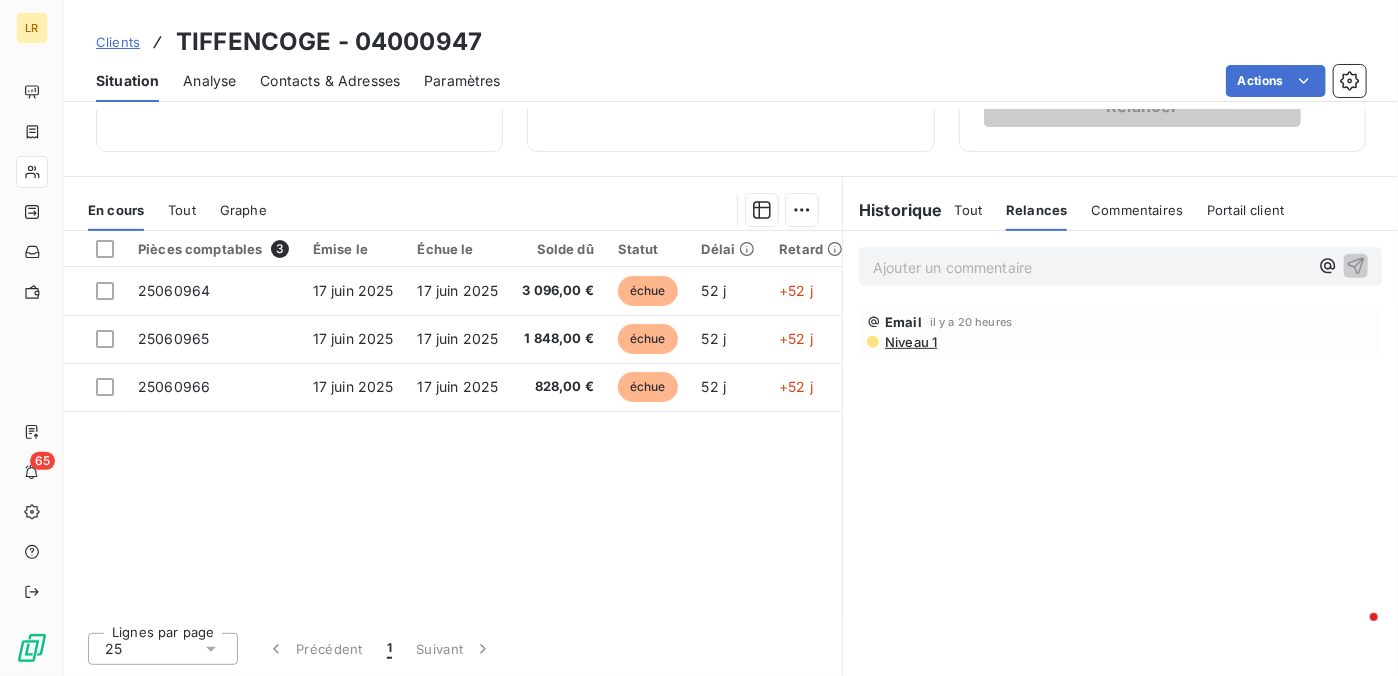 click on "Tout" at bounding box center (182, 210) 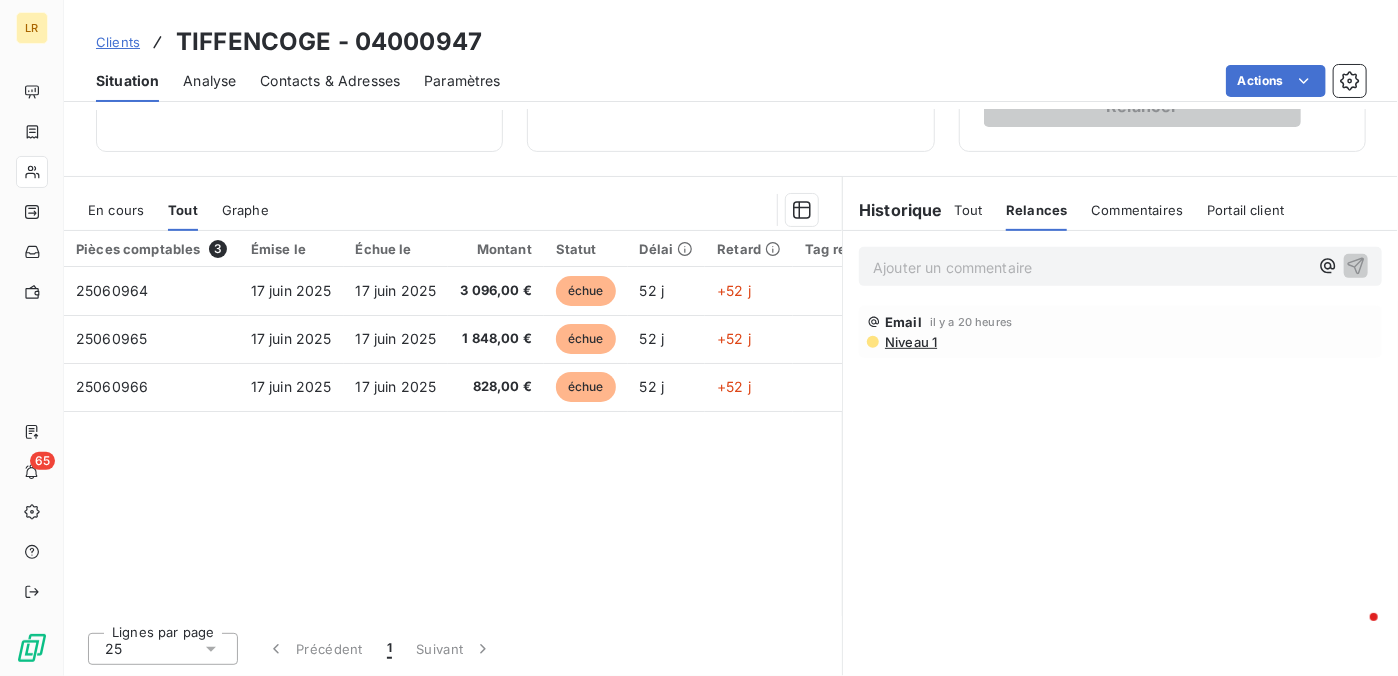 click on "En cours" at bounding box center (116, 210) 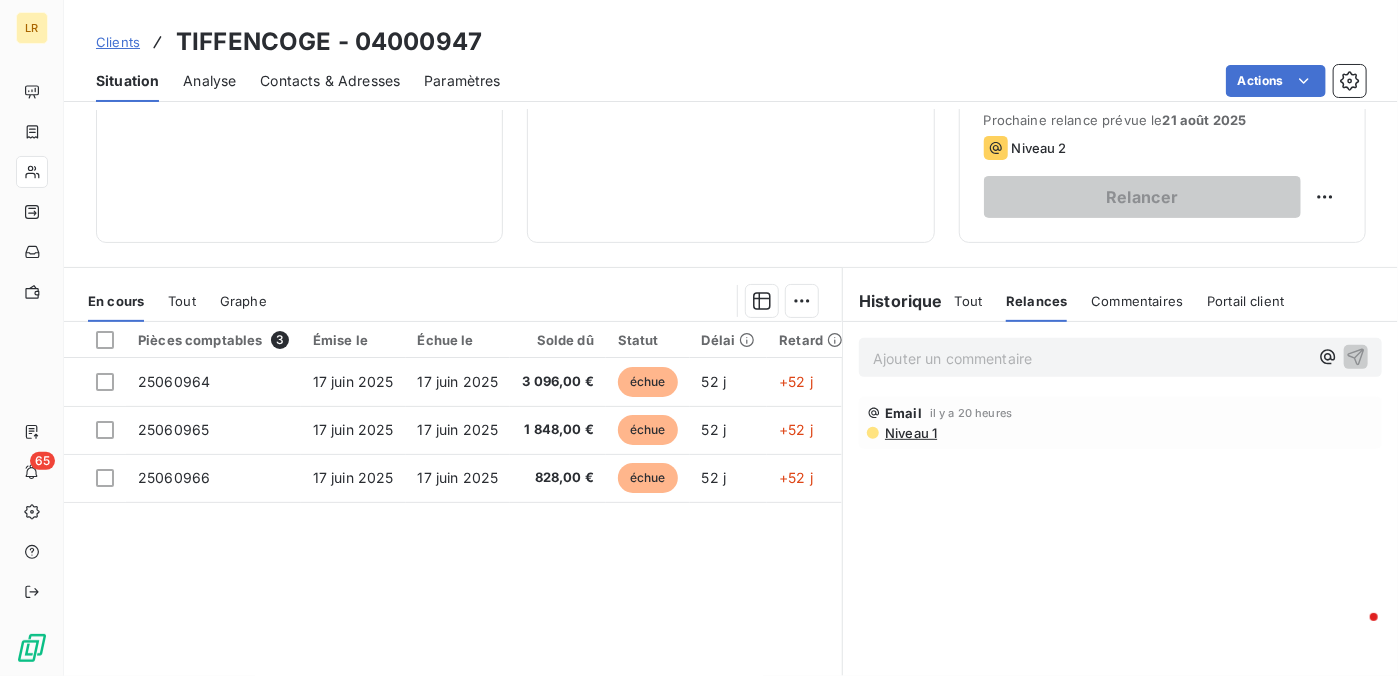 scroll, scrollTop: 195, scrollLeft: 0, axis: vertical 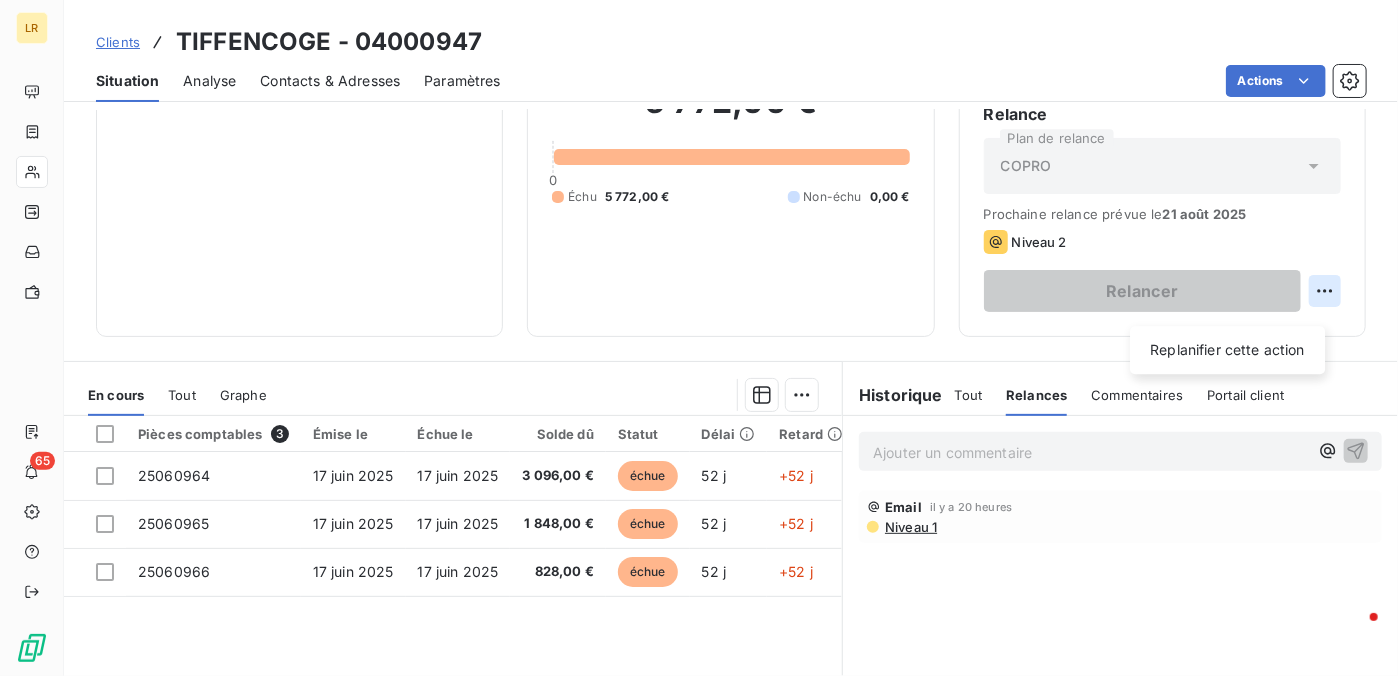click on "LR 65 Clients TIFFENCOGE - 04000947 Situation Analyse Contacts & Adresses Paramètres Actions Informations client Propriétés Client Encours client 5 772,00 € 0 Échu 5 772,00 € Non-échu 0,00 € Limite d’encours Ajouter une limite d’encours autorisé Gestion du risque Surveiller ce client en intégrant votre outil de gestion des risques client. Relance Plan de relance COPRO Prochaine relance prévue le 21 août 2025 Niveau 2 Relancer Replanifier cette action En cours Tout Graphe Pièces comptables 3 Émise le Échue le Solde dû Statut Délai Retard Tag relance 25060964 17 juin 2025 17 juin 2025 3 096,00 € échue 52 j +52 j 25060965 17 juin 2025 17 juin 2025 1 848,00 € échue 52 j +52 j 25060966 17 juin 2025 17 juin 2025 828,00 € échue 52 j +52 j Lignes par page 25 Précédent 1 Suivant Historique Tout Relances Commentaires Portail client Tout Relances Commentaires Portail client Ajouter un commentaire ﻿ Email il y a 20 heures Niveau 1" at bounding box center (699, 338) 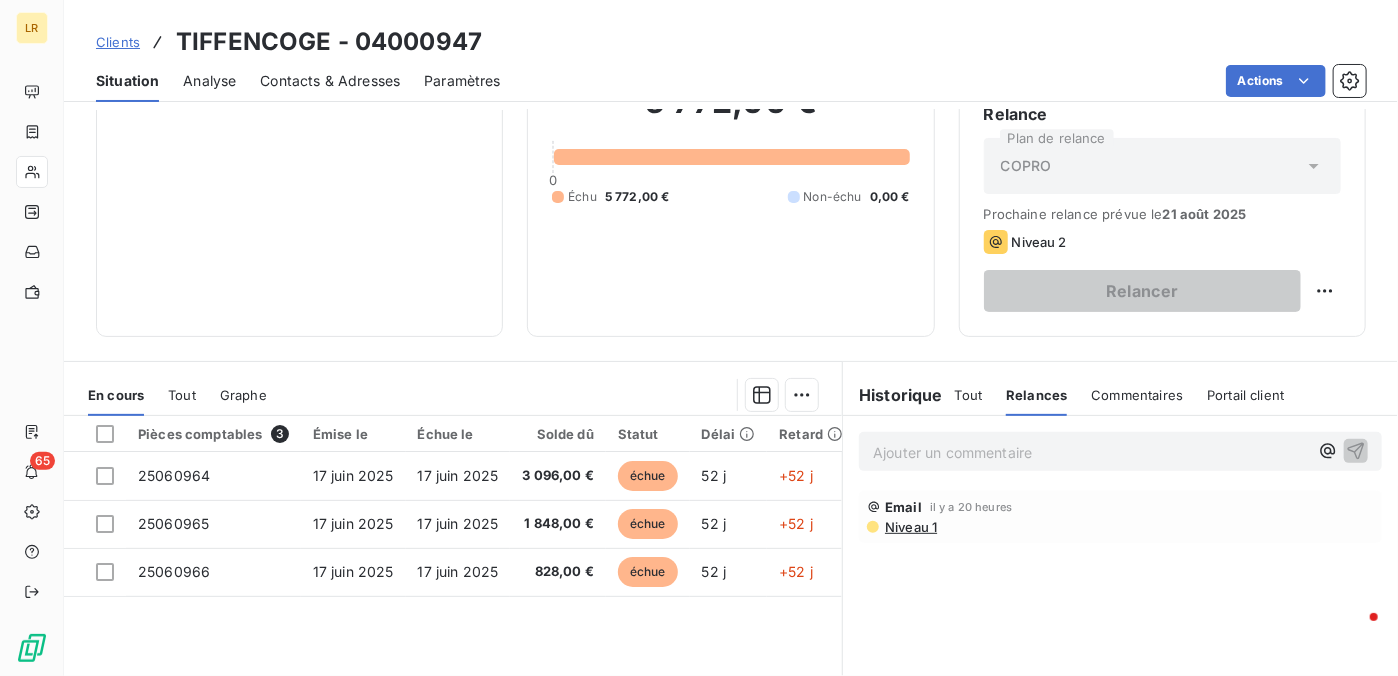 click on "LR 65 Clients TIFFENCOGE - [ACCOUNT_NUMBER] Situation Analyse Contacts  & Adresses Paramètres Actions Informations client Propriétés Client Encours client   5 772,00 € 0 Échu 5 772,00 € Non-échu 0,00 €     Limite d’encours Ajouter une limite d’encours autorisé Gestion du risque Surveiller ce client en intégrant votre outil de gestion des risques client. Relance Plan de relance COPRO Prochaine relance prévue le  21 août 2025 Niveau 2 Relancer En cours Tout Graphe Pièces comptables 3 Émise le Échue le Solde dû Statut Délai   Retard   Tag relance   25060964 17 juin 2025 17 juin 2025 3 096,00 € échue 52 j +52 j 25060965 17 juin 2025 17 juin 2025 1 848,00 € échue 52 j +52 j 25060966 17 juin 2025 17 juin 2025 828,00 € échue 52 j +52 j Lignes par page 25 Précédent 1 Suivant Historique Tout Relances Commentaires Portail client Tout Relances Commentaires Portail client Ajouter un commentaire ﻿ Email il y a 20 heures Niveau 1" at bounding box center (699, 338) 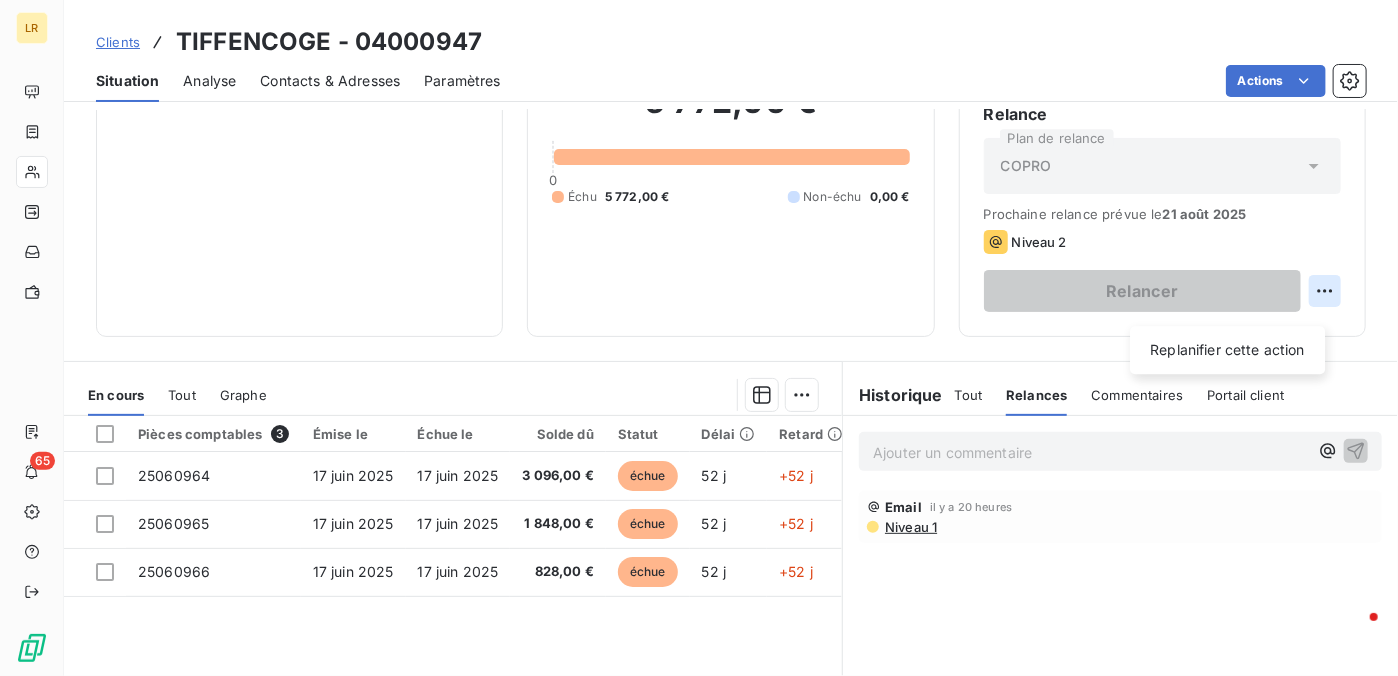 click on "LR 65 Clients TIFFENCOGE - 04000947 Situation Analyse Contacts & Adresses Paramètres Actions Informations client Propriétés Client Encours client 5 772,00 € 0 Échu 5 772,00 € Non-échu 0,00 € Limite d’encours Ajouter une limite d’encours autorisé Gestion du risque Surveiller ce client en intégrant votre outil de gestion des risques client. Relance Plan de relance COPRO Prochaine relance prévue le 21 août 2025 Niveau 2 Relancer Replanifier cette action En cours Tout Graphe Pièces comptables 3 Émise le Échue le Solde dû Statut Délai Retard Tag relance 25060964 17 juin 2025 17 juin 2025 3 096,00 € échue 52 j +52 j 25060965 17 juin 2025 17 juin 2025 1 848,00 € échue 52 j +52 j 25060966 17 juin 2025 17 juin 2025 828,00 € échue 52 j +52 j Lignes par page 25 Précédent 1 Suivant Historique Tout Relances Commentaires Portail client Tout Relances Commentaires Portail client Ajouter un commentaire ﻿ Email il y a 20 heures Niveau 1" at bounding box center [699, 338] 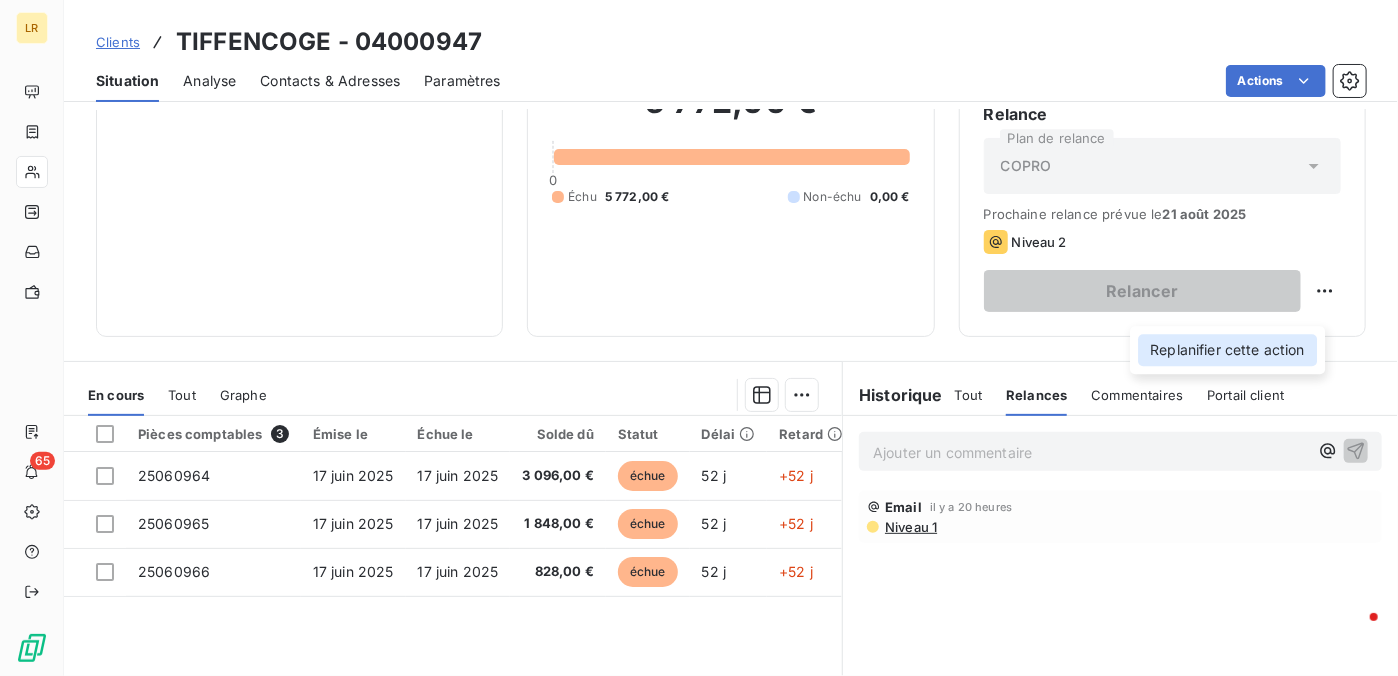 click on "Replanifier cette action" at bounding box center [1227, 350] 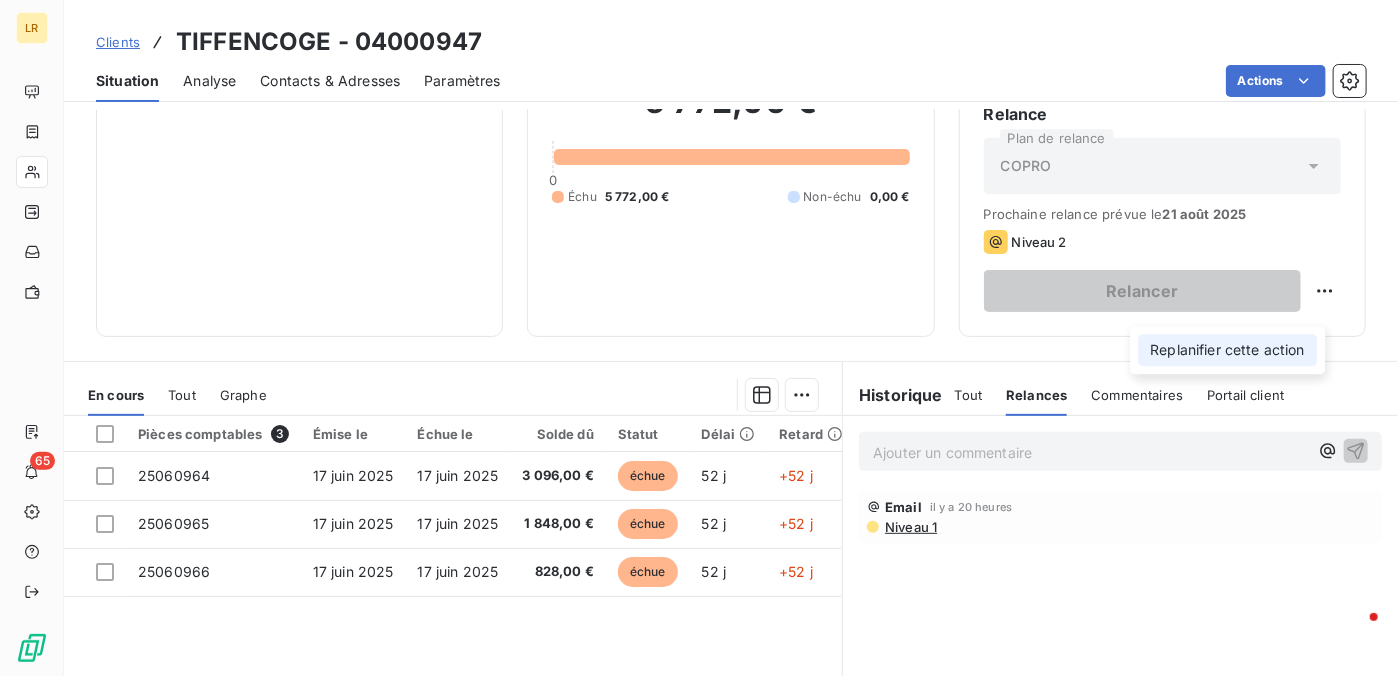 select on "7" 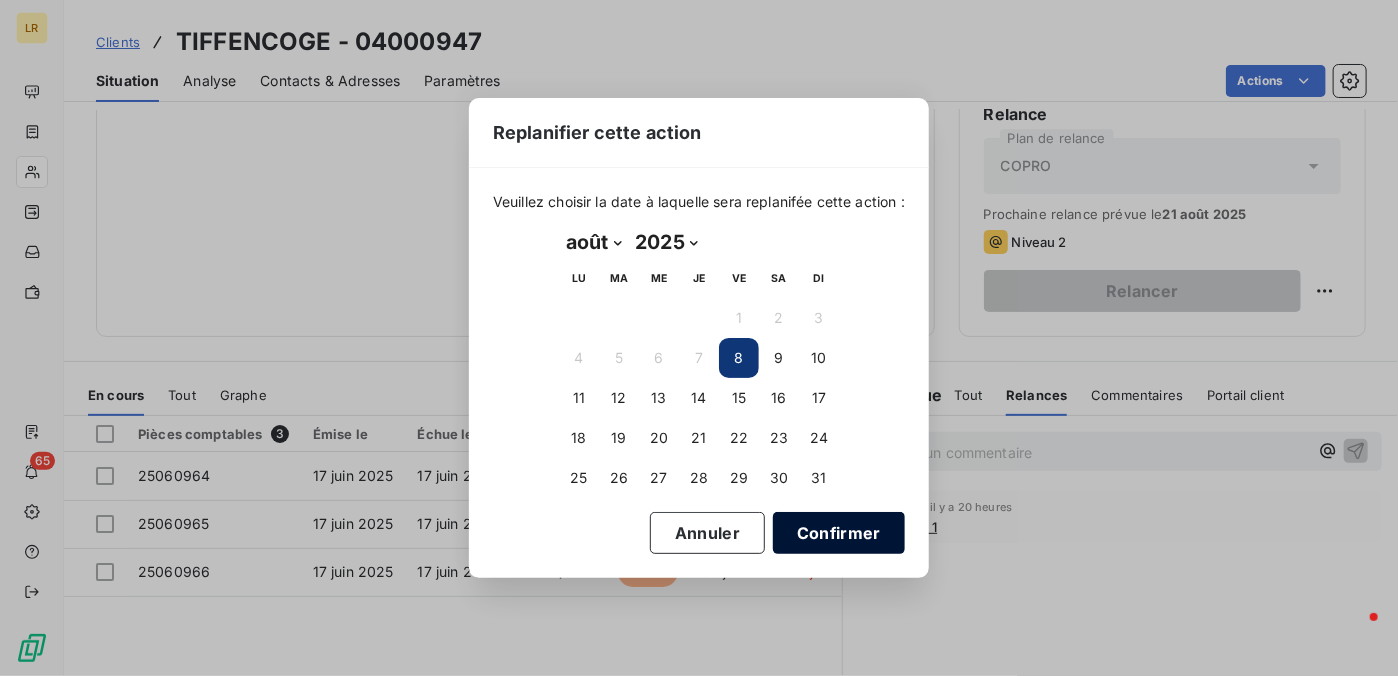 click on "Confirmer" at bounding box center [839, 533] 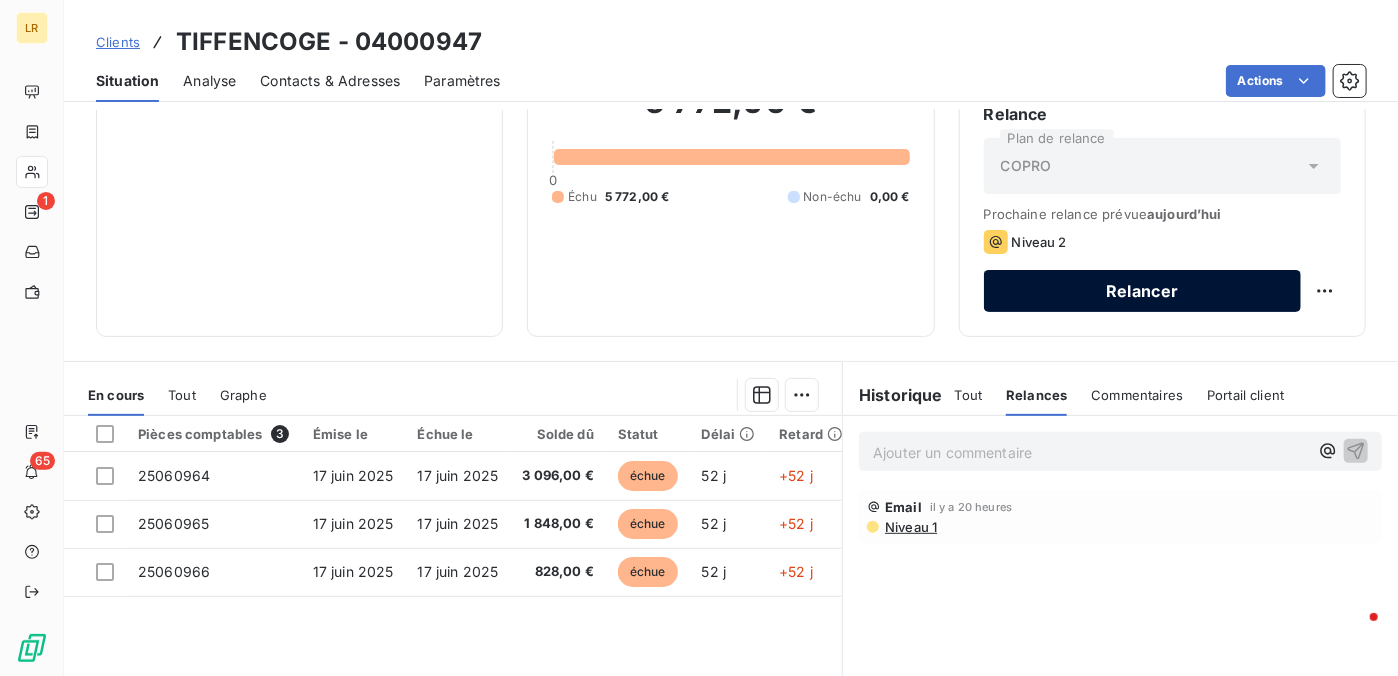 click on "Relancer" at bounding box center [1142, 291] 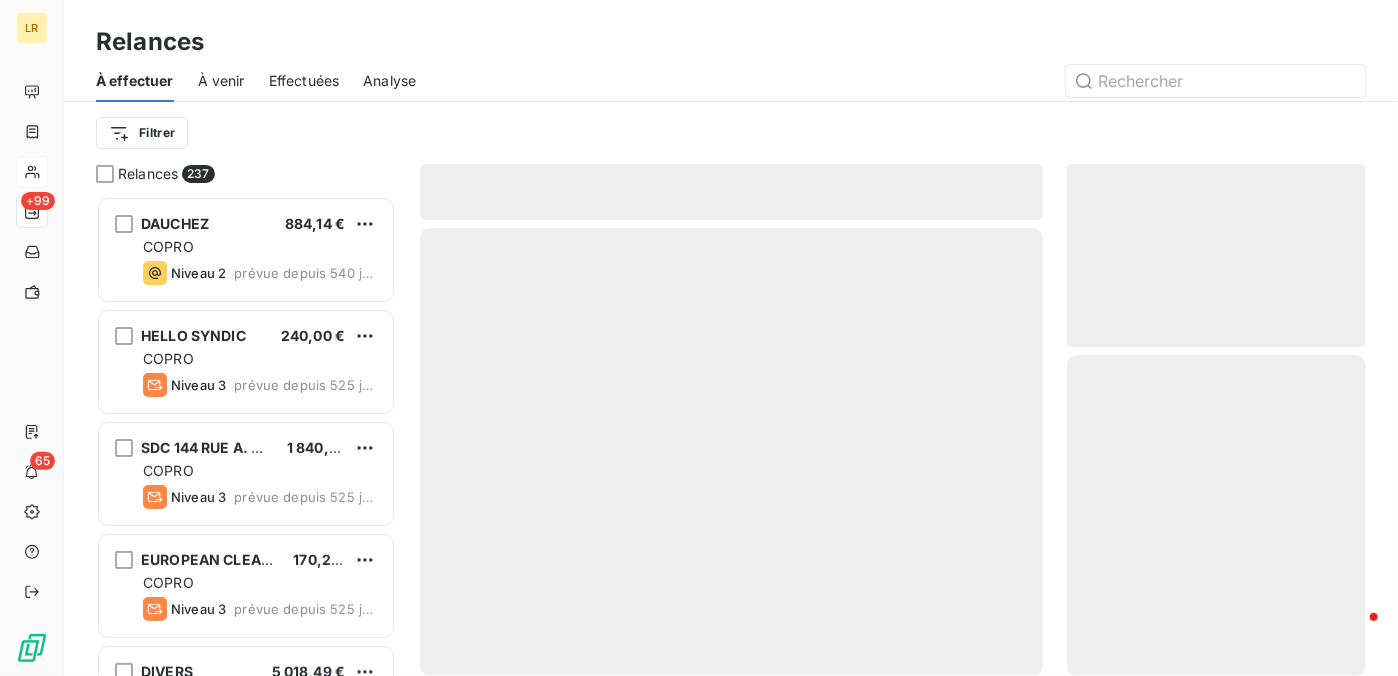 scroll, scrollTop: 16, scrollLeft: 16, axis: both 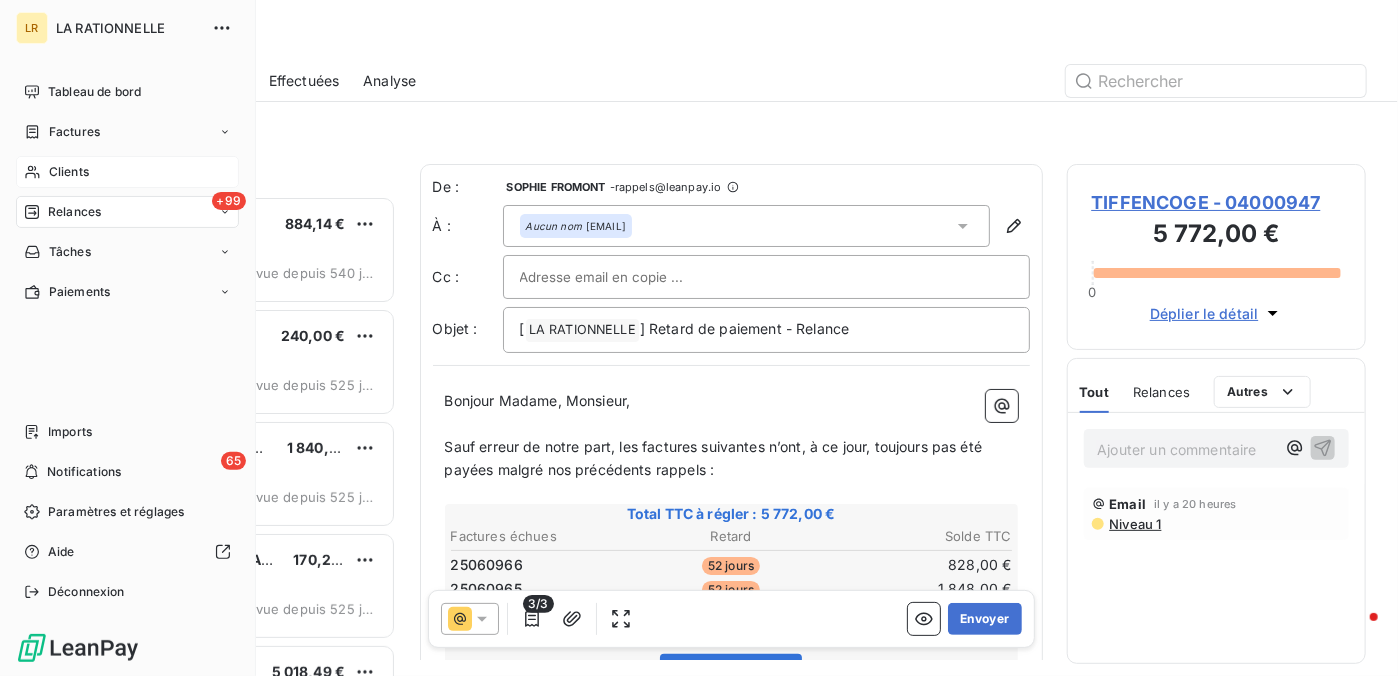 click on "Relances" at bounding box center [74, 212] 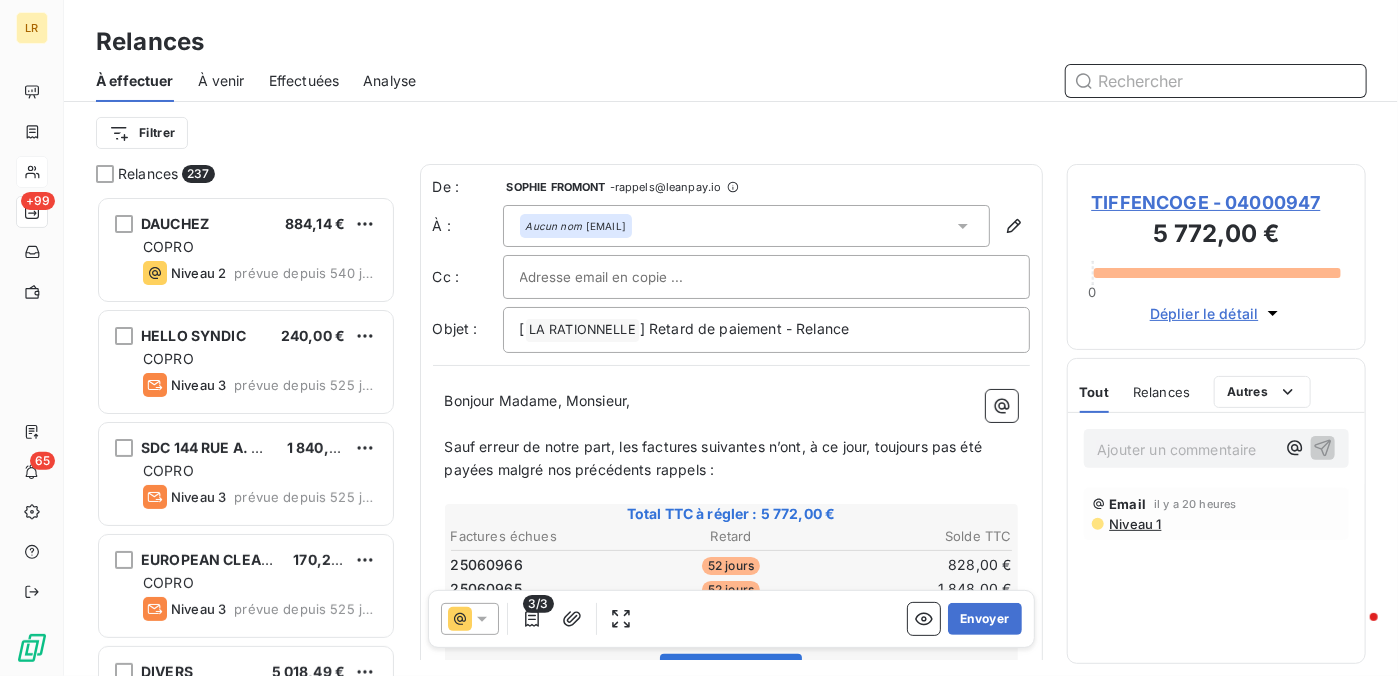 click at bounding box center [1216, 81] 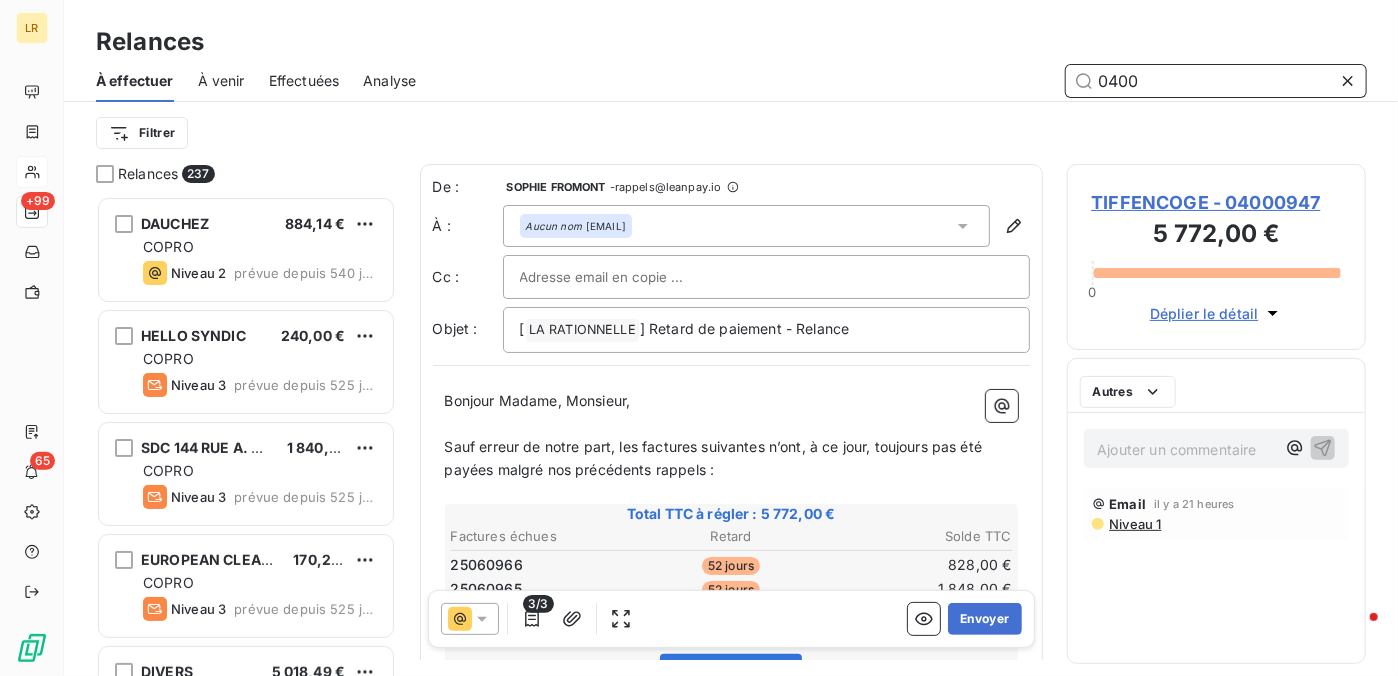 scroll, scrollTop: 16, scrollLeft: 16, axis: both 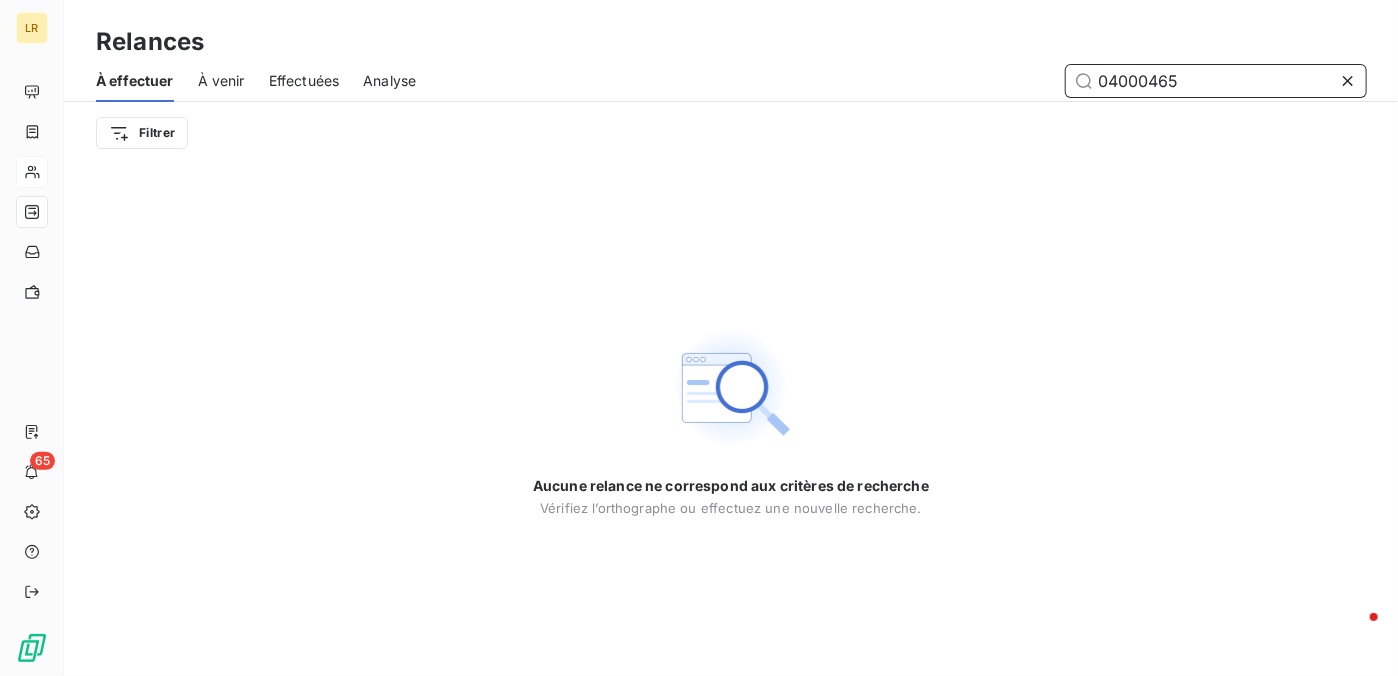 type on "04000465" 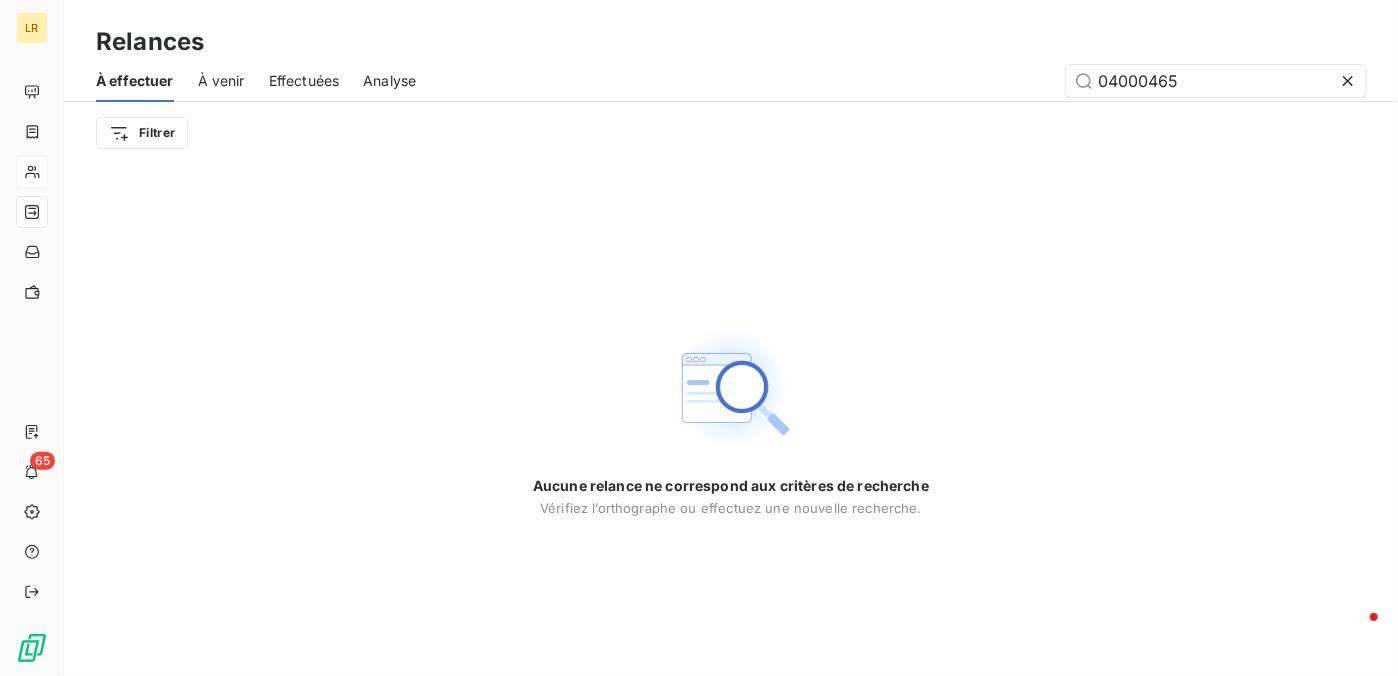 click on "À venir" at bounding box center (221, 81) 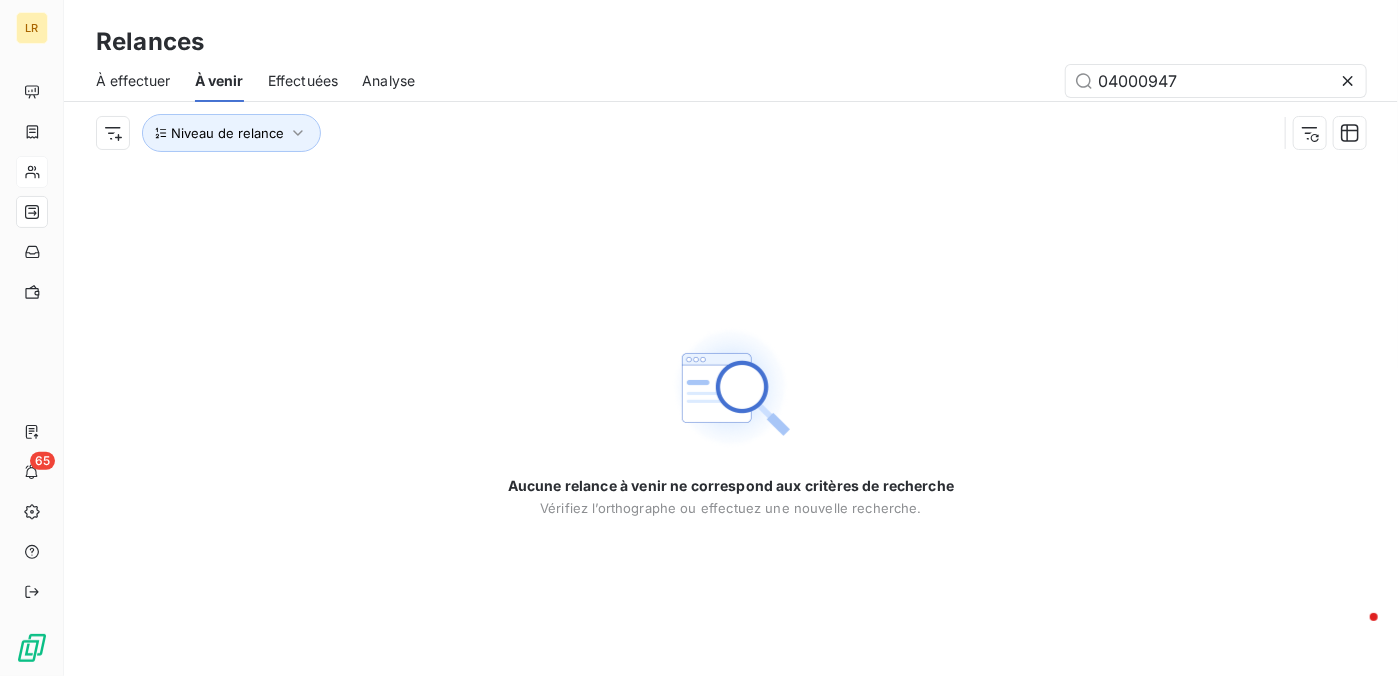 click on "Effectuées" at bounding box center [303, 81] 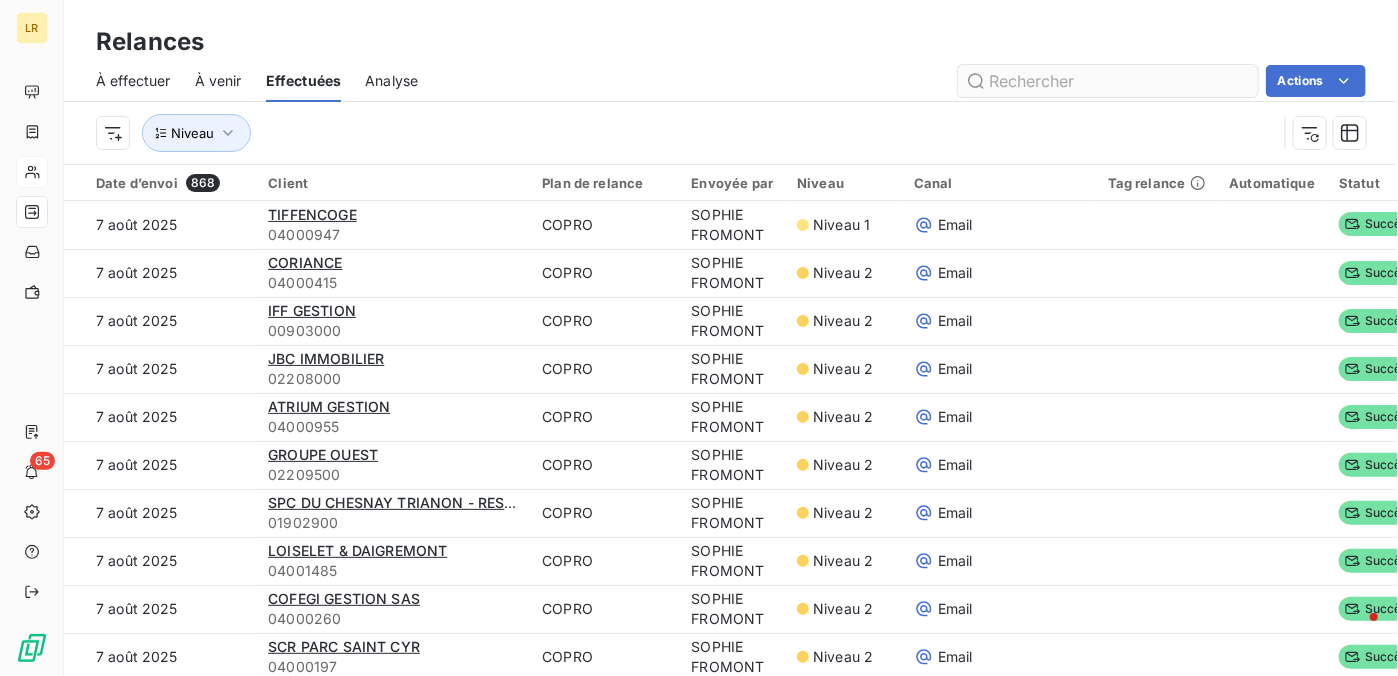 click at bounding box center (1108, 81) 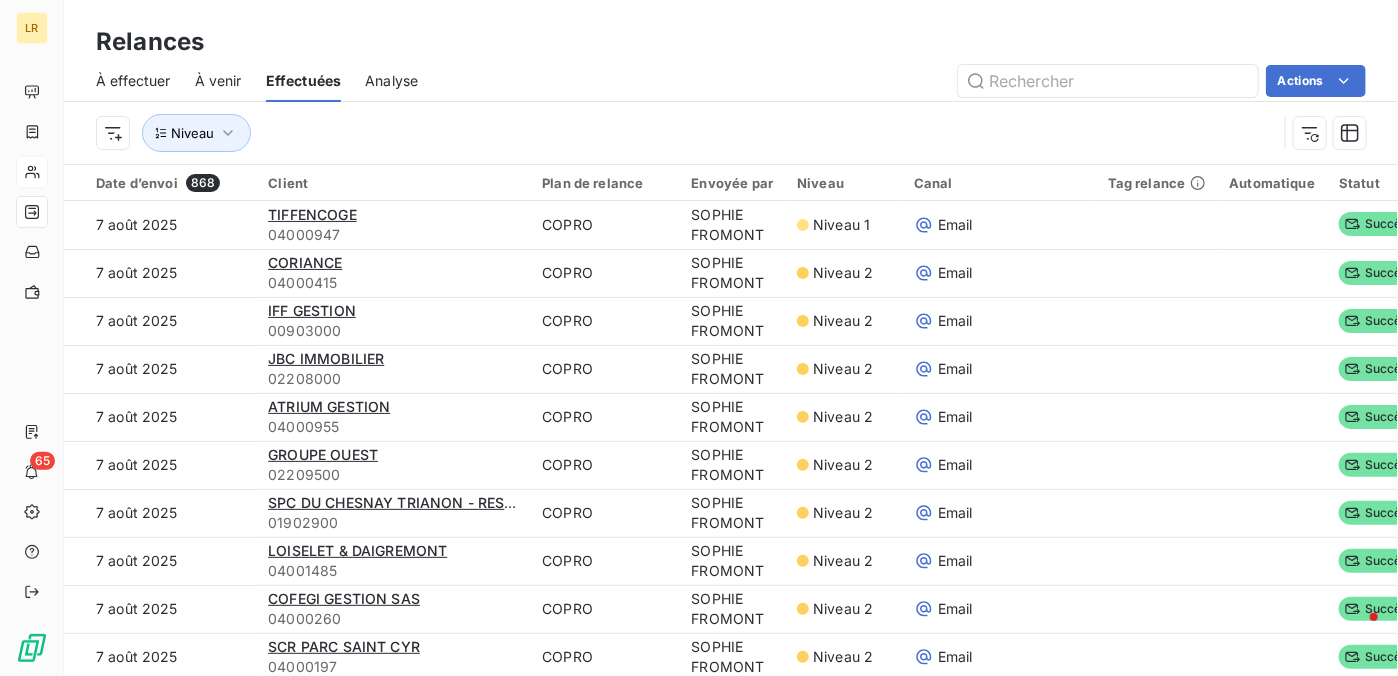 click on "À effectuer" at bounding box center [133, 81] 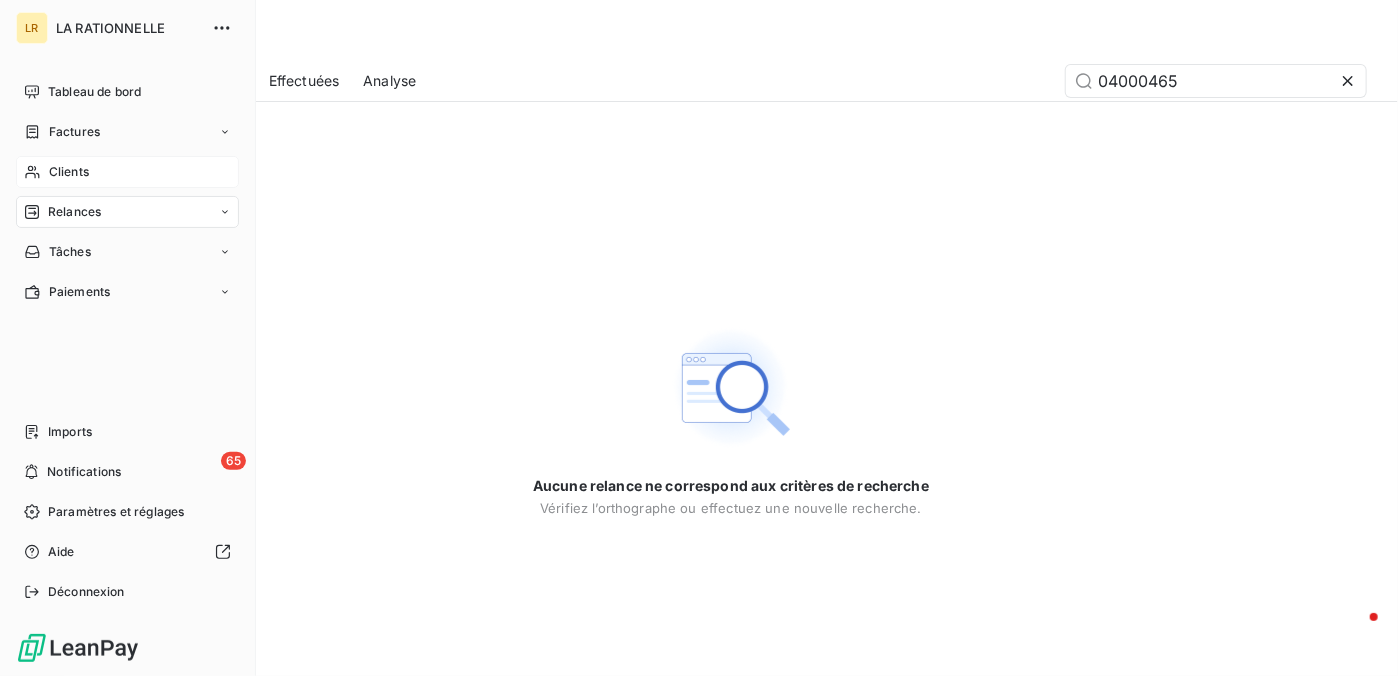 click on "Clients" at bounding box center [69, 172] 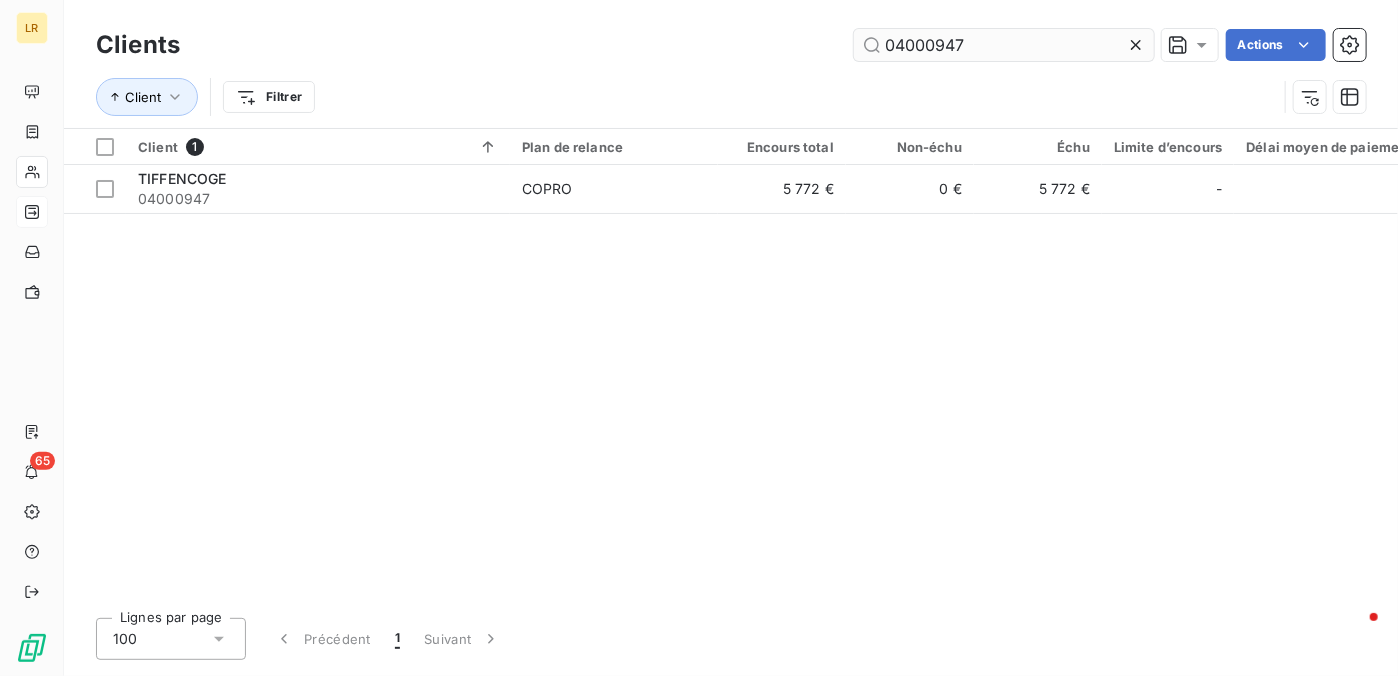 click on "04000947" at bounding box center (1004, 45) 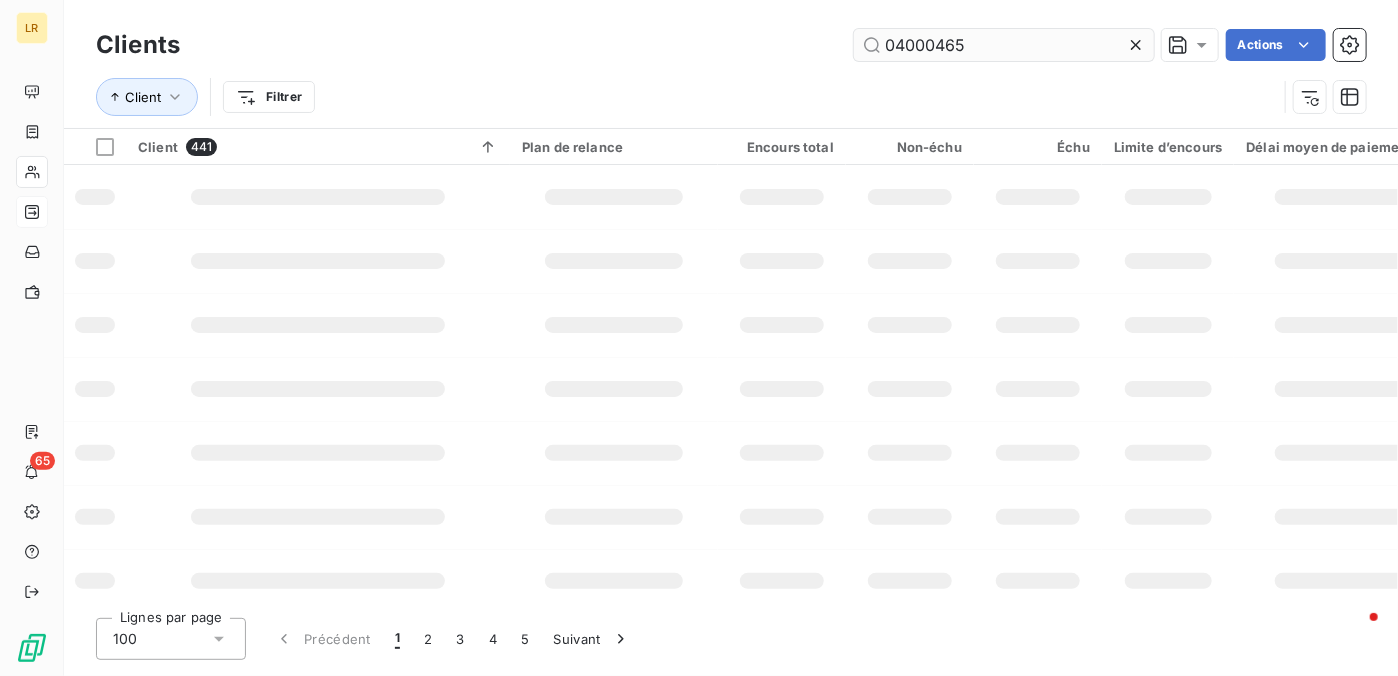 type on "04000465" 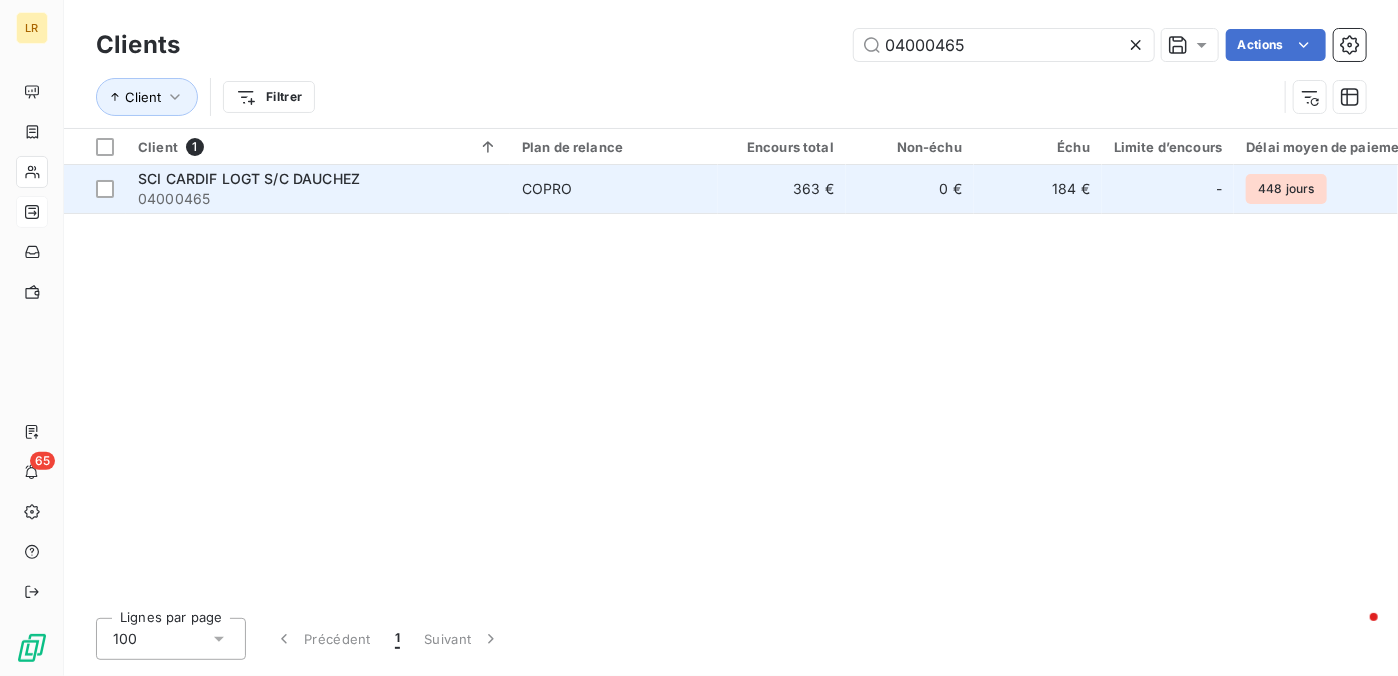 click on "SCI CARDIF LOGT S/C DAUCHEZ" at bounding box center (249, 178) 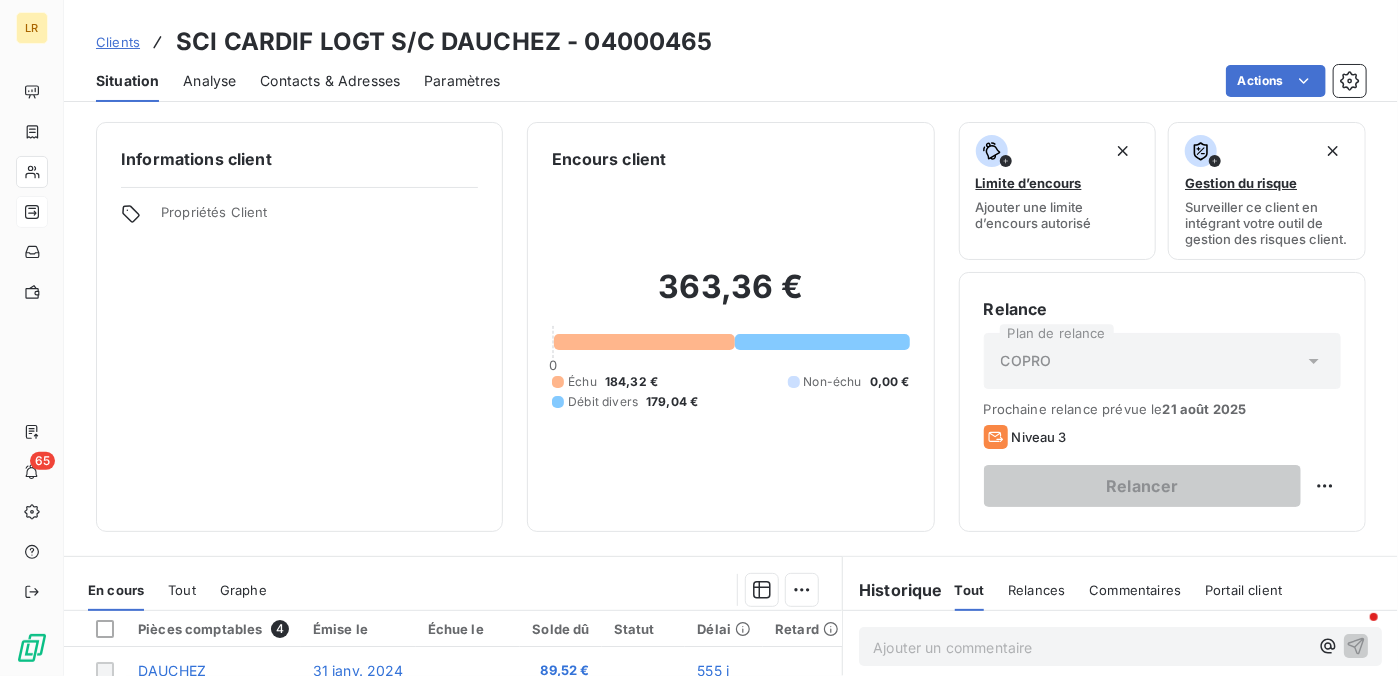 click on "Contacts & Adresses" at bounding box center (330, 81) 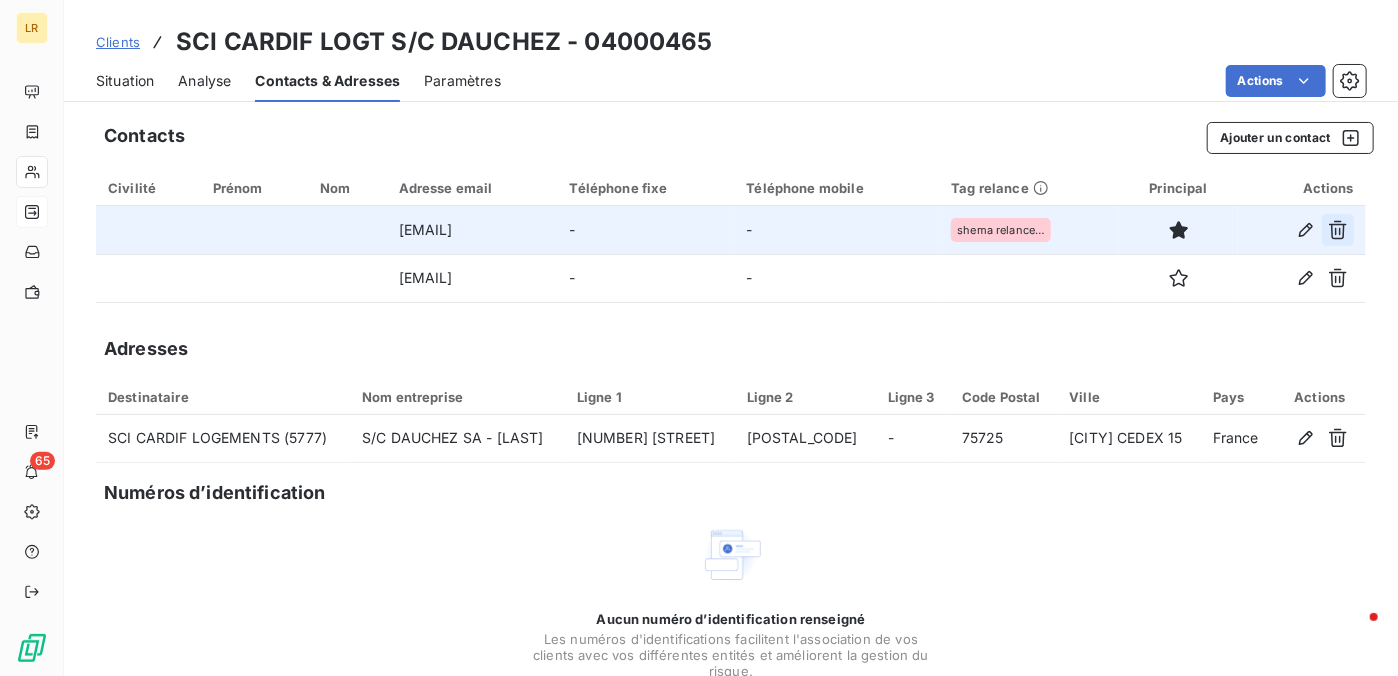 click 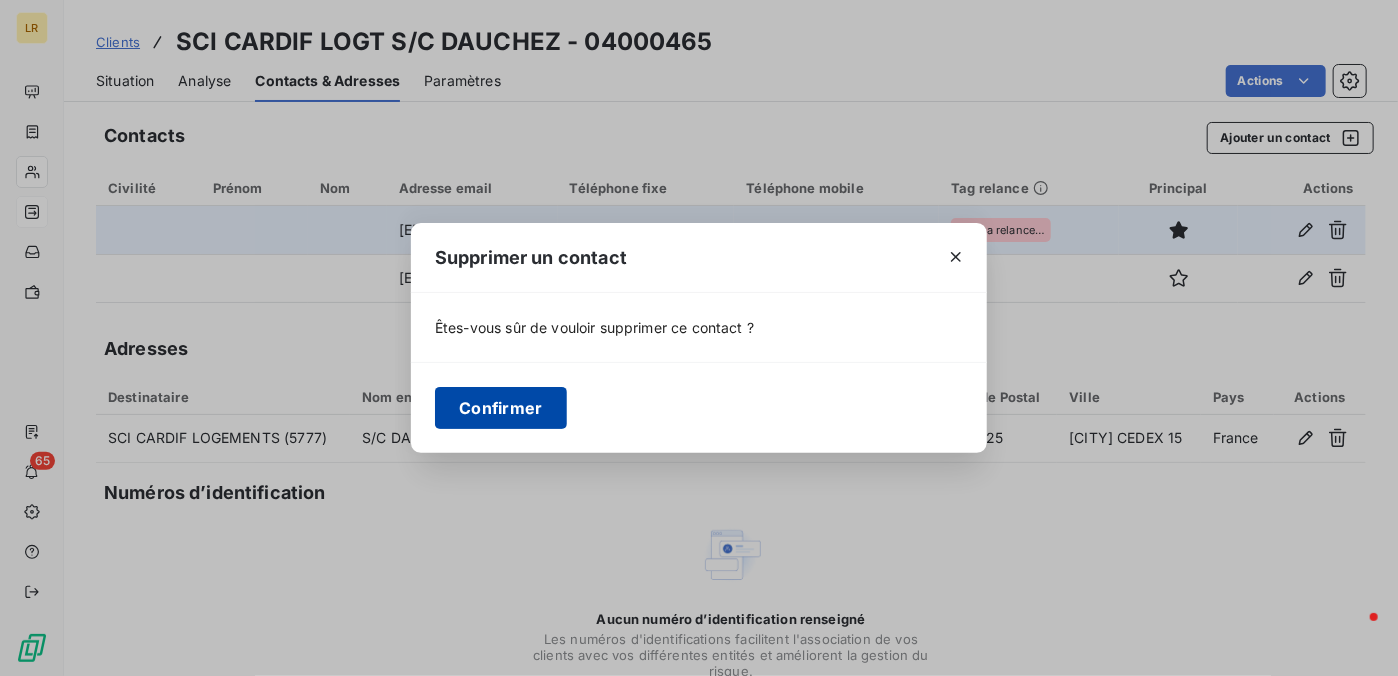 click on "Confirmer" at bounding box center [501, 408] 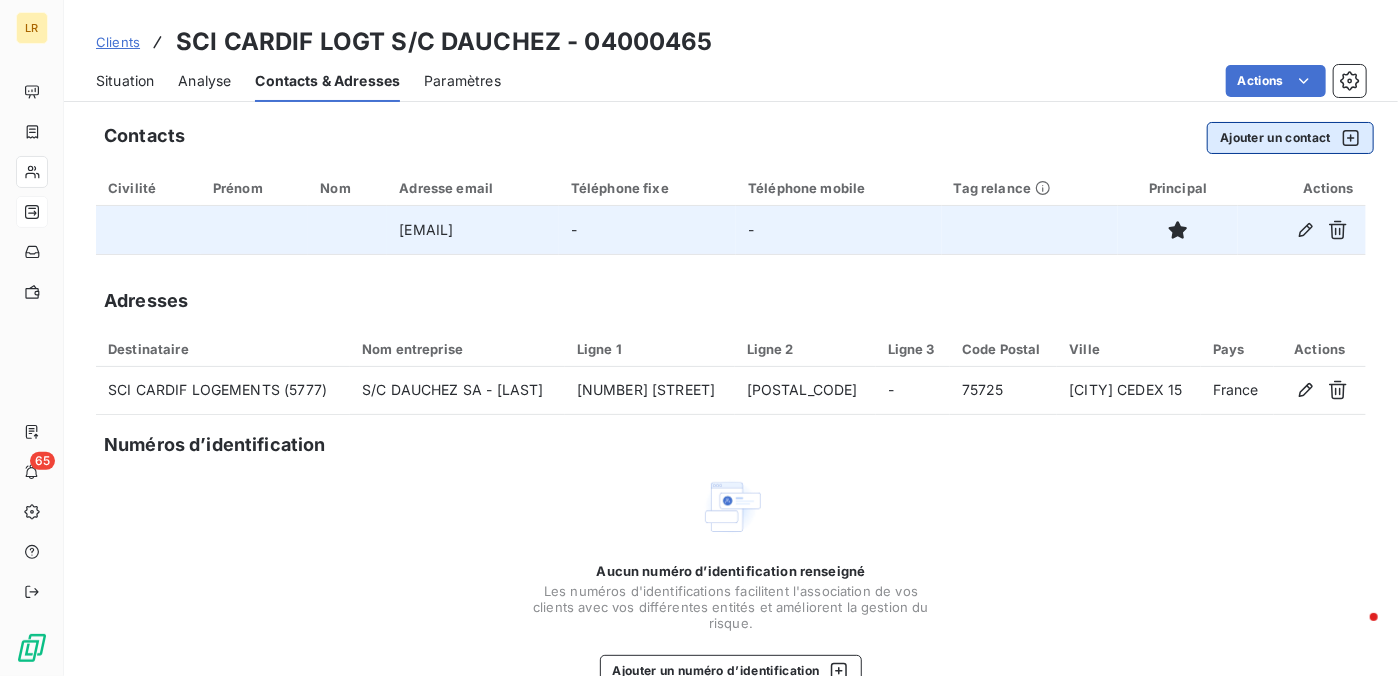 click on "Ajouter un contact" at bounding box center (1290, 138) 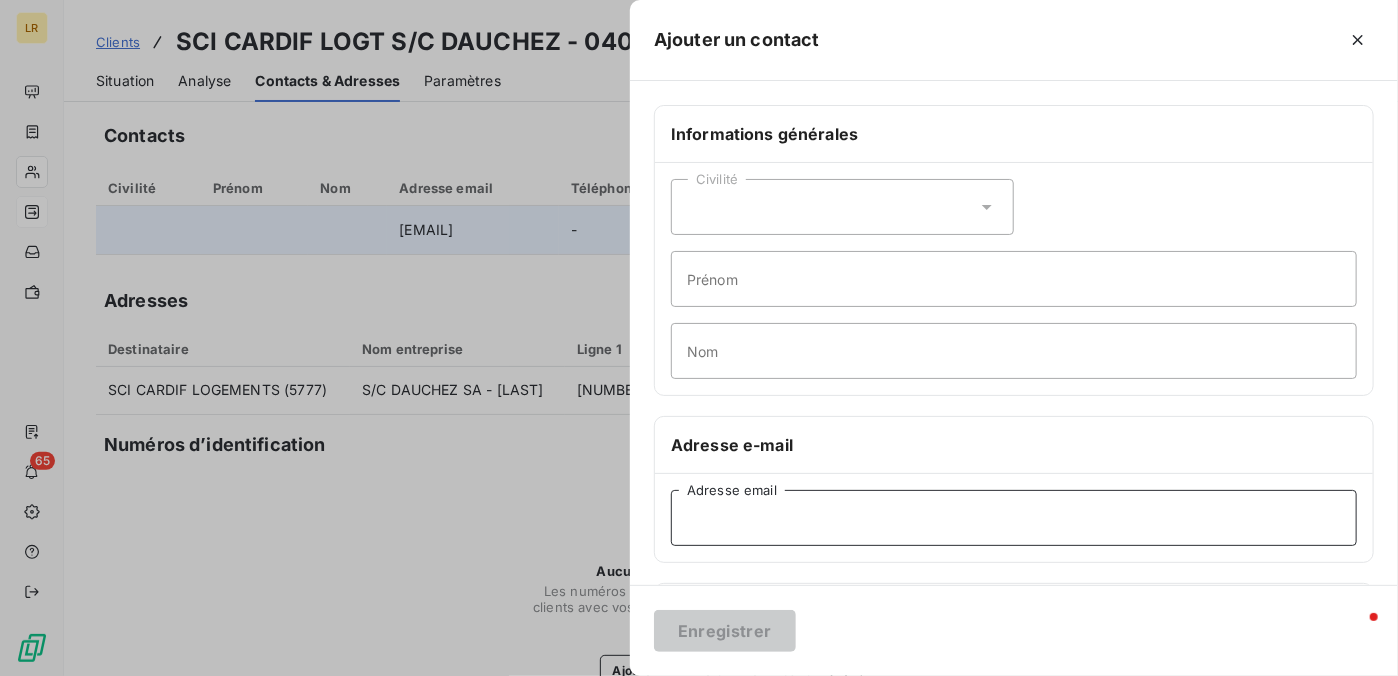 click on "Adresse email" at bounding box center (1014, 518) 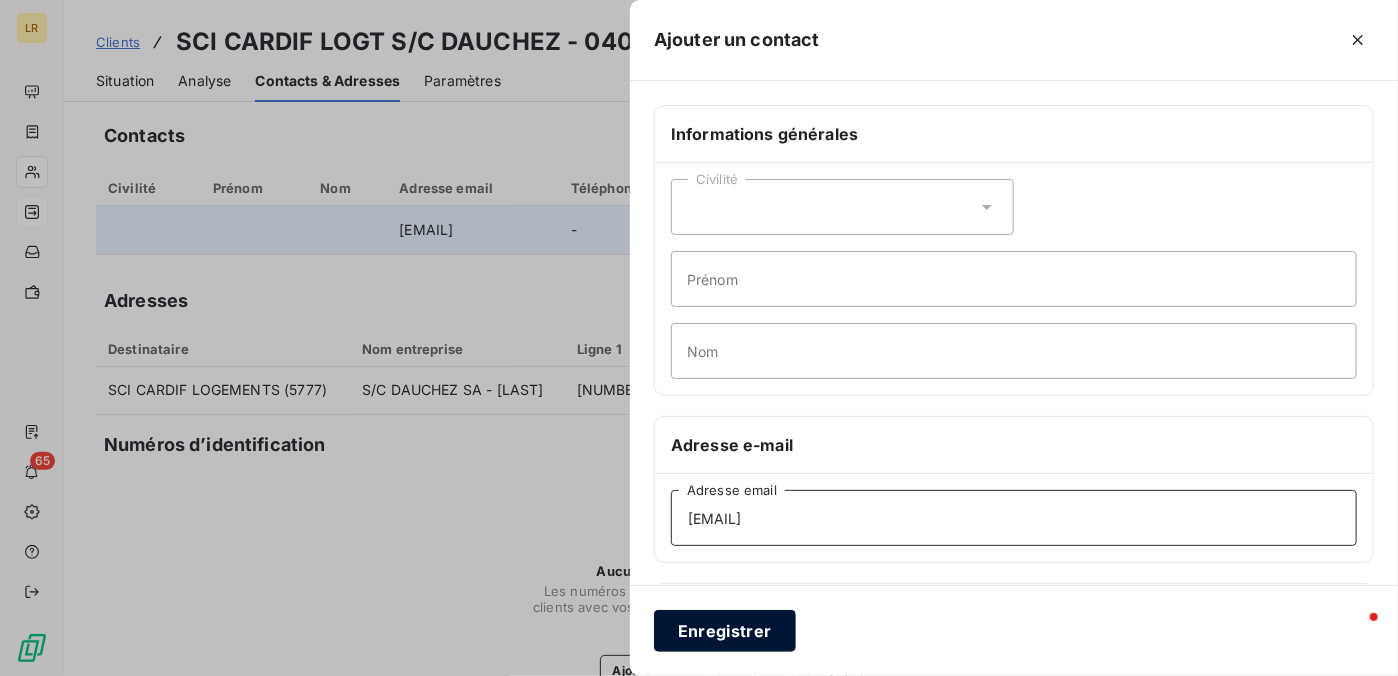 type on "[EMAIL]" 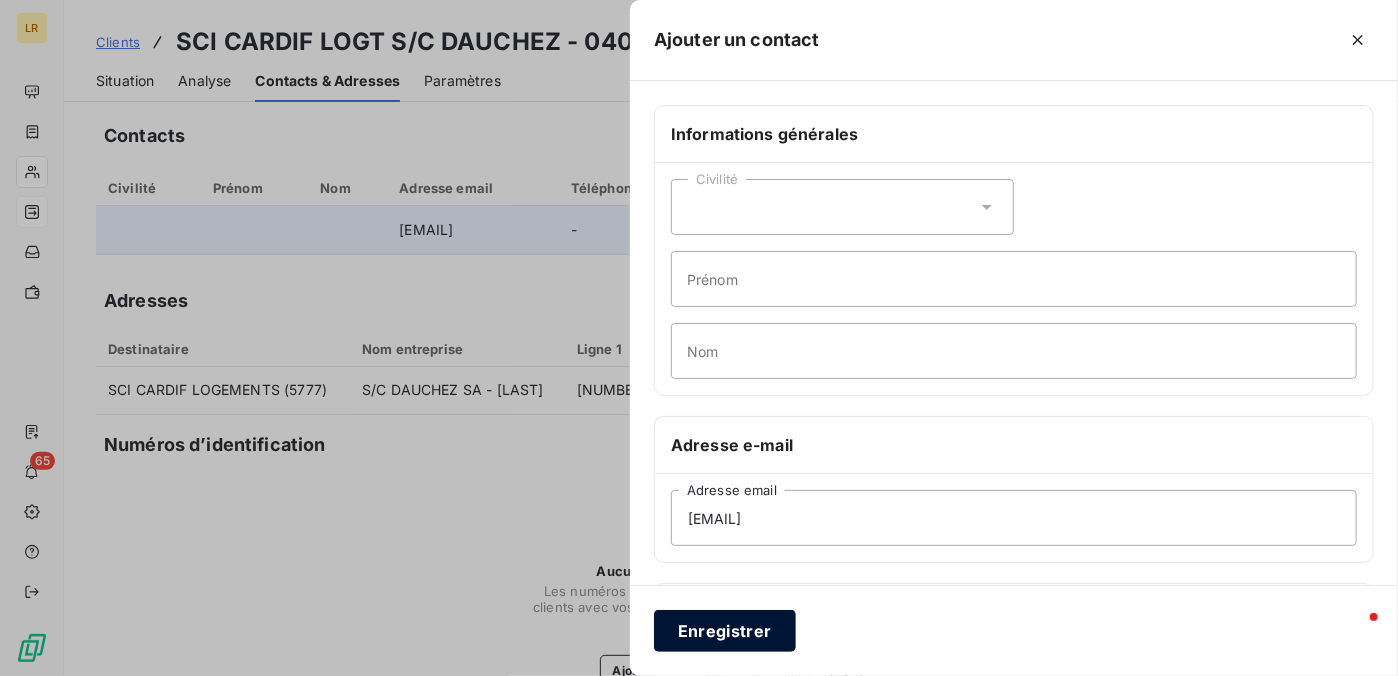click on "Enregistrer" at bounding box center (725, 631) 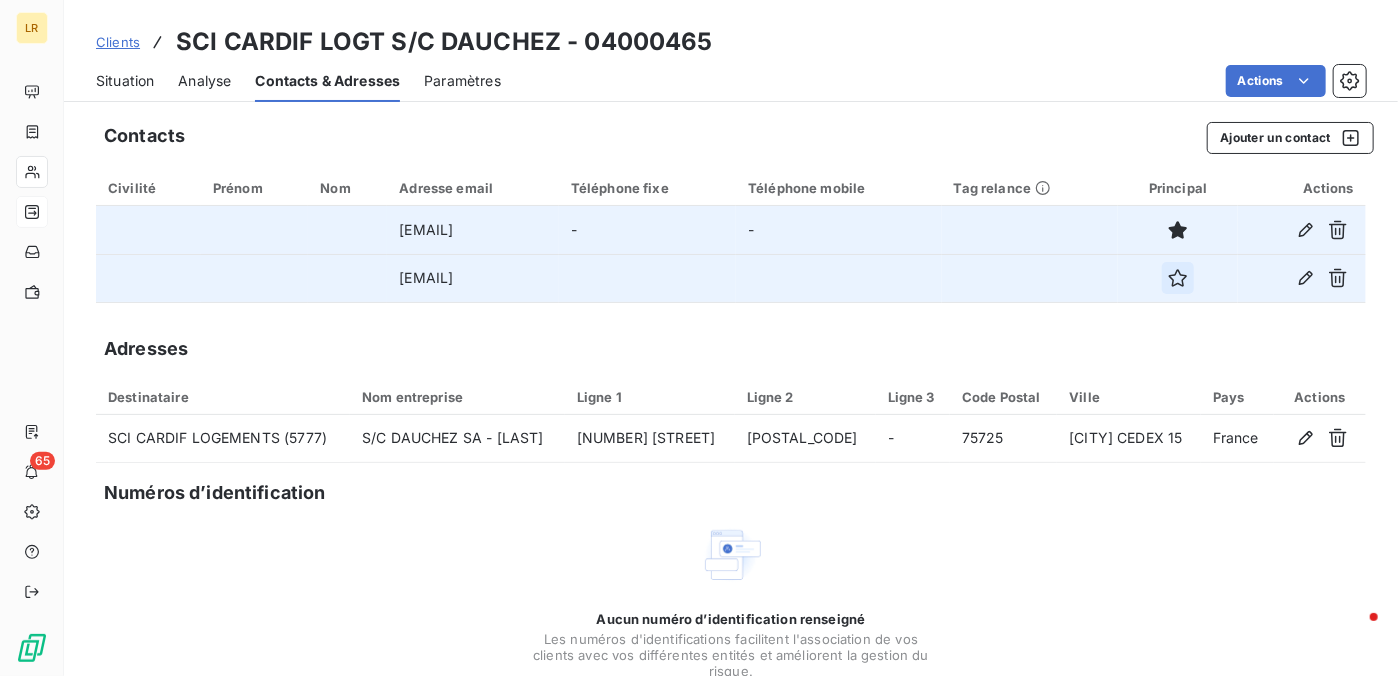 click 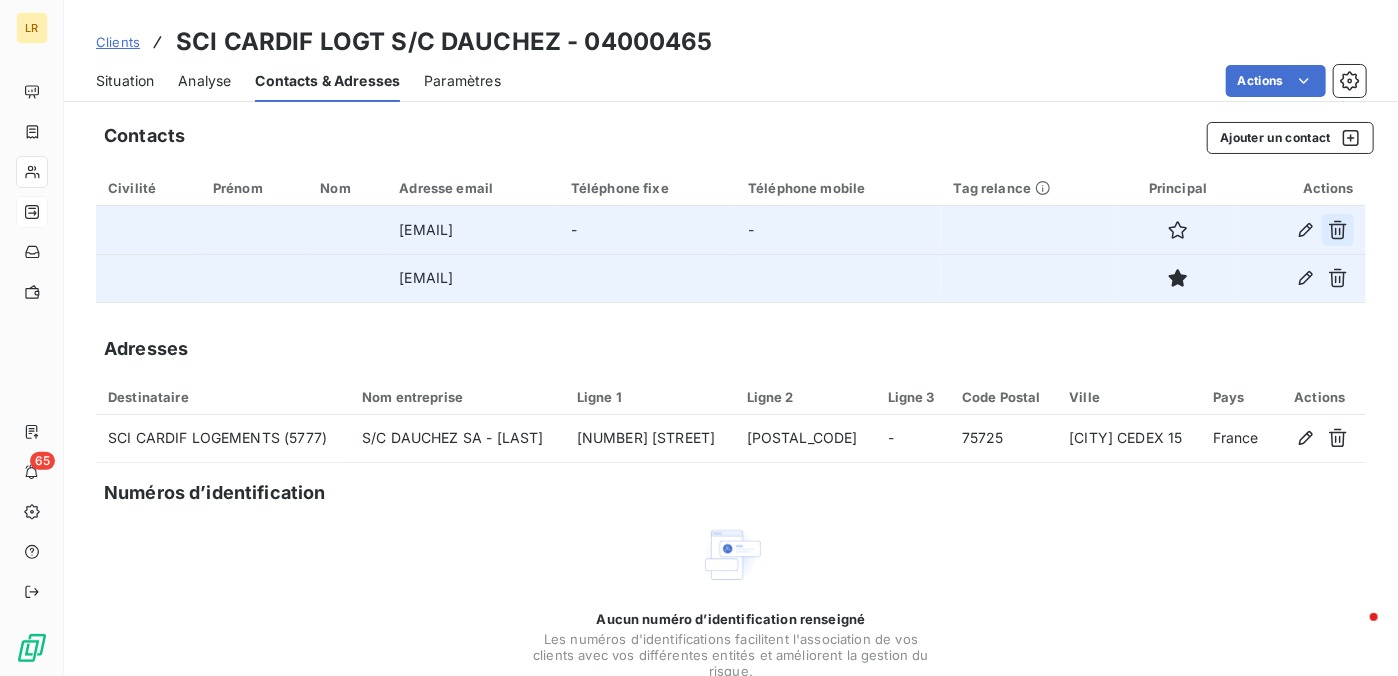 click 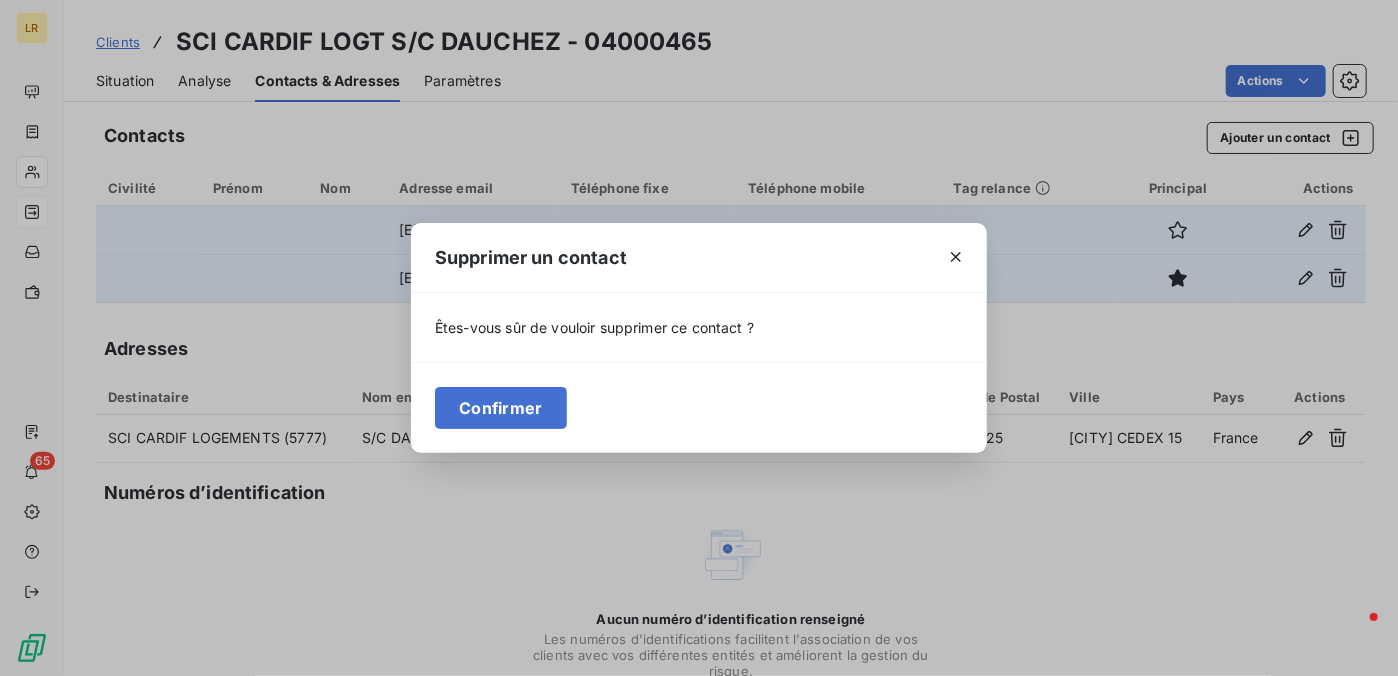 drag, startPoint x: 995, startPoint y: 563, endPoint x: 969, endPoint y: 358, distance: 206.6422 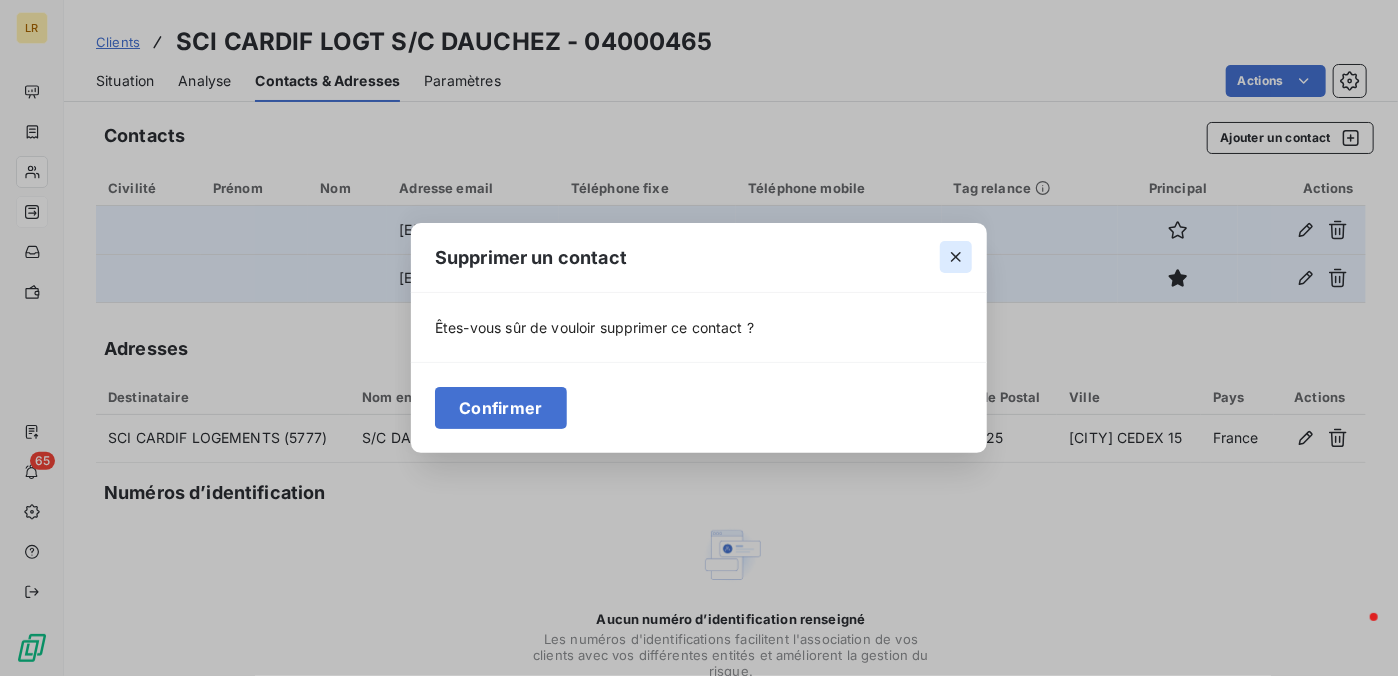 click 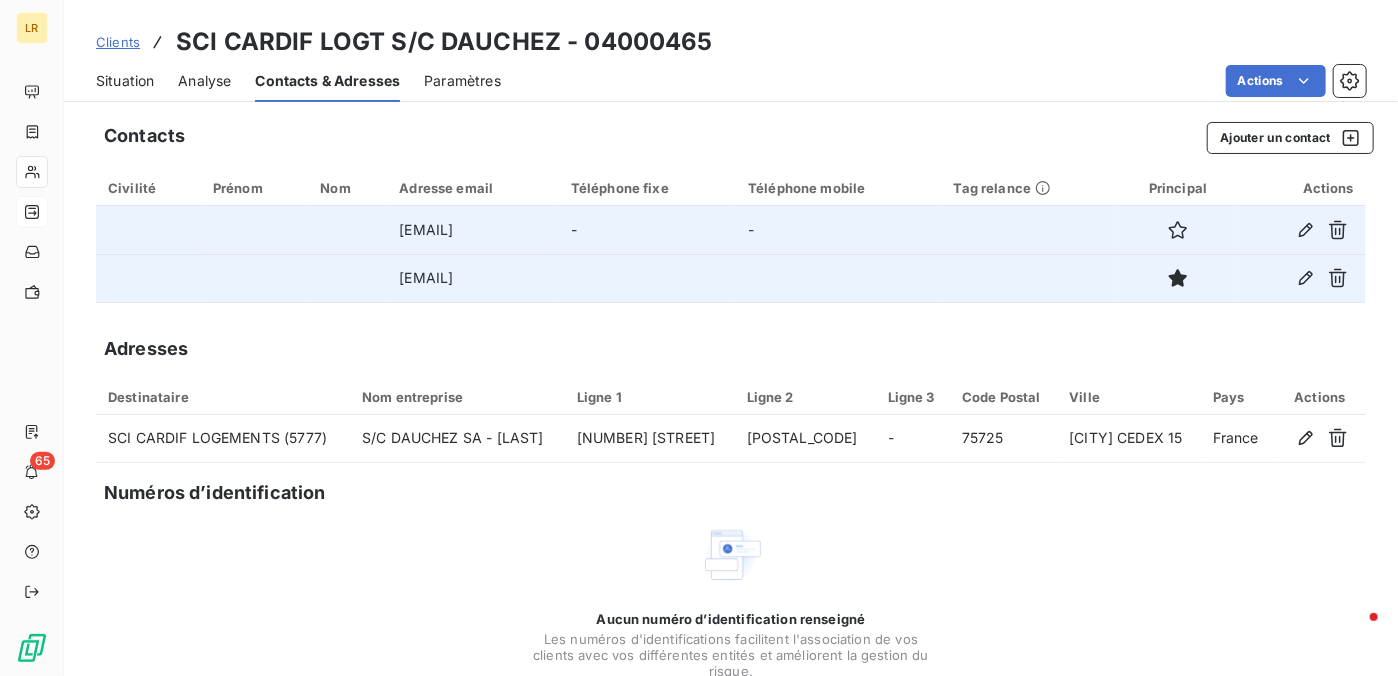 click on "Aucun numéro d’identification renseigné Les numéros d'identifications facilitent l'association de vos clients avec vos différentes entités et améliorent la gestion du risque. Ajouter un numéro d’identification" at bounding box center (731, 629) 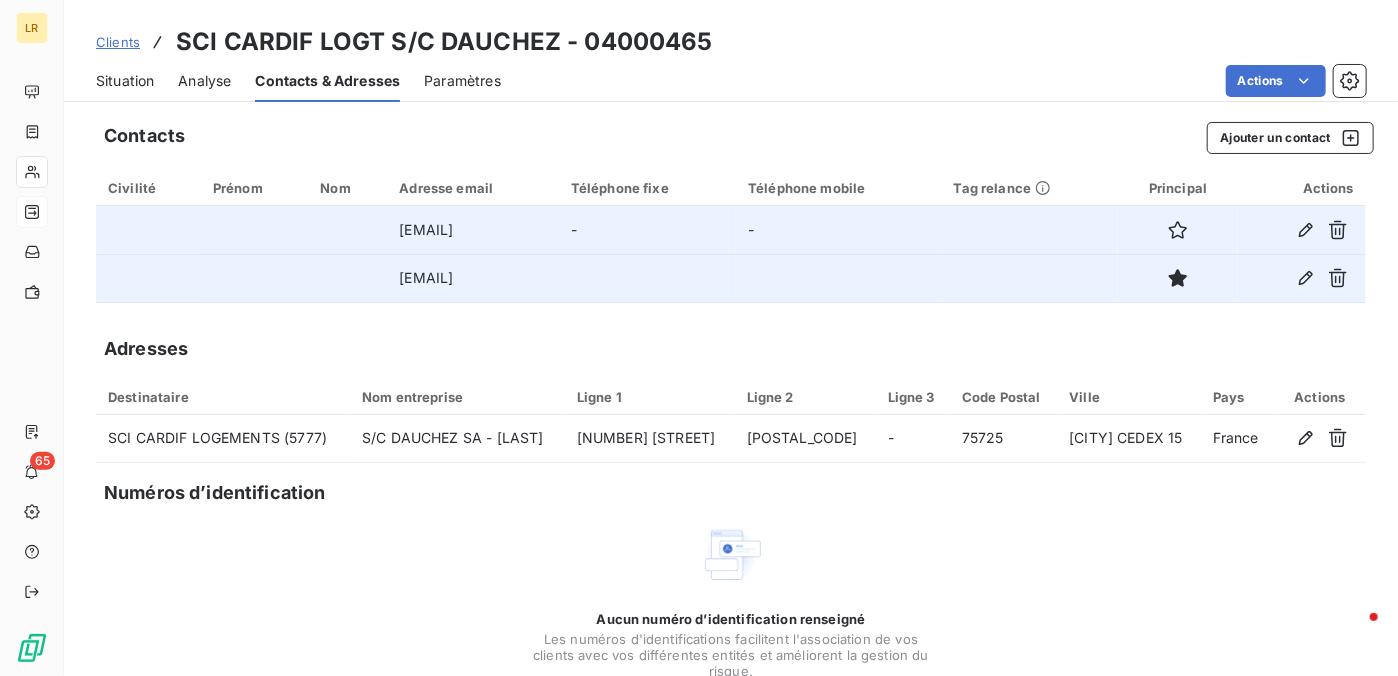 click on "LR 65 Clients SCI CARDIF LOGT S/C DAUCHEZ - [NUMBER] Situation Analyse Contacts & Adresses Paramètres Actions Contacts Ajouter un contact Civilité Prénom Nom Adresse email Téléphone fixe Téléphone mobile Tag relance   Principal Actions sdias@dauchez.fr - - factures.seti@dauchez.fr Adresses Destinataire Nom entreprise Ligne 1 Ligne 1 Ligne 2 Ligne 3 Code Postal Ville Pays Actions SCI CARDIF LOGEMENTS (5777) S/C DAUCHEZ SA - SONIA DIAS [NUMBER] [STREET] CS 71502 - [POSTAL_CODE] [CITY] [COUNTRY] Numéros d’identification Aucun numéro d’identification renseigné Les numéros d'identifications facilitent l'association de vos clients avec vos différentes entités et améliorent la gestion du risque. Ajouter un numéro d’identification" at bounding box center [699, 338] 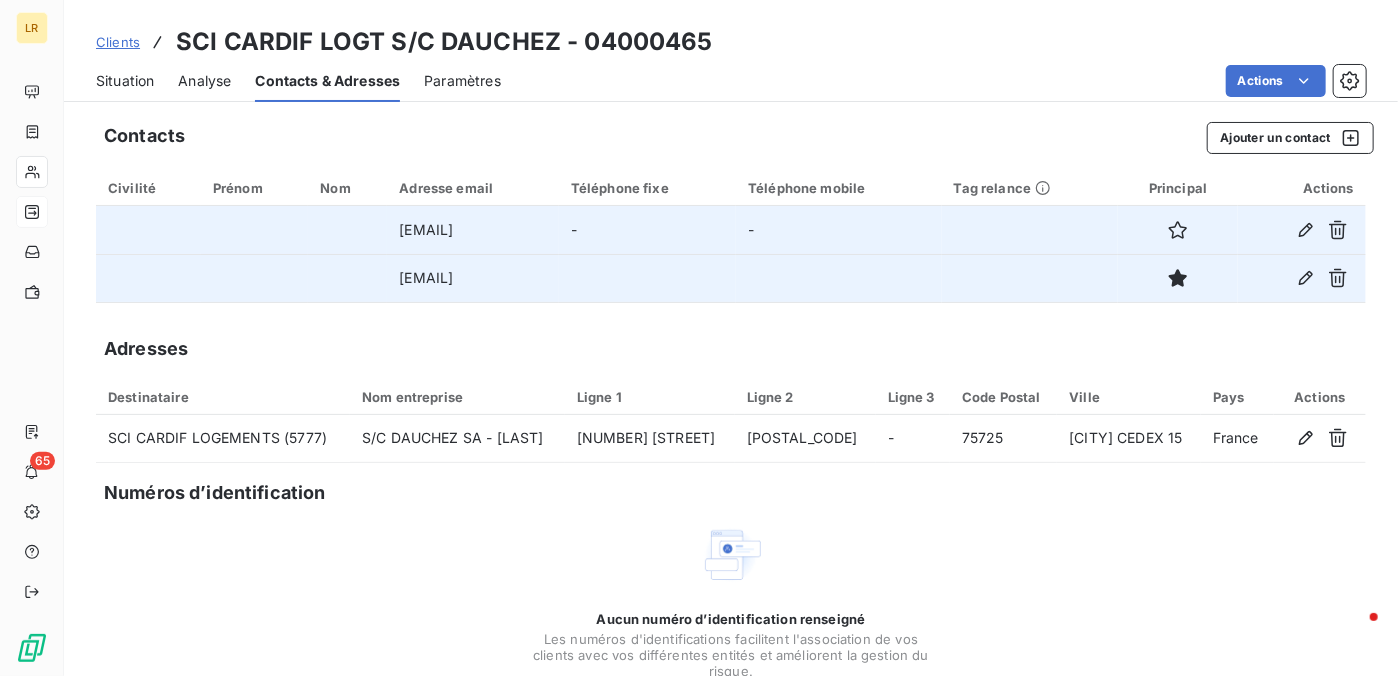 click on "Contacts Ajouter un contact Civilité Prénom Nom Adresse email Téléphone fixe Téléphone mobile Tag relance   Principal Actions sdias@dauchez.fr - - factures.seti@dauchez.fr Adresses Destinataire Nom entreprise Ligne 1 Ligne 1 Ligne 2 Ligne 3 Code Postal Ville Pays Actions SCI CARDIF LOGEMENTS (5777) S/C DAUCHEZ SA - SONIA DIAS [NUMBER] [STREET] CS 71502 - [POSTAL_CODE] [CITY] [COUNTRY] Numéros d’identification Aucun numéro d’identification renseigné Les numéros d'identifications facilitent l'association de vos clients avec vos différentes entités et améliorent la gestion du risque. Ajouter un numéro d’identification" at bounding box center (731, 438) 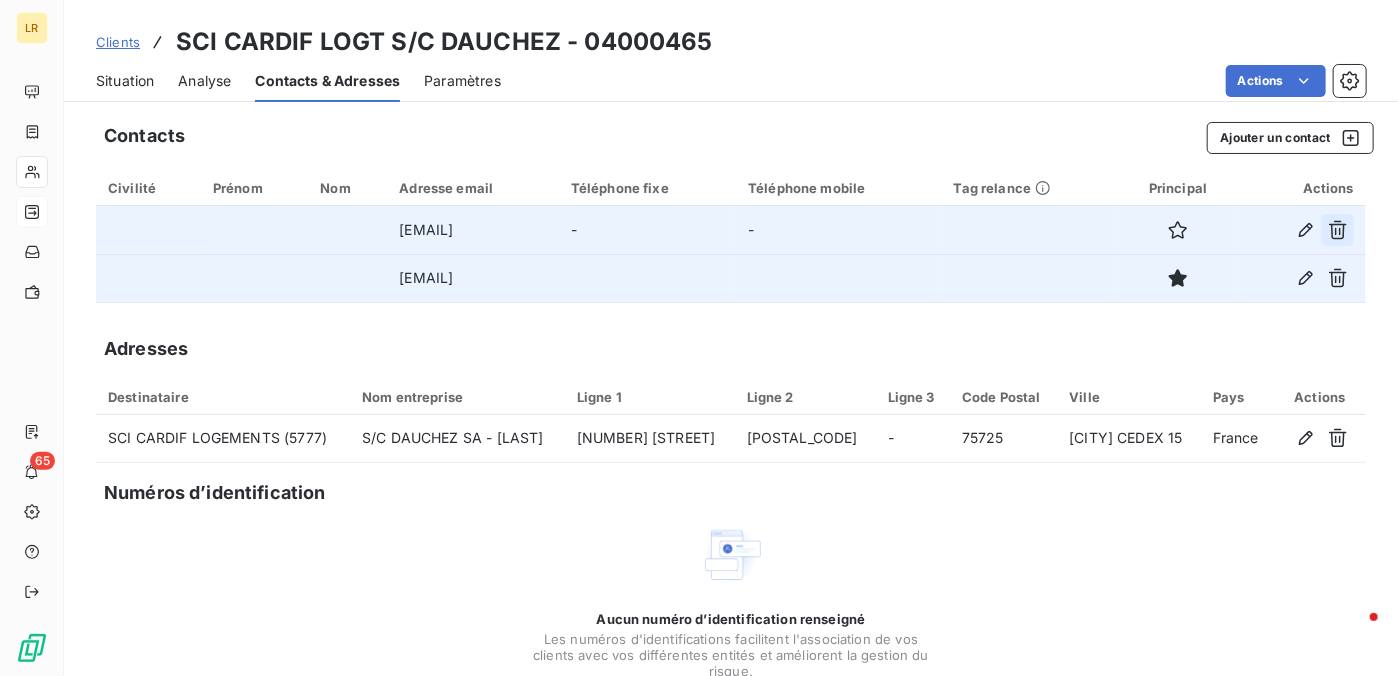 click 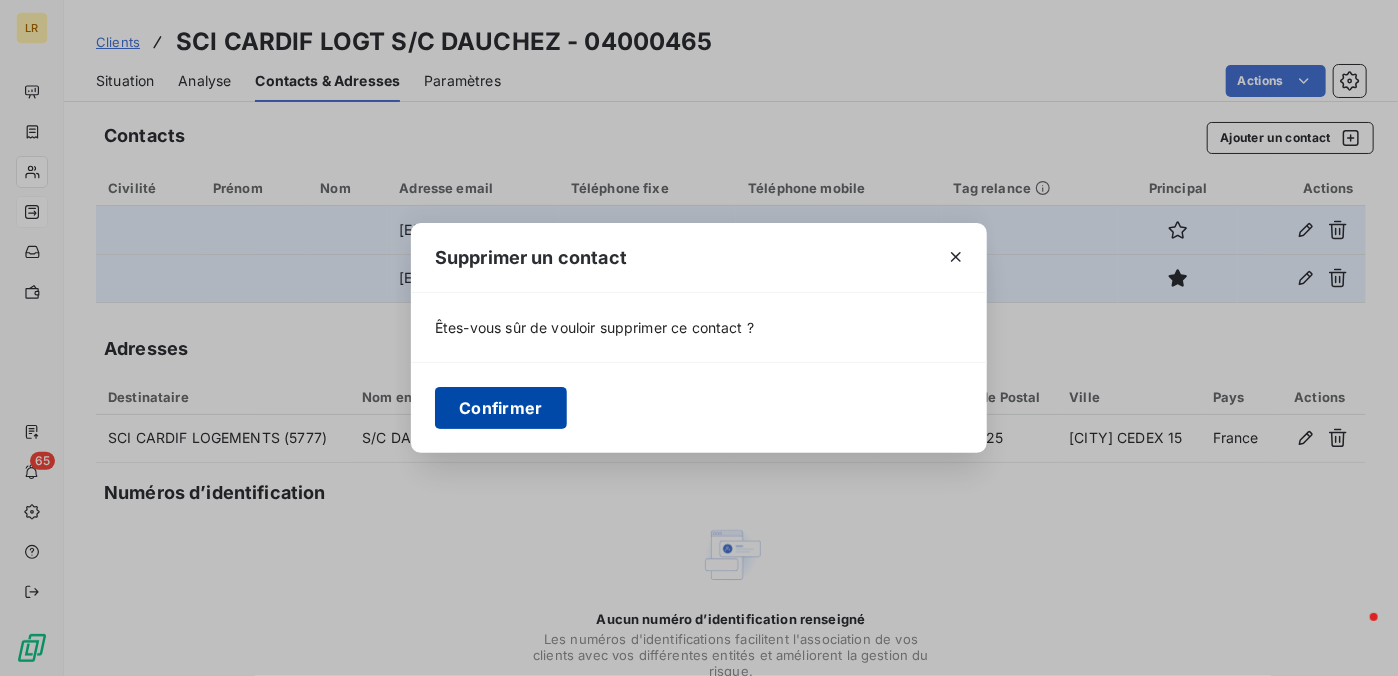 click on "Confirmer" at bounding box center [501, 408] 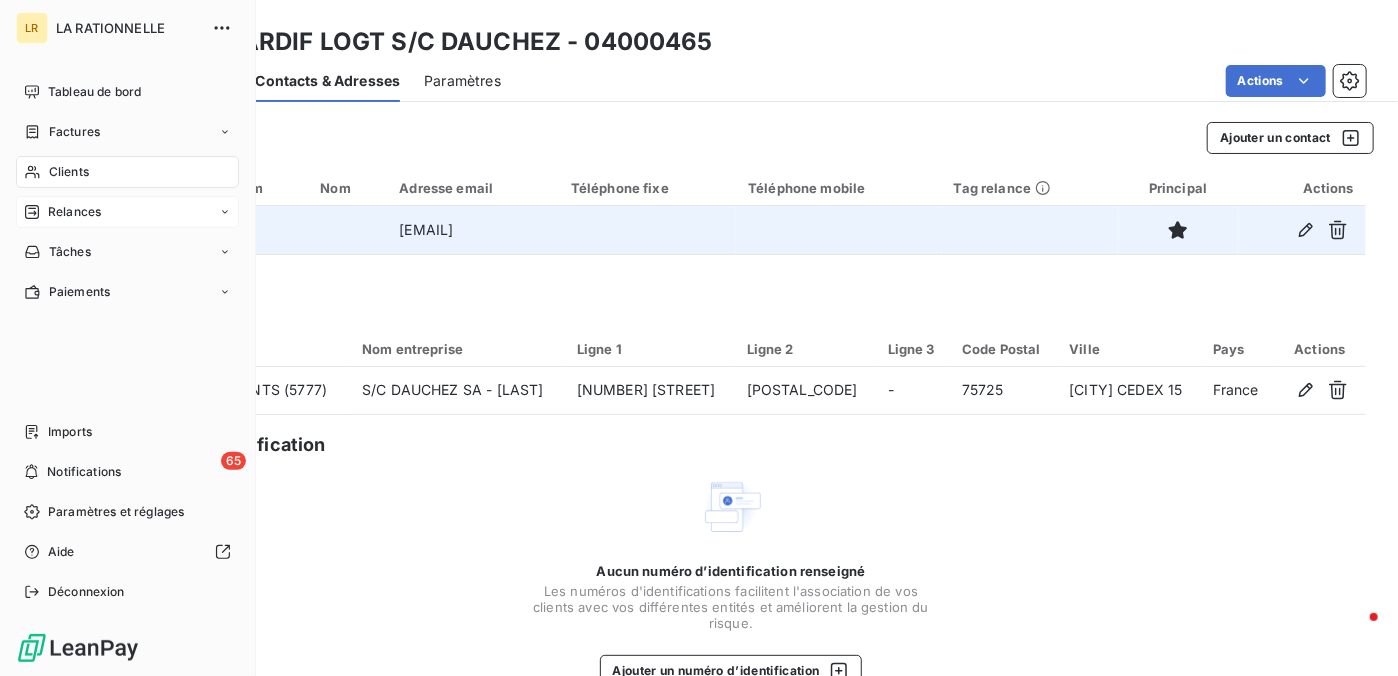 click on "Relances" at bounding box center [74, 212] 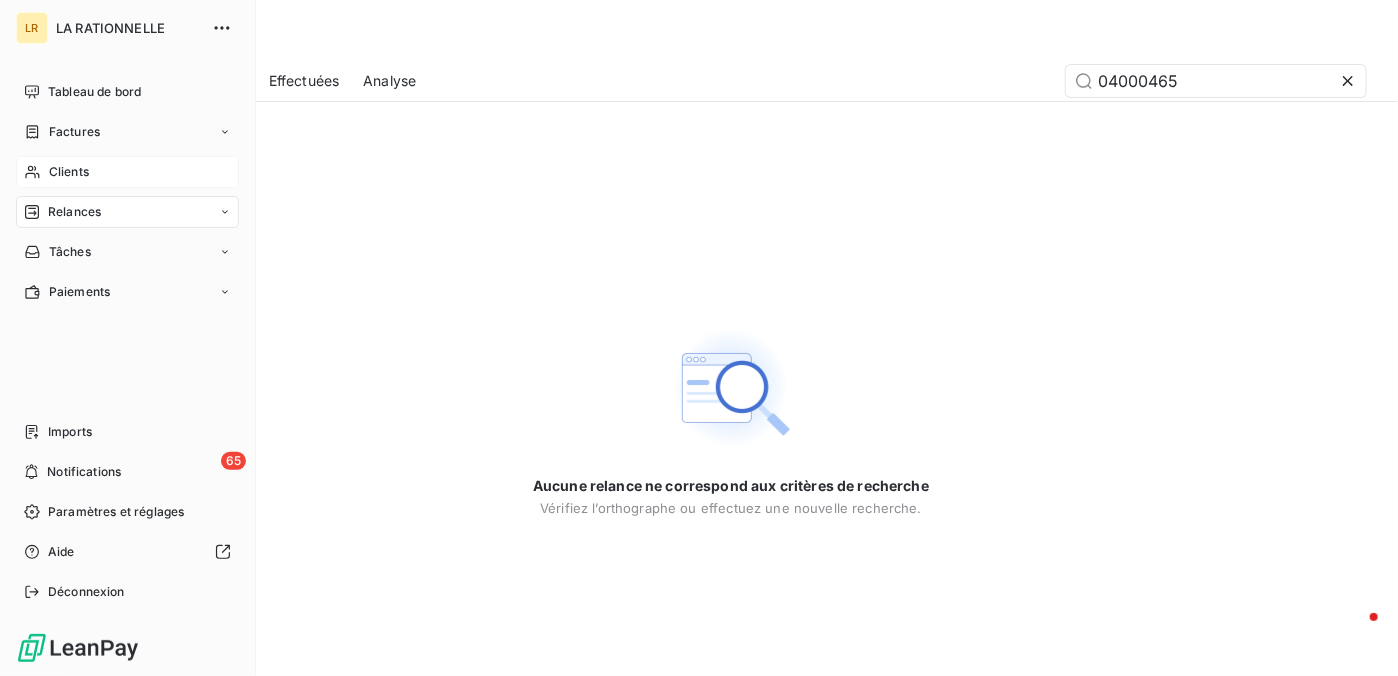 click on "Relances" at bounding box center (127, 212) 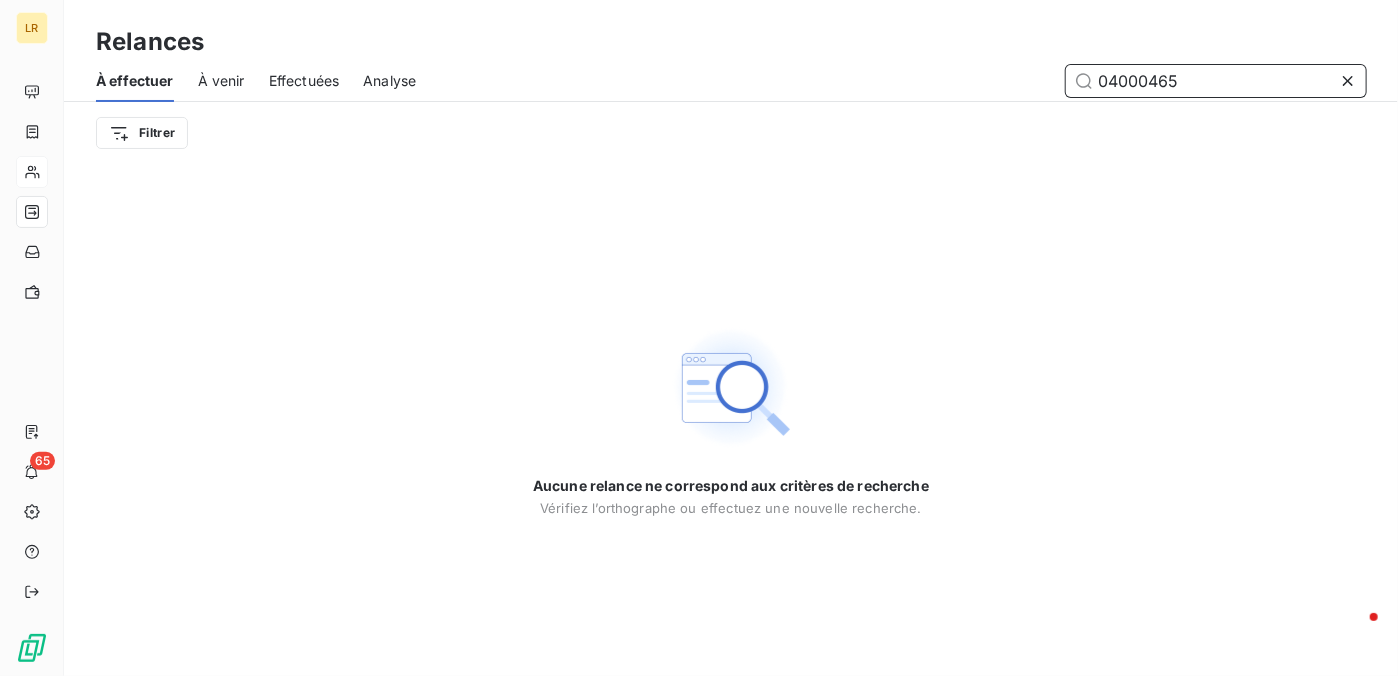 click on "04000465" at bounding box center [1216, 81] 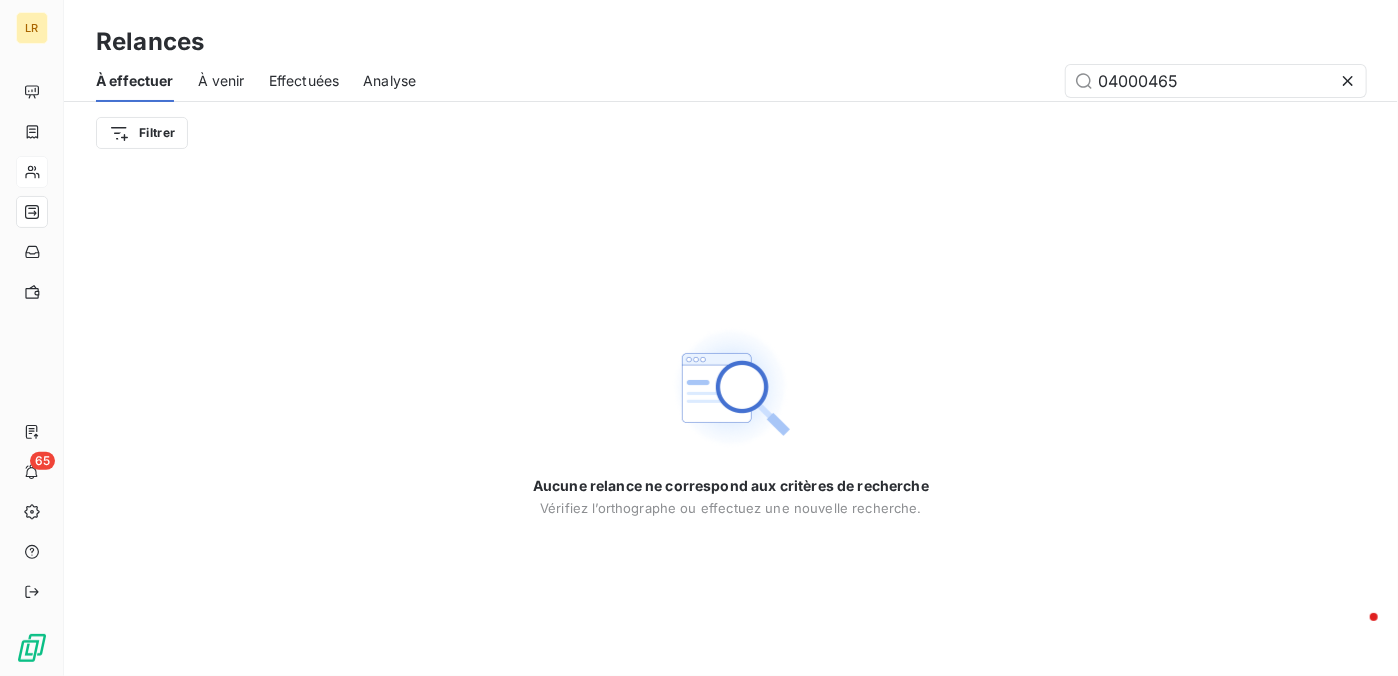 click on "Aucune relance ne correspond aux critères de recherche Vérifiez l’orthographe ou effectuez une nouvelle recherche." at bounding box center [731, 420] 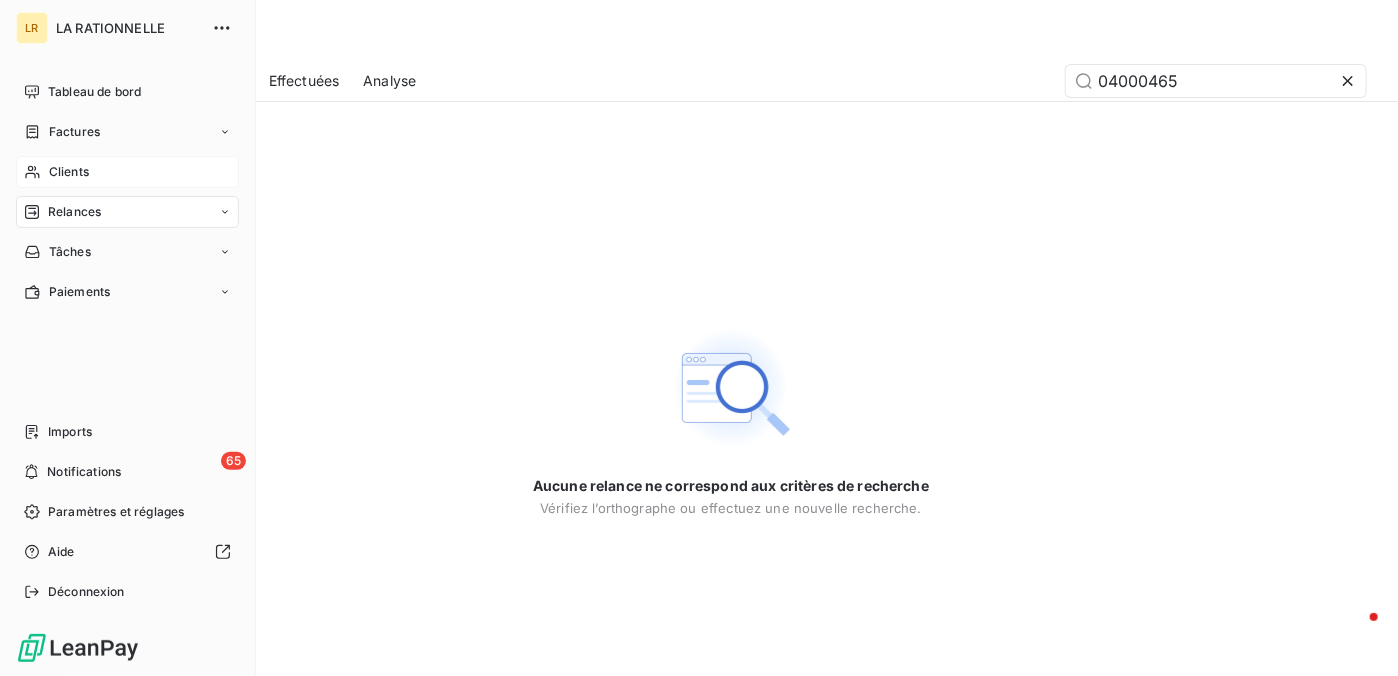 click on "Clients" at bounding box center [127, 172] 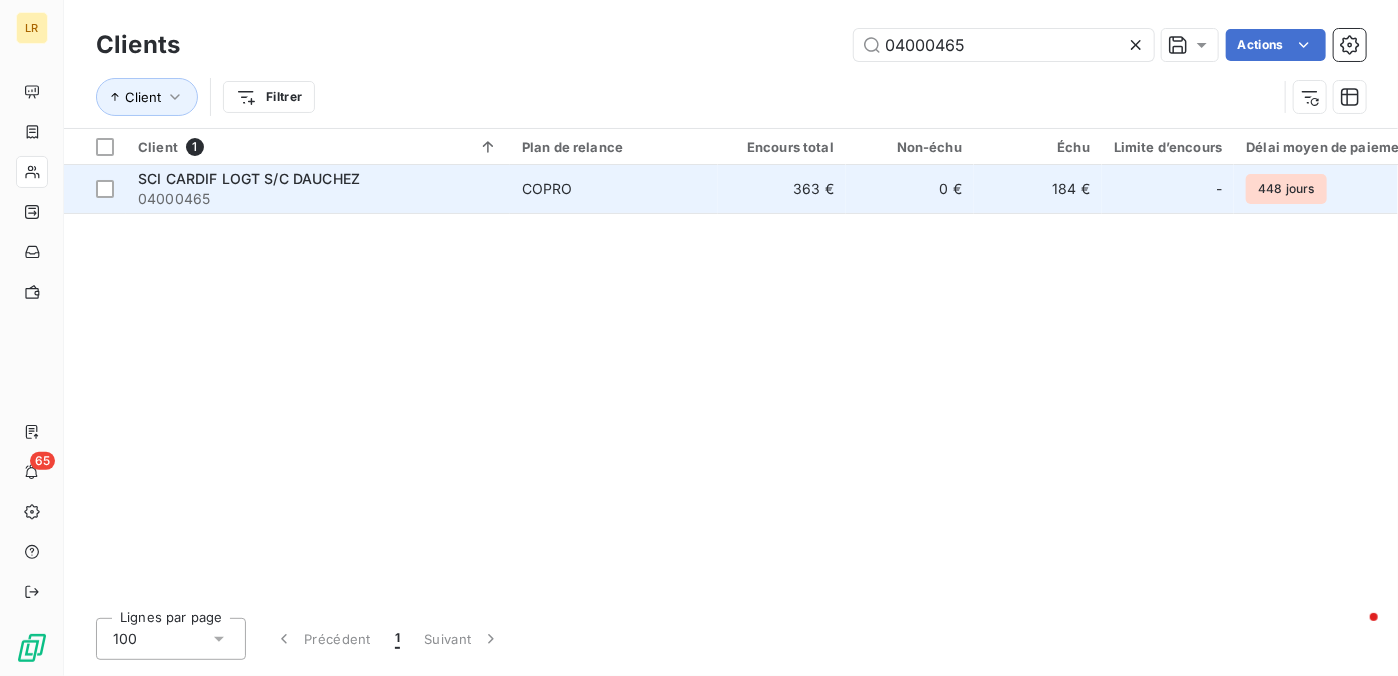 click on "SCI CARDIF LOGT S/C DAUCHEZ" at bounding box center [249, 178] 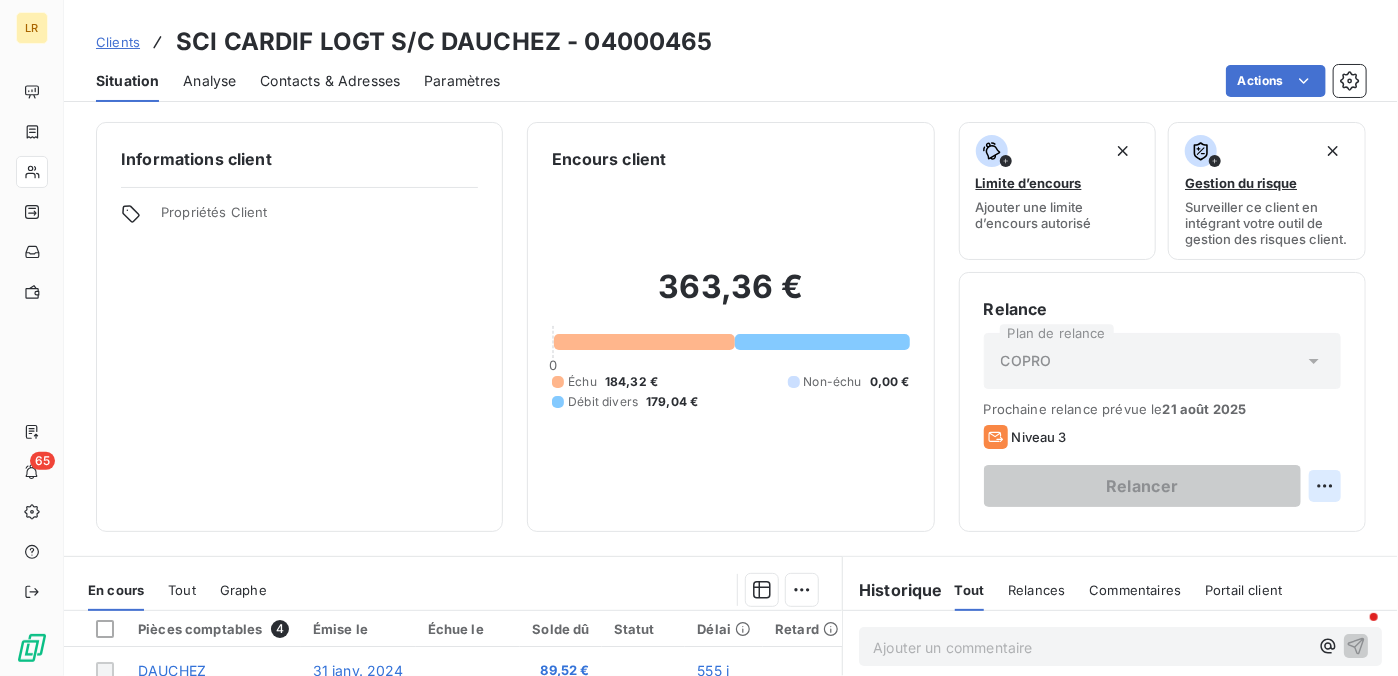 click on "LR 65 Clients SCI CARDIF LOGT S/C DAUCHEZ - 04000465 Situation Analyse Contacts & Adresses Paramètres Actions Informations client Propriétés Client Encours client 363,36 € 0 Échu 184,32 € Non-échu 0,00 € Débit divers 179,04 € Limite d’encours Ajouter une limite d’encours autorisé Gestion du risque Surveiller ce client en intégrant votre outil de gestion des risques client. Relance Plan de relance COPRO Prochaine relance prévue le 21 août 2025 Niveau 3 Relancer En cours Tout Graphe Pièces comptables 4 Émise le Échue le Solde dû Statut Délai Retard Tag relance DAUCHEZ 31 janv. 2024 89,52 € 555 j DAUCHEZ 15 févr. 2024 89,52 € 540 j 25060081 15 juin 2025 15 juin 2025 92,16 € échue 54 j +54 j 25070083 15 juil. 2025 15 juil. 2025 92,16 € échue 24 j +24 j Lignes par page 25 Précédent 1 Suivant Historique Tout Relances Commentaires Portail client Tout Relances Commentaires Portail client Ajouter un commentaire ﻿ Email il y a 21 heures :" at bounding box center [699, 338] 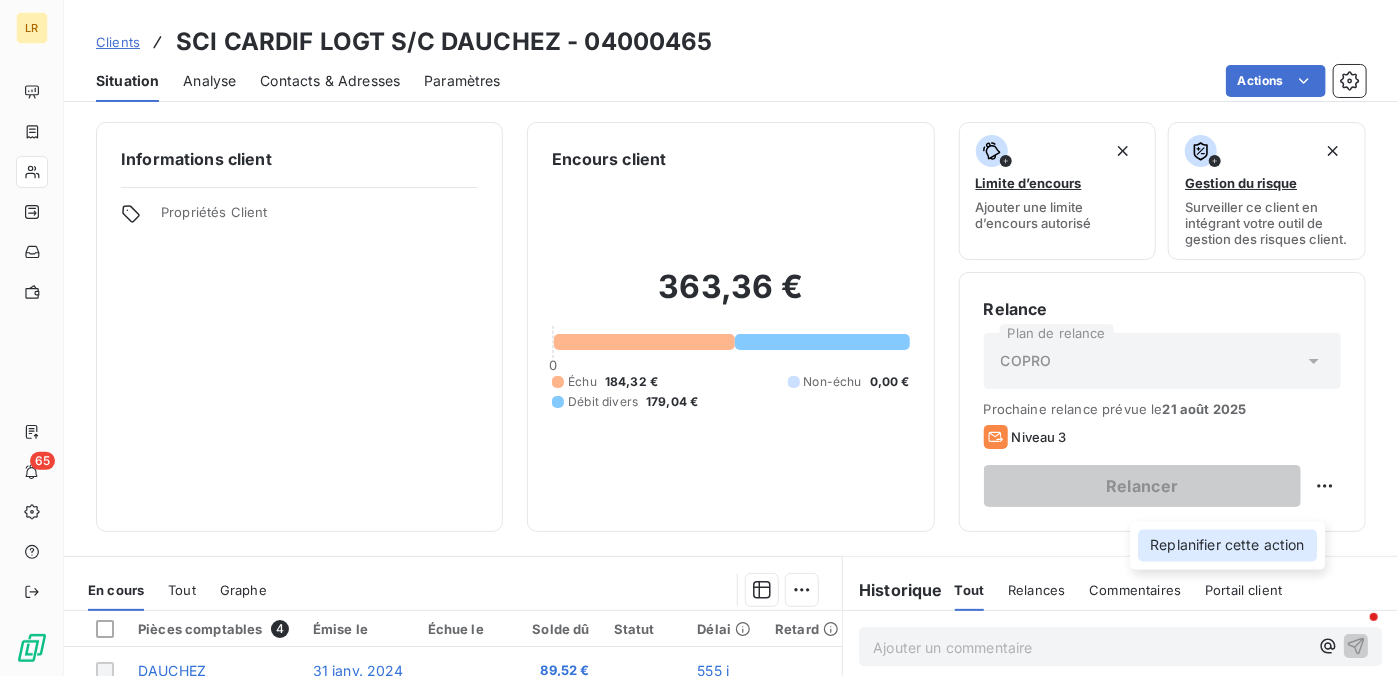 click on "Replanifier cette action" at bounding box center (1227, 546) 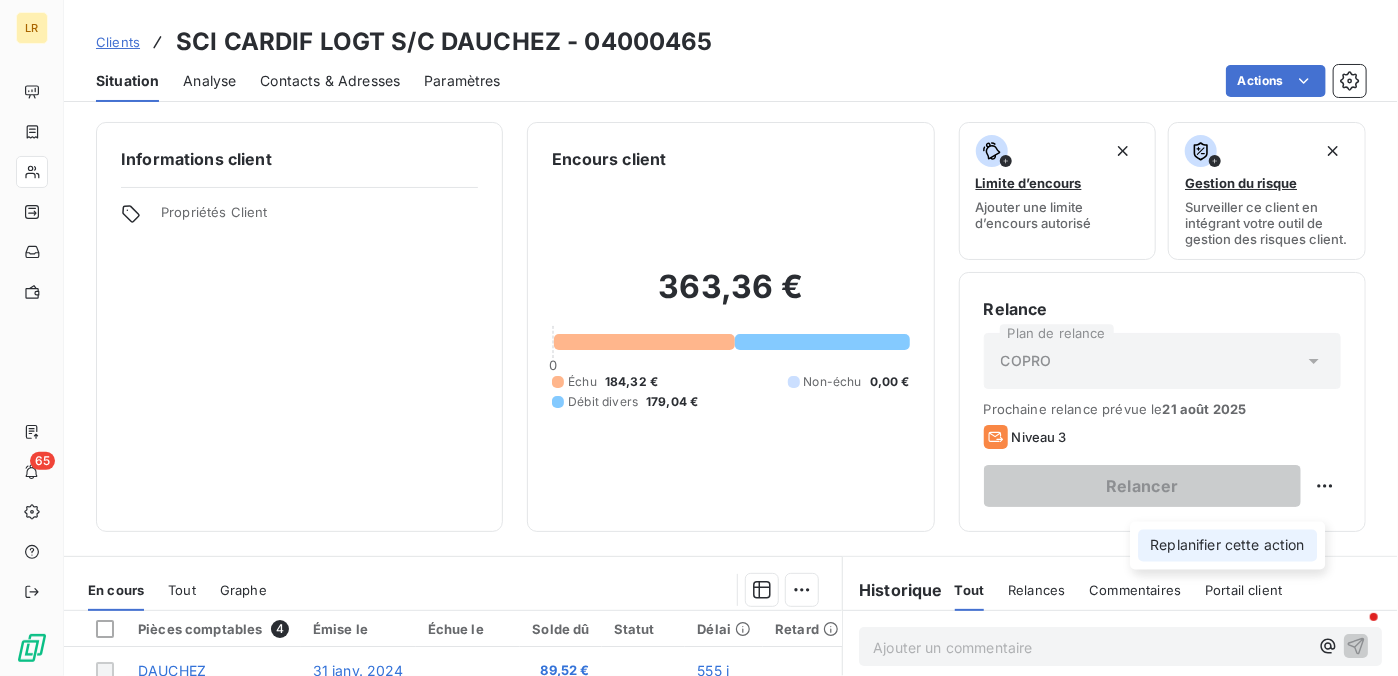 select on "7" 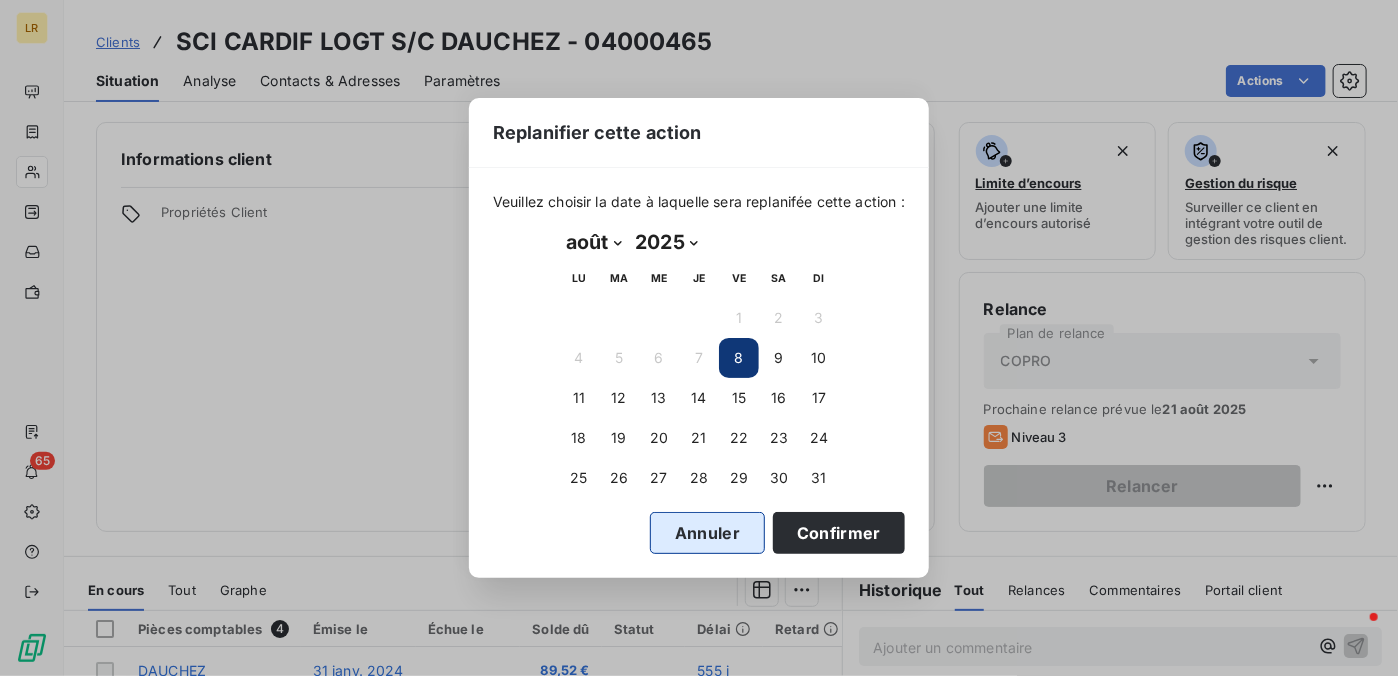 click on "Annuler" at bounding box center (707, 533) 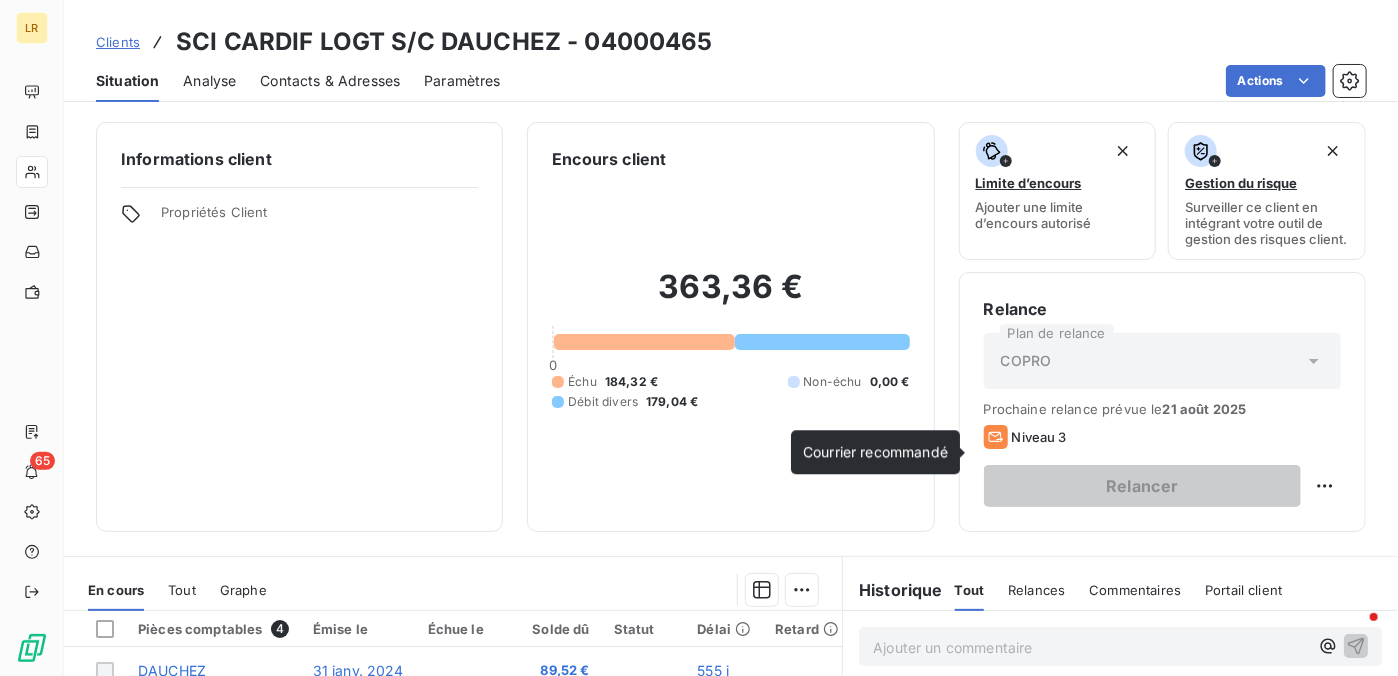 click 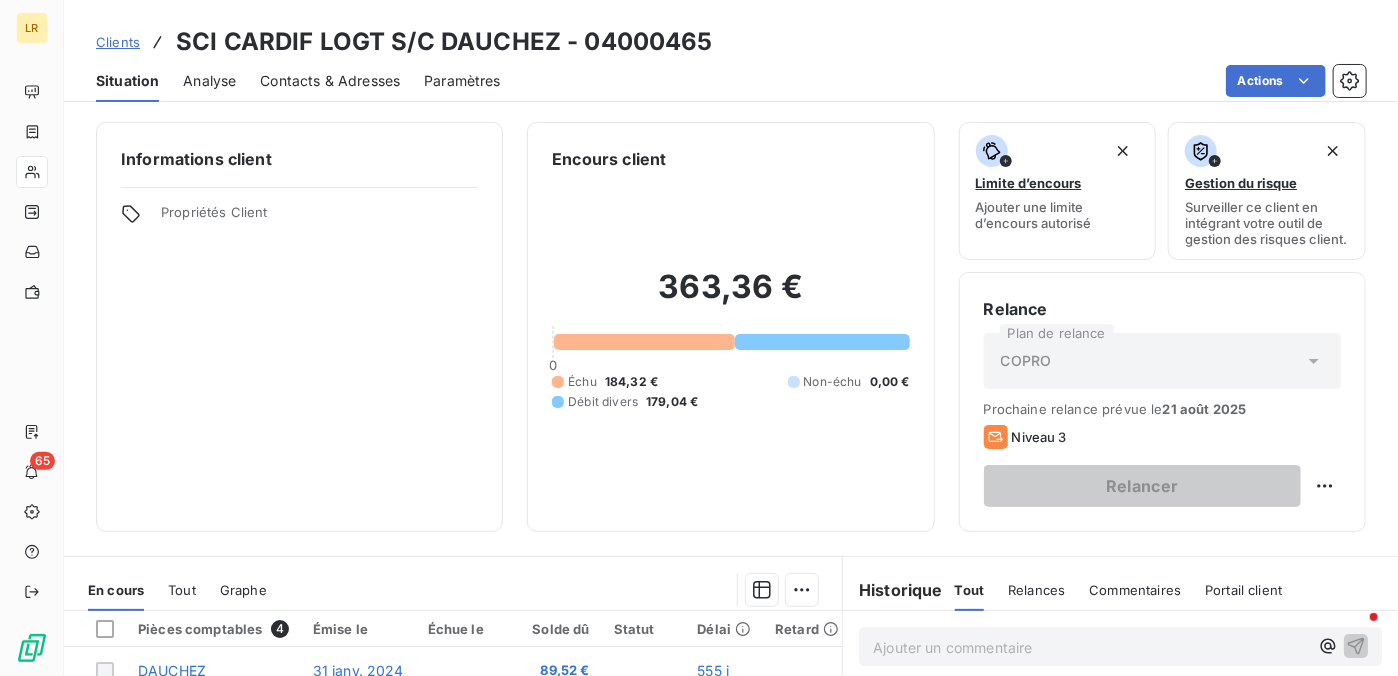 click on "Niveau 3" at bounding box center (1039, 437) 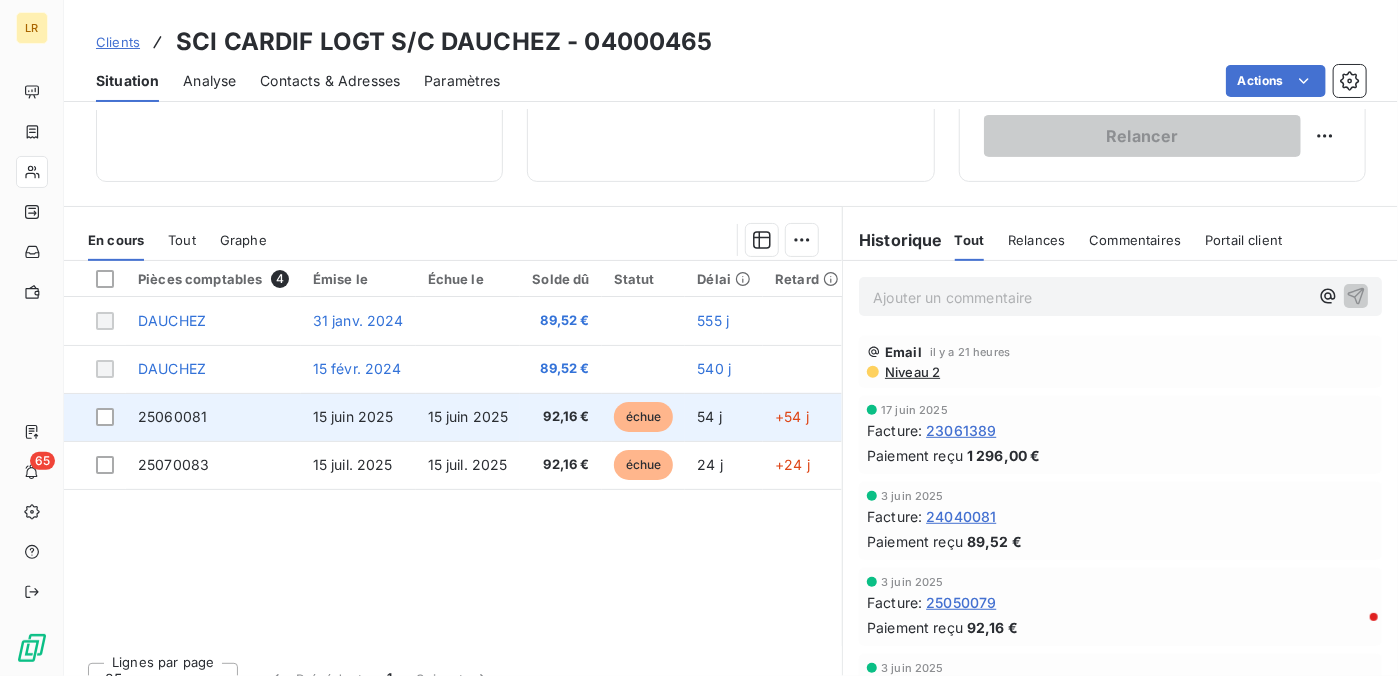 scroll, scrollTop: 395, scrollLeft: 0, axis: vertical 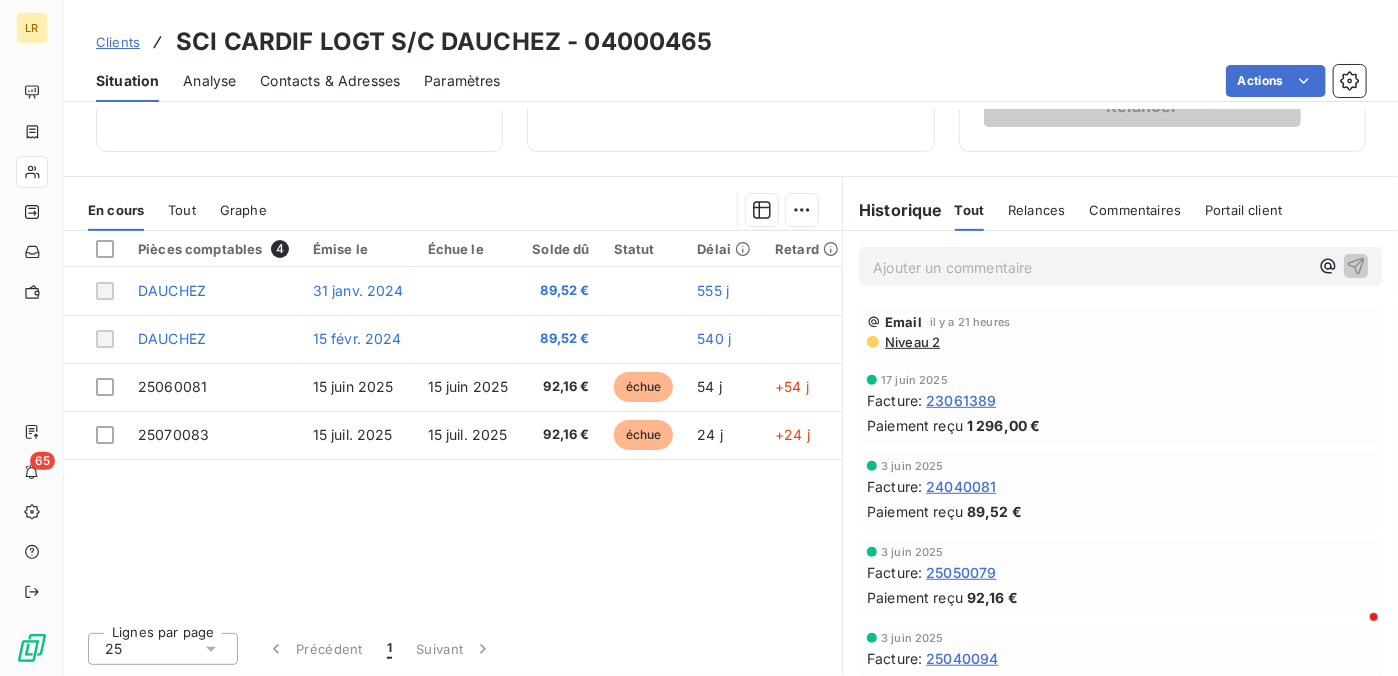 click on "Relances" at bounding box center [1036, 210] 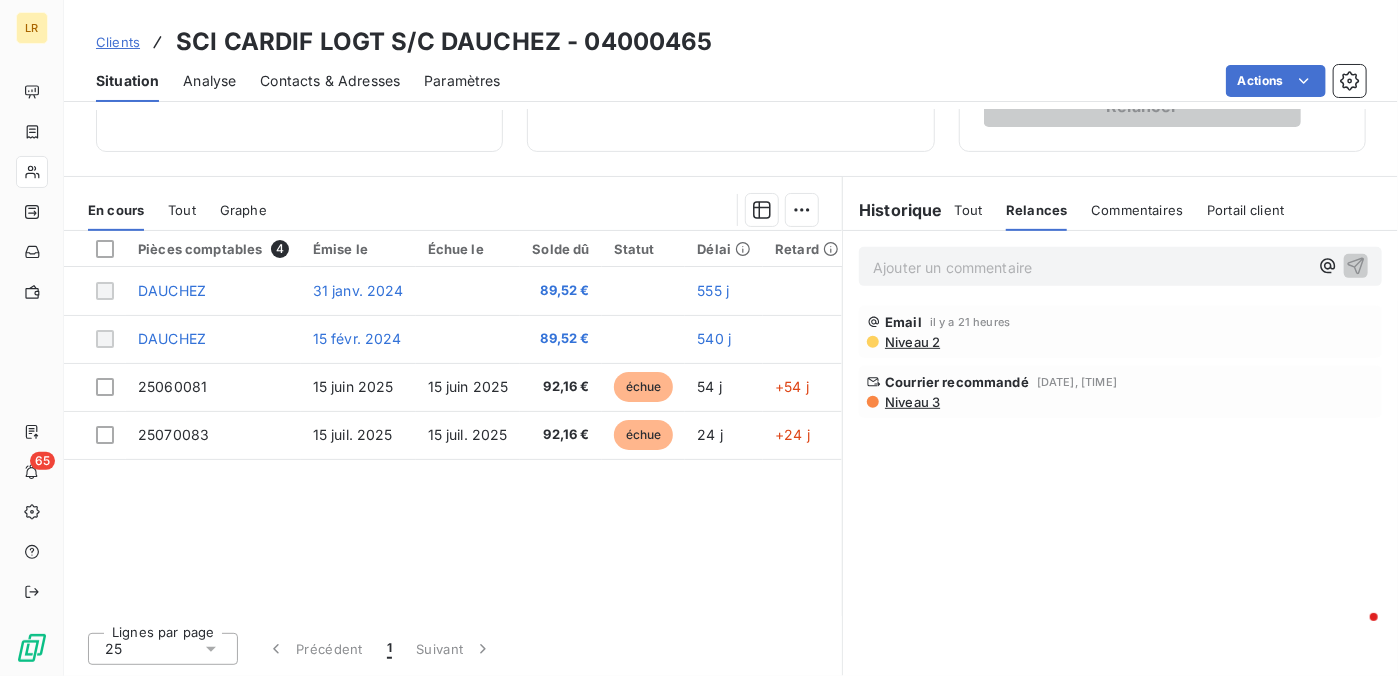 click on "Niveau 2" at bounding box center (911, 342) 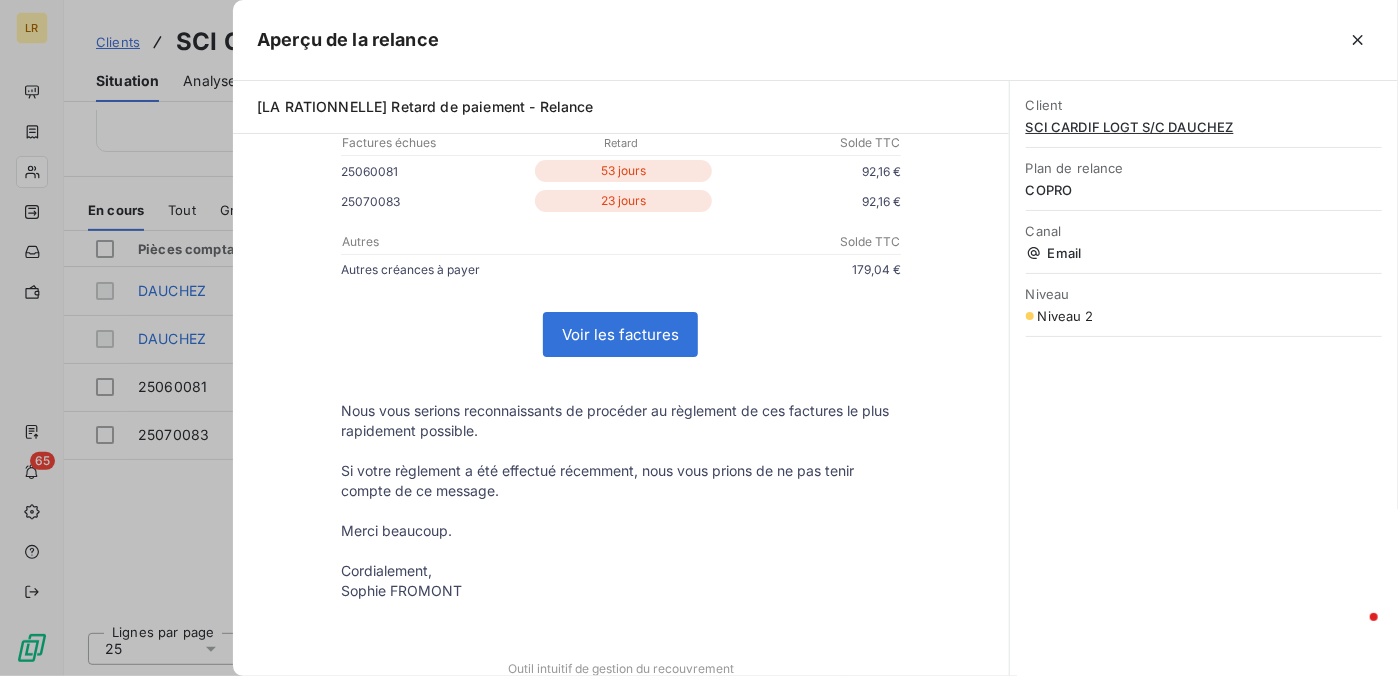 scroll, scrollTop: 0, scrollLeft: 0, axis: both 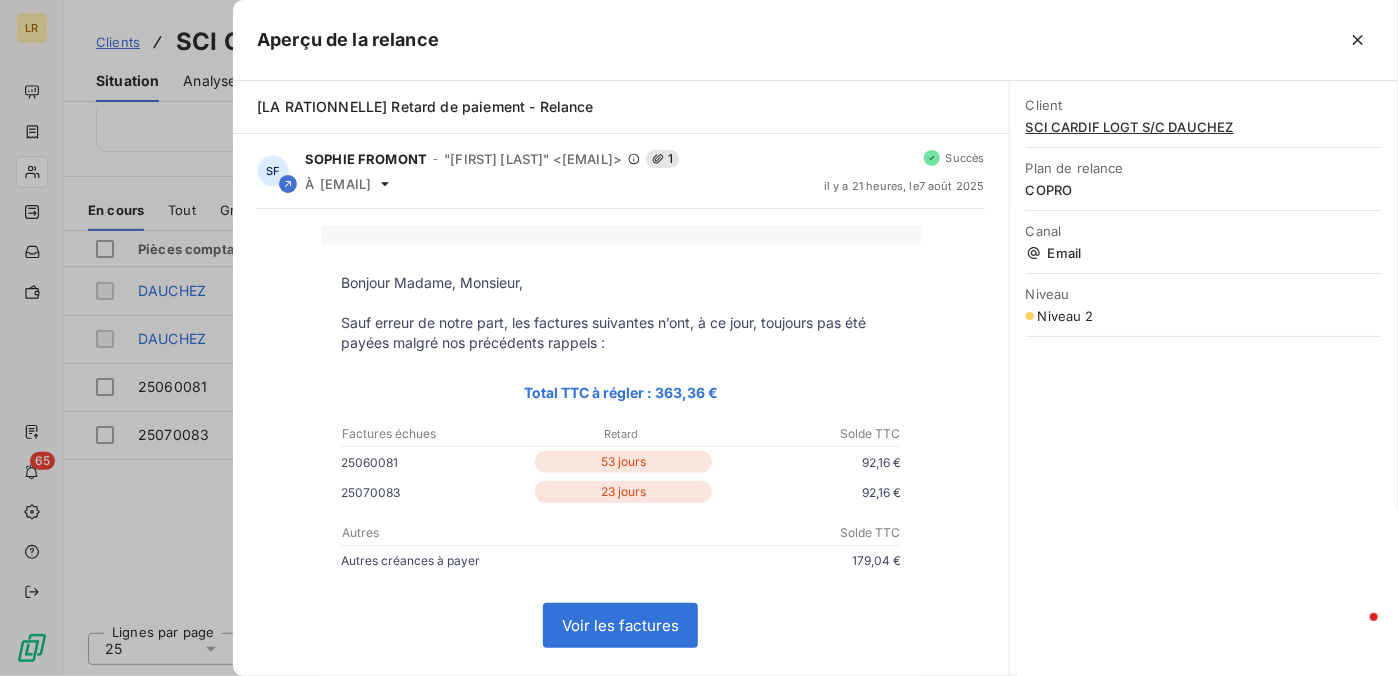 click at bounding box center [699, 338] 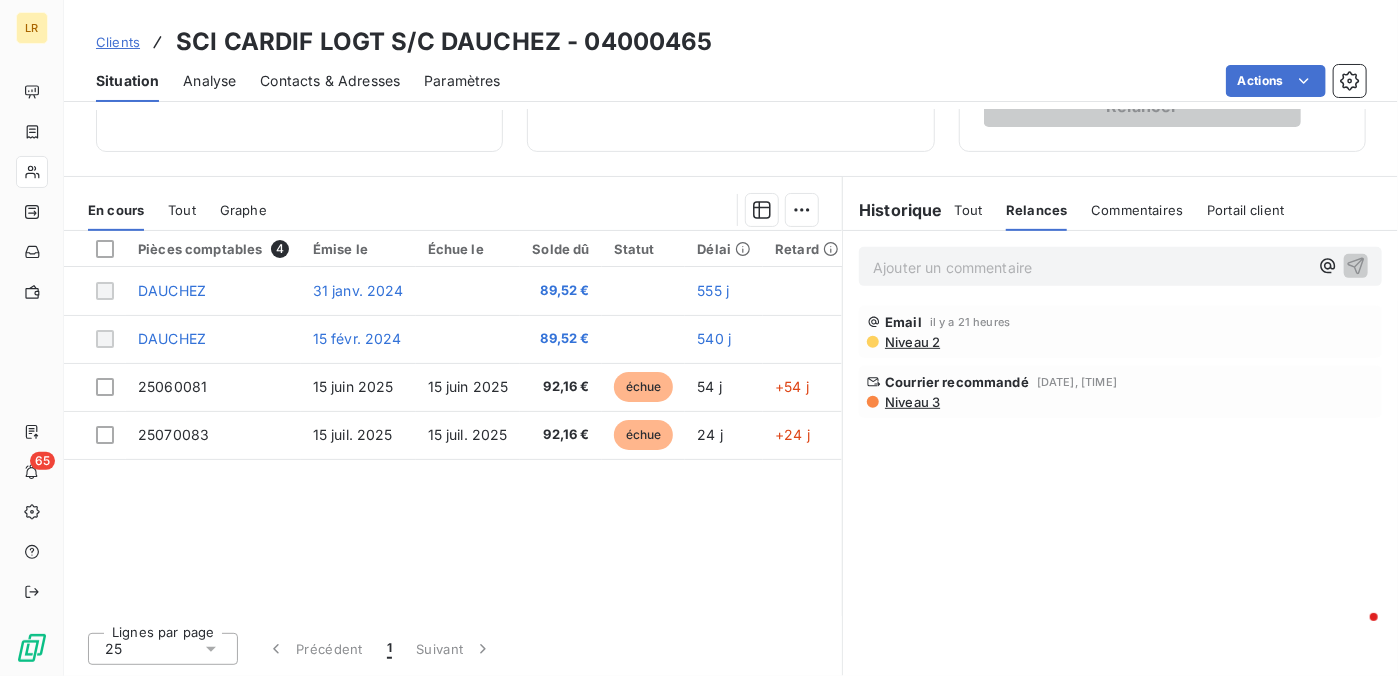 click on "Tout" at bounding box center (969, 210) 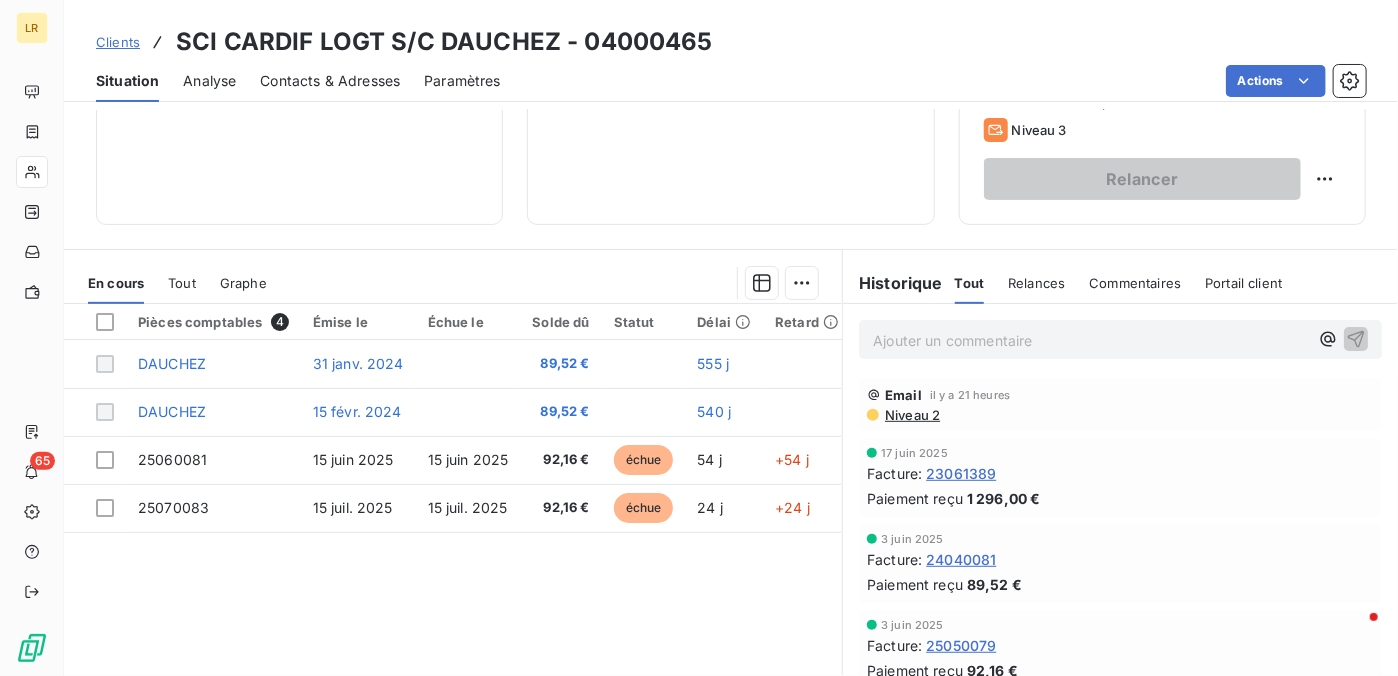 scroll, scrollTop: 195, scrollLeft: 0, axis: vertical 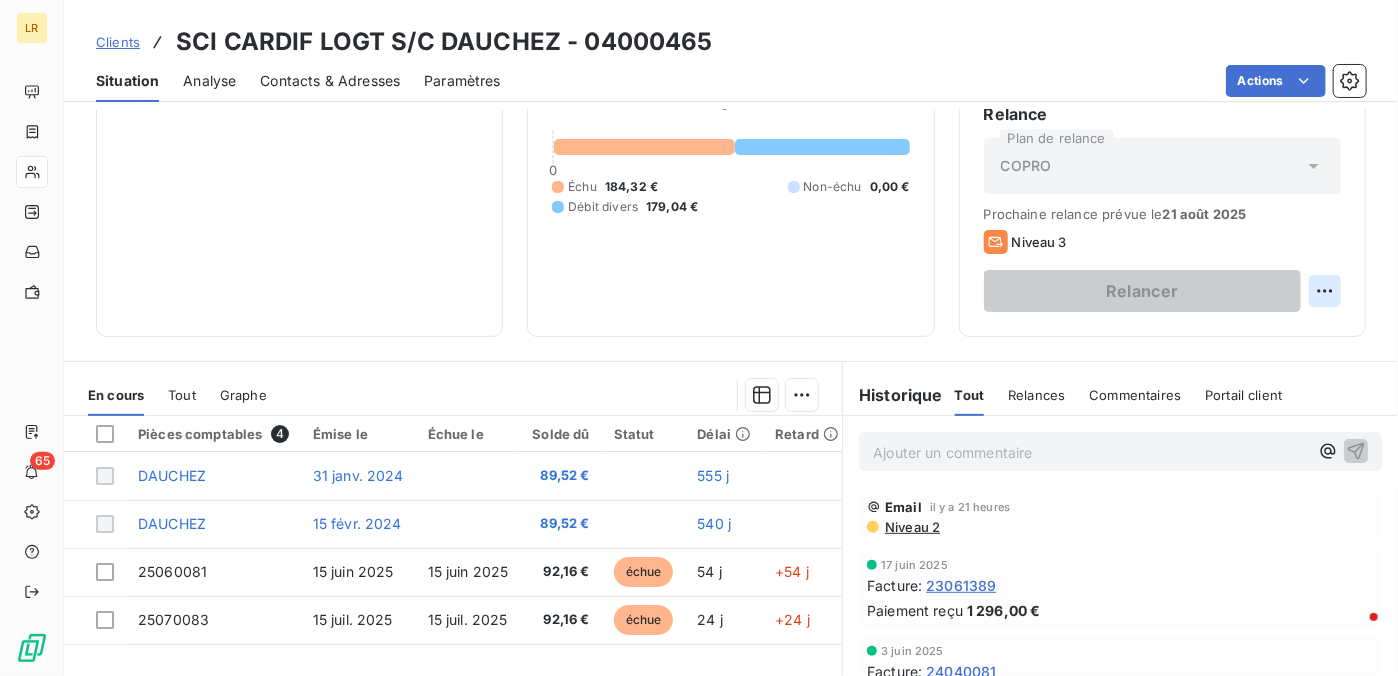 click on "LR 65 Clients SCI CARDIF LOGT S/C DAUCHEZ - 04000465 Situation Analyse Contacts & Adresses Paramètres Actions Informations client Propriétés Client Encours client 363,36 € 0 Échu 184,32 € Non-échu 0,00 € Débit divers 179,04 € Limite d’encours Ajouter une limite d’encours autorisé Gestion du risque Surveiller ce client en intégrant votre outil de gestion des risques client. Relance Plan de relance COPRO Prochaine relance prévue le 21 août 2025 Niveau 3 Relancer En cours Tout Graphe Pièces comptables 4 Émise le Échue le Solde dû Statut Délai Retard Tag relance DAUCHEZ 31 janv. 2024 89,52 € 555 j DAUCHEZ 15 févr. 2024 89,52 € 540 j 25060081 15 juin 2025 15 juin 2025 92,16 € échue 54 j +54 j 25070083 15 juil. 2025 15 juil. 2025 92,16 € échue 24 j +24 j Lignes par page 25 Précédent 1 Suivant Historique Tout Relances Commentaires Portail client Tout Relances Commentaires Portail client Ajouter un commentaire ﻿ Email il y a 21 heures :" at bounding box center [699, 338] 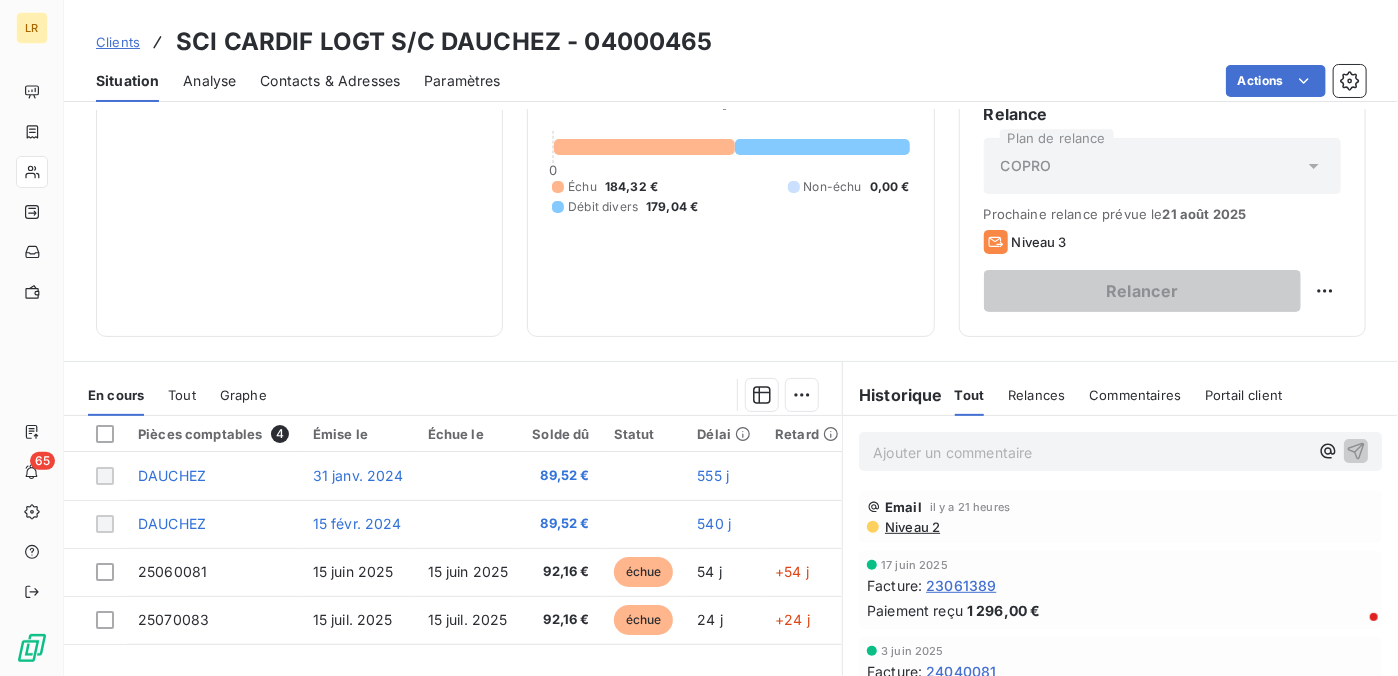 click on "LR 65 Clients SCI CARDIF LOGT S/C DAUCHEZ - 04000465 Situation Analyse Contacts & Adresses Paramètres Actions Informations client Propriétés Client Encours client 363,36 € 0 Échu 184,32 € Non-échu 0,00 € Débit divers 179,04 € Limite d’encours Ajouter une limite d’encours autorisé Gestion du risque Surveiller ce client en intégrant votre outil de gestion des risques client. Relance Plan de relance COPRO Prochaine relance prévue le 21 août 2025 Niveau 3 Relancer En cours Tout Graphe Pièces comptables 4 Émise le Échue le Solde dû Statut Délai Retard Tag relance DAUCHEZ 31 janv. 2024 89,52 € 555 j DAUCHEZ 15 févr. 2024 89,52 € 540 j 25060081 15 juin 2025 15 juin 2025 92,16 € échue 54 j +54 j 25070083 15 juil. 2025 15 juil. 2025 92,16 € échue 24 j +24 j Lignes par page 25 Précédent 1 Suivant Historique Tout Relances Commentaires Portail client Tout Relances Commentaires Portail client Ajouter un commentaire ﻿ Email il y a 21 heures :" at bounding box center [699, 338] 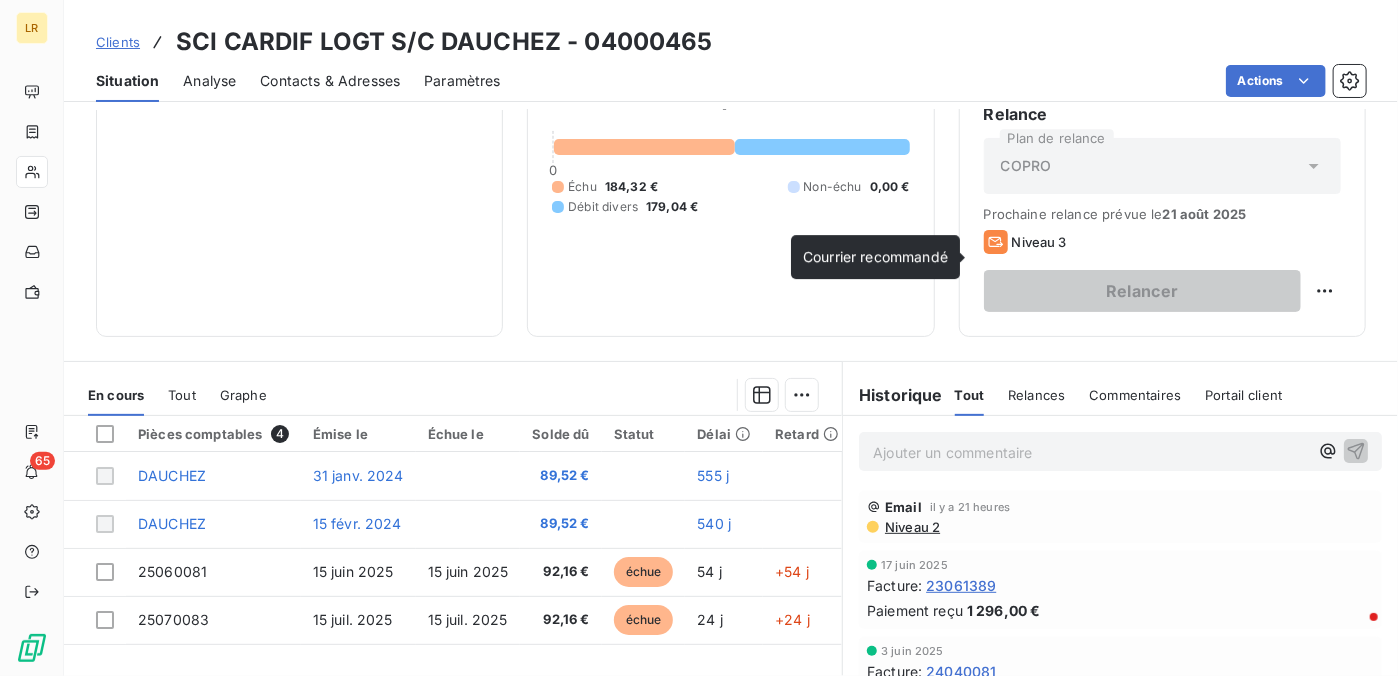 click 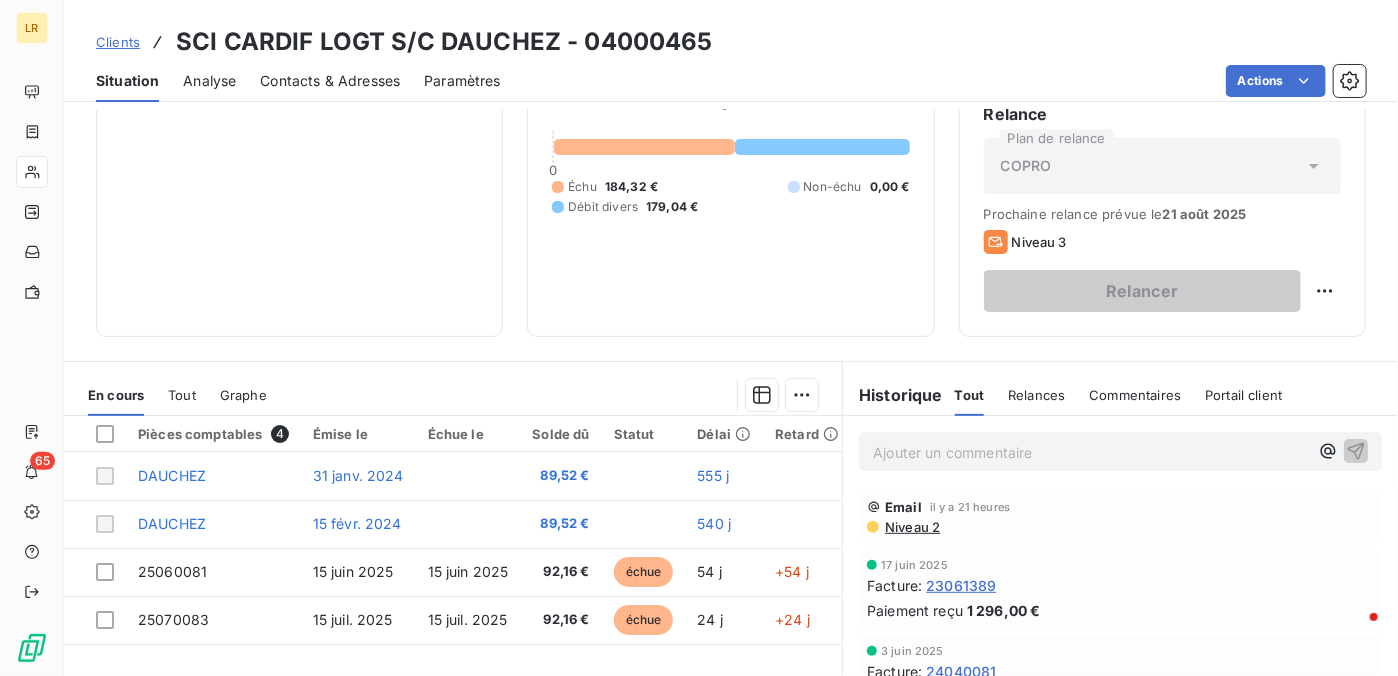 click 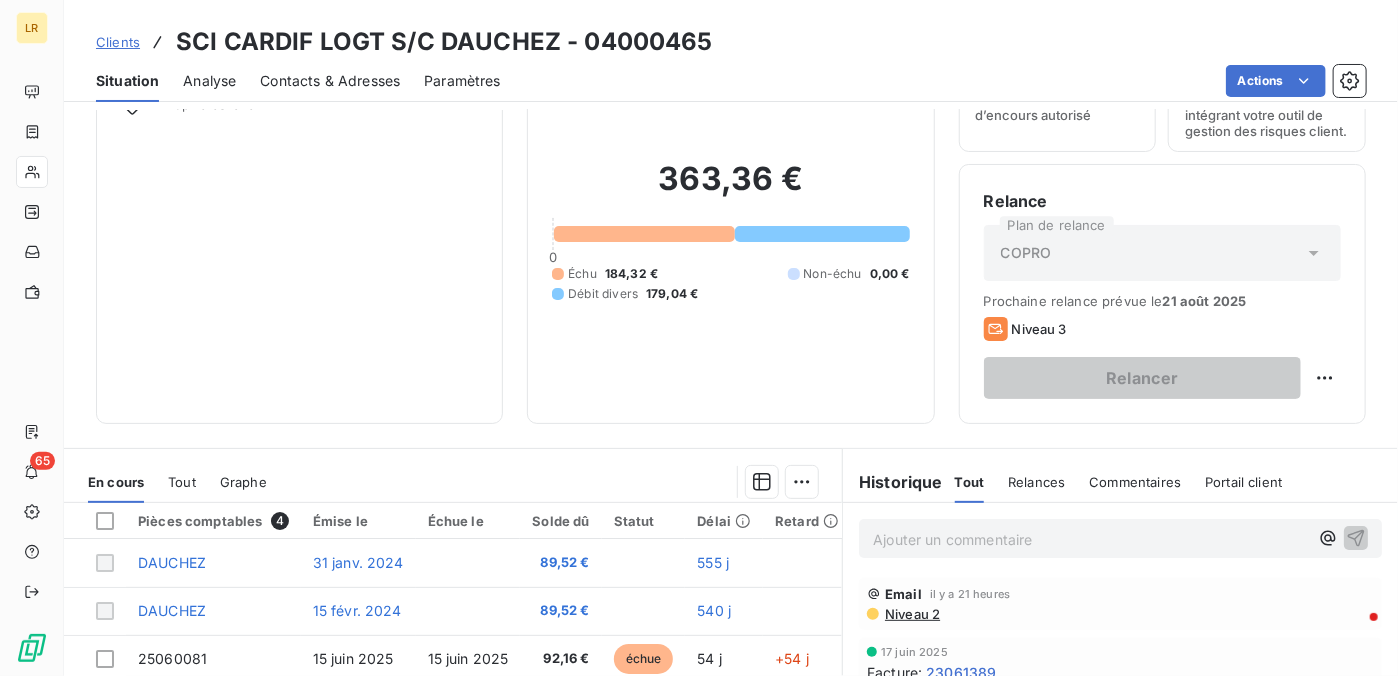 scroll, scrollTop: 0, scrollLeft: 0, axis: both 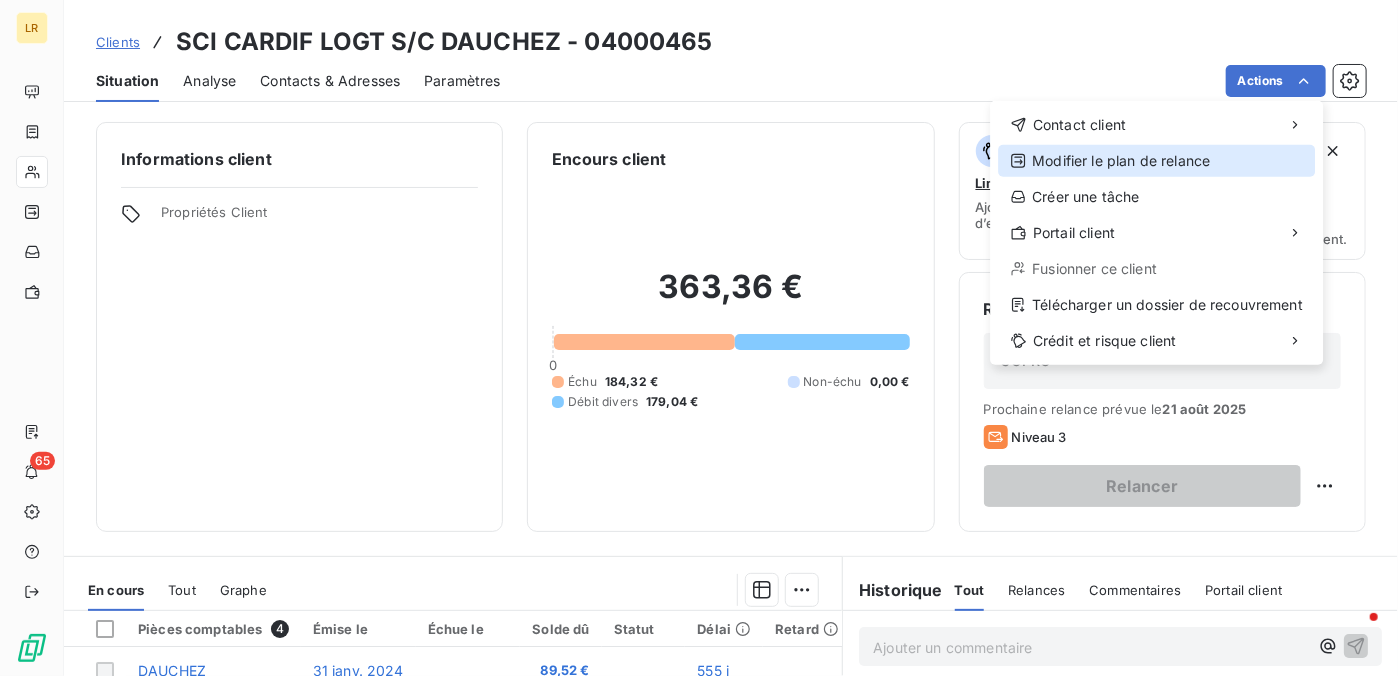 click on "Modifier le plan de relance" at bounding box center (1156, 161) 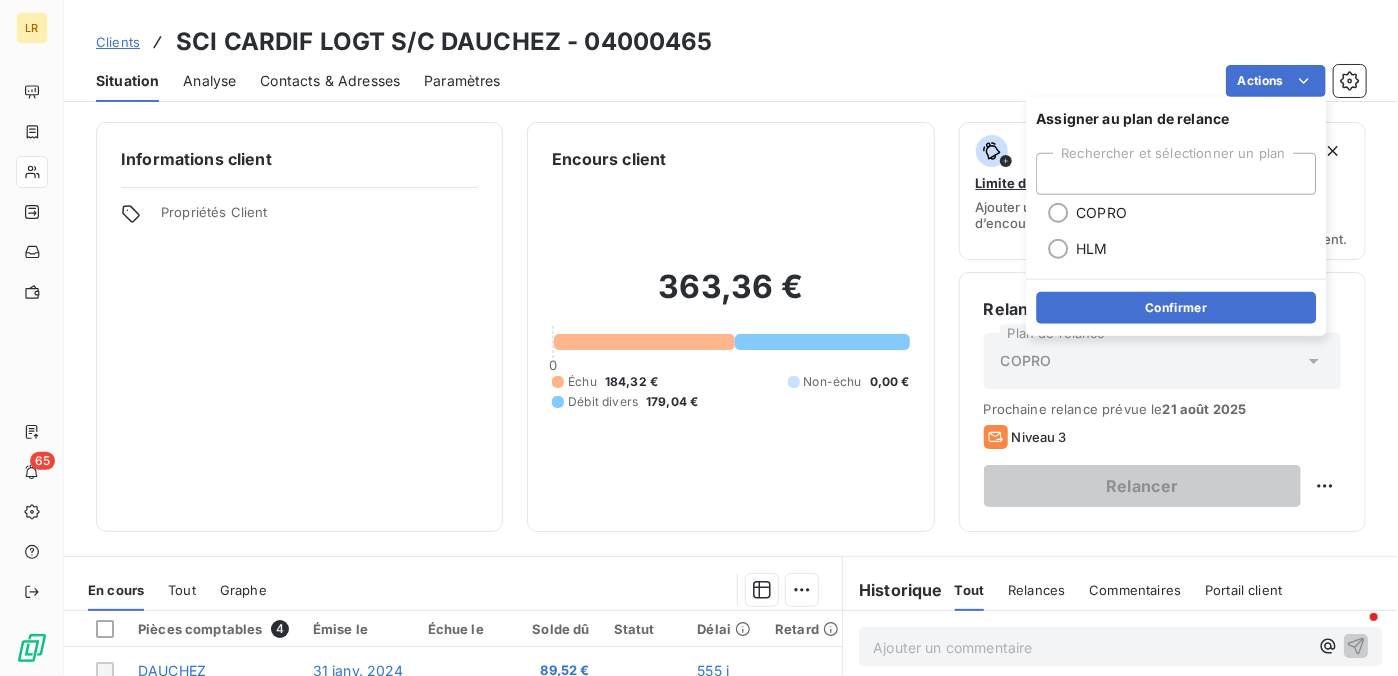 click on "Clients SCI CARDIF LOGT S/C DAUCHEZ - [NUMBER]" at bounding box center (731, 42) 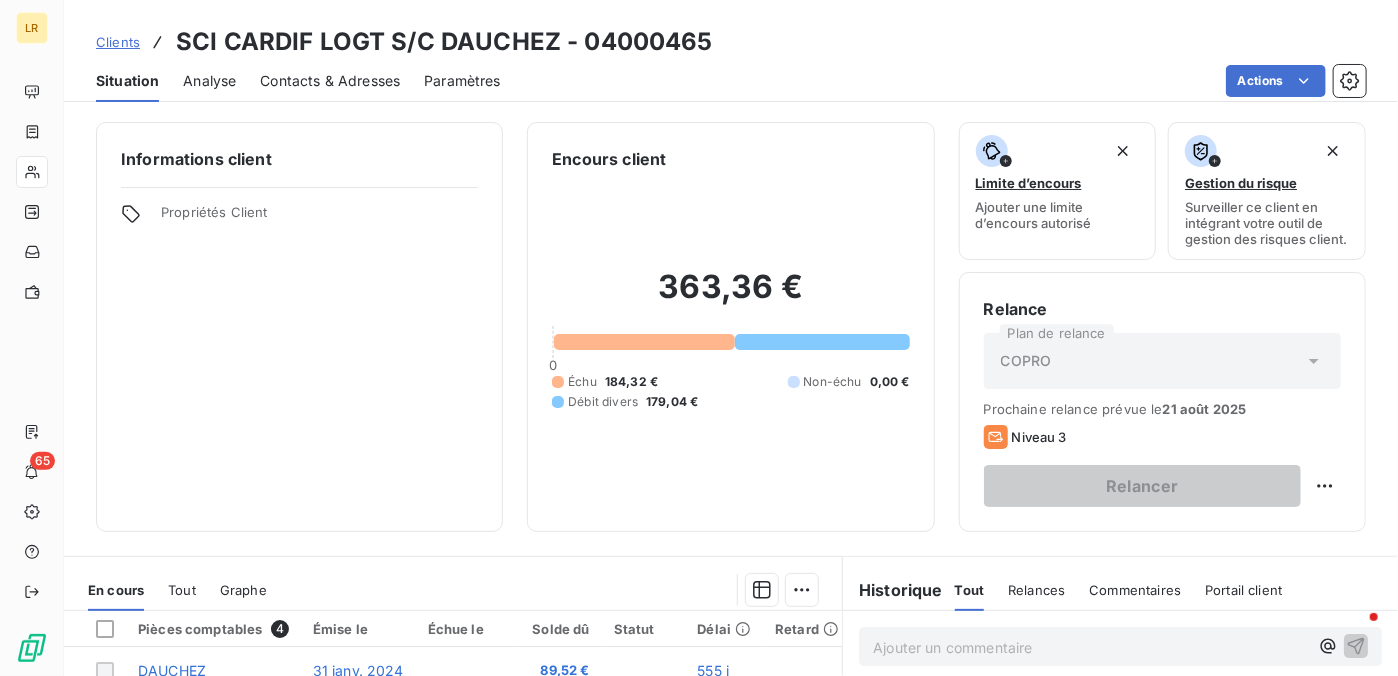 click on "LR 65 Clients SCI CARDIF LOGT S/C DAUCHEZ - 04000465 Situation Analyse Contacts & Adresses Paramètres Actions Informations client Propriétés Client Encours client 363,36 € 0 Échu 184,32 € Non-échu 0,00 € Débit divers 179,04 € Limite d’encours Ajouter une limite d’encours autorisé Gestion du risque Surveiller ce client en intégrant votre outil de gestion des risques client. Relance Plan de relance COPRO Prochaine relance prévue le 21 août 2025 Niveau 3 Relancer En cours Tout Graphe Pièces comptables 4 Émise le Échue le Solde dû Statut Délai Retard Tag relance DAUCHEZ 31 janv. 2024 89,52 € 555 j DAUCHEZ 15 févr. 2024 89,52 € 540 j 25060081 15 juin 2025 15 juin 2025 92,16 € échue 54 j +54 j 25070083 15 juil. 2025 15 juil. 2025 92,16 € échue 24 j +24 j Lignes par page 25 Précédent 1 Suivant Historique Tout Relances Commentaires Portail client Tout Relances Commentaires Portail client Ajouter un commentaire ﻿ Email il y a 21 heures :" at bounding box center (699, 338) 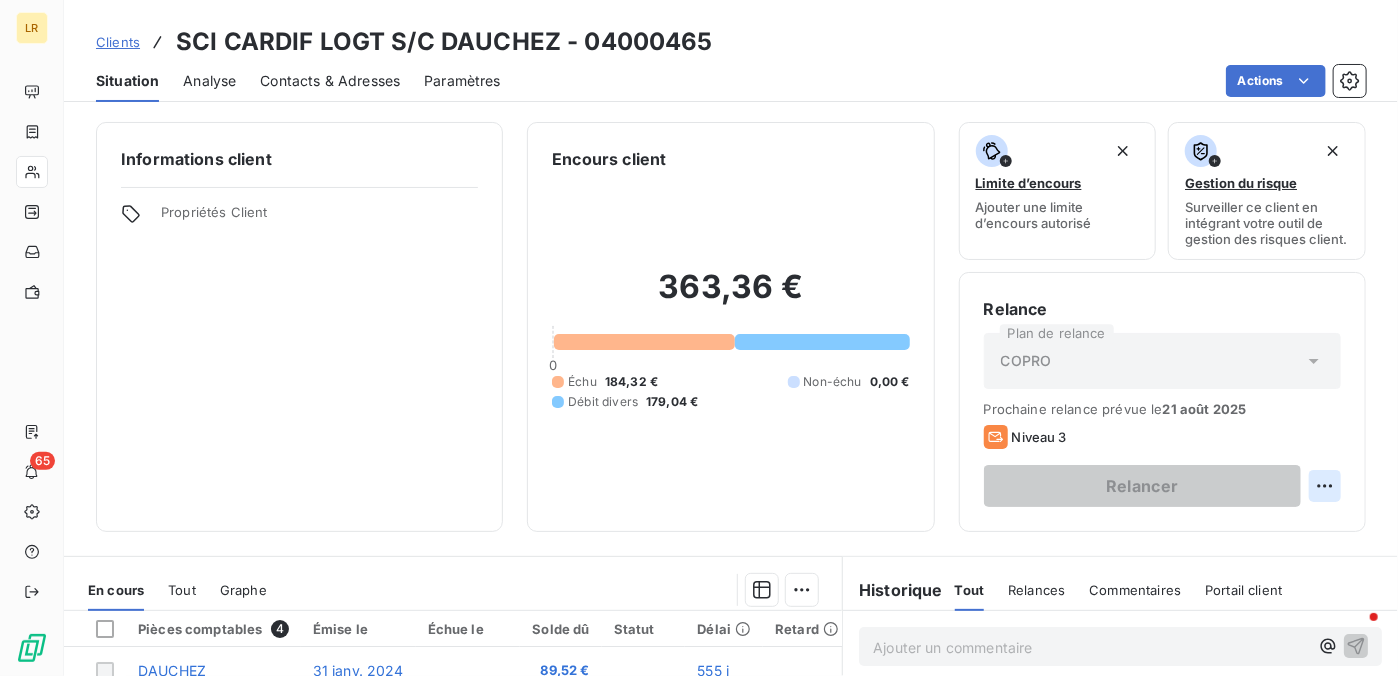 click on "LR 65 Clients SCI CARDIF LOGT S/C DAUCHEZ - 04000465 Situation Analyse Contacts & Adresses Paramètres Actions Informations client Propriétés Client Encours client 363,36 € 0 Échu 184,32 € Non-échu 0,00 € Débit divers 179,04 € Limite d’encours Ajouter une limite d’encours autorisé Gestion du risque Surveiller ce client en intégrant votre outil de gestion des risques client. Relance Plan de relance COPRO Prochaine relance prévue le 21 août 2025 Niveau 3 Relancer En cours Tout Graphe Pièces comptables 4 Émise le Échue le Solde dû Statut Délai Retard Tag relance DAUCHEZ 31 janv. 2024 89,52 € 555 j DAUCHEZ 15 févr. 2024 89,52 € 540 j 25060081 15 juin 2025 15 juin 2025 92,16 € échue 54 j +54 j 25070083 15 juil. 2025 15 juil. 2025 92,16 € échue 24 j +24 j Lignes par page 25 Précédent 1 Suivant Historique Tout Relances Commentaires Portail client Tout Relances Commentaires Portail client Ajouter un commentaire ﻿ Email il y a 21 heures :" at bounding box center (699, 338) 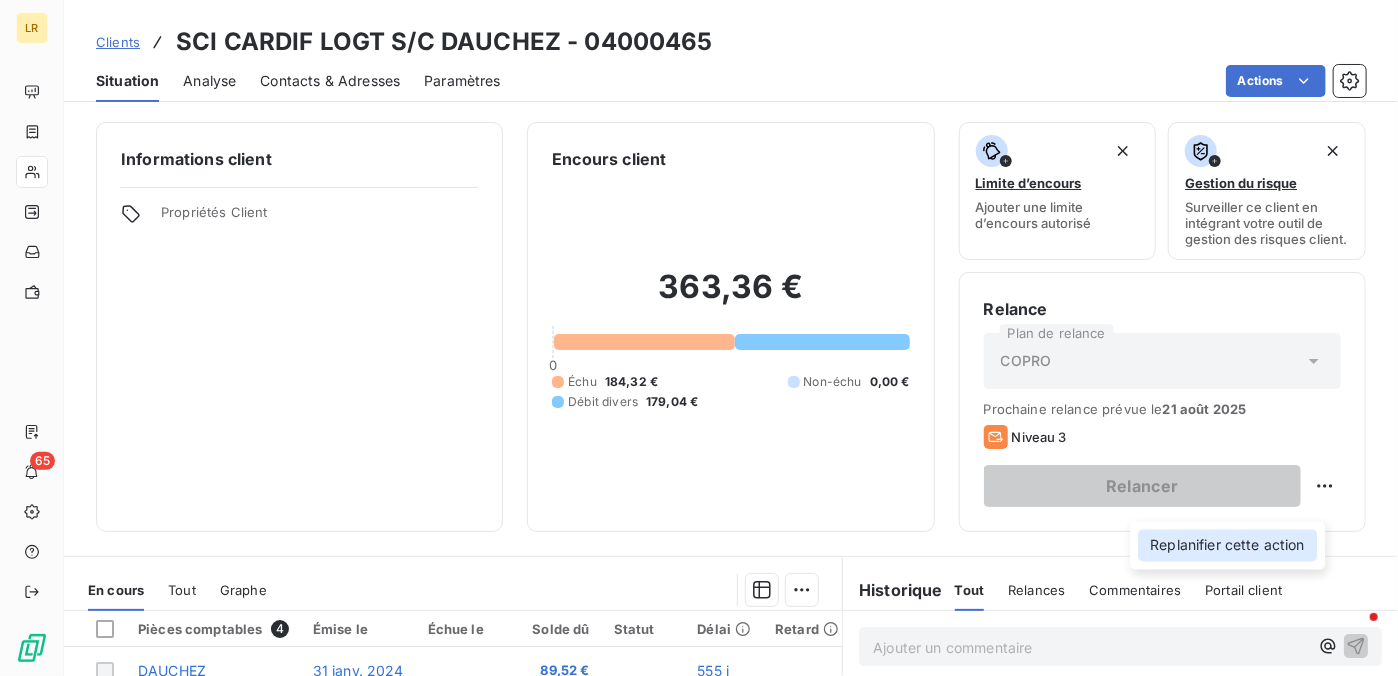 click on "Replanifier cette action" at bounding box center (1227, 546) 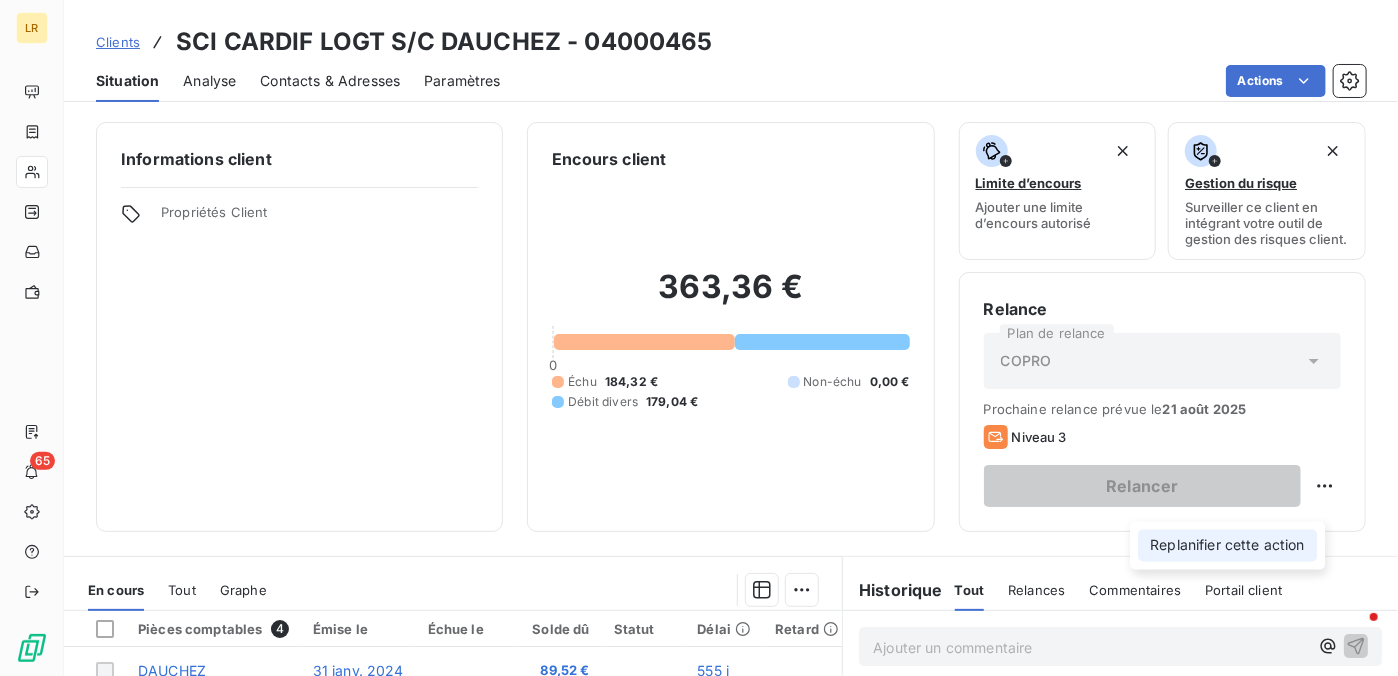 select on "7" 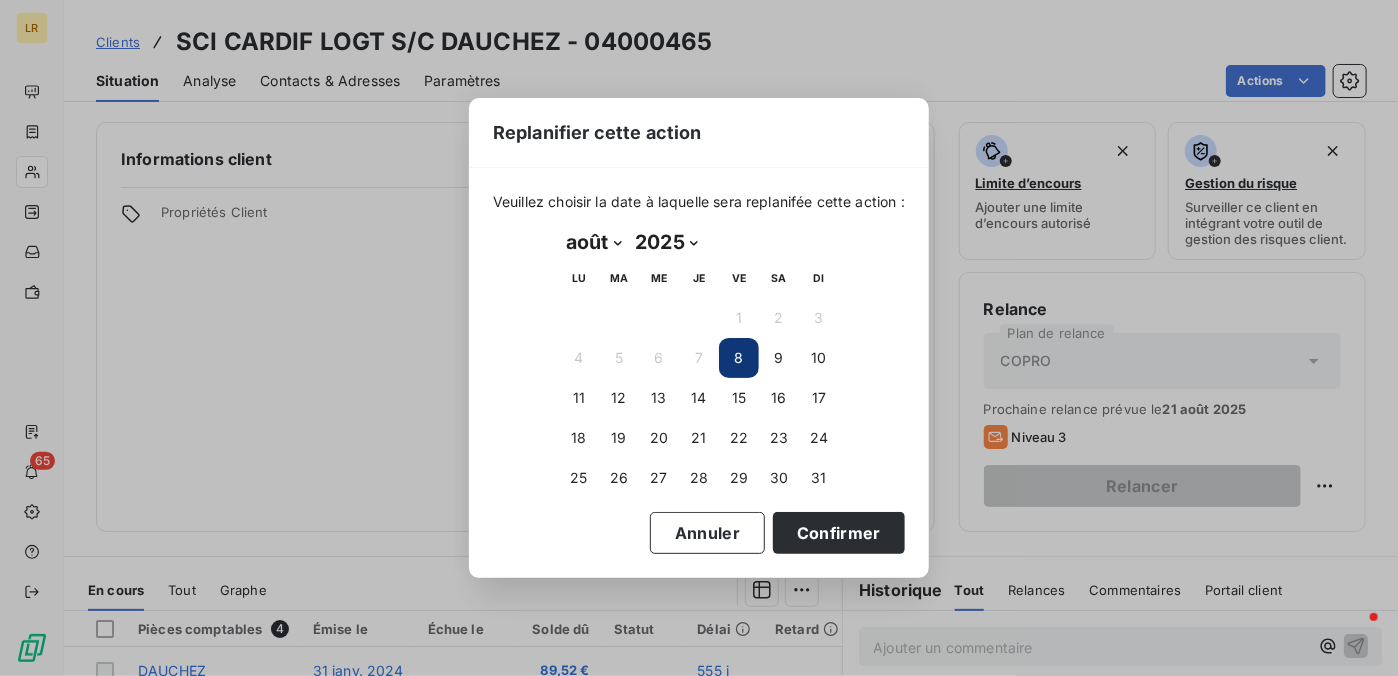 click on "8" at bounding box center [739, 358] 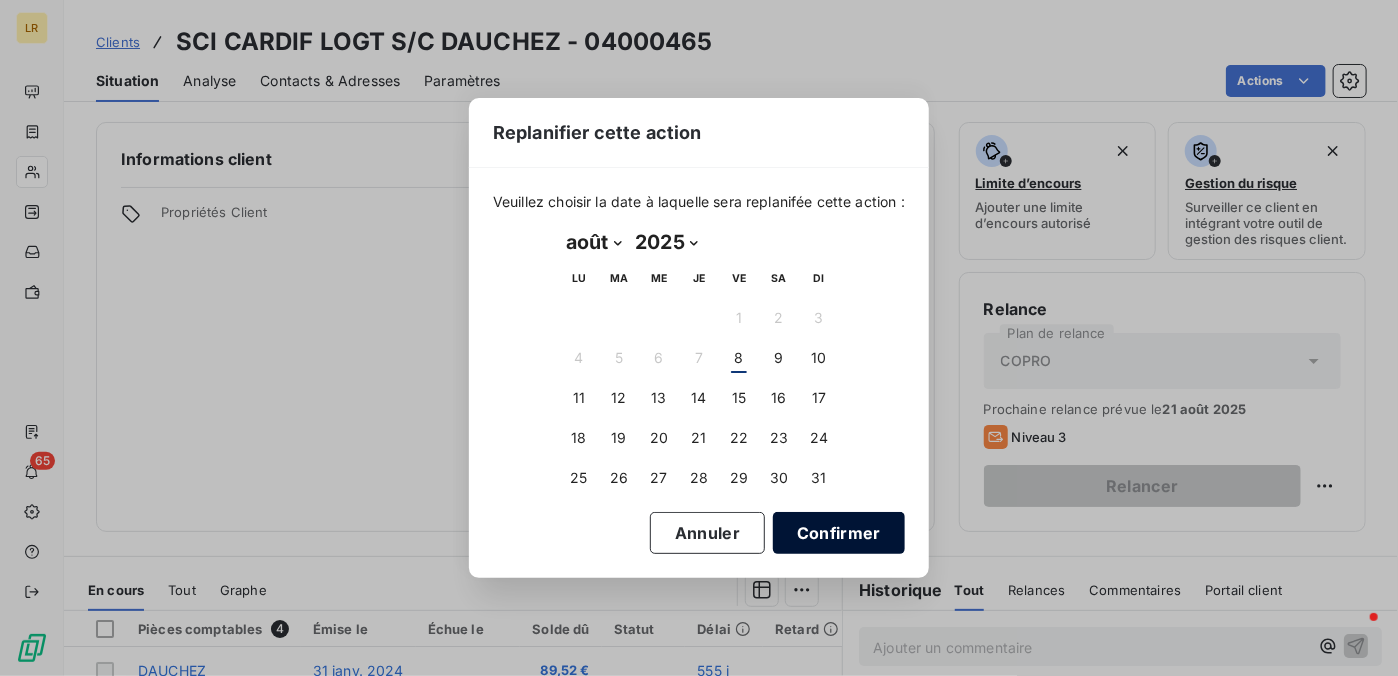 click on "Confirmer" at bounding box center [839, 533] 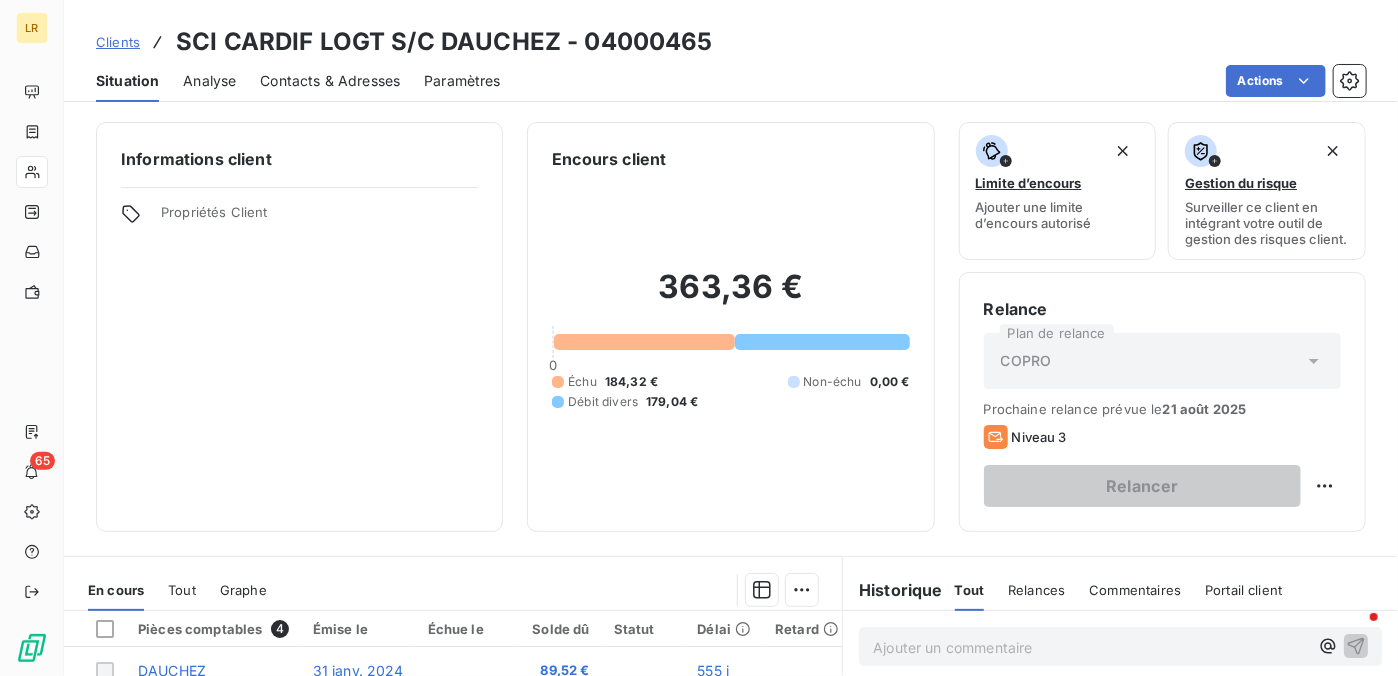 click 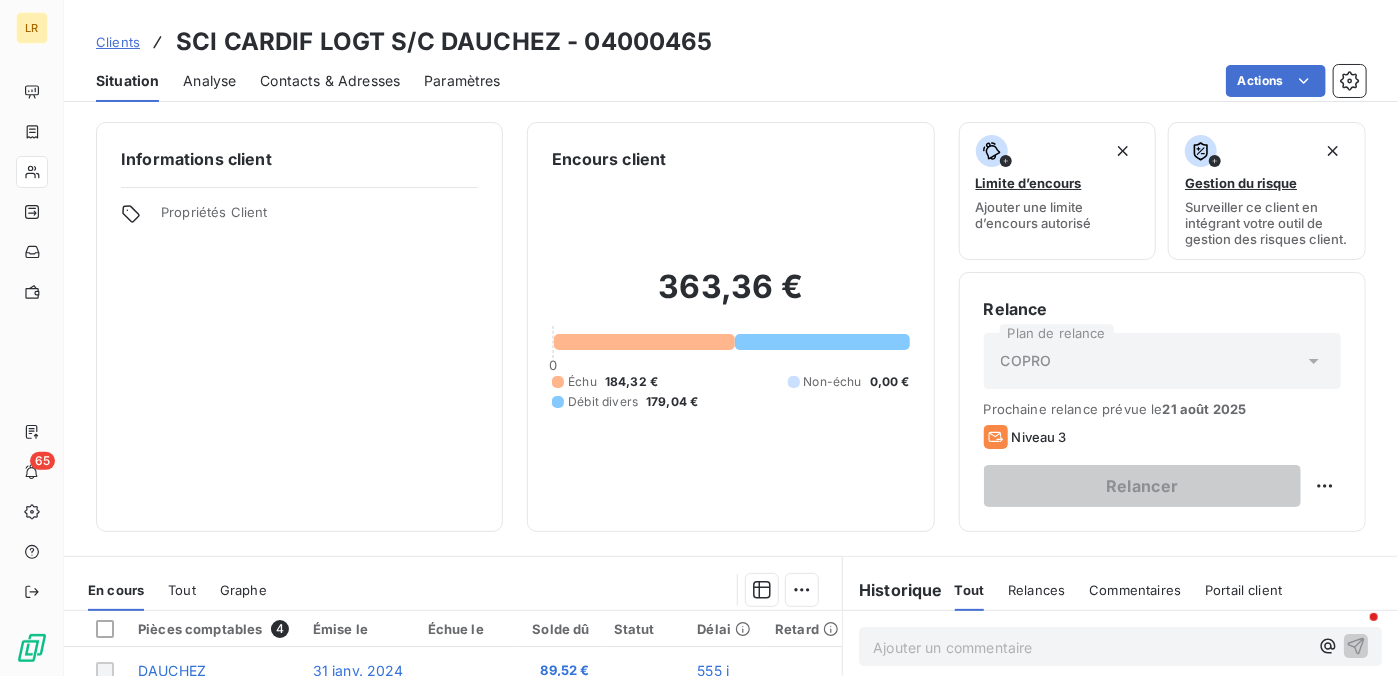 click on "Informations client Propriétés Client" at bounding box center [299, 327] 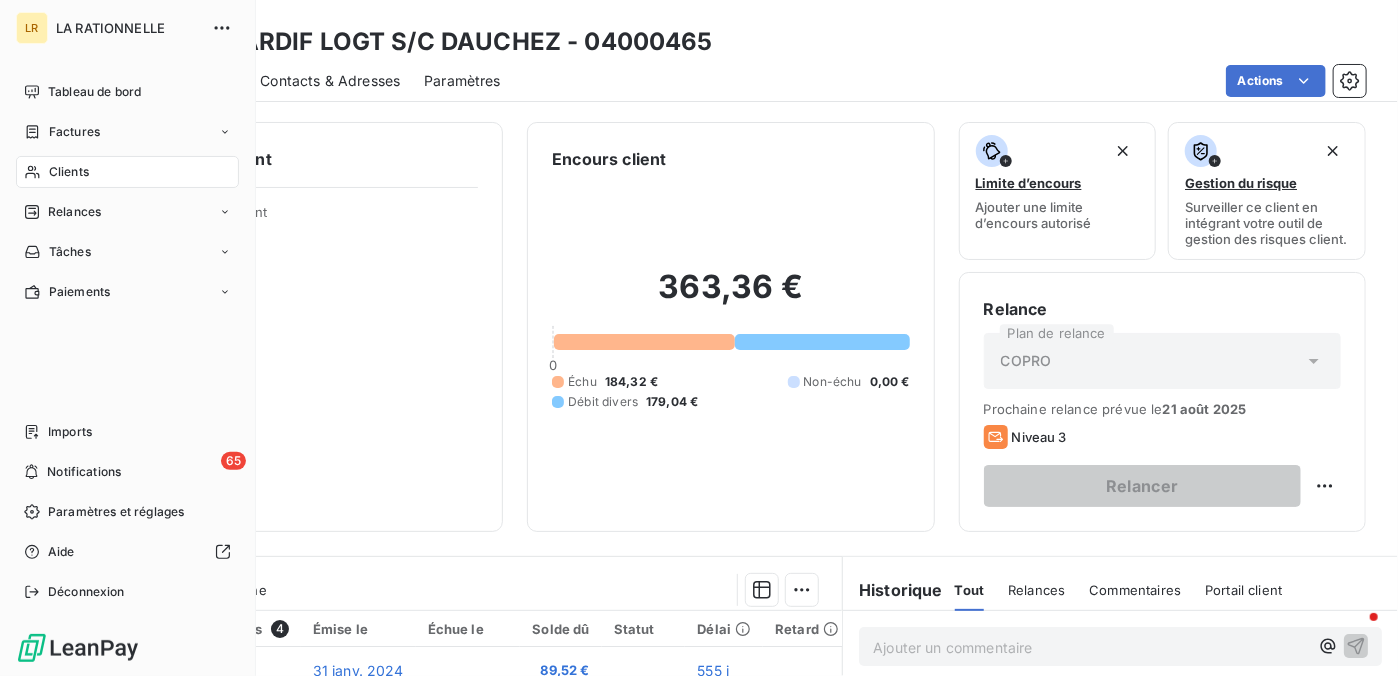 click on "Relances" at bounding box center (74, 212) 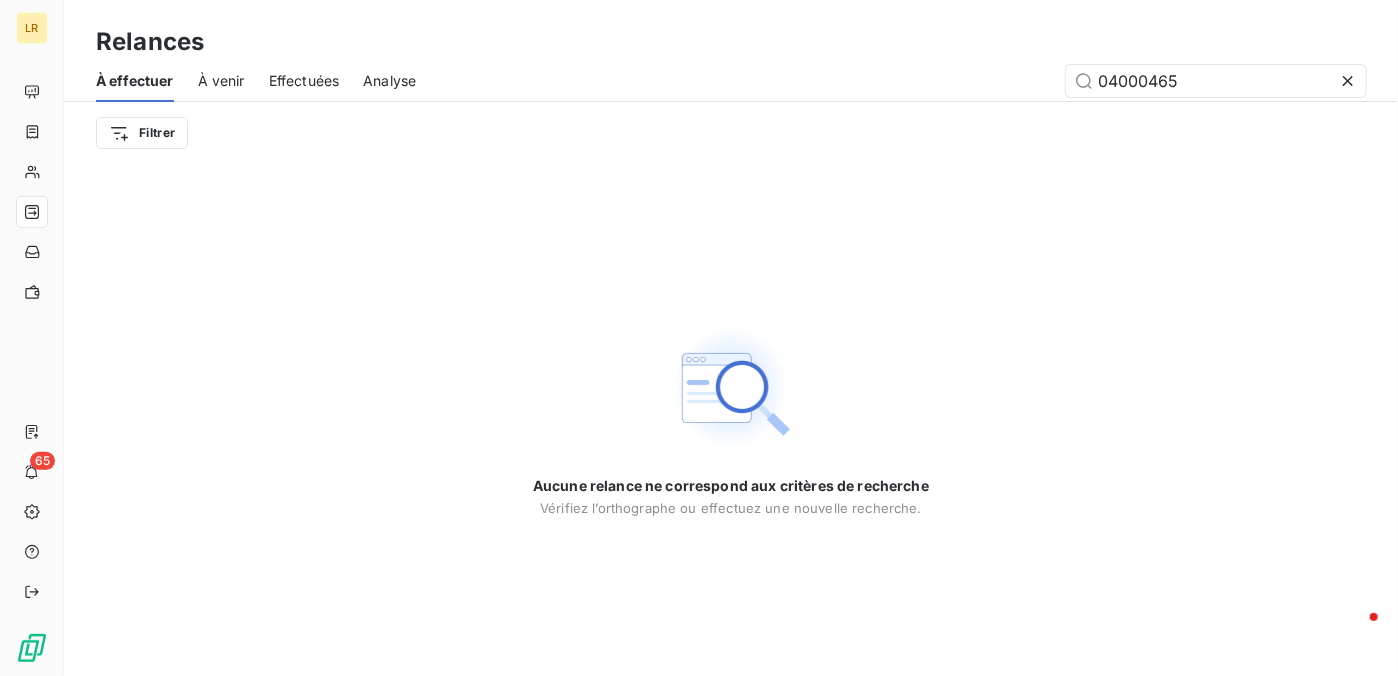 click on "Filtrer" at bounding box center (731, 133) 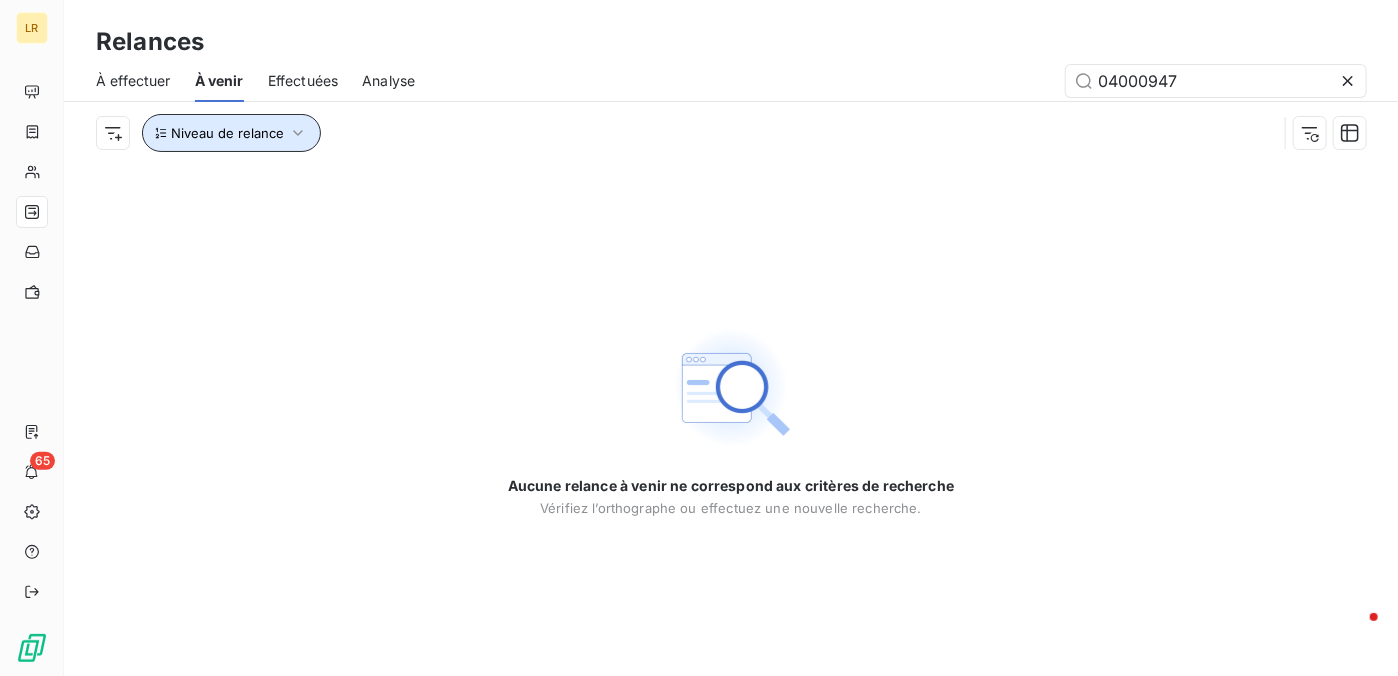 click 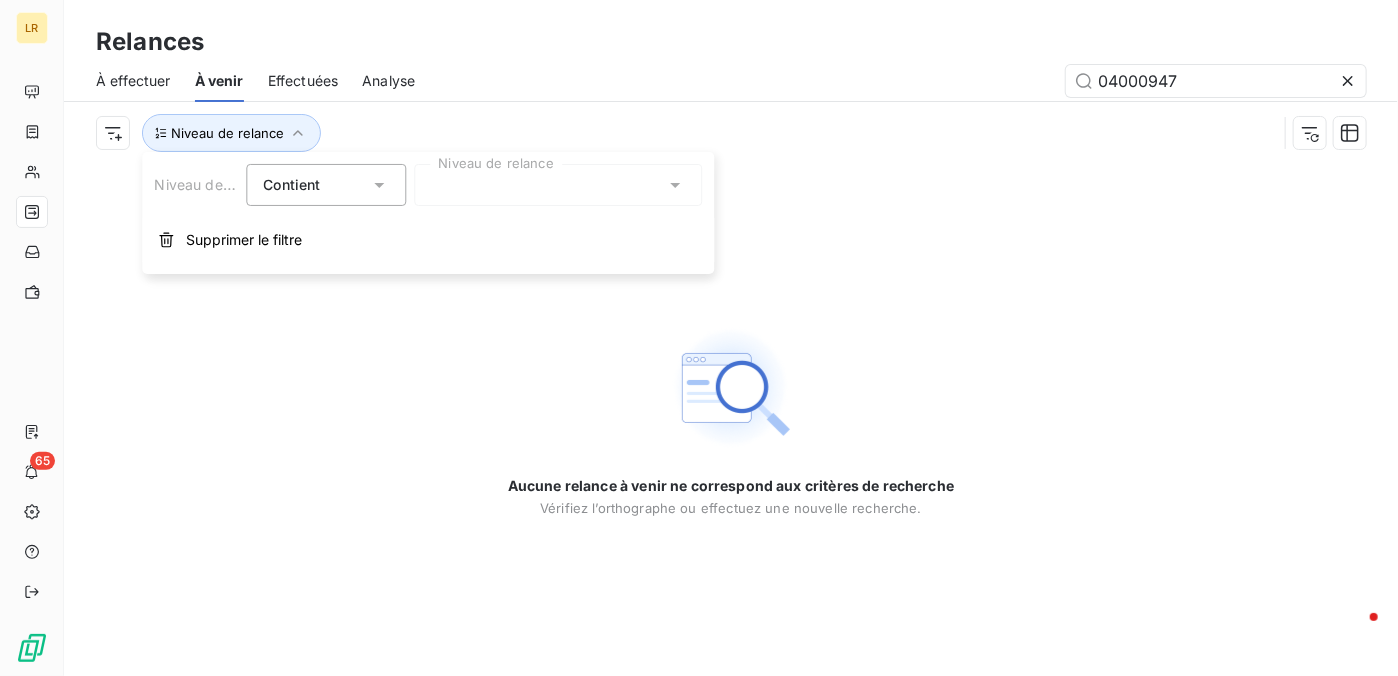 click at bounding box center (558, 185) 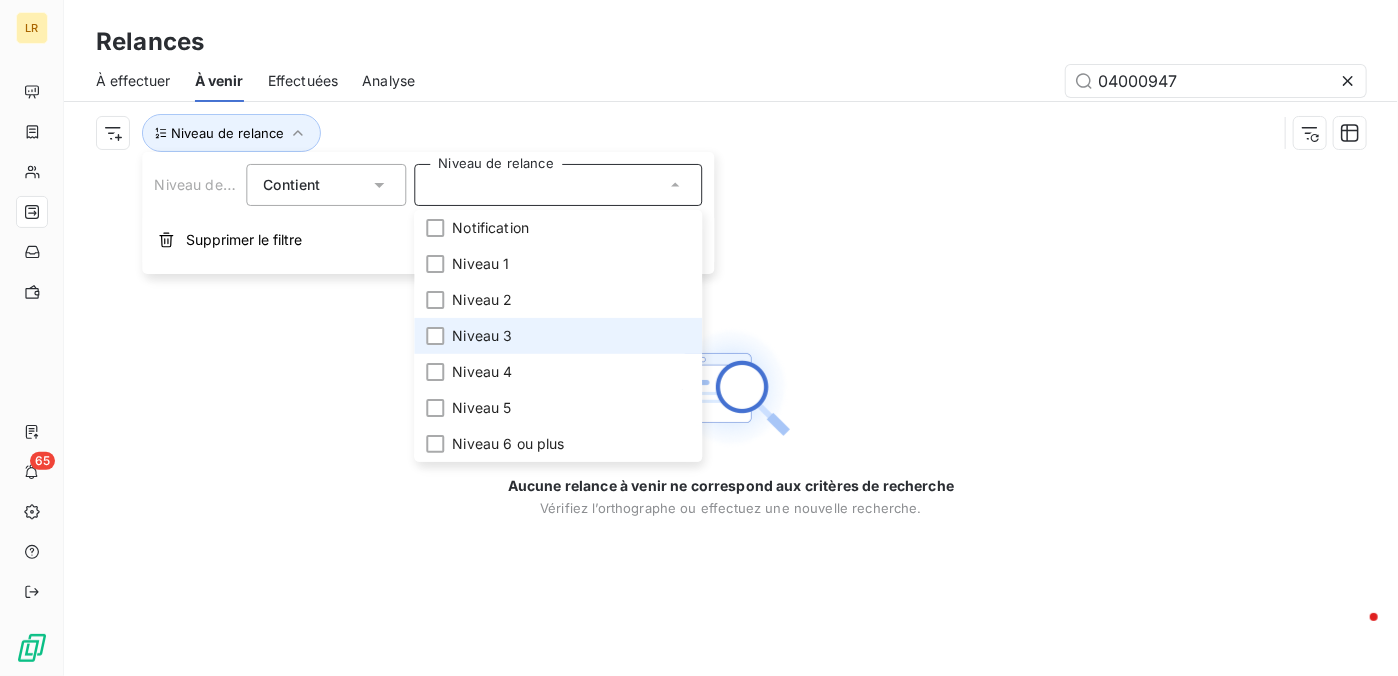 click on "Niveau 3" at bounding box center (558, 336) 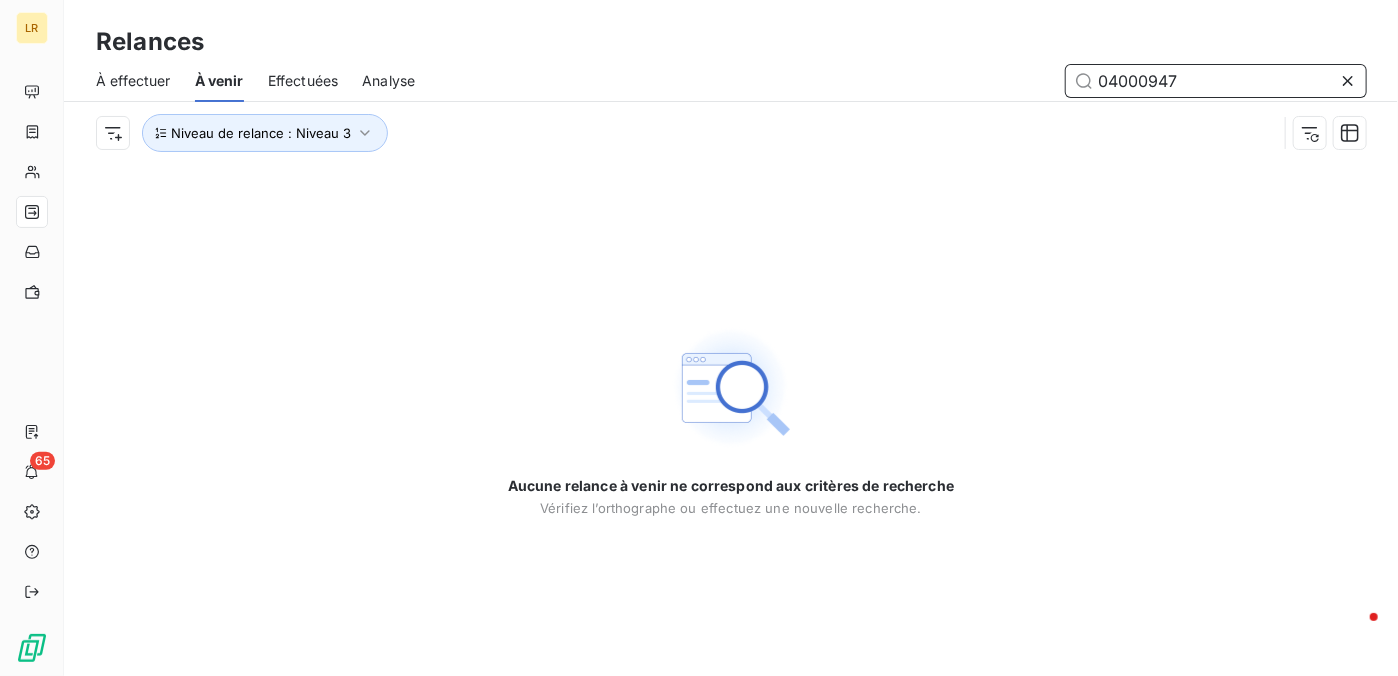 click on "04000947" at bounding box center (1216, 81) 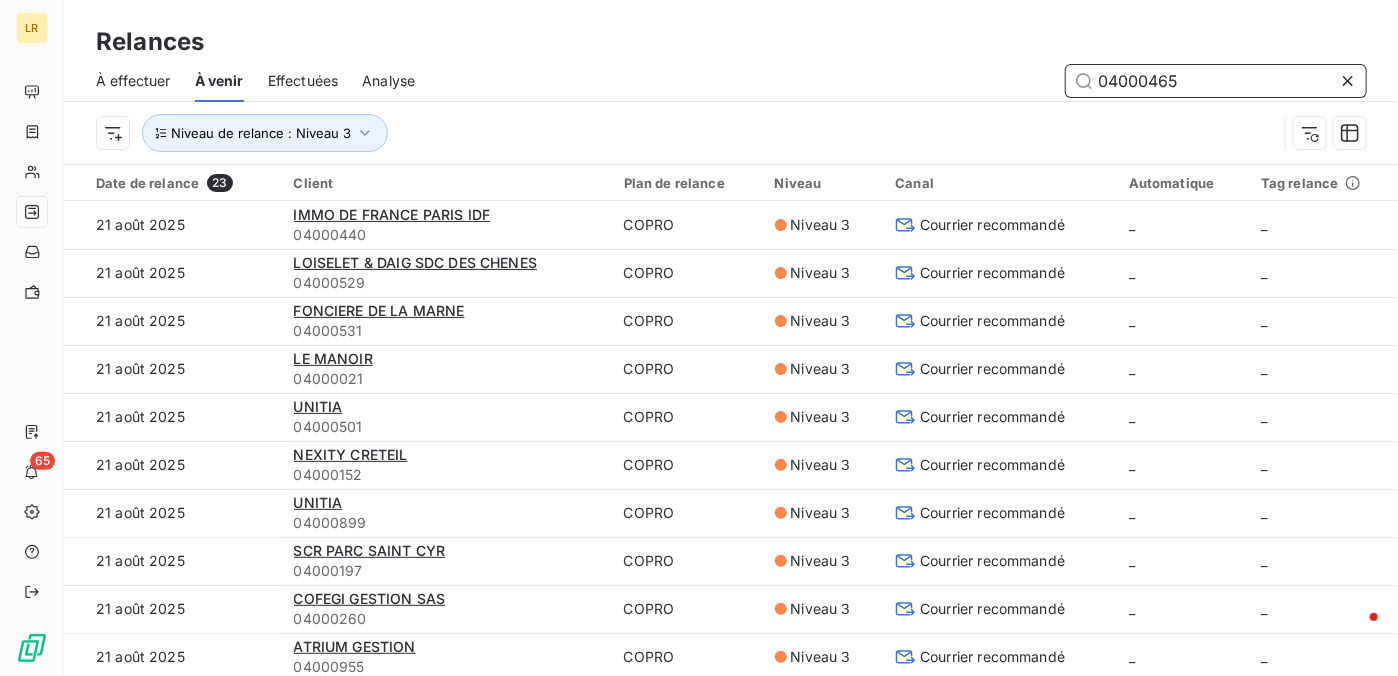 type on "04000465" 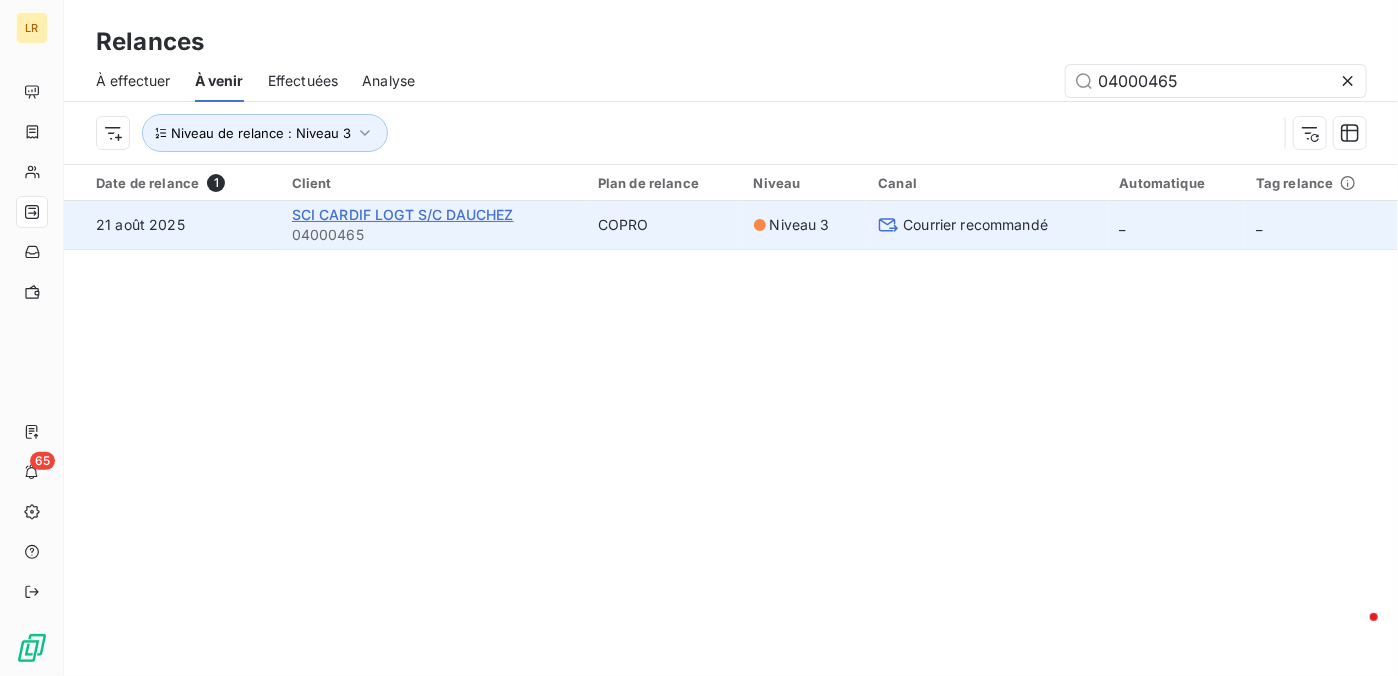 click on "SCI CARDIF LOGT S/C DAUCHEZ" at bounding box center (403, 214) 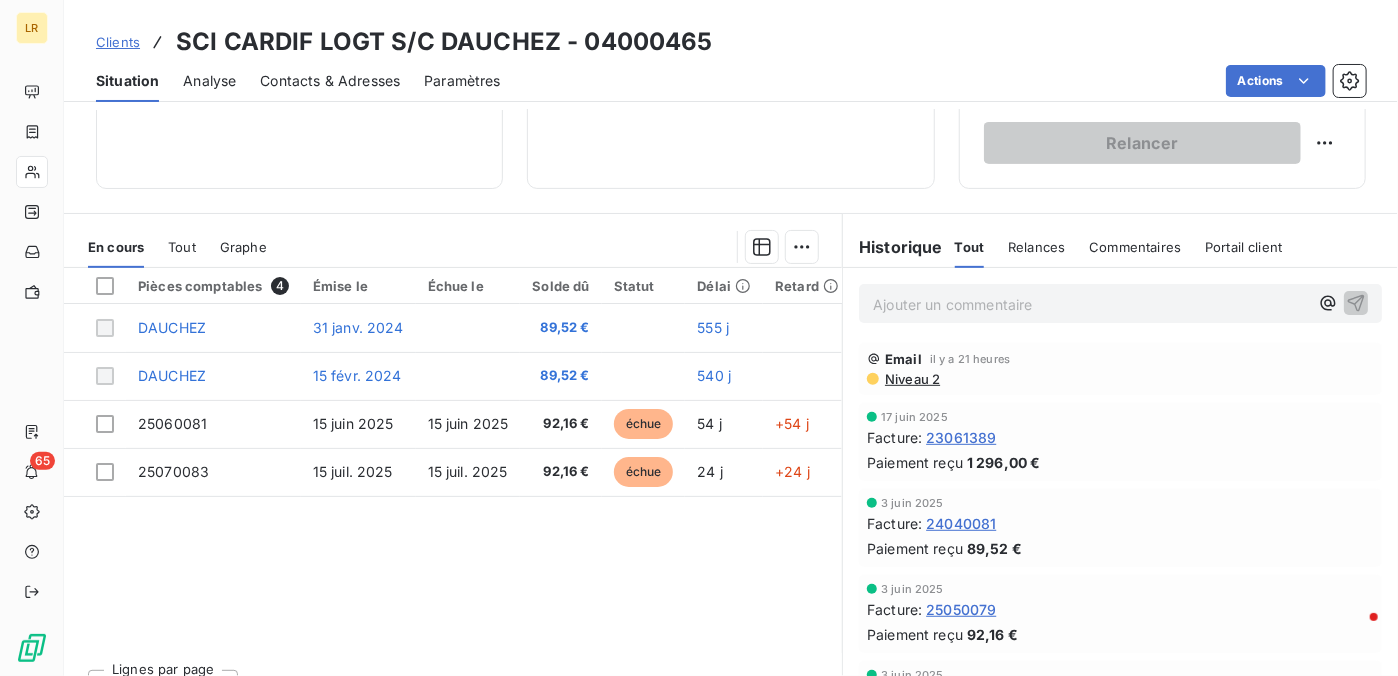 scroll, scrollTop: 195, scrollLeft: 0, axis: vertical 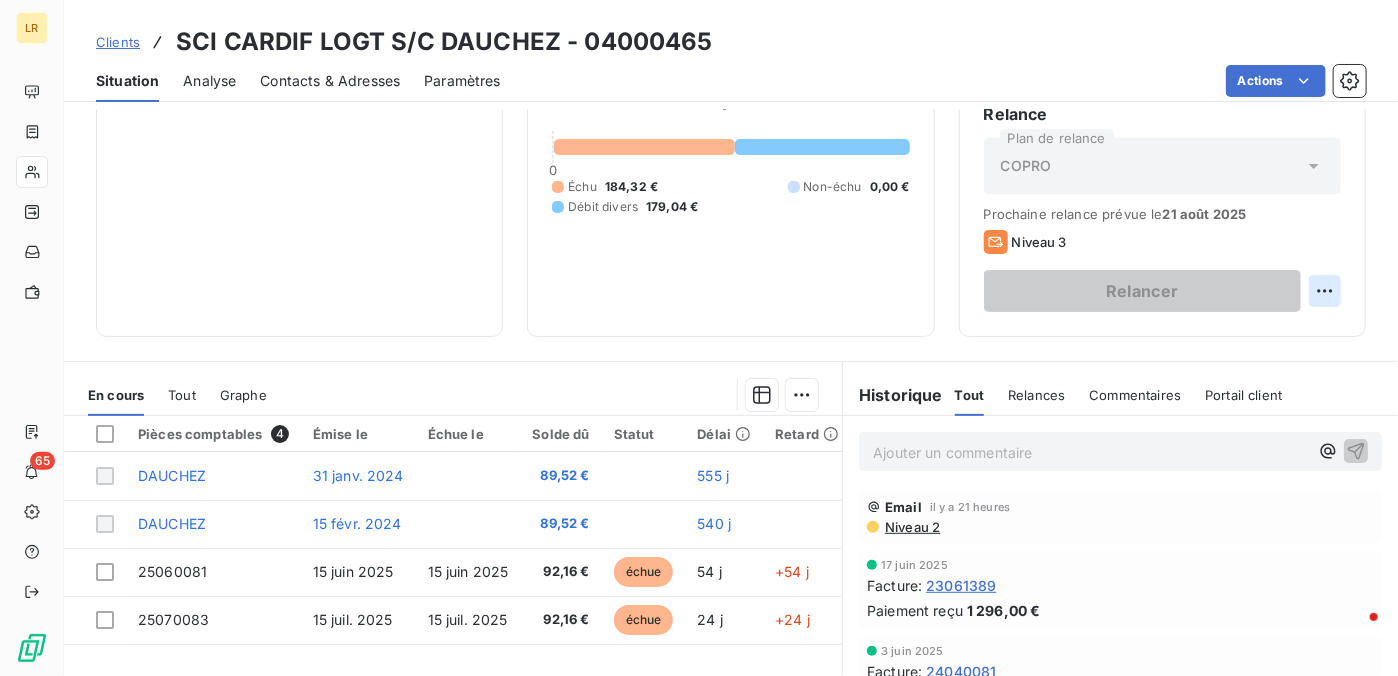 click on "LR 65 Clients SCI CARDIF LOGT S/C DAUCHEZ - 04000465 Situation Analyse Contacts & Adresses Paramètres Actions Informations client Propriétés Client Encours client 363,36 € 0 Échu 184,32 € Non-échu 0,00 € Débit divers 179,04 € Limite d’encours Ajouter une limite d’encours autorisé Gestion du risque Surveiller ce client en intégrant votre outil de gestion des risques client. Relance Plan de relance COPRO Prochaine relance prévue le 21 août 2025 Niveau 3 Relancer En cours Tout Graphe Pièces comptables 4 Émise le Échue le Solde dû Statut Délai Retard Tag relance DAUCHEZ 31 janv. 2024 89,52 € 555 j DAUCHEZ 15 févr. 2024 89,52 € 540 j 25060081 15 juin 2025 15 juin 2025 92,16 € échue 54 j +54 j 25070083 15 juil. 2025 15 juil. 2025 92,16 € échue 24 j +24 j Lignes par page 25 Précédent 1 Suivant Historique Tout Relances Commentaires Portail client Tout Relances Commentaires Portail client Ajouter un commentaire ﻿ Email il y a 21 heures :" at bounding box center [699, 338] 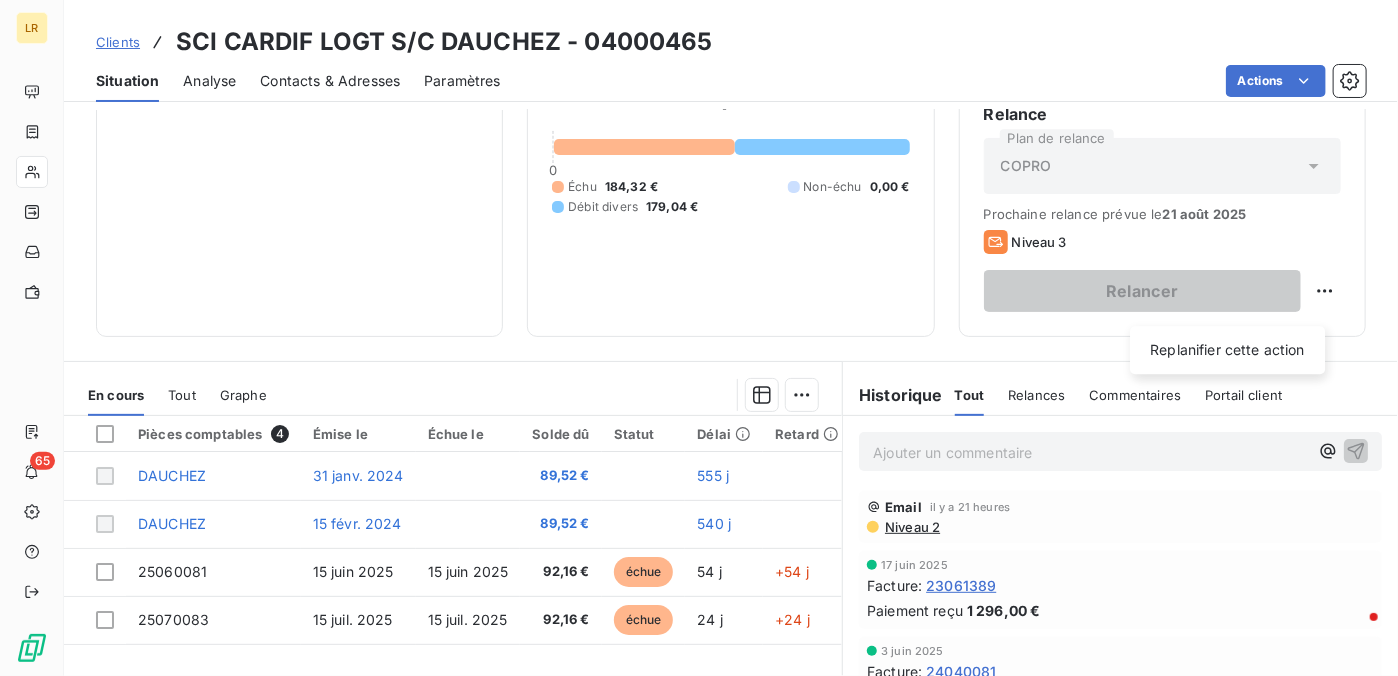 click on "LR 65 Clients SCI CARDIF LOGT S/C DAUCHEZ - [NUMBER] Situation Analyse Contacts & Adresses Paramètres Actions Informations client Propriétés Client Encours client   363,36 € 0 Échu 184,32 € Non-échu 0,00 €   Débit divers 179,04 €   Limite d’encours Ajouter une limite d’encours autorisé Gestion du risque Surveiller ce client en intégrant votre outil de gestion des risques client. Relance Plan de relance COPRO Prochaine relance prévue le  21 août 2025 Niveau 3 Relancer Replanifier cette action En cours Tout Graphe Pièces comptables 4 Émise le Échue le Solde dû Statut Délai   Retard   Tag relance   DAUCHEZ 31 janv. 2024 89,52 € 555 j DAUCHEZ 15 févr. 2024 89,52 € 540 j 25060081 15 juin 2025 15 juin 2025 92,16 € échue 54 j +54 j 25070083 15 juil. 2025 15 juil. 2025 92,16 € échue 24 j +24 j Lignes par page 25 Précédent 1 Suivant Historique Tout Relances Commentaires Portail client Tout Relances Commentaires Portail client Ajouter un commentaire ﻿" at bounding box center [699, 338] 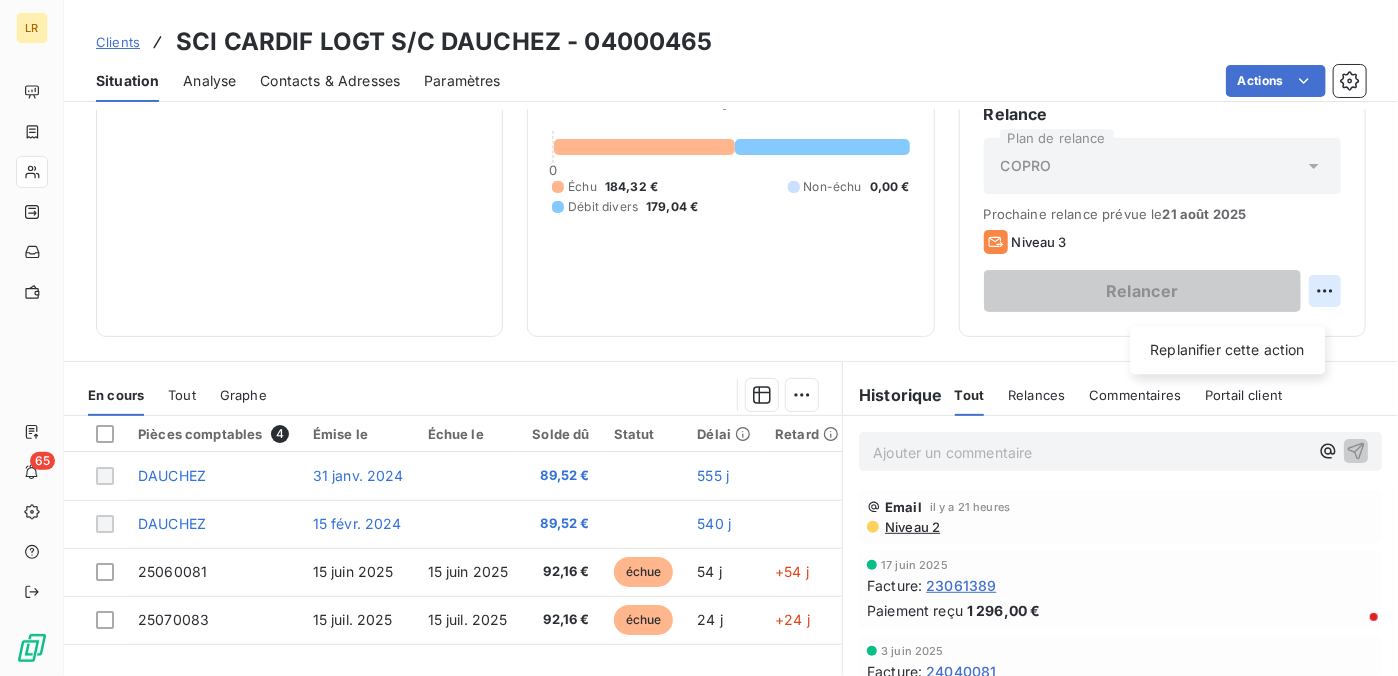 click on "LR 65 Clients SCI CARDIF LOGT S/C DAUCHEZ - [NUMBER] Situation Analyse Contacts & Adresses Paramètres Actions Informations client Propriétés Client Encours client   363,36 € 0 Échu 184,32 € Non-échu 0,00 €   Débit divers 179,04 €   Limite d’encours Ajouter une limite d’encours autorisé Gestion du risque Surveiller ce client en intégrant votre outil de gestion des risques client. Relance Plan de relance COPRO Prochaine relance prévue le  21 août 2025 Niveau 3 Relancer Replanifier cette action En cours Tout Graphe Pièces comptables 4 Émise le Échue le Solde dû Statut Délai   Retard   Tag relance   DAUCHEZ 31 janv. 2024 89,52 € 555 j DAUCHEZ 15 févr. 2024 89,52 € 540 j 25060081 15 juin 2025 15 juin 2025 92,16 € échue 54 j +54 j 25070083 15 juil. 2025 15 juil. 2025 92,16 € échue 24 j +24 j Lignes par page 25 Précédent 1 Suivant Historique Tout Relances Commentaires Portail client Tout Relances Commentaires Portail client Ajouter un commentaire ﻿" at bounding box center (699, 338) 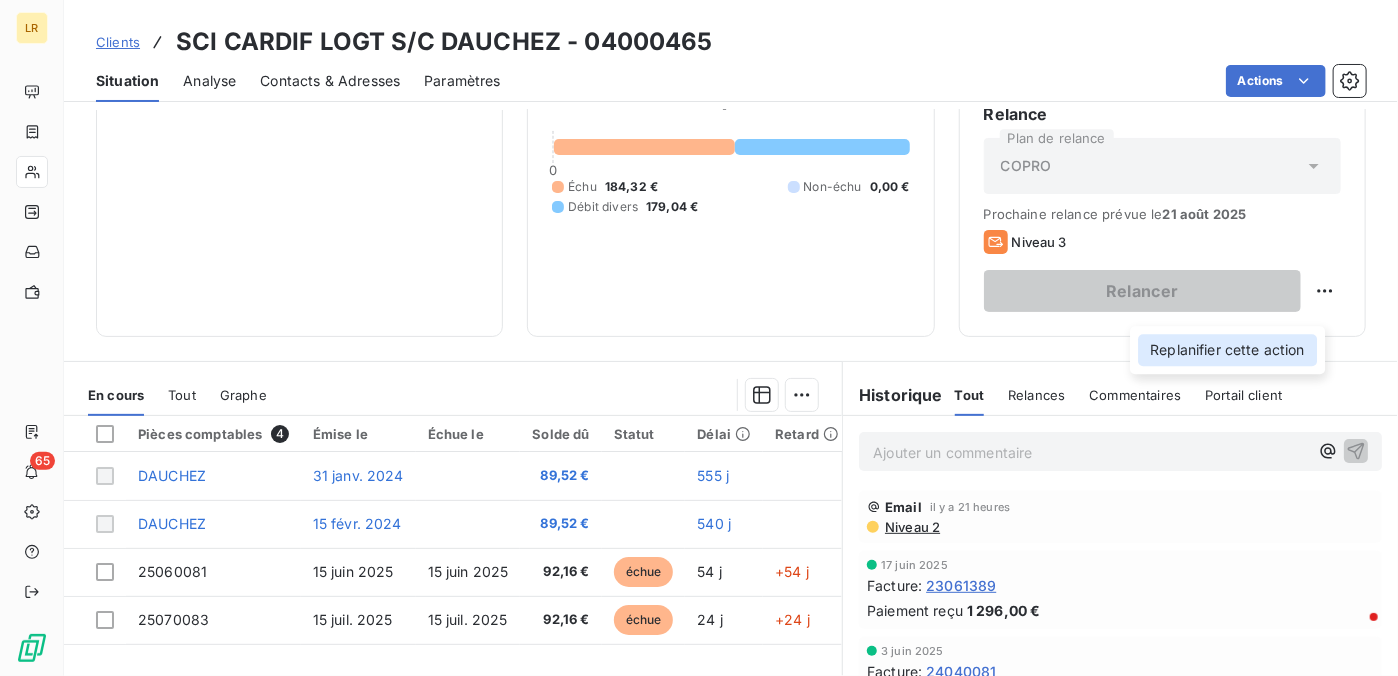 click on "Replanifier cette action" at bounding box center (1227, 350) 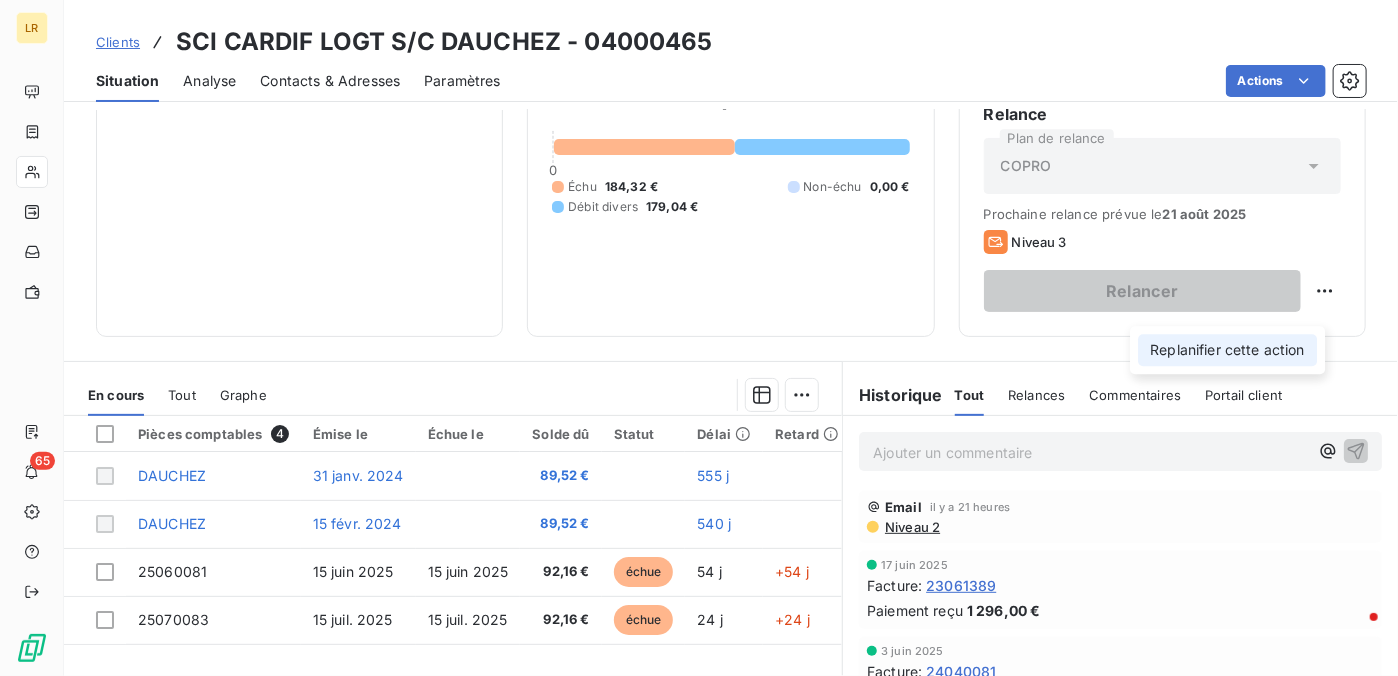 select on "7" 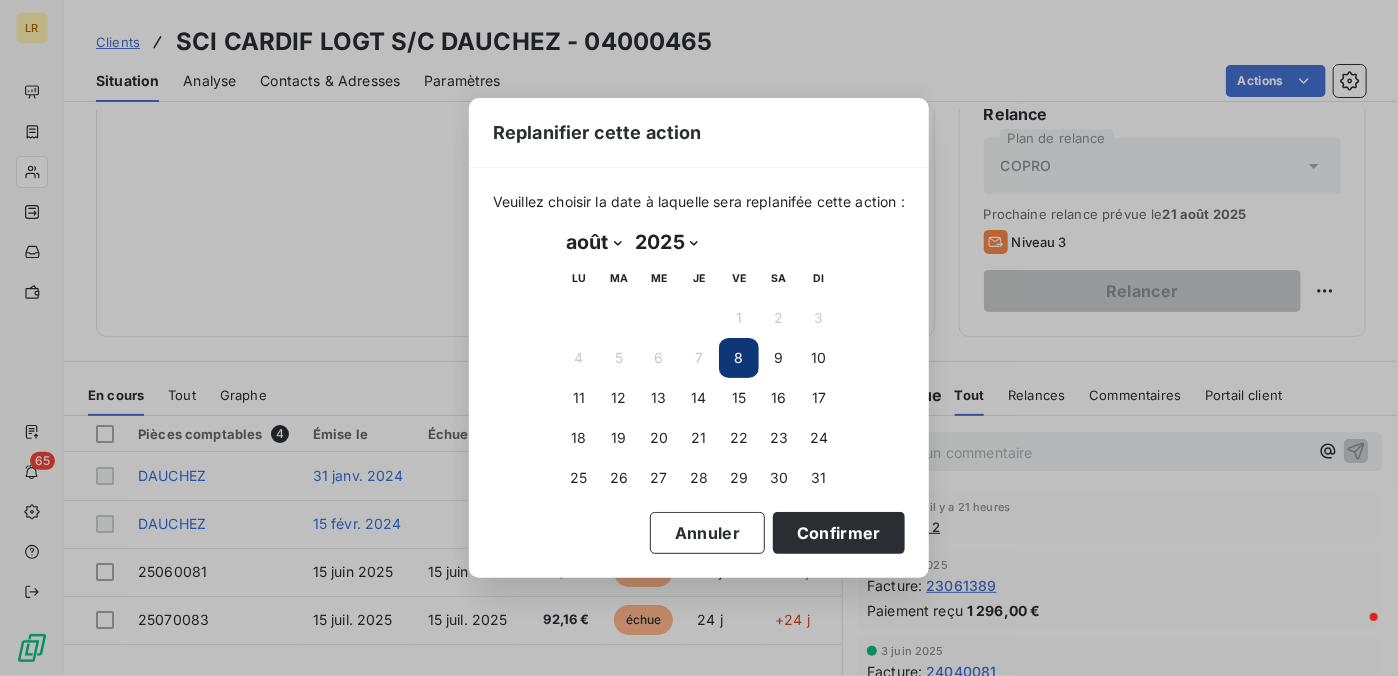 click on "8" at bounding box center [739, 358] 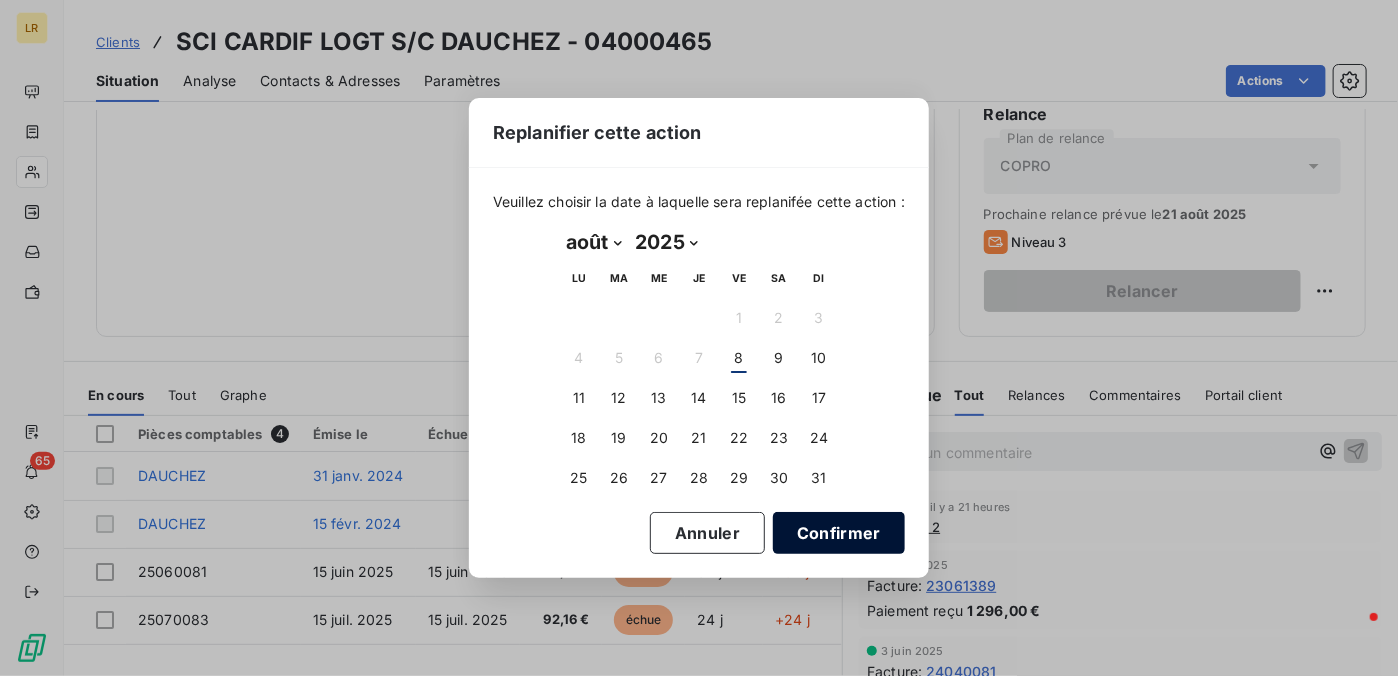 click on "Confirmer" at bounding box center [839, 533] 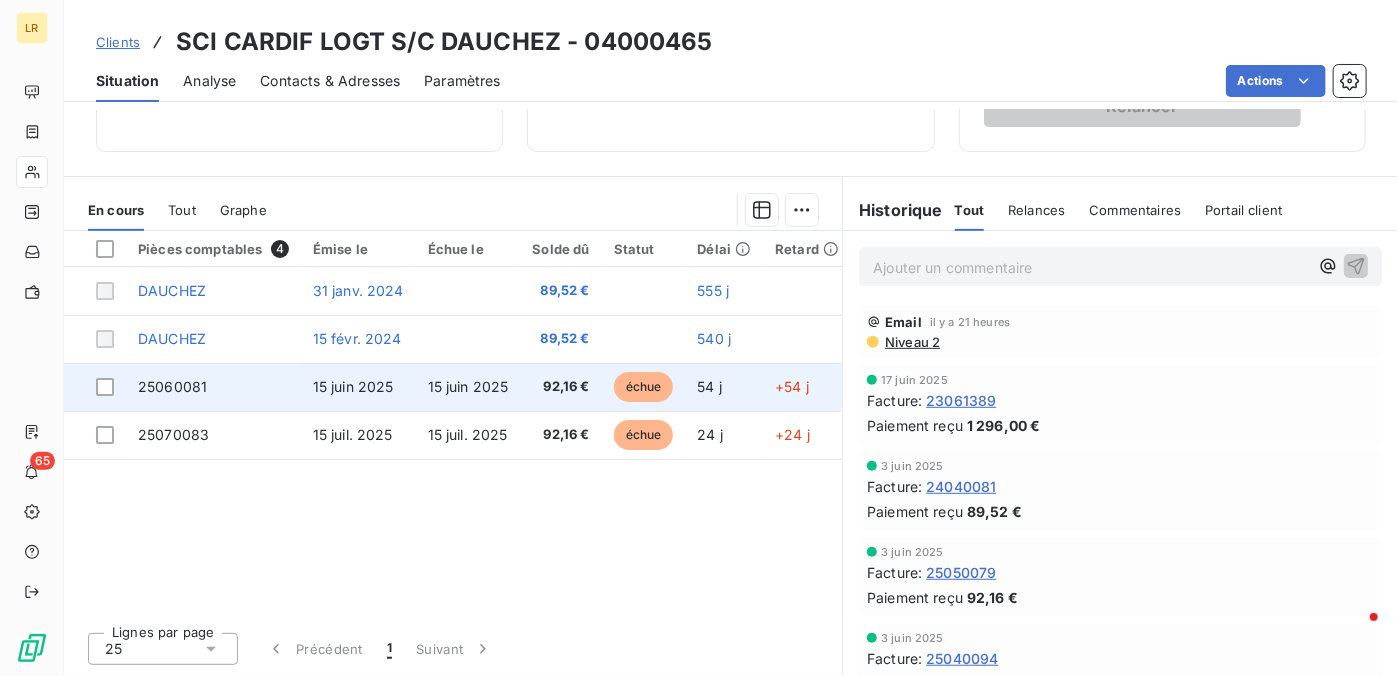 scroll, scrollTop: 395, scrollLeft: 0, axis: vertical 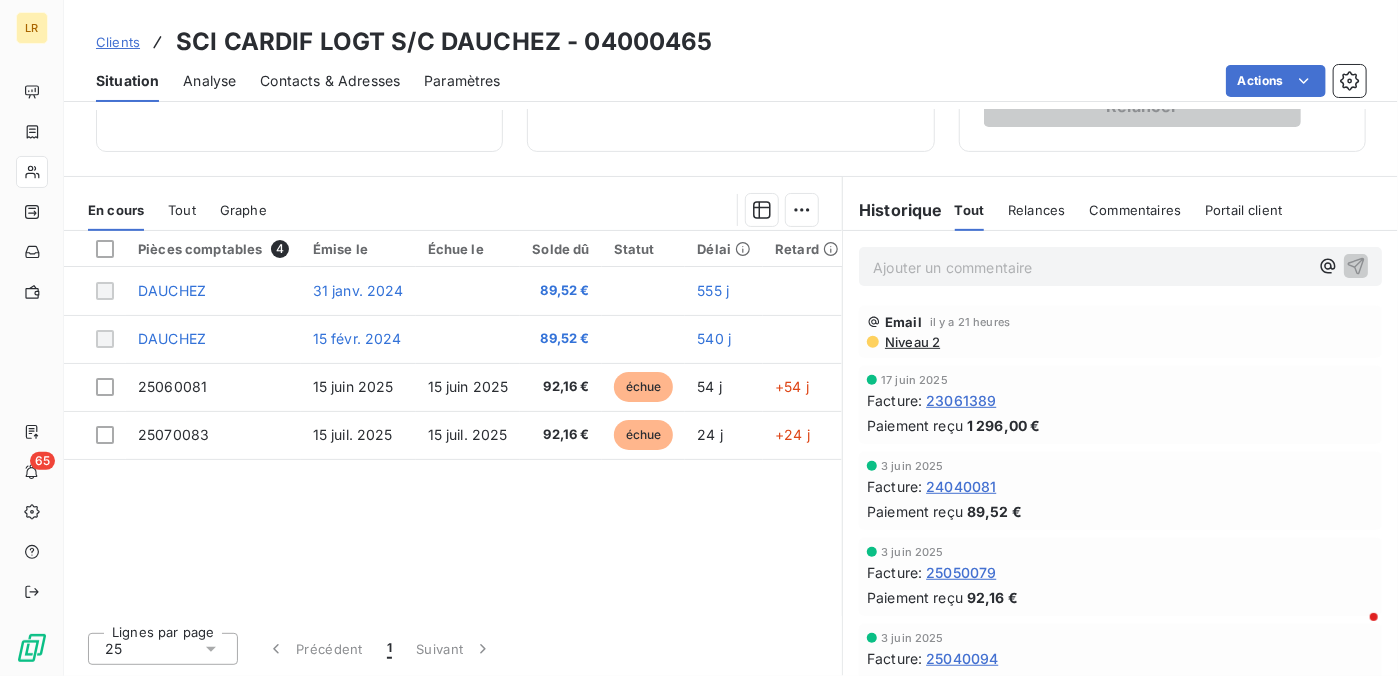 click on "Niveau 2" at bounding box center [911, 342] 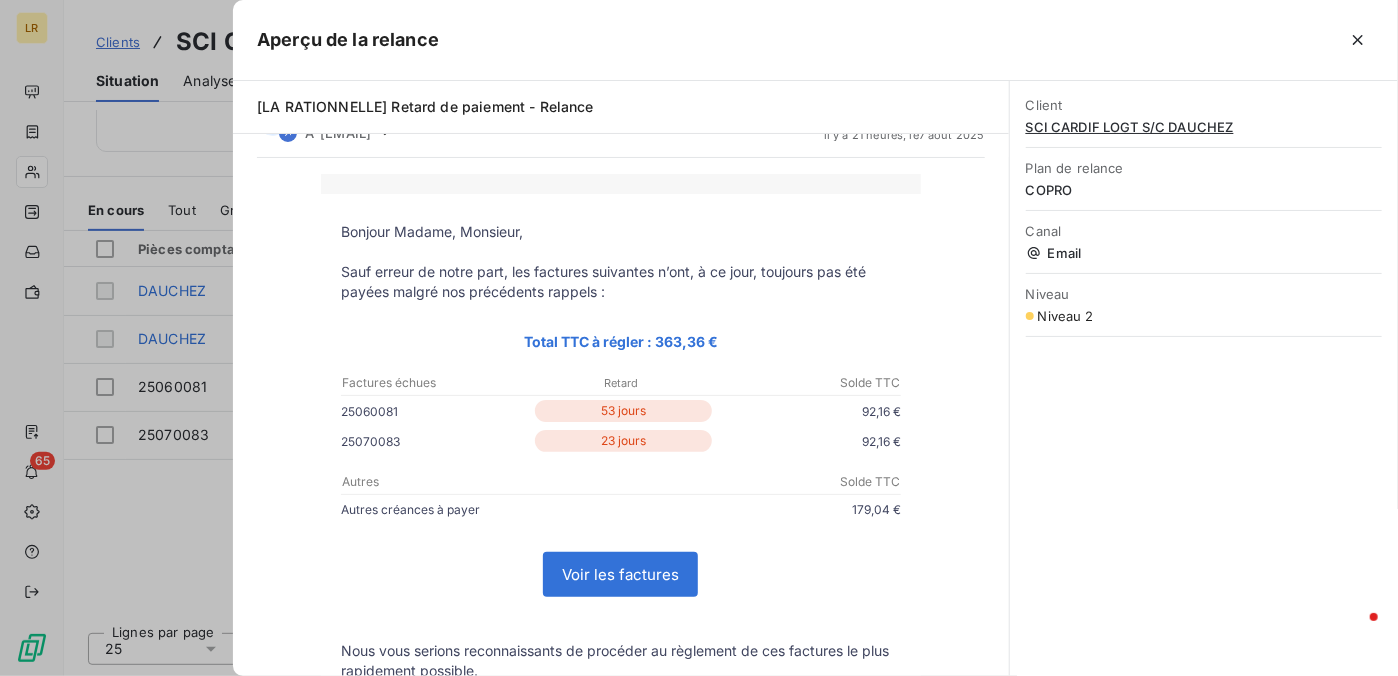 scroll, scrollTop: 100, scrollLeft: 0, axis: vertical 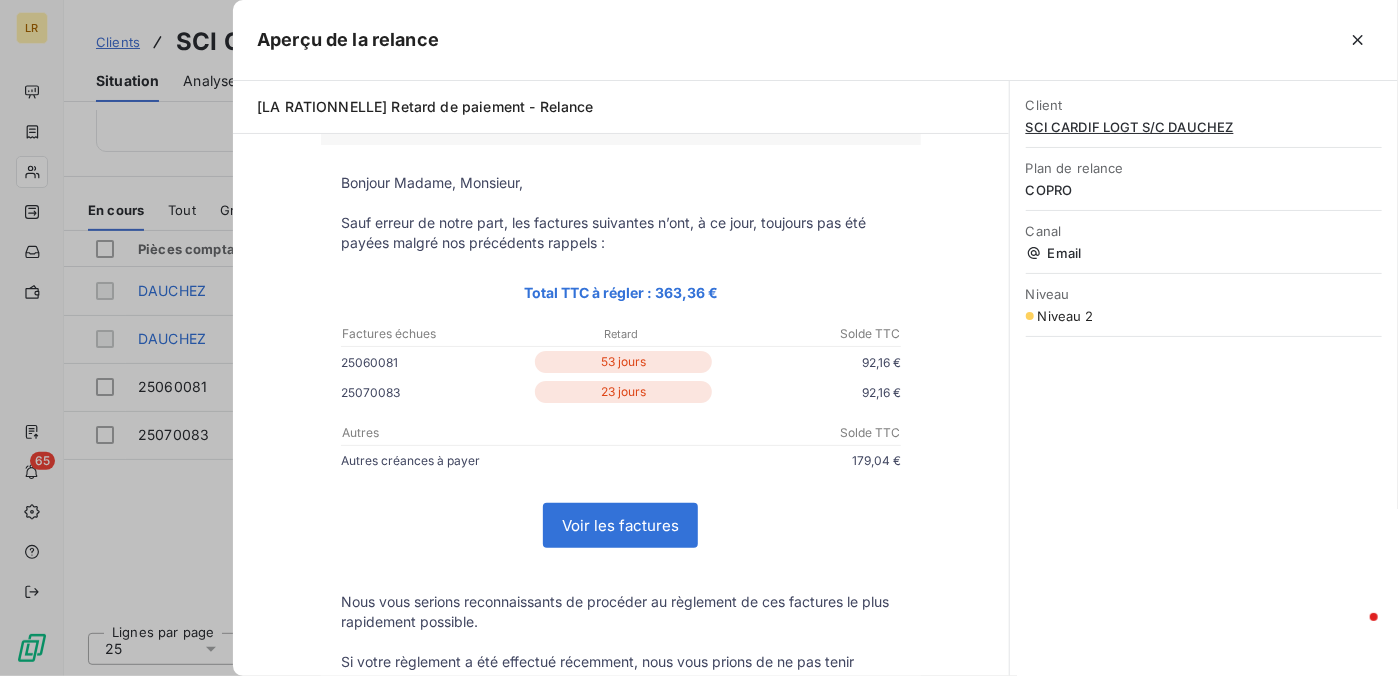 click at bounding box center (699, 338) 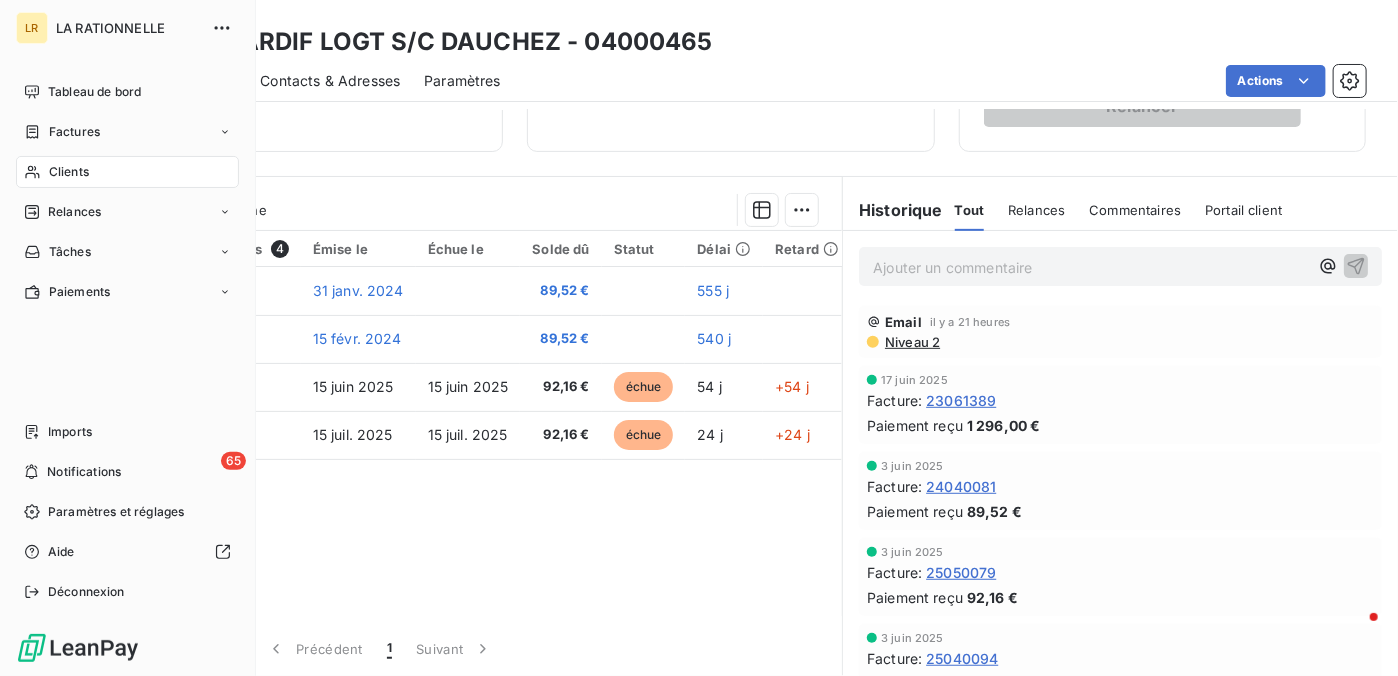 click on "Relances" at bounding box center (74, 212) 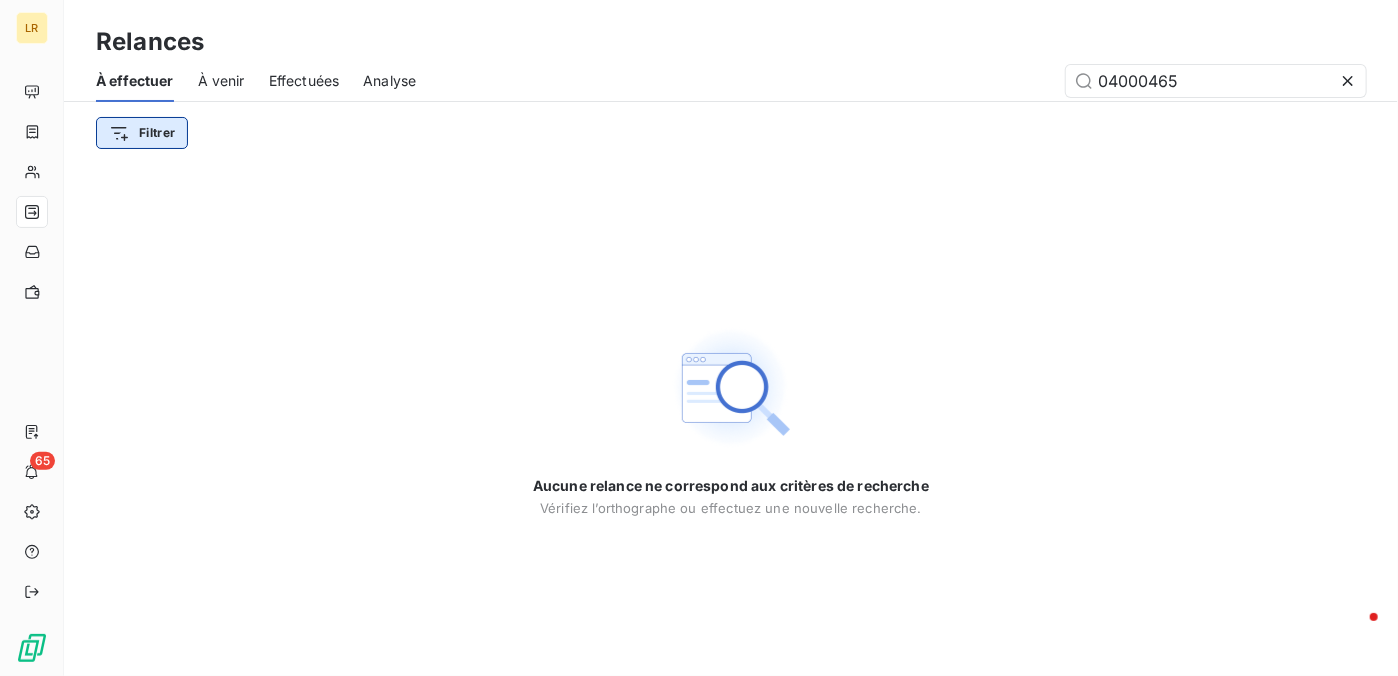 click on "LR 65 Relances À effectuer À venir Effectuées Analyse 04000465 Filtrer Aucune relance ne correspond aux critères de recherche Vérifiez l’orthographe ou effectuez une nouvelle recherche." at bounding box center (699, 338) 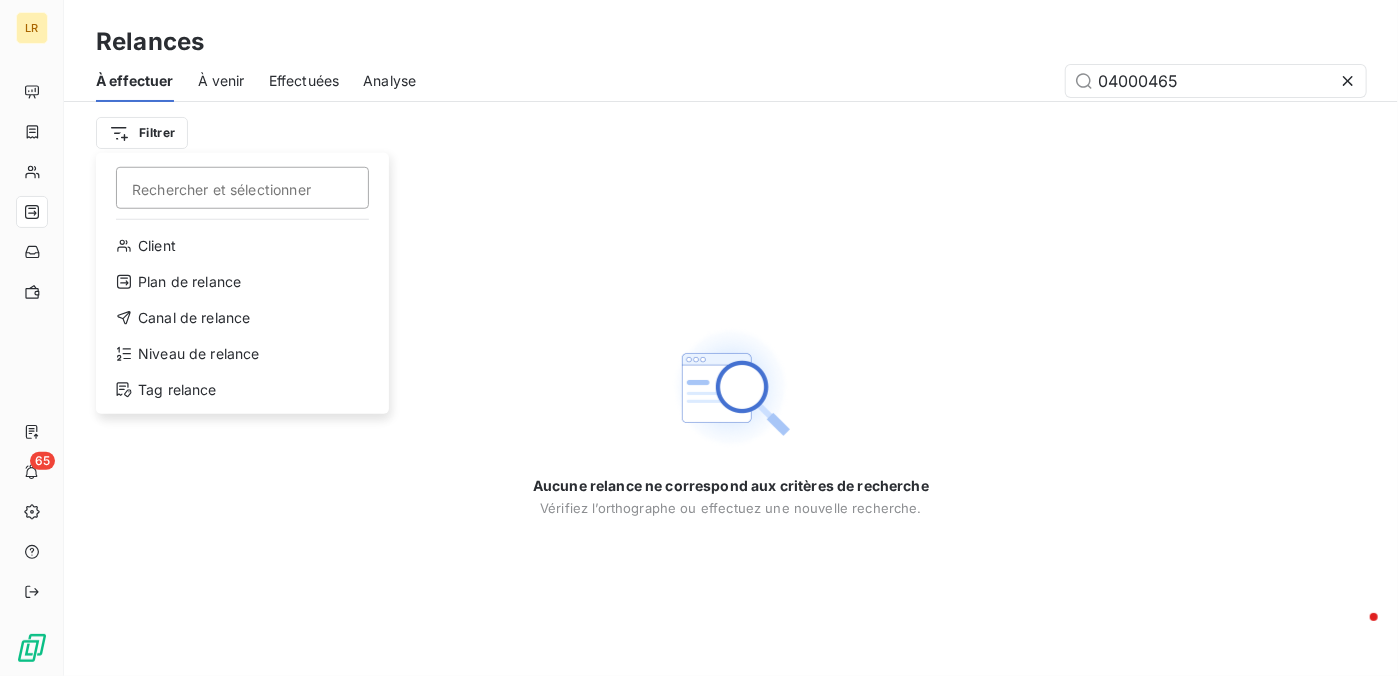 click on "LR 65 Relances À effectuer À venir Effectuées Analyse 04000465 Filtrer Rechercher et sélectionner Client Plan de relance Canal de relance Niveau de relance Tag relance Aucune relance ne correspond aux critères de recherche Vérifiez l’orthographe ou effectuez une nouvelle recherche." at bounding box center [699, 338] 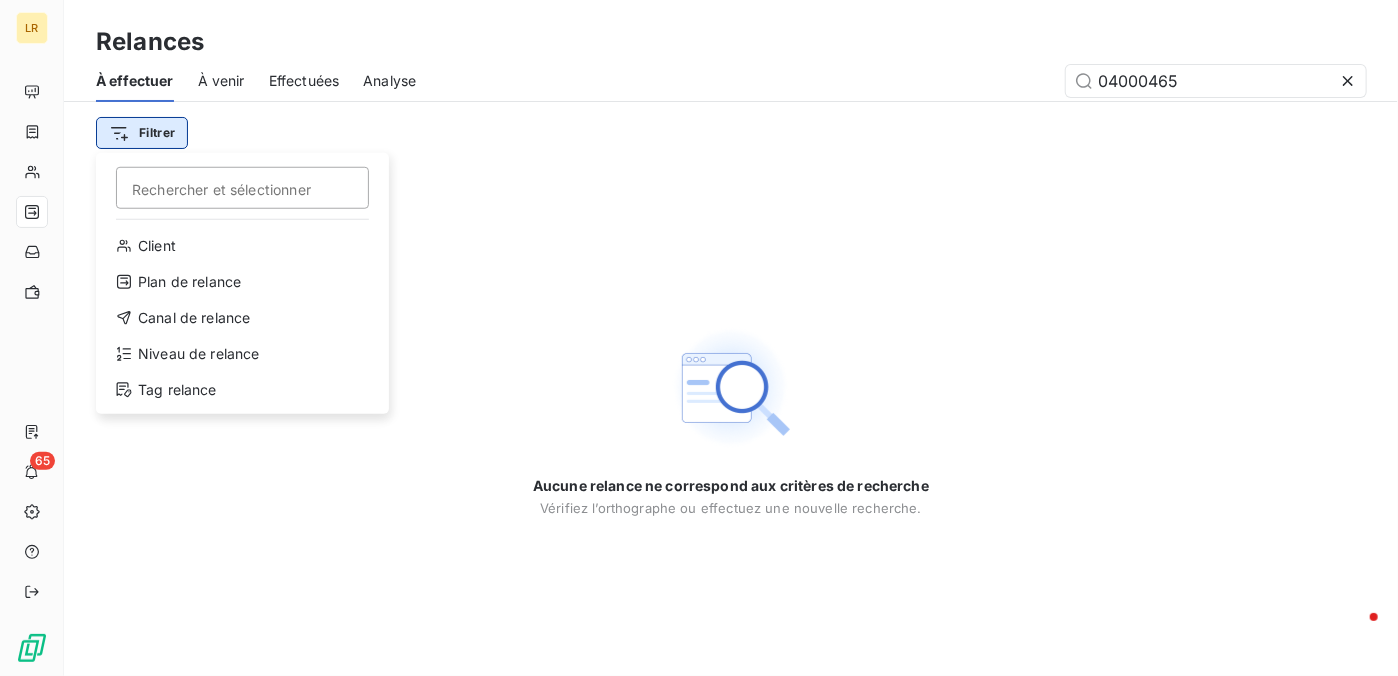 click on "LR 65 Relances À effectuer À venir Effectuées Analyse 04000465 Filtrer Rechercher et sélectionner Client Plan de relance Canal de relance Niveau de relance Tag relance Aucune relance ne correspond aux critères de recherche Vérifiez l’orthographe ou effectuez une nouvelle recherche." at bounding box center (699, 338) 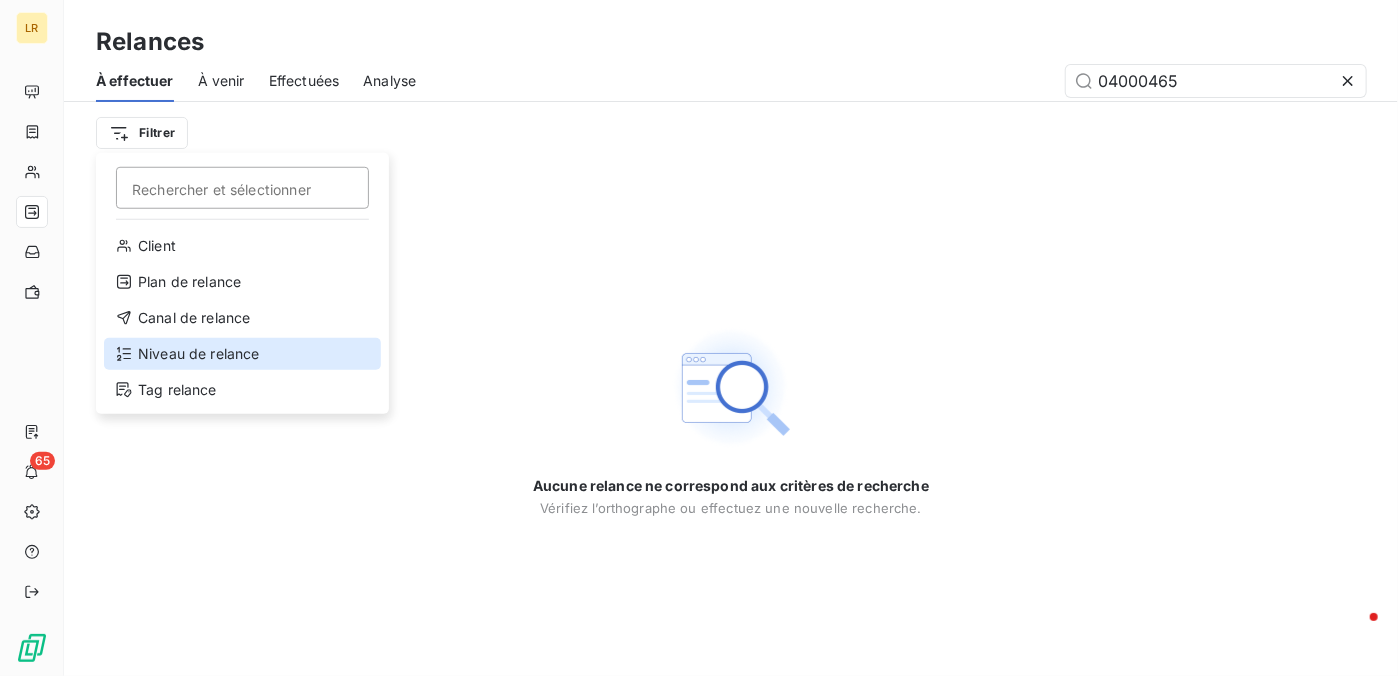 click on "Niveau de relance" at bounding box center (242, 354) 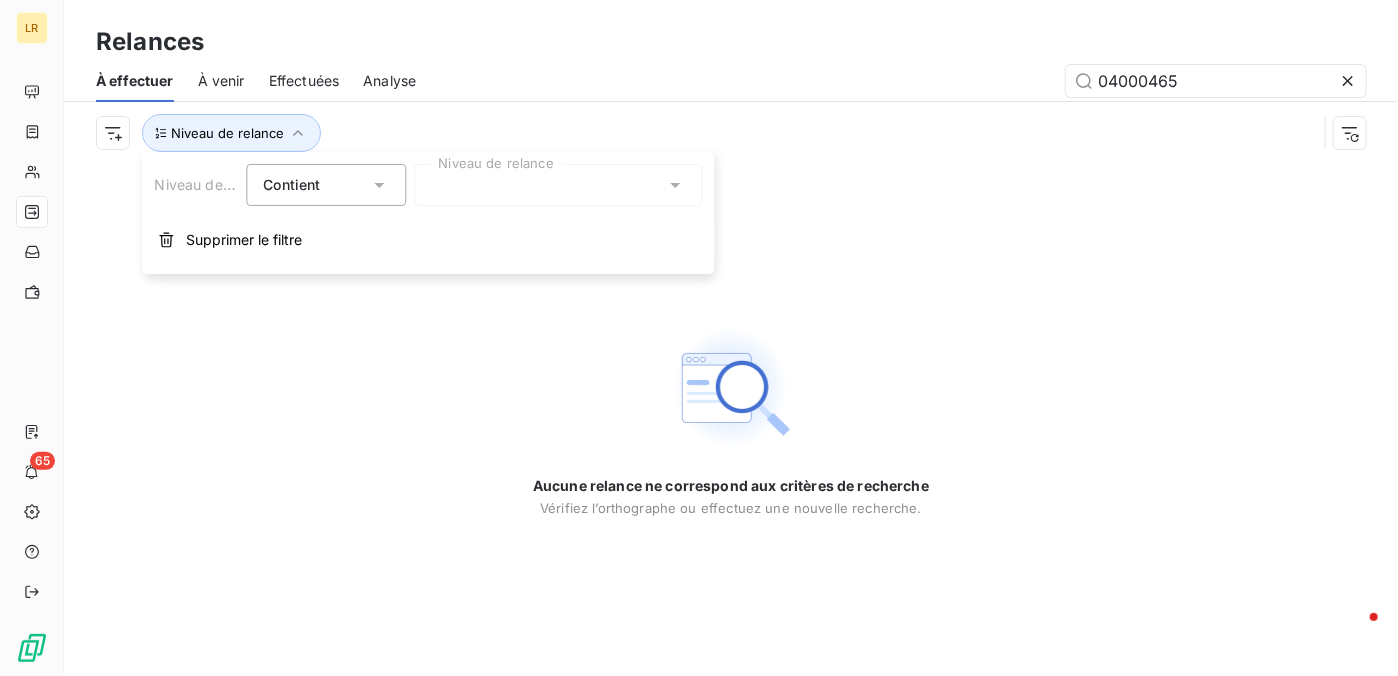 click at bounding box center (558, 185) 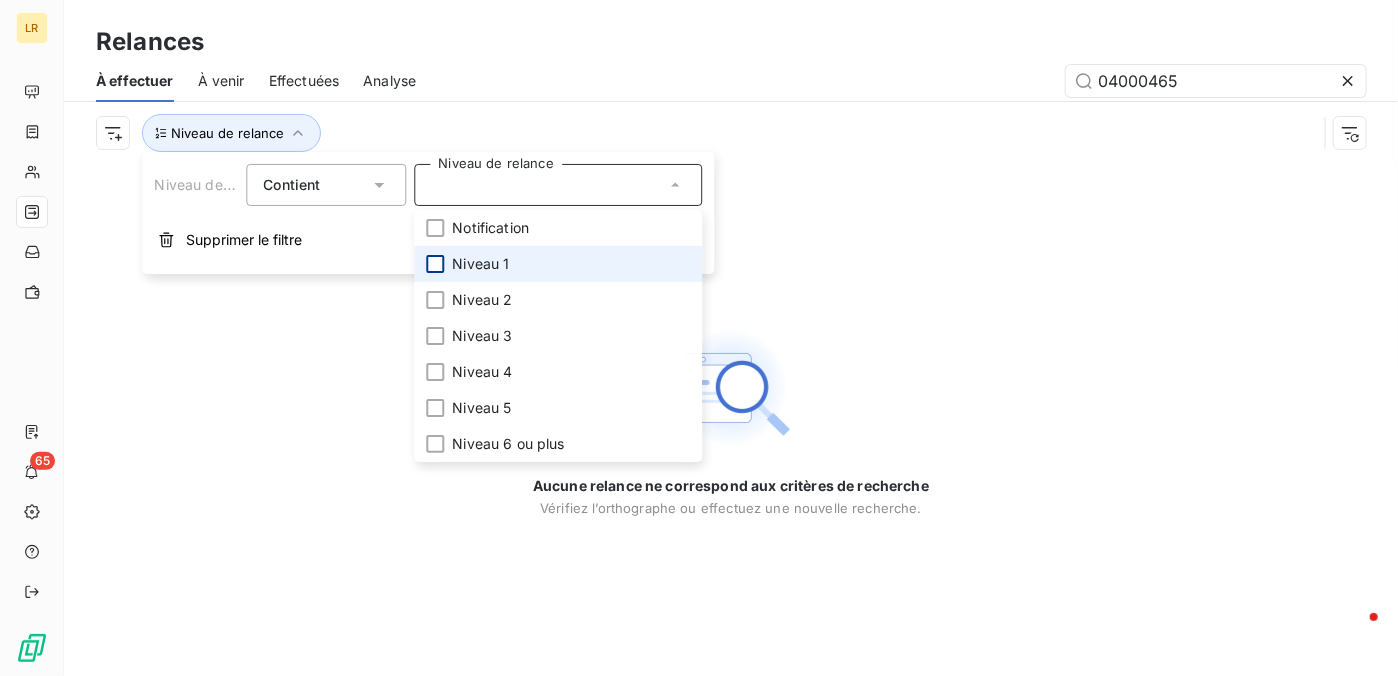 click at bounding box center (435, 264) 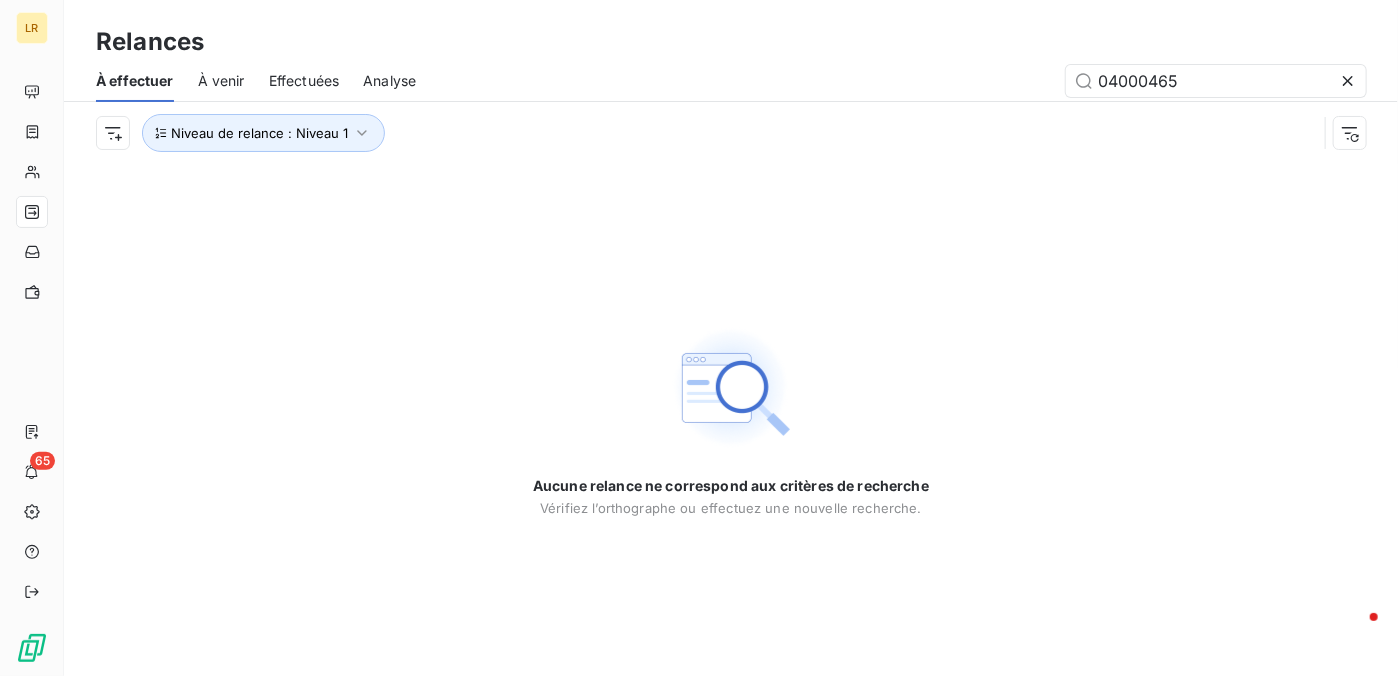 click on "Aucune relance ne correspond aux critères de recherche Vérifiez l’orthographe ou effectuez une nouvelle recherche." at bounding box center [731, 420] 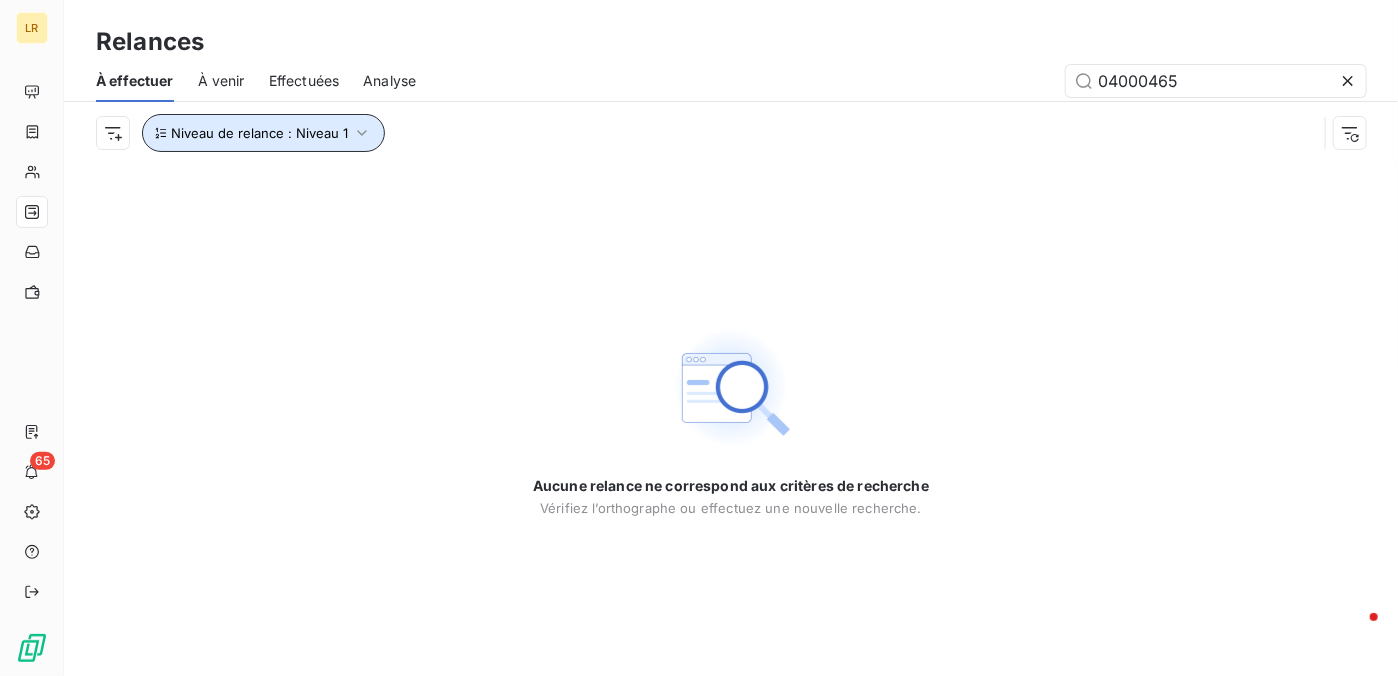 click 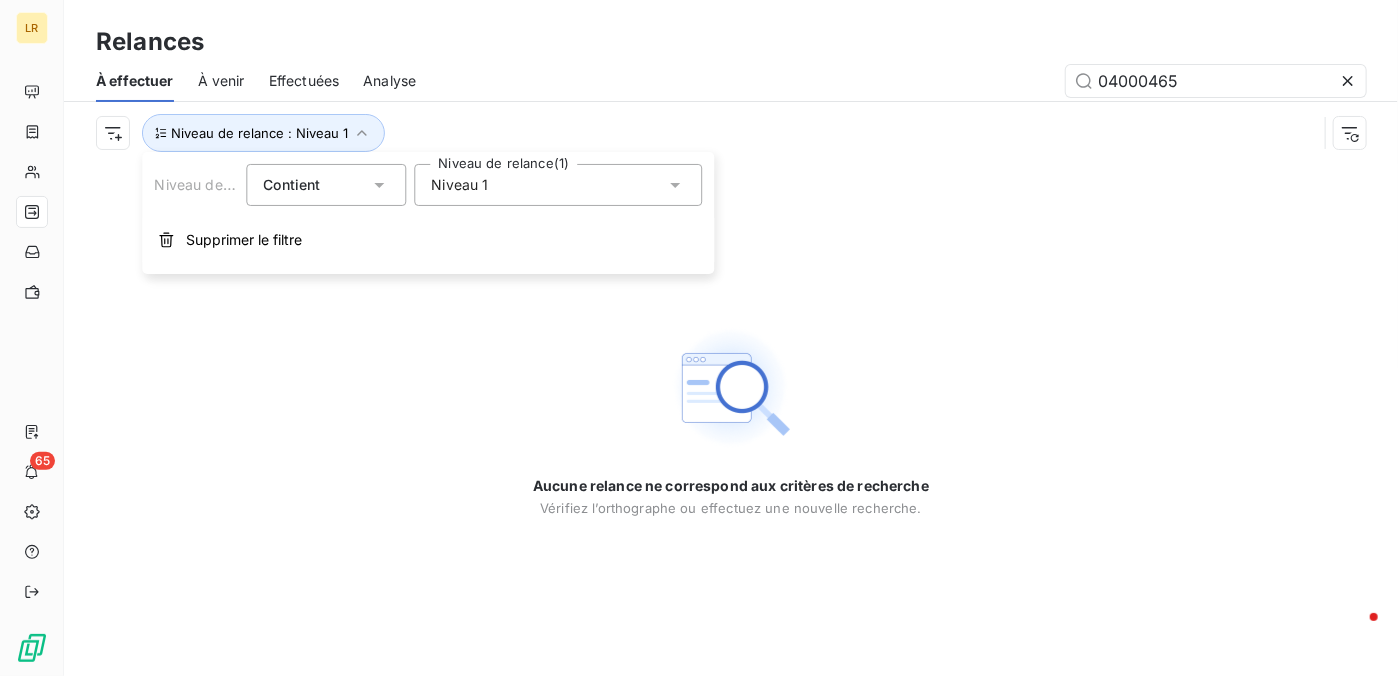 click 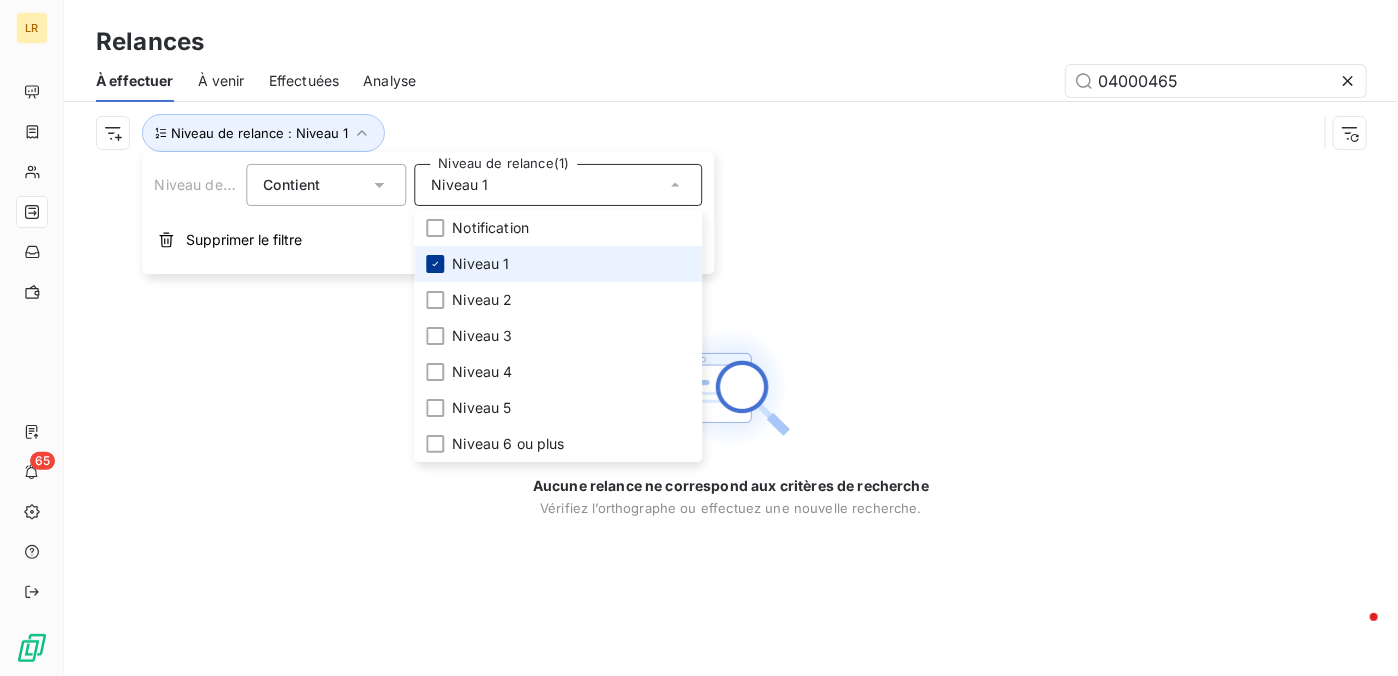 drag, startPoint x: 436, startPoint y: 262, endPoint x: 421, endPoint y: 275, distance: 19.849434 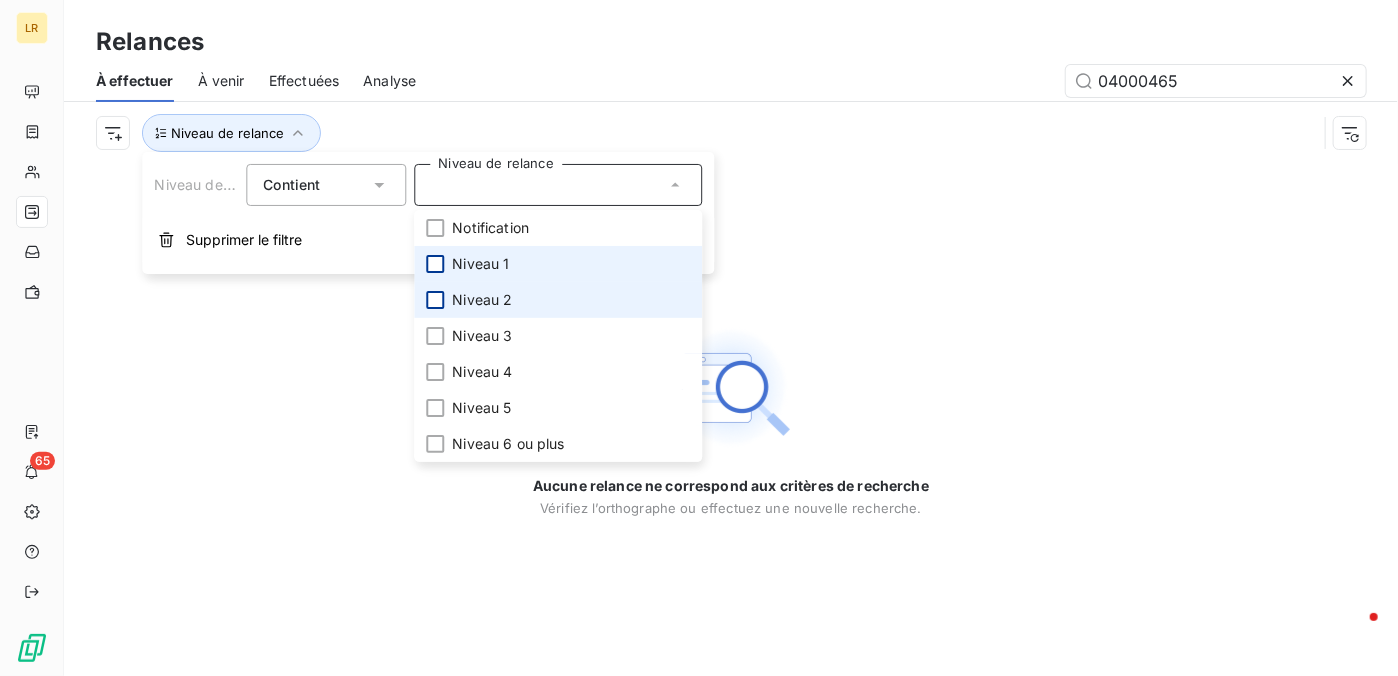 click at bounding box center (435, 300) 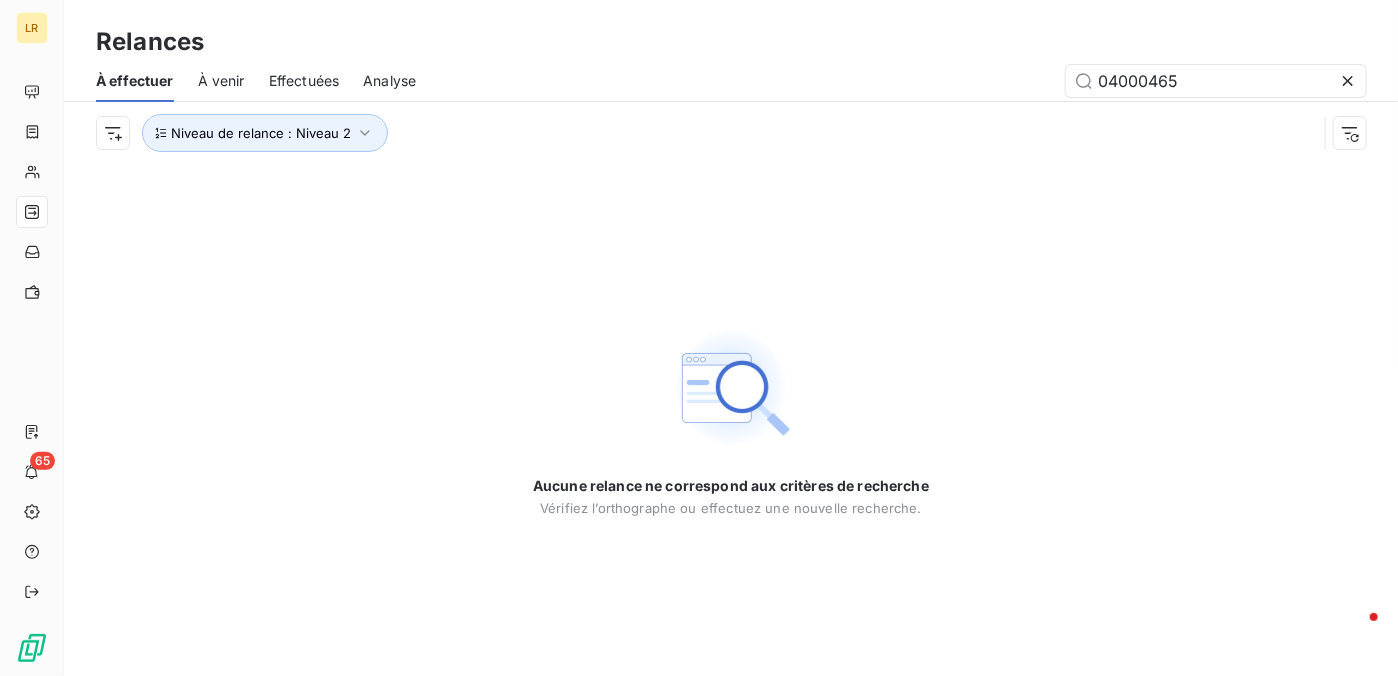 drag, startPoint x: 859, startPoint y: 267, endPoint x: 875, endPoint y: 263, distance: 16.492422 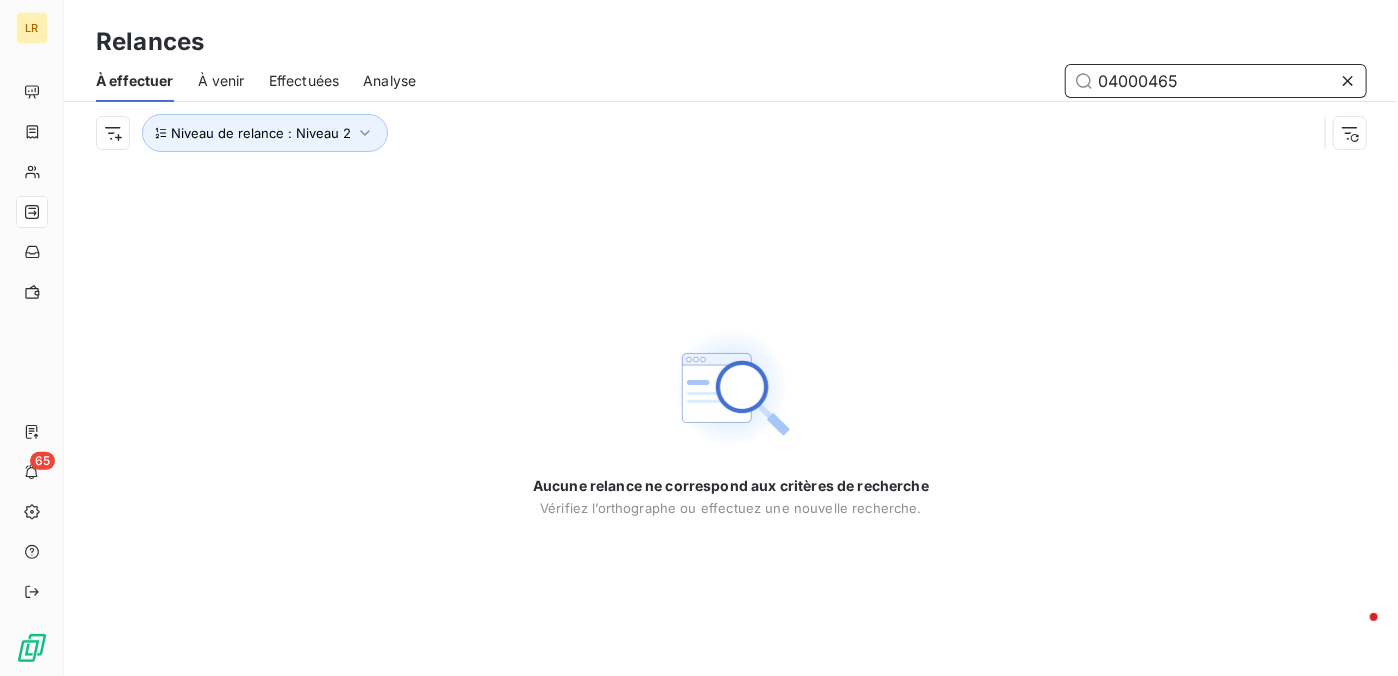 drag, startPoint x: 1197, startPoint y: 79, endPoint x: 963, endPoint y: 32, distance: 238.67342 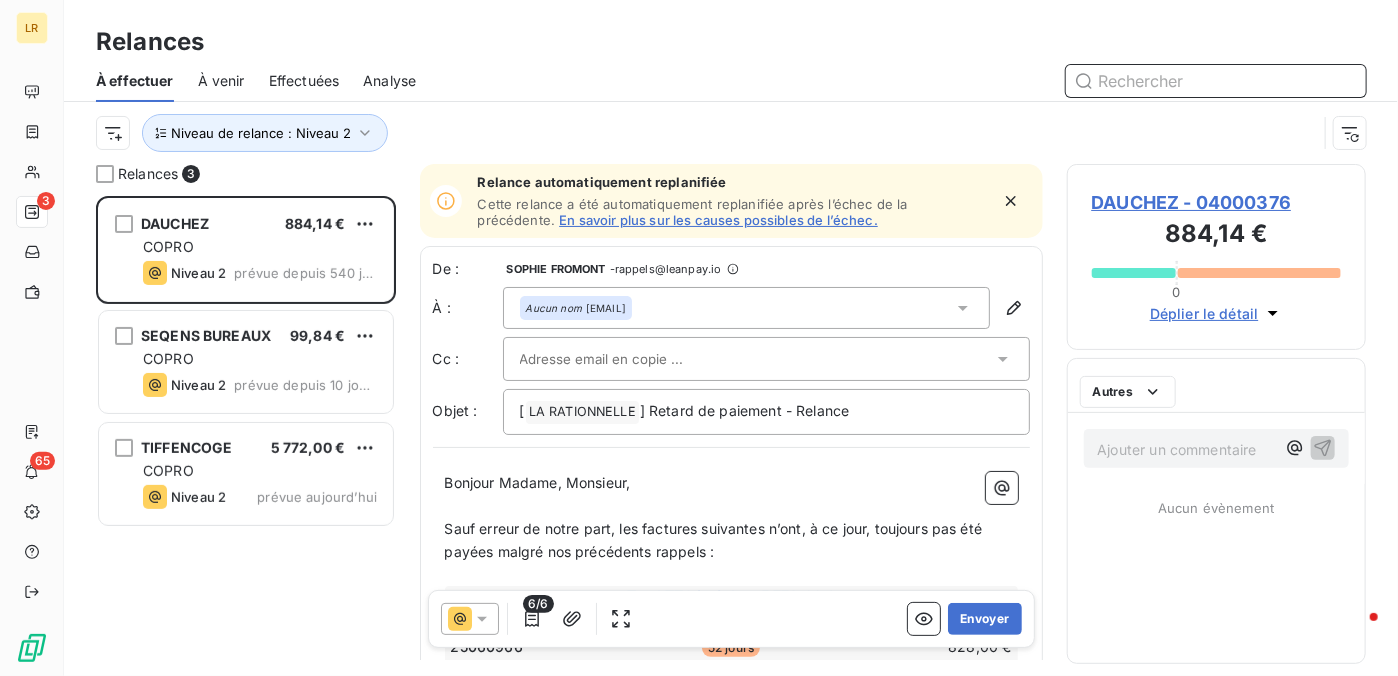 scroll, scrollTop: 16, scrollLeft: 16, axis: both 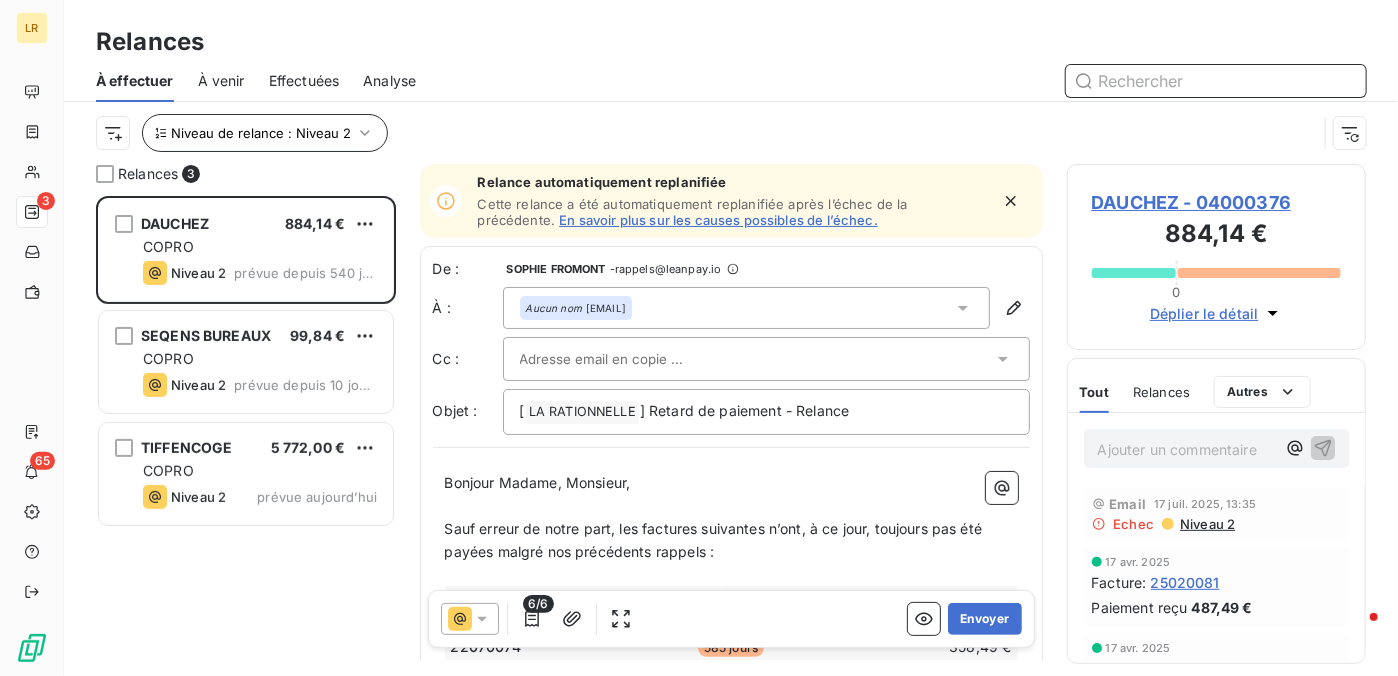 type 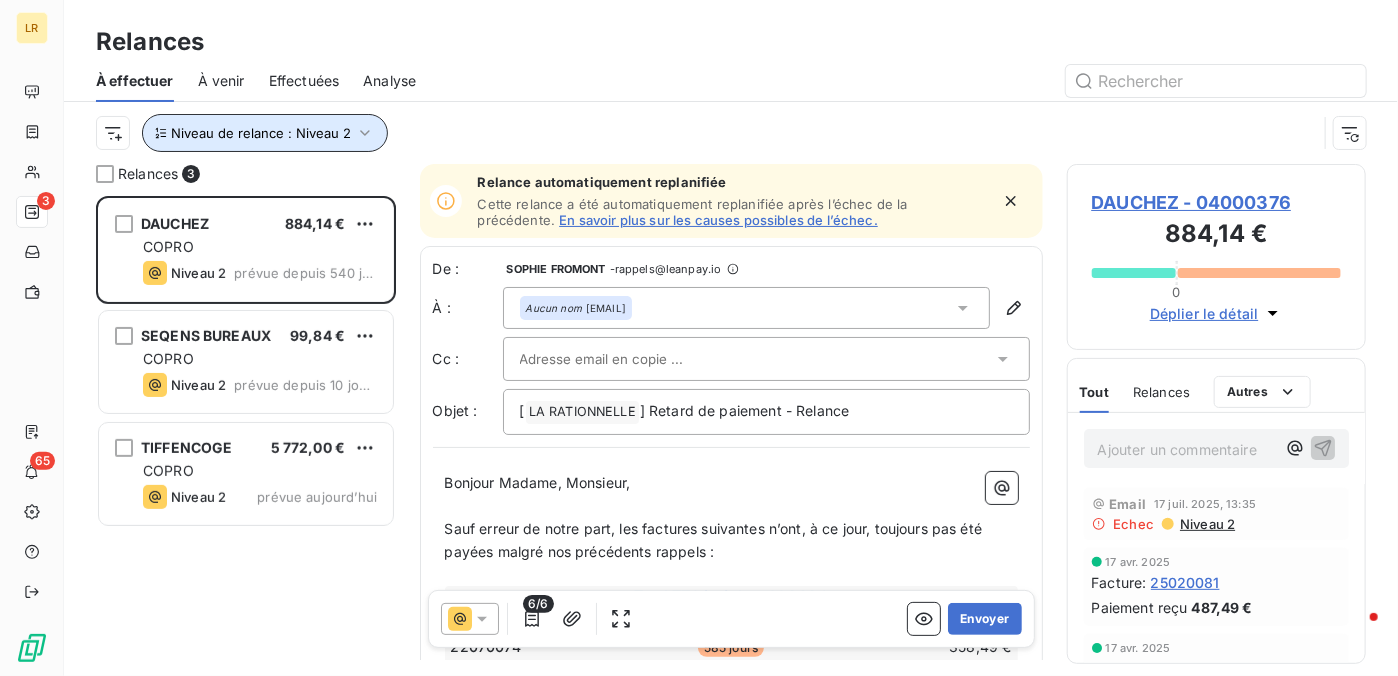 click 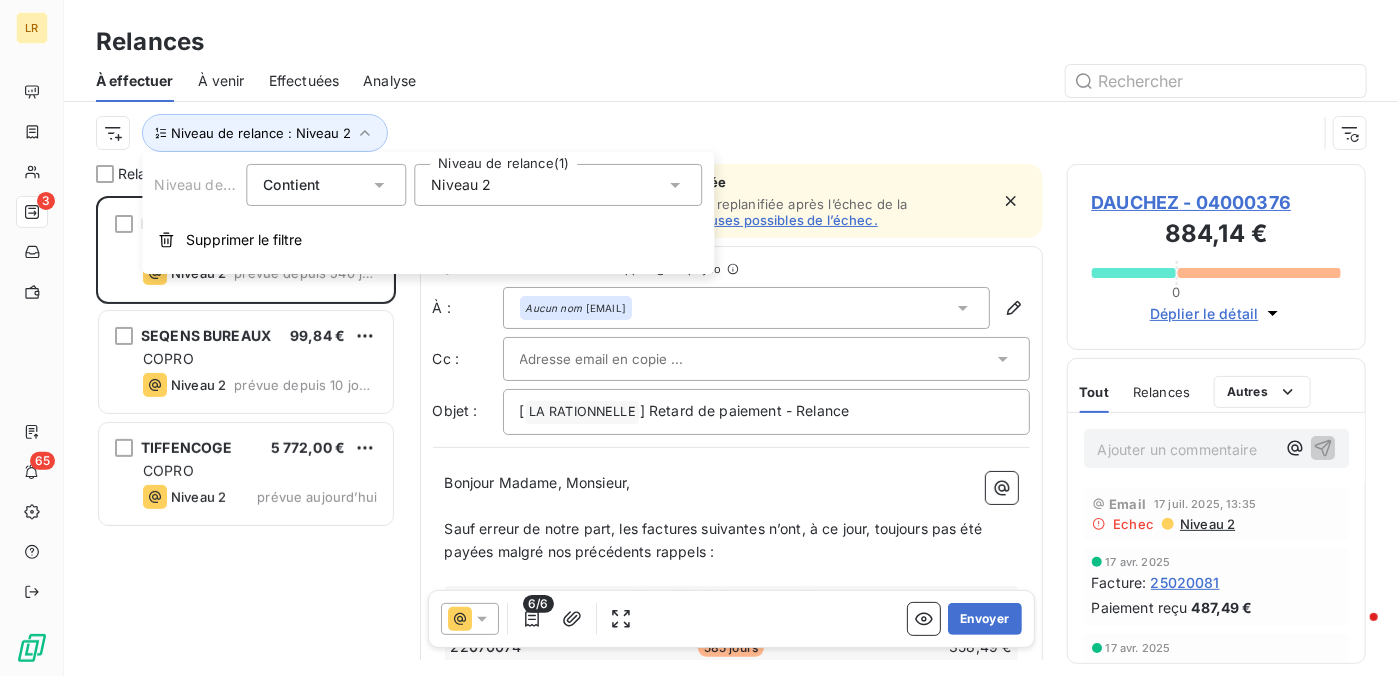 click 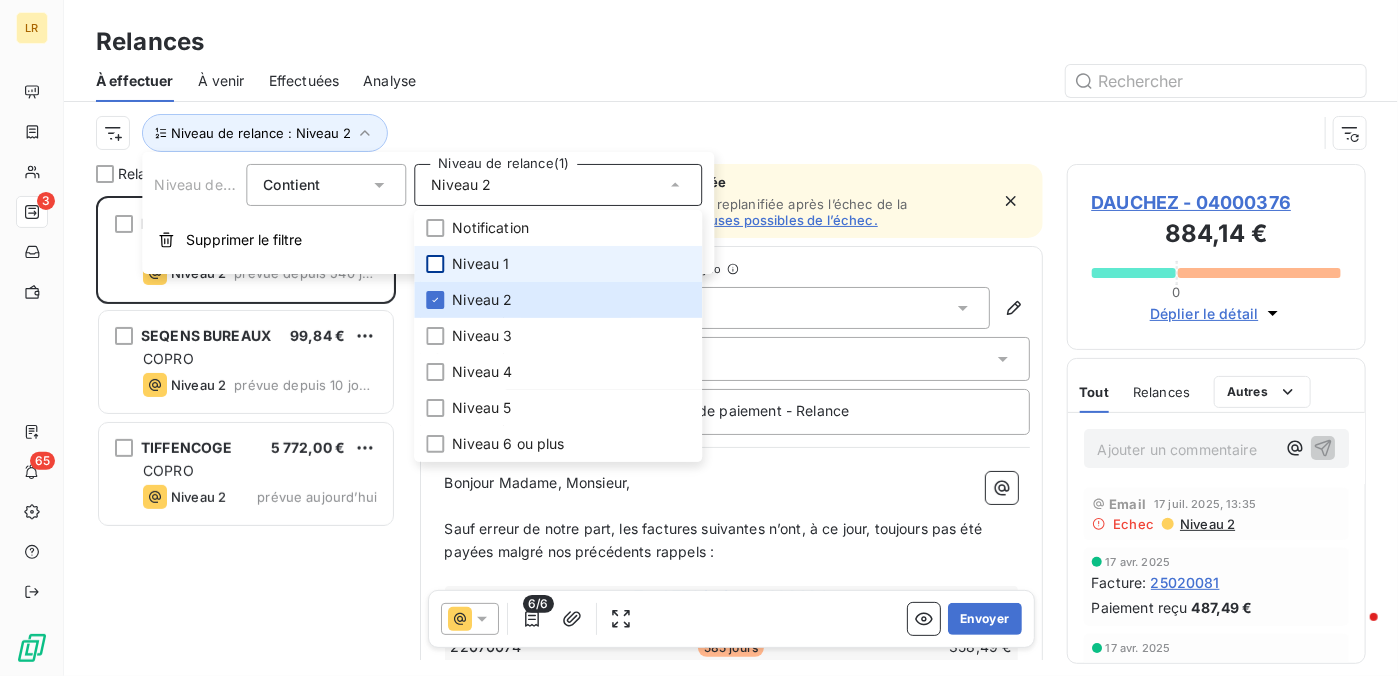 click at bounding box center [435, 264] 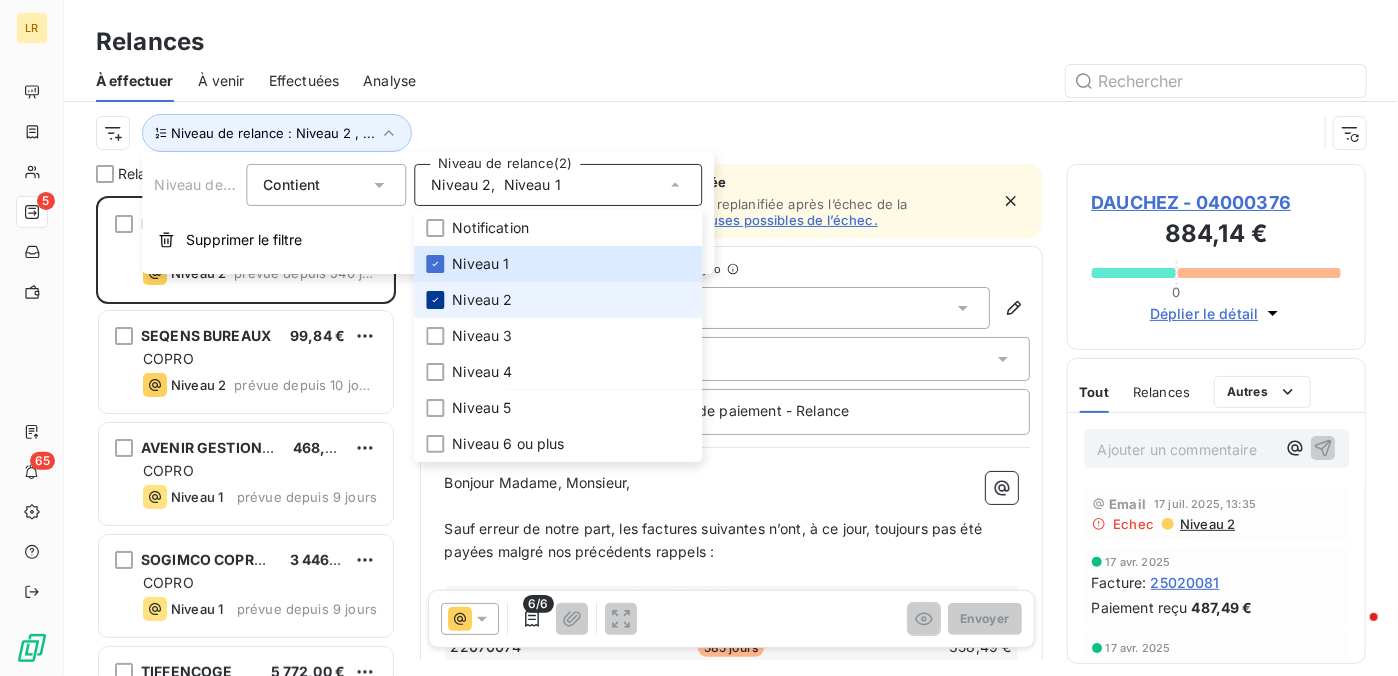 scroll, scrollTop: 16, scrollLeft: 16, axis: both 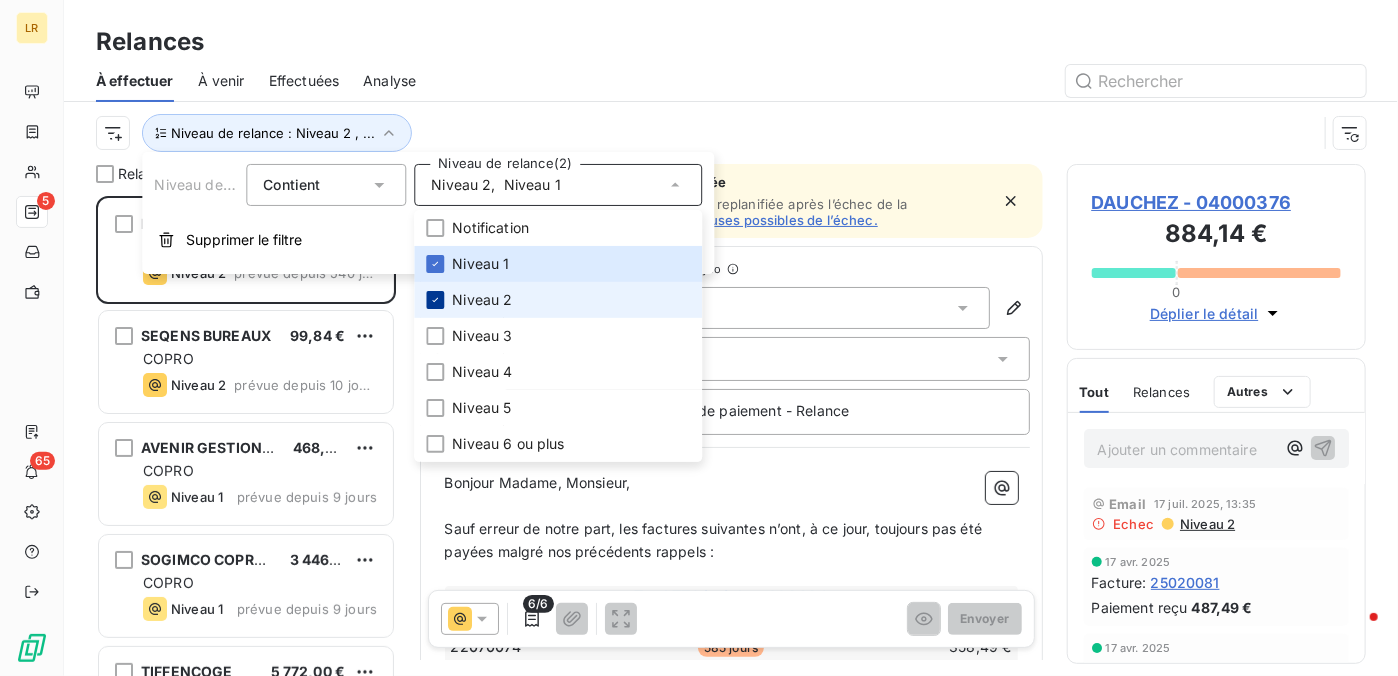 click 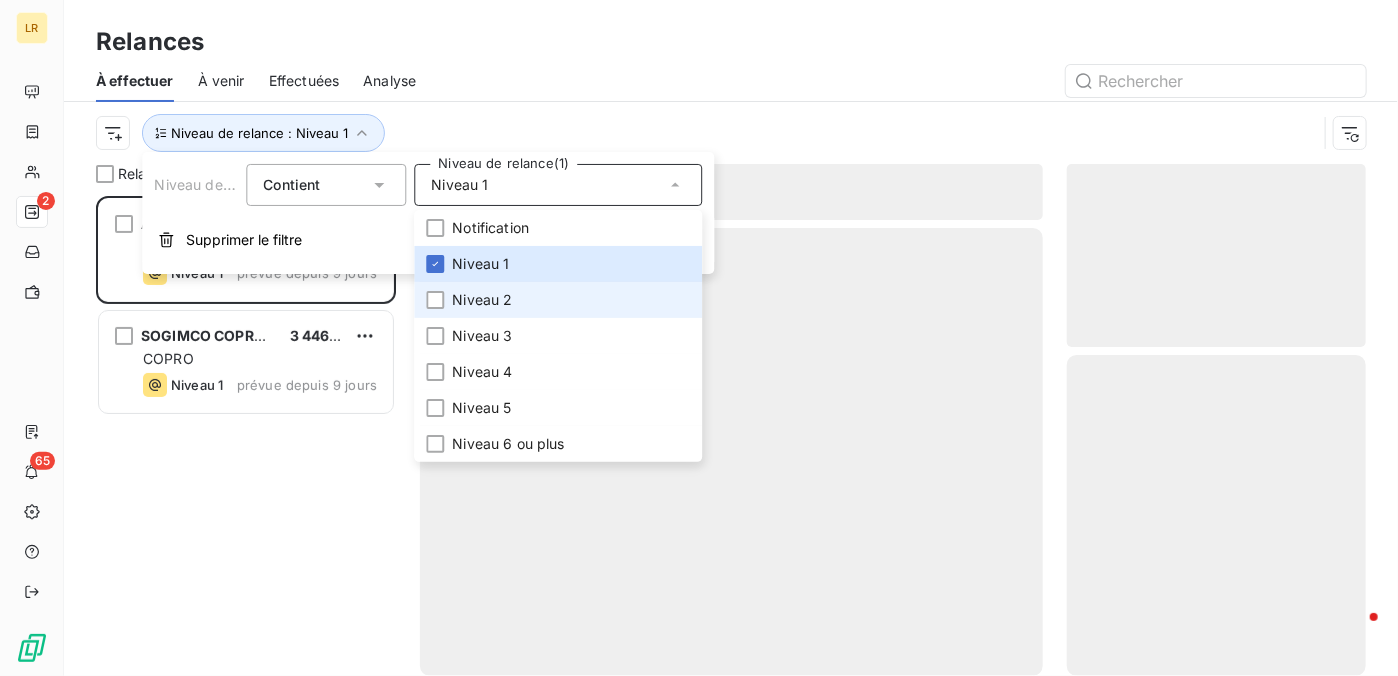 scroll, scrollTop: 16, scrollLeft: 16, axis: both 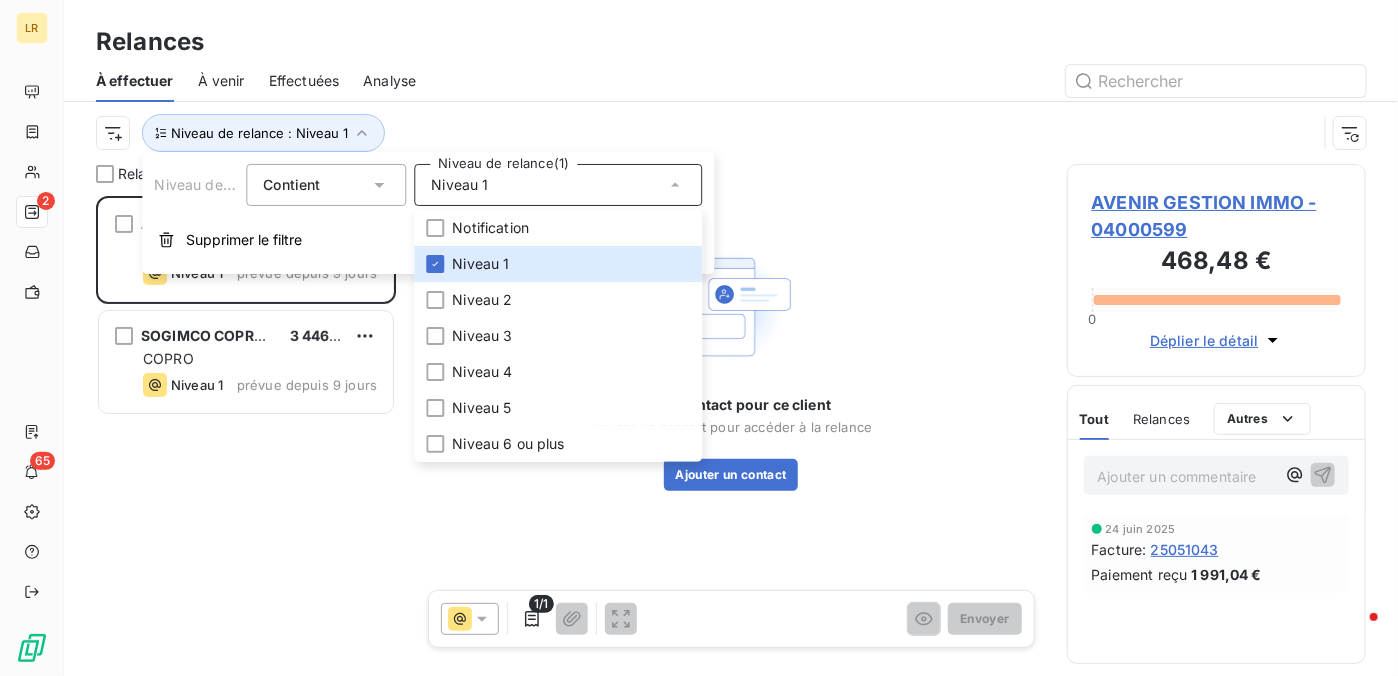drag, startPoint x: 474, startPoint y: 95, endPoint x: 486, endPoint y: 87, distance: 14.422205 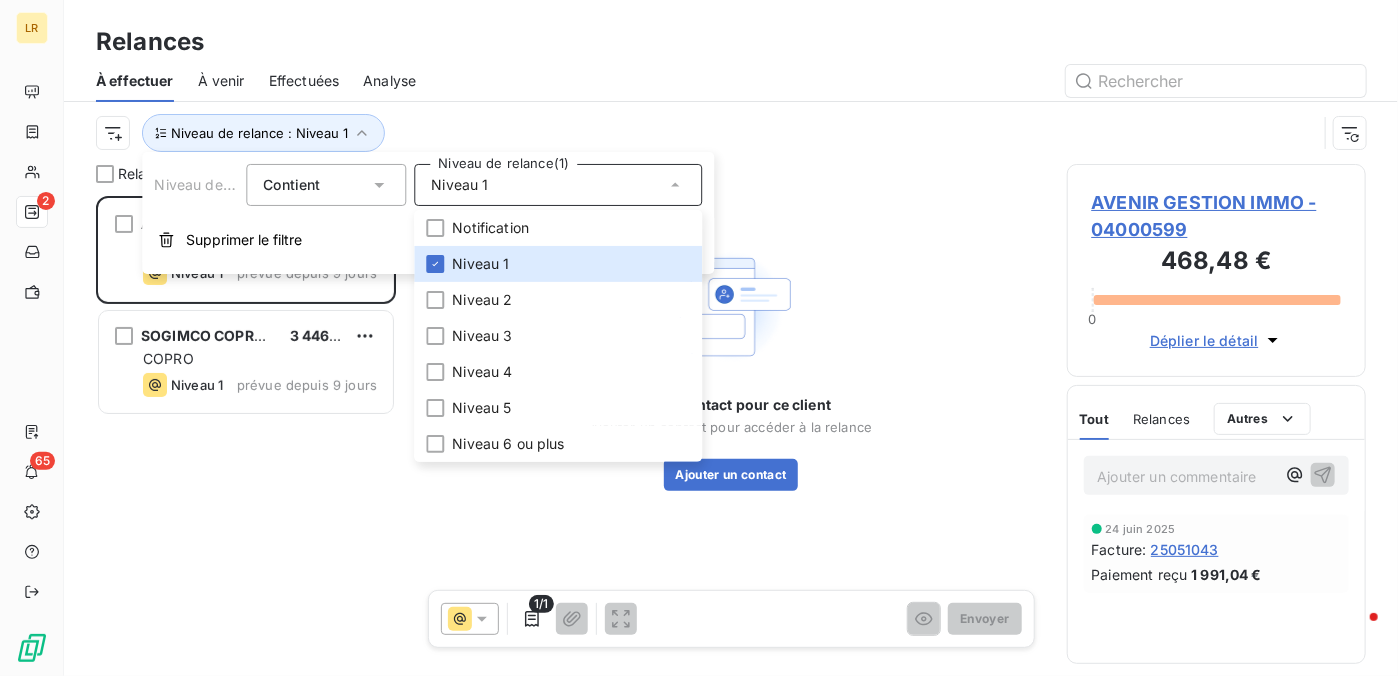 click at bounding box center (903, 81) 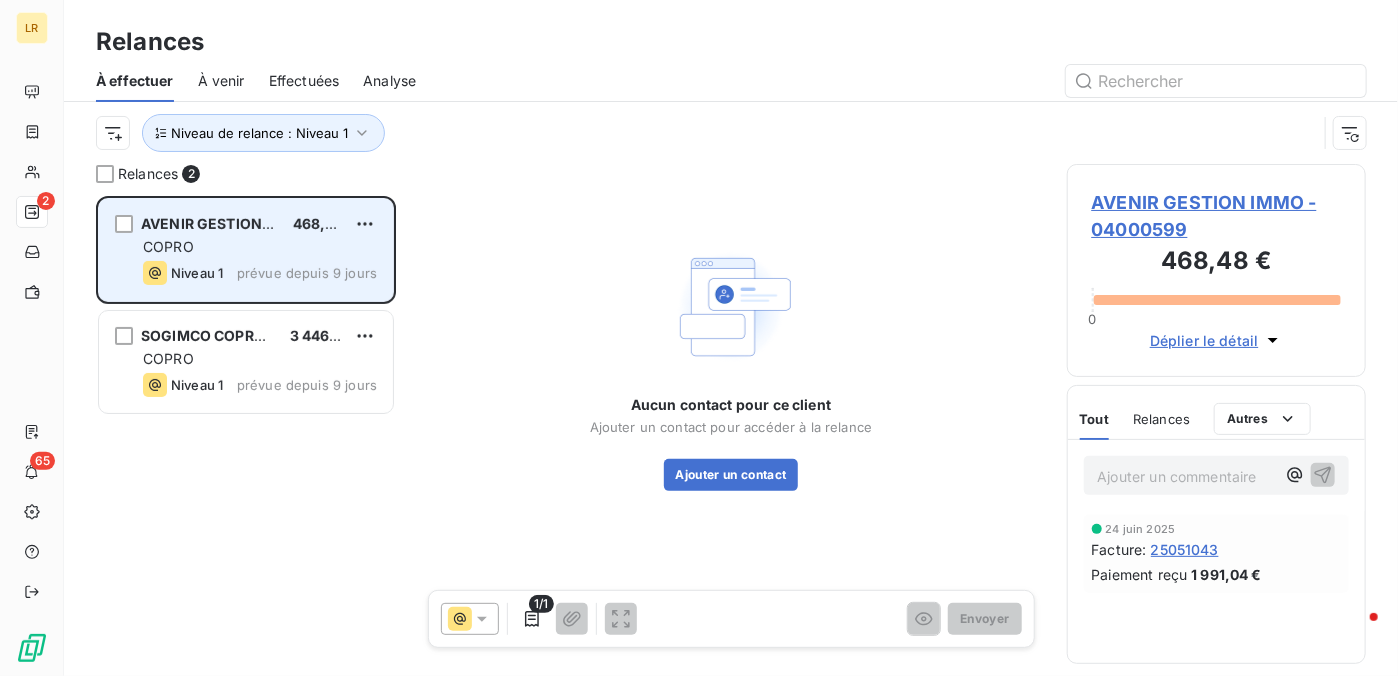 click on "COPRO" at bounding box center (260, 247) 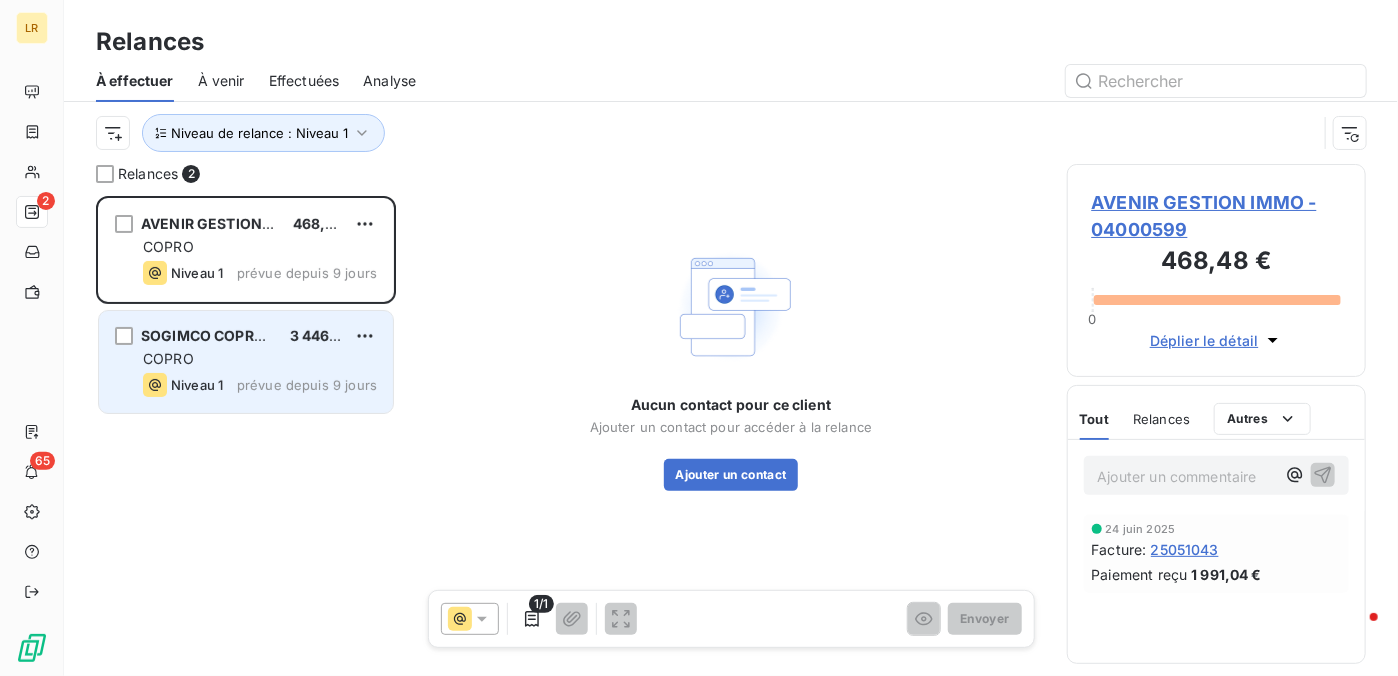 click on "COPRO" at bounding box center (260, 359) 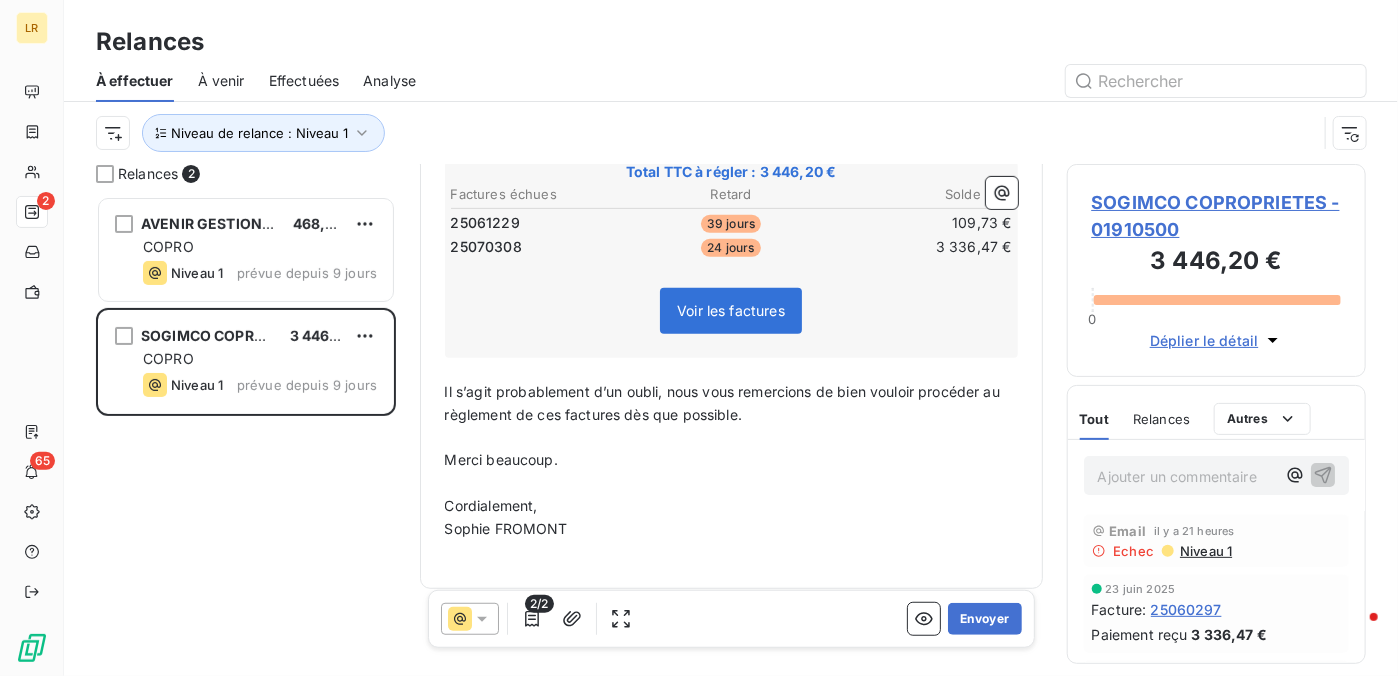 scroll, scrollTop: 432, scrollLeft: 0, axis: vertical 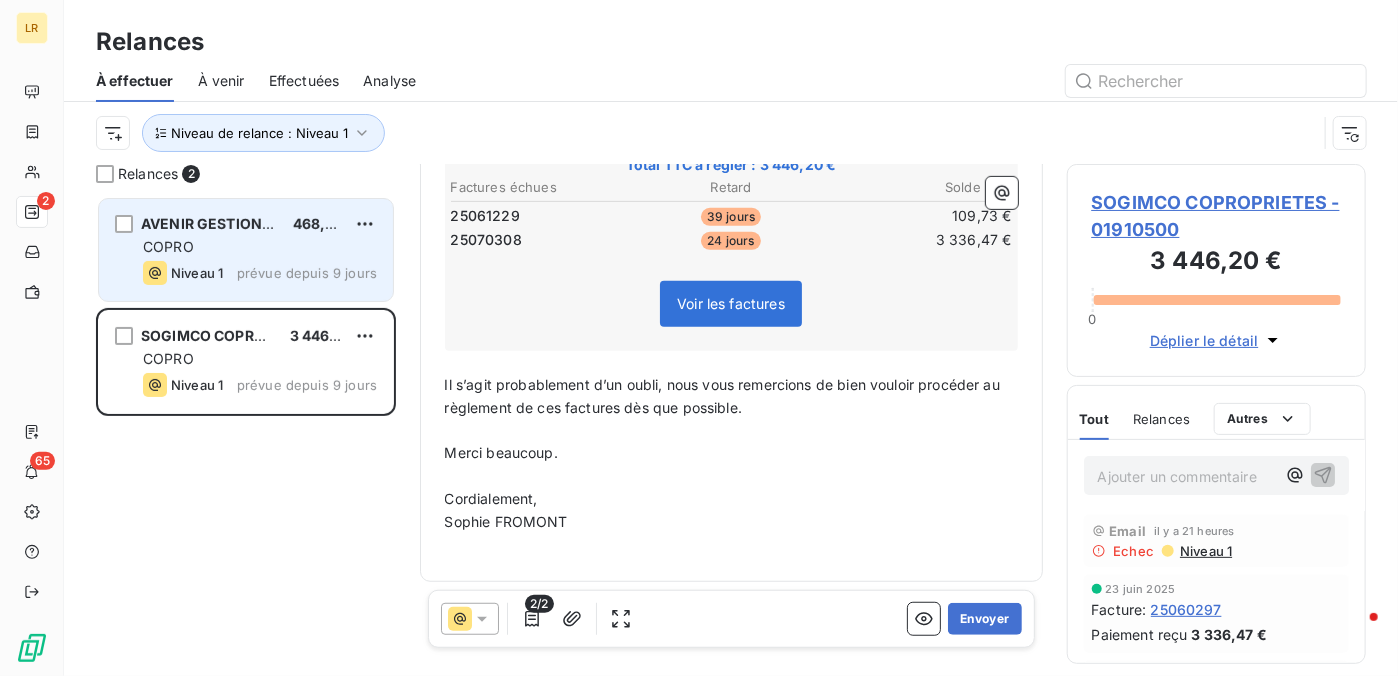 click on "COPRO" at bounding box center (260, 247) 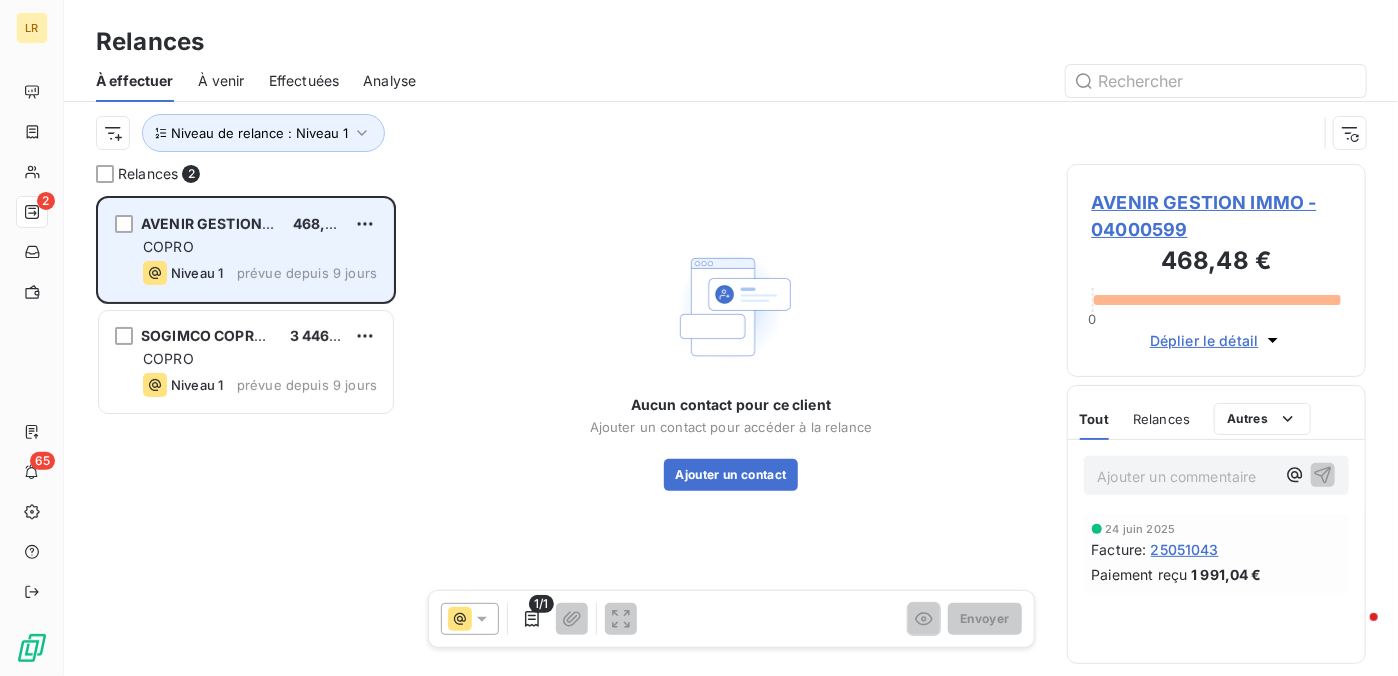 scroll, scrollTop: 0, scrollLeft: 0, axis: both 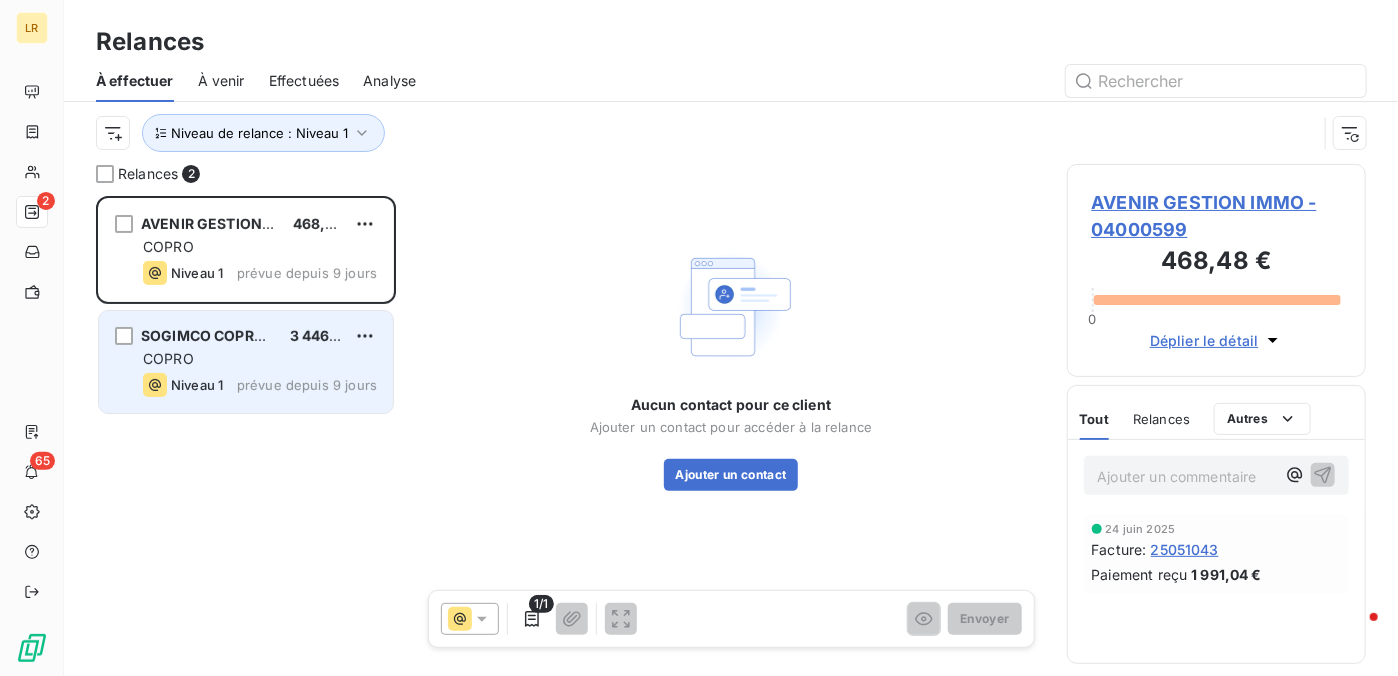click on "Niveau 1" at bounding box center (183, 385) 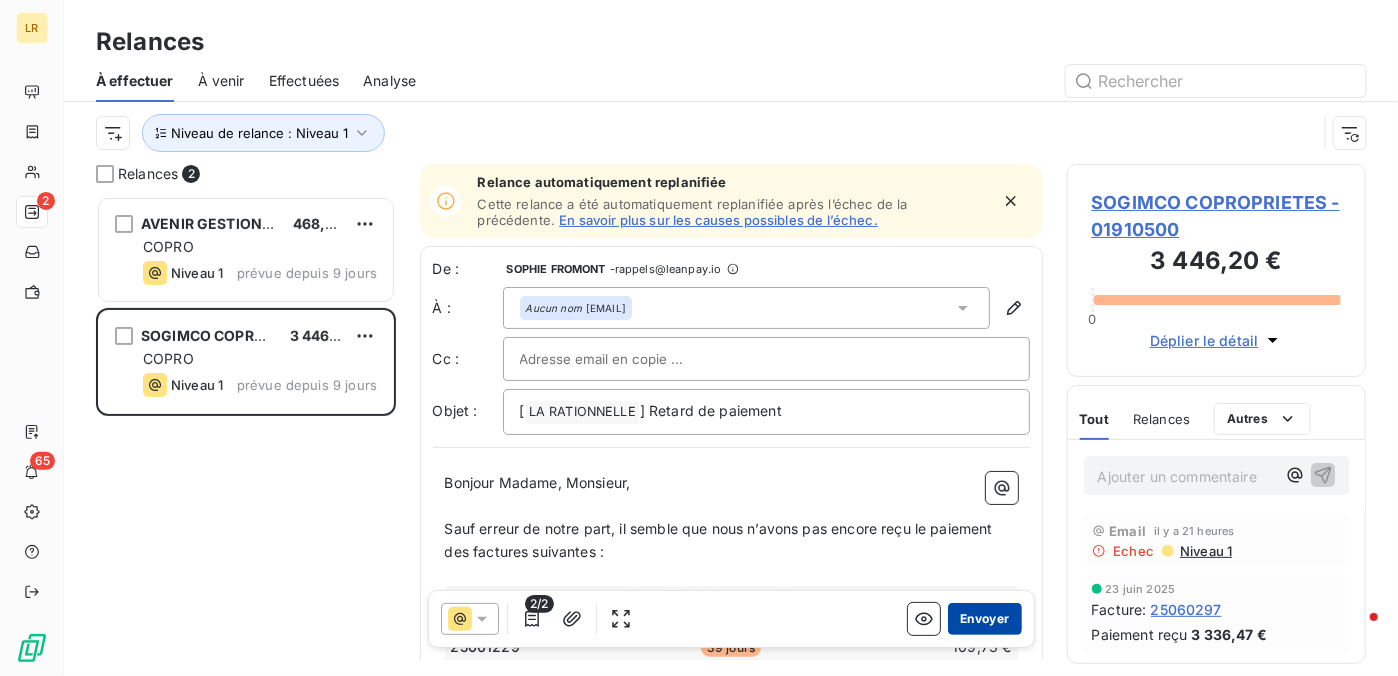 click on "Envoyer" at bounding box center [984, 619] 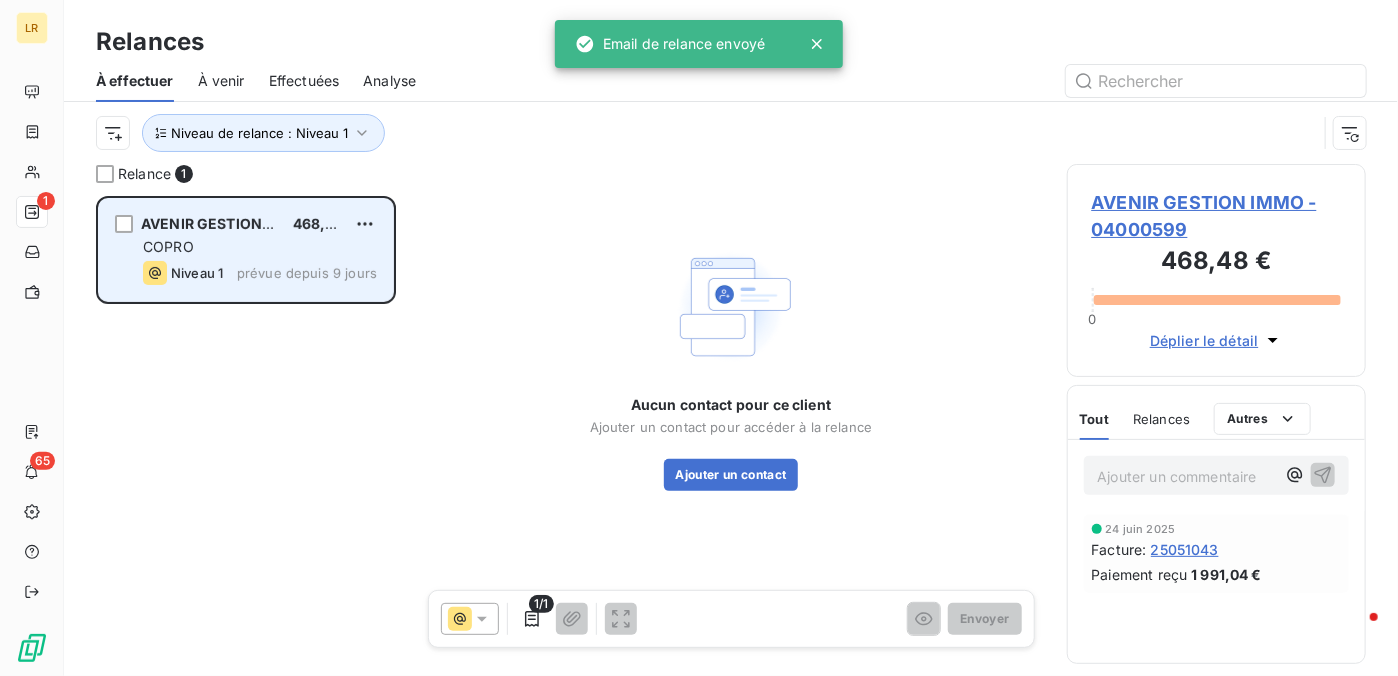 click on "COPRO" at bounding box center (260, 247) 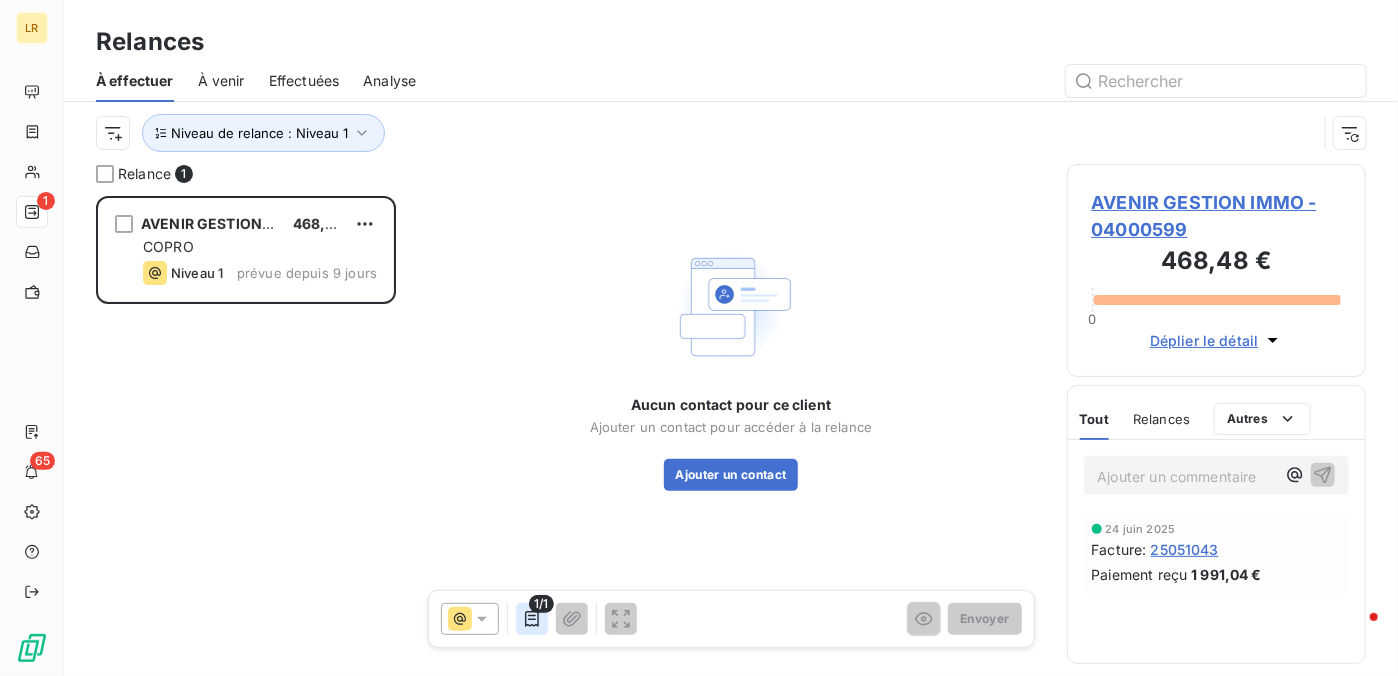 click 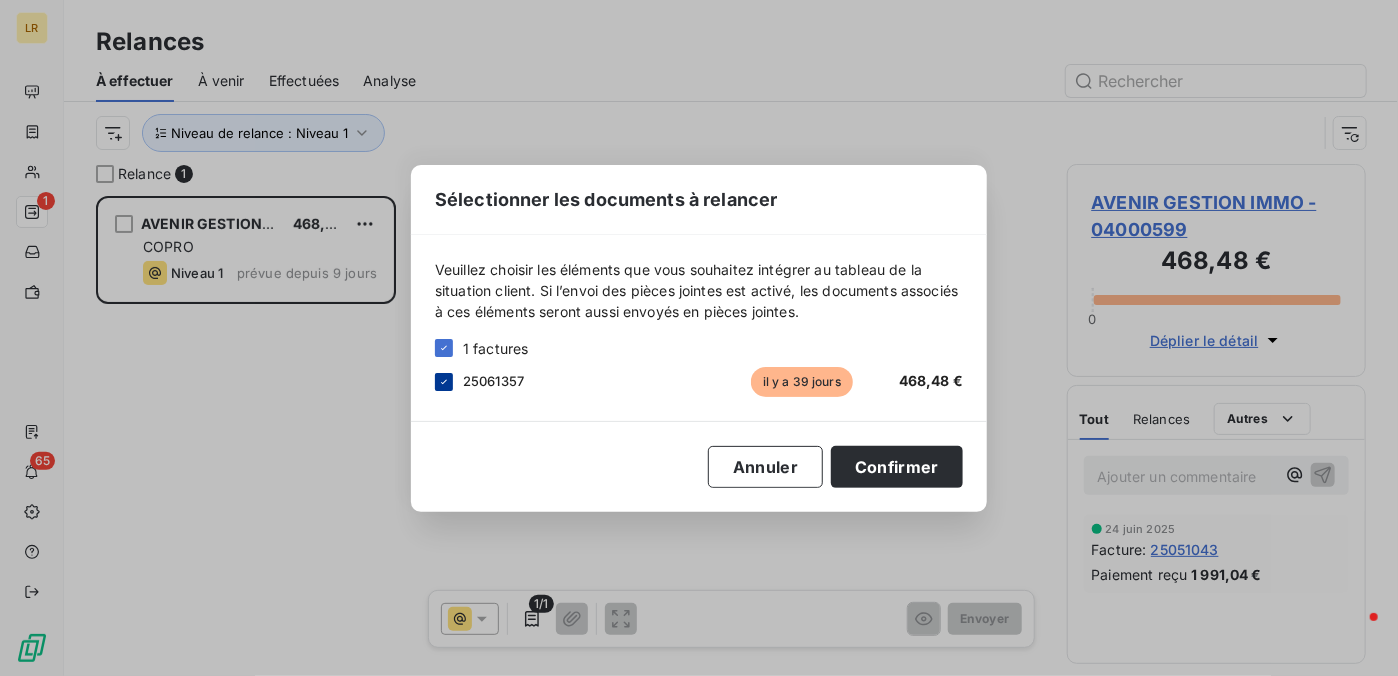 click 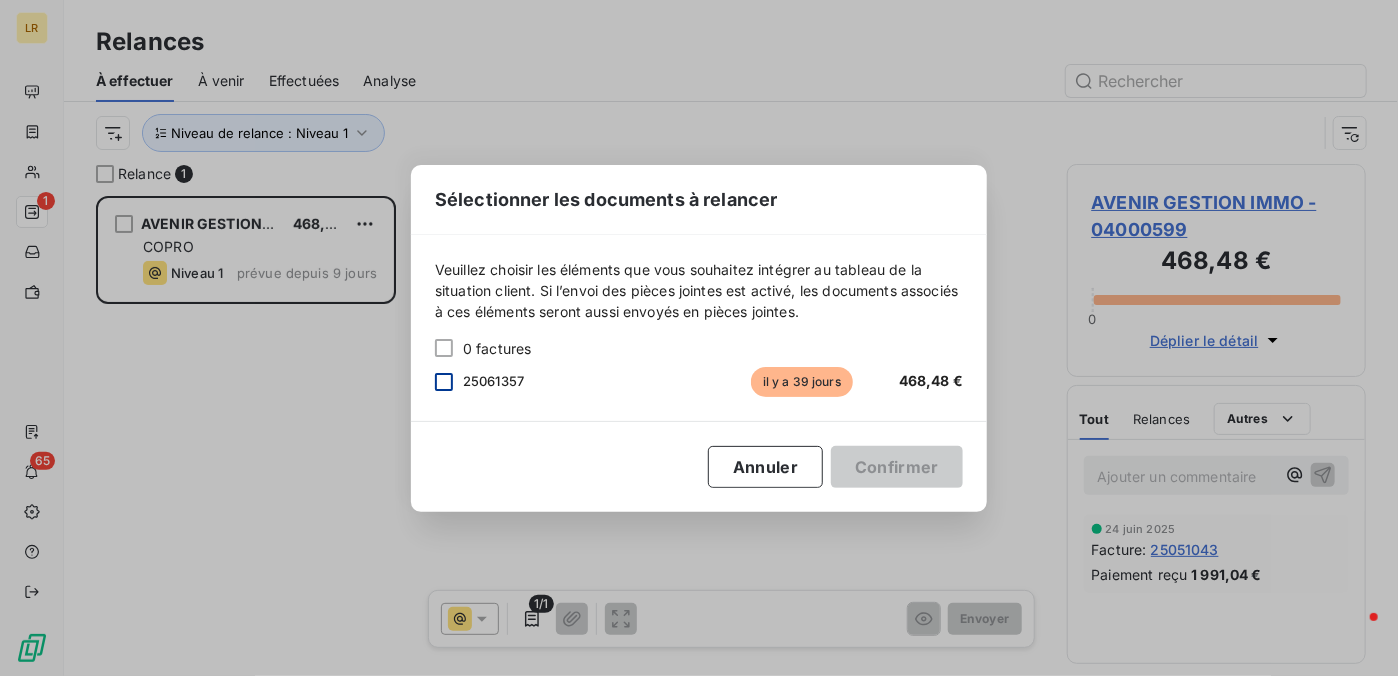 click at bounding box center (444, 382) 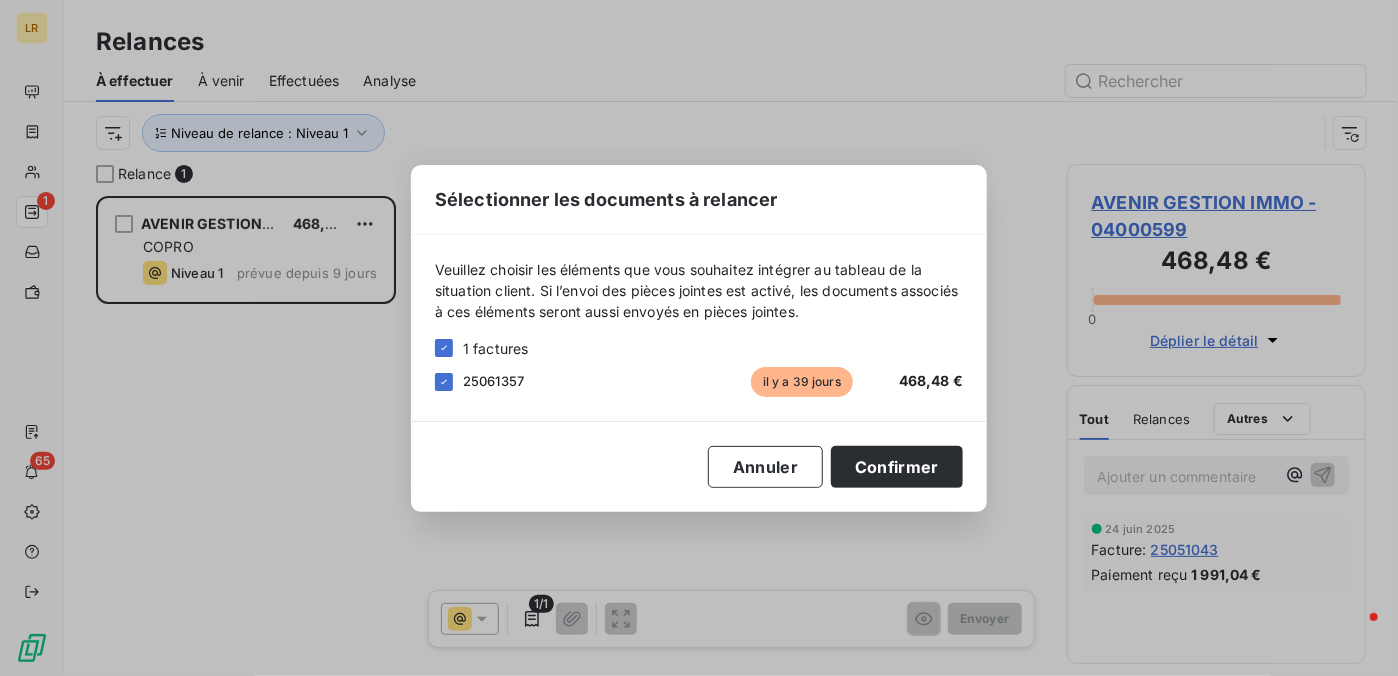 click on "25061357" at bounding box center [493, 381] 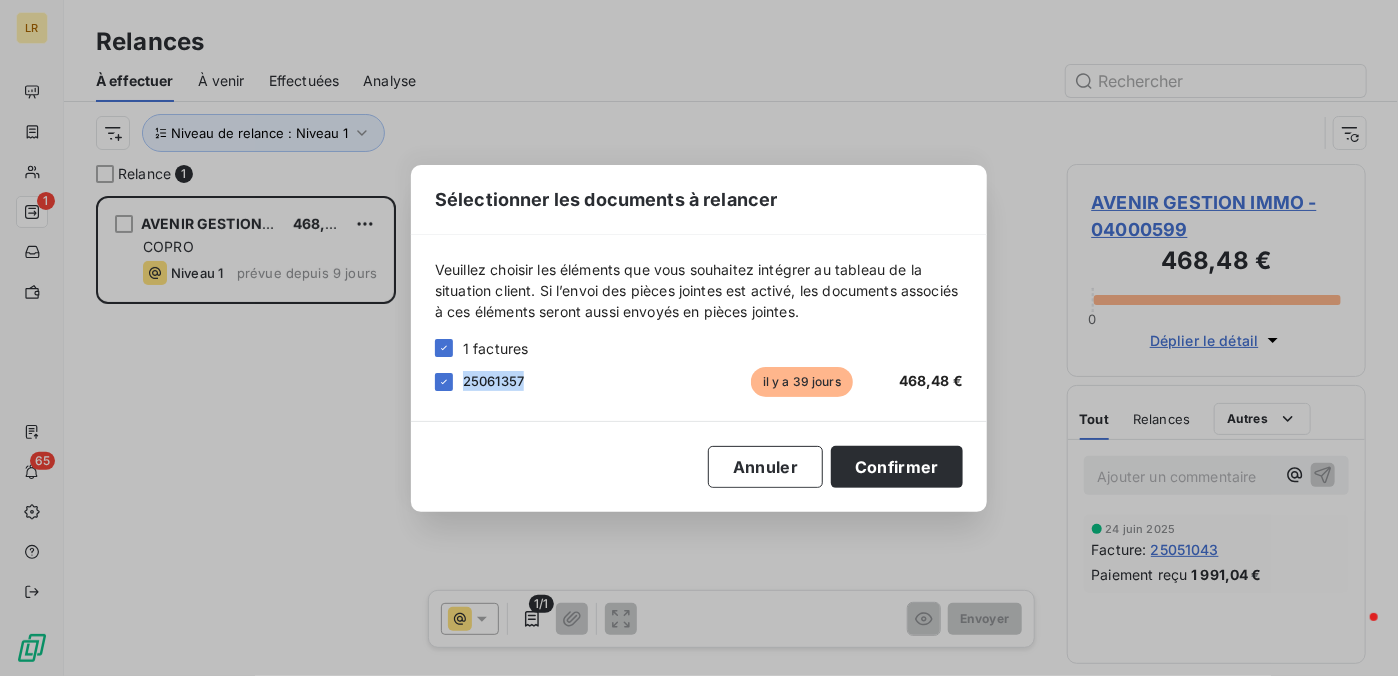 click on "25061357" at bounding box center (493, 381) 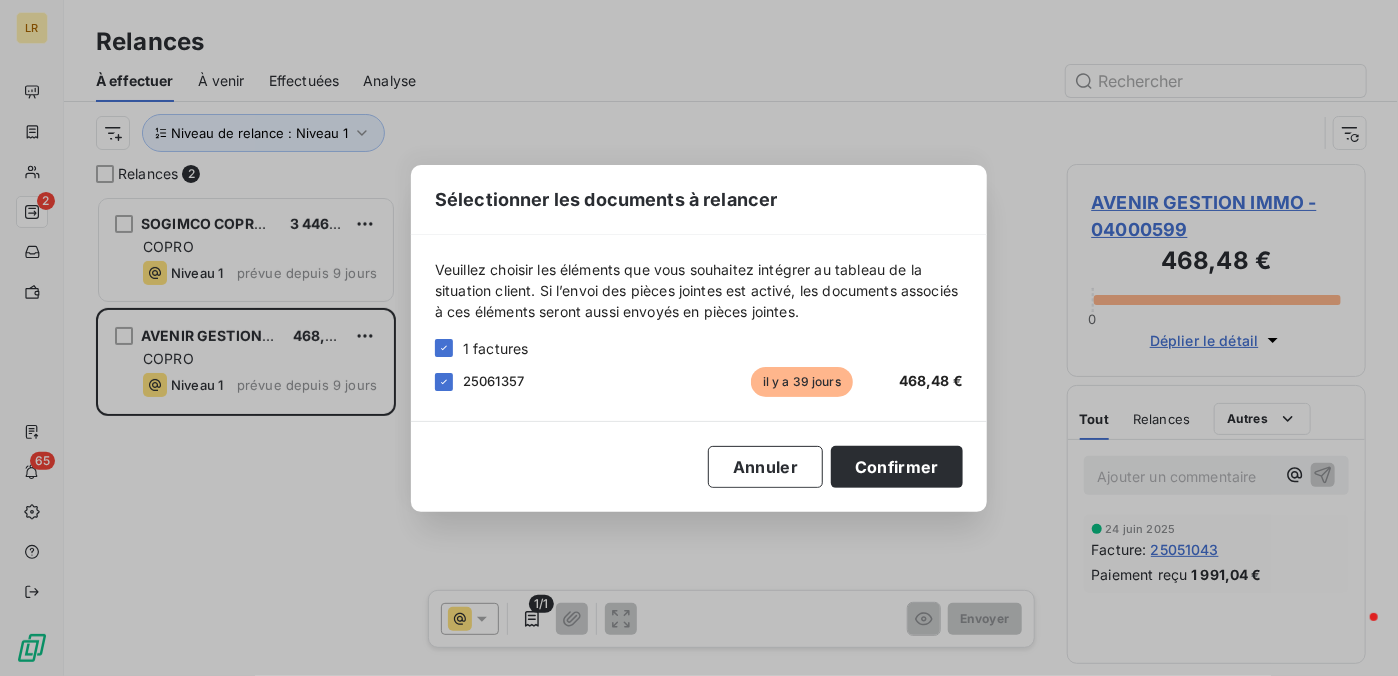 click on "Sélectionner les documents à relancer Veuillez choisir les éléments que vous souhaitez intégrer au tableau de la situation client. Si l’envoi des pièces jointes est activé, les documents associés à ces éléments seront aussi envoyés en pièces jointes. 1 factures 25061357 il y a 39 jours 468,48 € Annuler Confirmer" at bounding box center [699, 338] 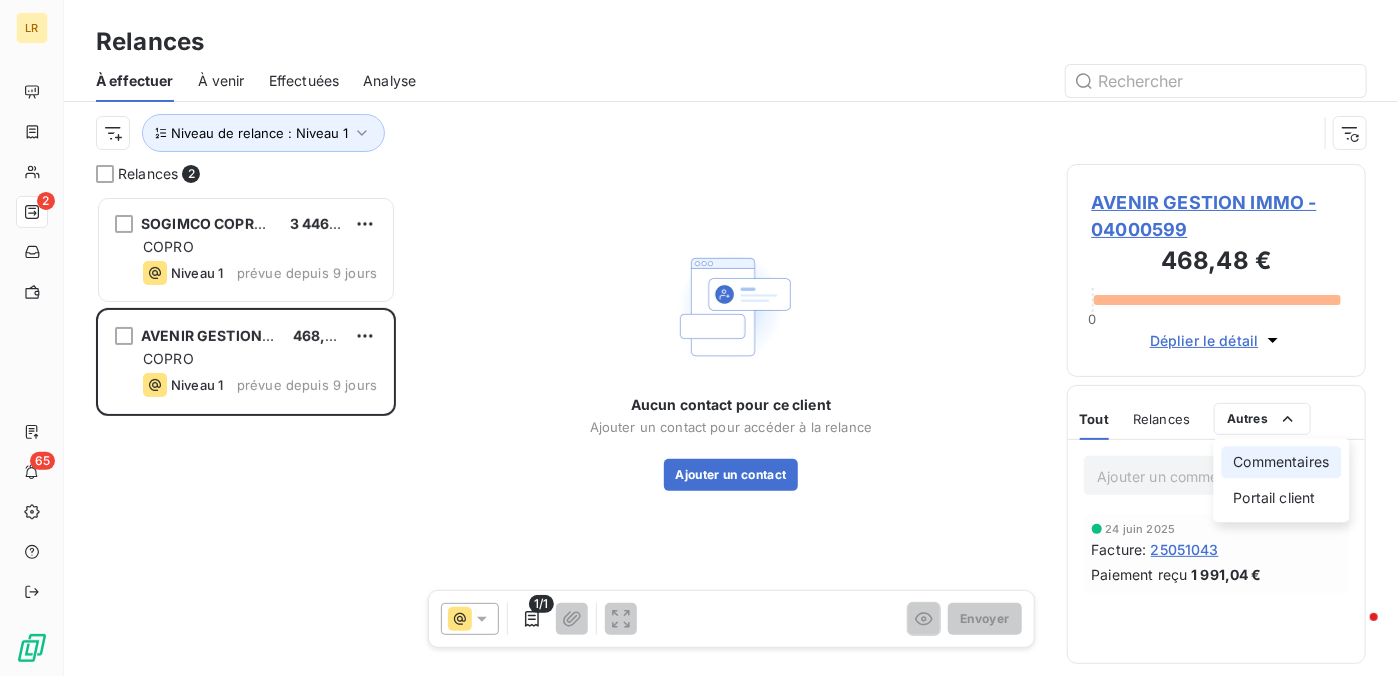 click on "Commentaires" at bounding box center (1282, 462) 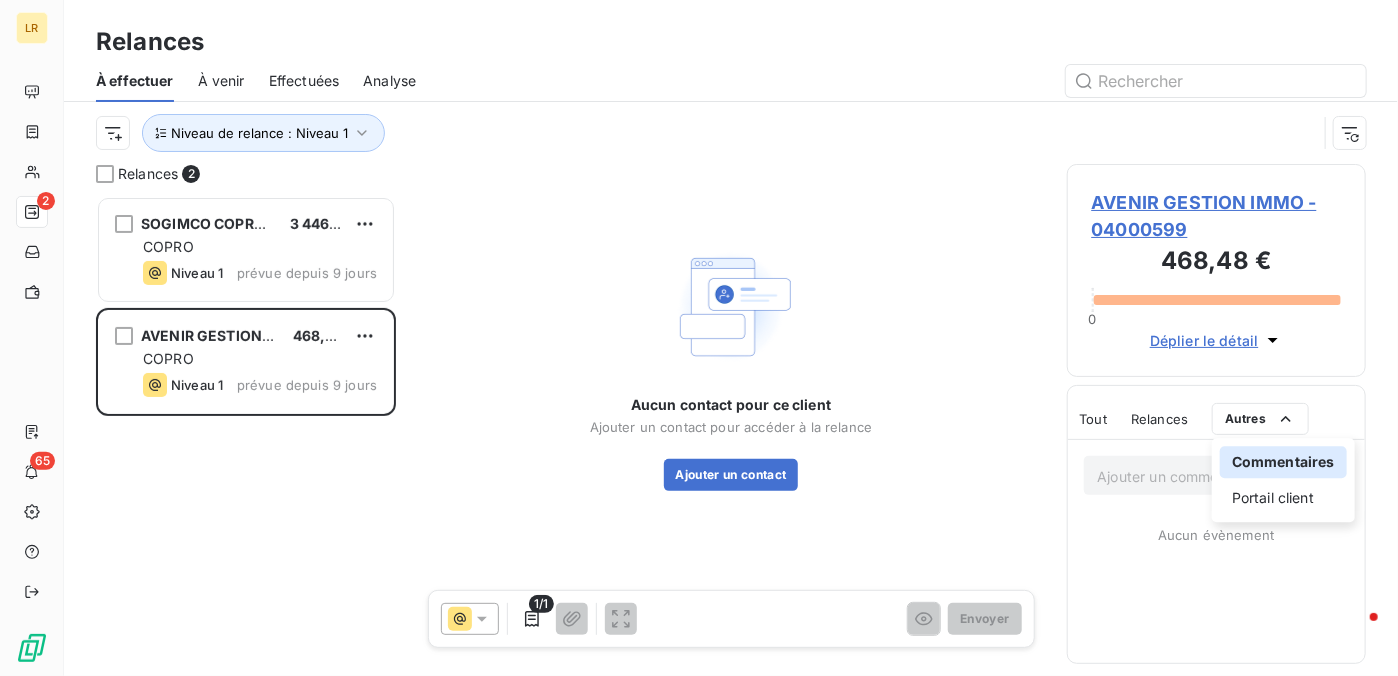 click on "LR 2 65 Relances À effectuer À venir Effectuées Analyse Niveau de relance : Niveau 1 Relances 2 SOGIMCO COPROPRIETES 3 446,20 € COPRO Niveau 1 prévue depuis 9 jours AVENIR GESTION IMMO 468,48 € COPRO Niveau 1 prévue depuis 9 jours Aucun contact pour ce client Ajouter un contact pour accéder à la relance Ajouter un contact 1/1 Envoyer AVENIR GESTION IMMO - 04000599 468,48 € 0 Déplier le détail Tout Relances Commentaires Portail client Tout Relances Autres Commentaires Portail client Ajouter un commentaire ﻿ Aucun évènement" at bounding box center (699, 338) 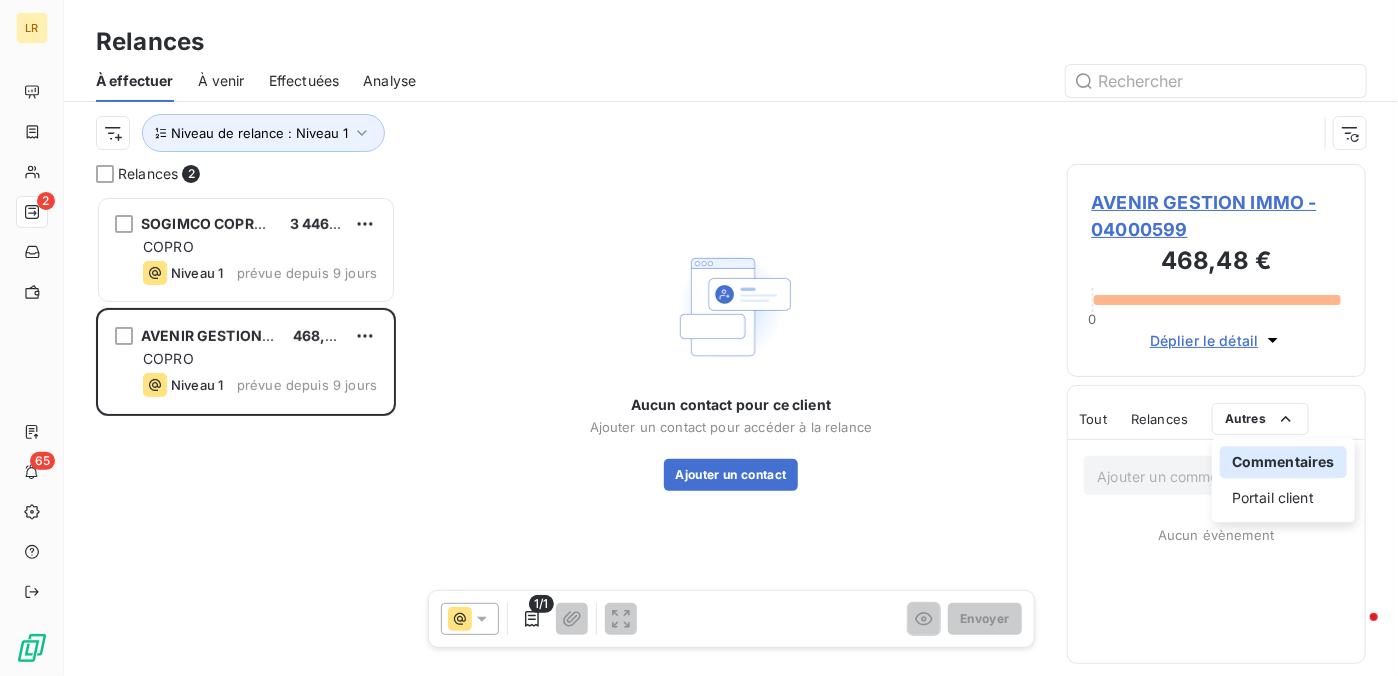 click on "Commentaires" at bounding box center (1283, 462) 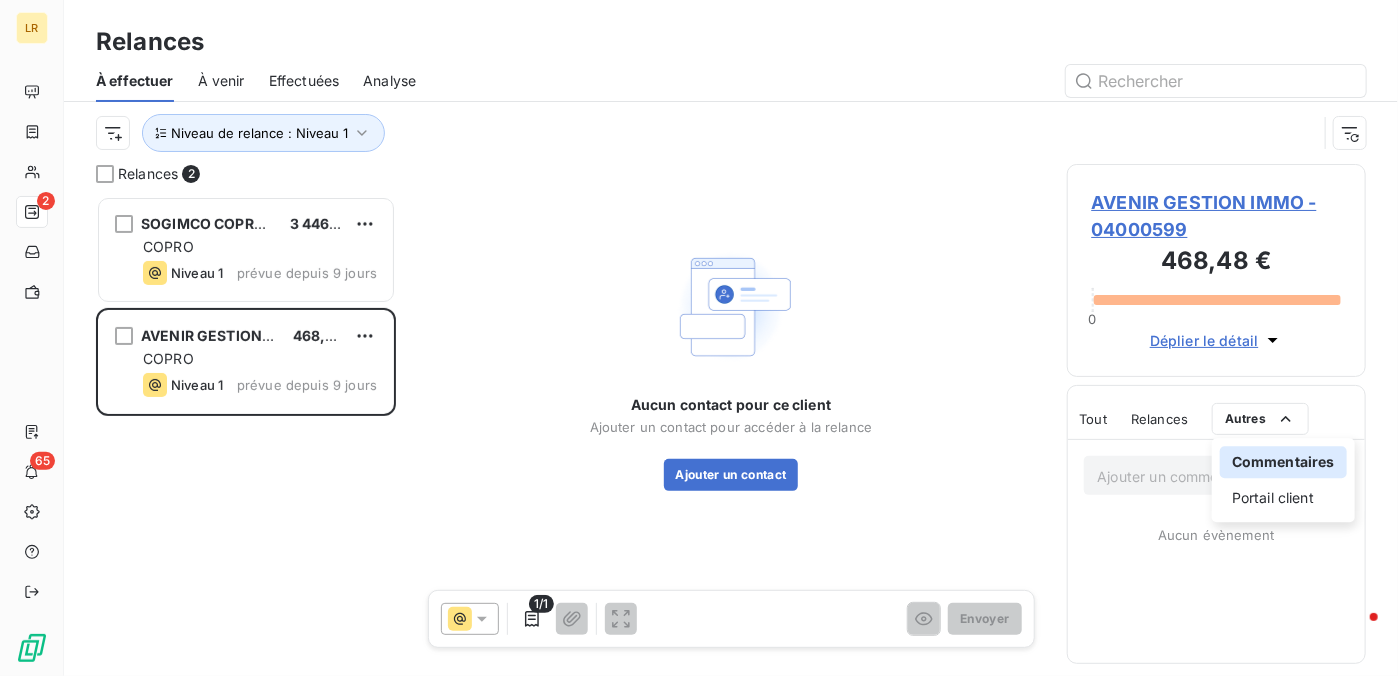 click on "Commentaires" at bounding box center [1283, 462] 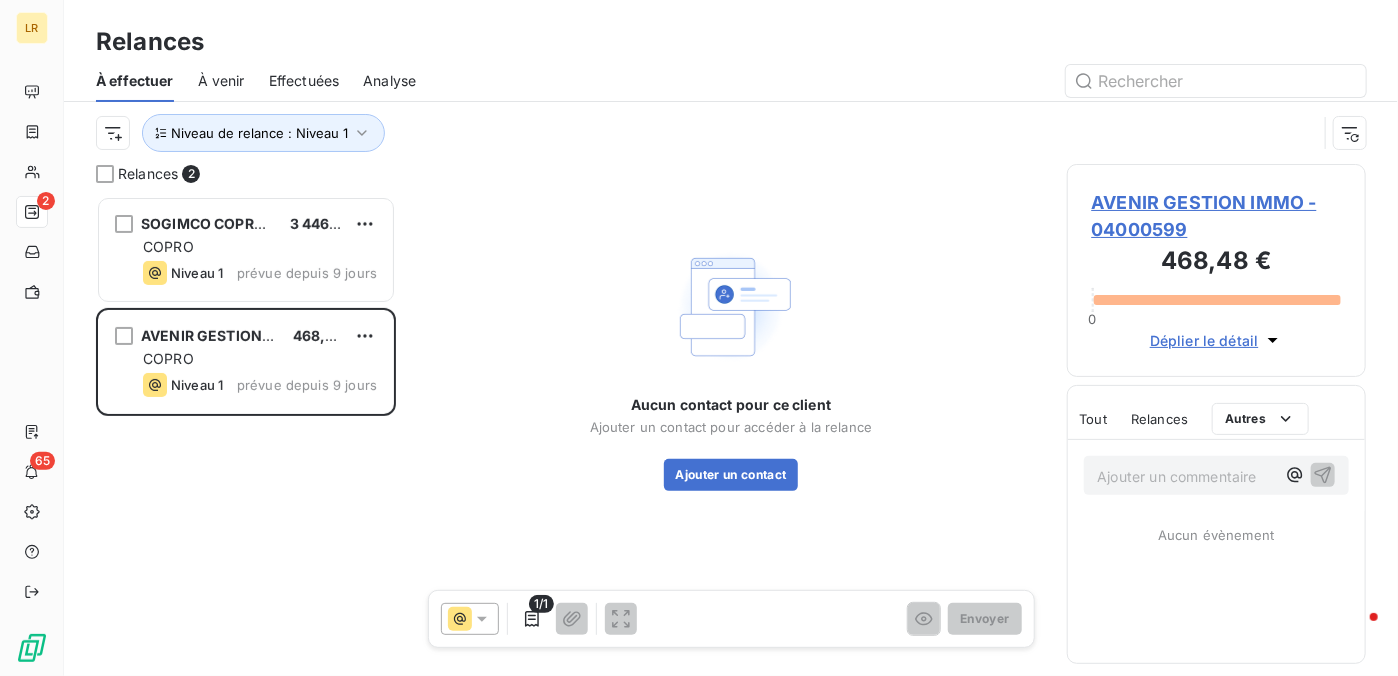click on "LR 2 65 Relances À effectuer À venir Effectuées Analyse Niveau de relance  : Niveau 1  Relances 2 SOGIMCO COPROPRIETES 3 446,20 € COPRO Niveau 1 prévue depuis 9 jours AVENIR GESTION IMMO 468,48 € COPRO Niveau 1 prévue depuis 9 jours Aucun contact pour ce client Ajouter un contact pour accéder à la relance Ajouter un contact 1/1 Envoyer AVENIR GESTION IMMO - [ACCOUNT_NUMBER] 468,48 € 0 Déplier le détail Tout Relances Commentaires Portail client Tout Relances Ajouter un commentaire ﻿ Aucun évènement" at bounding box center (699, 338) 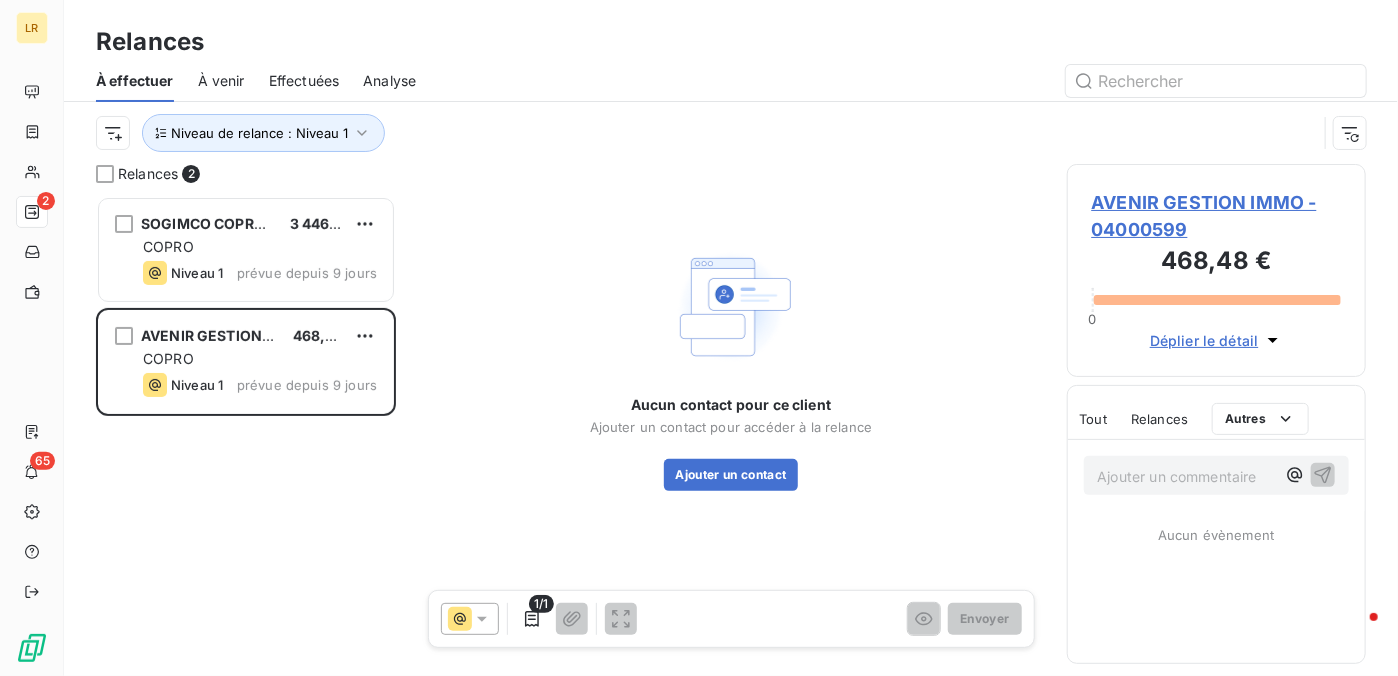 click on "Ajouter un commentaire ﻿" at bounding box center [1187, 476] 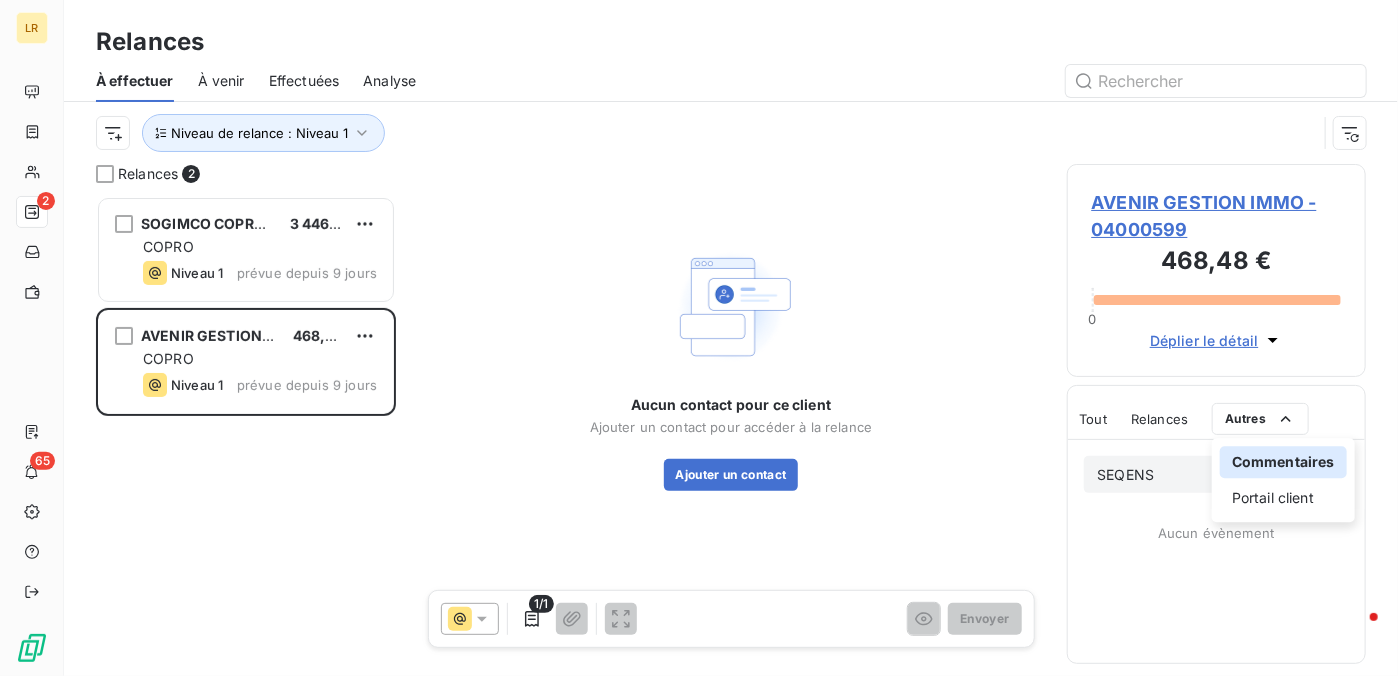 click on "Commentaires" at bounding box center (1283, 462) 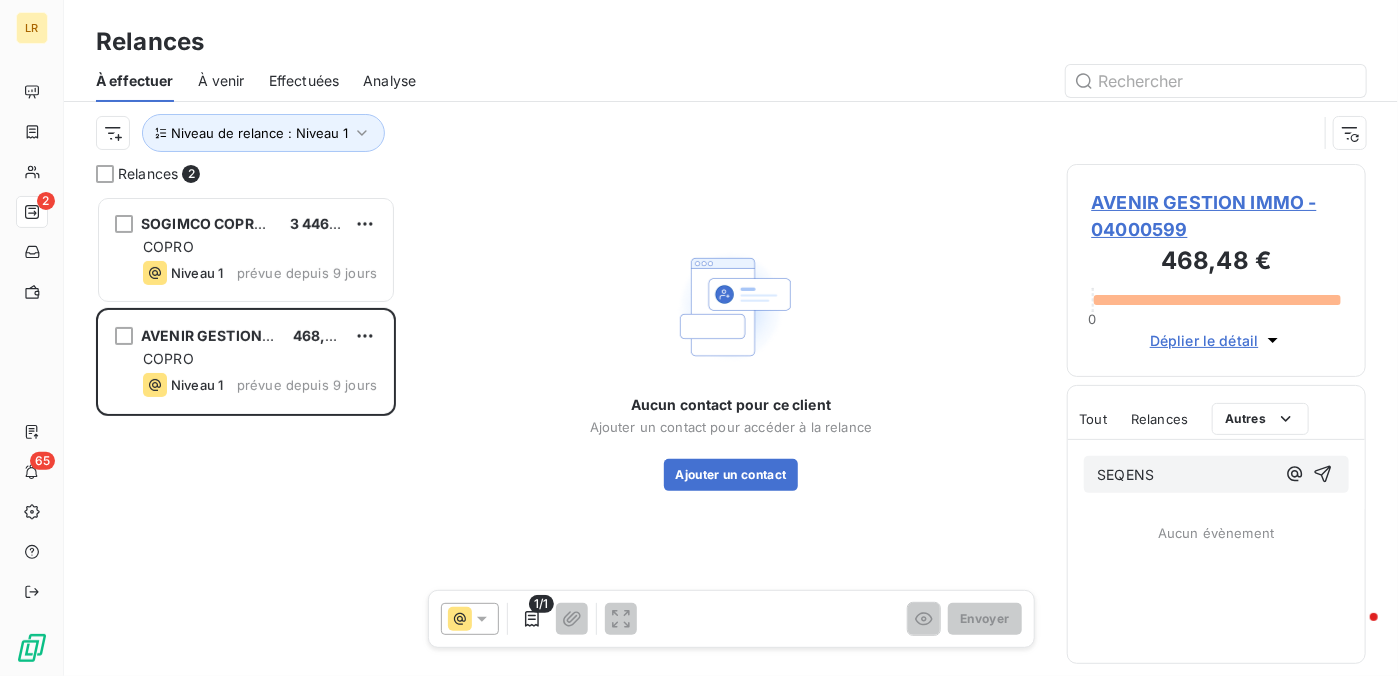 click on "LR 2 65 Relances À effectuer À venir Effectuées Analyse Niveau de relance : Niveau 1 Relances 2 SOGIMCO COPROPRIETES 3 446,20 € COPRO Niveau 1 prévue depuis 9 jours AVENIR GESTION IMMO 468,48 € COPRO Niveau 1 prévue depuis 9 jours Aucun contact pour ce client Ajouter un contact pour accéder à la relance Ajouter un contact 1/1 Envoyer AVENIR GESTION IMMO - 04000599 468,48 € 0 Déplier le détail Tout Relances Commentaires Portail client Tout Relances Autres SEQENS Aucun évènement" at bounding box center [699, 338] 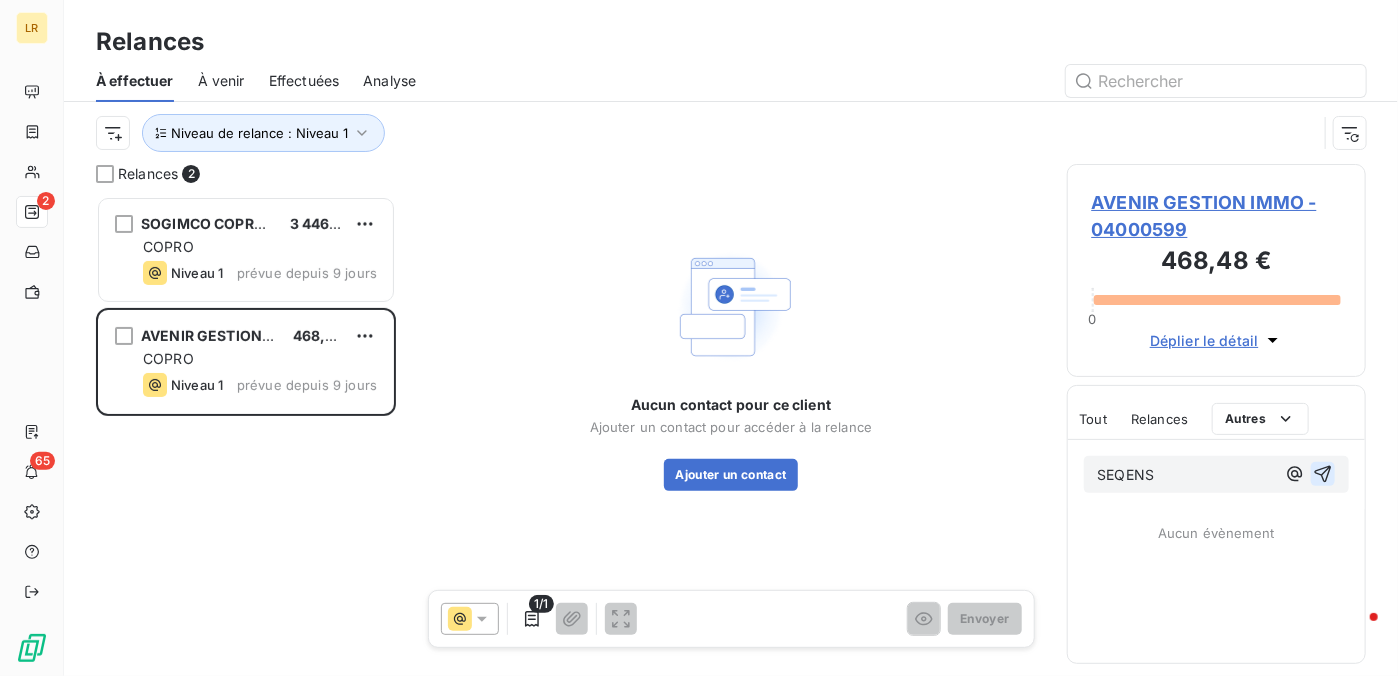 click 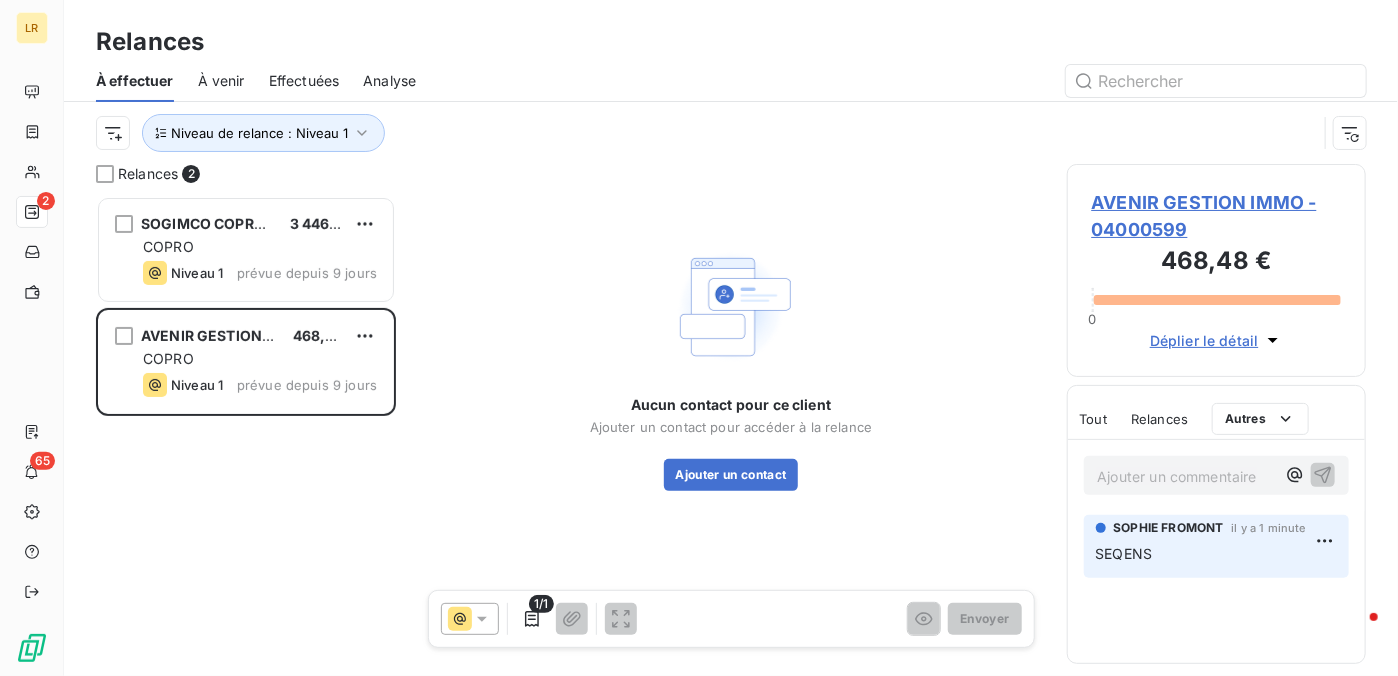 click on "Aucun contact pour ce client Ajouter un contact pour accéder à la relance Ajouter un contact" at bounding box center (731, 367) 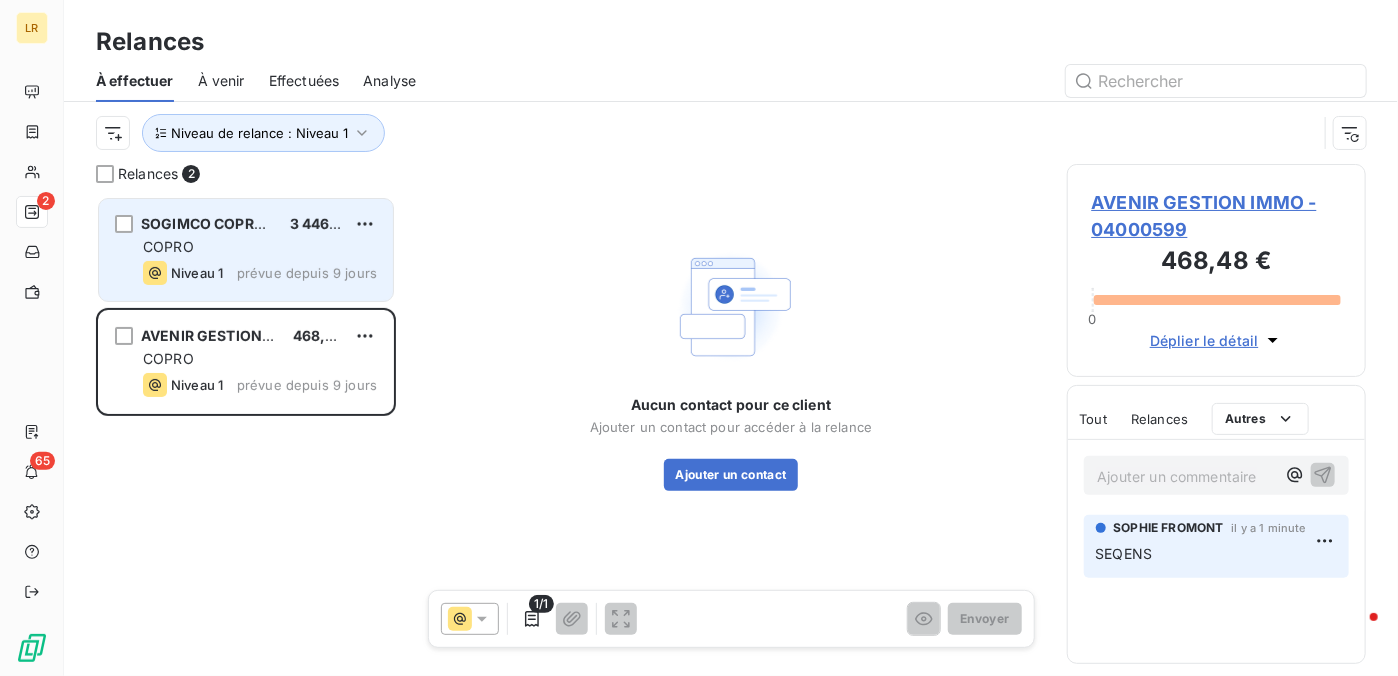 click on "prévue depuis 9 jours" at bounding box center [307, 273] 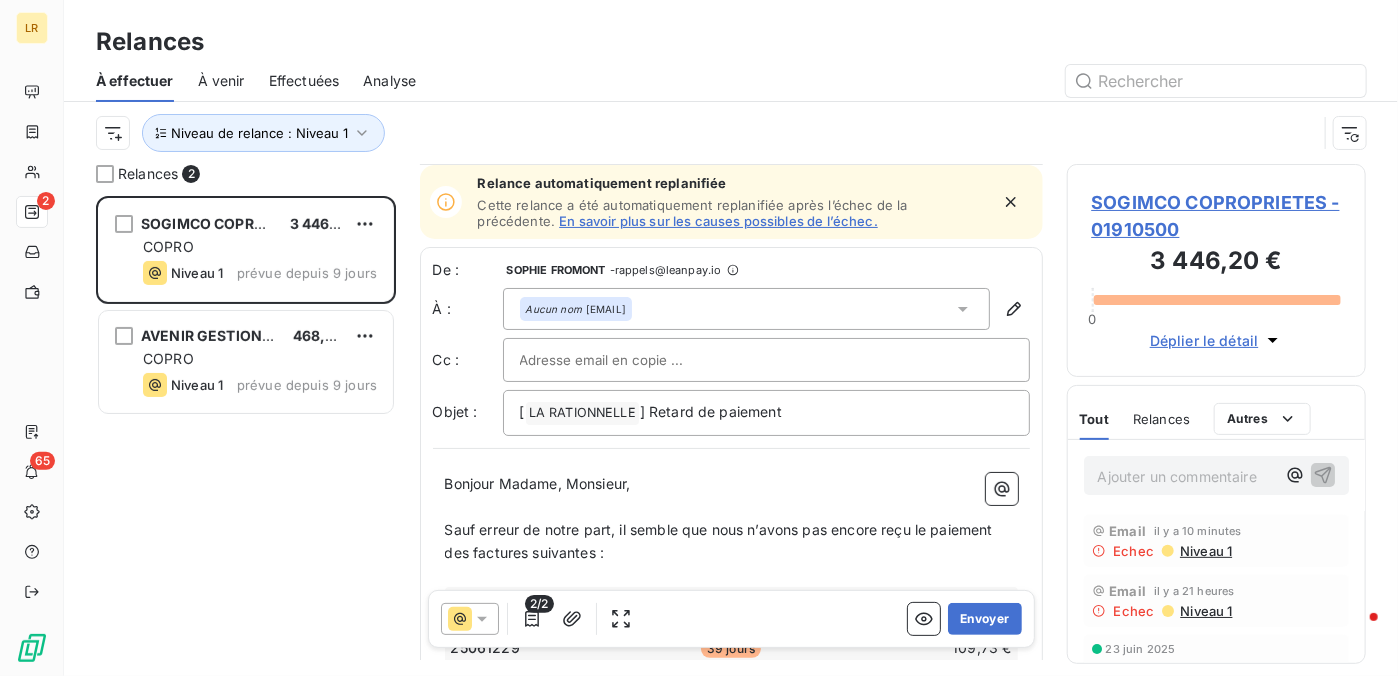 scroll, scrollTop: 432, scrollLeft: 0, axis: vertical 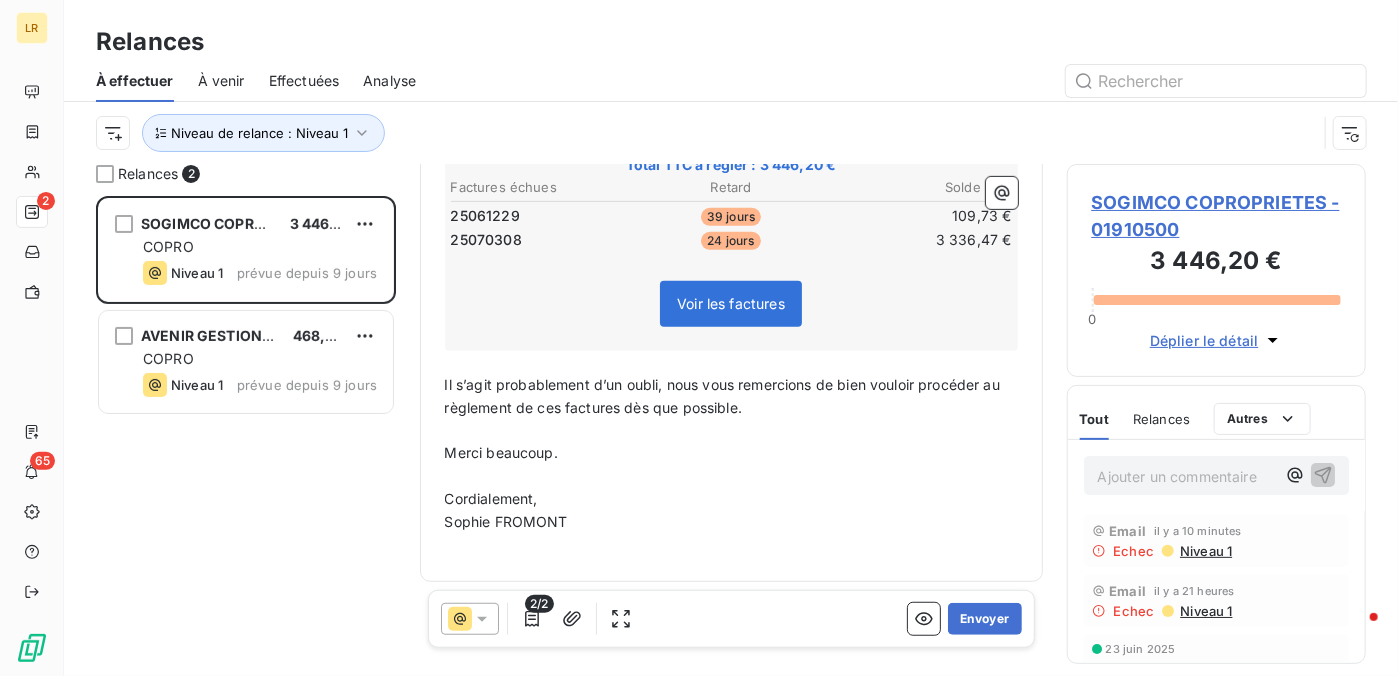 click on "Niveau 1" at bounding box center [1205, 551] 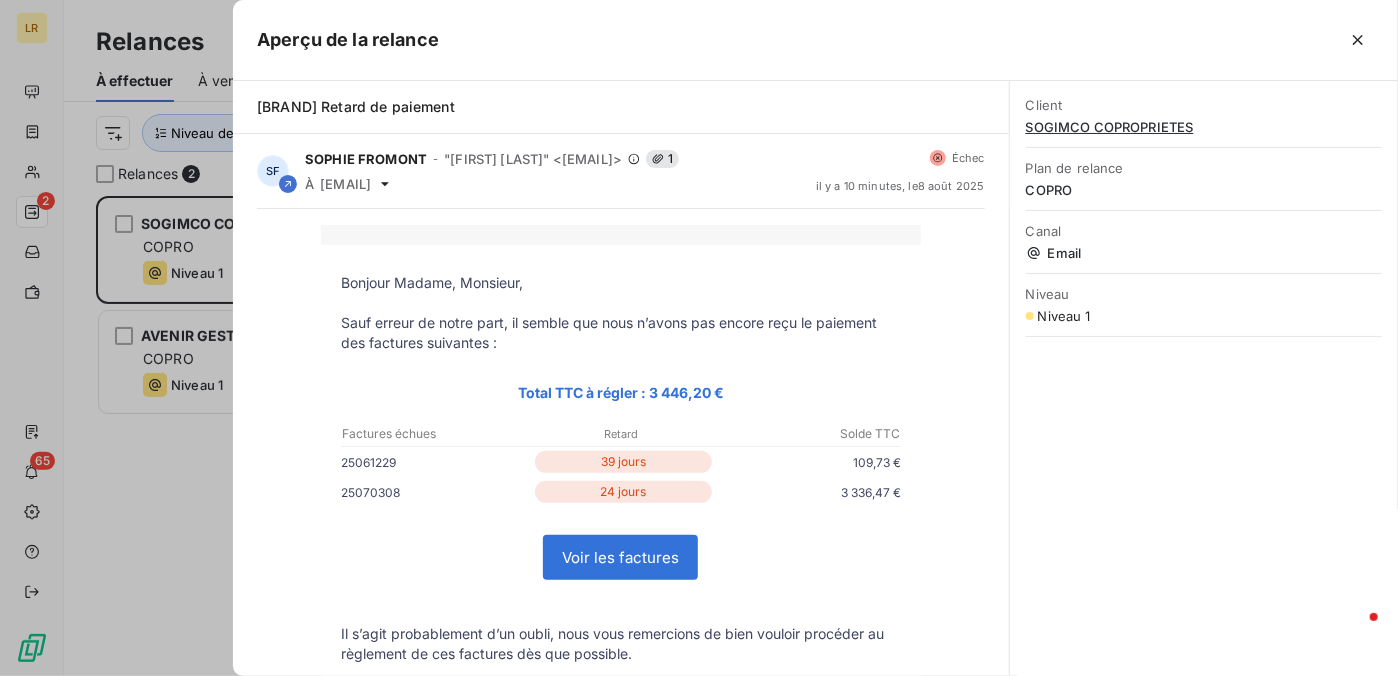 click at bounding box center (699, 338) 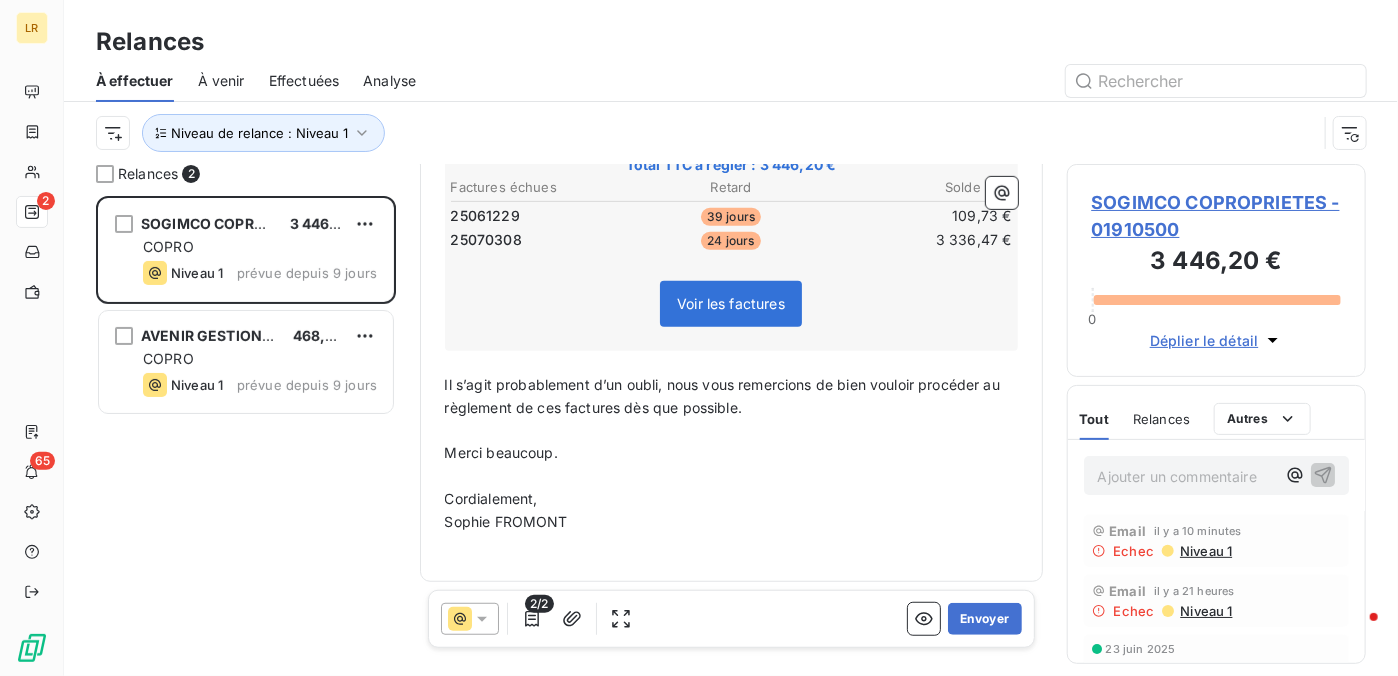 click 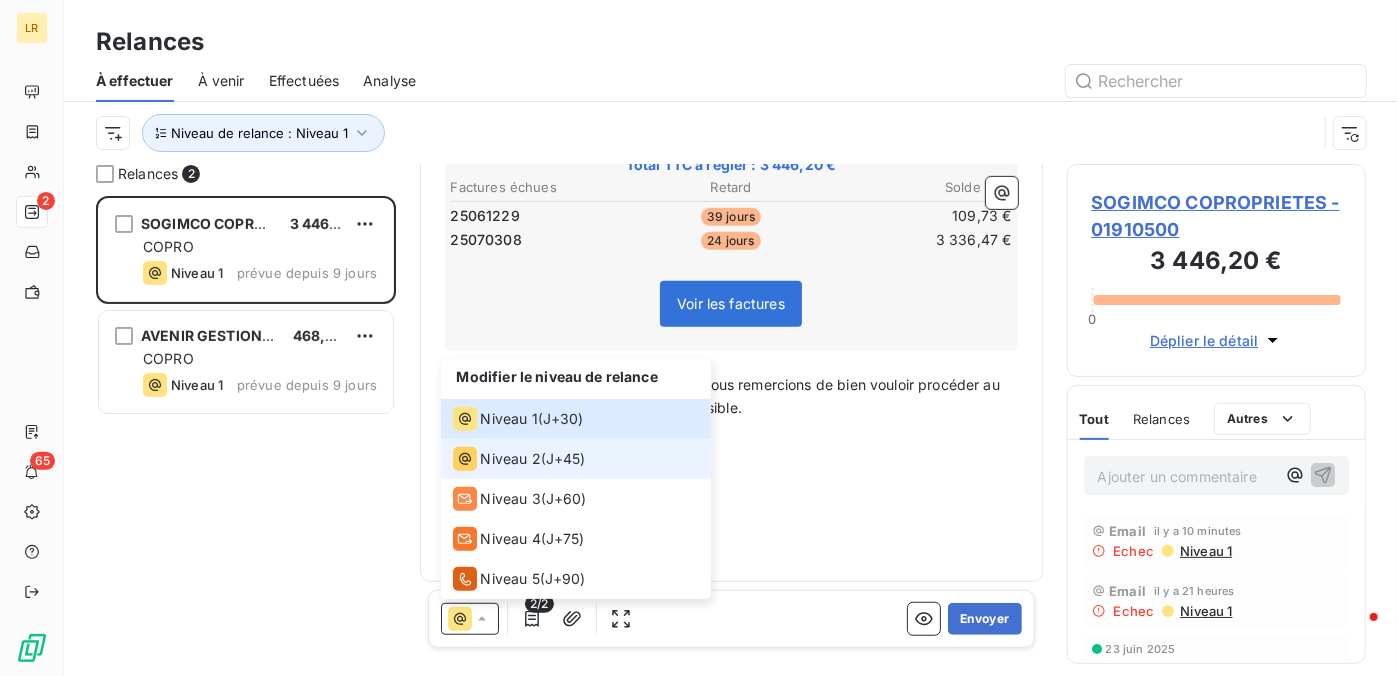 click on "Niveau 2" at bounding box center [511, 459] 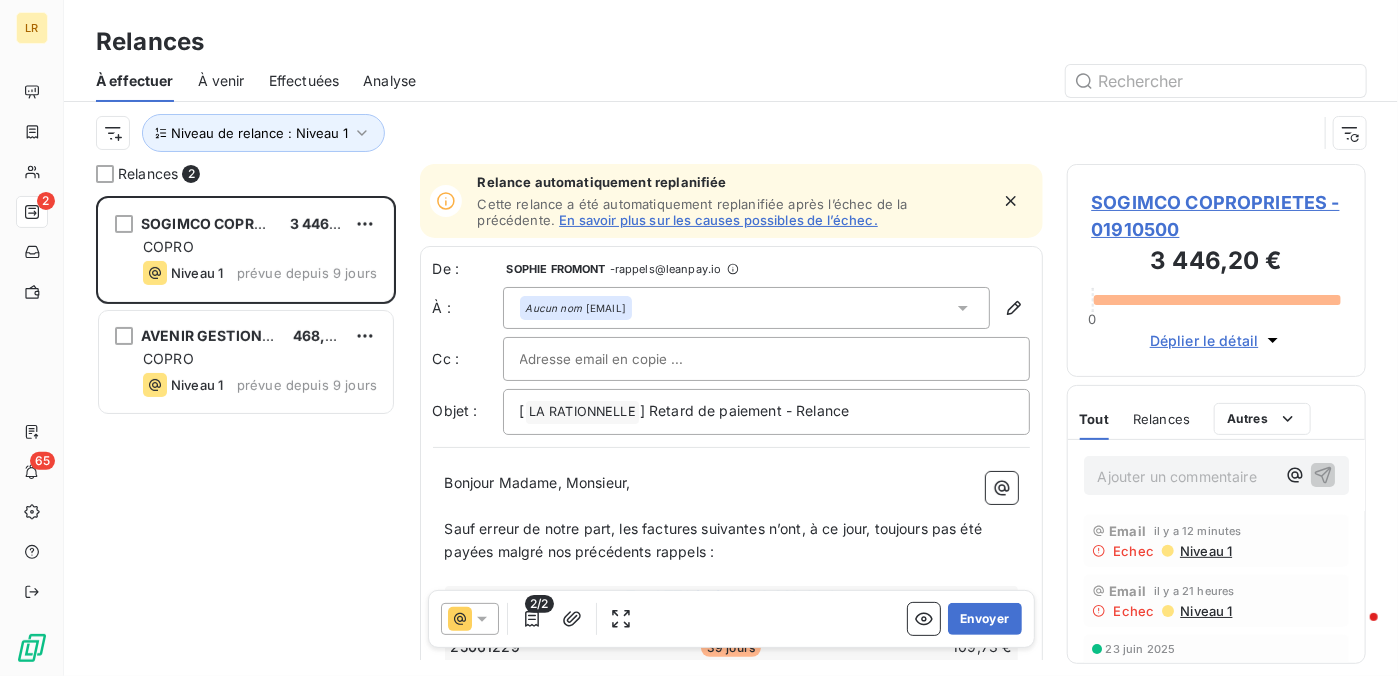 click 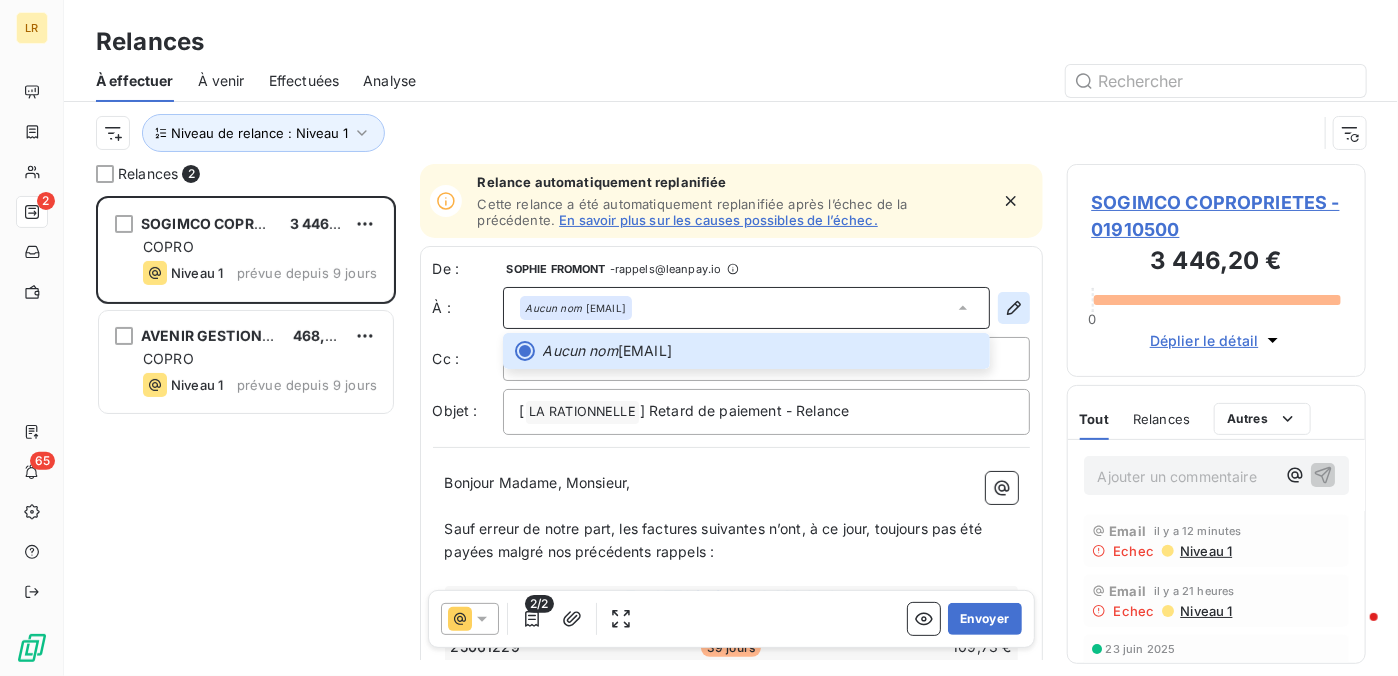 click 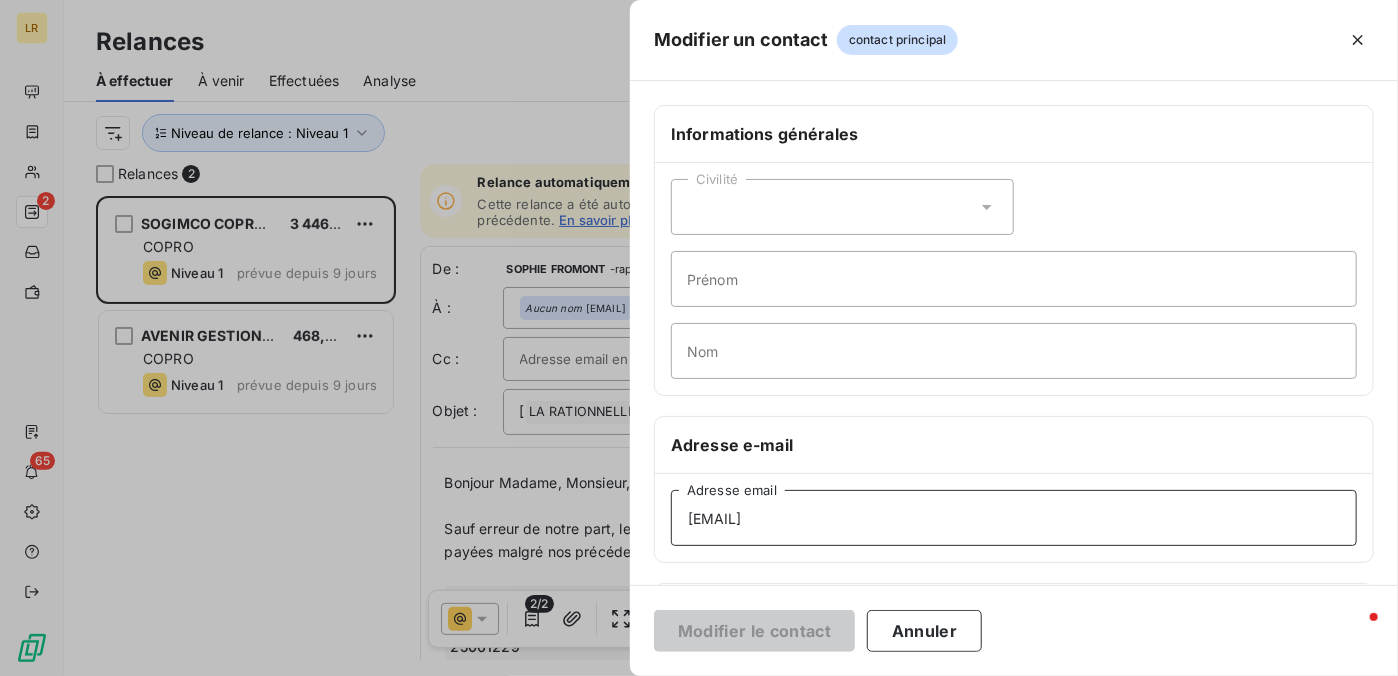 drag, startPoint x: 924, startPoint y: 521, endPoint x: 610, endPoint y: 520, distance: 314.0016 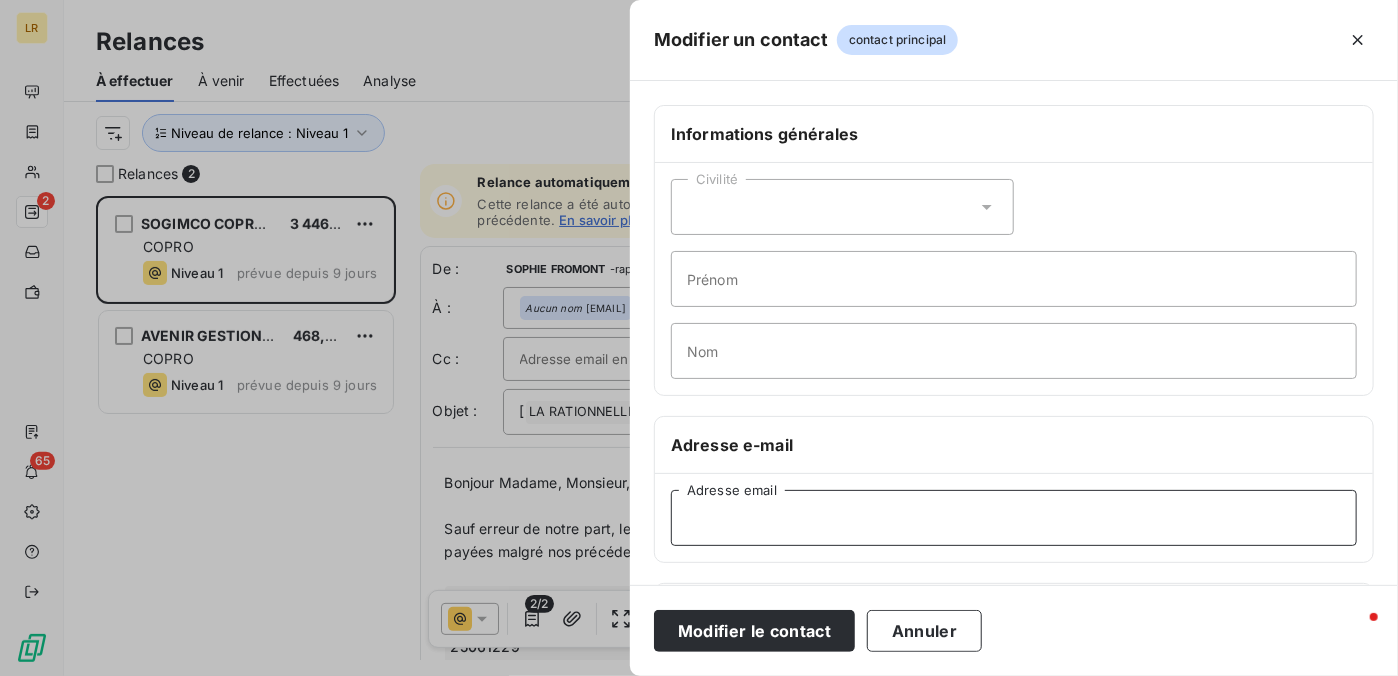 paste on "[EMAIL]" 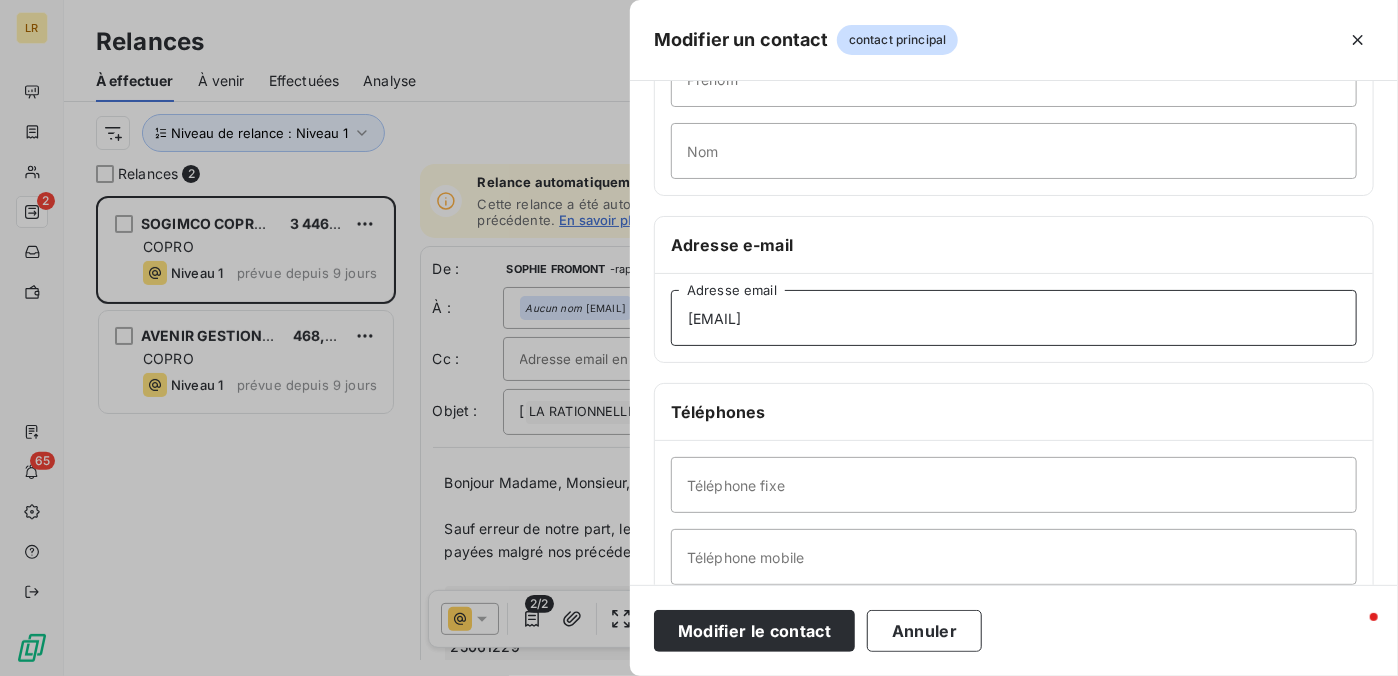 scroll, scrollTop: 400, scrollLeft: 0, axis: vertical 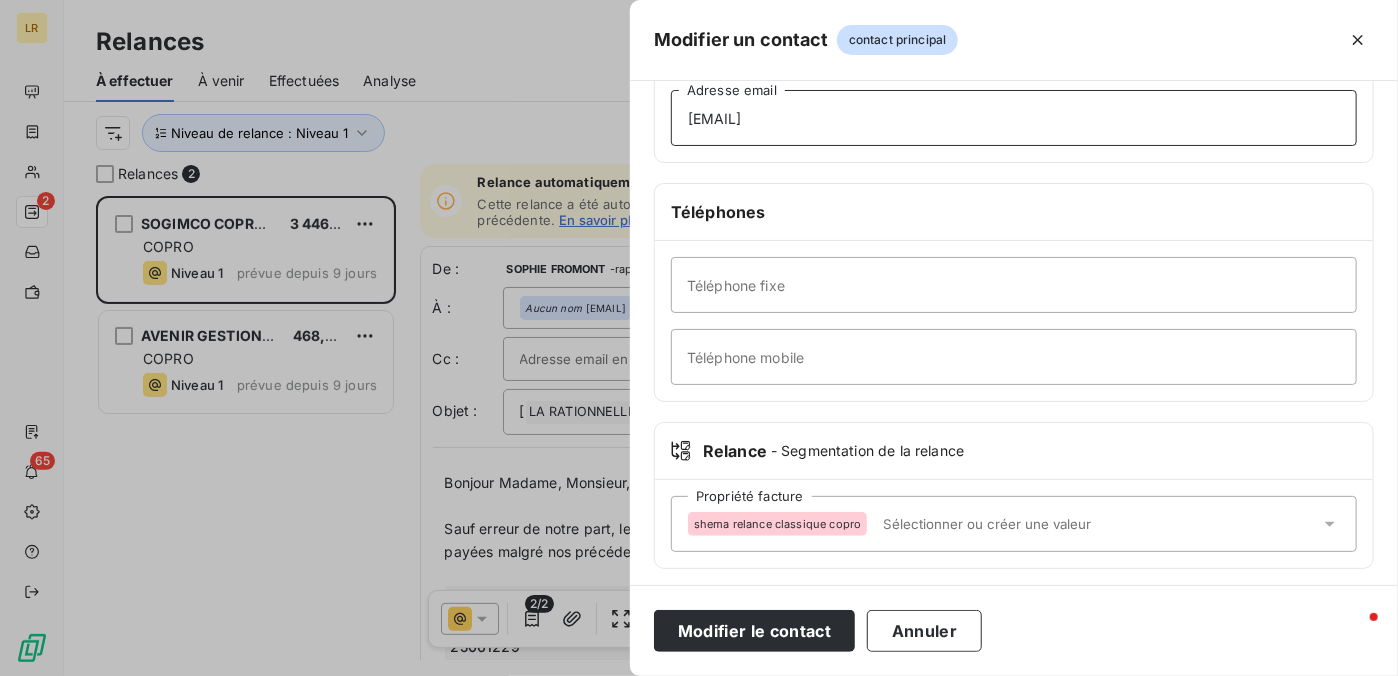 type on "[EMAIL]" 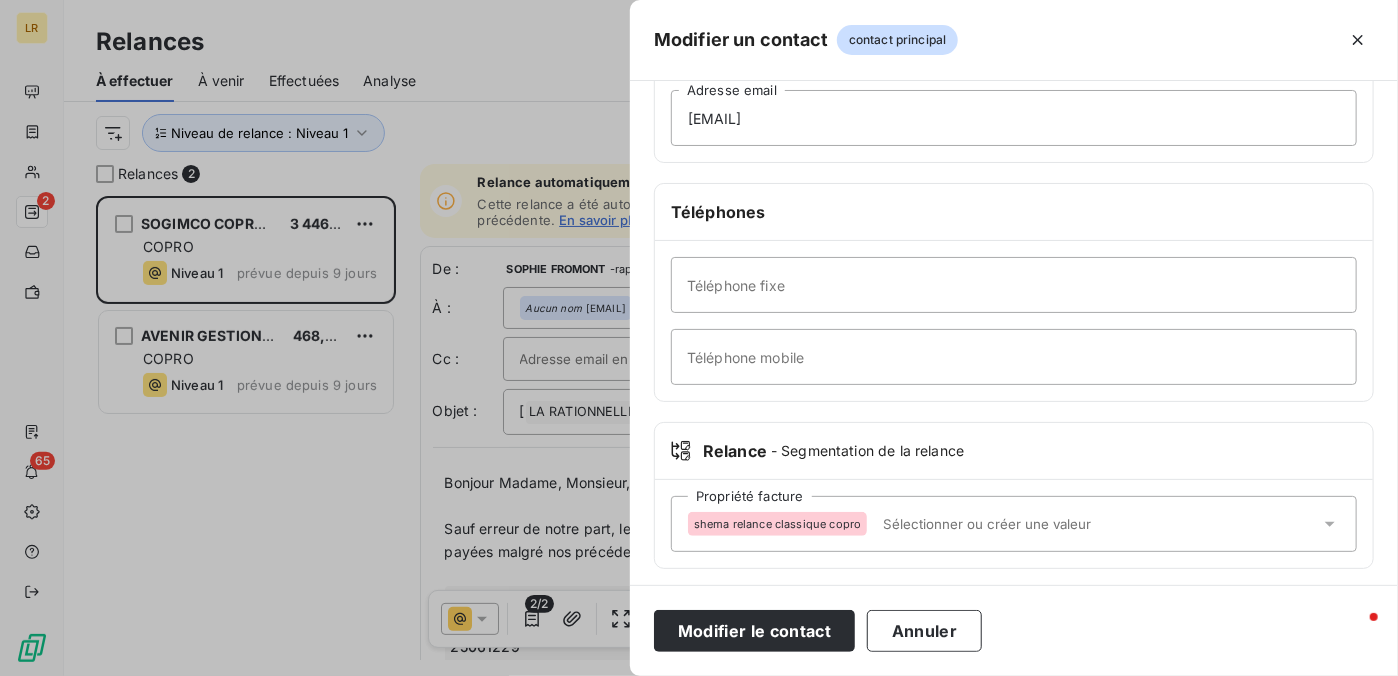 click on "shema relance classique copro" at bounding box center (777, 524) 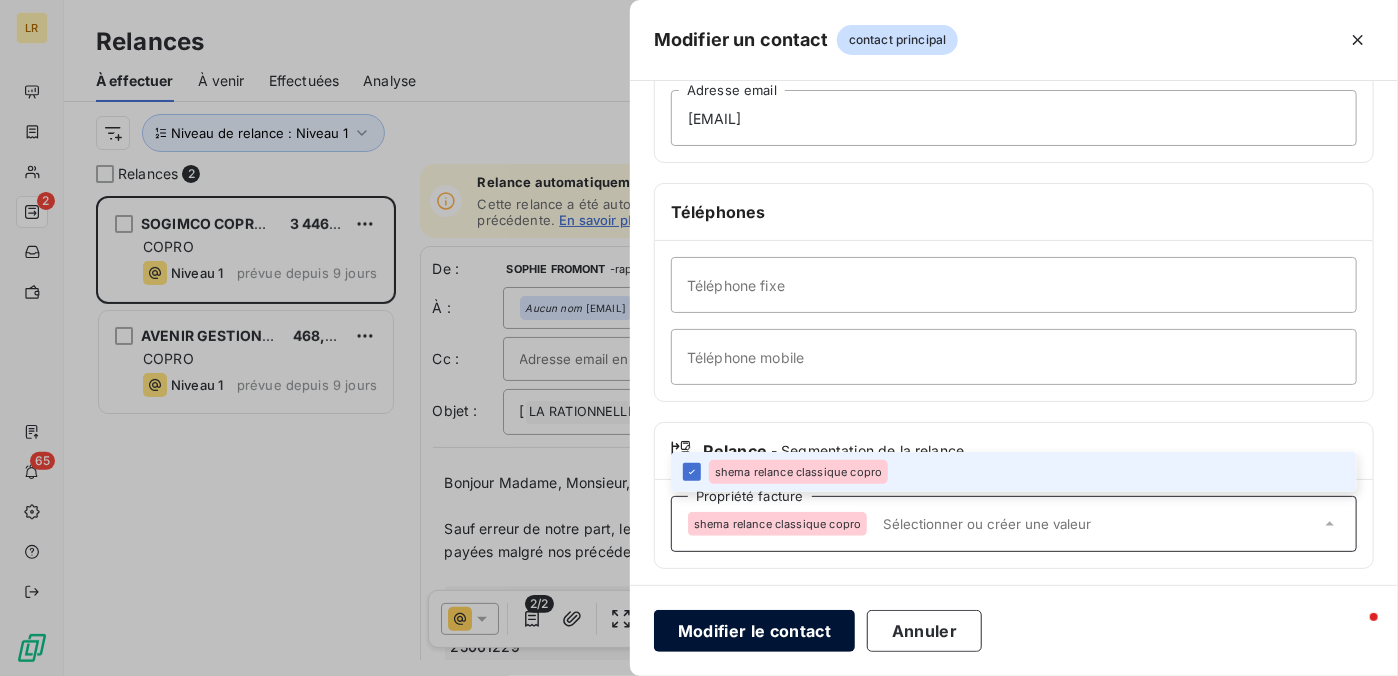 click on "Modifier le contact" at bounding box center [754, 631] 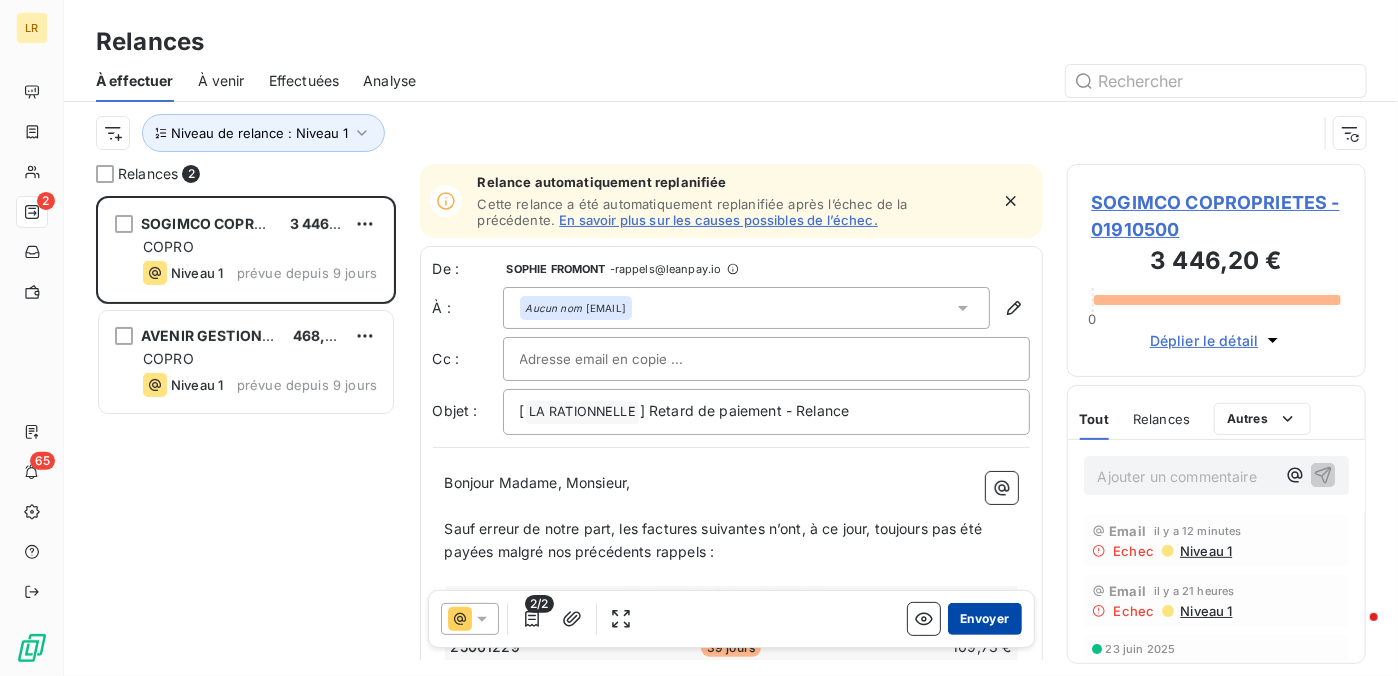 click on "Envoyer" at bounding box center (984, 619) 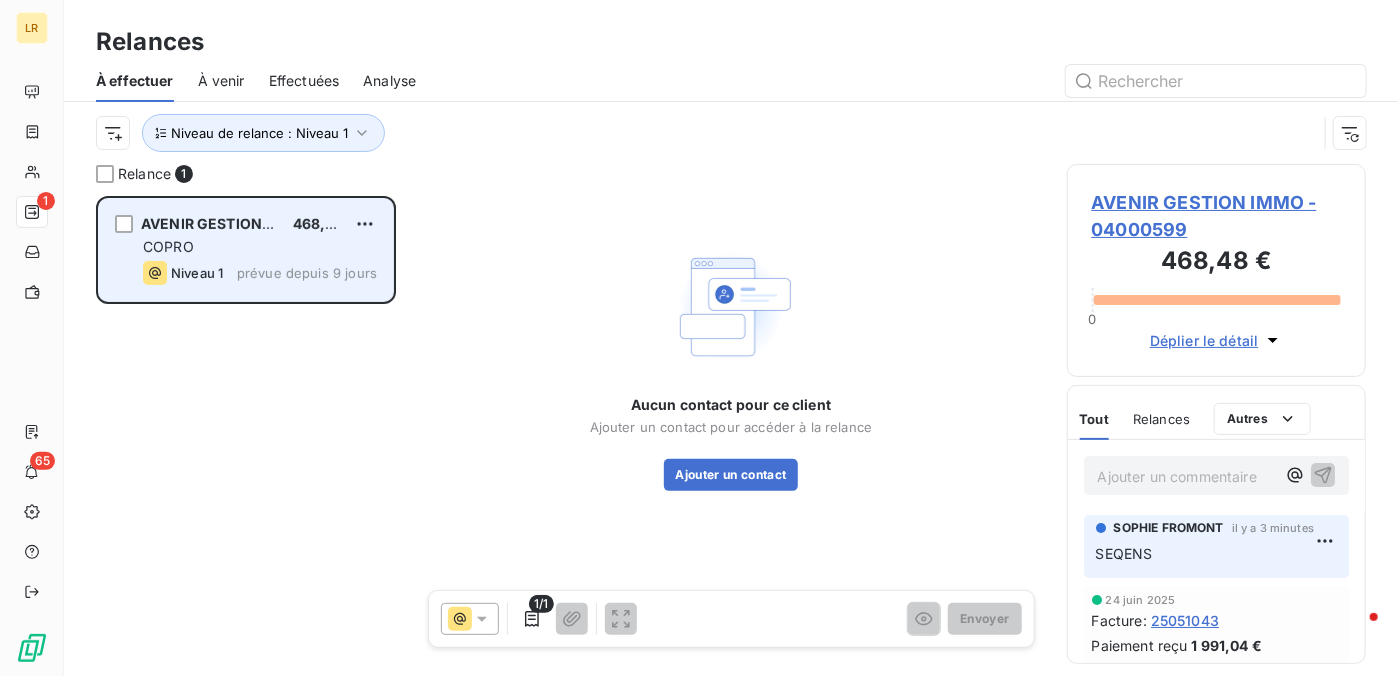 click on "COPRO" at bounding box center [260, 247] 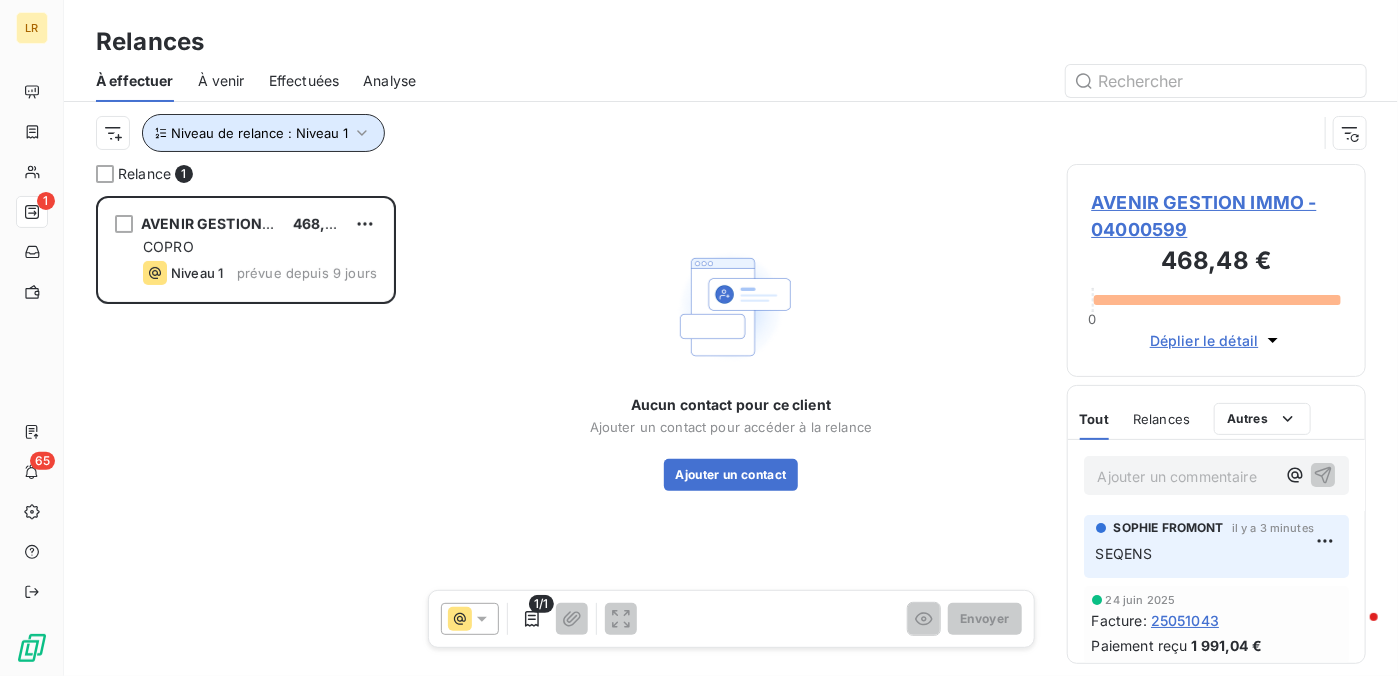 click 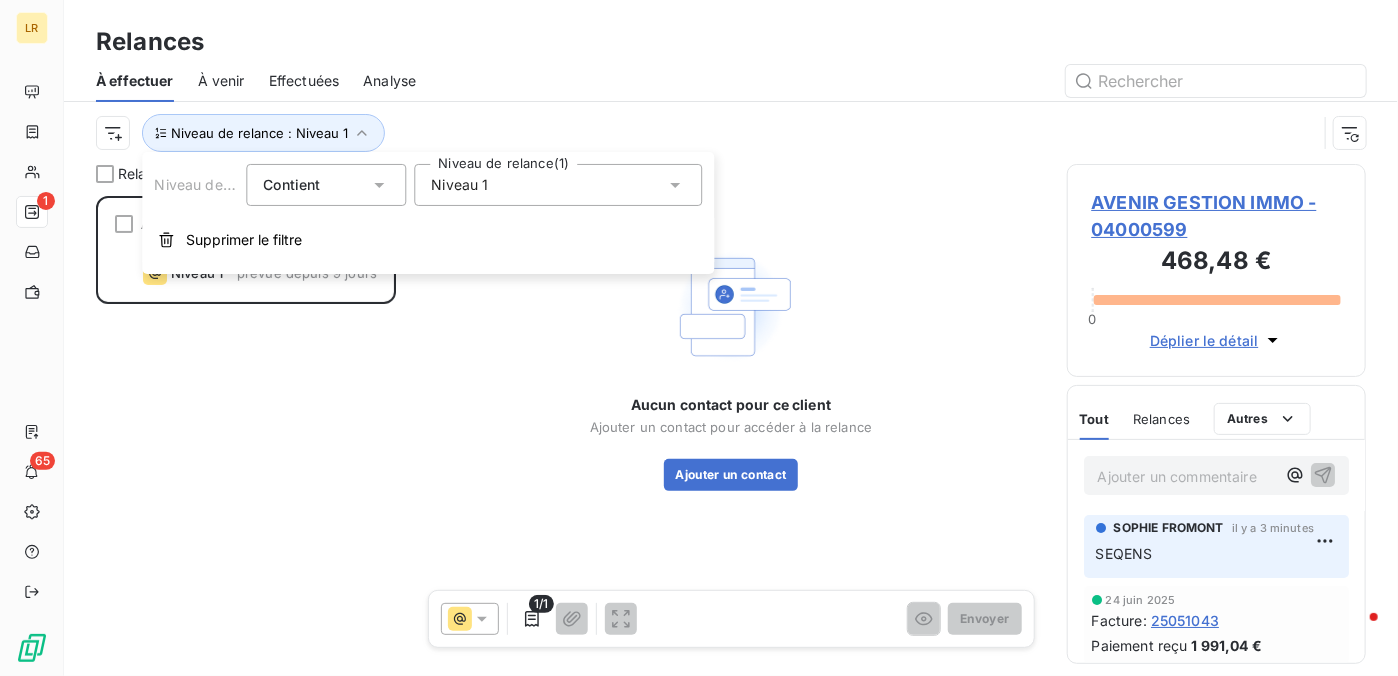 click 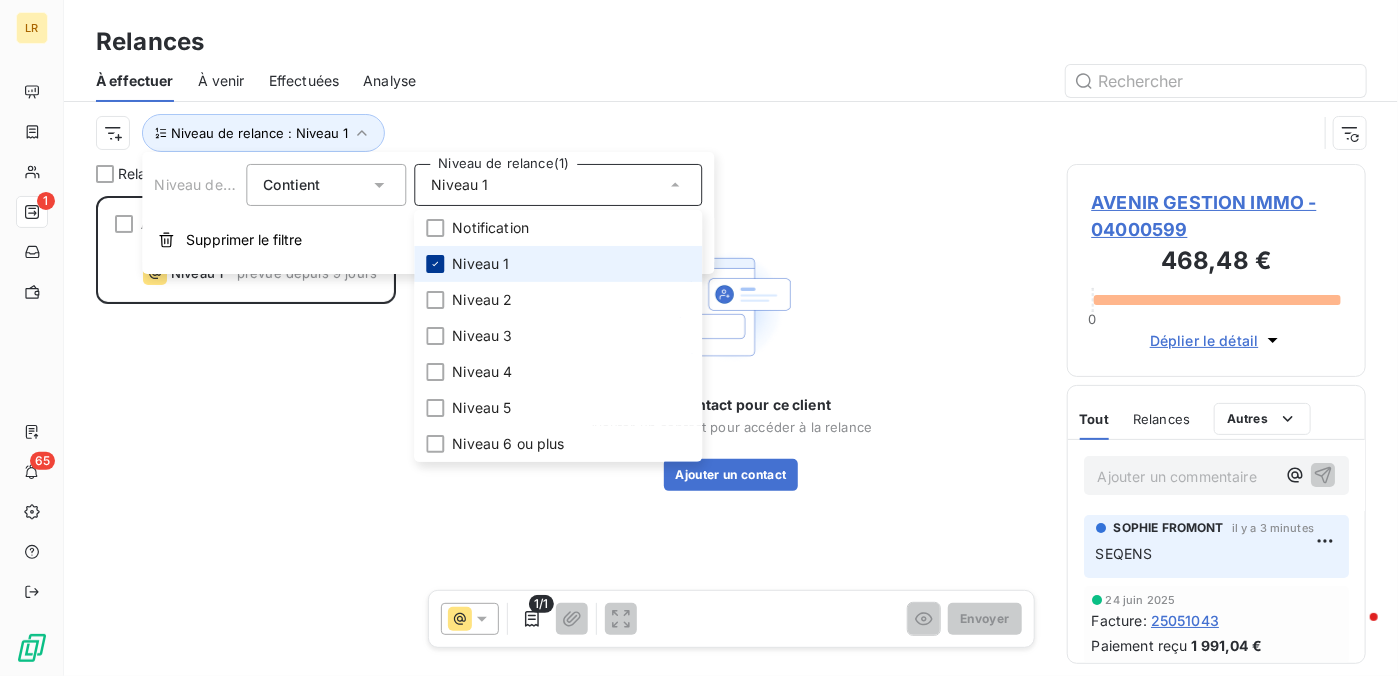 click 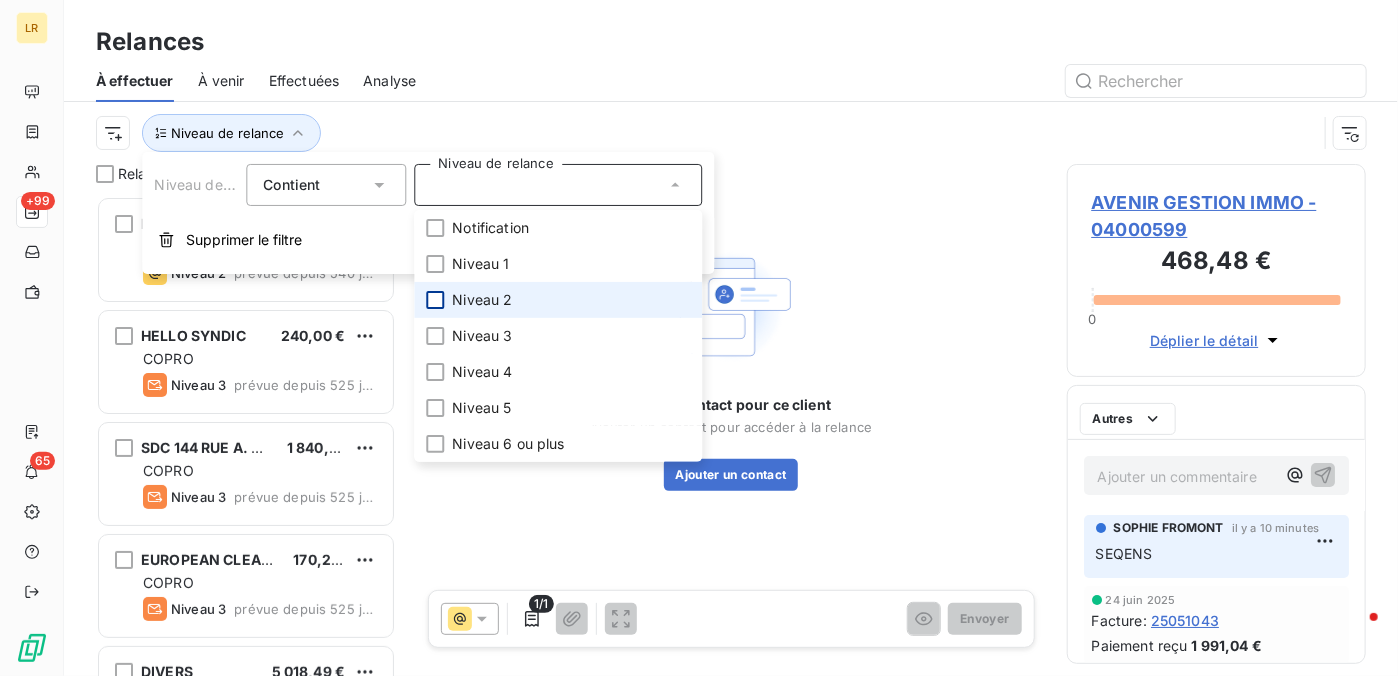 scroll, scrollTop: 16, scrollLeft: 16, axis: both 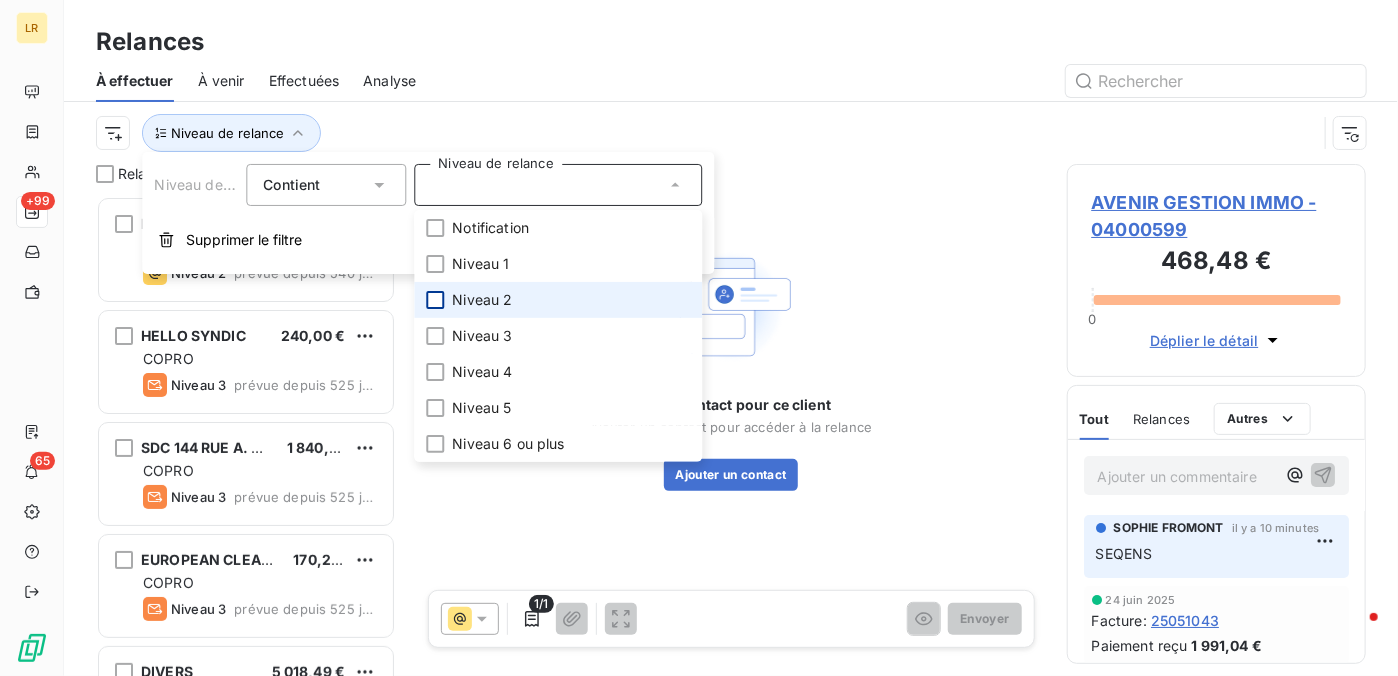 click at bounding box center (435, 300) 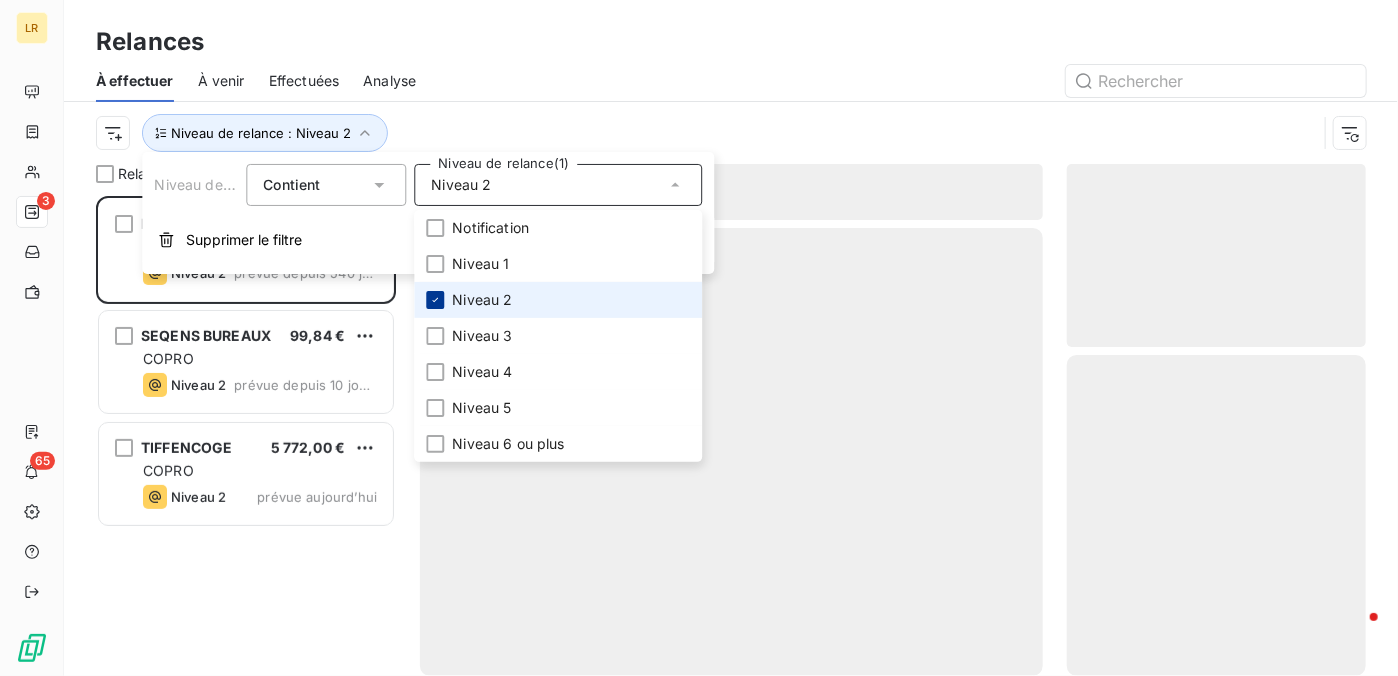 scroll, scrollTop: 16, scrollLeft: 16, axis: both 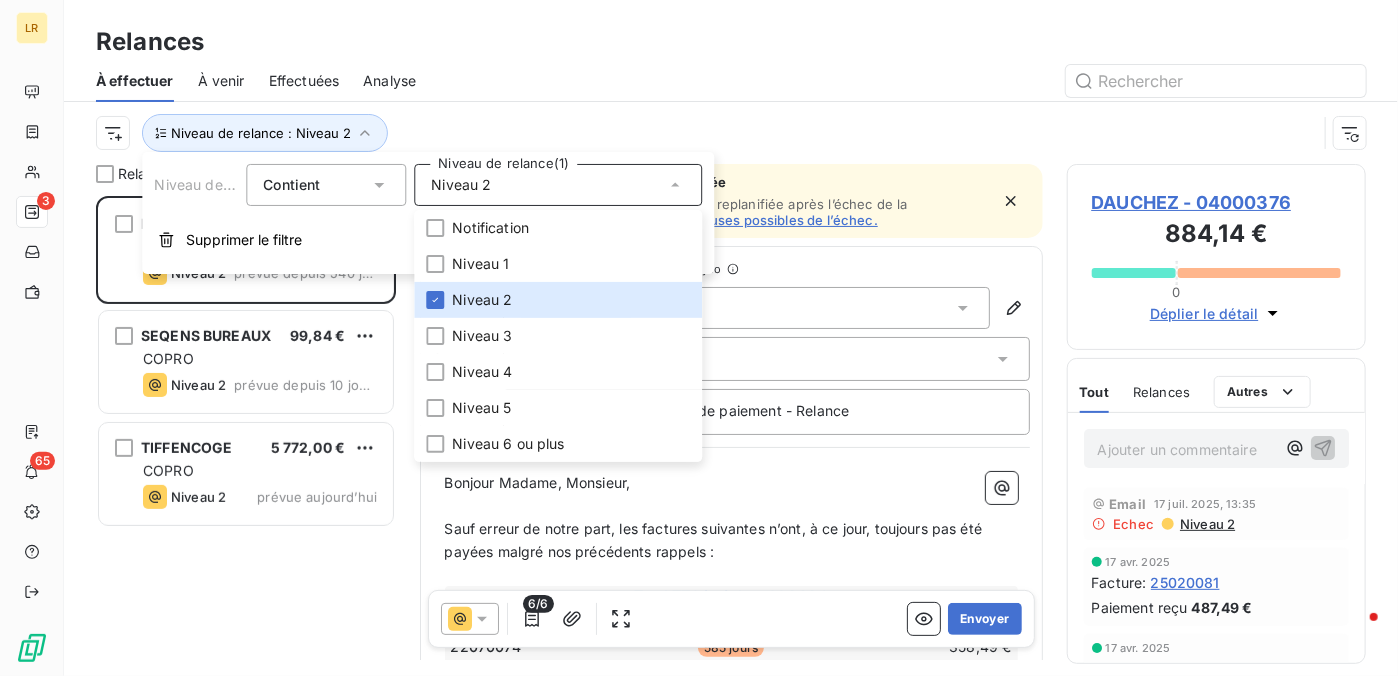 click on "À effectuer À venir Effectuées Analyse" at bounding box center (731, 81) 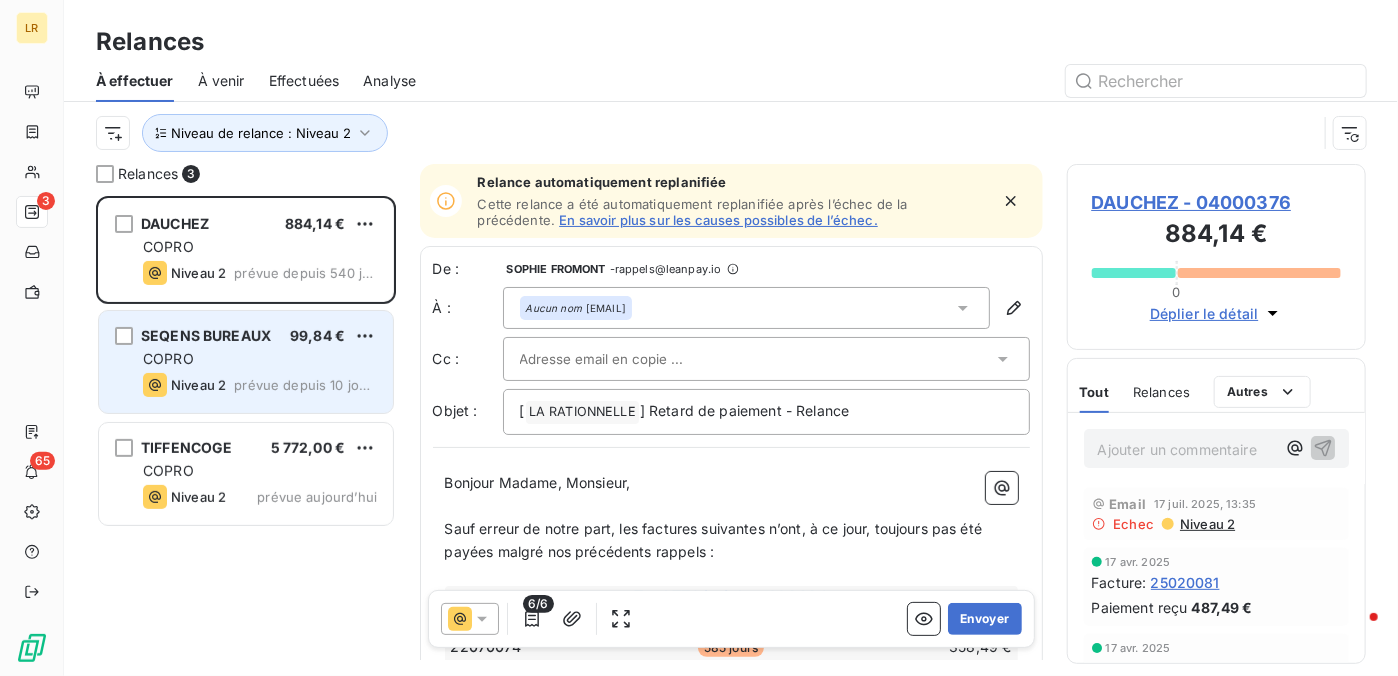 click on "COPRO" at bounding box center [260, 359] 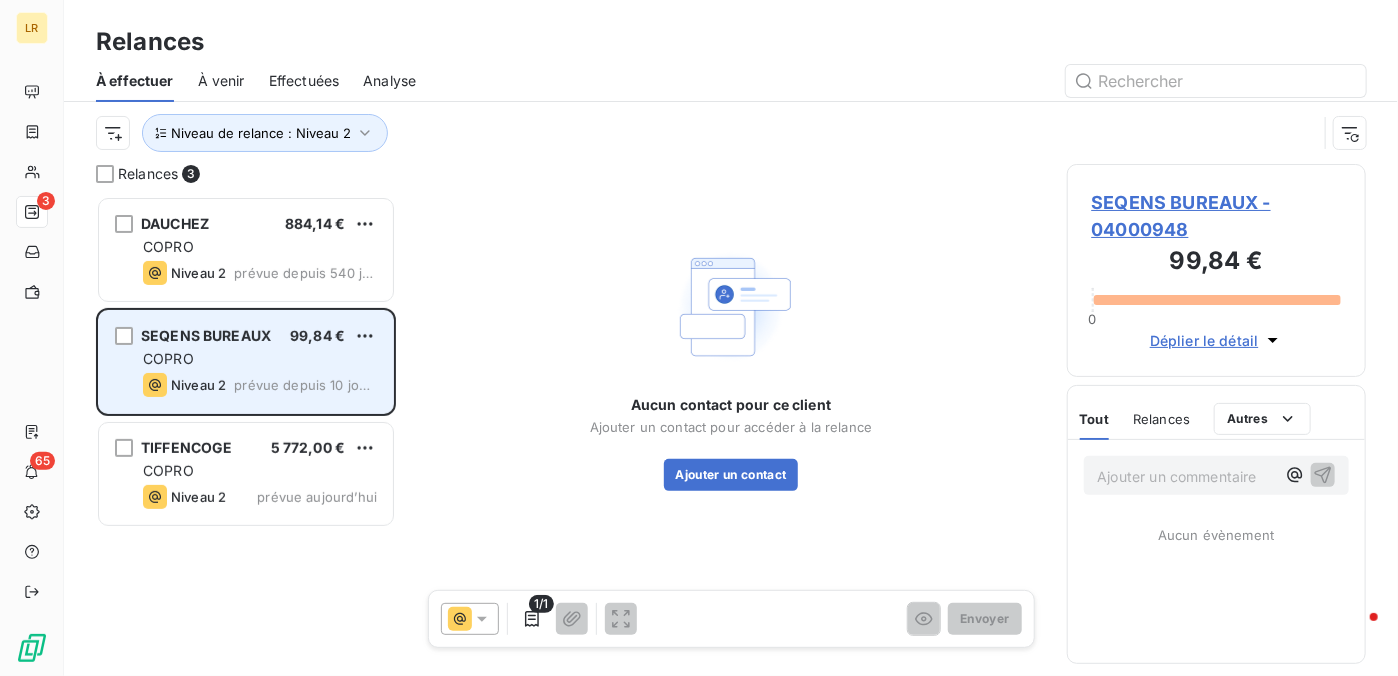 click on "COPRO" at bounding box center [260, 359] 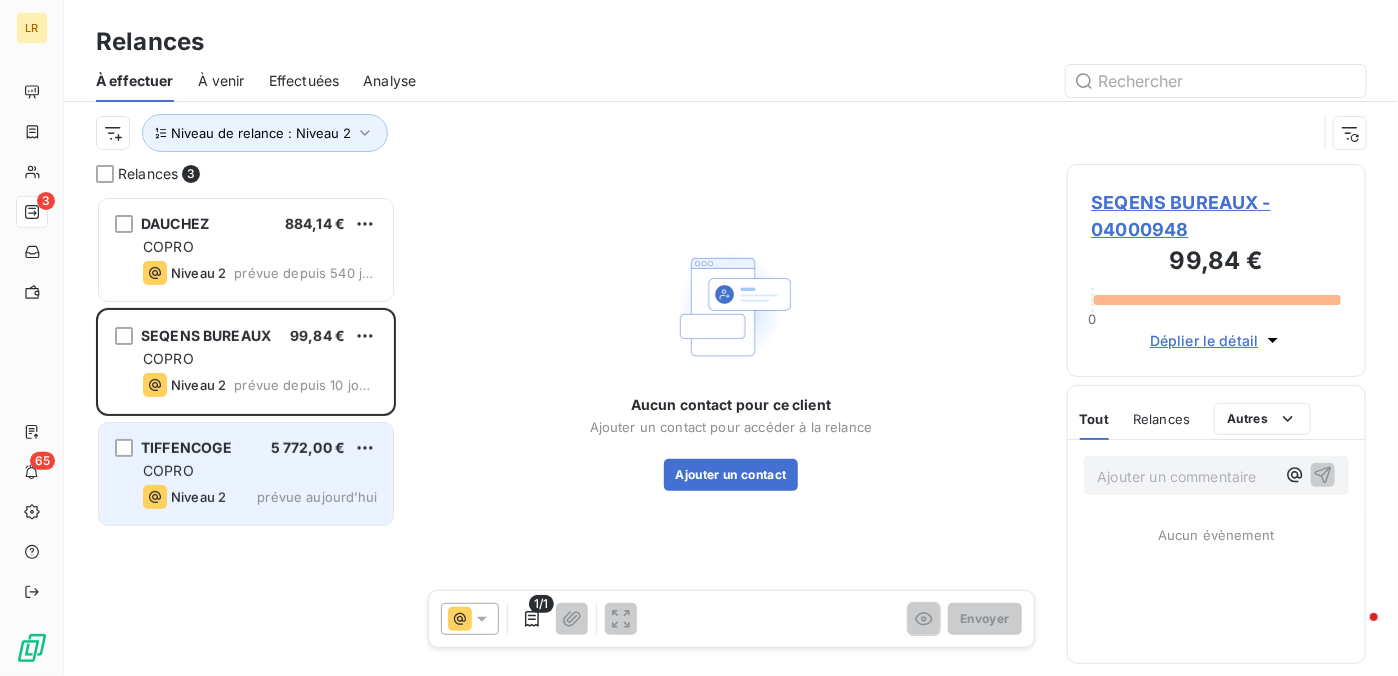 click on "COPRO" at bounding box center [260, 471] 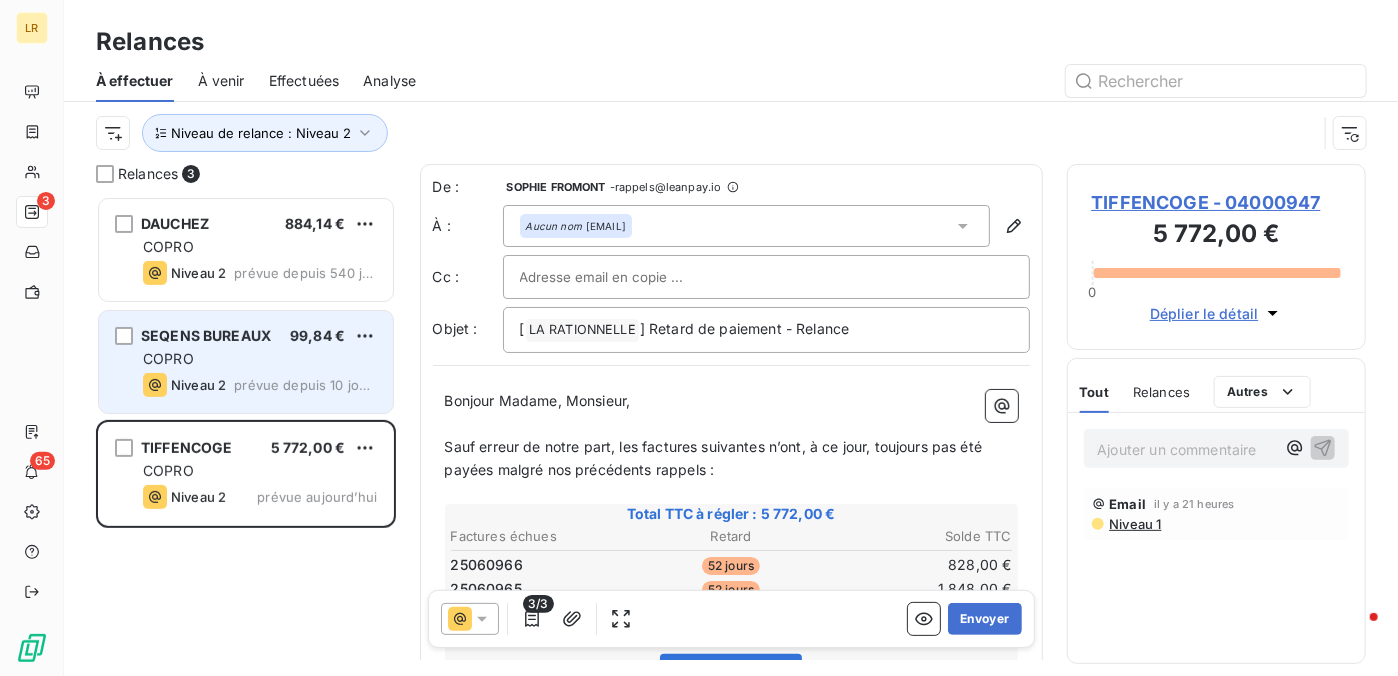 click on "prévue depuis 10 jours" at bounding box center (305, 385) 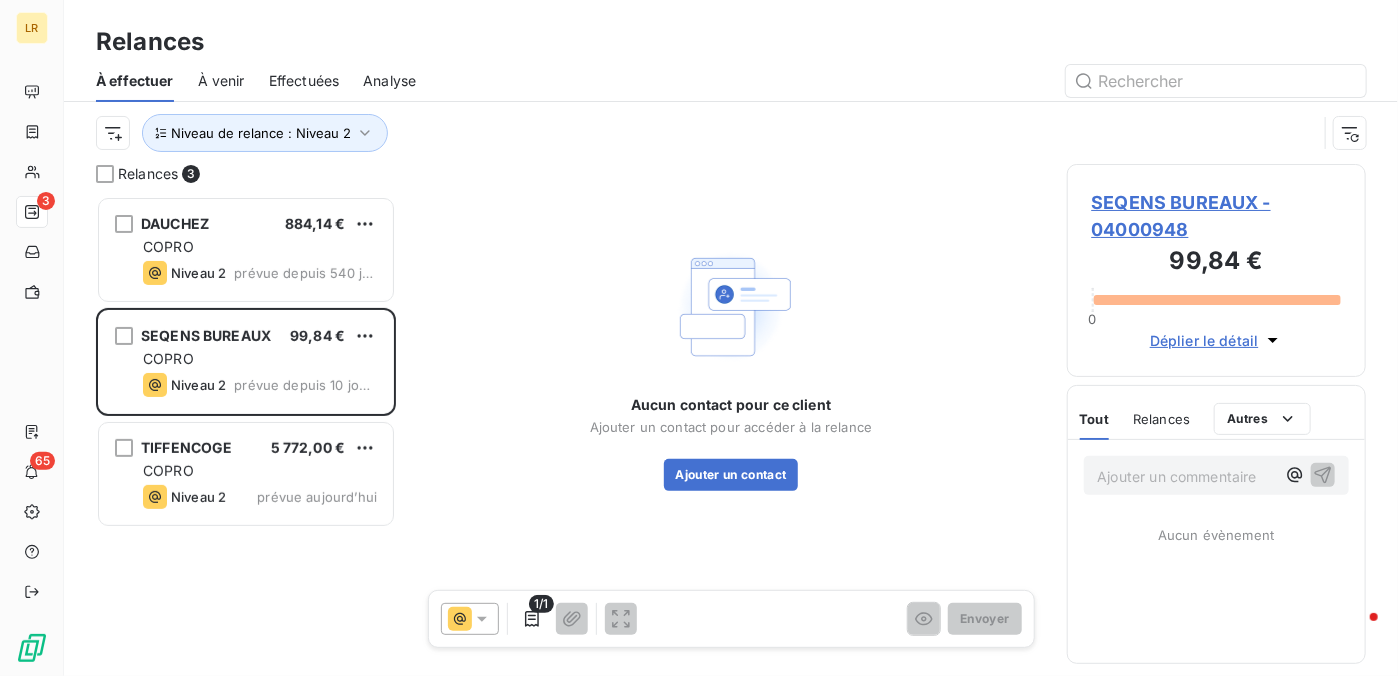 click on "Relances" at bounding box center [731, 42] 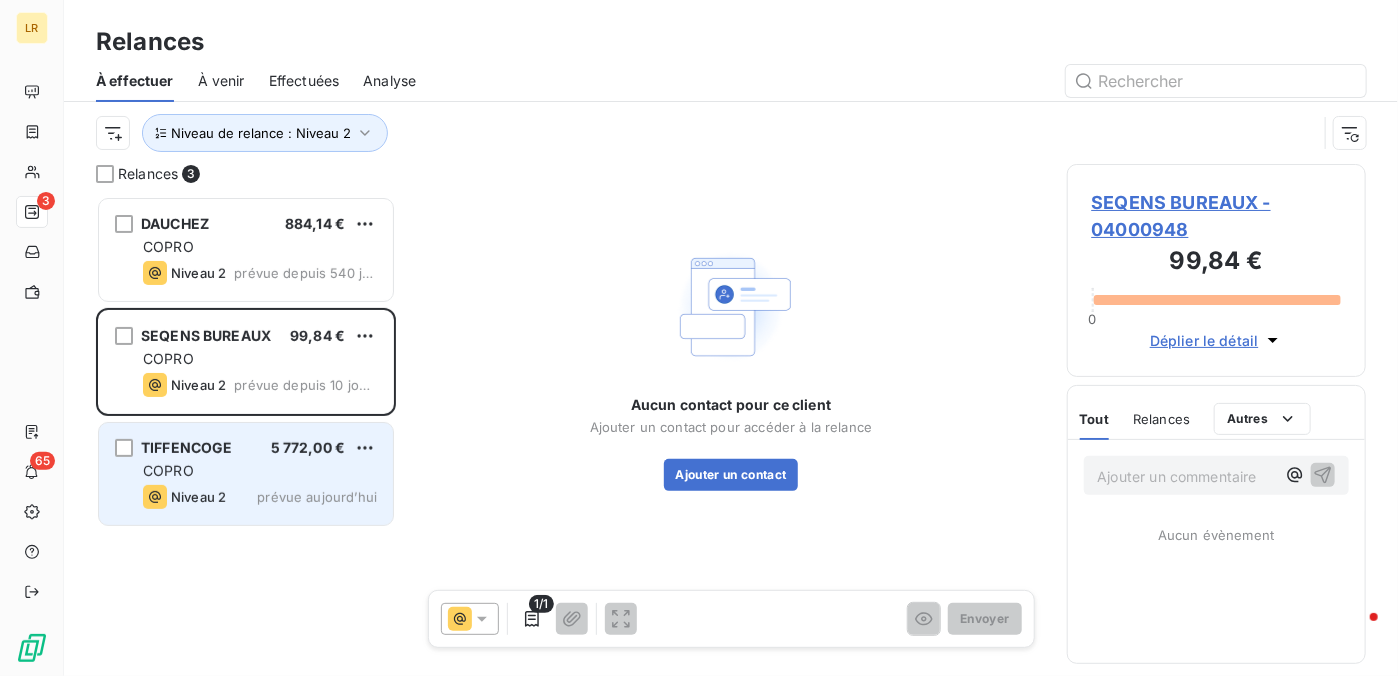 click on "[COMPANY] [PRICE] COPRO Niveau 2 prévue aujourd’hui" at bounding box center (246, 474) 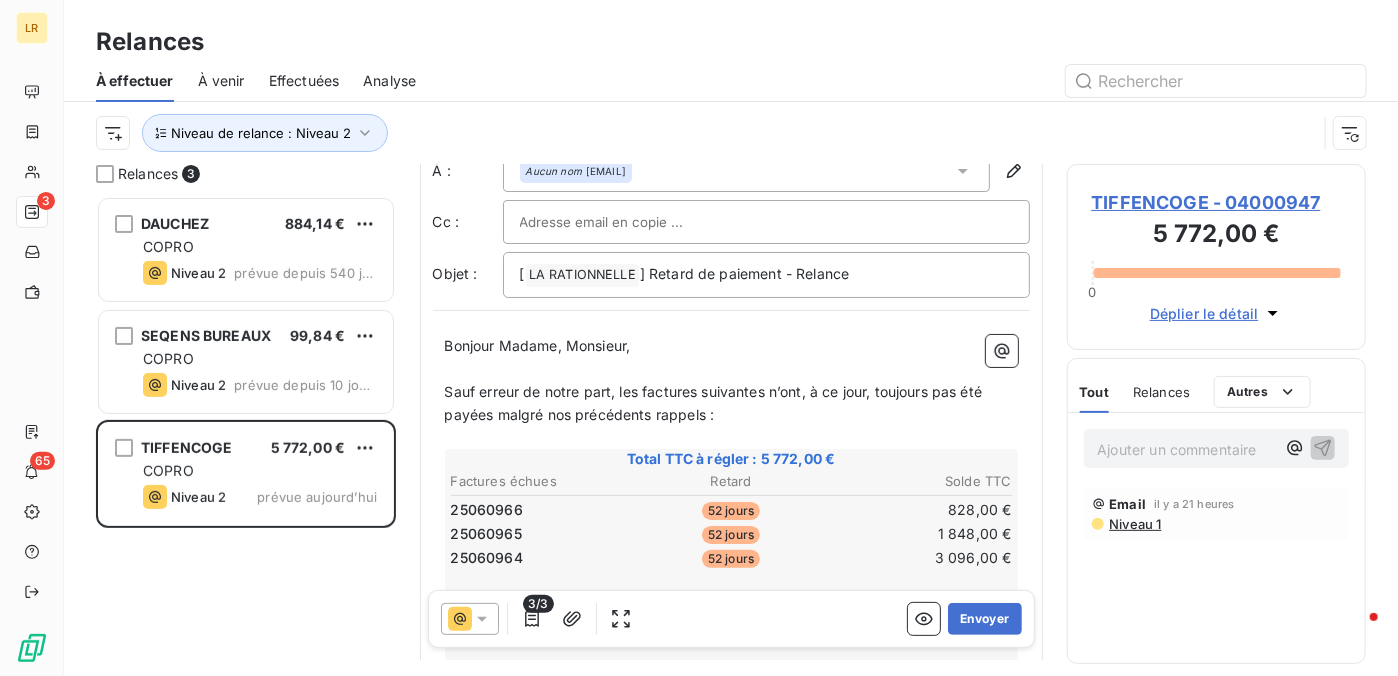 scroll, scrollTop: 200, scrollLeft: 0, axis: vertical 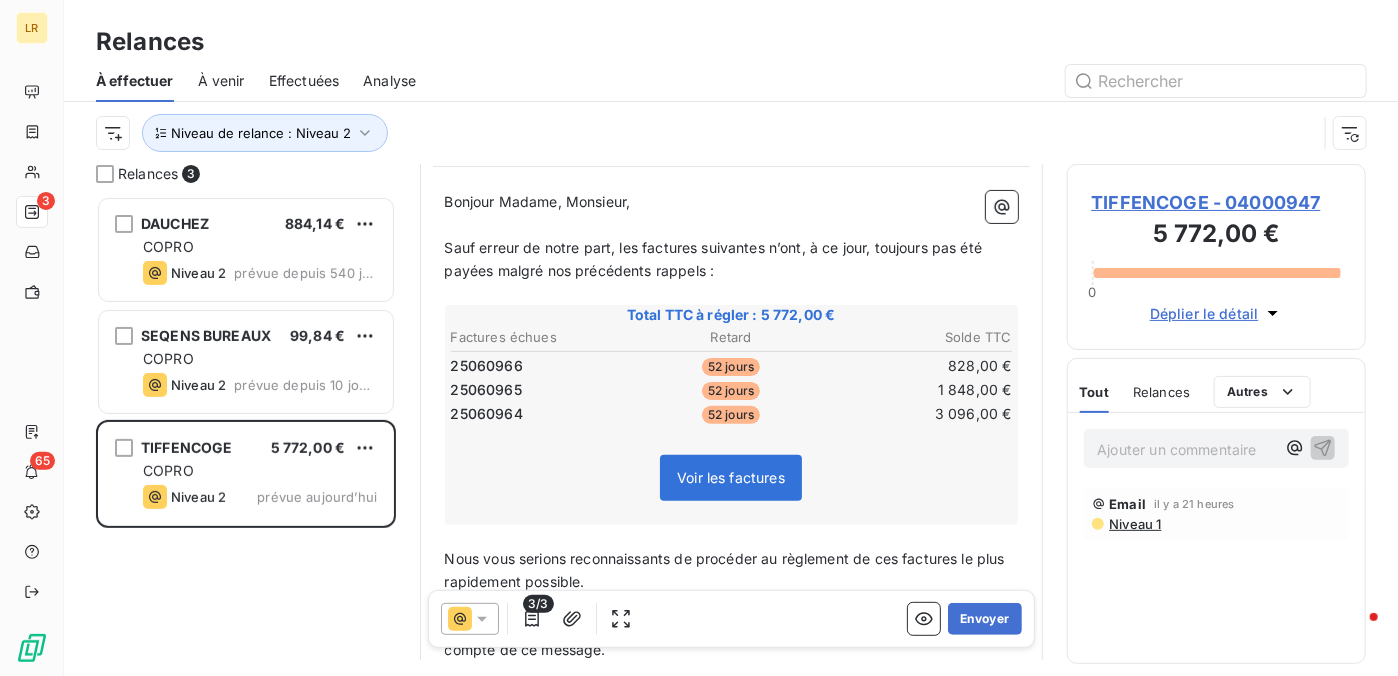 click 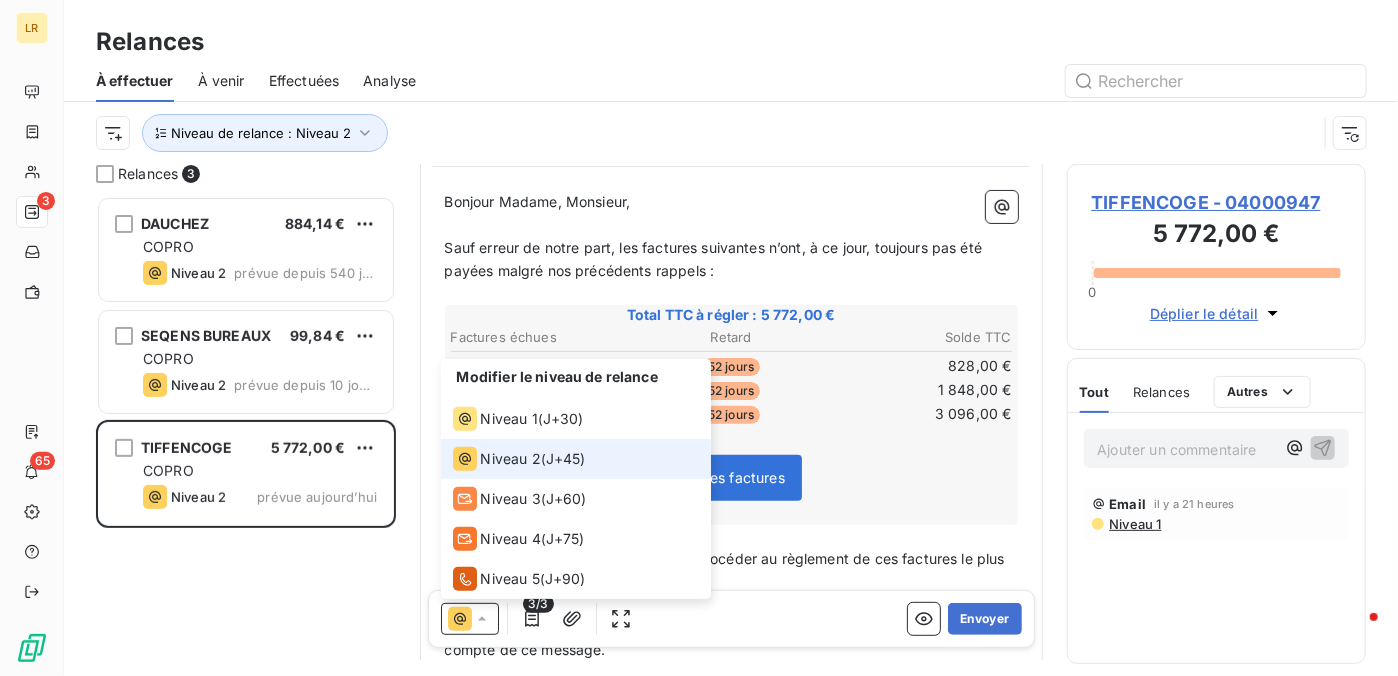 click on "Niveau 2" at bounding box center (497, 459) 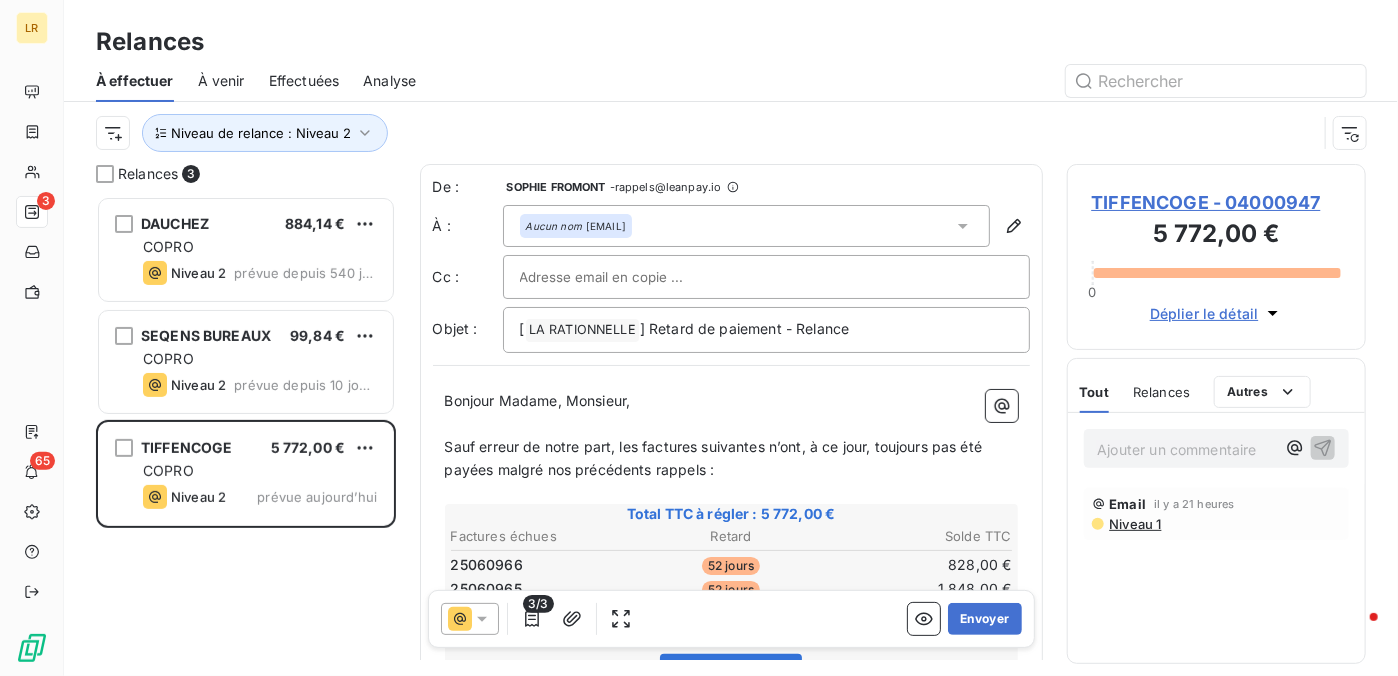 click on "Niveau 1" at bounding box center [1135, 524] 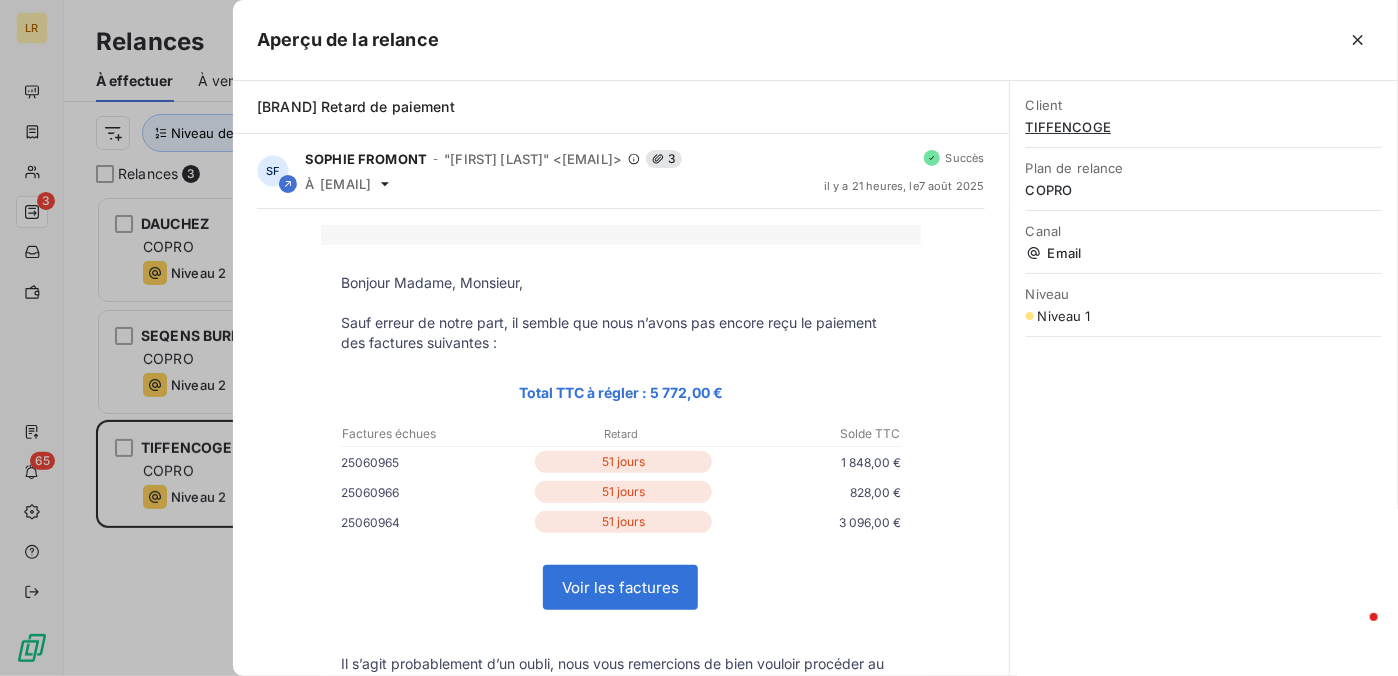 click at bounding box center [699, 338] 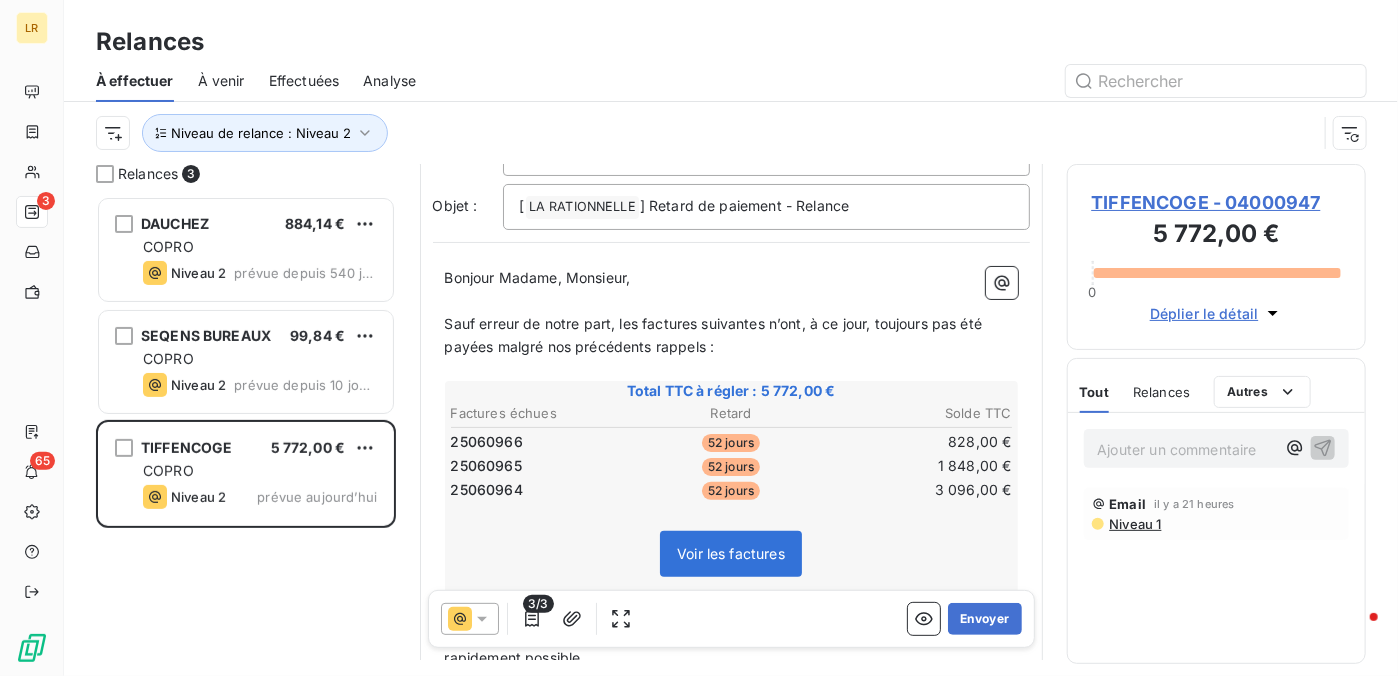 scroll, scrollTop: 200, scrollLeft: 0, axis: vertical 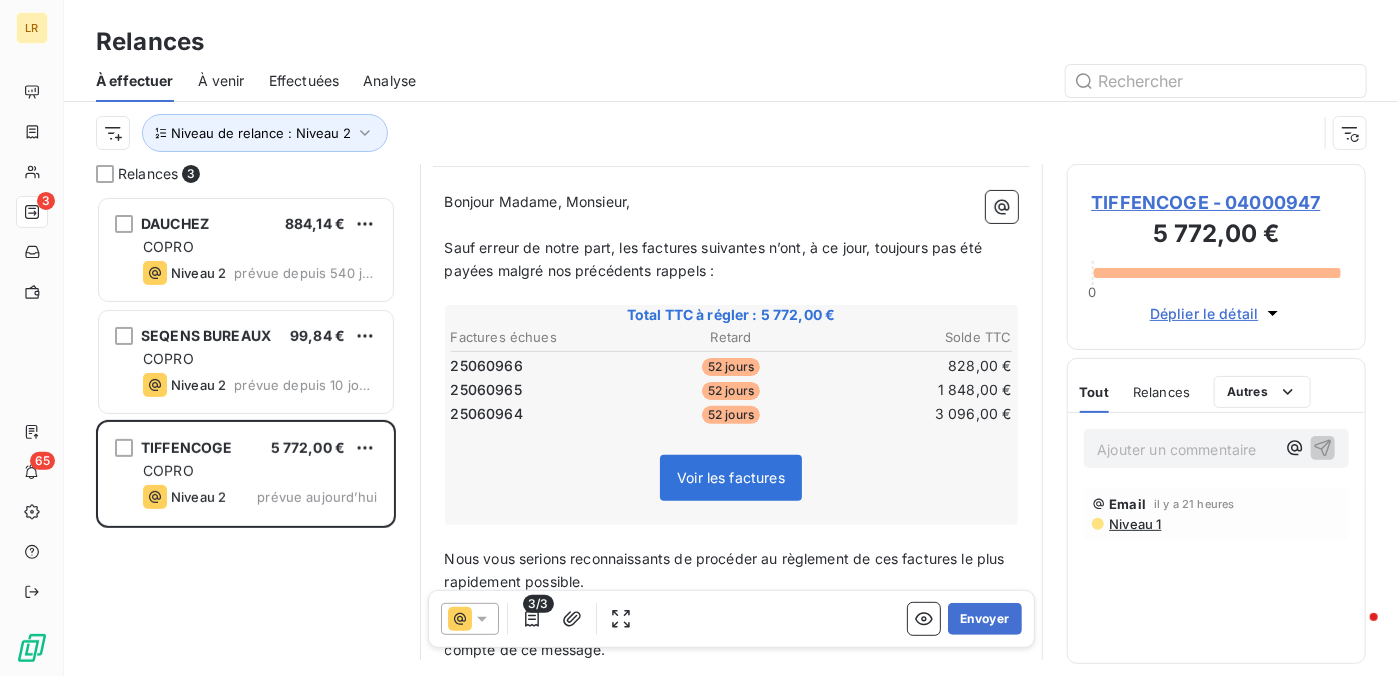 click 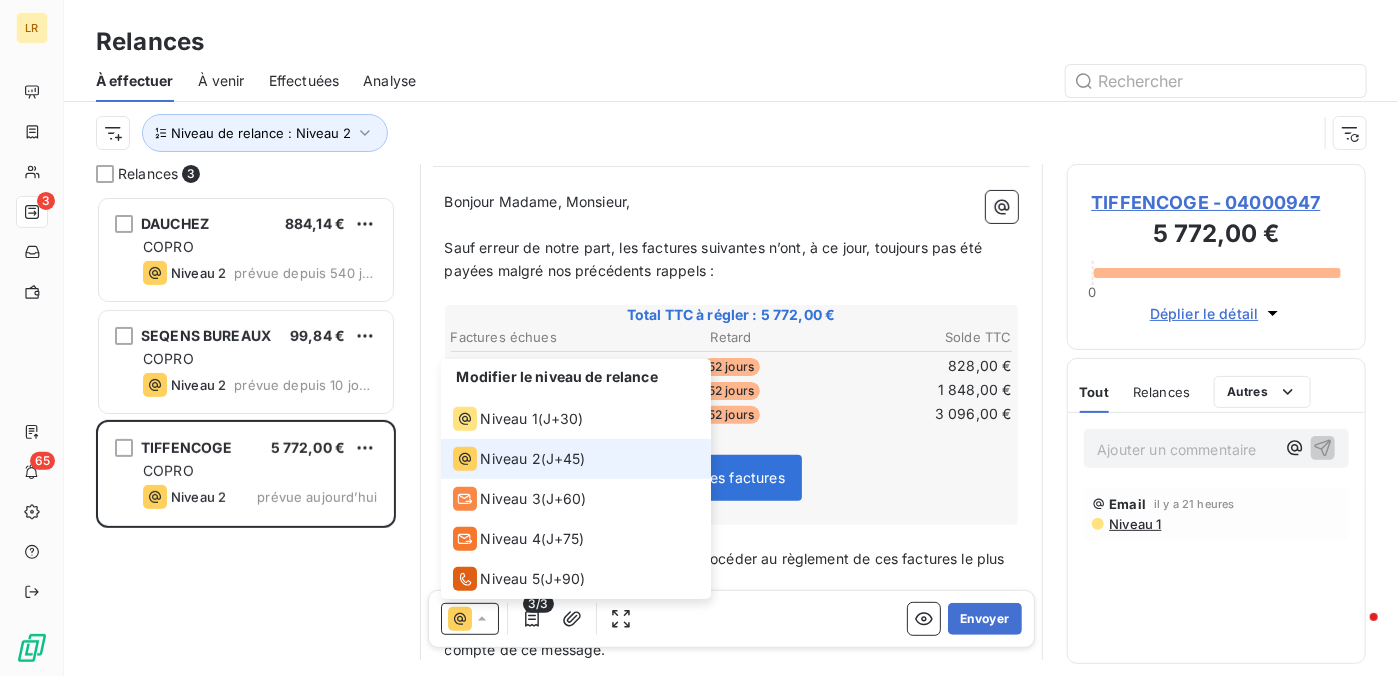 click 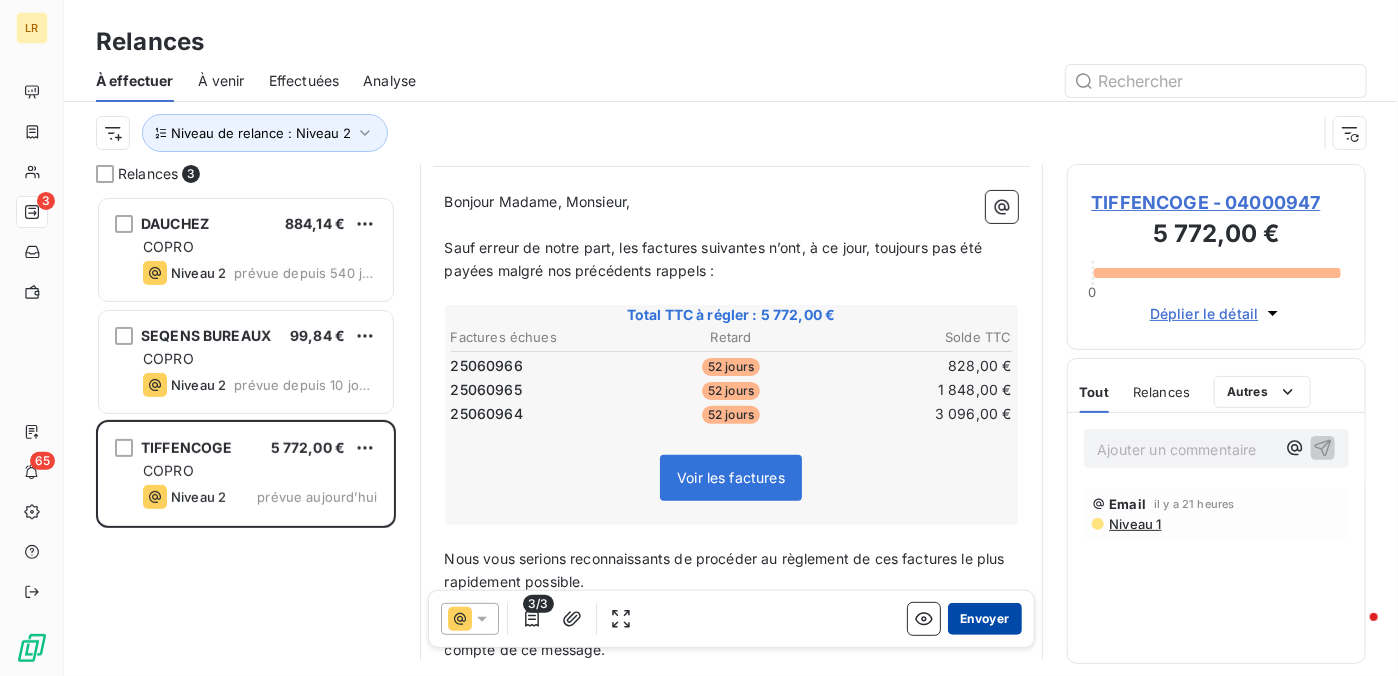 click on "Envoyer" at bounding box center [984, 619] 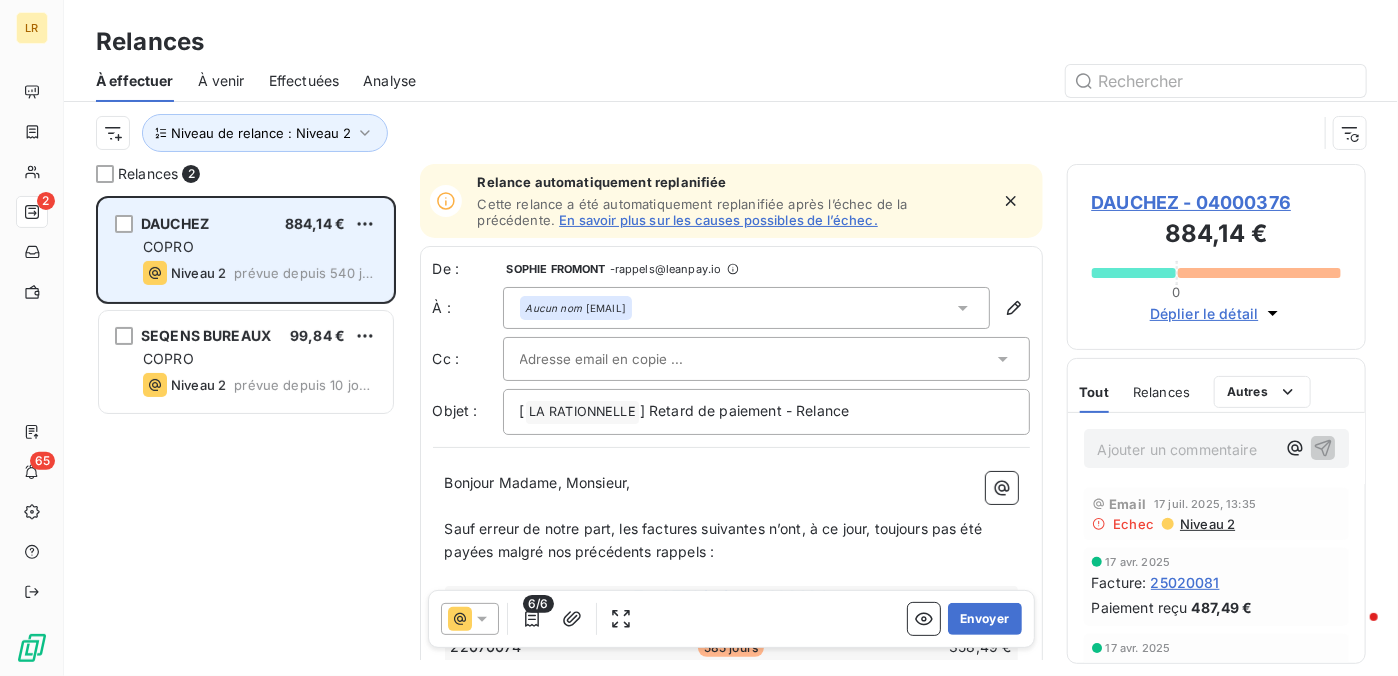 click on "COPRO" at bounding box center [260, 247] 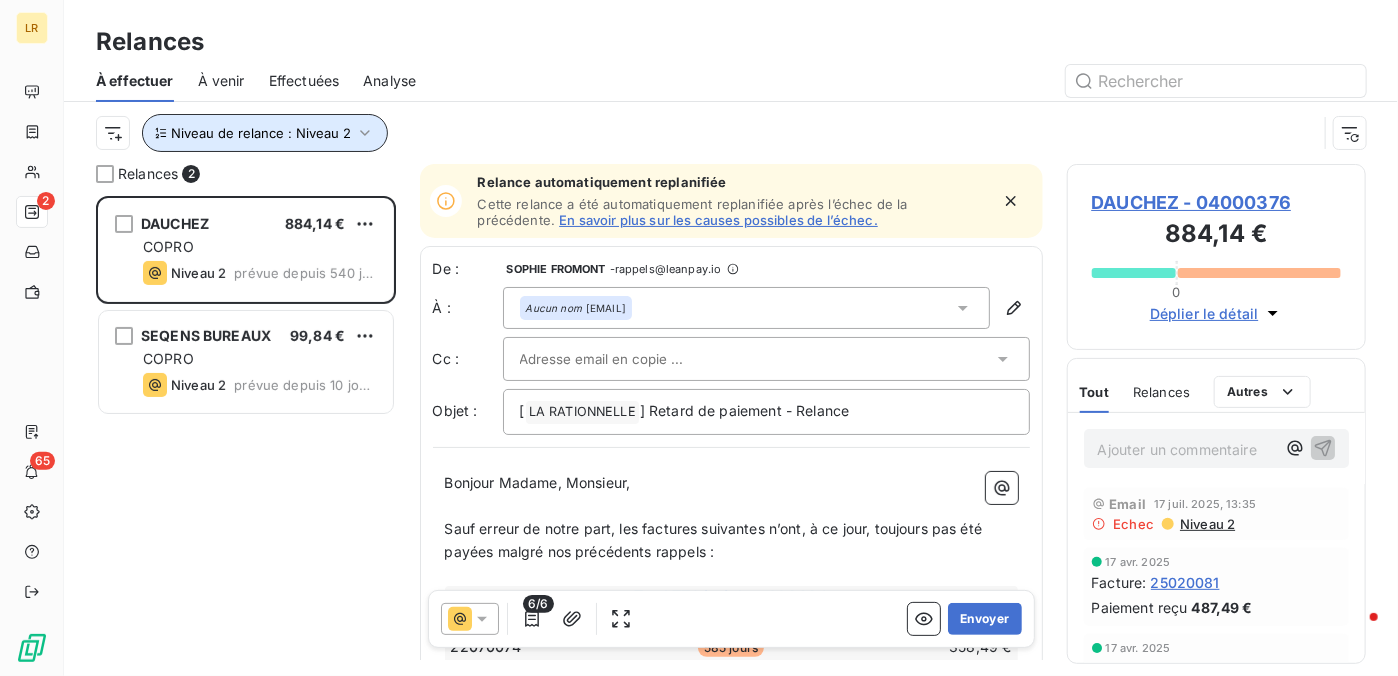 click 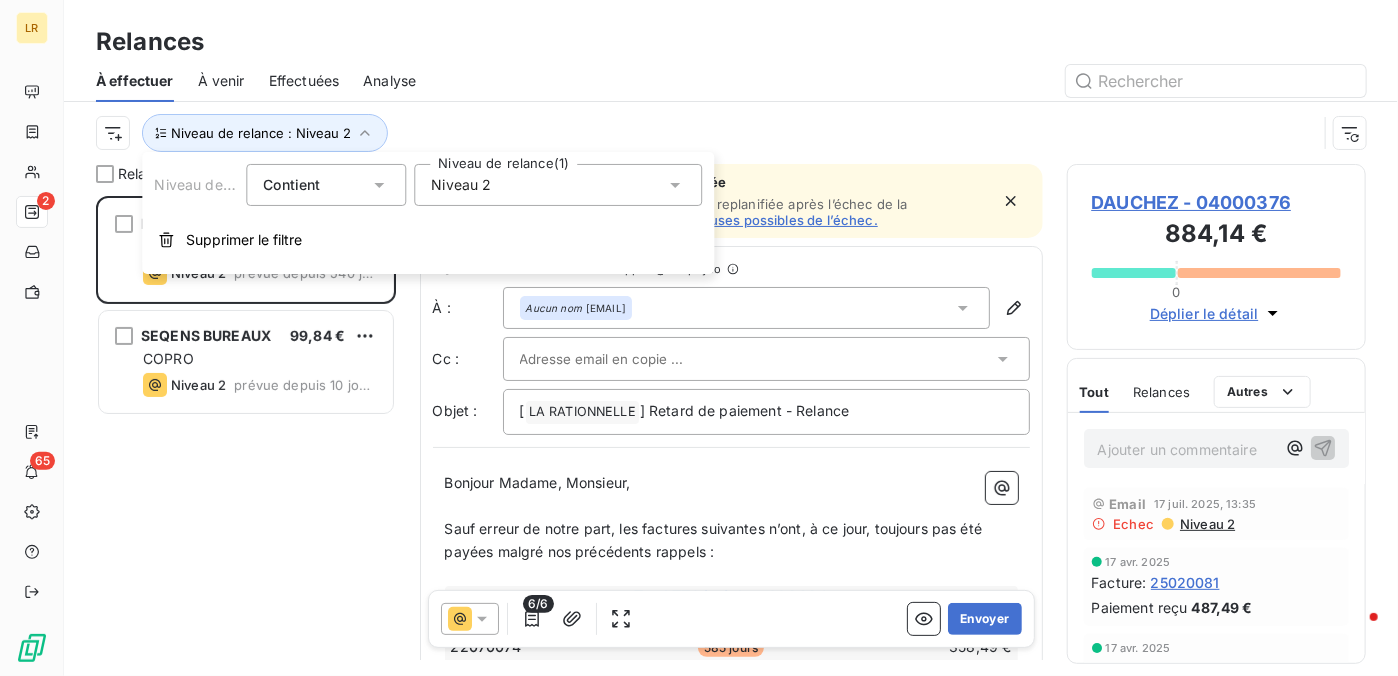 click 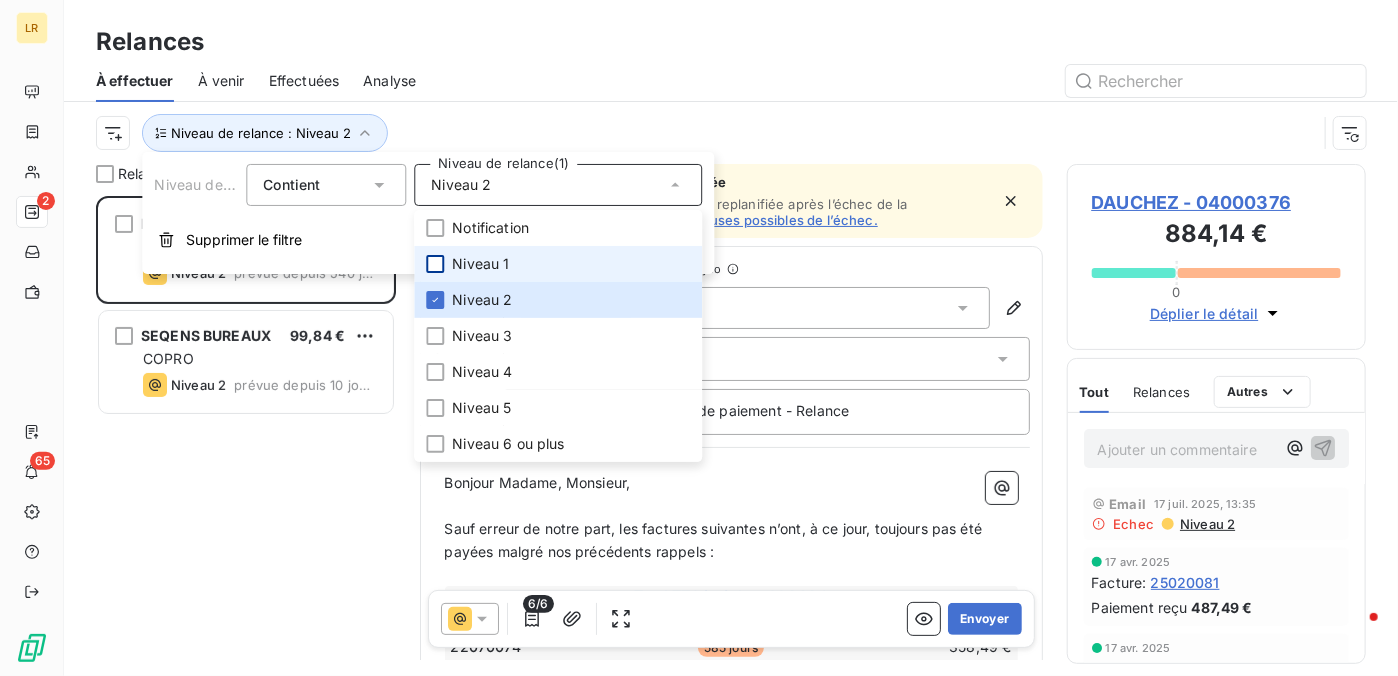 click at bounding box center [435, 264] 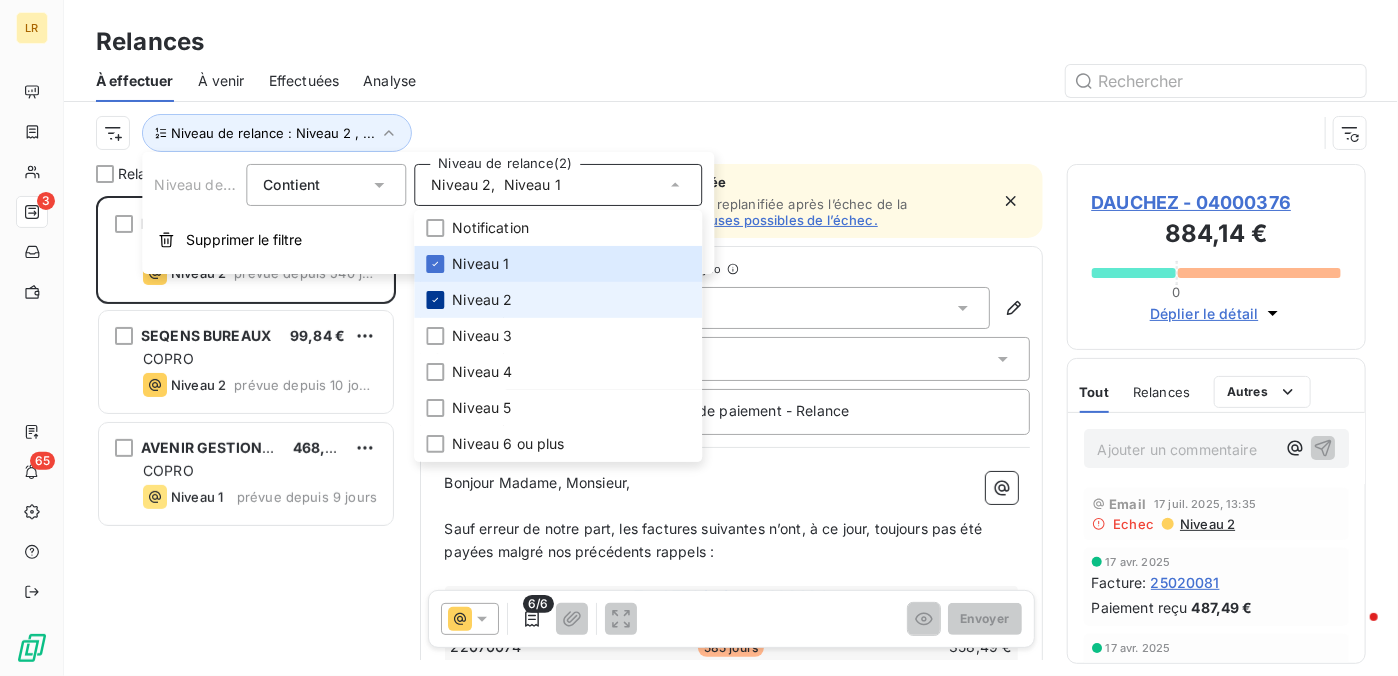 scroll, scrollTop: 16, scrollLeft: 16, axis: both 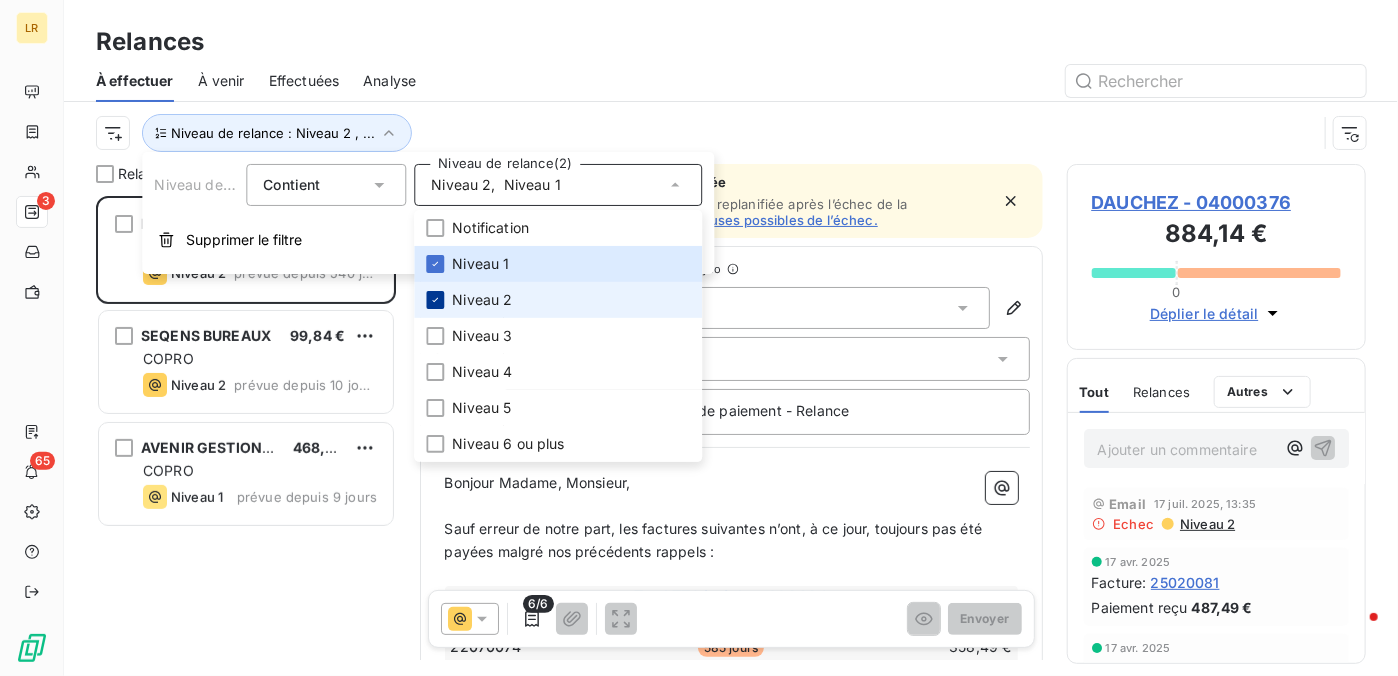 click 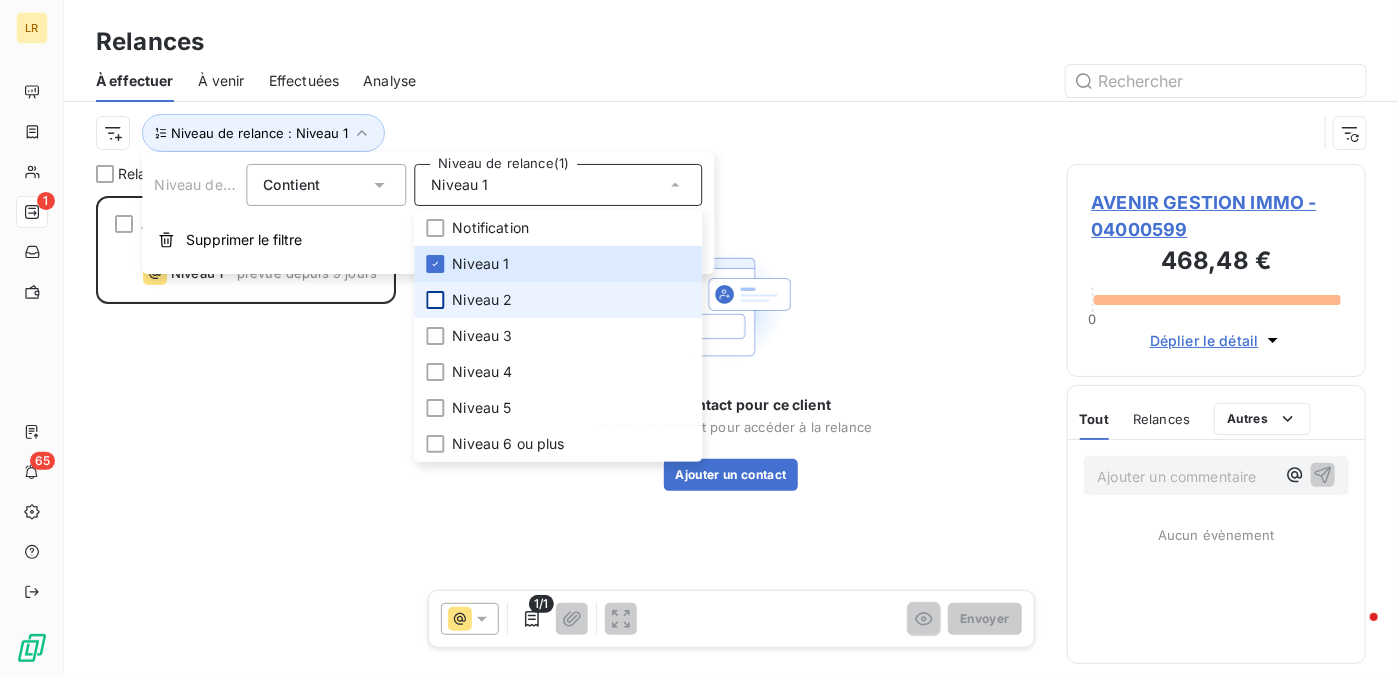 scroll, scrollTop: 16, scrollLeft: 16, axis: both 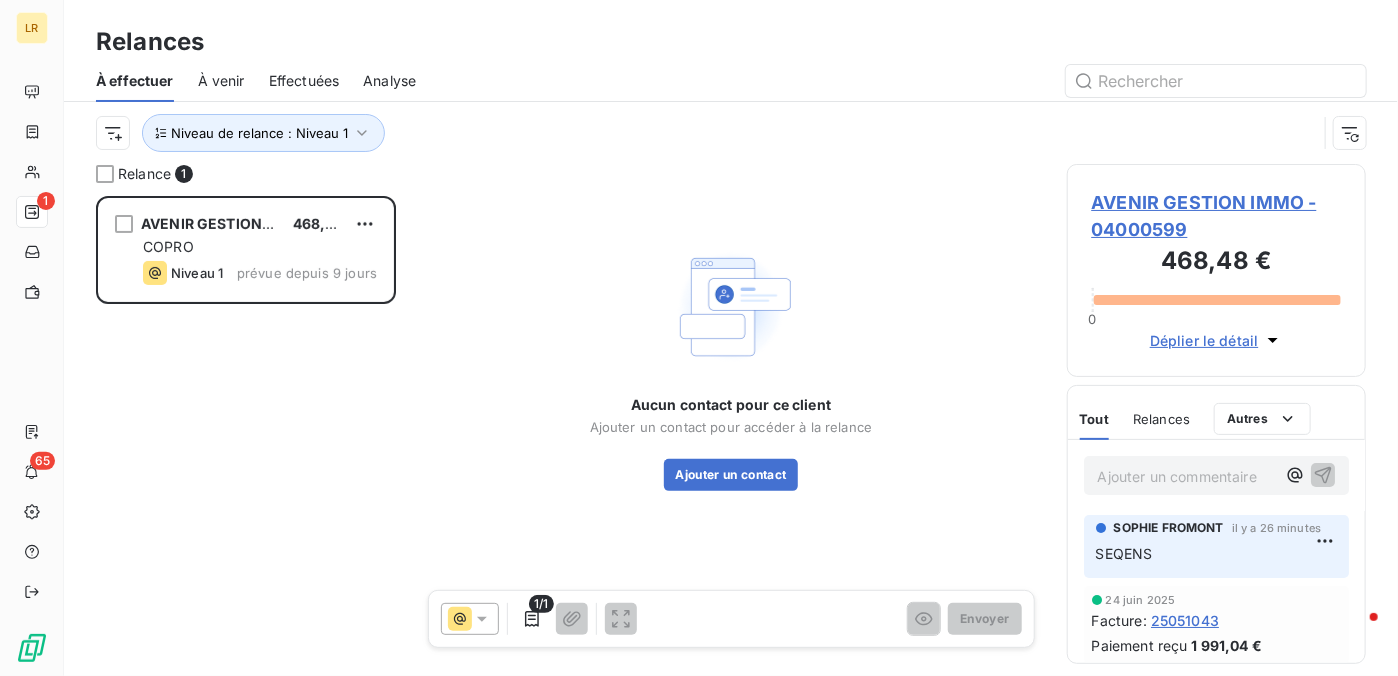 drag, startPoint x: 763, startPoint y: 183, endPoint x: 774, endPoint y: 161, distance: 24.596748 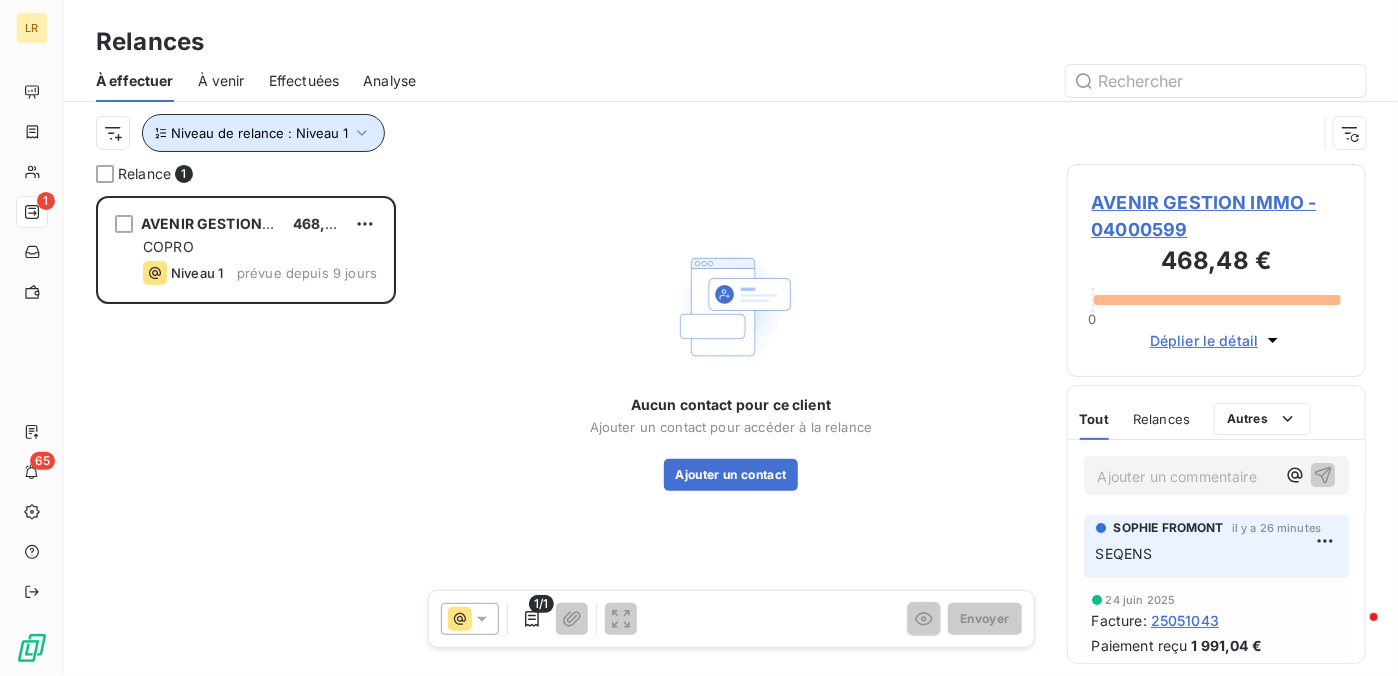 click 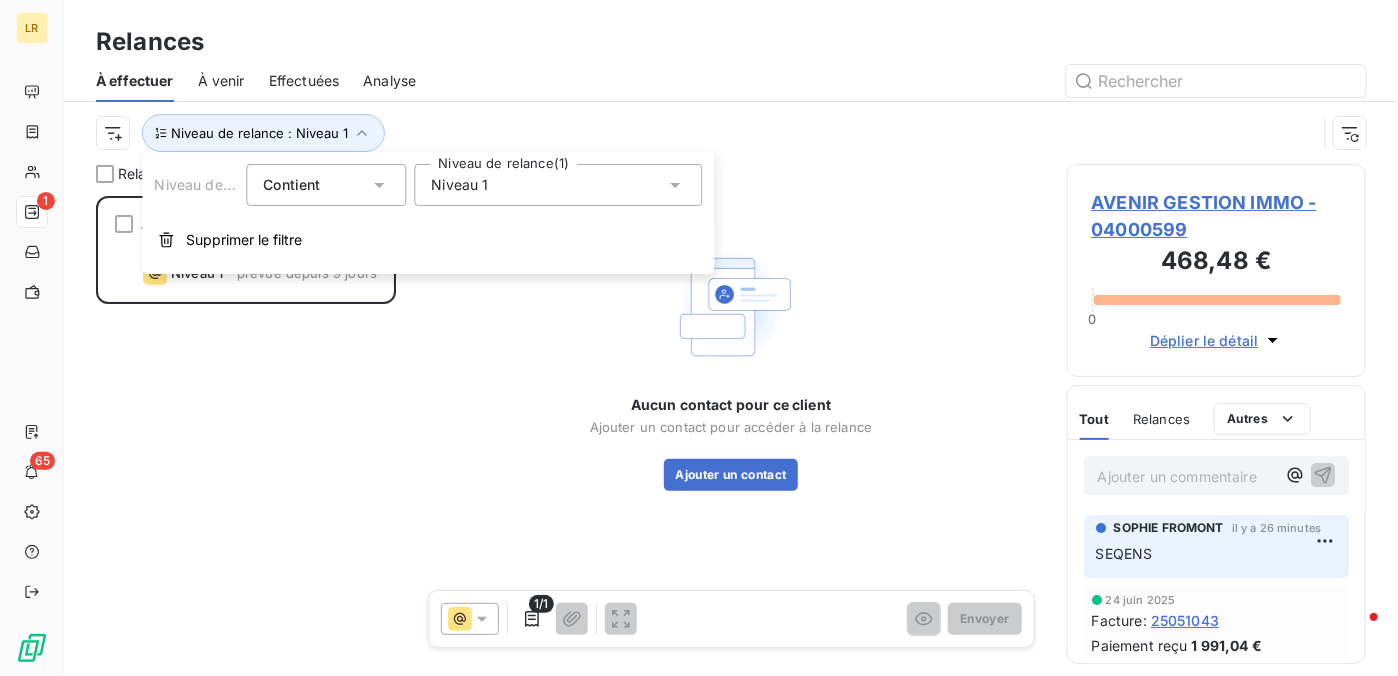 click 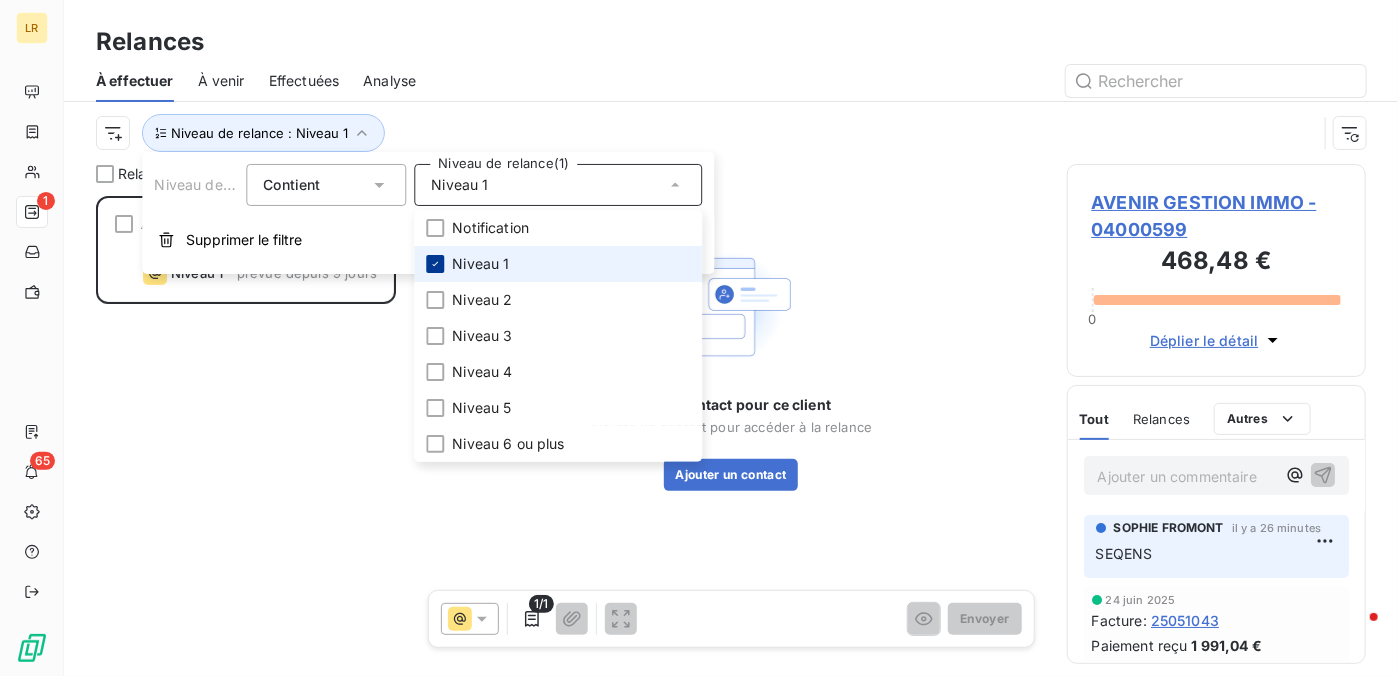 click at bounding box center (435, 264) 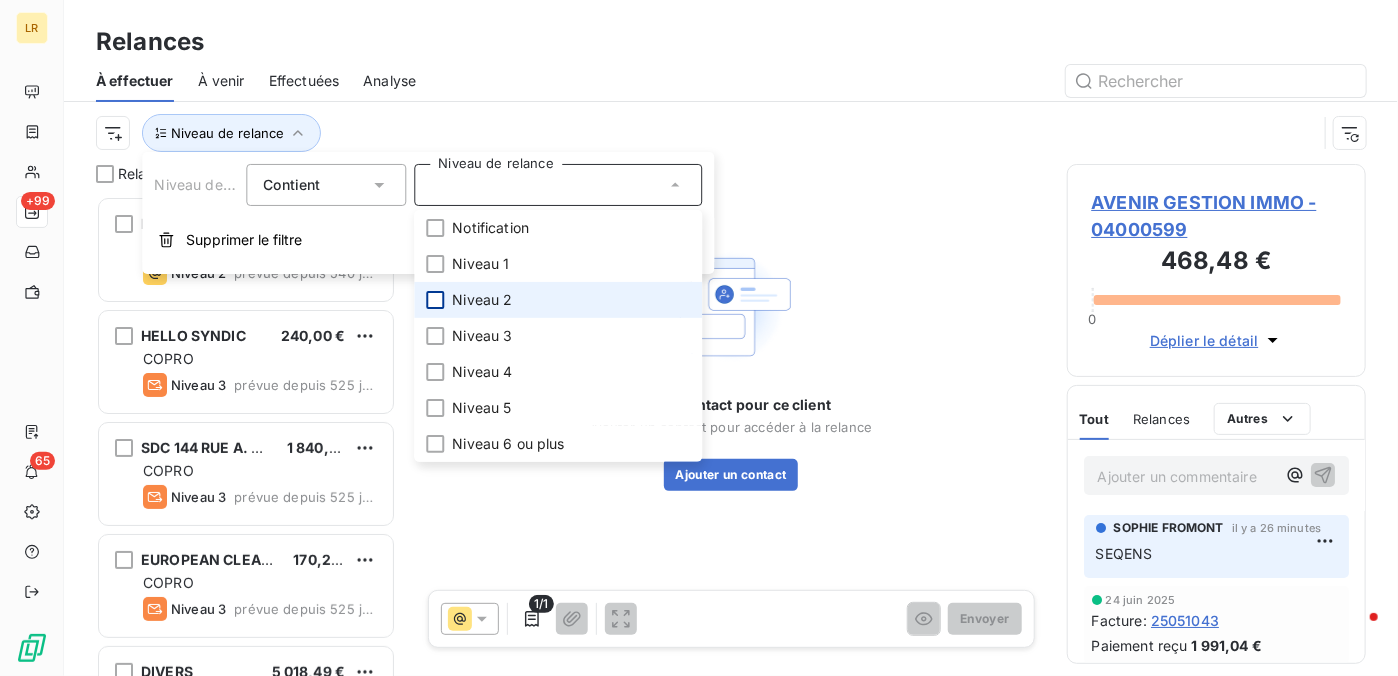 scroll, scrollTop: 16, scrollLeft: 16, axis: both 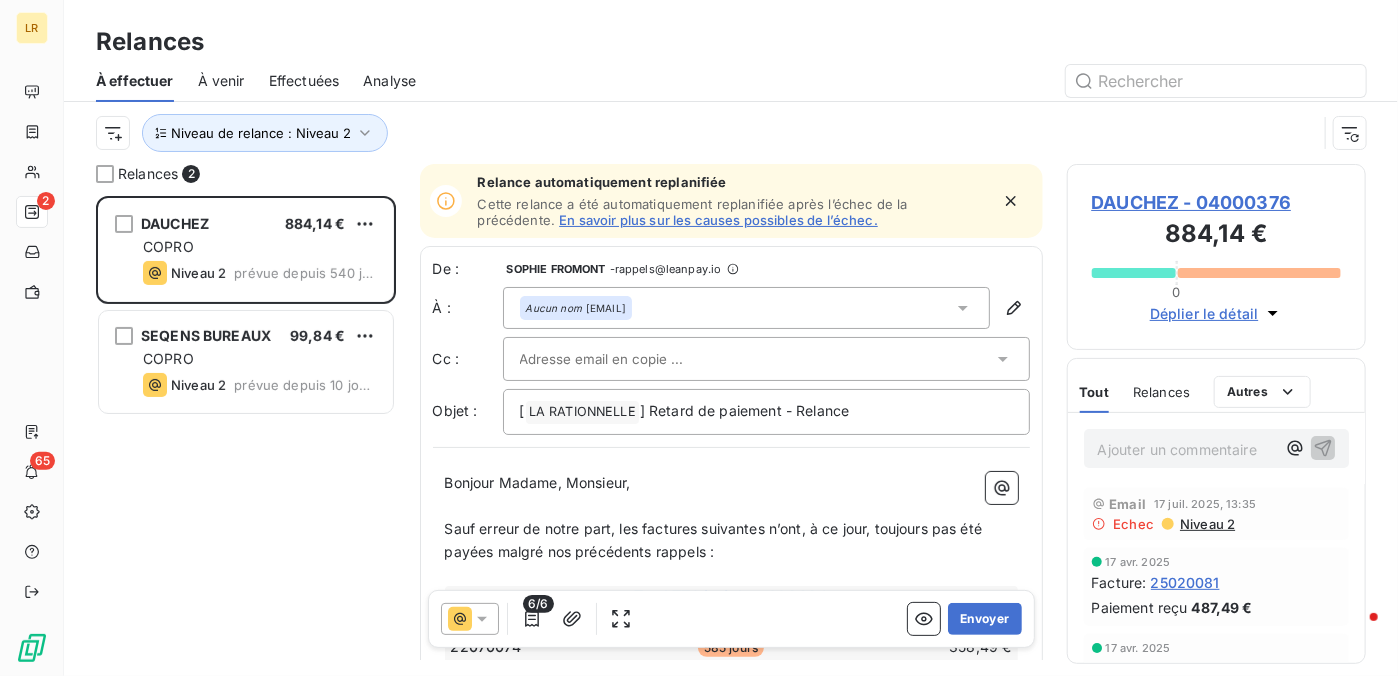 click on "DAUCHEZ 884,14 € COPRO Niveau 2 prévue depuis 540 jours SEQENS BUREAUX 99,84 € COPRO Niveau 2 prévue depuis 10 jours" at bounding box center [246, 436] 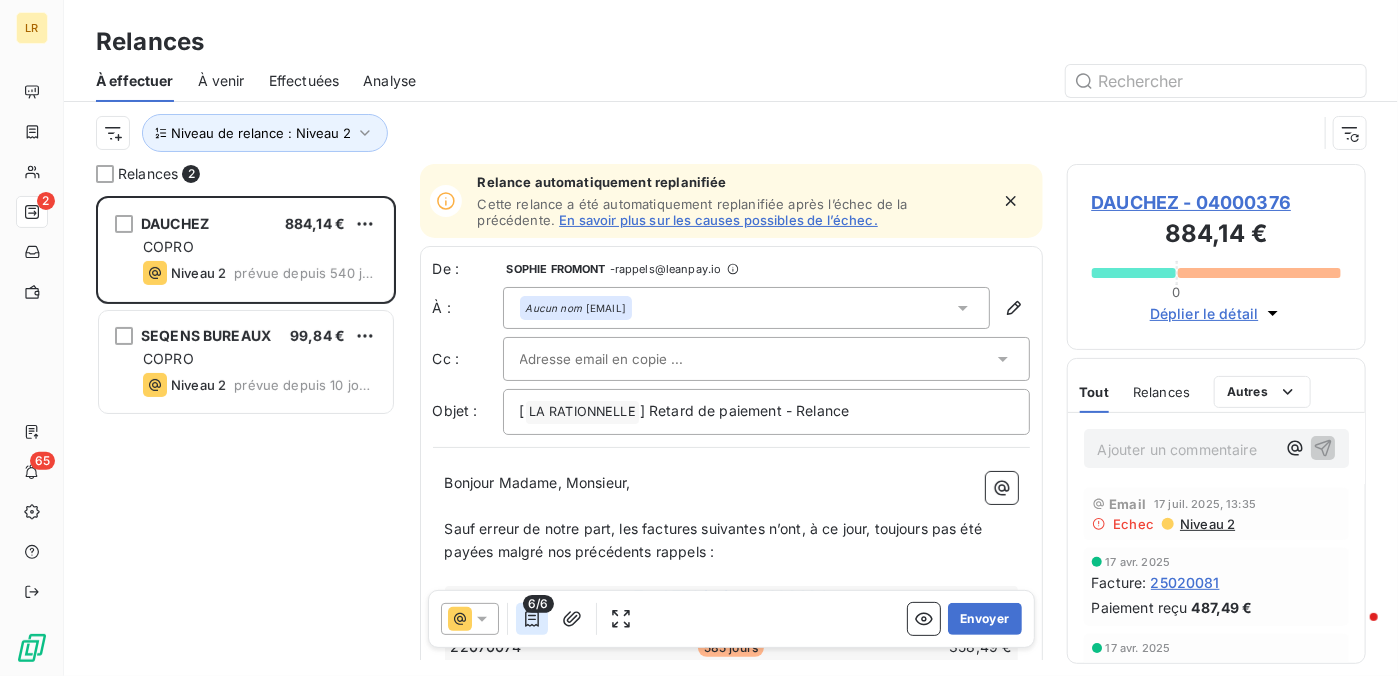 click 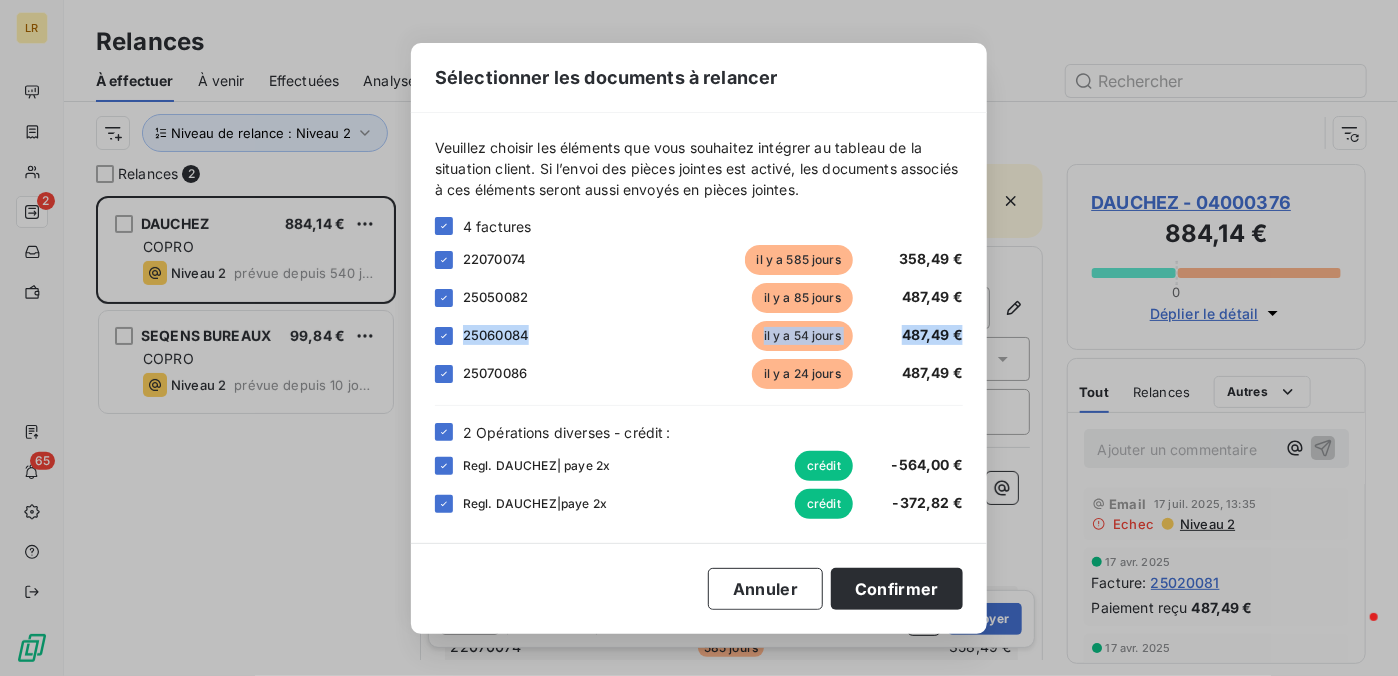 click on "Sélectionner les documents à relancer Veuillez choisir les éléments que vous souhaitez intégrer au tableau de la situation client. Si l’envoi des pièces jointes est activé, les documents associés à ces éléments seront aussi envoyés en pièces jointes. 4 factures 22070074 il y a 585 jours 358,49 € 25050082 il y a 85 jours 487,49 € 25060084 il y a 54 jours 487,49 € 25070086 il y a 24 jours 487,49 € 2 Opérations diverses - crédit : Regl. DAUCHEZ| paye 2x crédit -564,00 € Regl. DAUCHEZ|paye 2x crédit -372,82 € Annuler Confirmer" at bounding box center (699, 338) 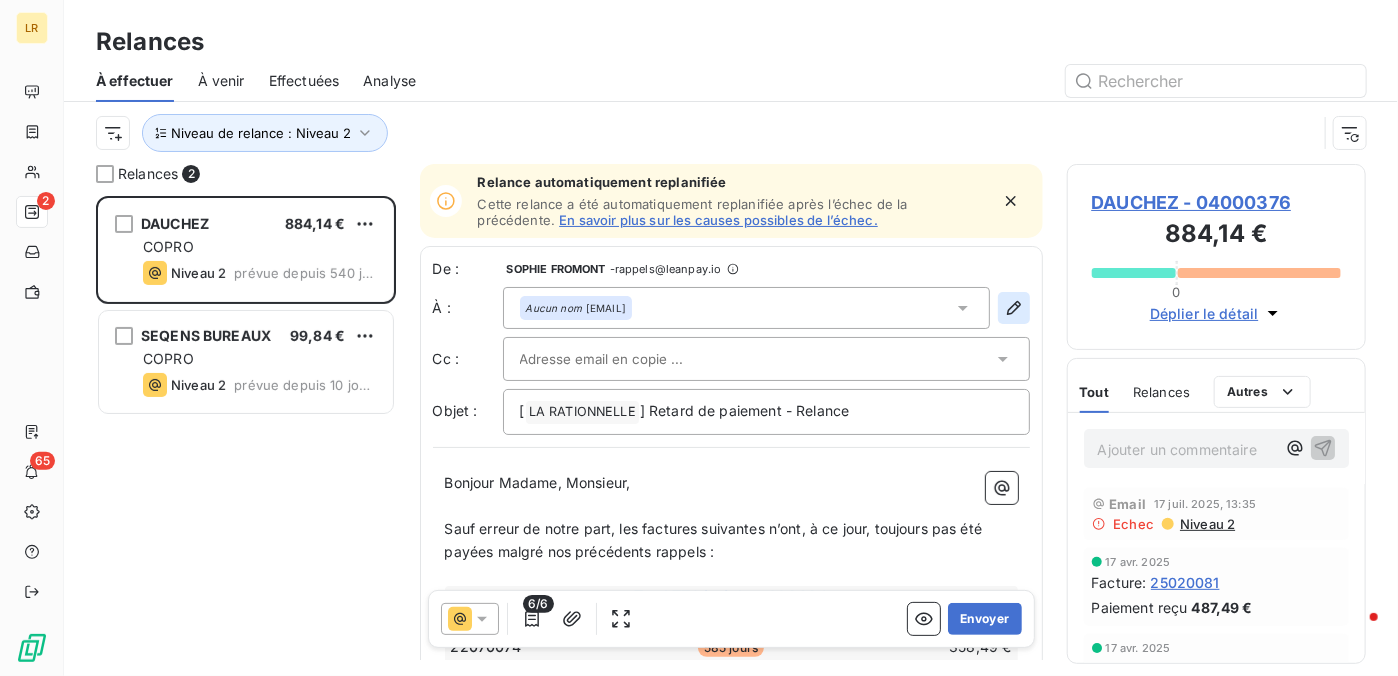 click 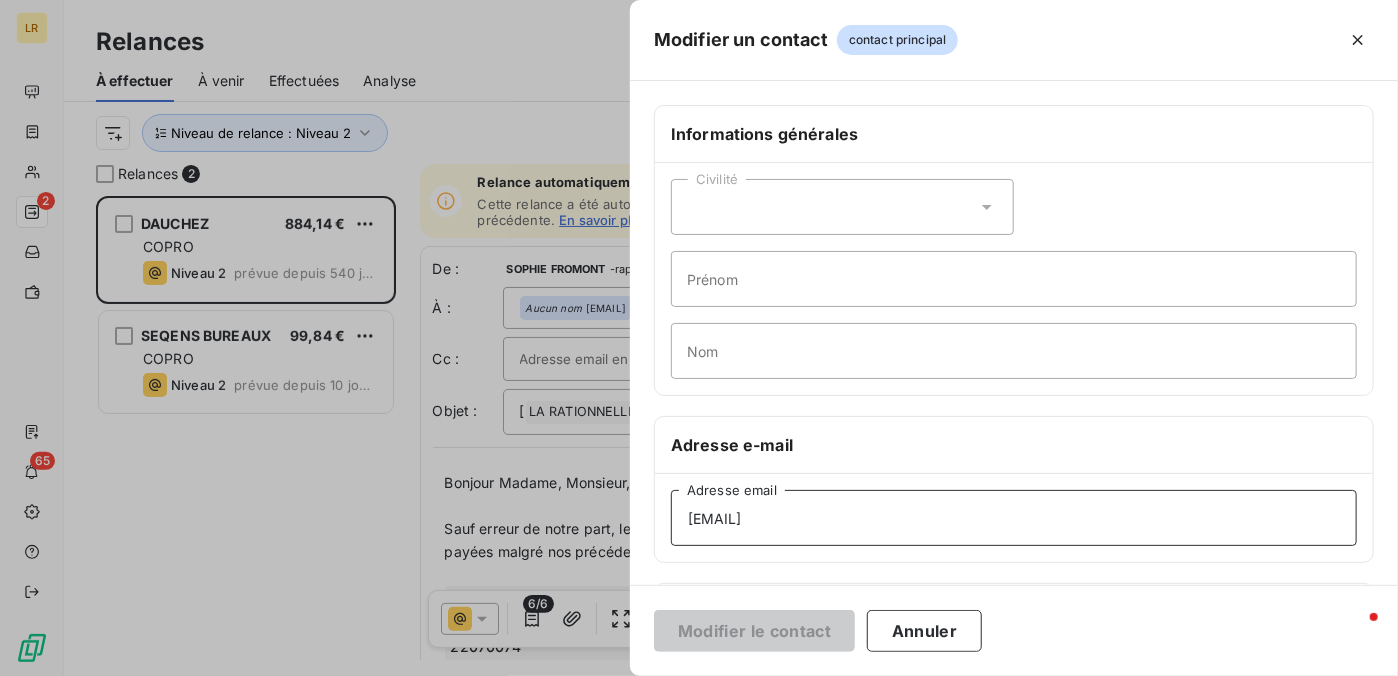 drag, startPoint x: 880, startPoint y: 515, endPoint x: 597, endPoint y: 489, distance: 284.19183 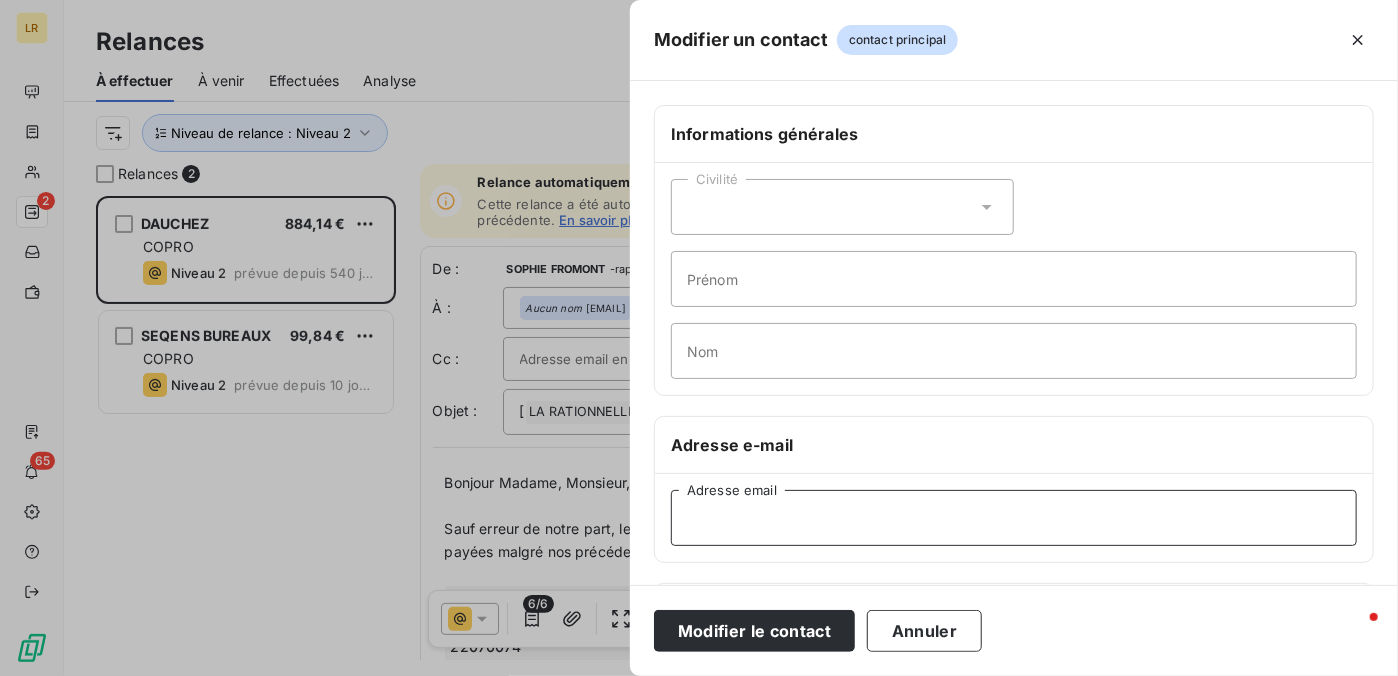 click on "Adresse email" at bounding box center (1014, 518) 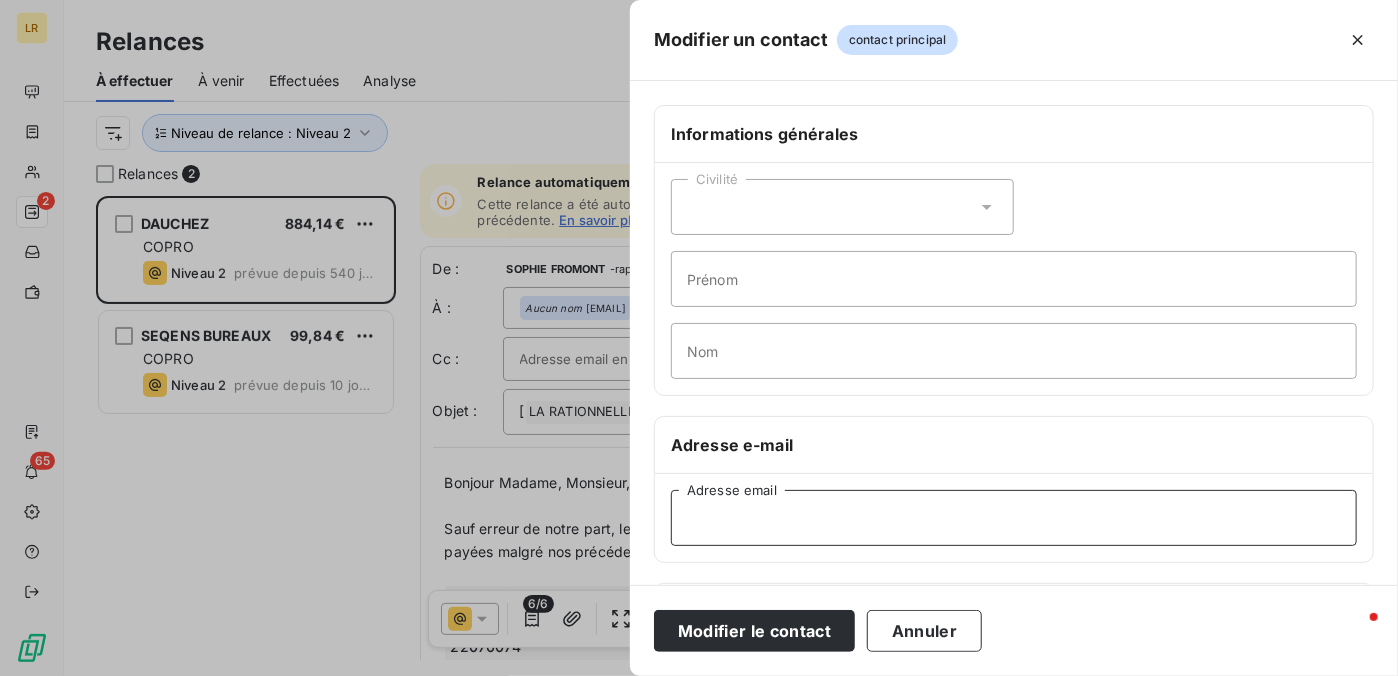 paste on "[EMAIL]" 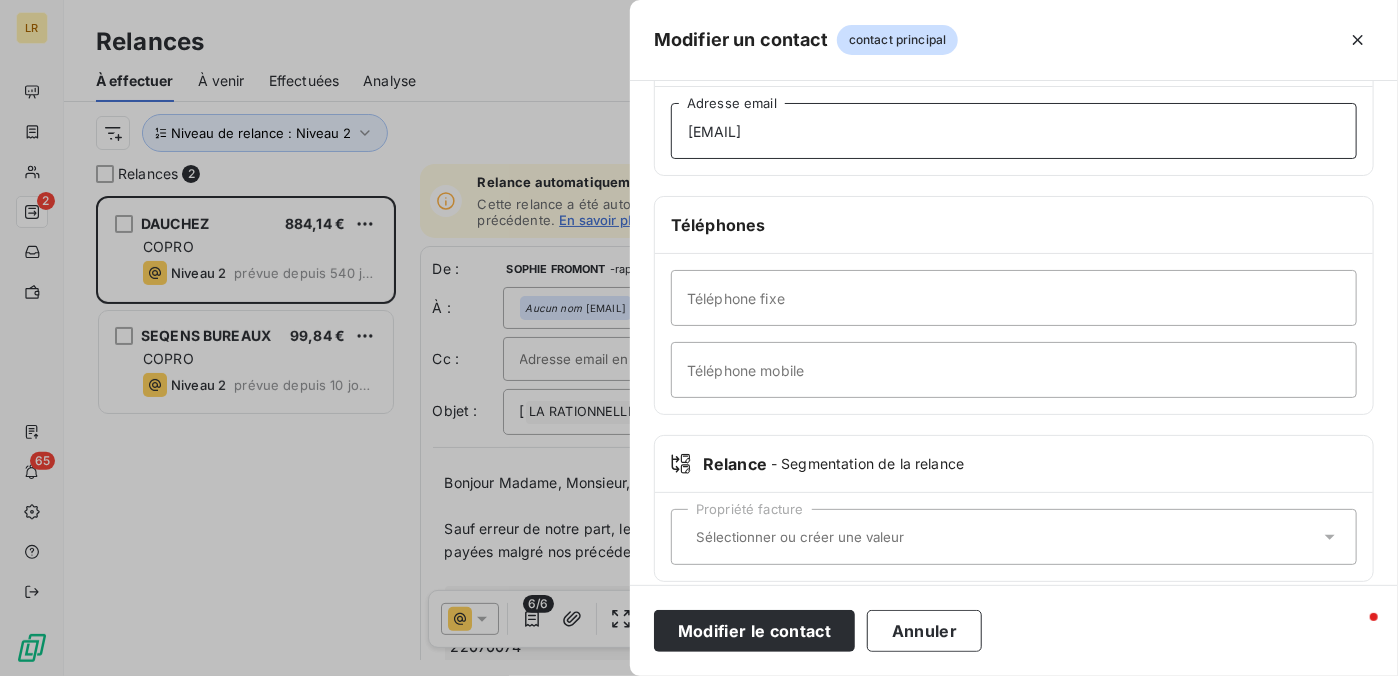 scroll, scrollTop: 400, scrollLeft: 0, axis: vertical 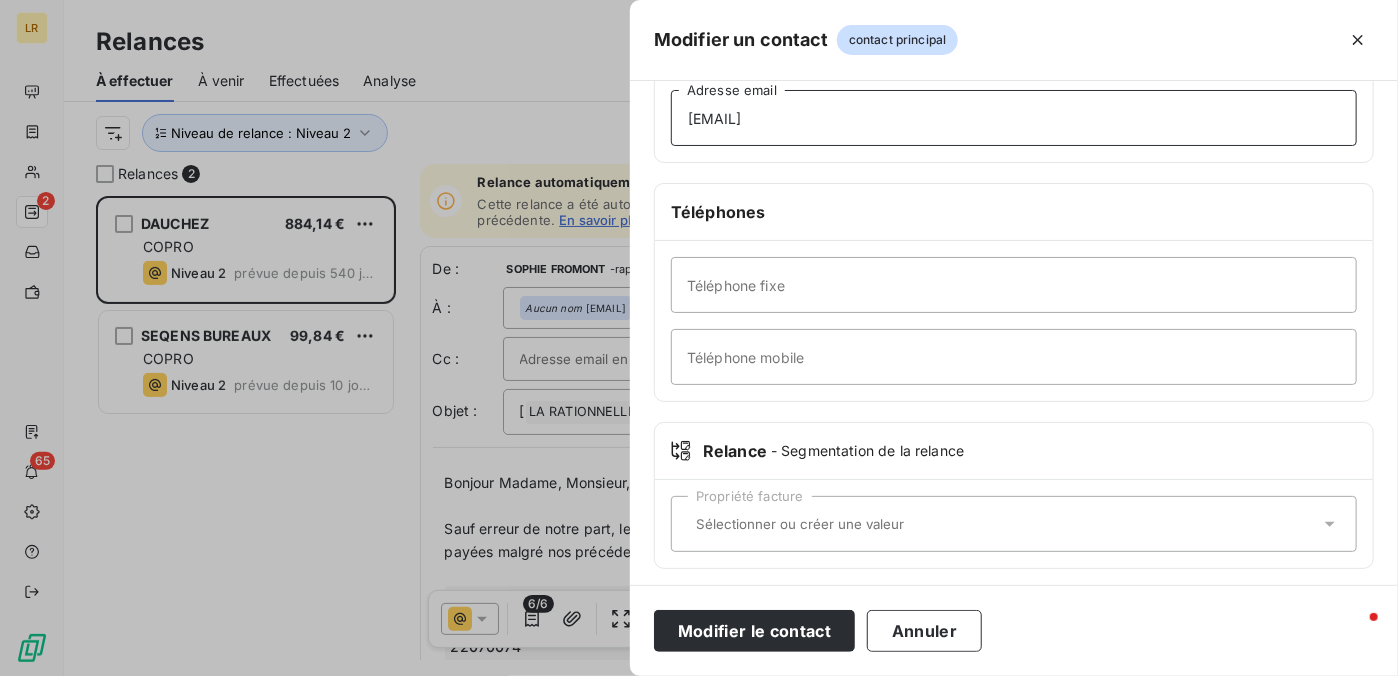type on "[EMAIL]" 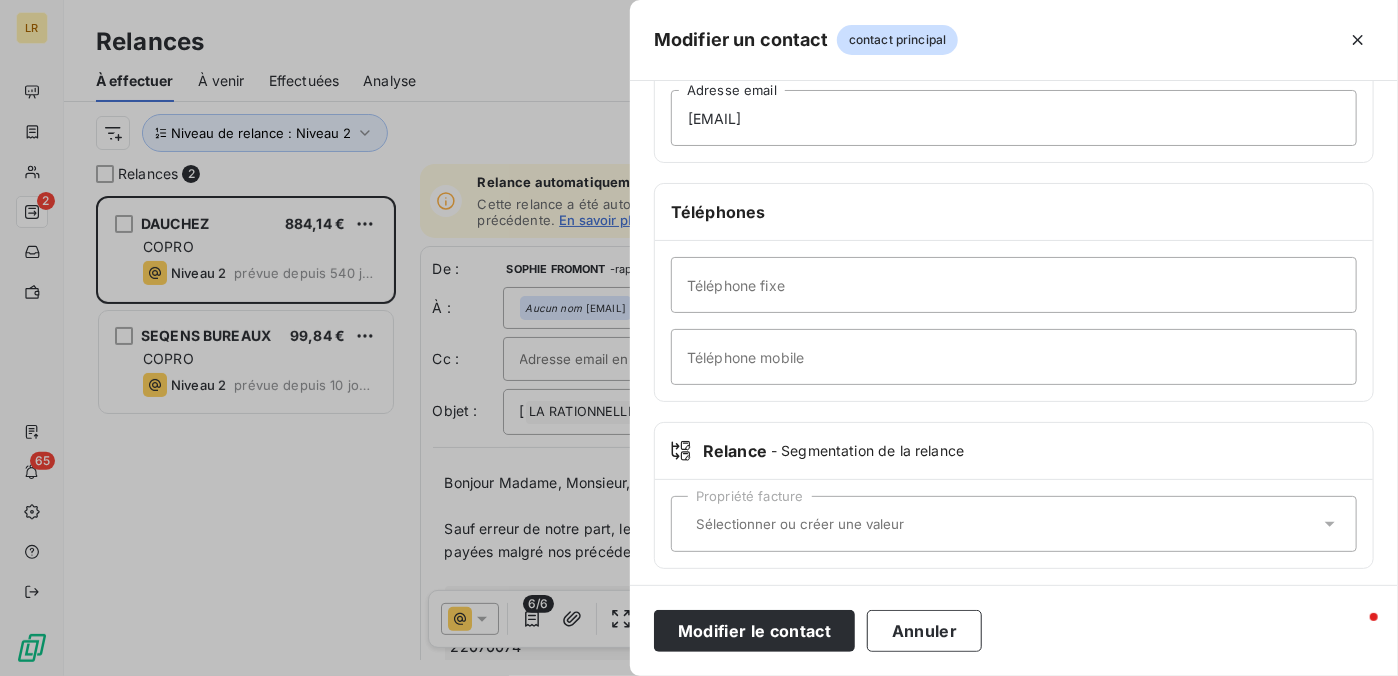 drag, startPoint x: 690, startPoint y: 530, endPoint x: 690, endPoint y: 515, distance: 15 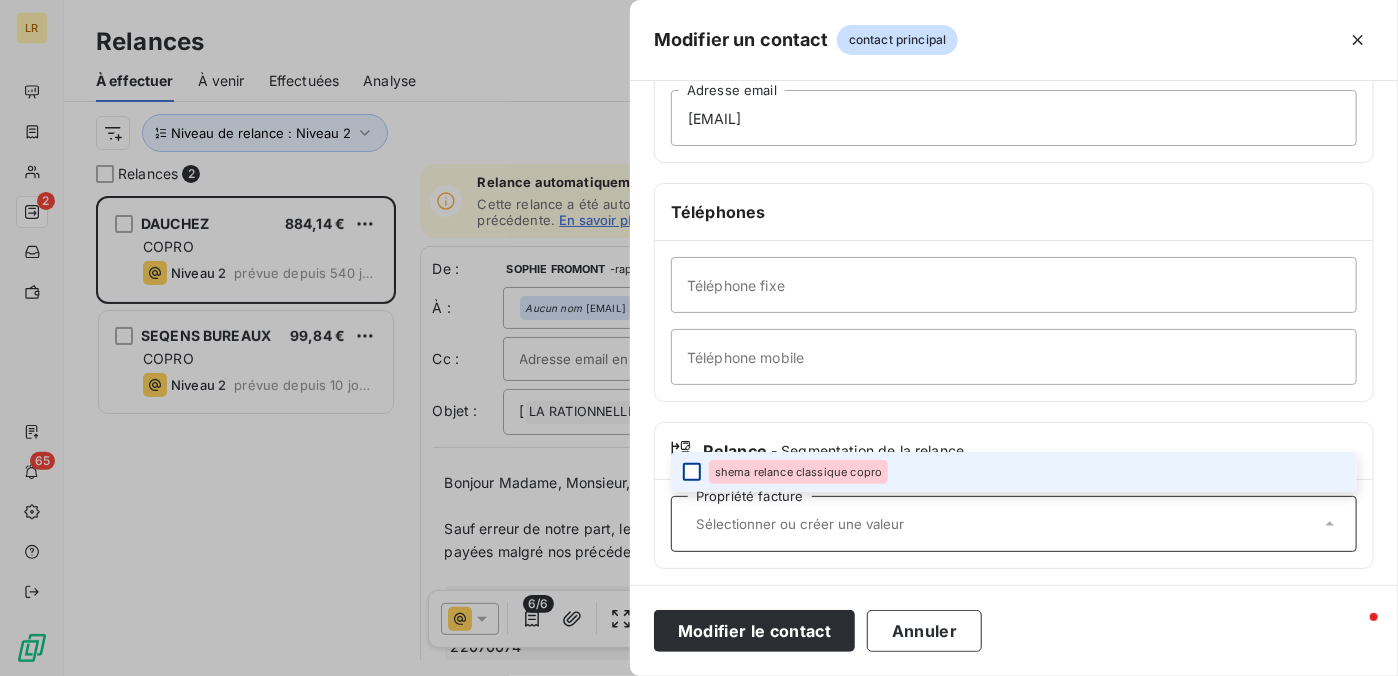 click on "shema relance classique copro" at bounding box center [1014, 472] 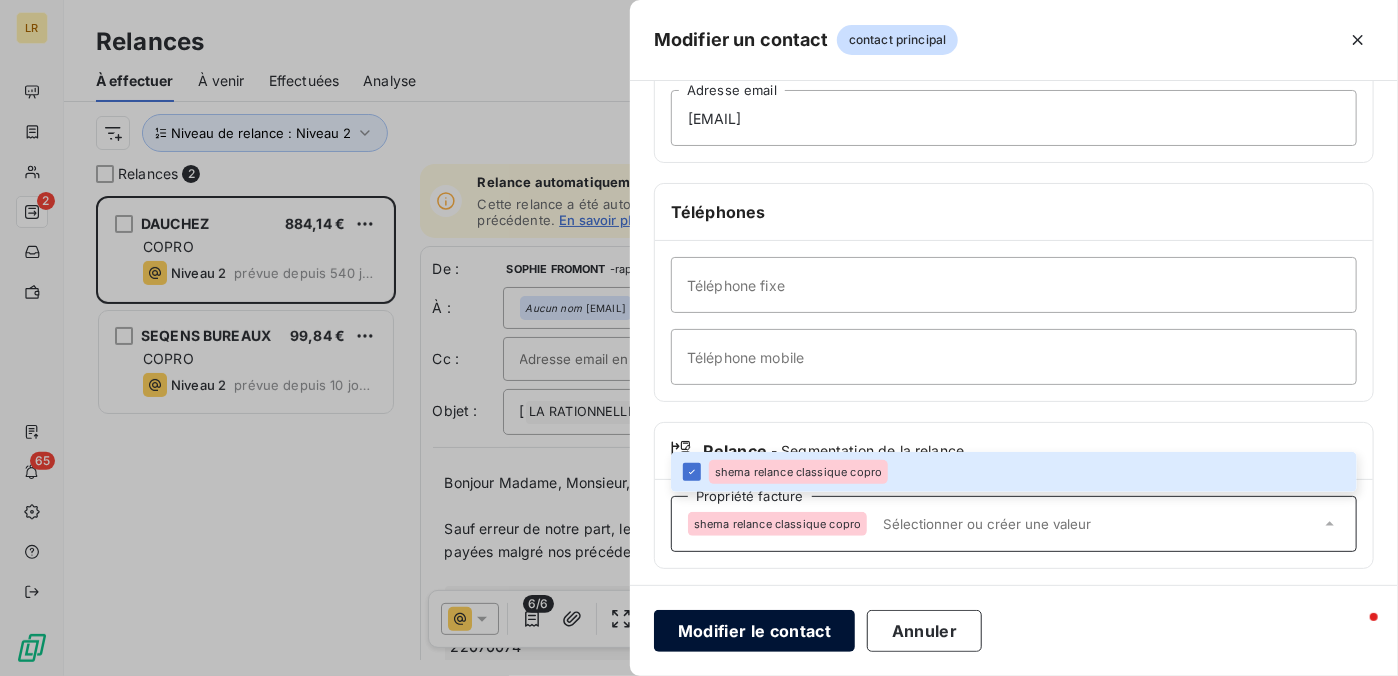 click on "Modifier le contact" at bounding box center [754, 631] 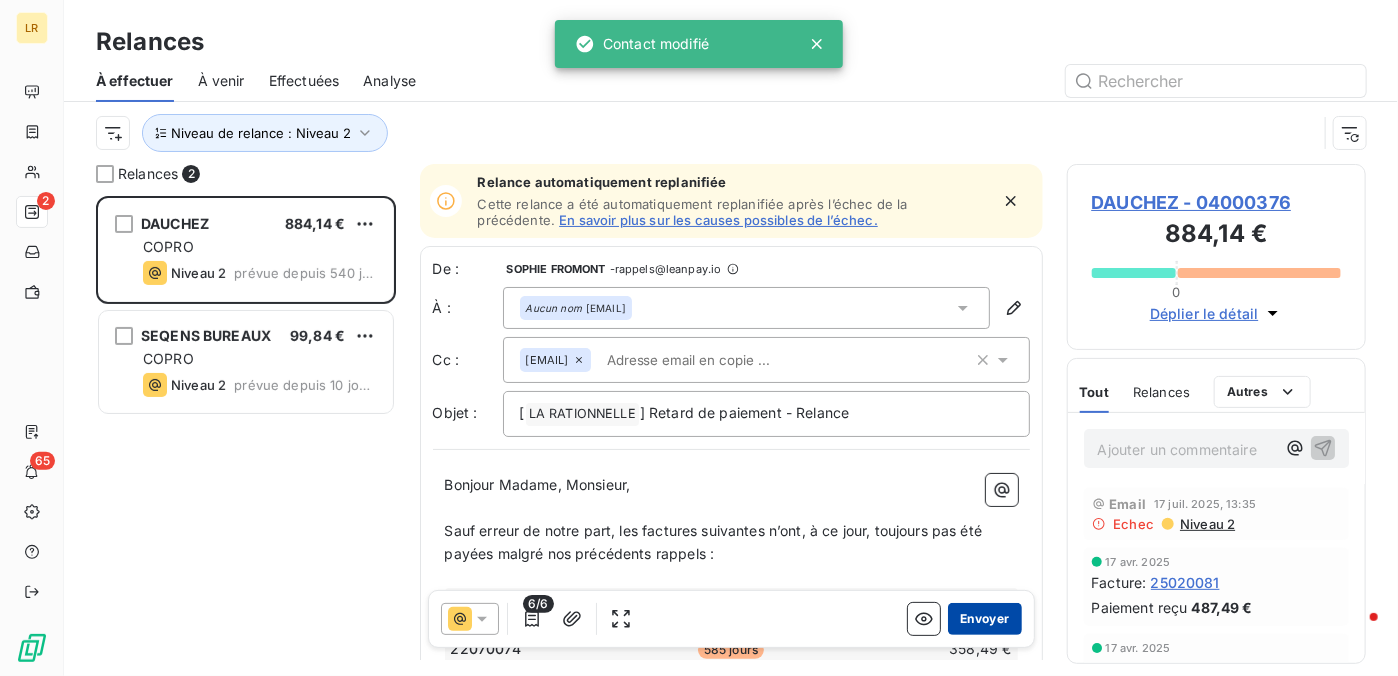click on "Envoyer" at bounding box center (984, 619) 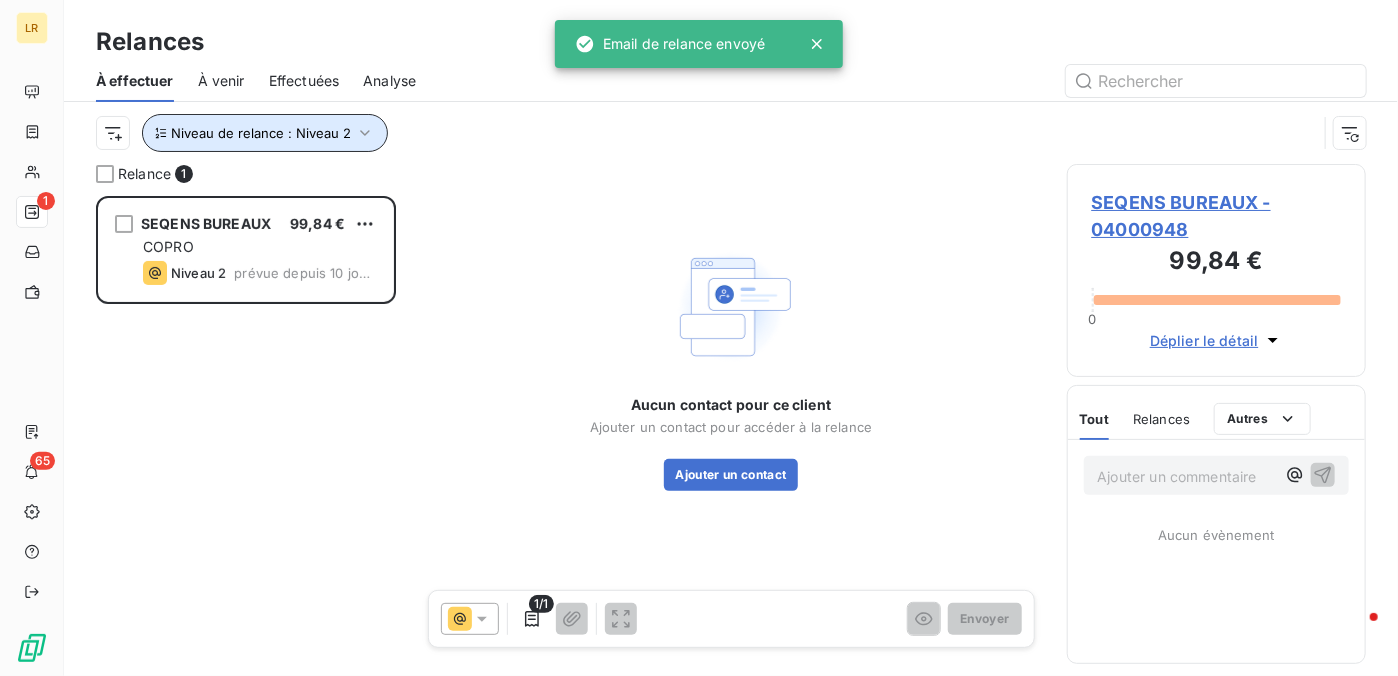 click 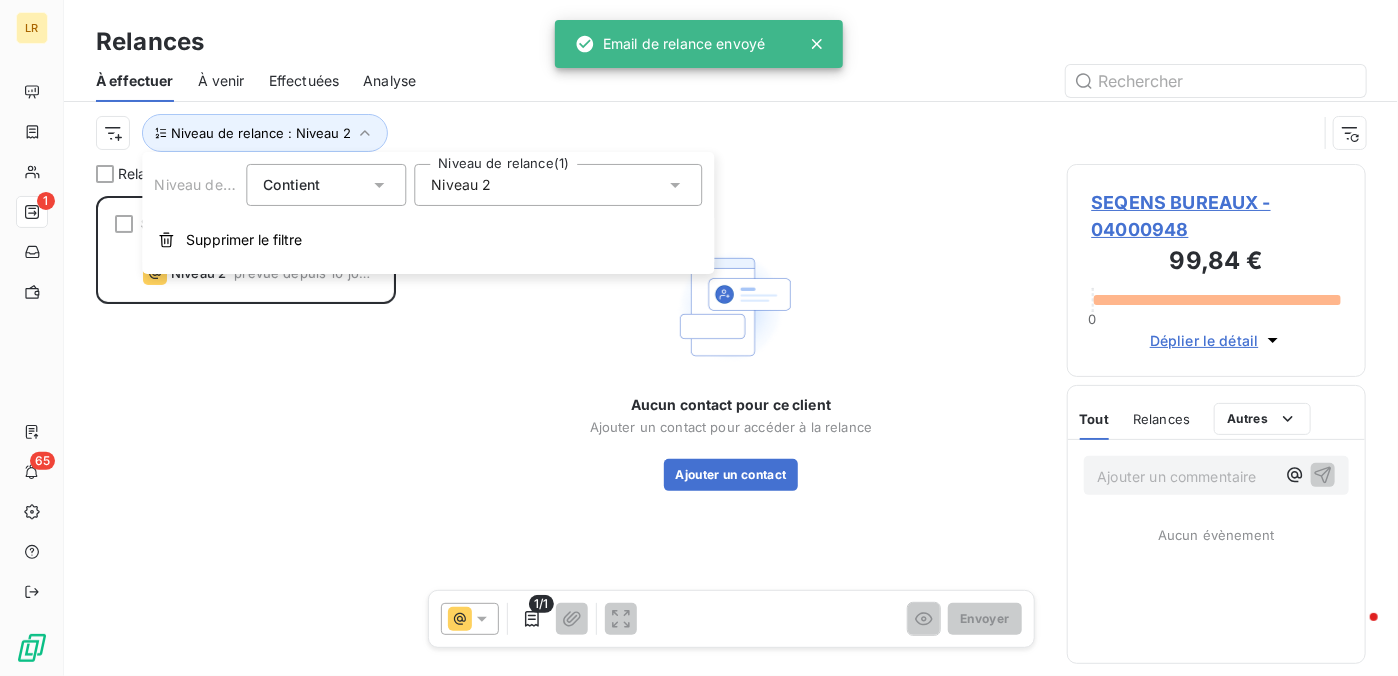 click 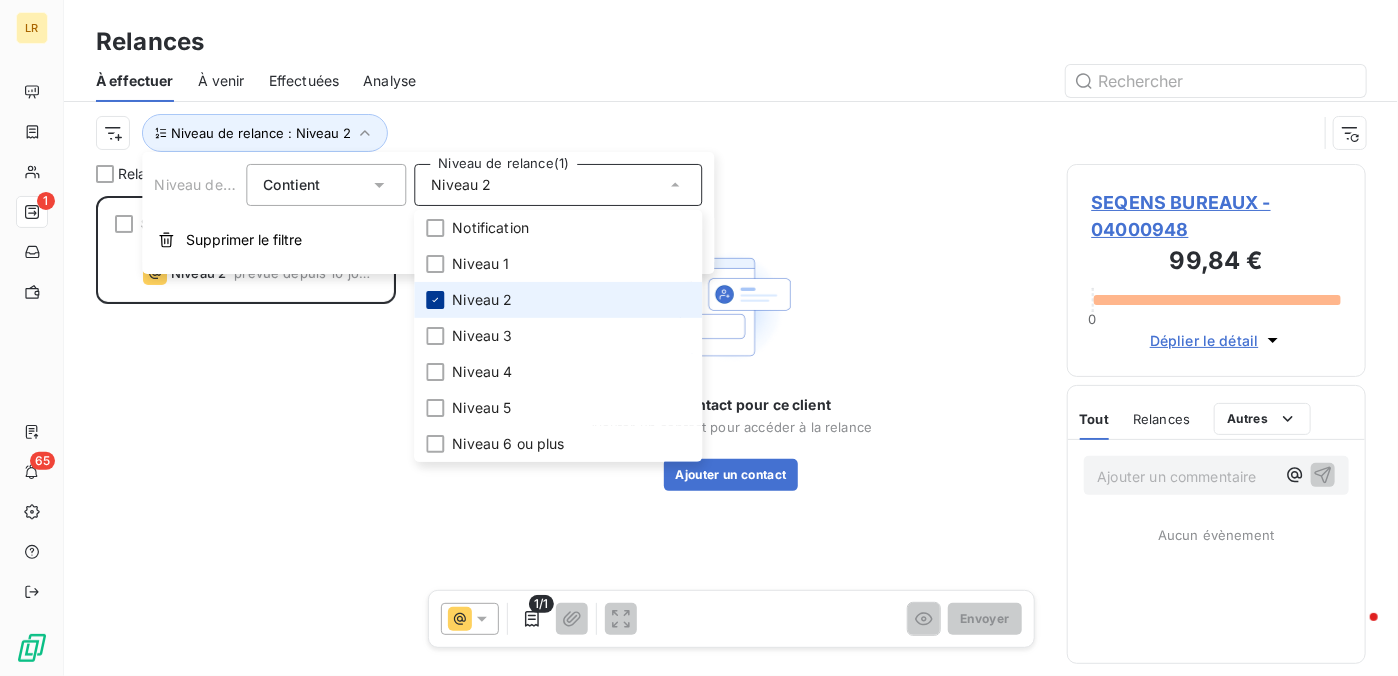 click 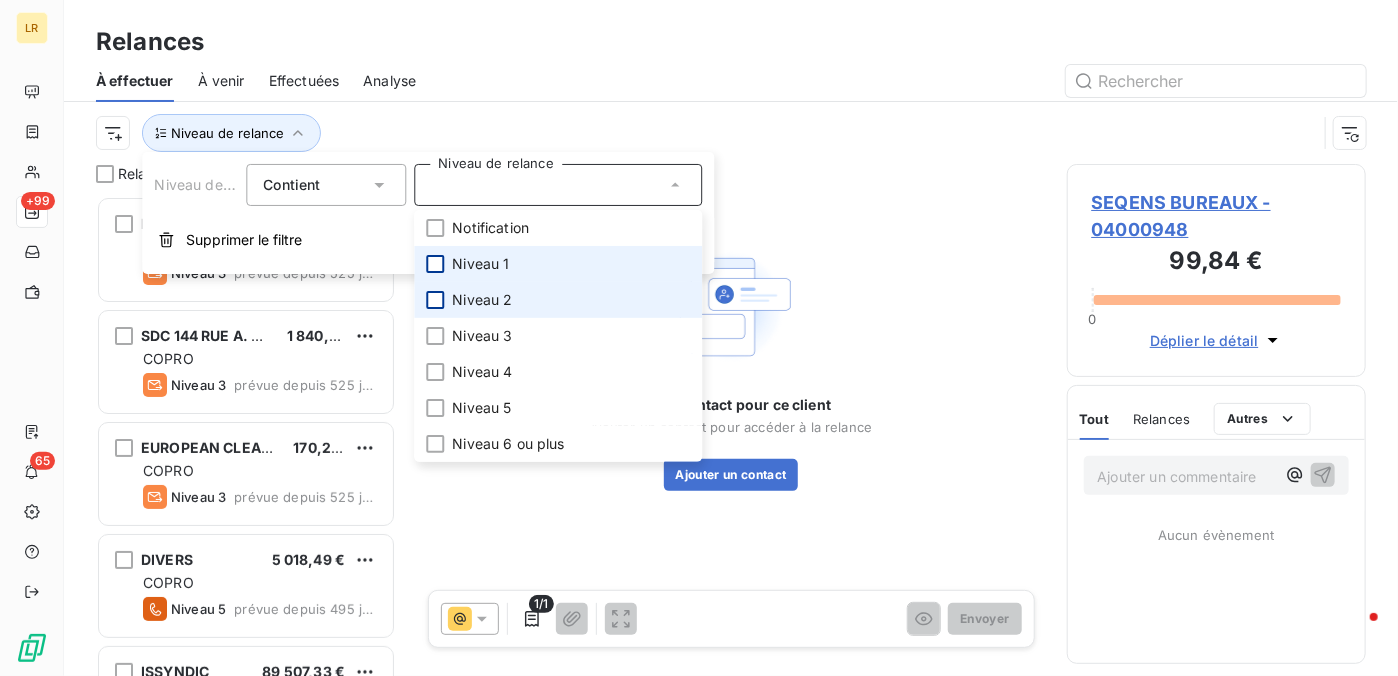 click at bounding box center (435, 264) 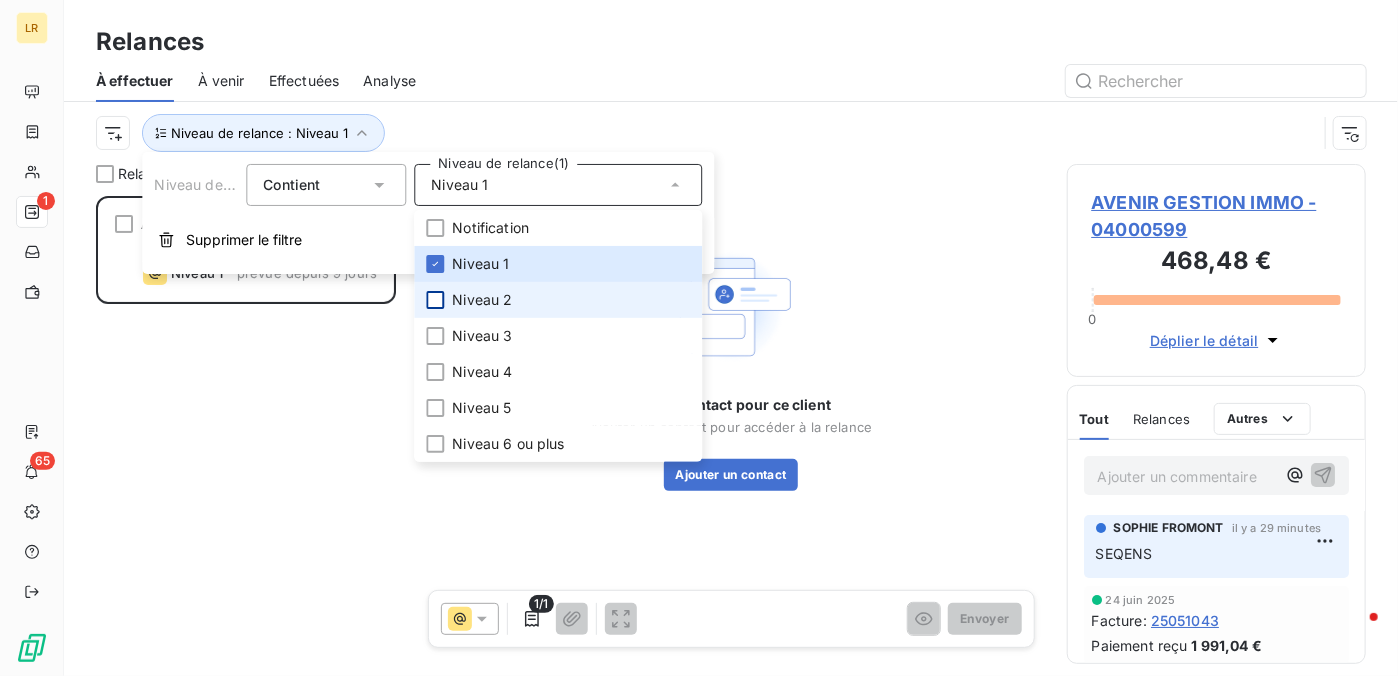 click on "À effectuer À venir Effectuées Analyse" at bounding box center [731, 81] 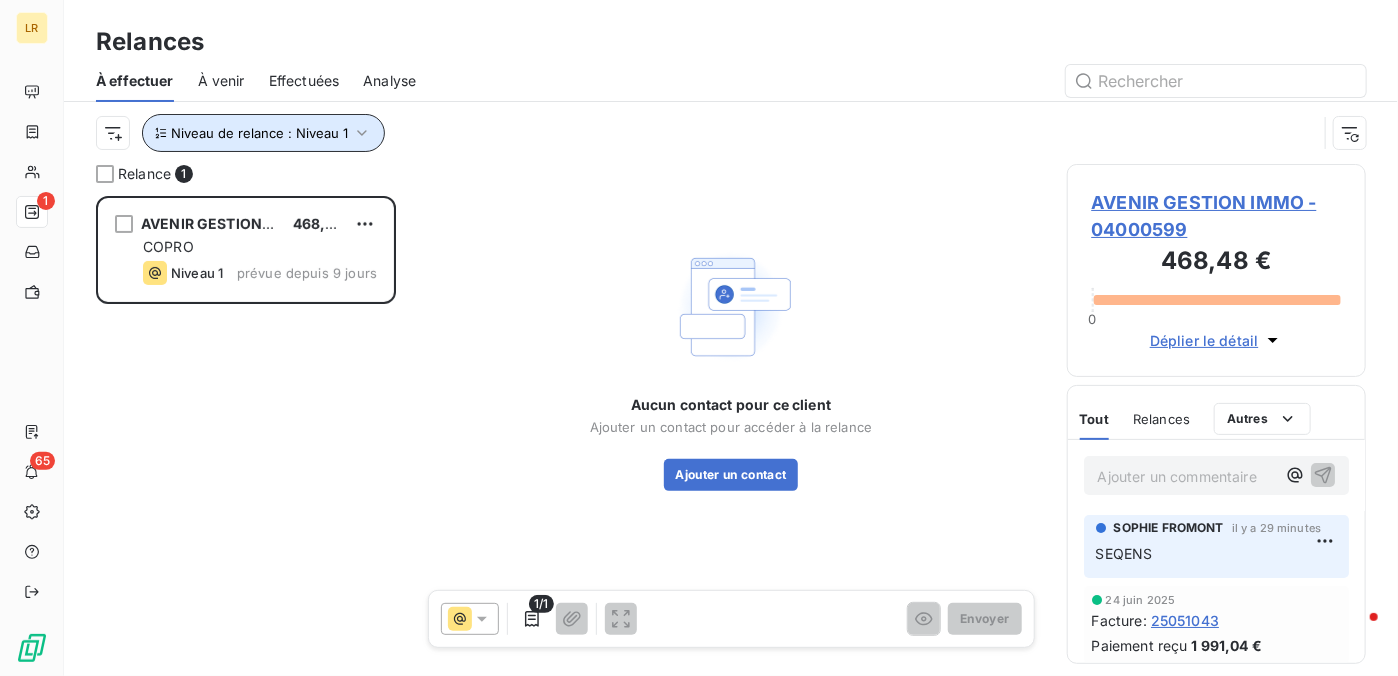 click 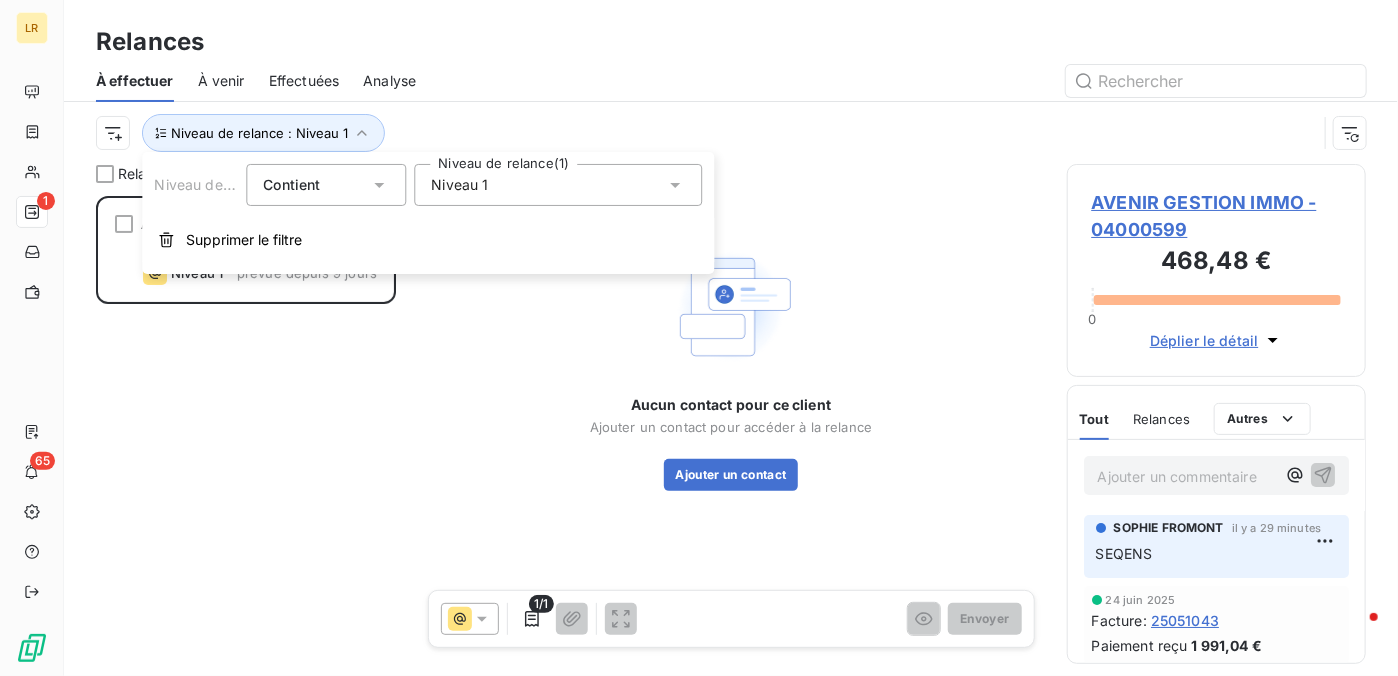 click 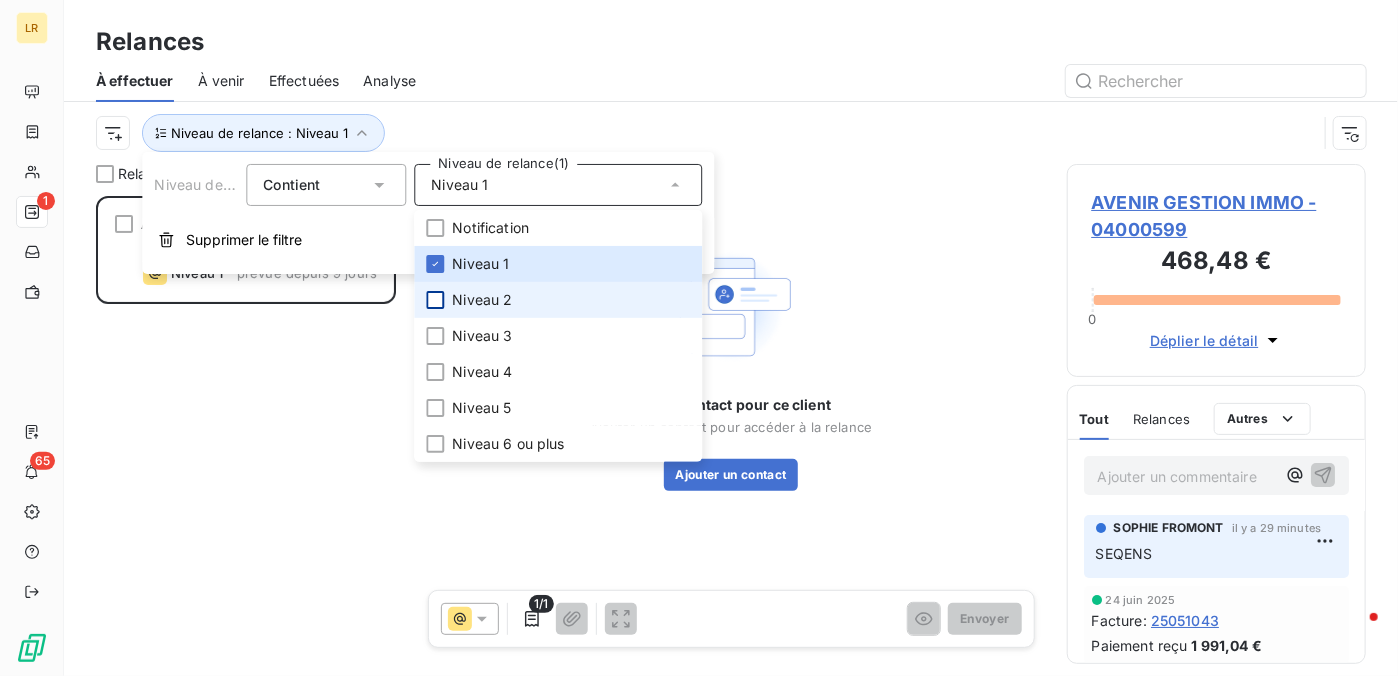 click at bounding box center [435, 300] 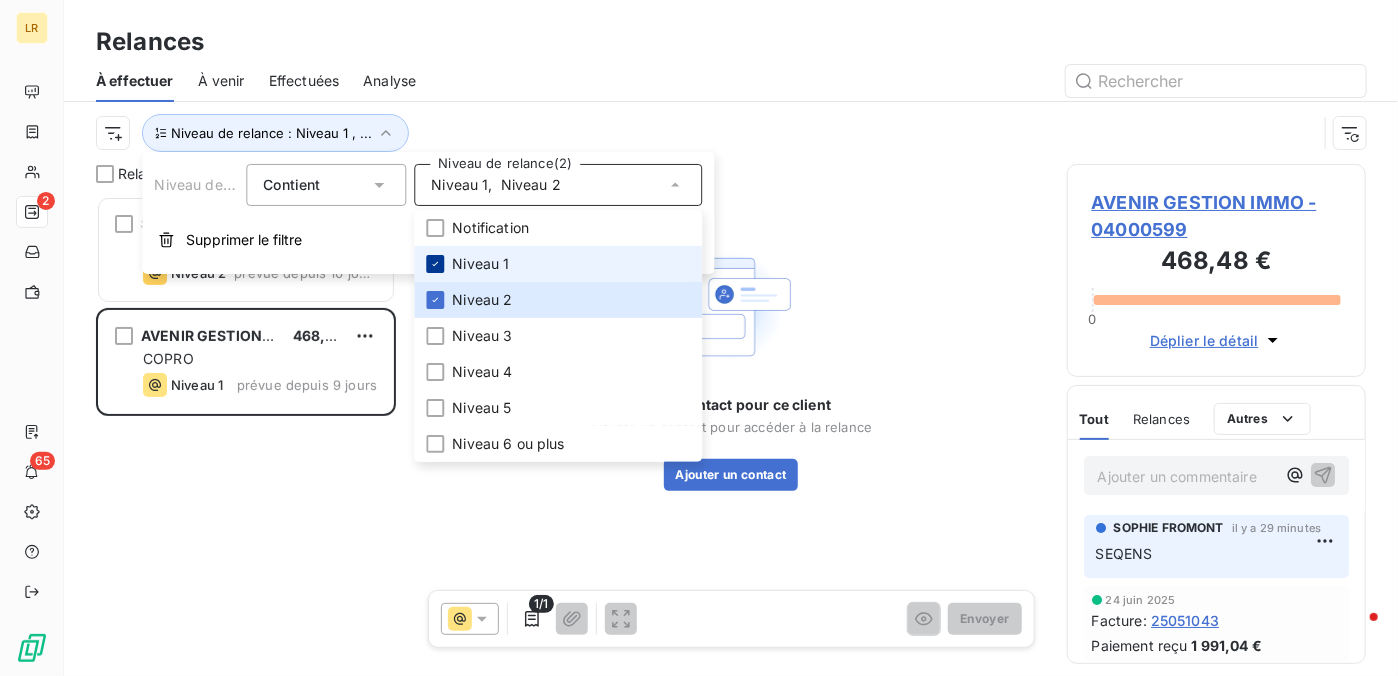 scroll, scrollTop: 16, scrollLeft: 16, axis: both 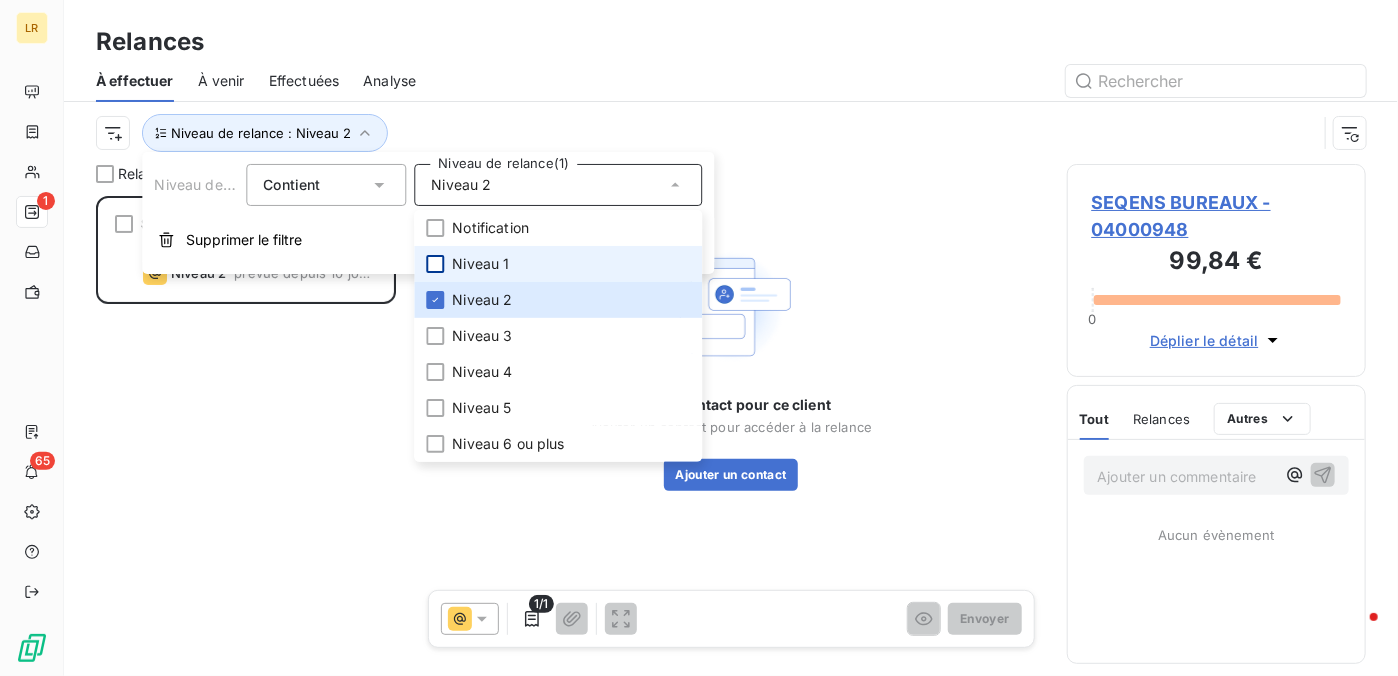 click at bounding box center [903, 81] 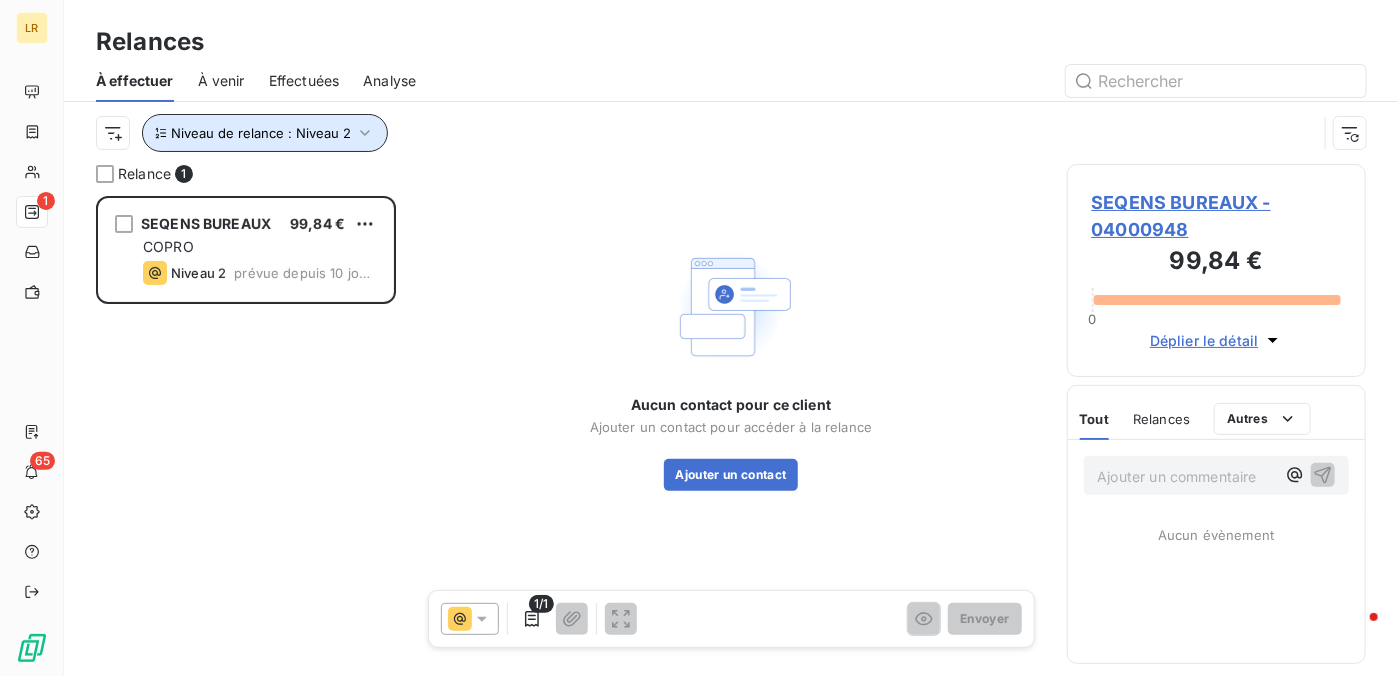 click 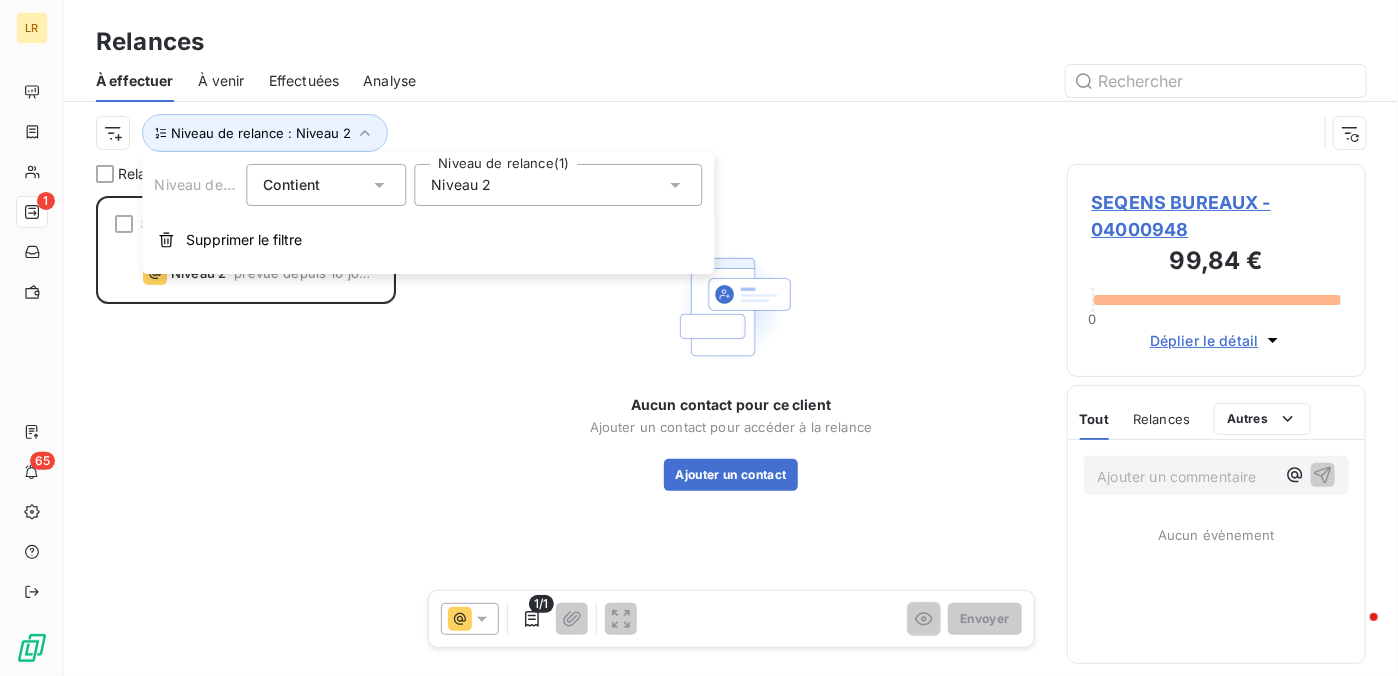 click 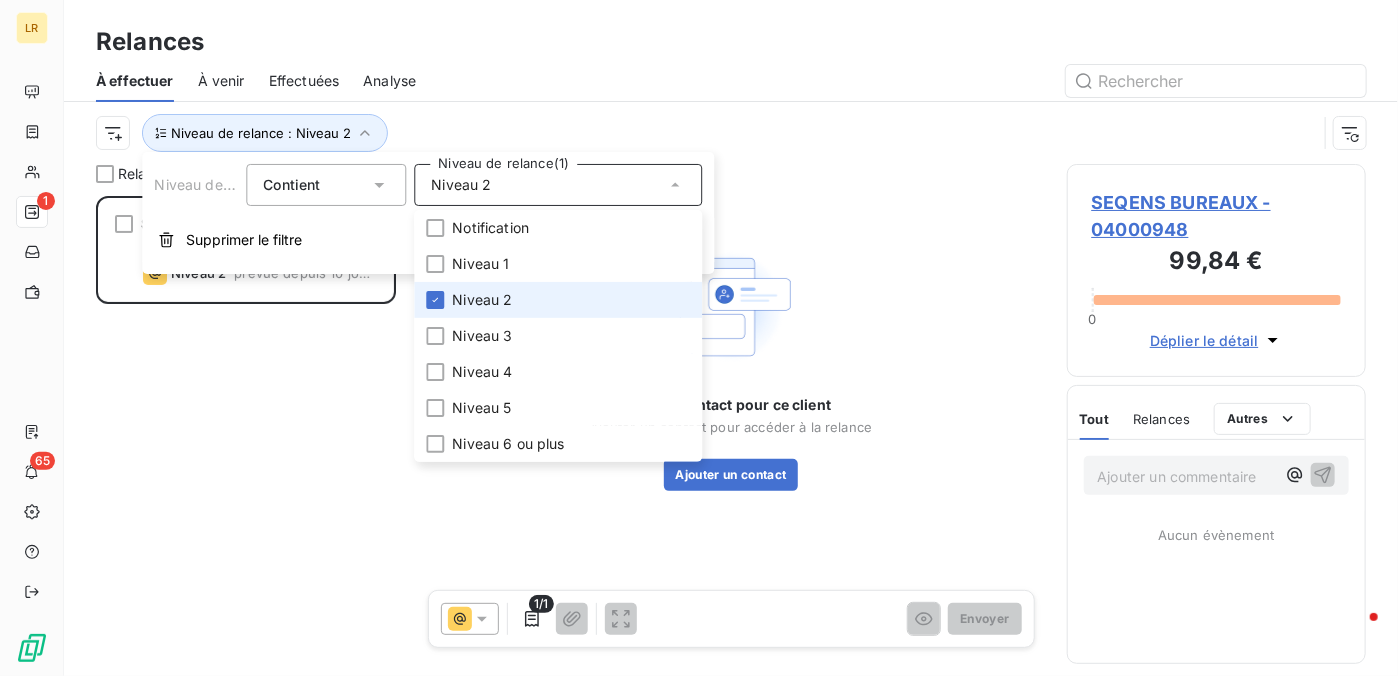 click on "Niveau 2" at bounding box center (558, 300) 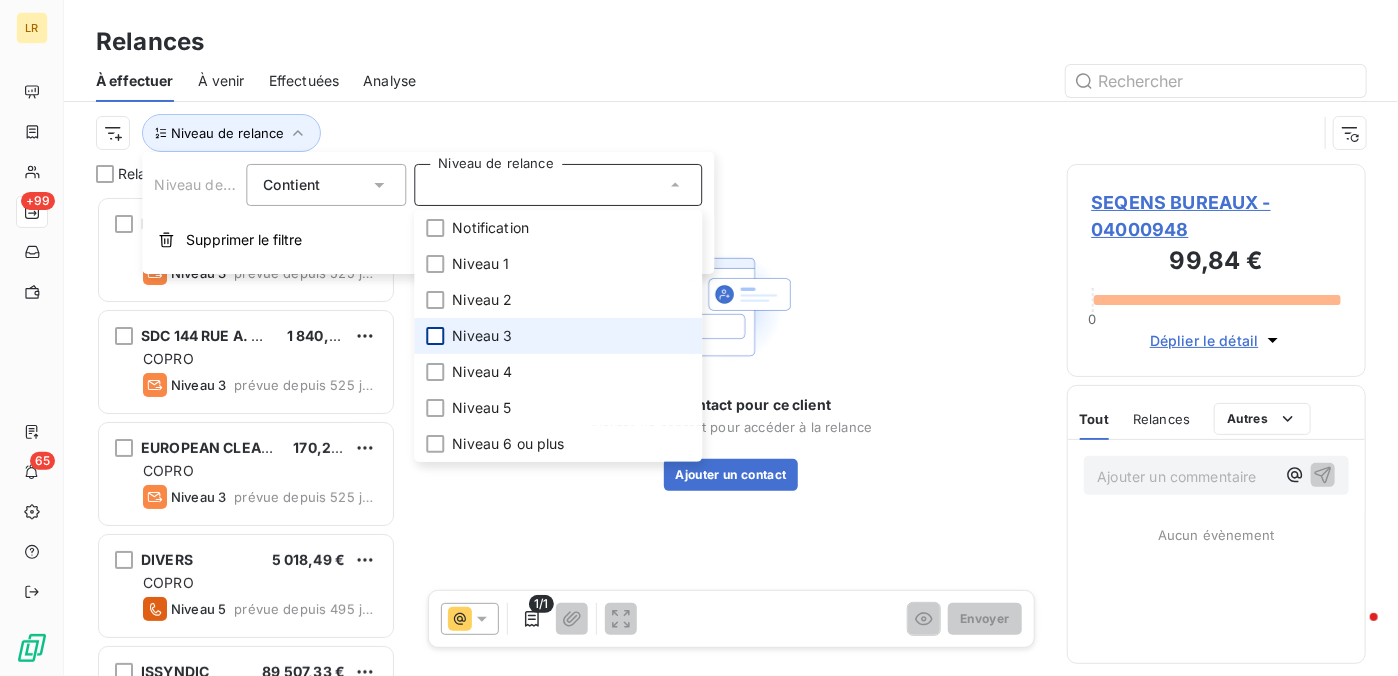 click at bounding box center (435, 336) 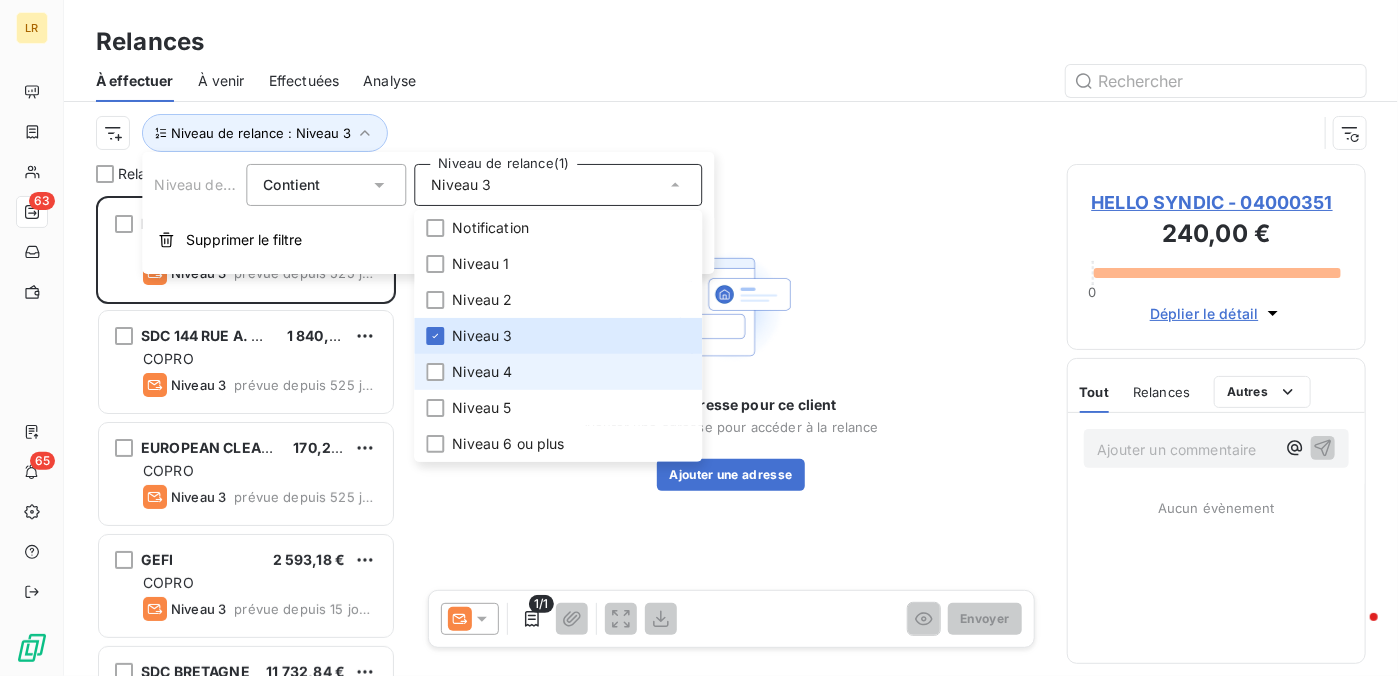scroll, scrollTop: 16, scrollLeft: 16, axis: both 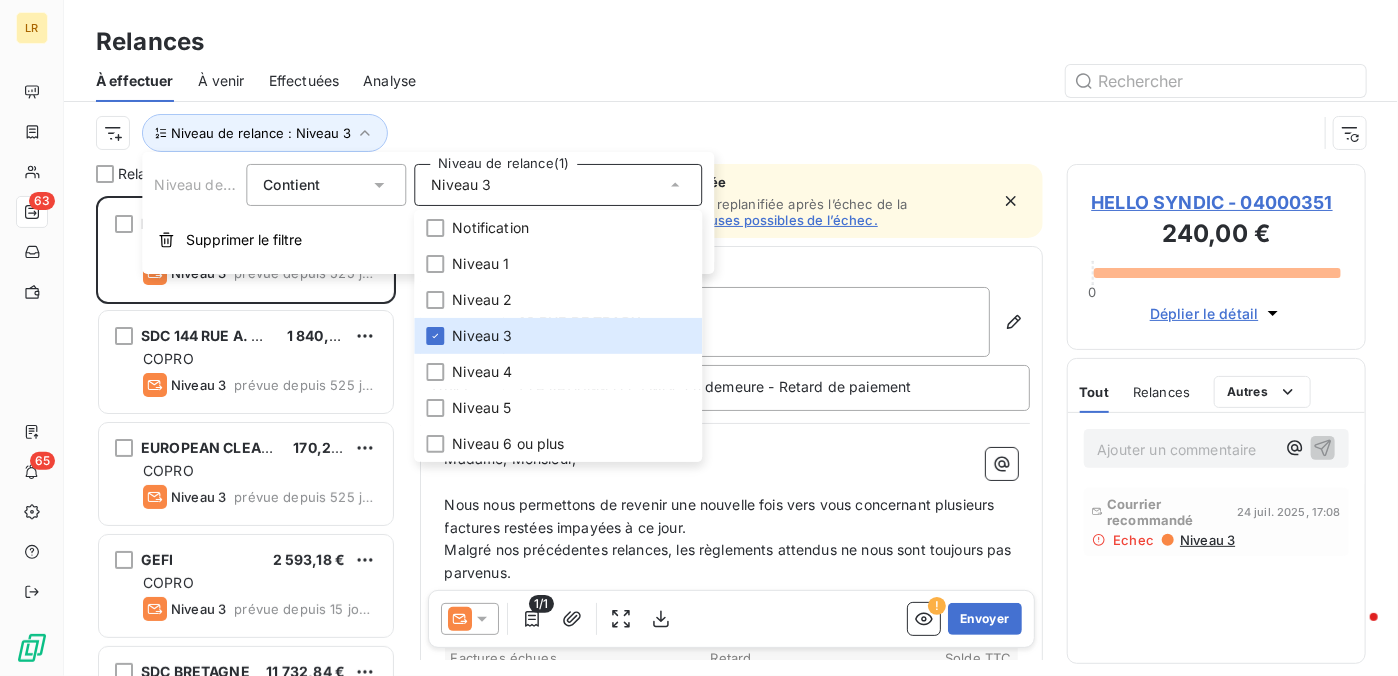 click on "Relances" at bounding box center (731, 42) 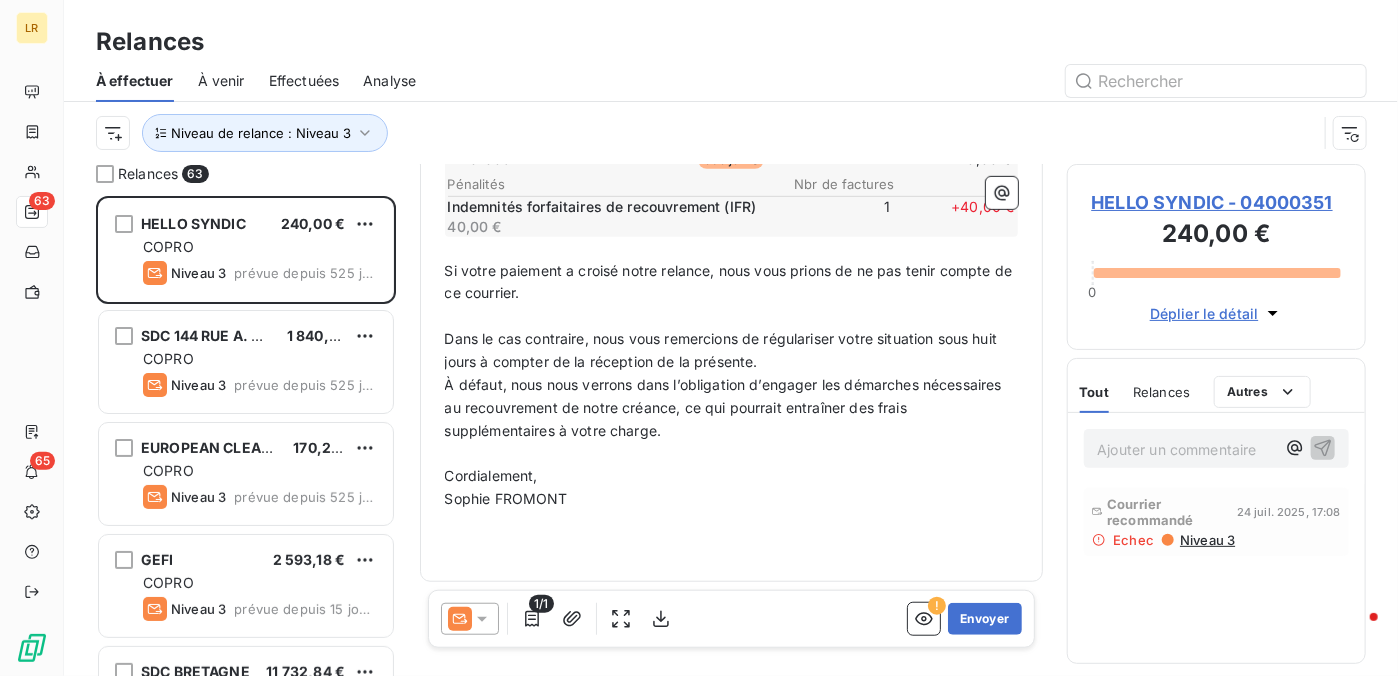 scroll, scrollTop: 545, scrollLeft: 0, axis: vertical 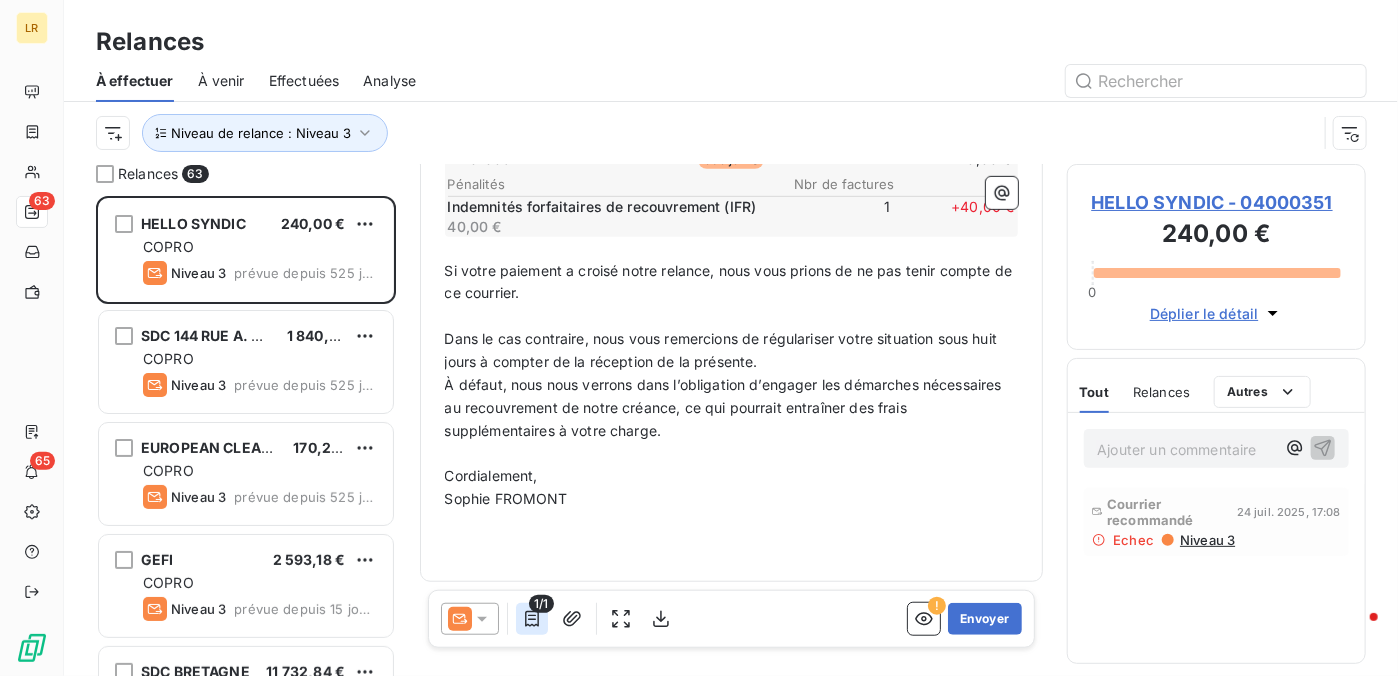click 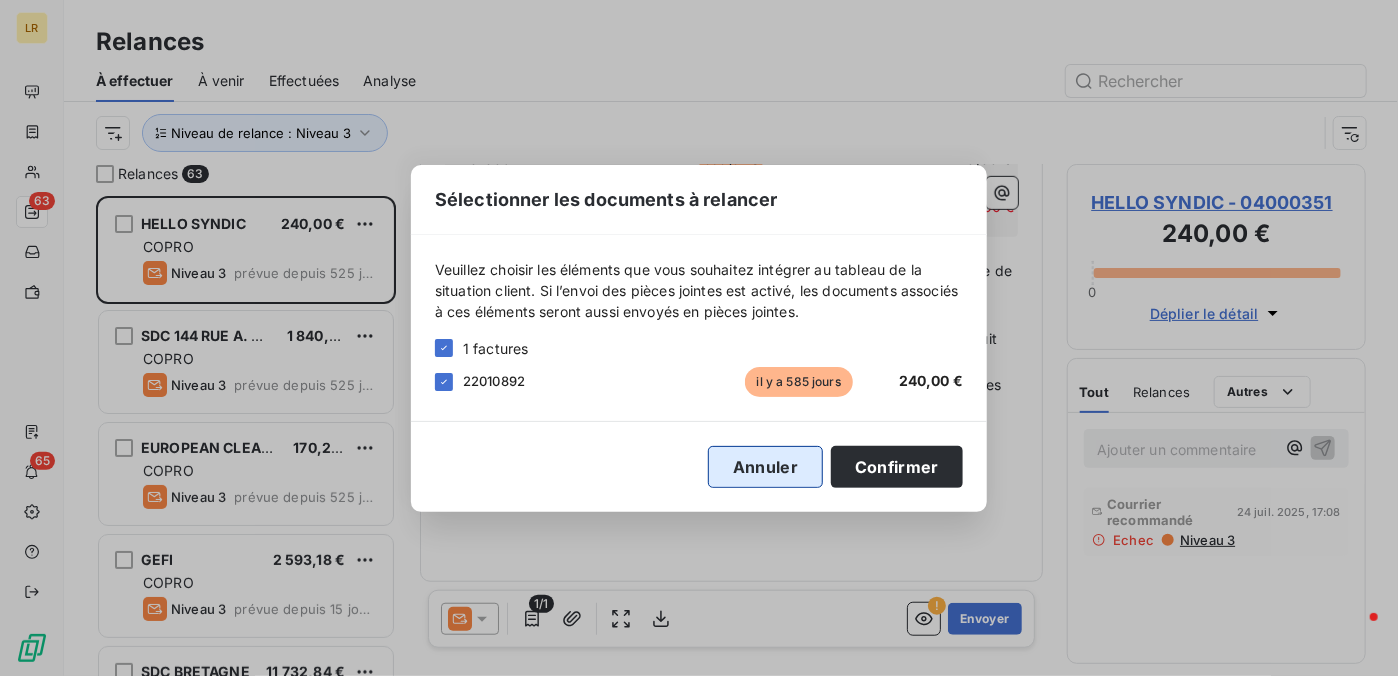 click on "Annuler" at bounding box center [765, 467] 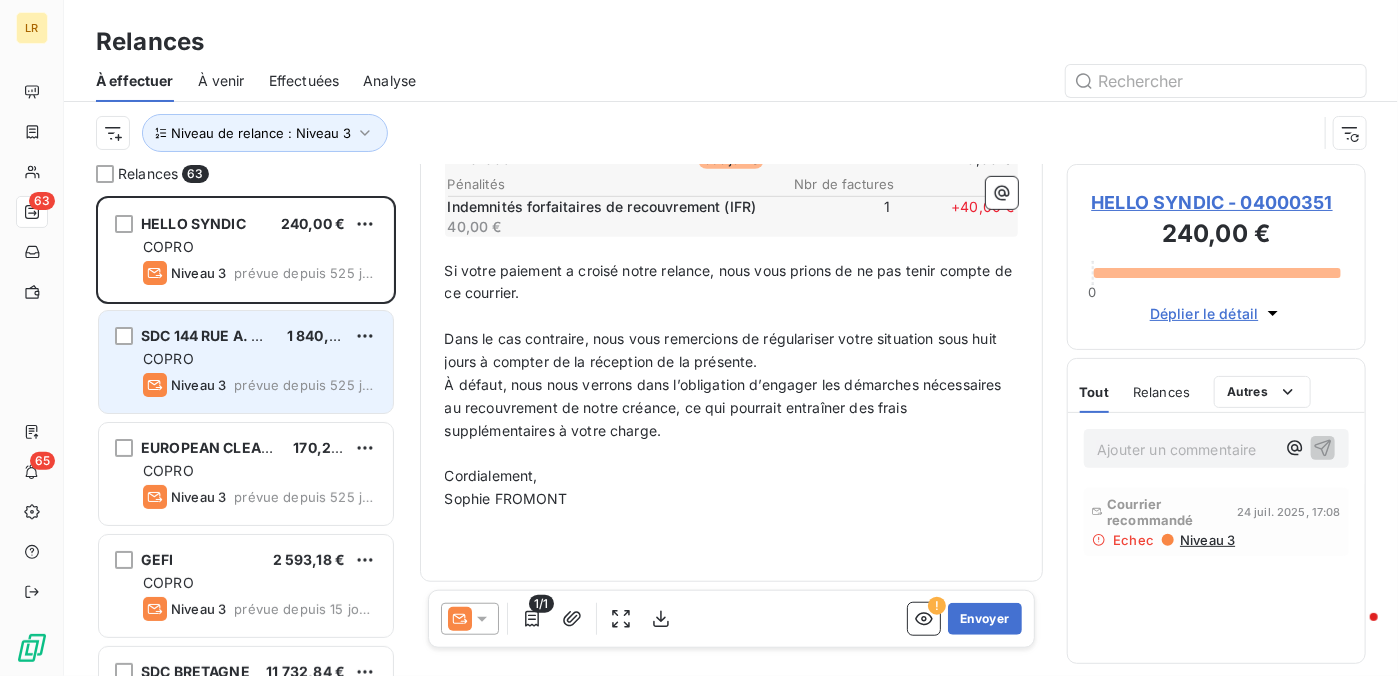 click on "COPRO" at bounding box center [260, 359] 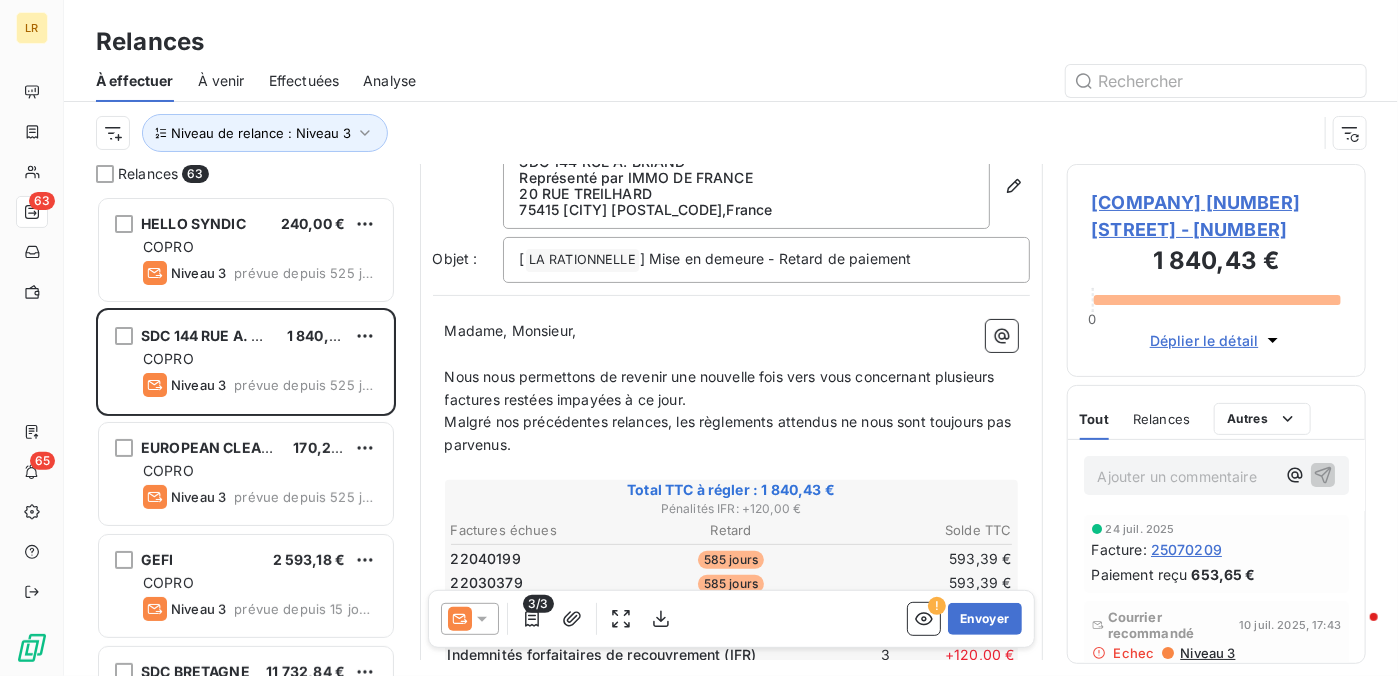 scroll, scrollTop: 300, scrollLeft: 0, axis: vertical 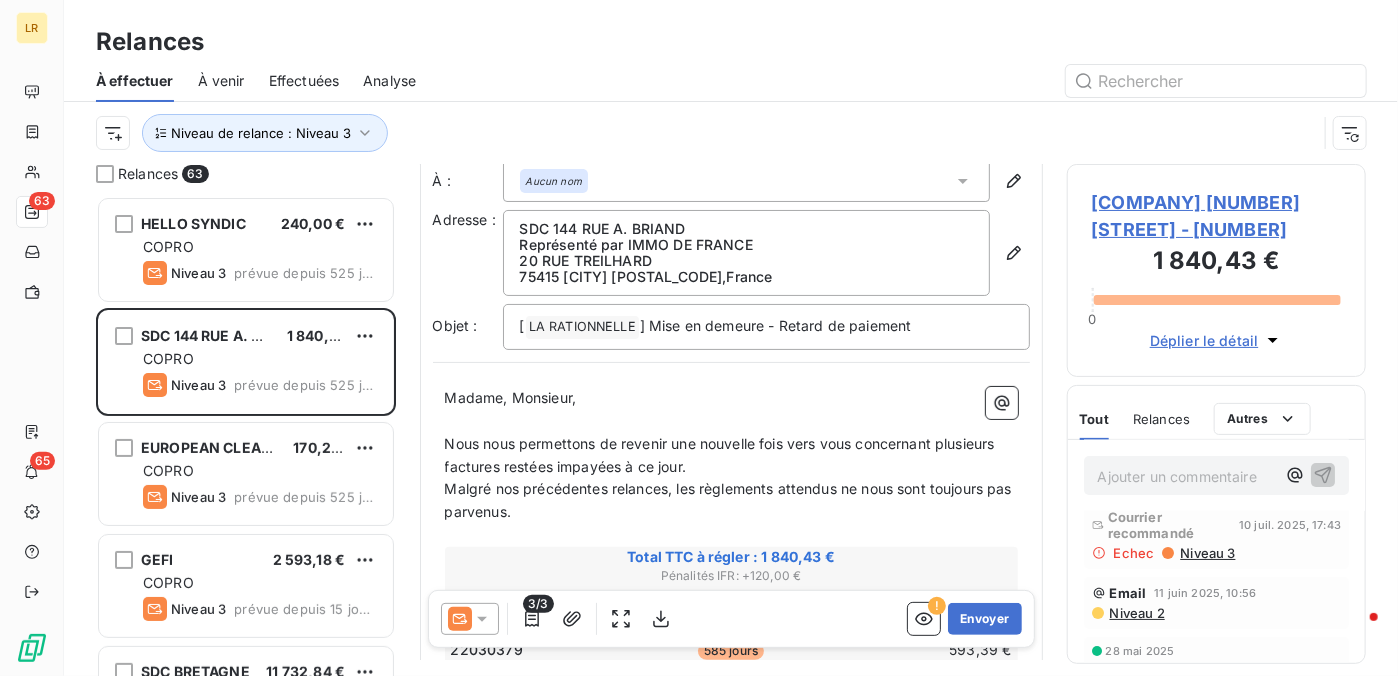 click 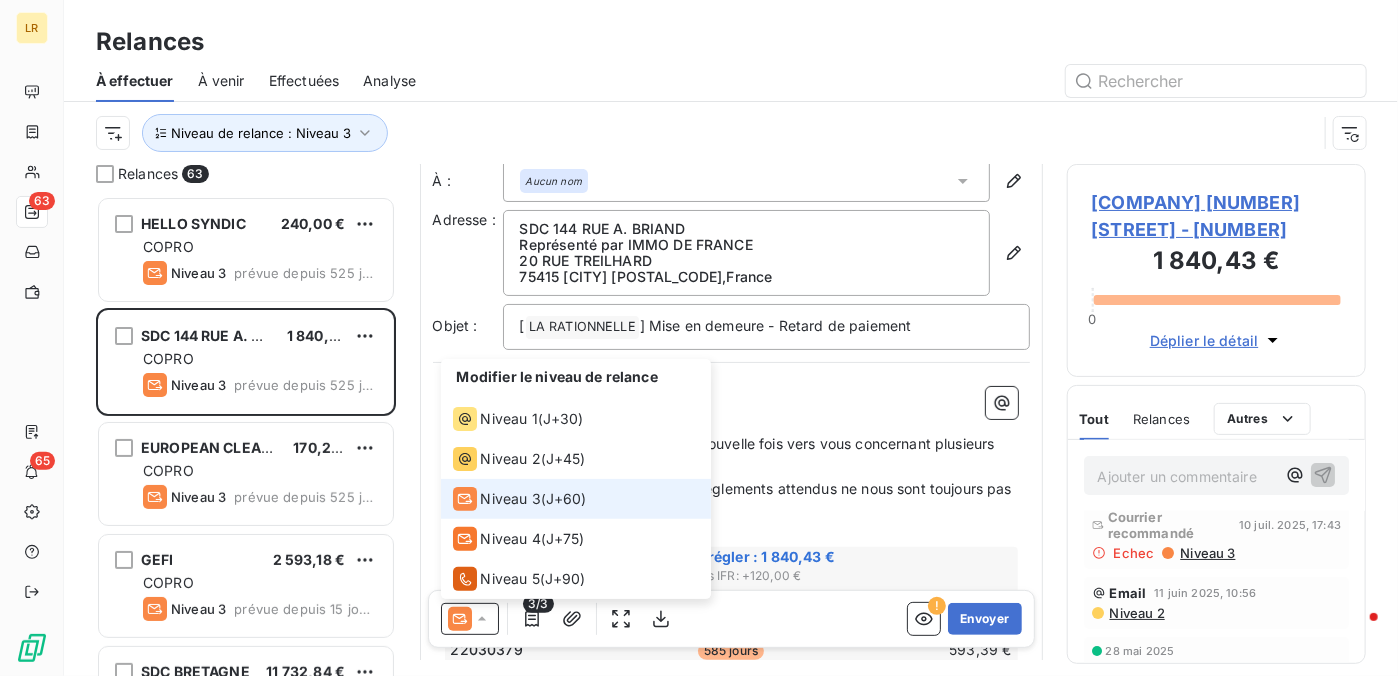 click on "Niveau 3" at bounding box center [511, 499] 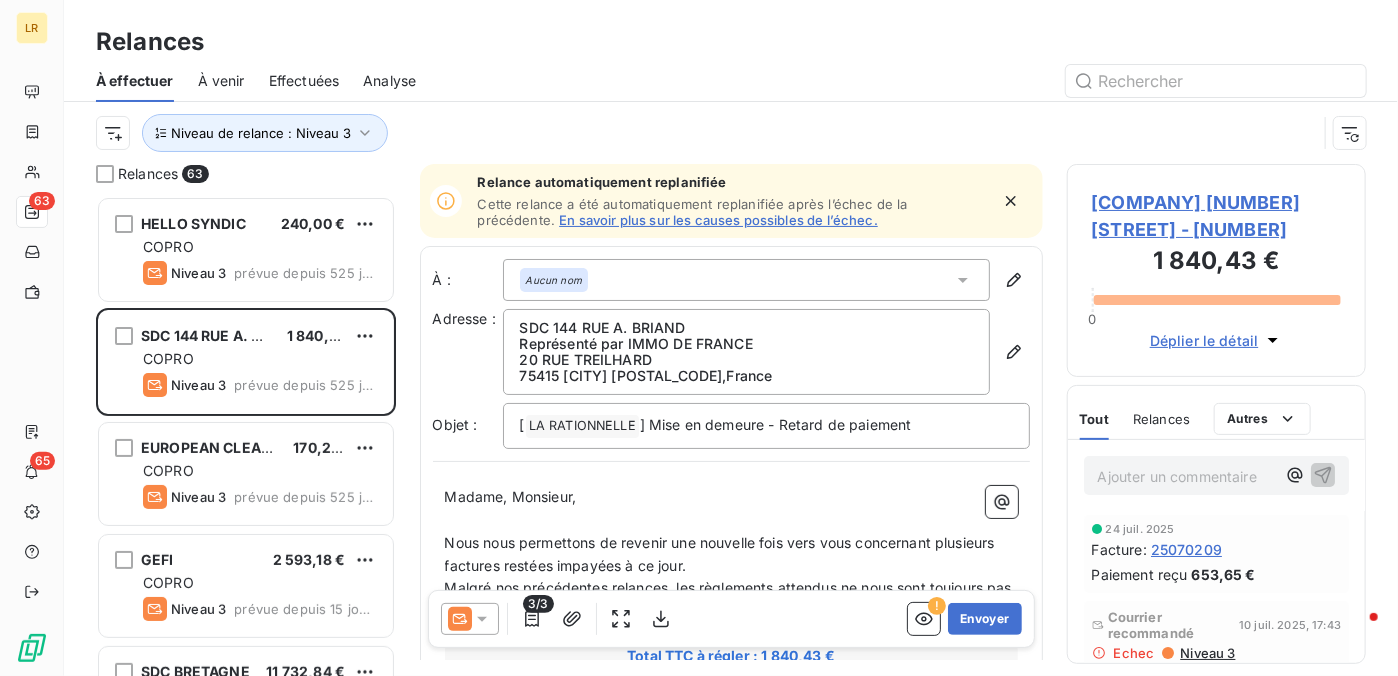 click on "Niveau 3" at bounding box center (1206, 653) 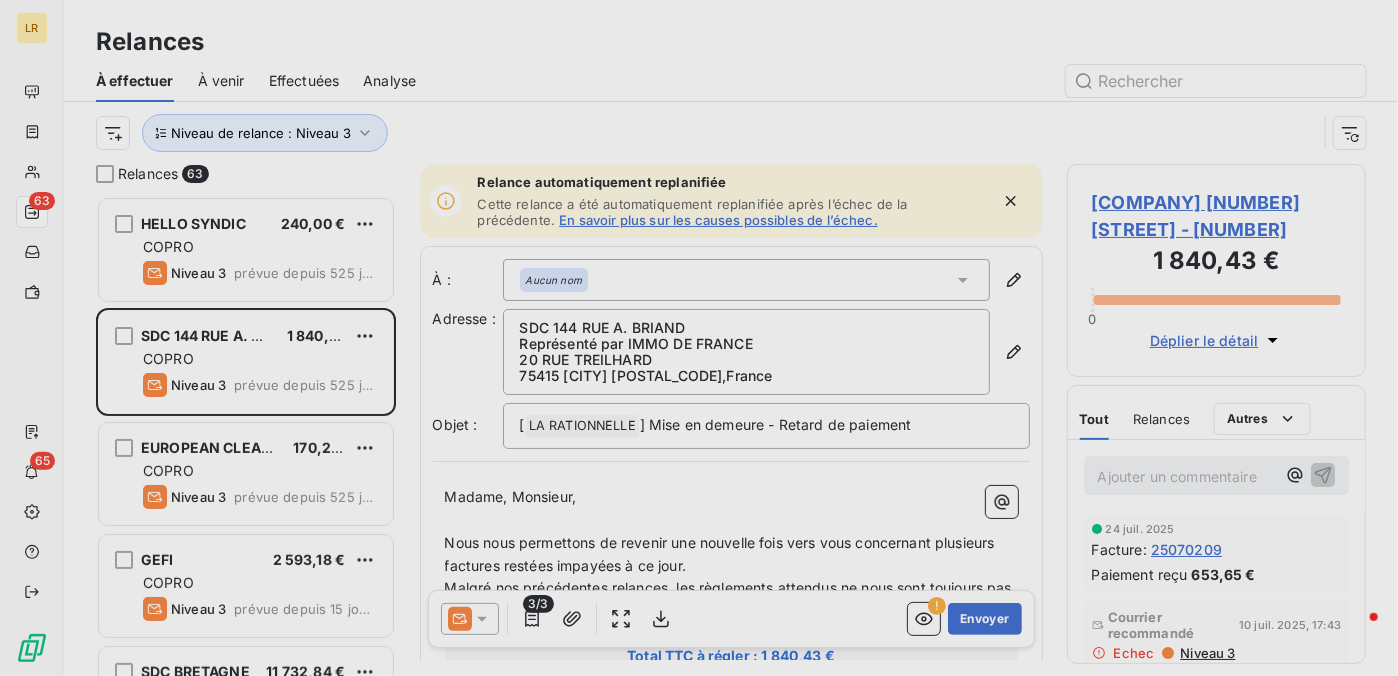 scroll, scrollTop: 16, scrollLeft: 16, axis: both 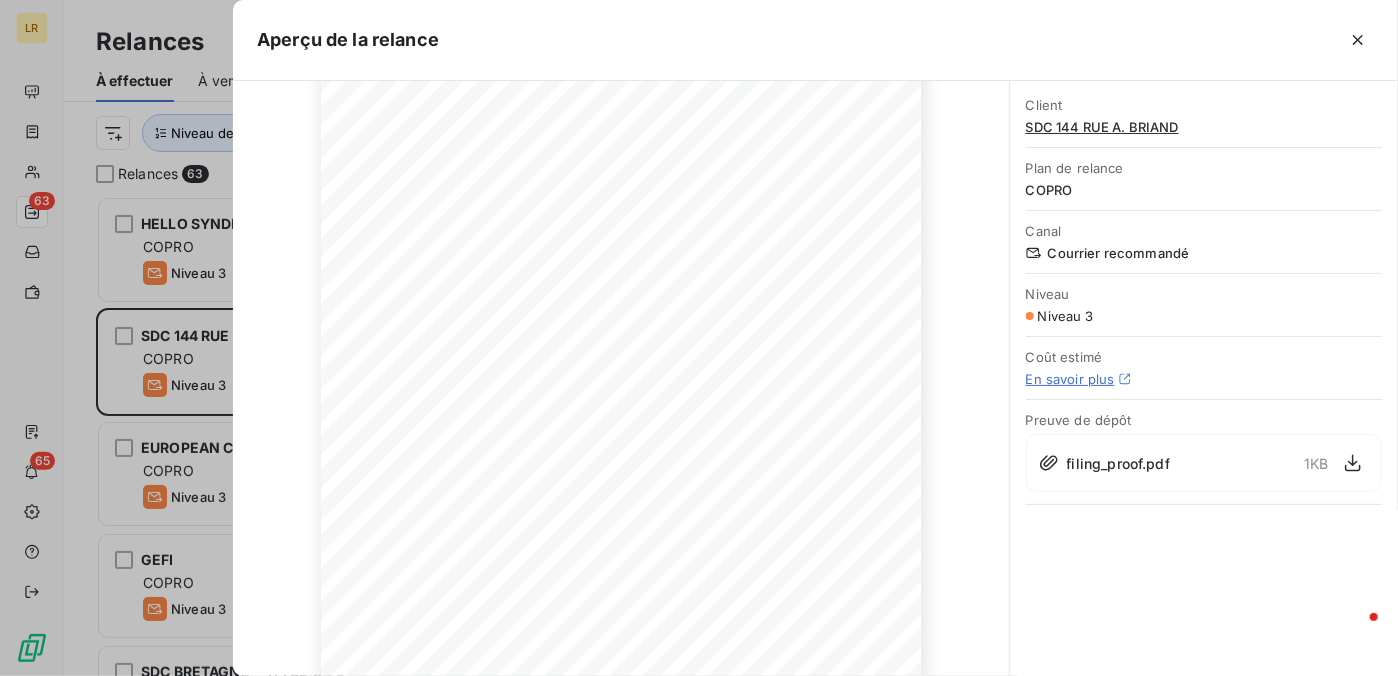 click on "10 juillet 2025 Objet : [[BRAND]] Mise en demeure - Retard de paiement Madame, Monsieur, Nous nous permettons de revenir une nouvelle fois vers vous concernant plusieurs factures restées impayées à ce jour. Malgré nos précédentes relances, les règlements attendus ne nous sont toujours pas parvenus. Total TTC à régler : 1 840,43 € Pénalités IFR : + 120,00 € Factures échues Retard Solde TTC 22030379 556 jours 593,39 € 22040199 556 jours 593,39 € 25060202 25 jours 653,65 € Pénalités Nbr de facture Total Indemnités forfaitaires de recouvrement (IFR) 3 + 120,00 € 40,00 € Si votre paiement a croisé notre relance, nous vous prions de ne pas tenir compte de ce courrier. Dans le cas contraire, nous vous remercions de régulariser votre situation sous huit jours à compter de la réception de la présente. À défaut, nous nous verrons dans l’obligation d’engager les démarches nécessaires au recouvrement de notre créance, Cordialement, Sophie [LAST]" at bounding box center (621, 398) 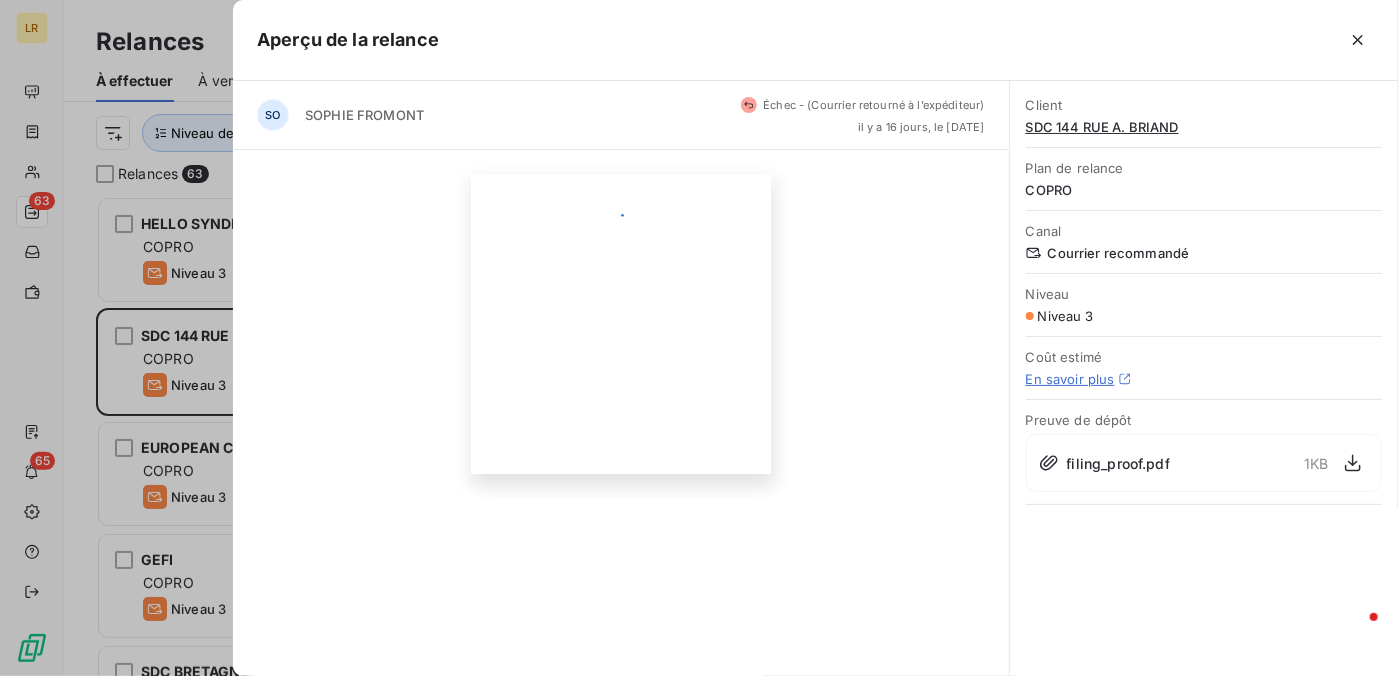 scroll, scrollTop: 0, scrollLeft: 0, axis: both 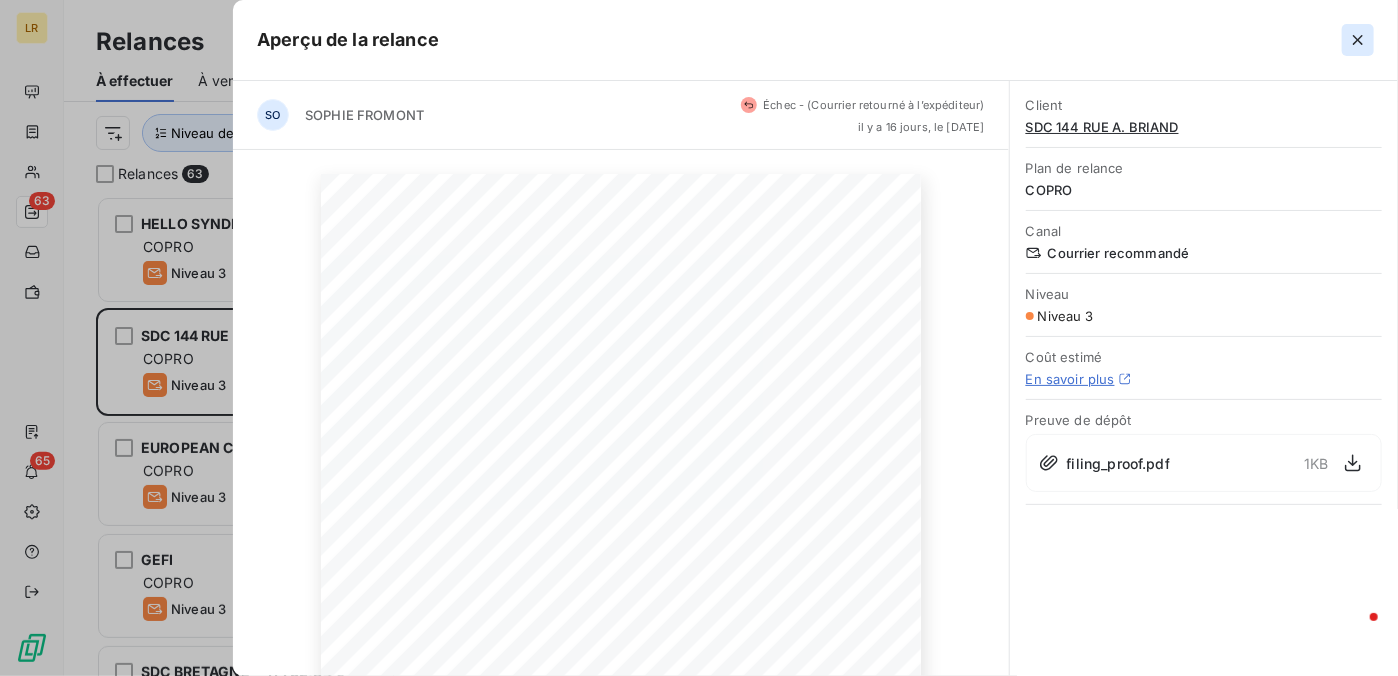 click 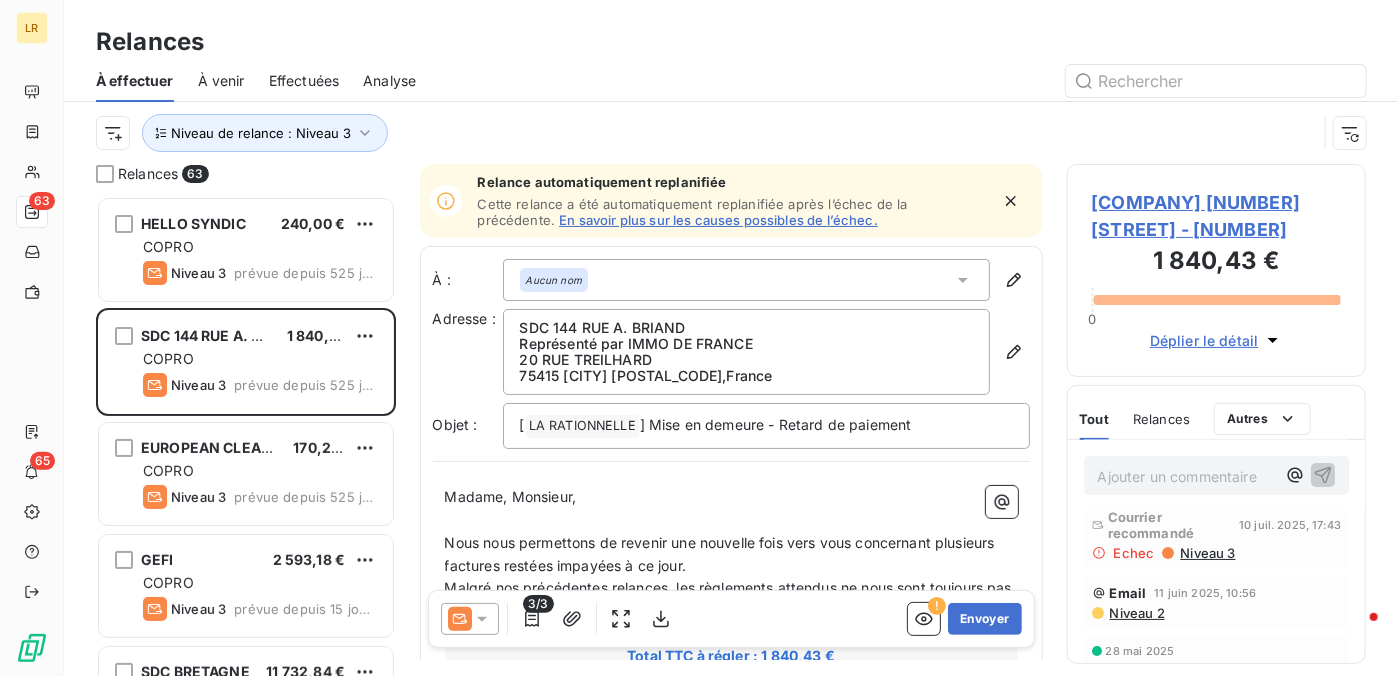 scroll, scrollTop: 200, scrollLeft: 0, axis: vertical 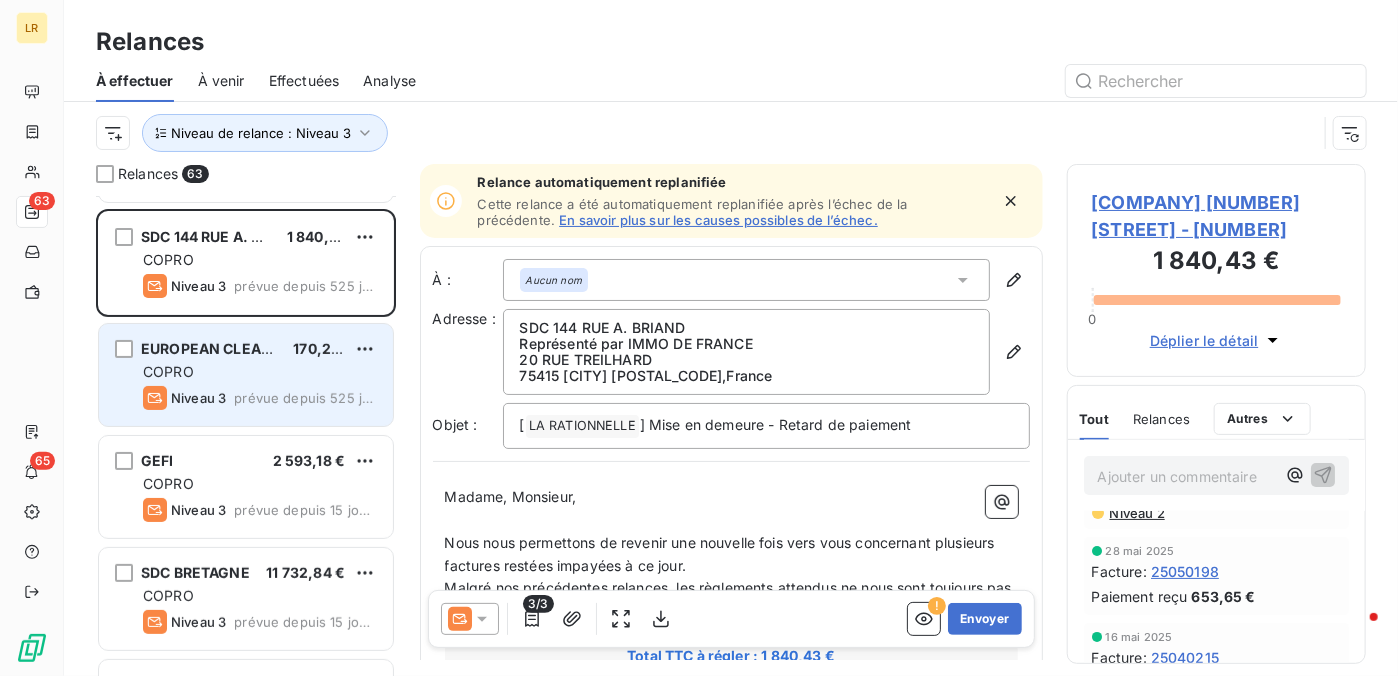 click on "COPRO" at bounding box center [260, 372] 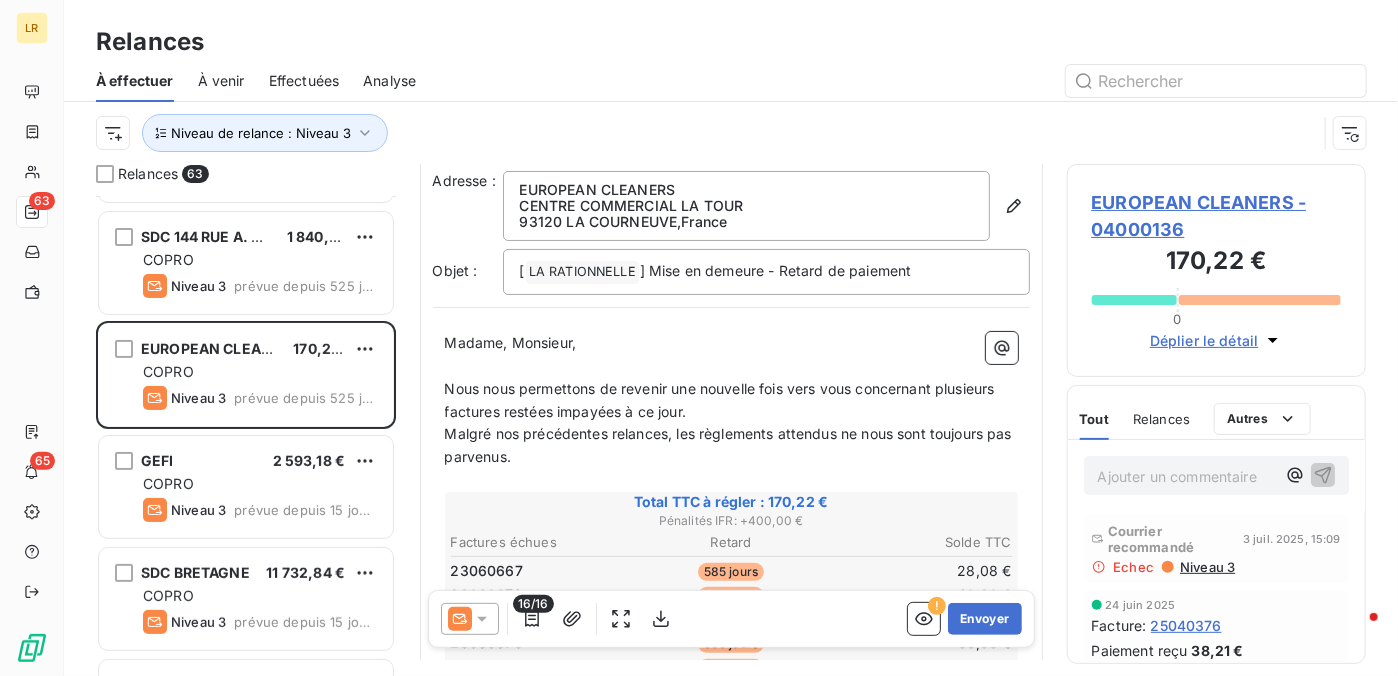 scroll, scrollTop: 200, scrollLeft: 0, axis: vertical 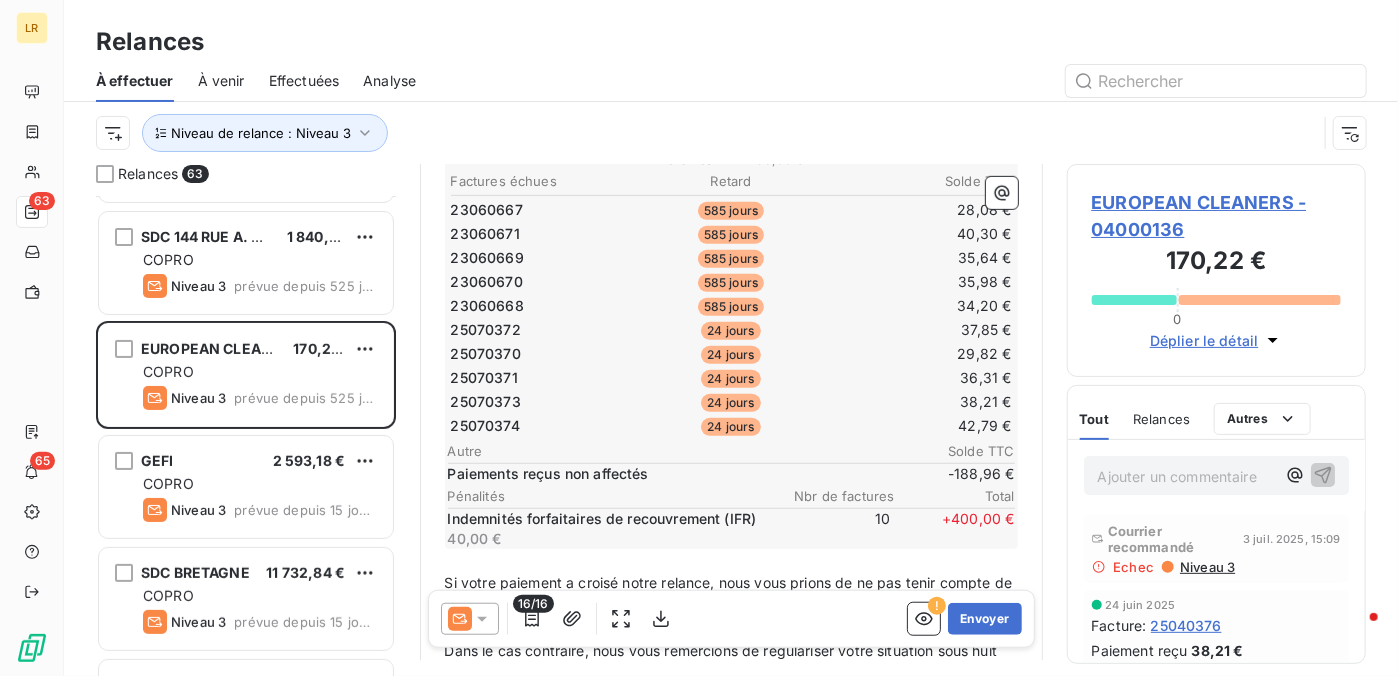 click on "Niveau 3" at bounding box center (1206, 567) 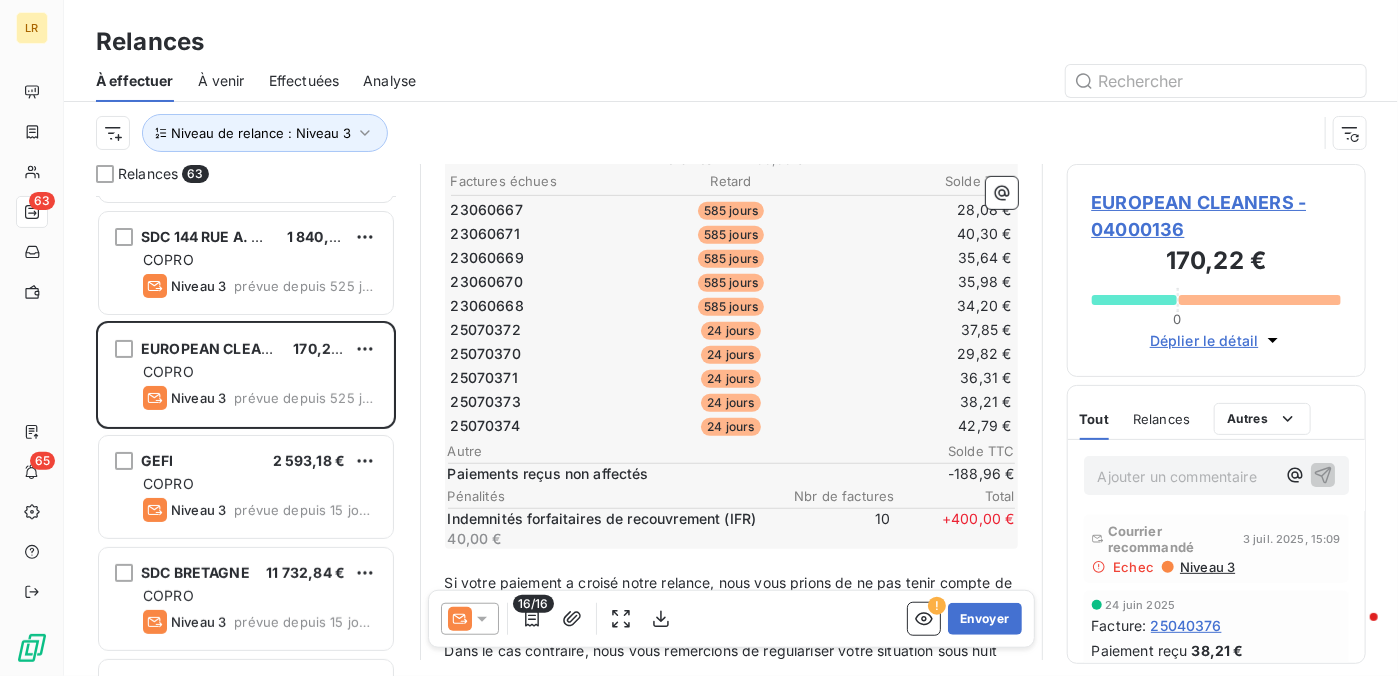 scroll, scrollTop: 100, scrollLeft: 0, axis: vertical 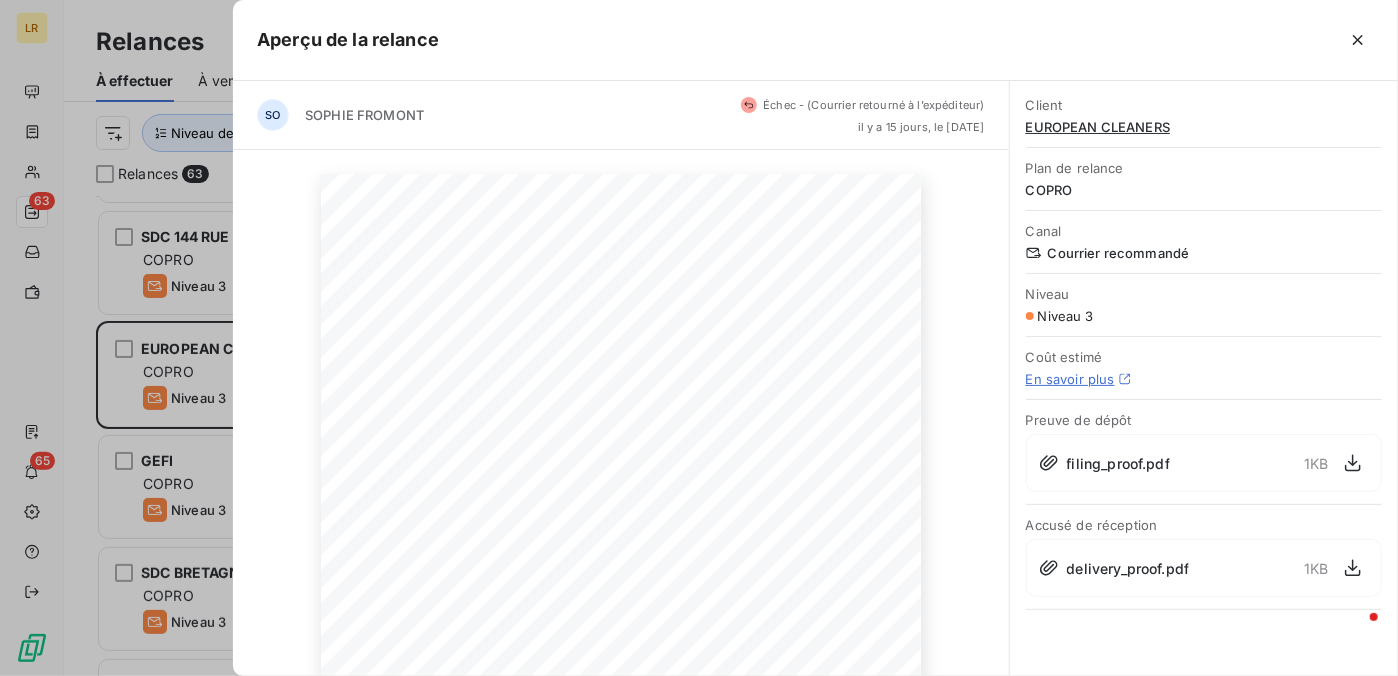 click at bounding box center (699, 338) 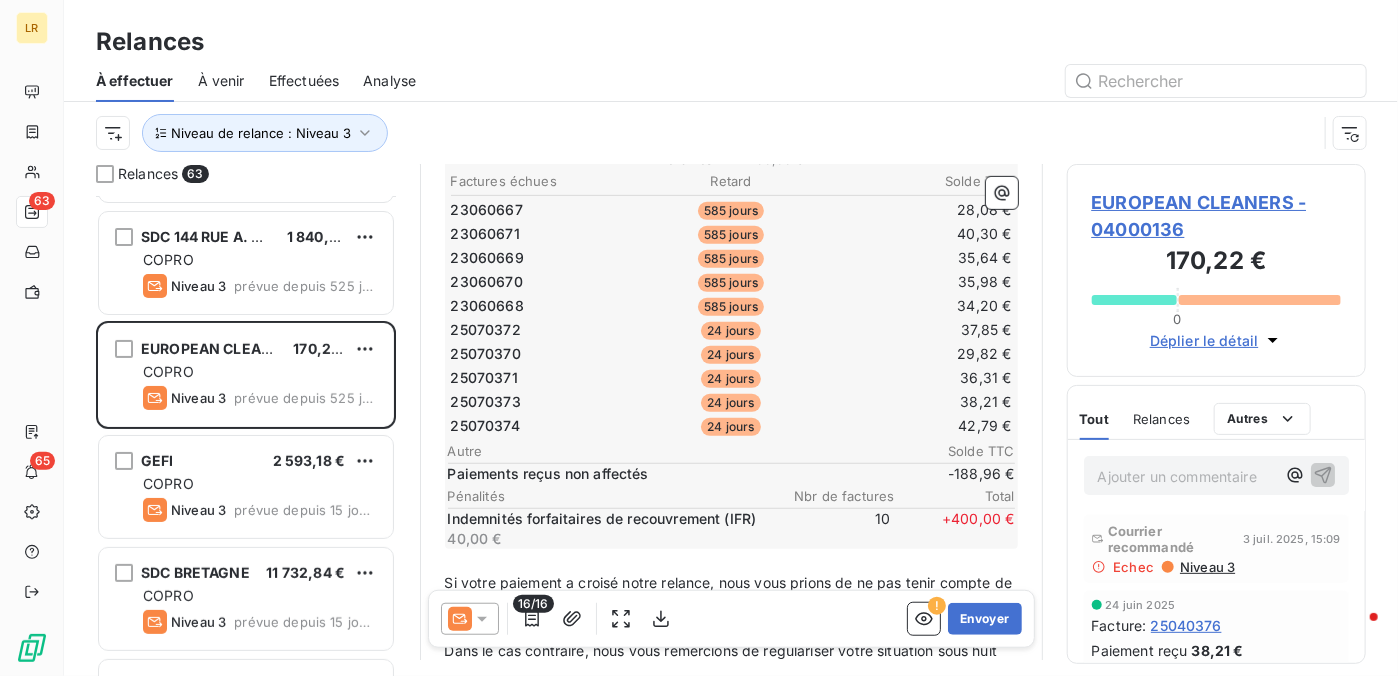 click 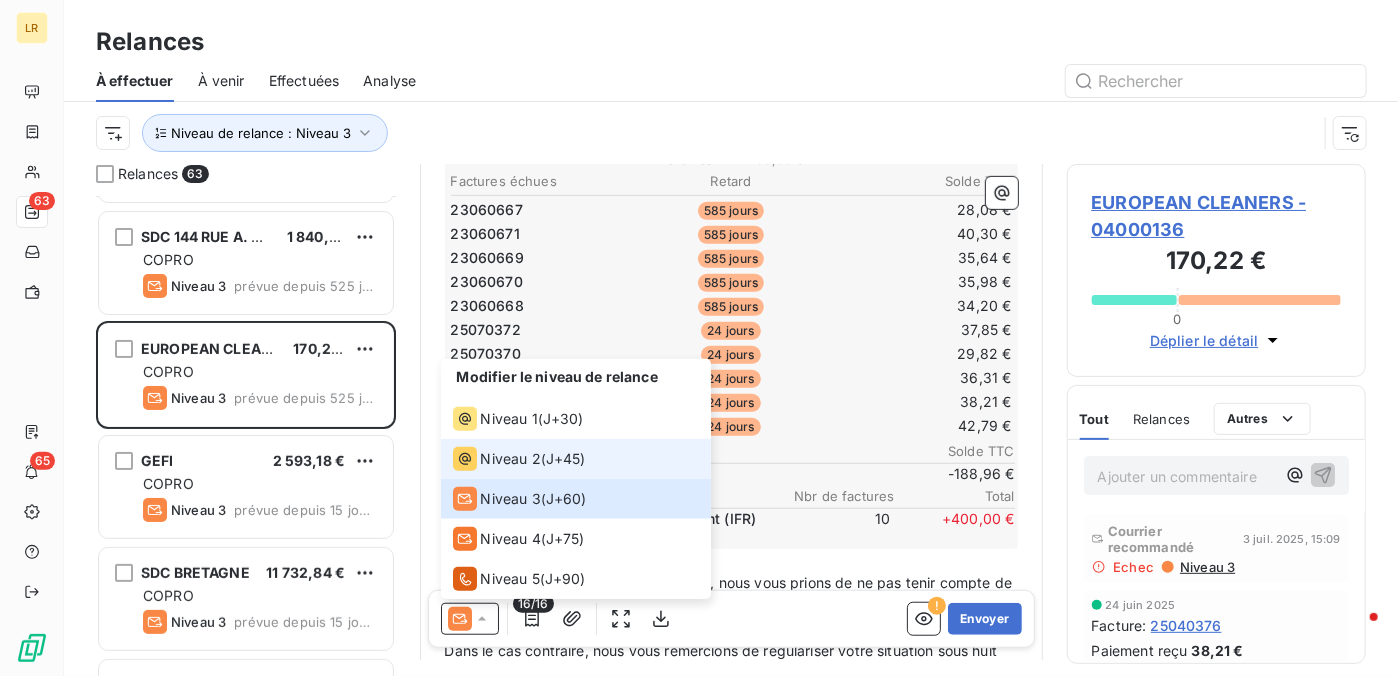 click 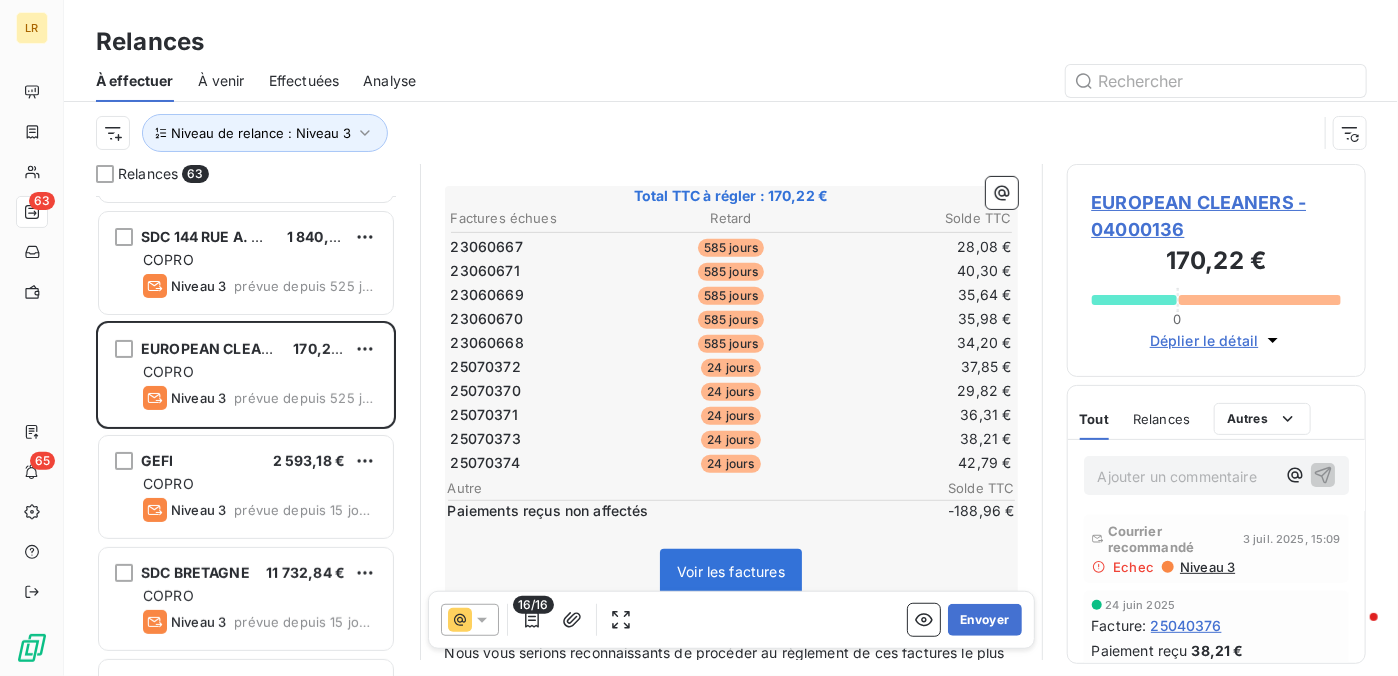 scroll, scrollTop: 400, scrollLeft: 0, axis: vertical 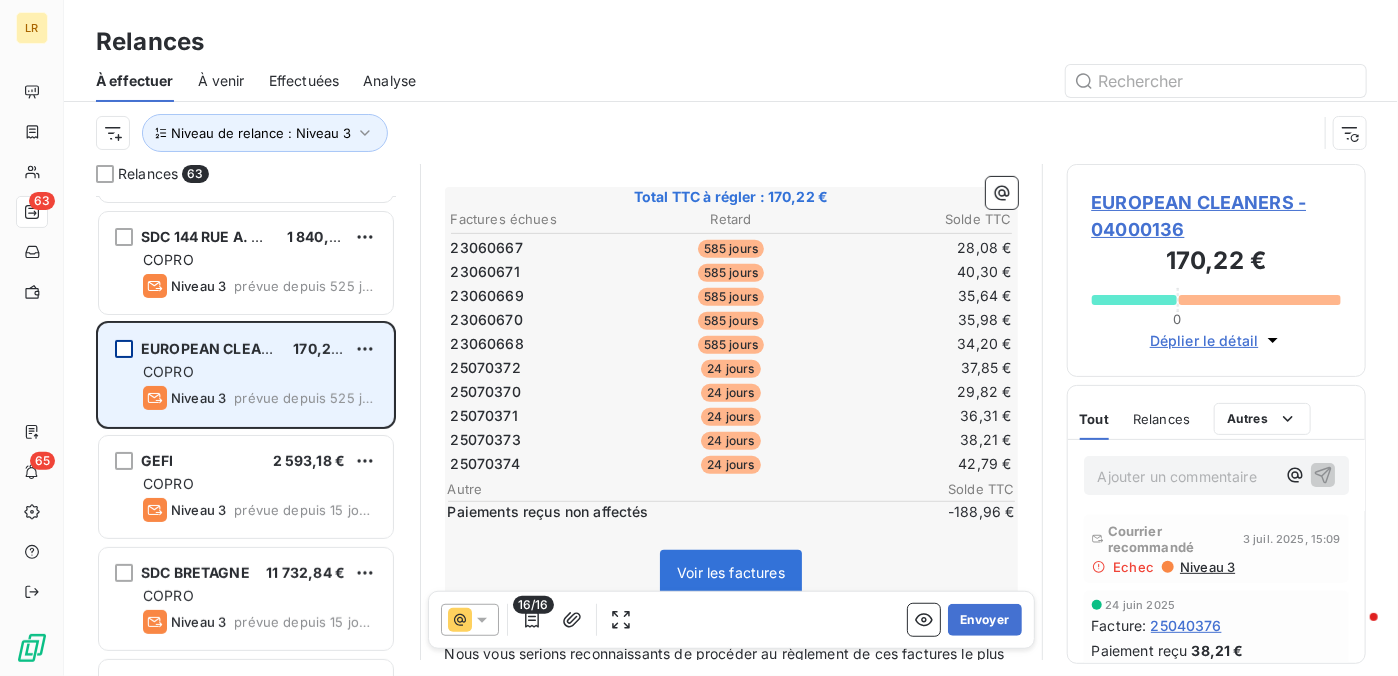 click at bounding box center (124, 349) 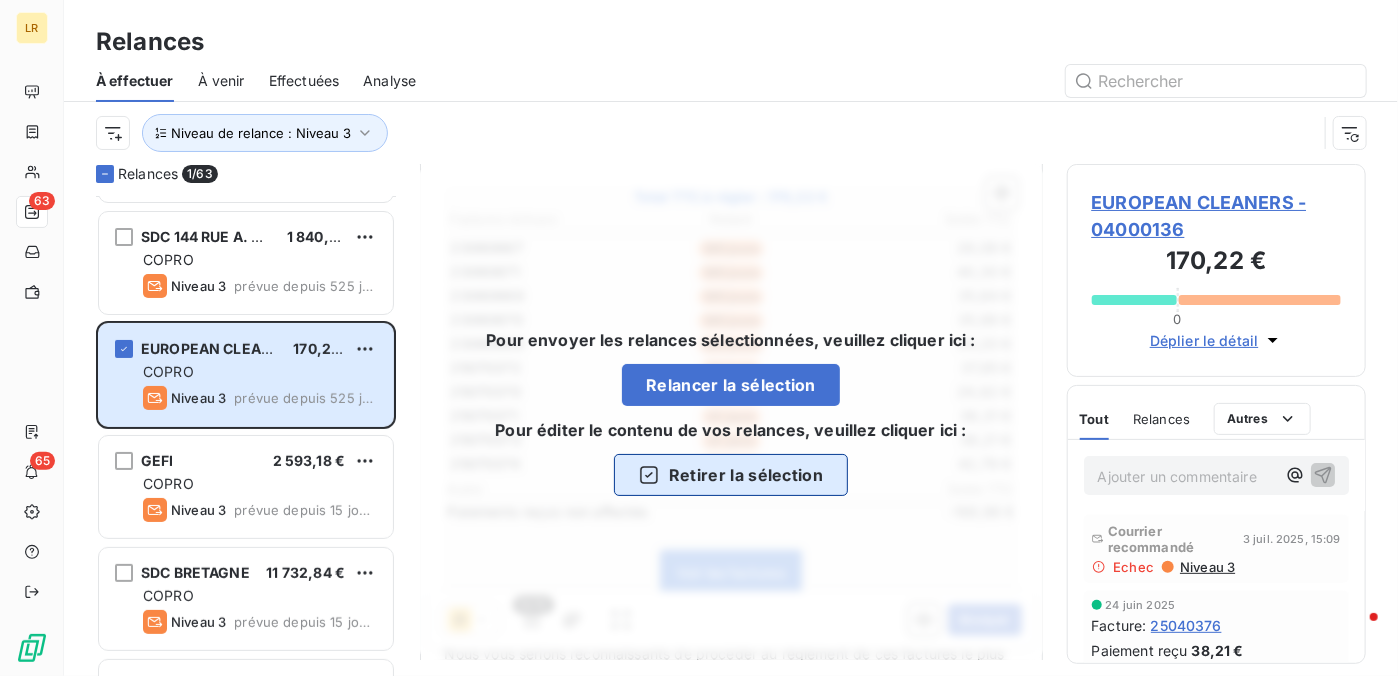 click on "Retirer la sélection" at bounding box center (731, 475) 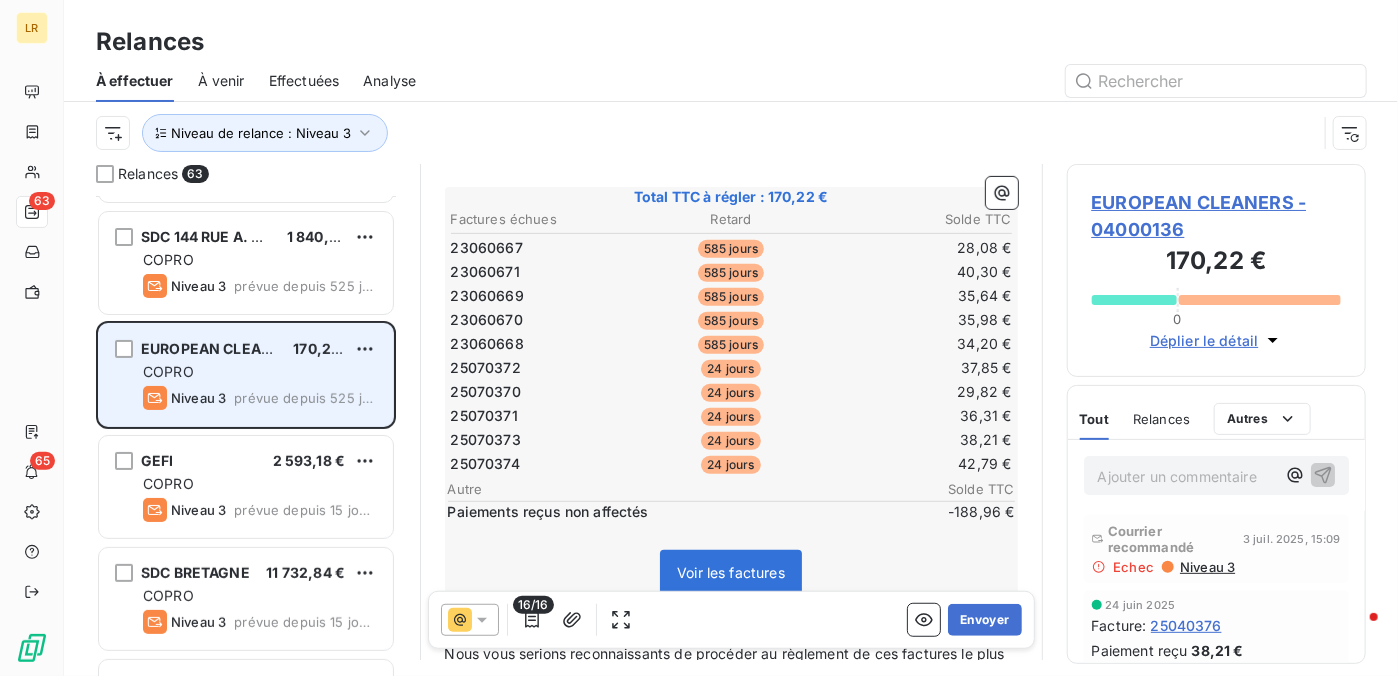 drag, startPoint x: 279, startPoint y: 364, endPoint x: 240, endPoint y: 365, distance: 39.012817 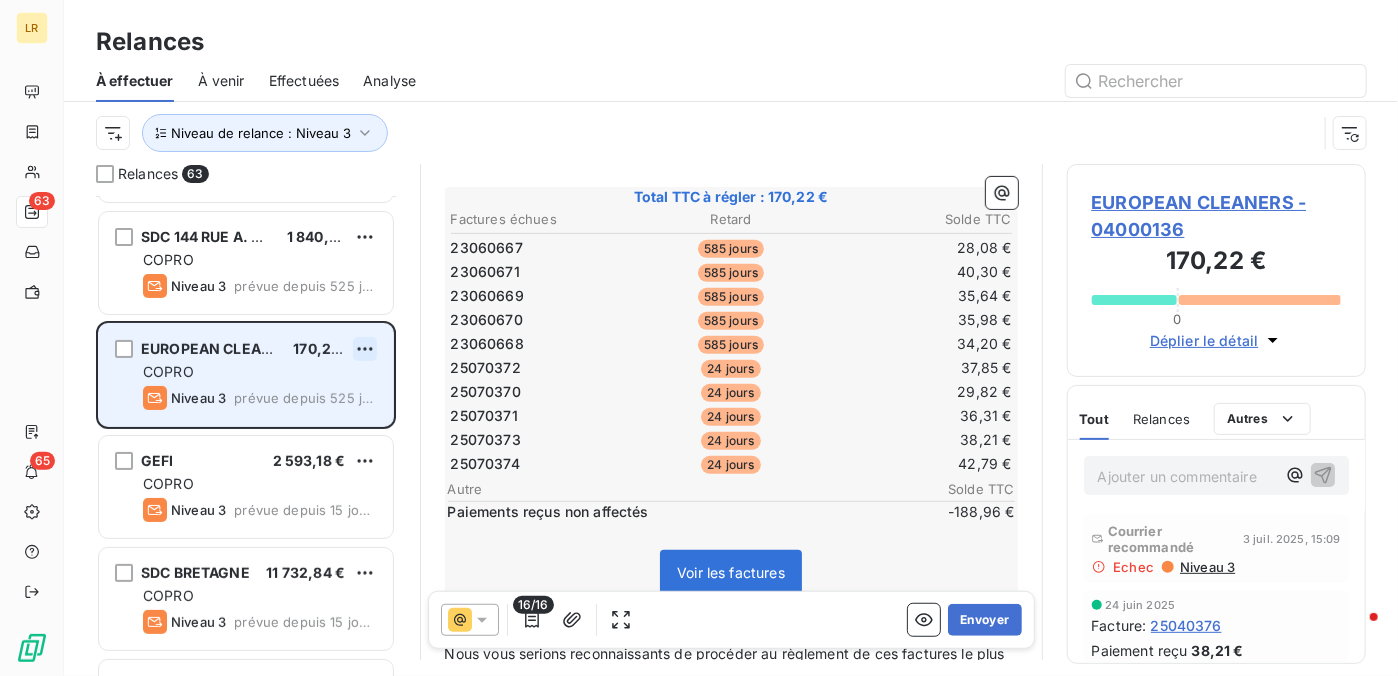 click on "LR 63 65 Relances À effectuer À venir Effectuées Analyse Niveau de relance  : Niveau 3  Relances 63 HELLO SYNDIC 240,00 € COPRO Niveau 3 prévue depuis 525 jours SDC 144 RUE A. BRIAND 1 840,43 € COPRO Niveau 3 prévue depuis 525 jours EUROPEAN CLEANERS 170,22 € COPRO Niveau 3 prévue depuis 525 jours GEFI 2 593,18 € COPRO Niveau 3 prévue depuis 15 jours SDC BRETAGNE 11 732,84 € COPRO Niveau 3 prévue depuis 15 jours PICHET IMMOBILIER SERVICES 2 516,36 € COPRO Niveau 3 prévue depuis 15 jours HELLO SYNDIC 3 884,44 € COPRO Niveau 3 prévue depuis 15 jours SERGIC PARIS 10 13 402,29 € COPRO Niveau 3 prévue depuis 9 jours SDC 27/28 DOMAINE DU CHATEAU S 2 233,72 € COPRO Niveau 3 prévue depuis 9 jours IMMO DE FRANCE 2 297,76 € COPRO Niveau 3 prévue depuis 8 jours ANCOTEC 394,89 € COPRO Niveau 3 prévue depuis 8 jours CABINET QUADRAL PROPERTY 2 750,20 € COPRO Niveau 3 prévue depuis 8 jours ELEOS CONSEIL 741,36 € COPRO Niveau 3 prévue depuis 8 jours CAP INTERIM FRANCE" at bounding box center [699, 338] 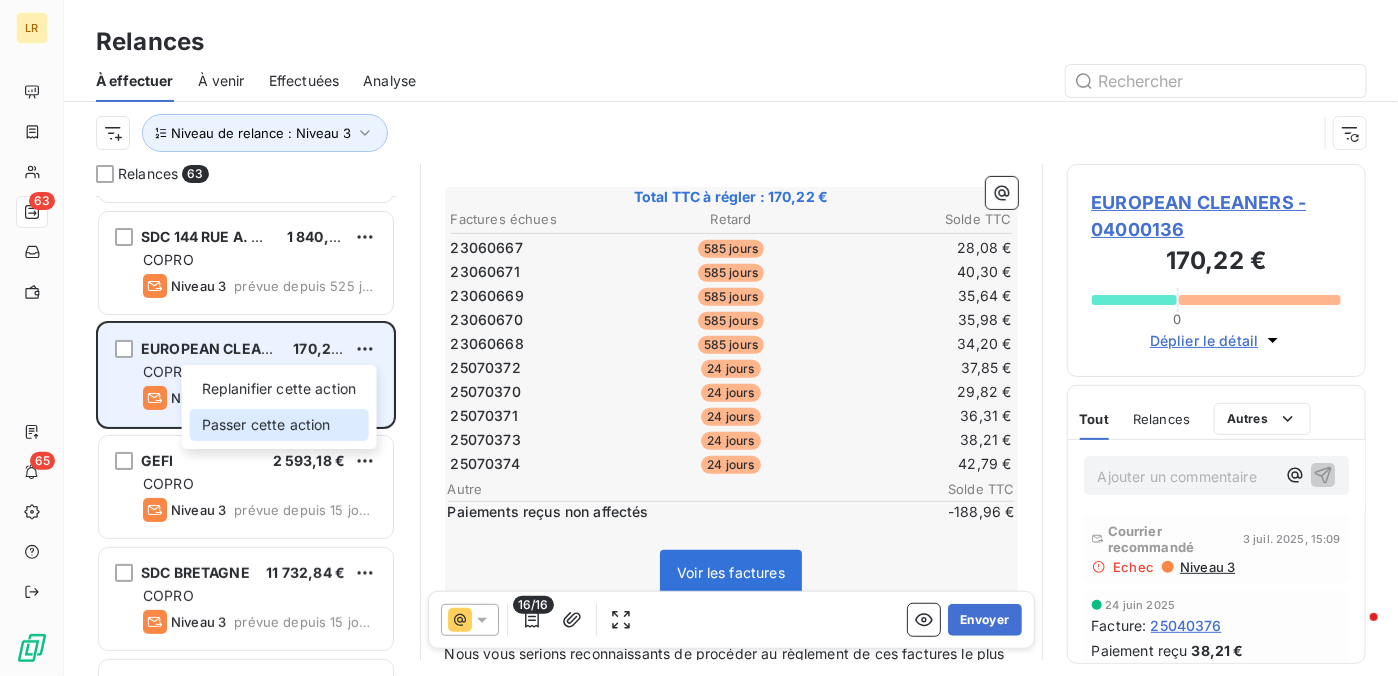 click on "Passer cette action" at bounding box center (279, 425) 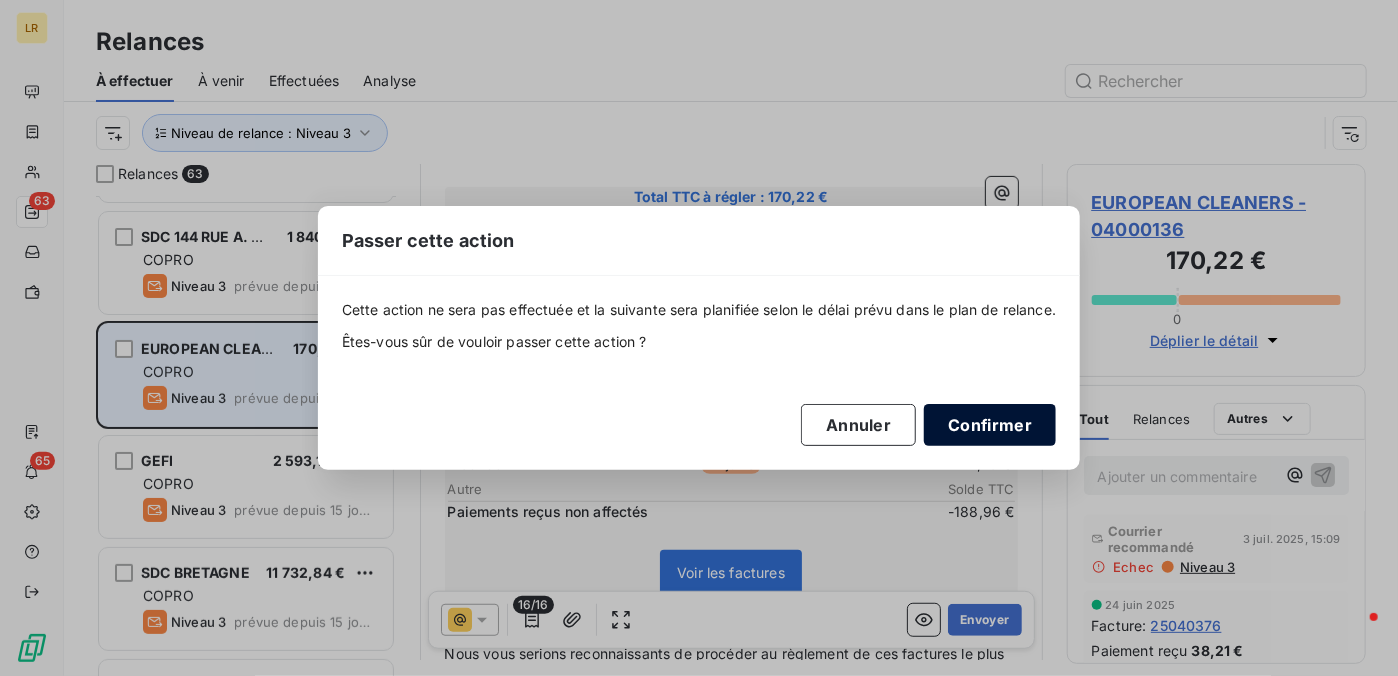 click on "Confirmer" at bounding box center (990, 425) 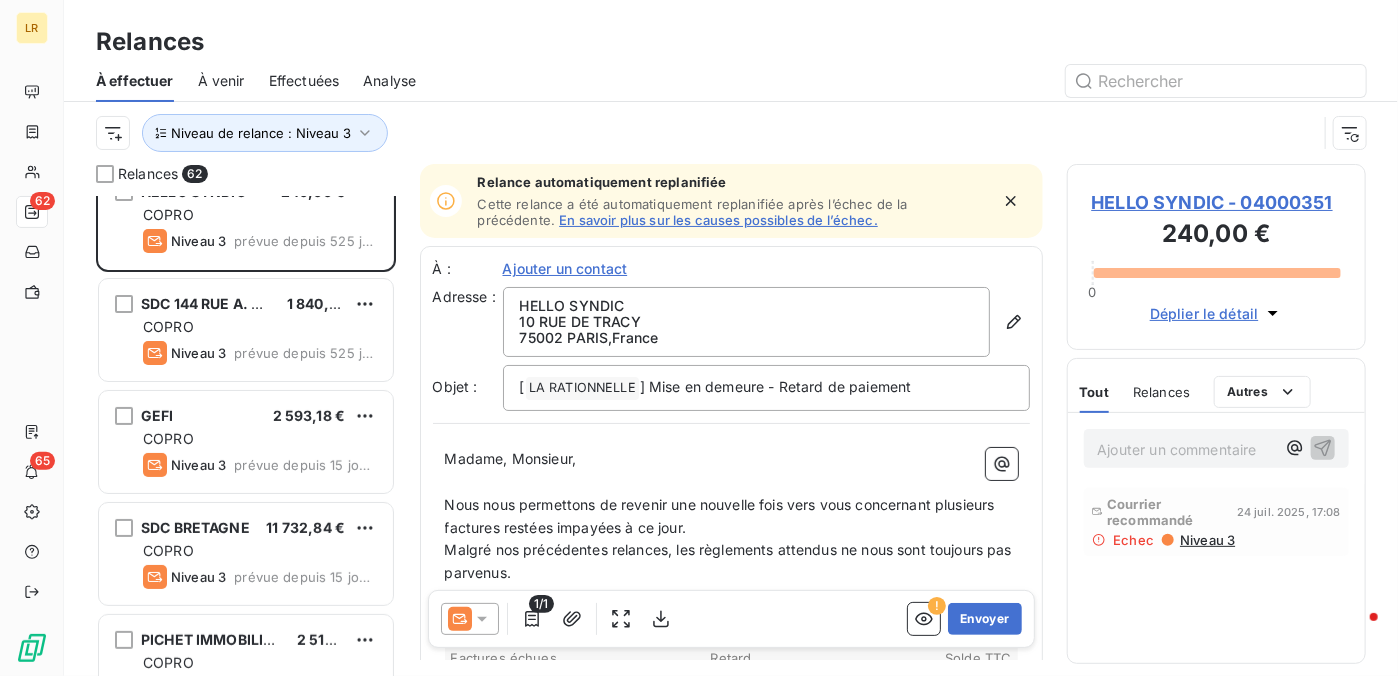 scroll, scrollTop: 0, scrollLeft: 0, axis: both 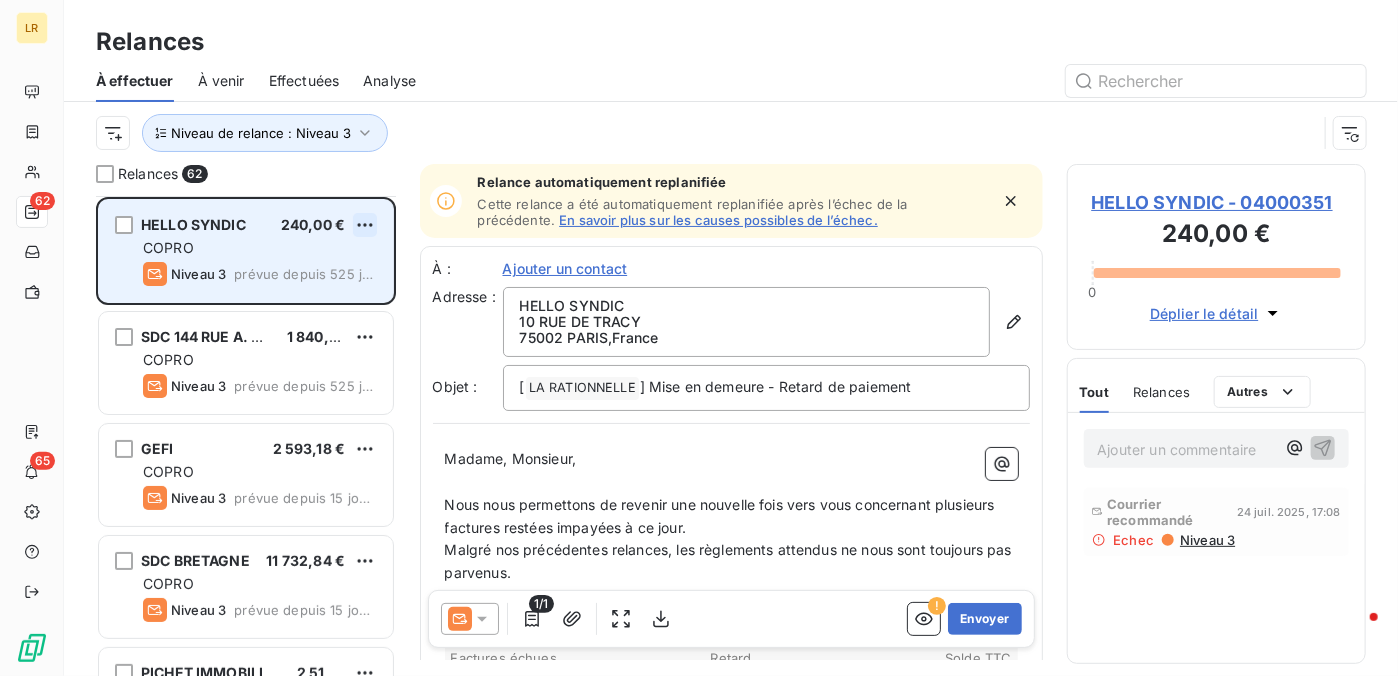 click on "LR 62 65 Relances À effectuer À venir Effectuées Analyse Niveau de relance  : Niveau 3  Relances 62 HELLO SYNDIC 240,00 € COPRO Niveau 3 prévue depuis 525 jours SDC 144 RUE A. BRIAND 1 840,43 € COPRO Niveau 3 prévue depuis 525 jours GEFI 2 593,18 € COPRO Niveau 3 prévue depuis 15 jours SDC BRETAGNE 11 732,84 € COPRO Niveau 3 prévue depuis 15 jours PICHET IMMOBILIER SERVICES 2 516,36 € COPRO Niveau 3 prévue depuis 15 jours HELLO SYNDIC 3 884,44 € COPRO Niveau 3 prévue depuis 15 jours Relance automatiquement replanifiée Cette relance a été automatiquement replanifiée après l’échec de la précédente.   En savoir plus sur les causes possibles de l’échec. À : Ajouter un contact Adresse : HELLO SYNDIC    10 RUE DE TRACY 75002   PARIS ,  France Objet : [ LA RATIONNELLE ﻿ ] Mise en demeure - Retard de paiement Madame, Monsieur, ﻿ Nous nous permettons de revenir une nouvelle fois vers vous concernant plusieurs factures restées impayées à ce jour. ﻿" at bounding box center (699, 338) 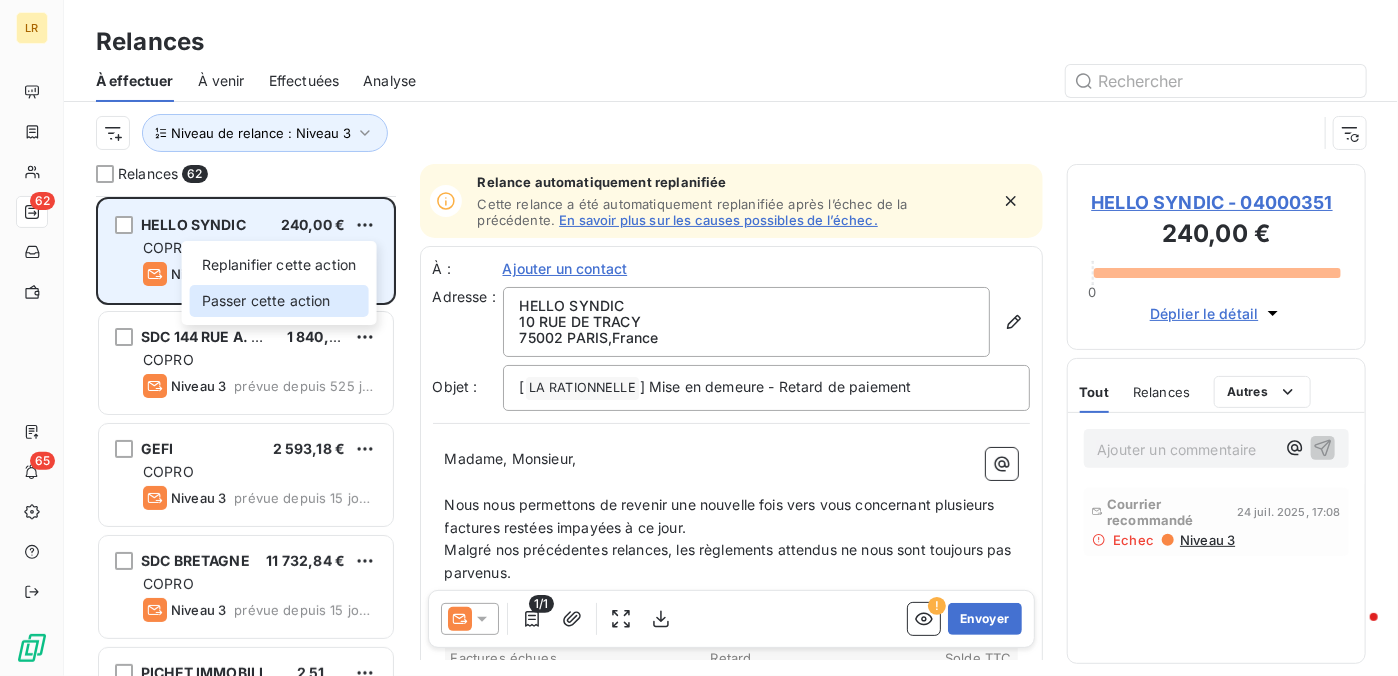 click on "Passer cette action" at bounding box center (279, 301) 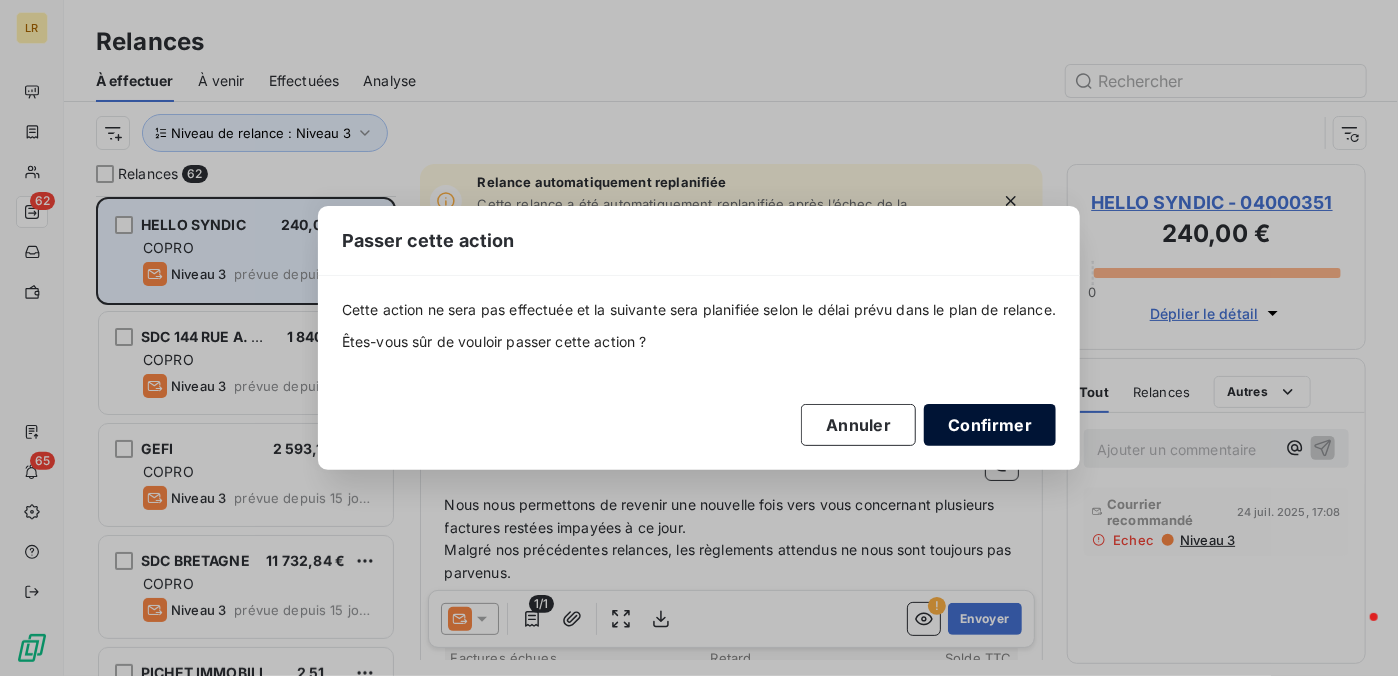 click on "Confirmer" at bounding box center [990, 425] 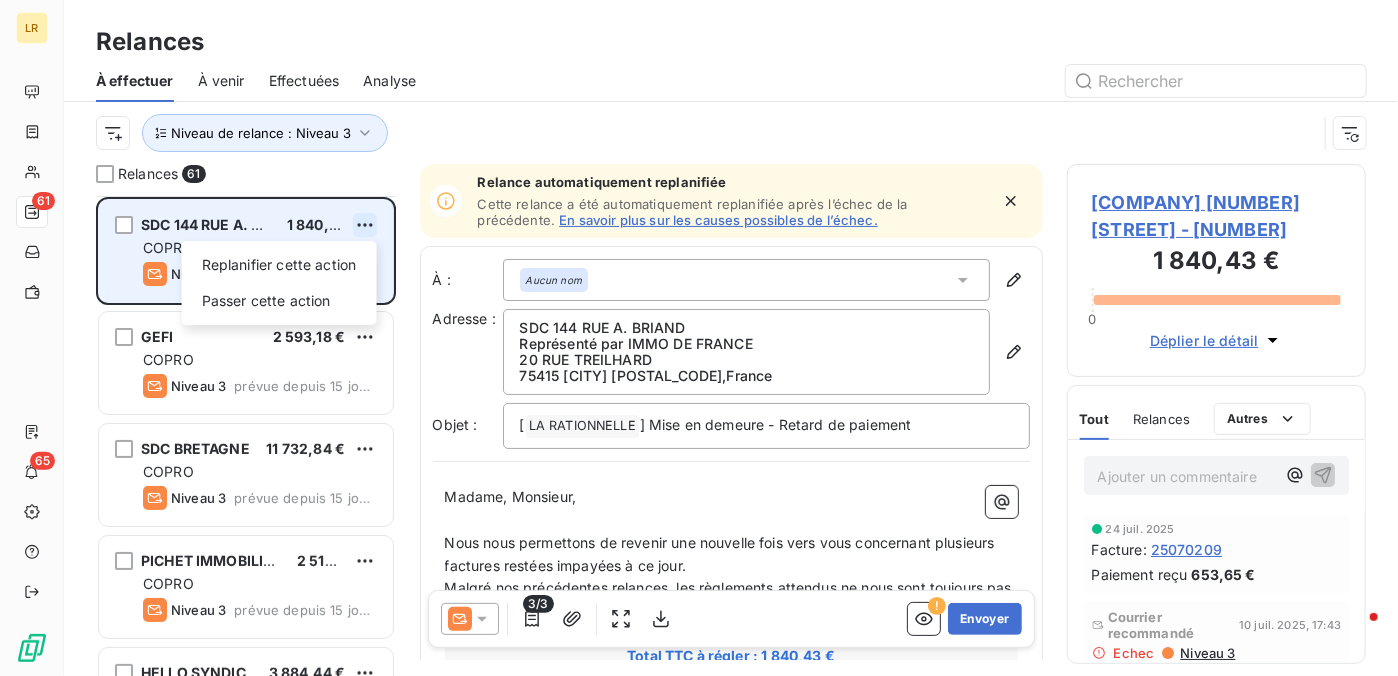 click on "LR 61 65 Relances À effectuer À venir Effectuées Analyse Niveau de relance : Niveau 3 Relances 61 SDC 144 [STREET] A. BRIAND 1 840,43 € Replanifier cette action Passer cette action COPRO Niveau 3 prévue depuis 525 jours GEFI 2 593,18 € COPRO Niveau 3 prévue depuis 15 jours SDC BRETAGNE 11 732,84 € COPRO Niveau 3 prévue depuis 15 jours PICHET IMMOBILIER SERVICES 2 516,36 € COPRO Niveau 3 prévue depuis 15 jours HELLO SYNDIC 3 884,44 € COPRO Niveau 3 prévue depuis 15 jours SERGIC PARIS 10 13 402,29 € COPRO Niveau 3 prévue depuis 9 jours Relance automatiquement replanifiée Cette relance a été automatiquement replanifiée après l’échec de la précédente. En savoir plus sur les causes possibles de l’échec. À : Aucun nom Adresse : SDC 144 [STREET] A. BRIAND Représenté par IMMO DE FRANCE 20 [STREET] TREILHARD 75415 [CITY] CEDEX 8 , France Objet : [ [BRAND] ] Mise en demeure - Retard de paiement Madame, Monsieur, ﻿ ﻿ Total TTC à régler :" at bounding box center (699, 338) 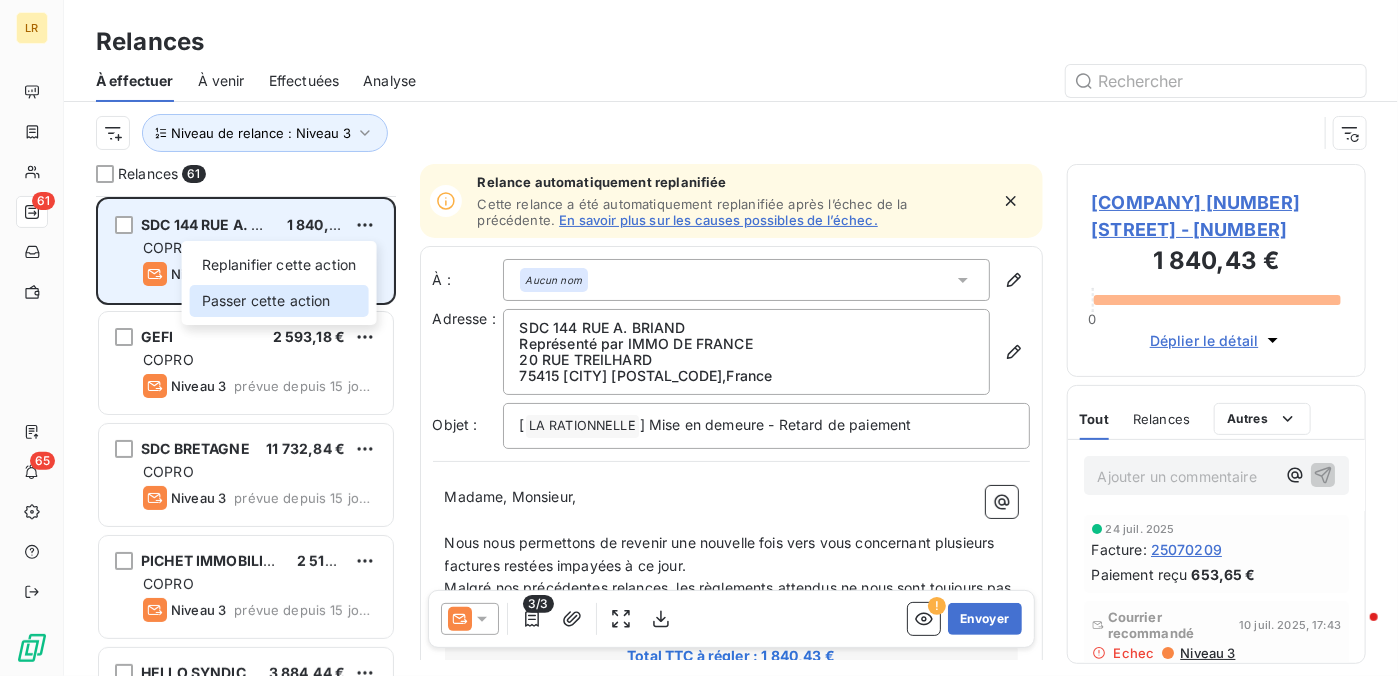 click on "Passer cette action" at bounding box center [279, 301] 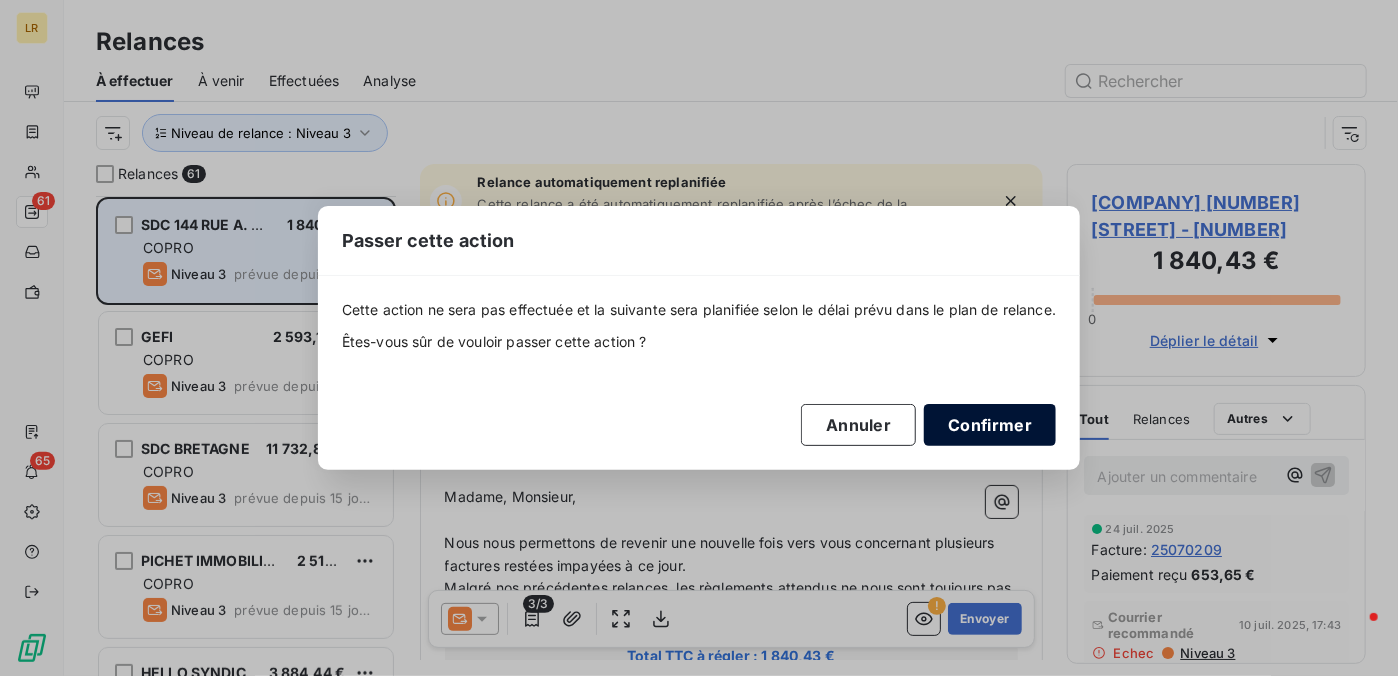 click on "Confirmer" at bounding box center [990, 425] 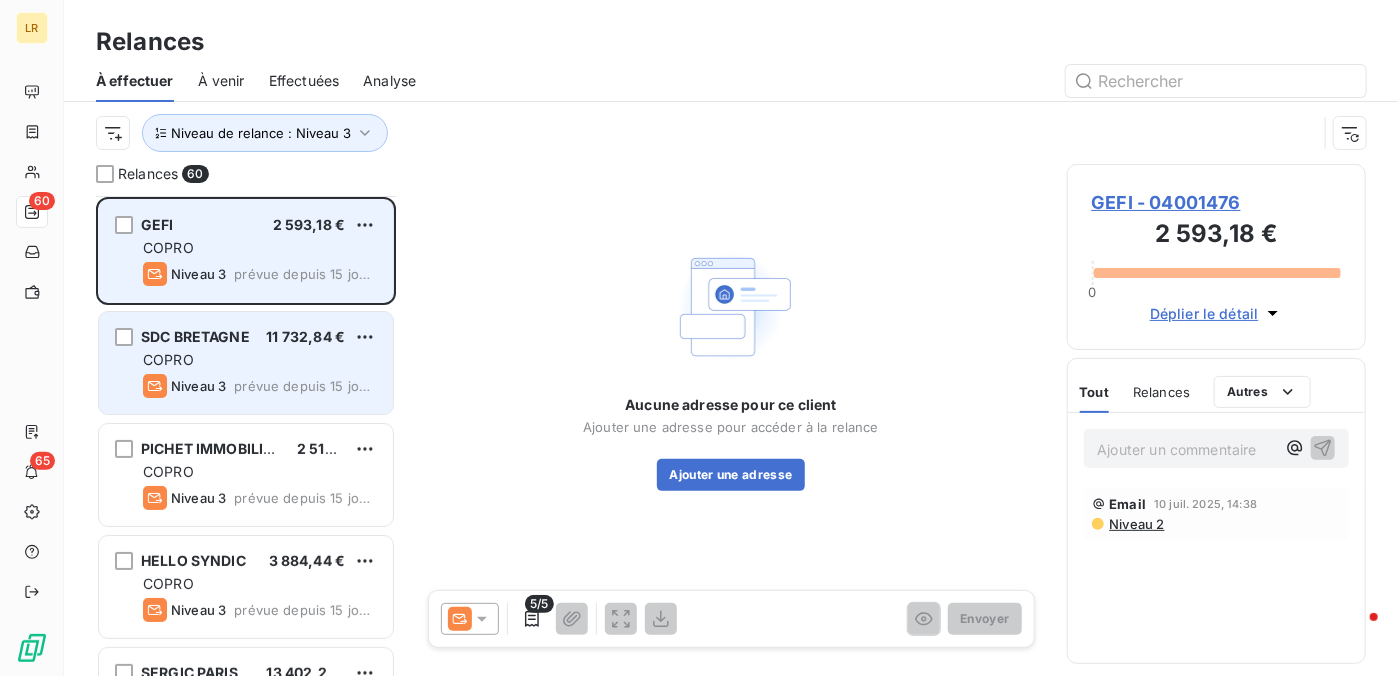 click on "COPRO" at bounding box center (260, 360) 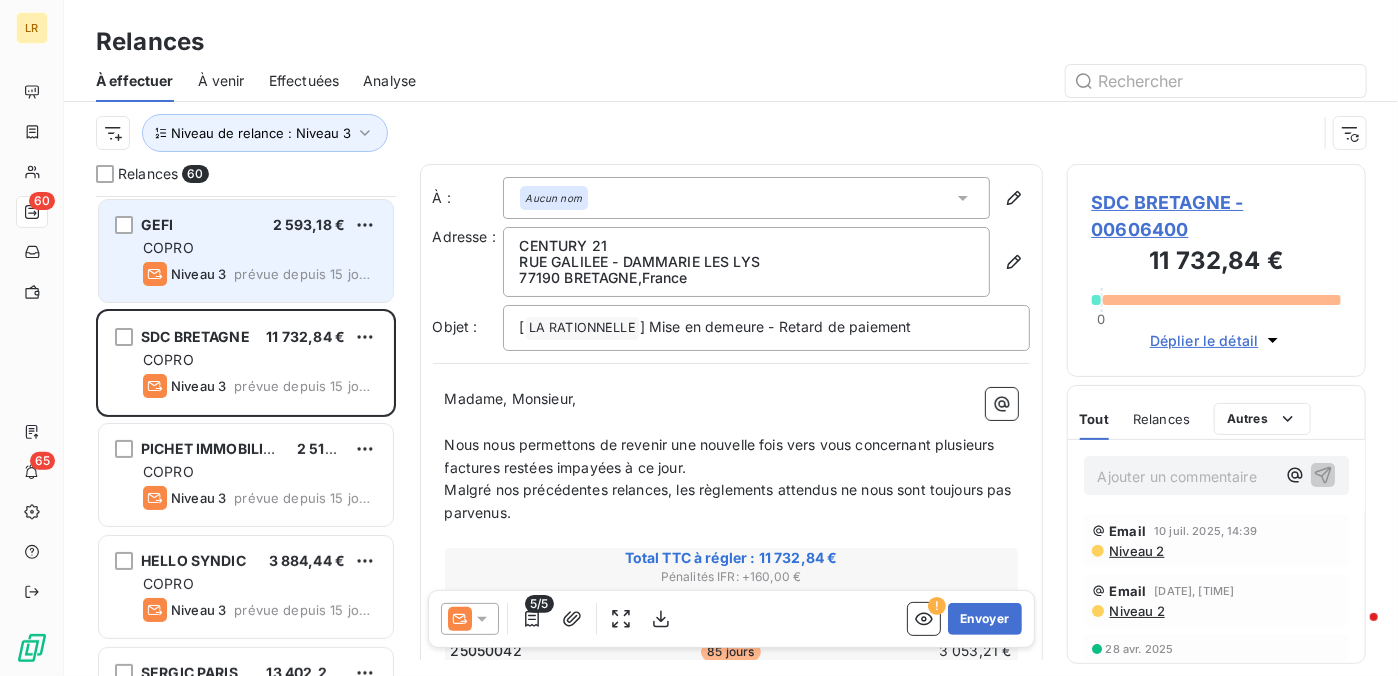 click on "prévue depuis 15 jours" at bounding box center [305, 274] 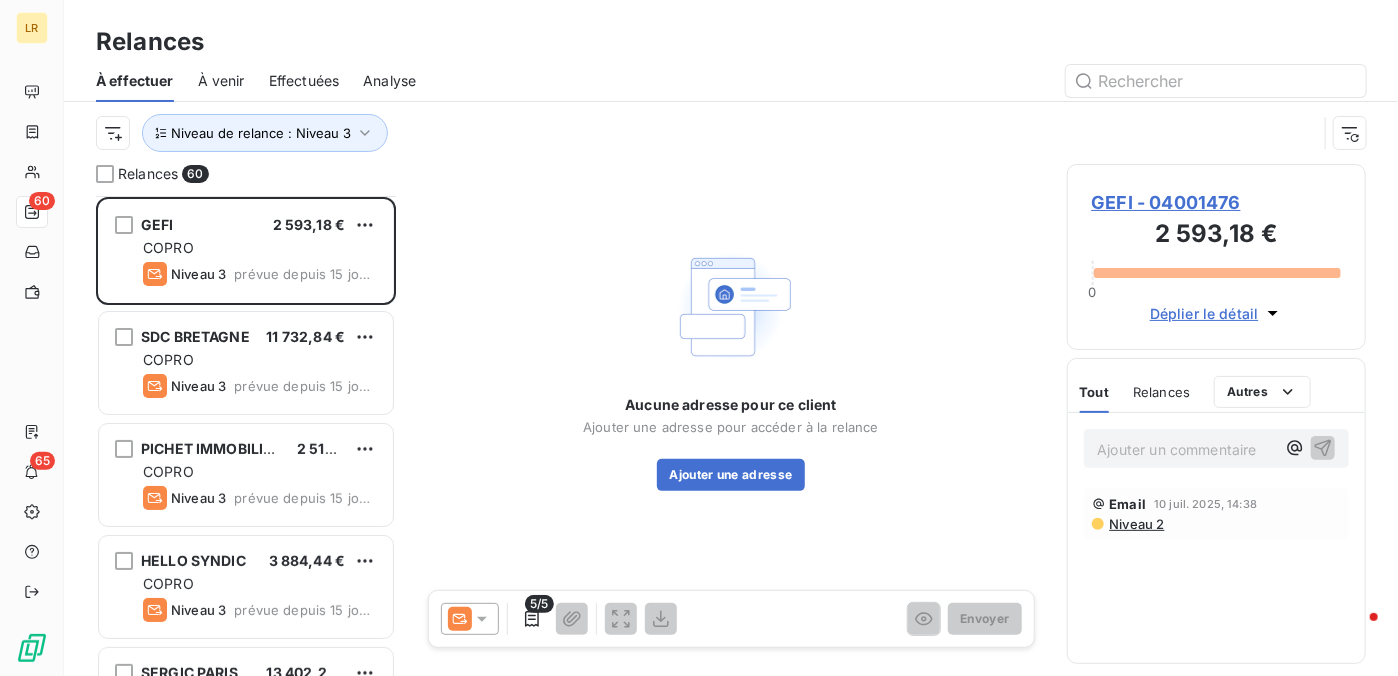 click at bounding box center [470, 619] 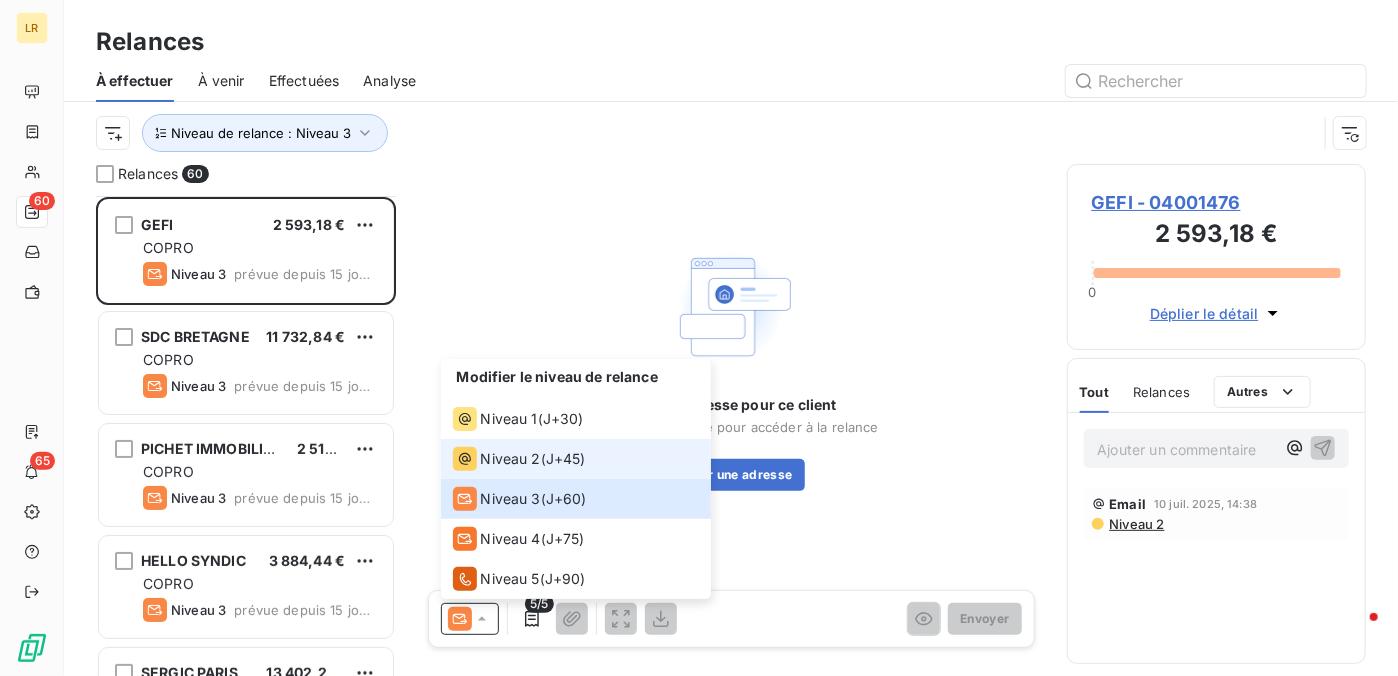 click on "Niveau 2" at bounding box center (511, 459) 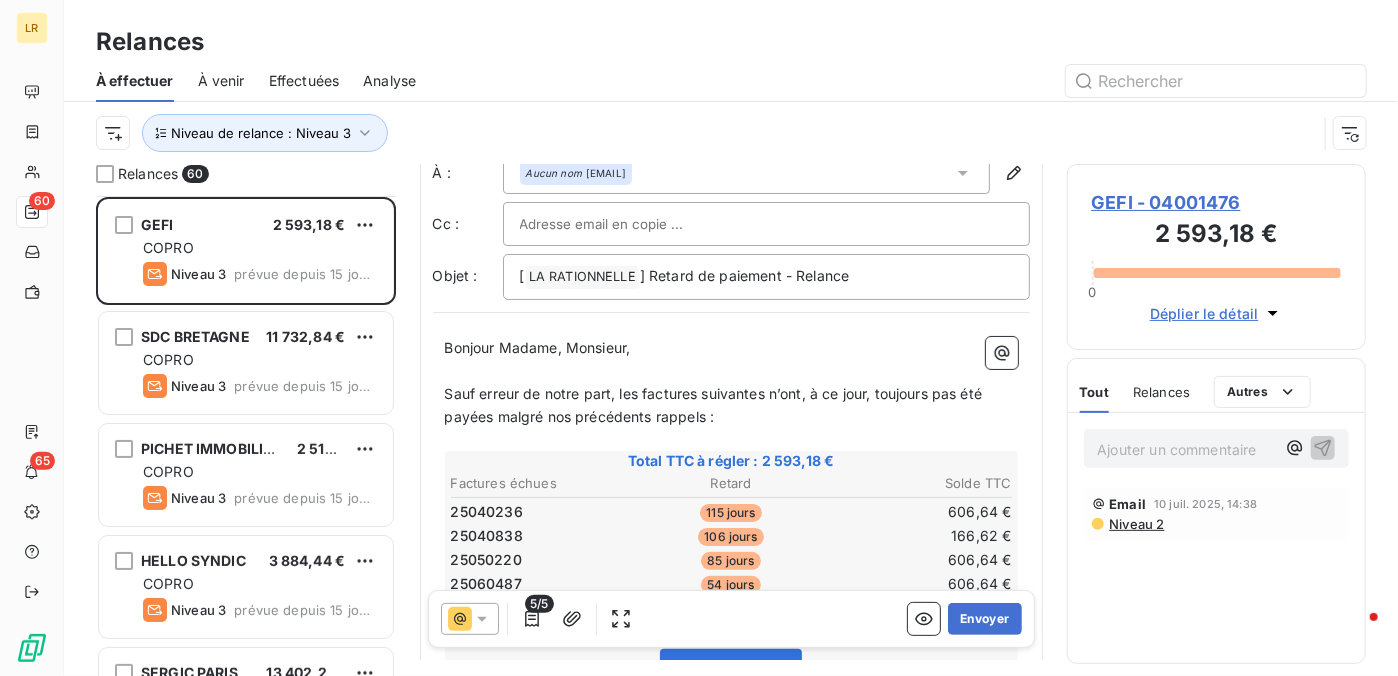scroll, scrollTop: 200, scrollLeft: 0, axis: vertical 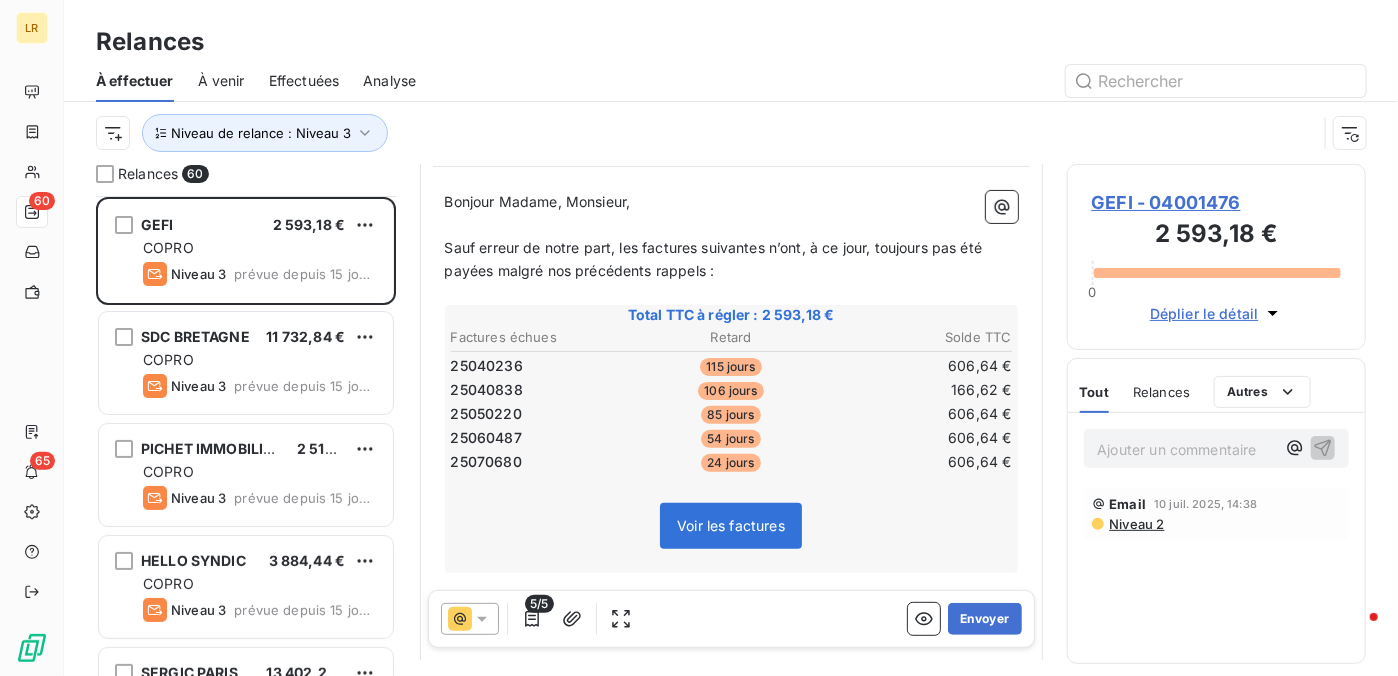 click 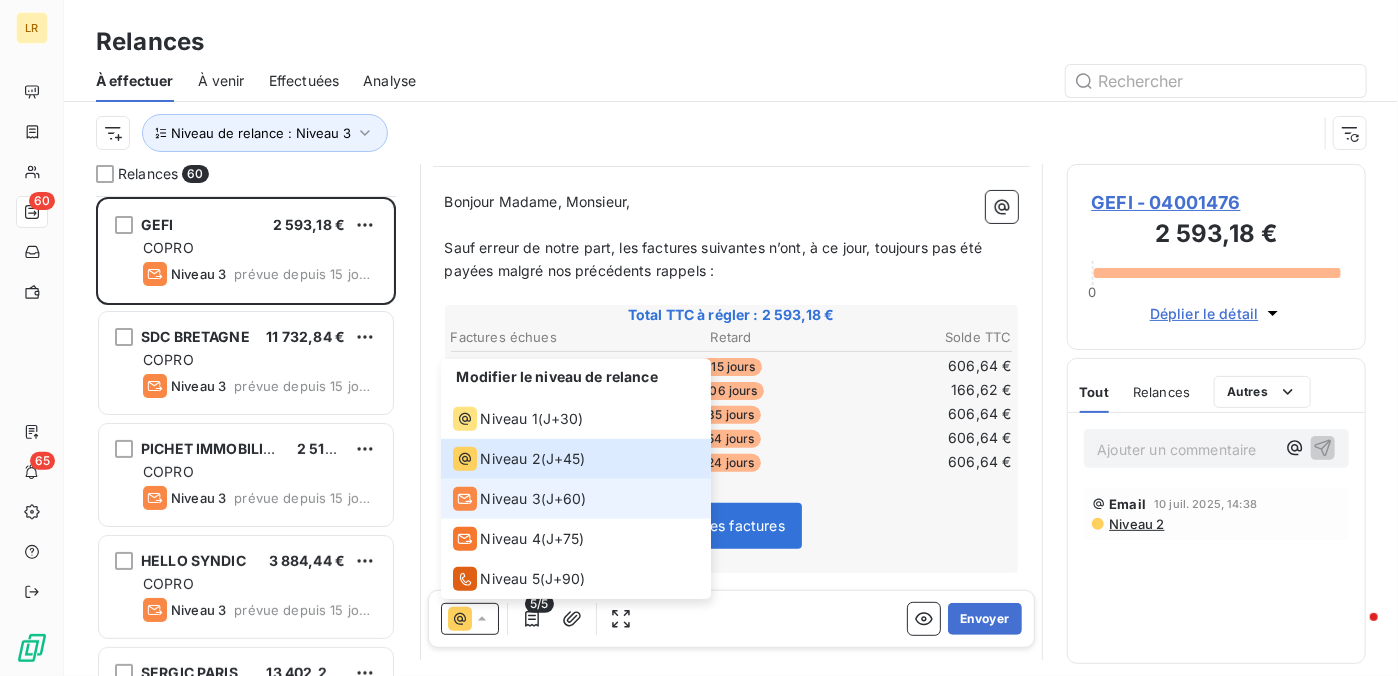 click on "Niveau 3" at bounding box center [511, 499] 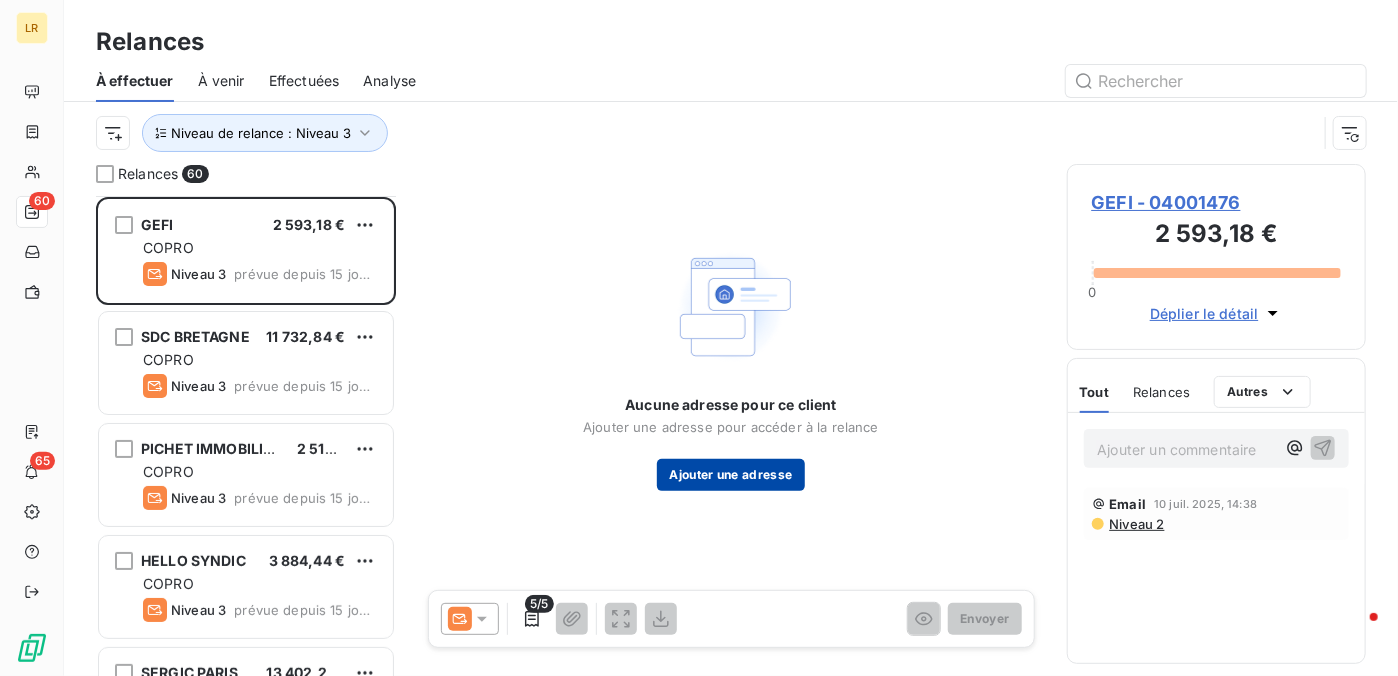 click on "Ajouter une adresse" at bounding box center [730, 475] 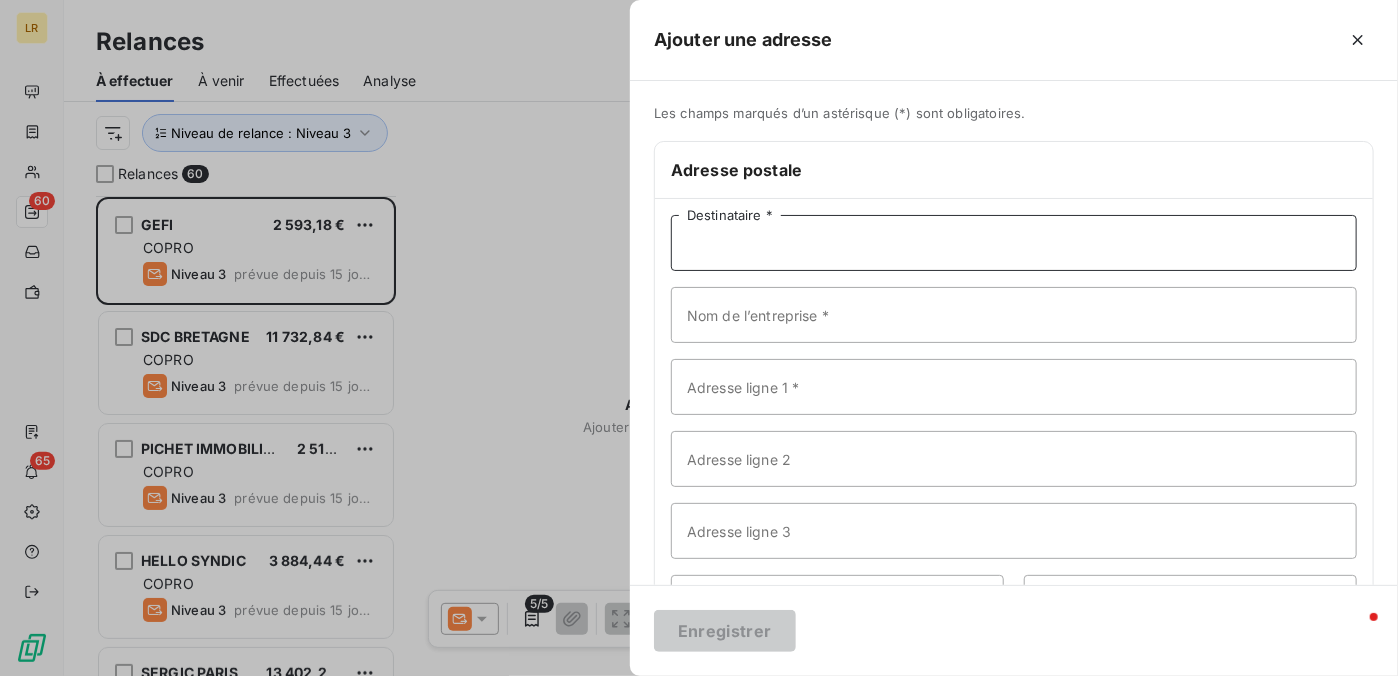 click on "Destinataire *" at bounding box center [1014, 243] 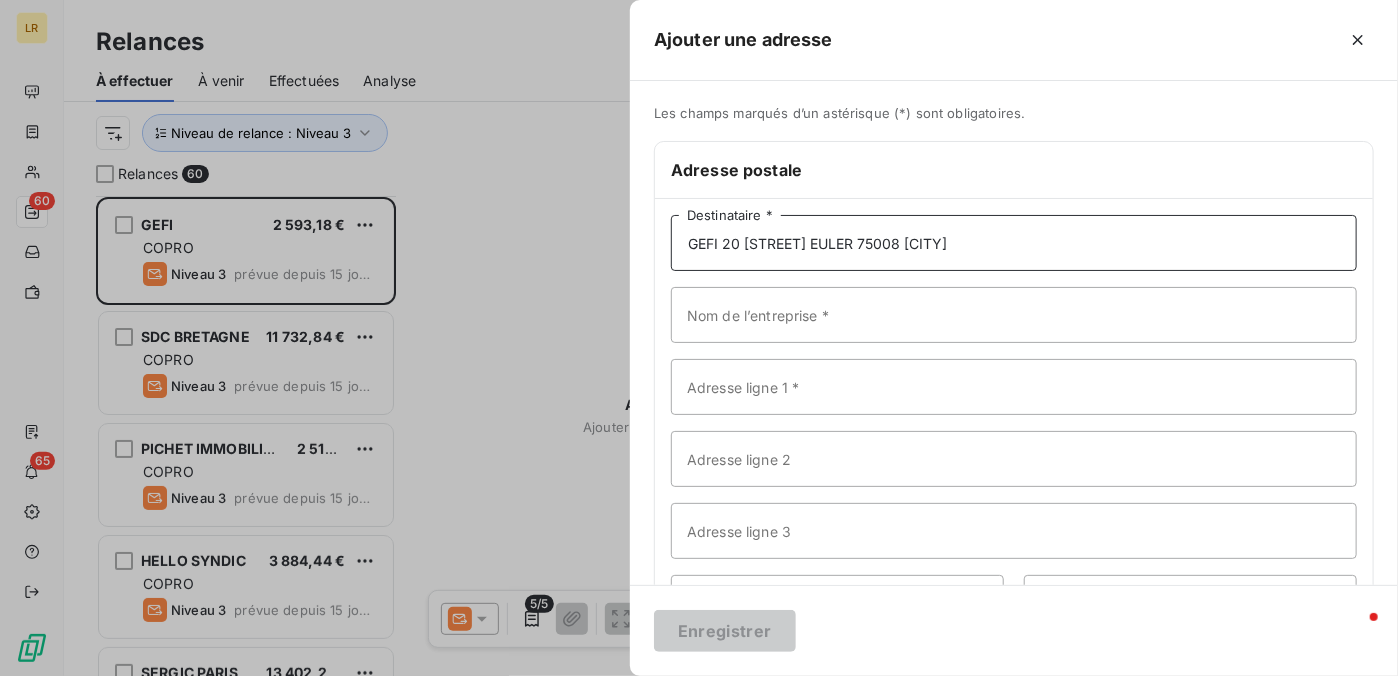 drag, startPoint x: 728, startPoint y: 236, endPoint x: 821, endPoint y: 243, distance: 93.26307 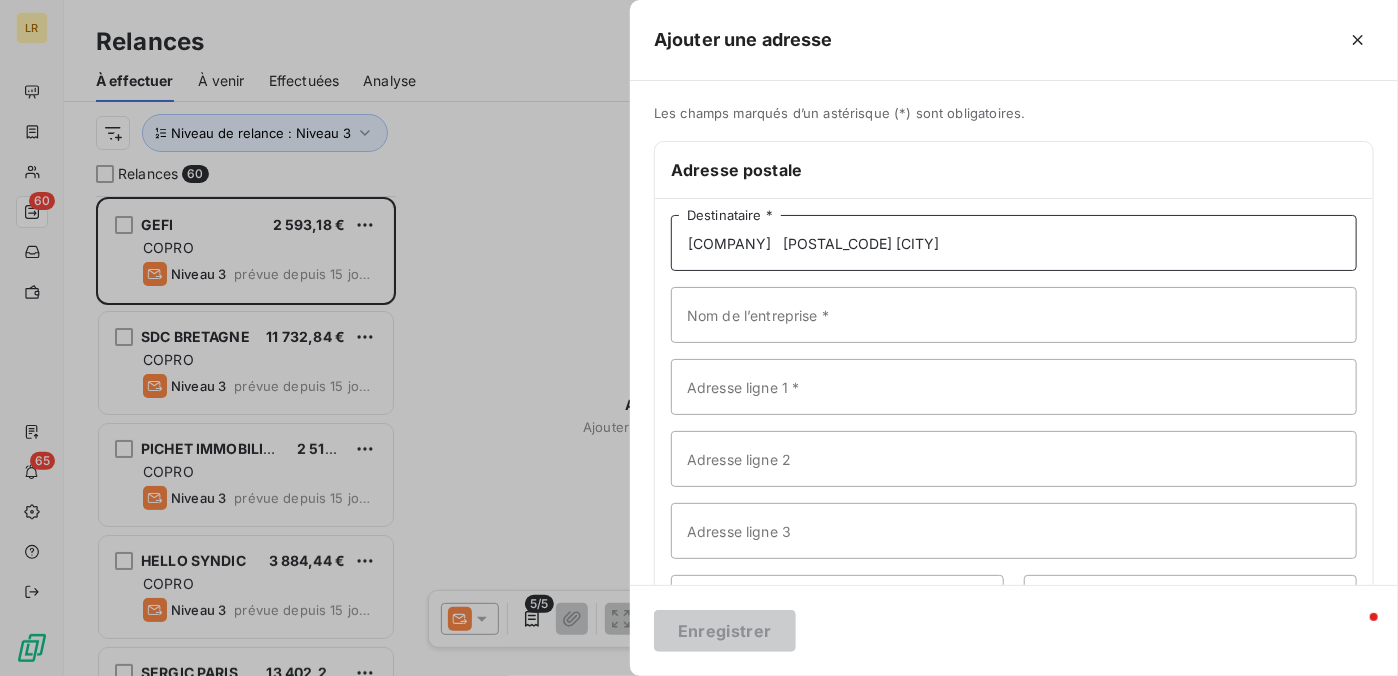 type on "[COMPANY]   [POSTAL_CODE] [CITY]" 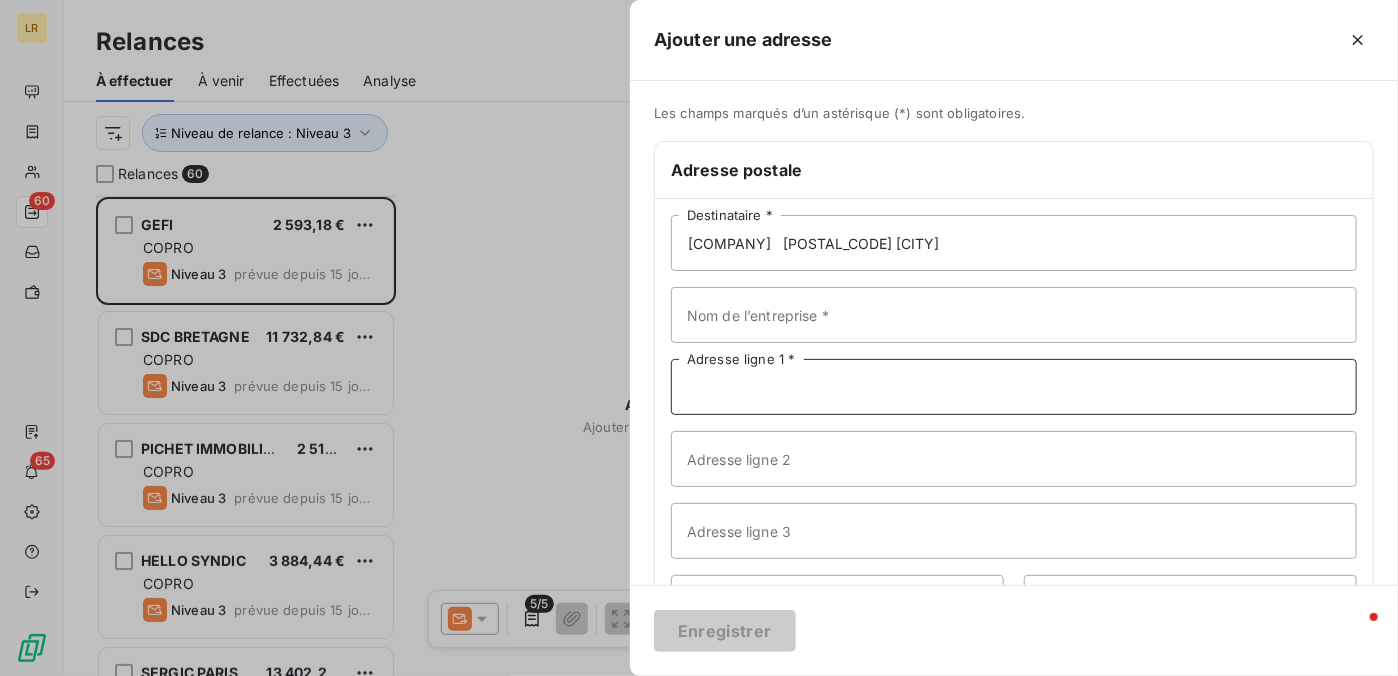 click on "Adresse ligne 1 *" at bounding box center [1014, 387] 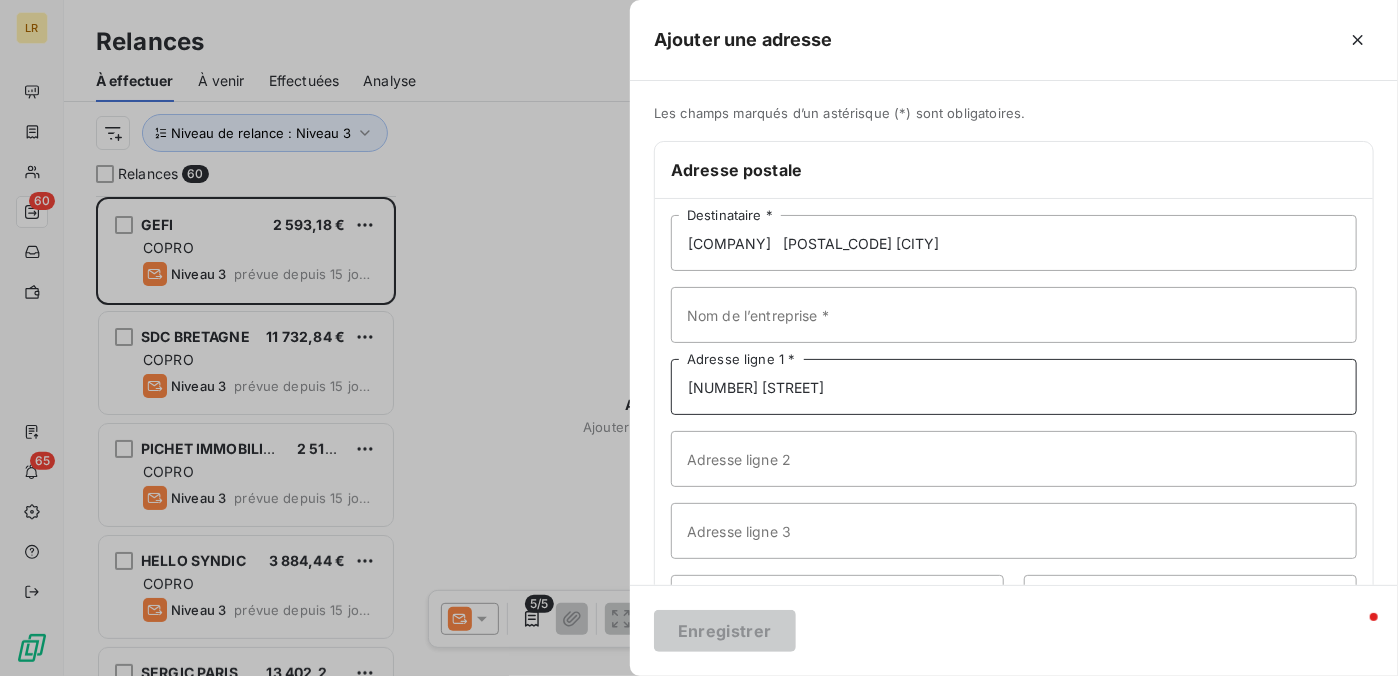type on "[NUMBER] [STREET]" 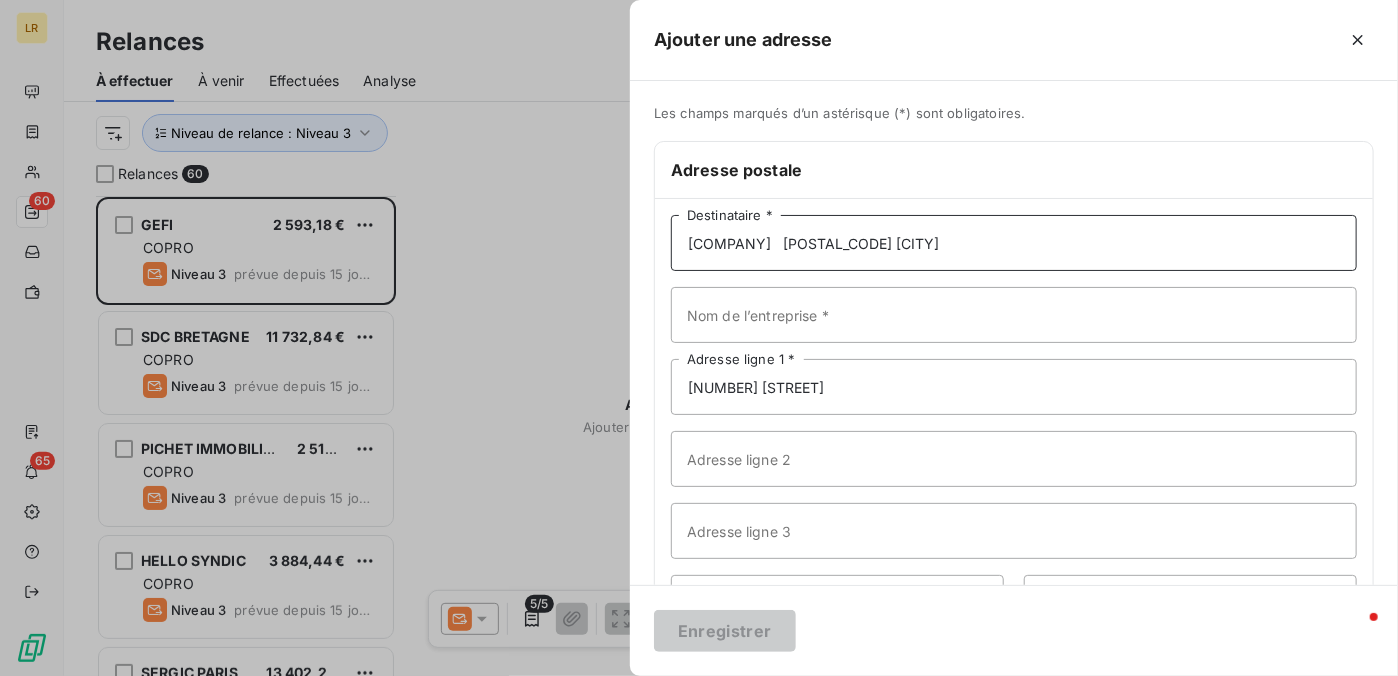 drag, startPoint x: 731, startPoint y: 241, endPoint x: 824, endPoint y: 238, distance: 93.04838 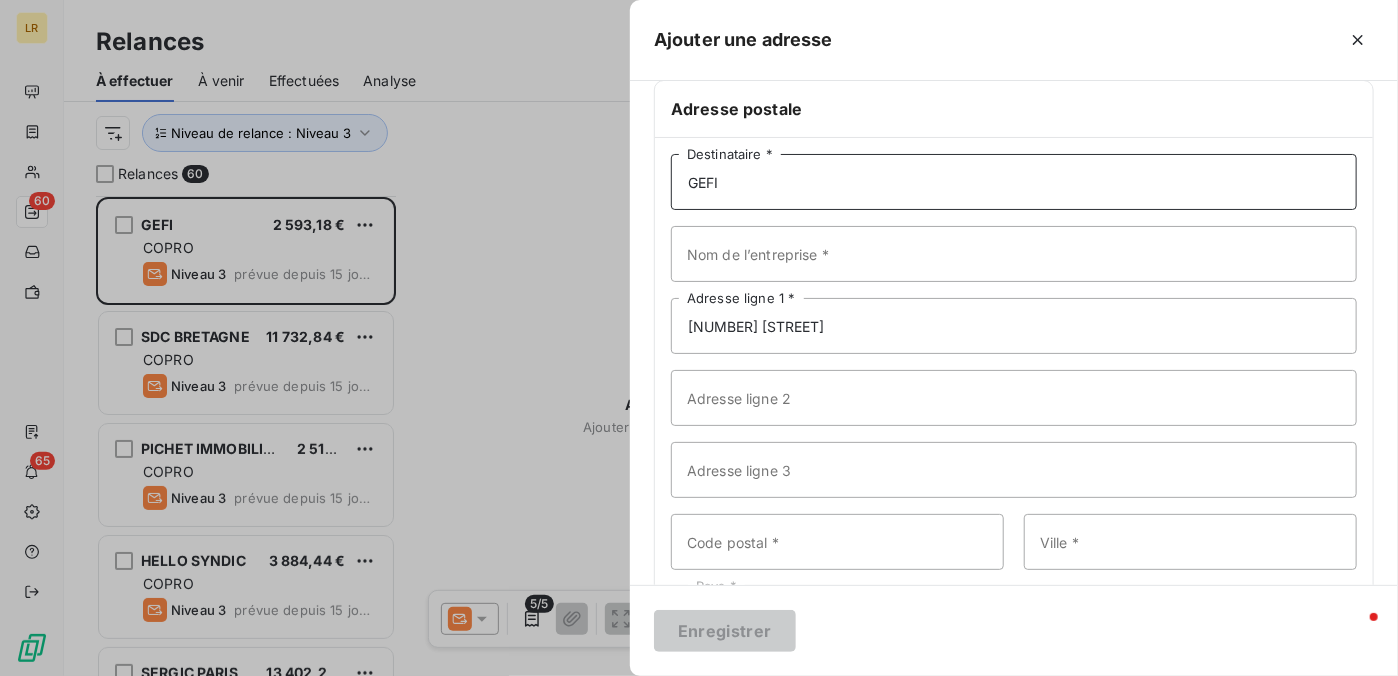 scroll, scrollTop: 157, scrollLeft: 0, axis: vertical 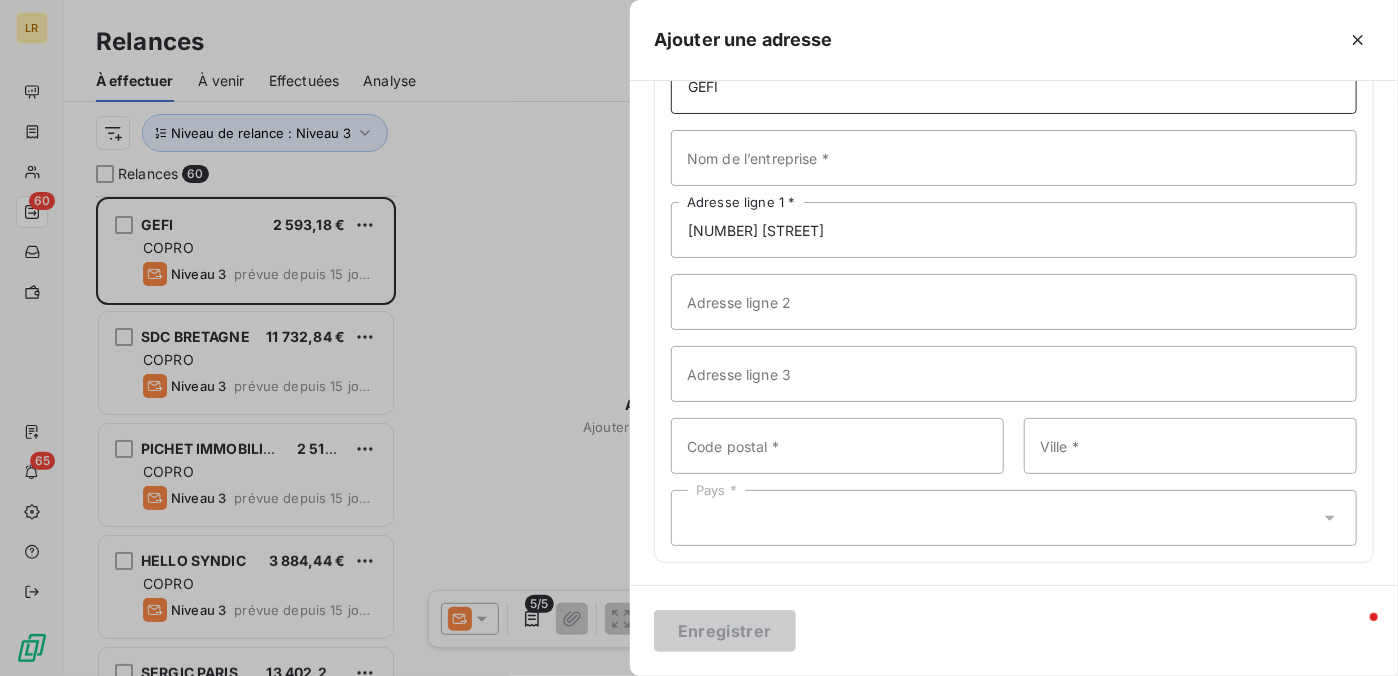 type on "GEFI" 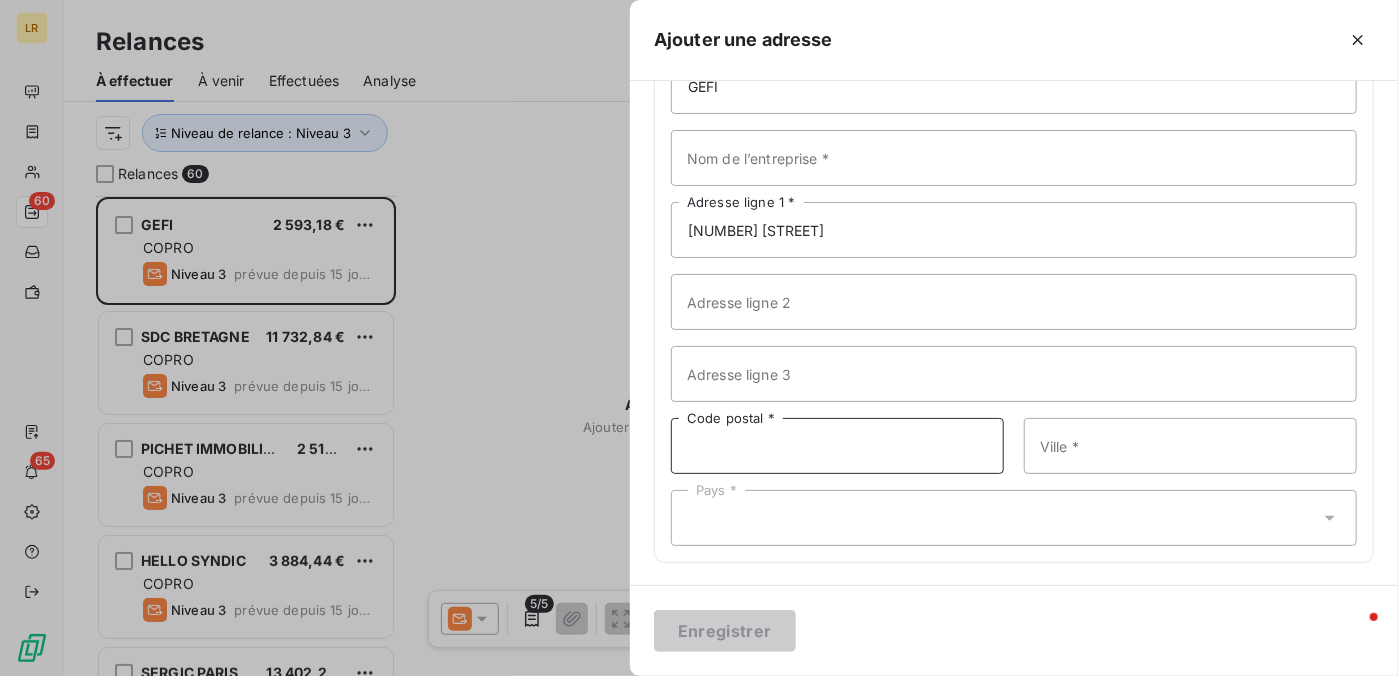 click on "Code postal *" at bounding box center (837, 446) 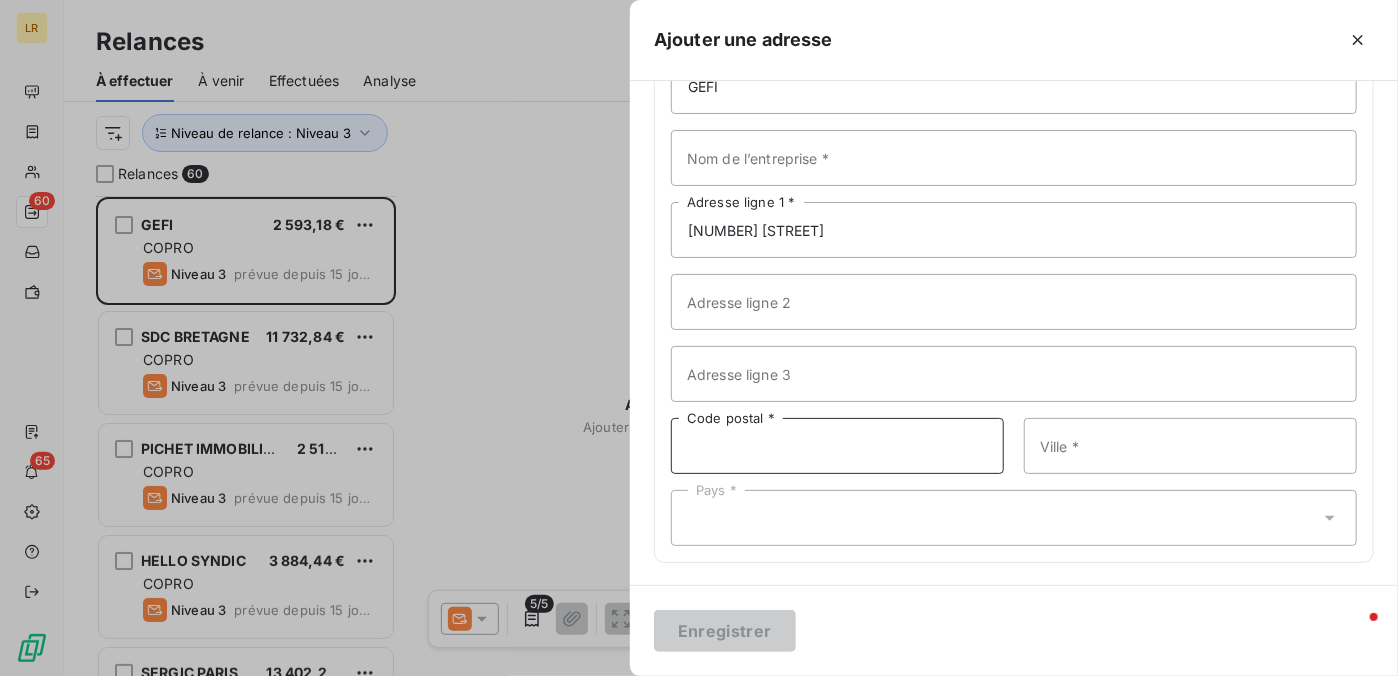 paste on "75008 PARIS" 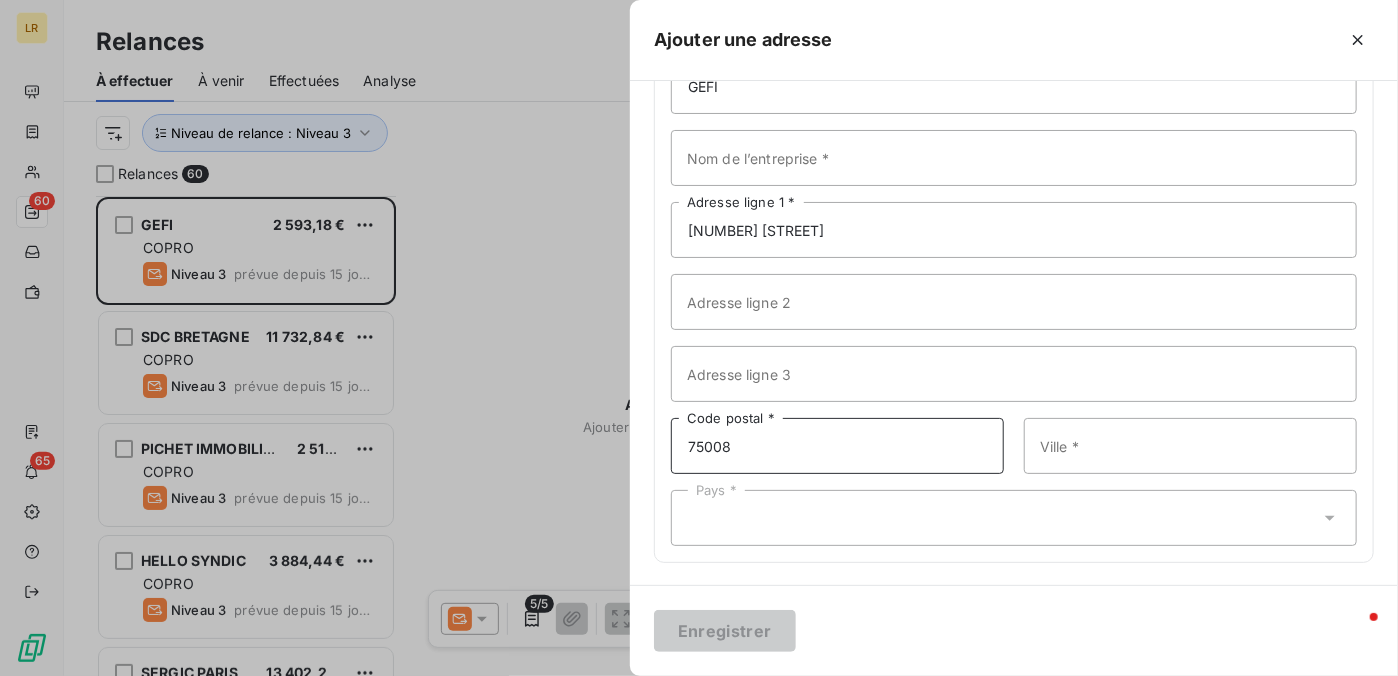 type on "75008" 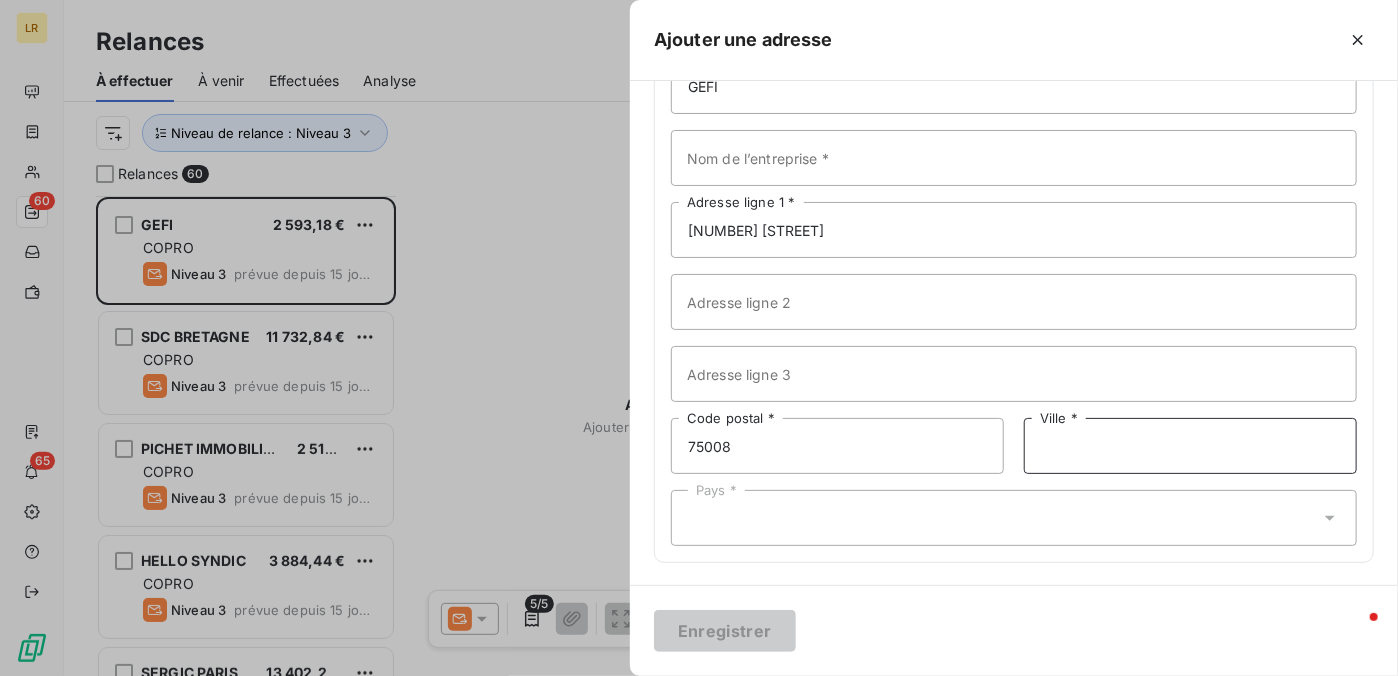 click on "Ville *" at bounding box center (1190, 446) 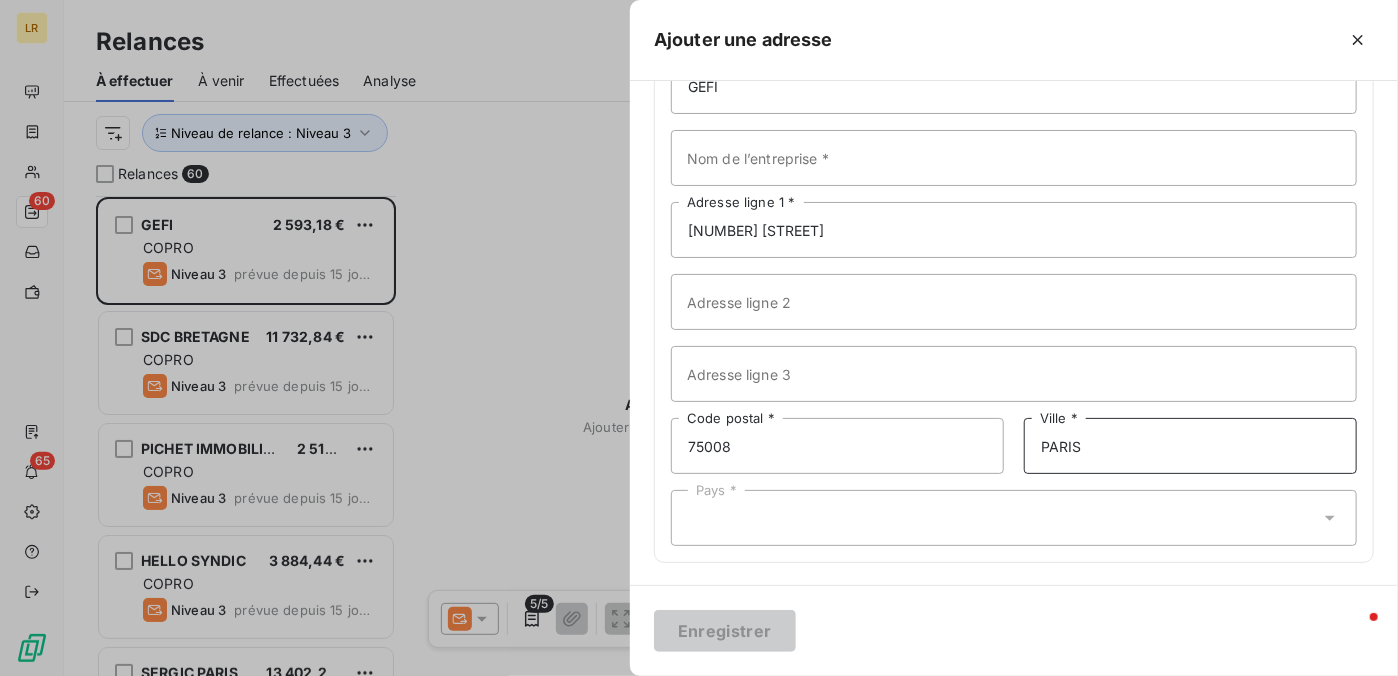type on "PARIS" 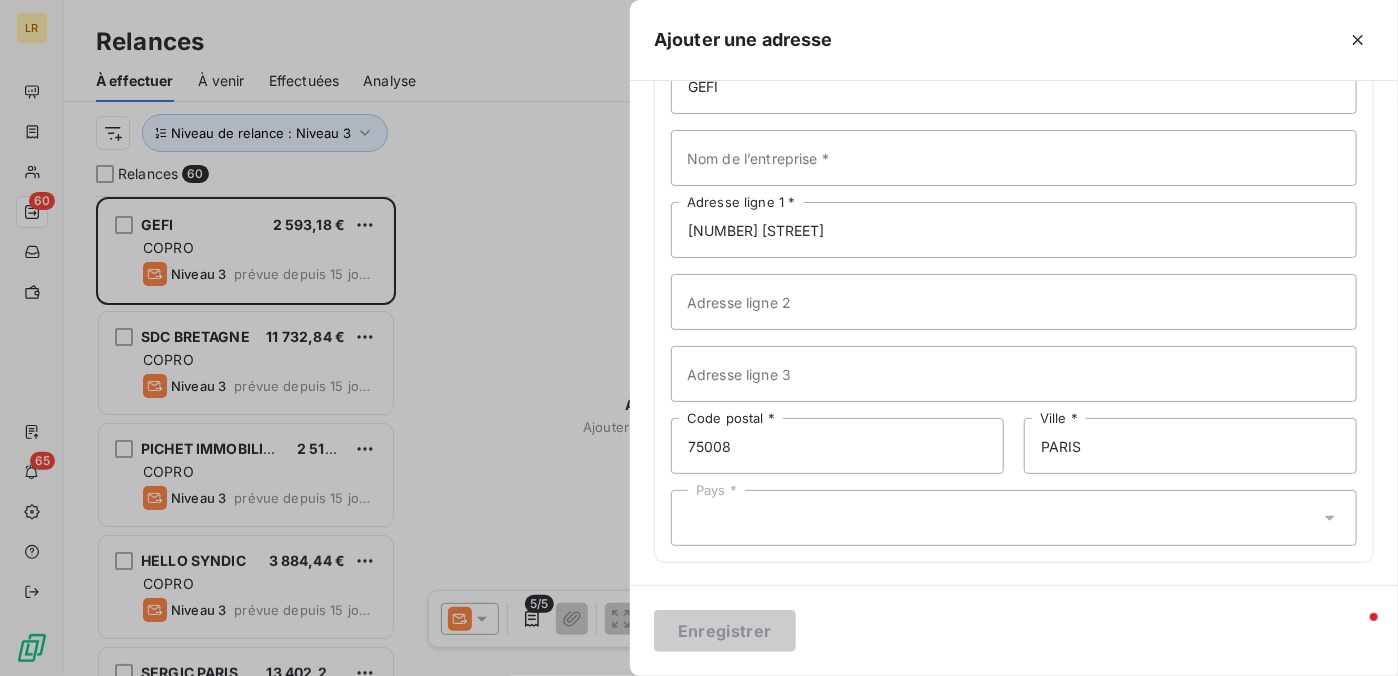 click on "Pays *" at bounding box center [1014, 518] 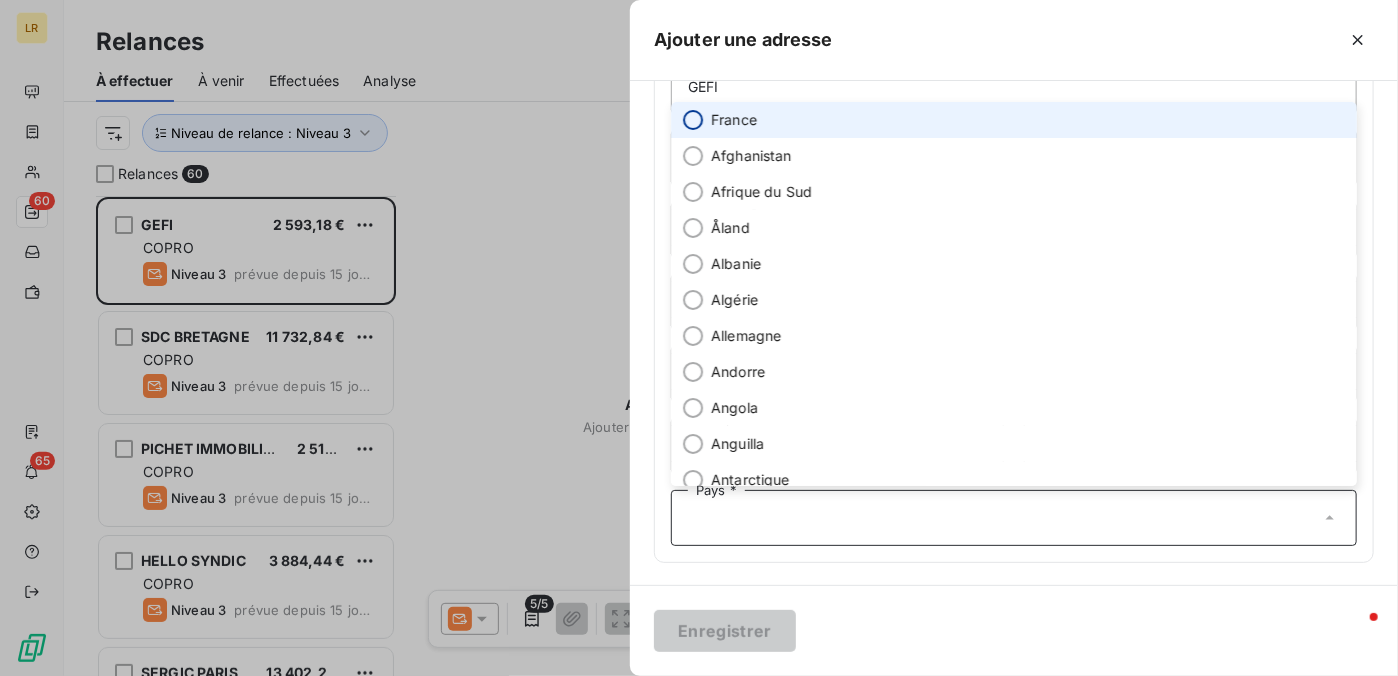 click at bounding box center (693, 120) 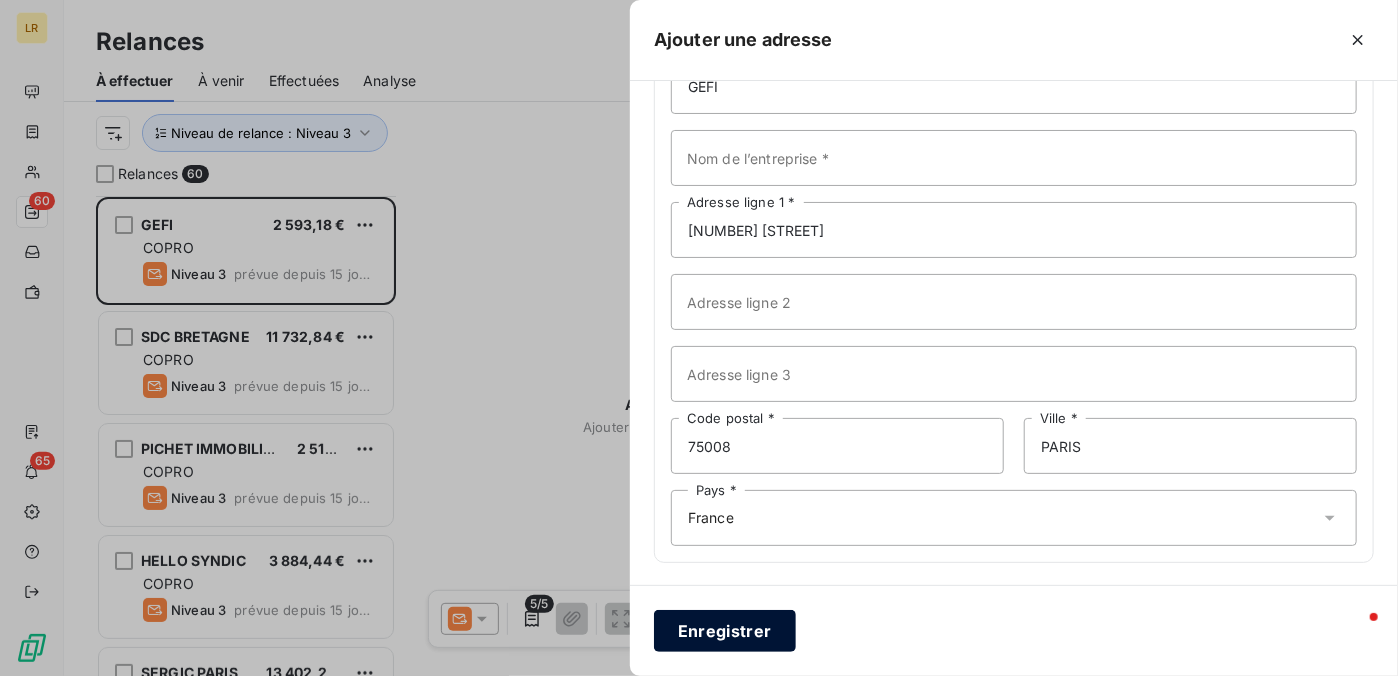 click on "Enregistrer" at bounding box center [725, 631] 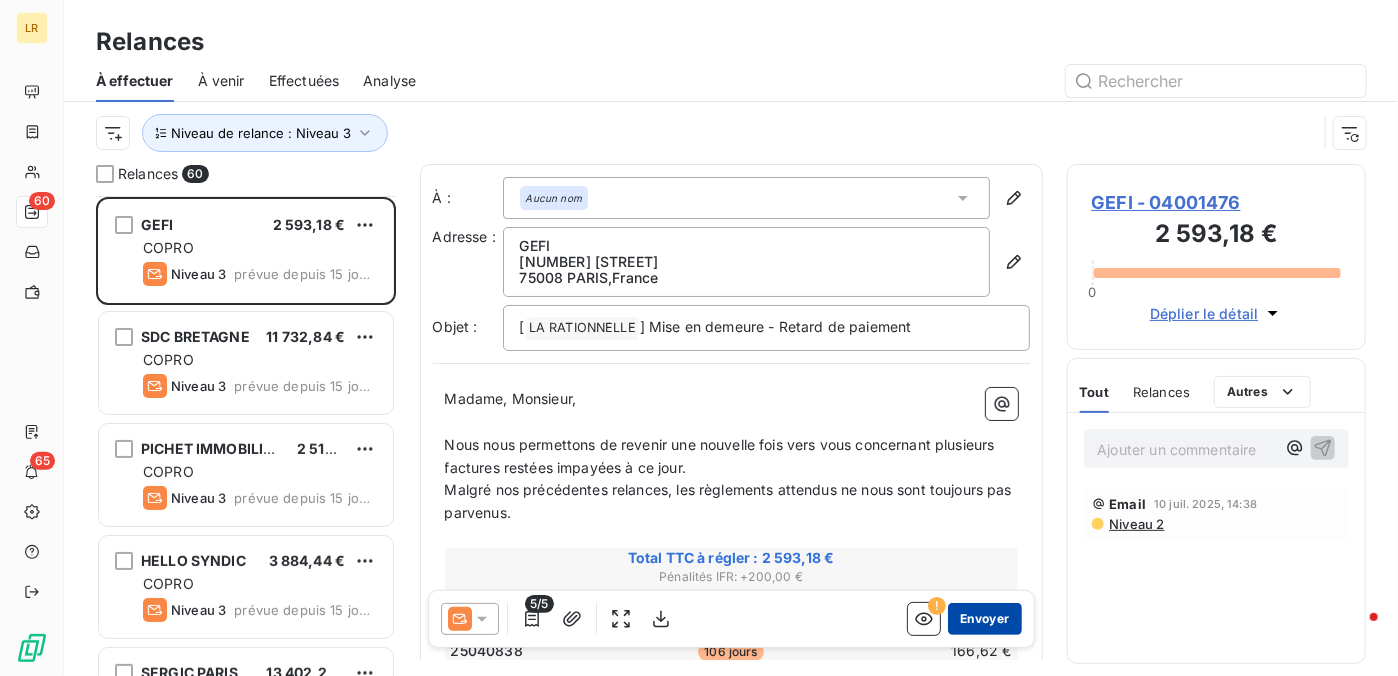 click on "Envoyer" at bounding box center [984, 619] 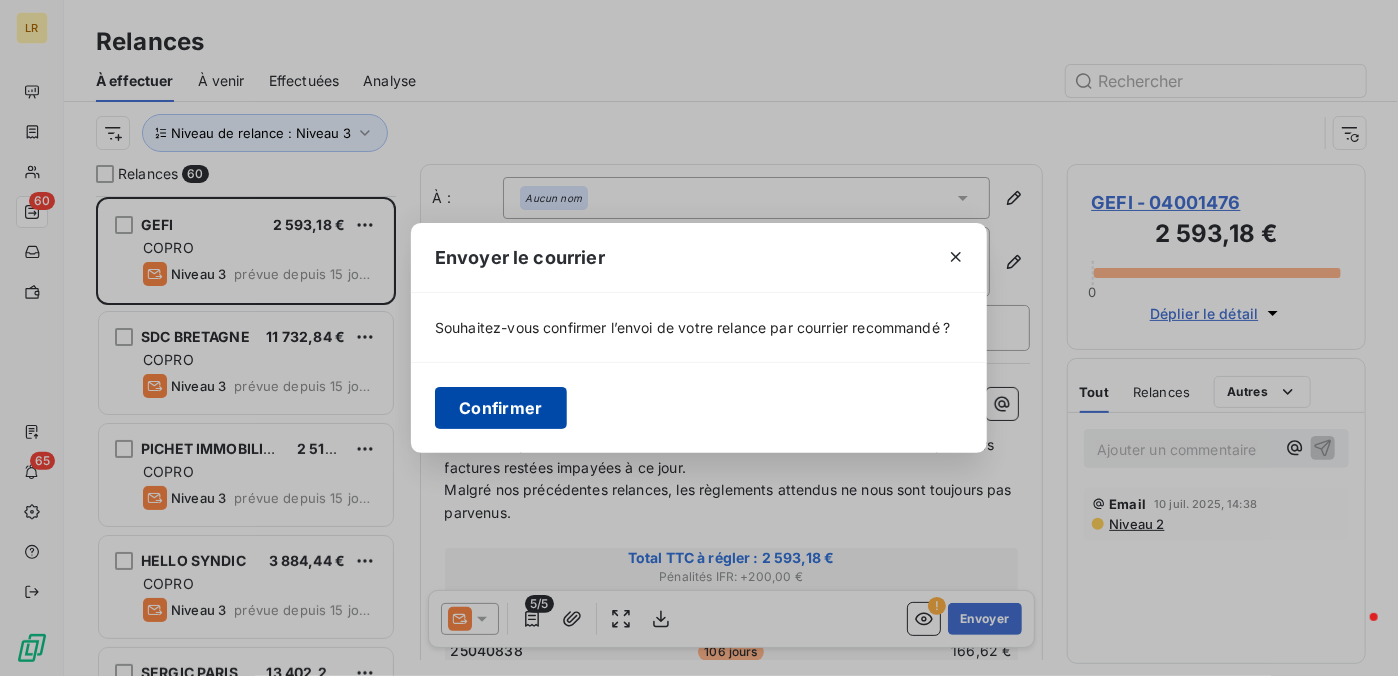 click on "Confirmer" at bounding box center (501, 408) 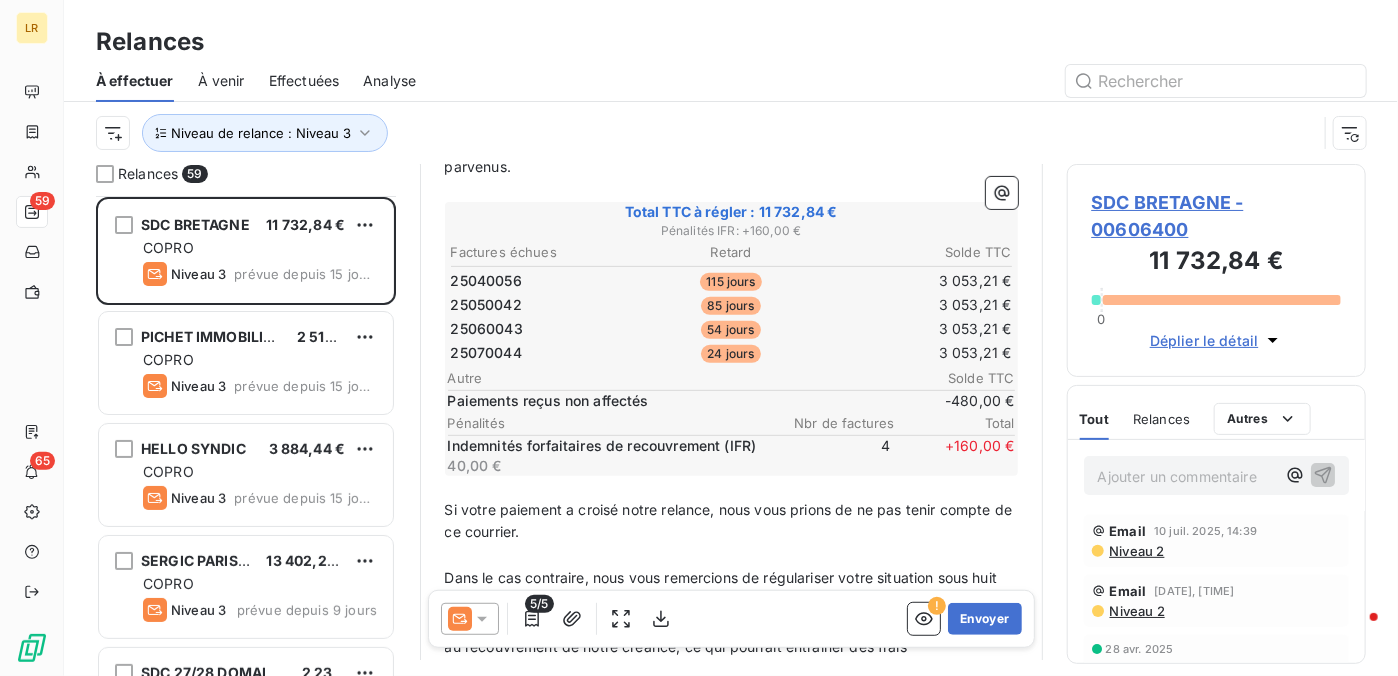 scroll, scrollTop: 400, scrollLeft: 0, axis: vertical 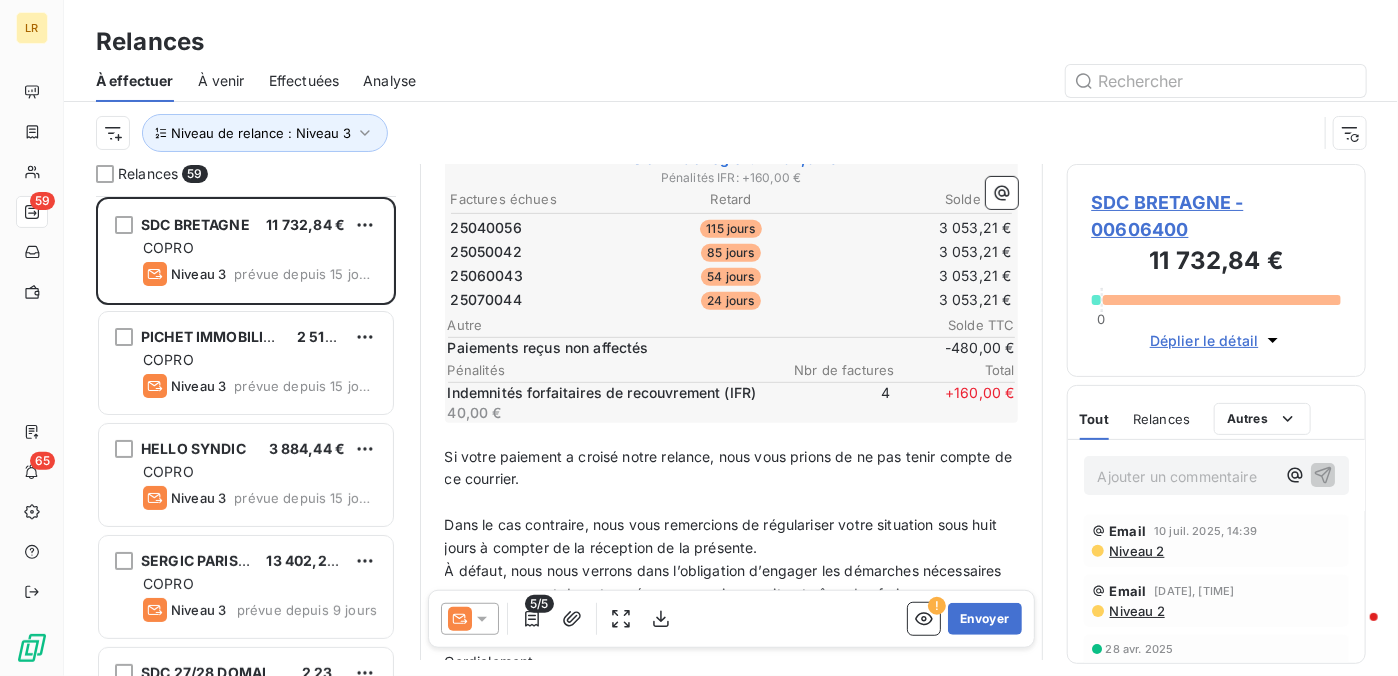 click 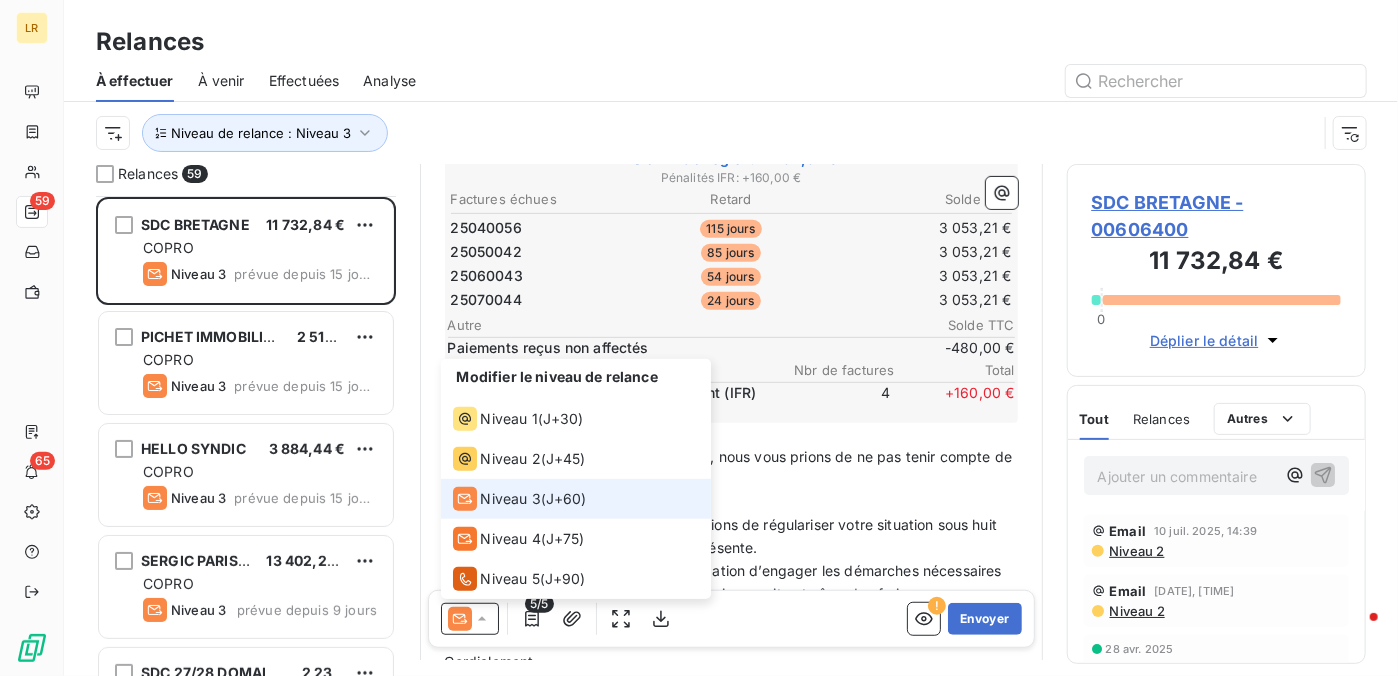 click on "Niveau 3" at bounding box center (511, 499) 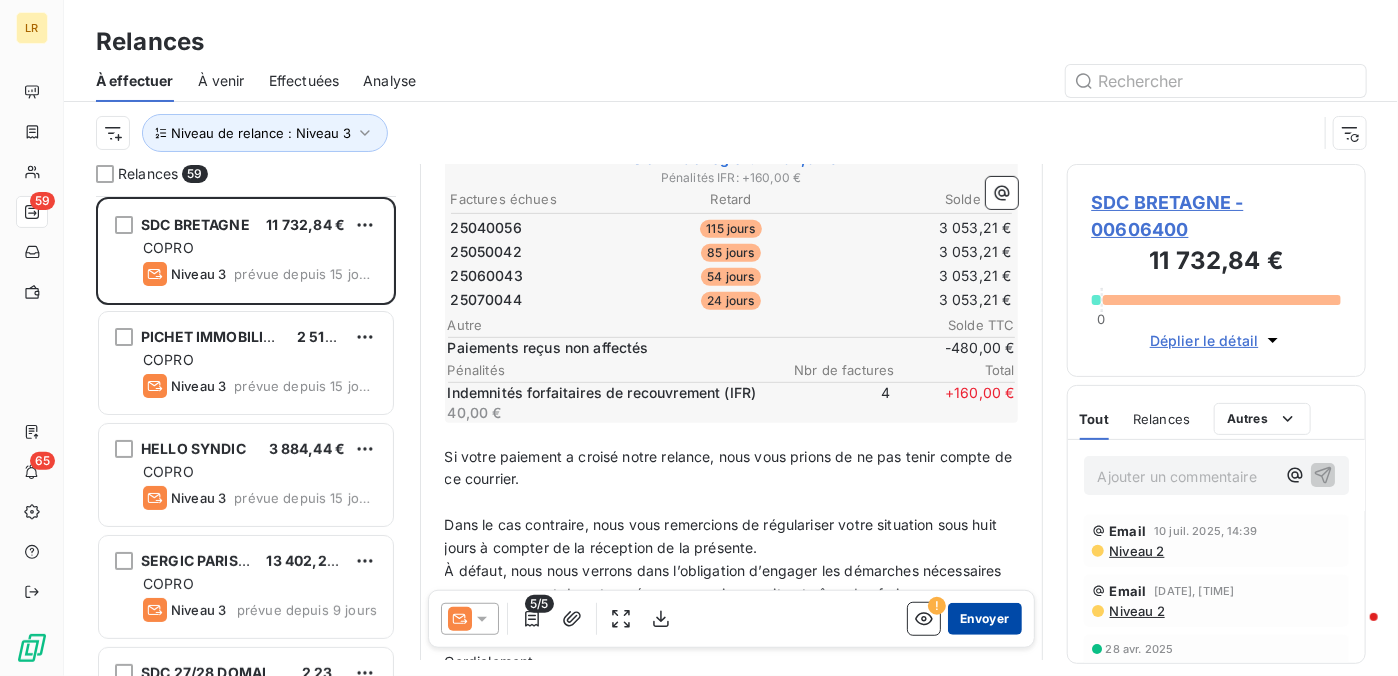 click on "Envoyer" at bounding box center (984, 619) 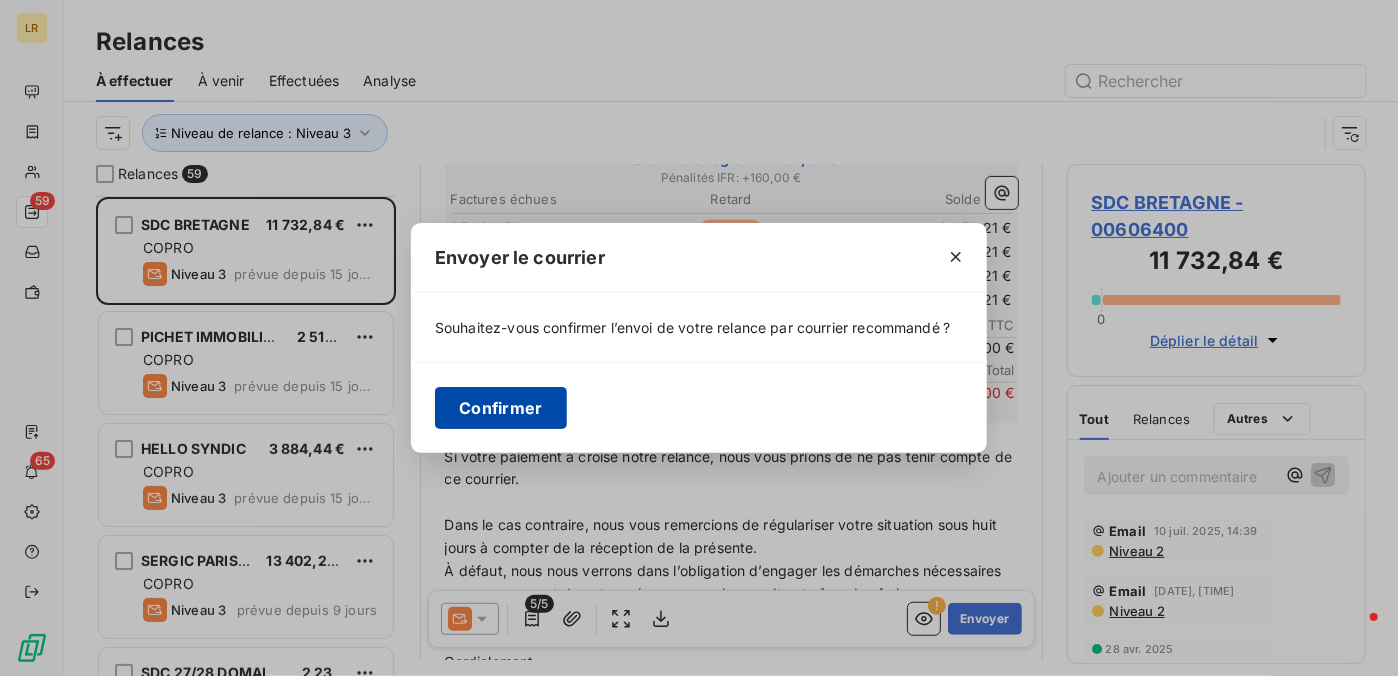click on "Confirmer" at bounding box center [501, 408] 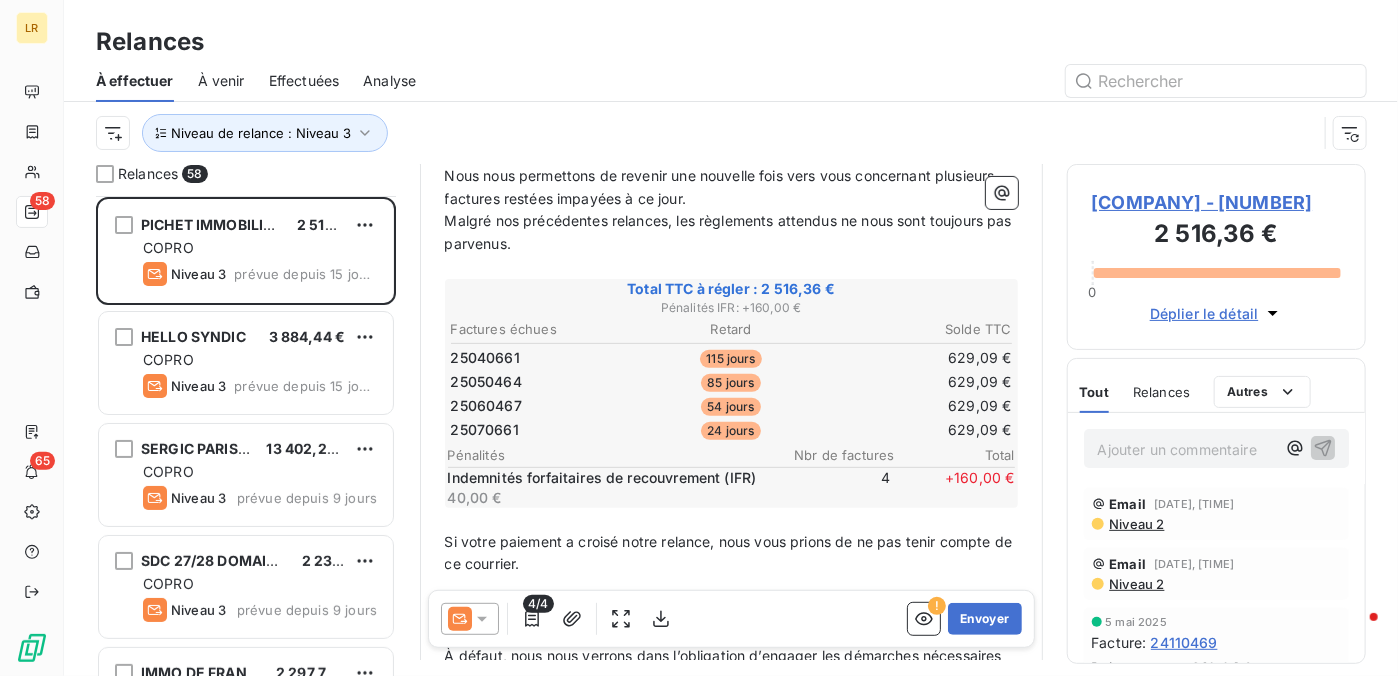 scroll, scrollTop: 300, scrollLeft: 0, axis: vertical 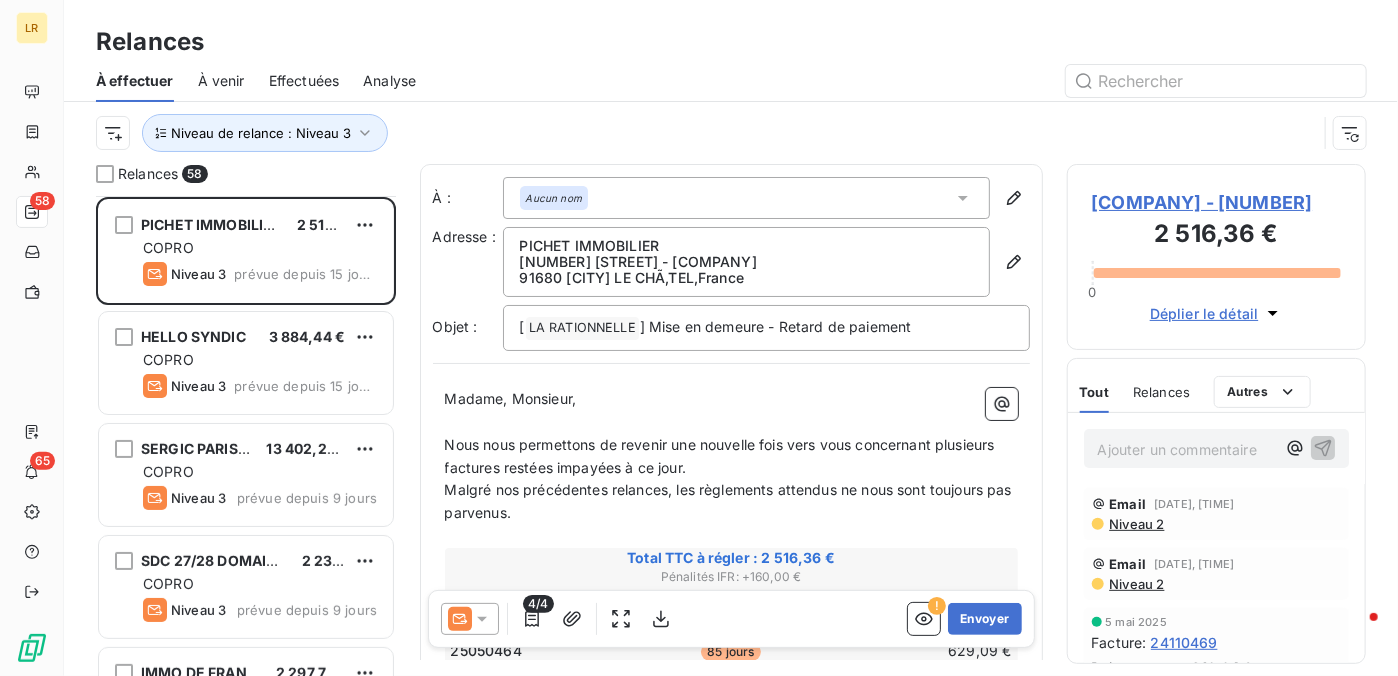 click on "Niveau 2" at bounding box center (1136, 524) 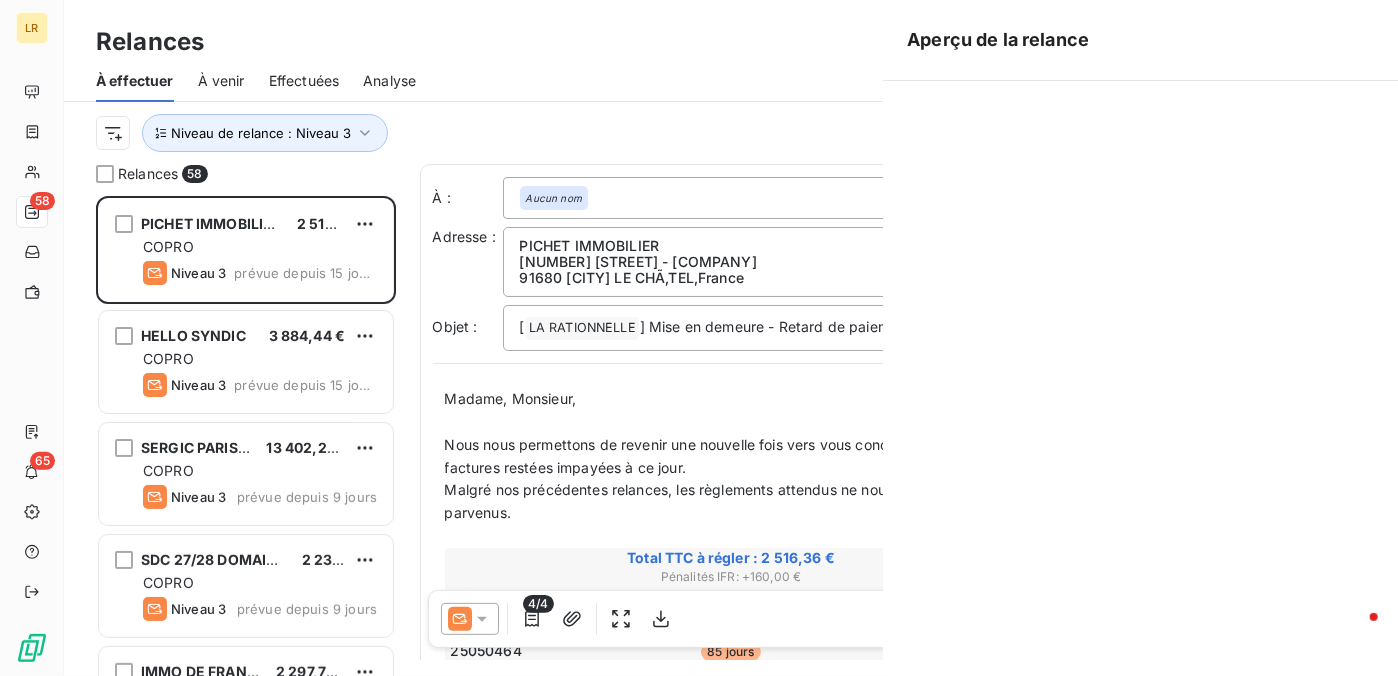 scroll, scrollTop: 0, scrollLeft: 0, axis: both 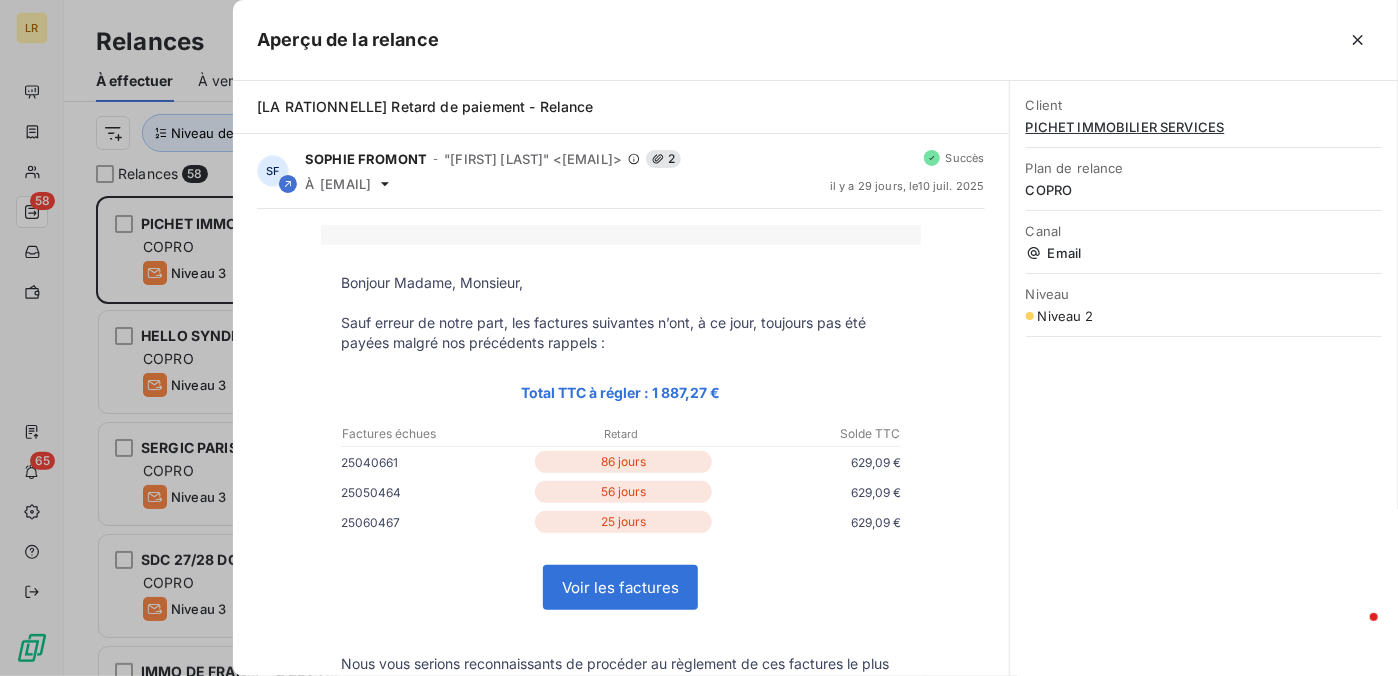 click at bounding box center [699, 338] 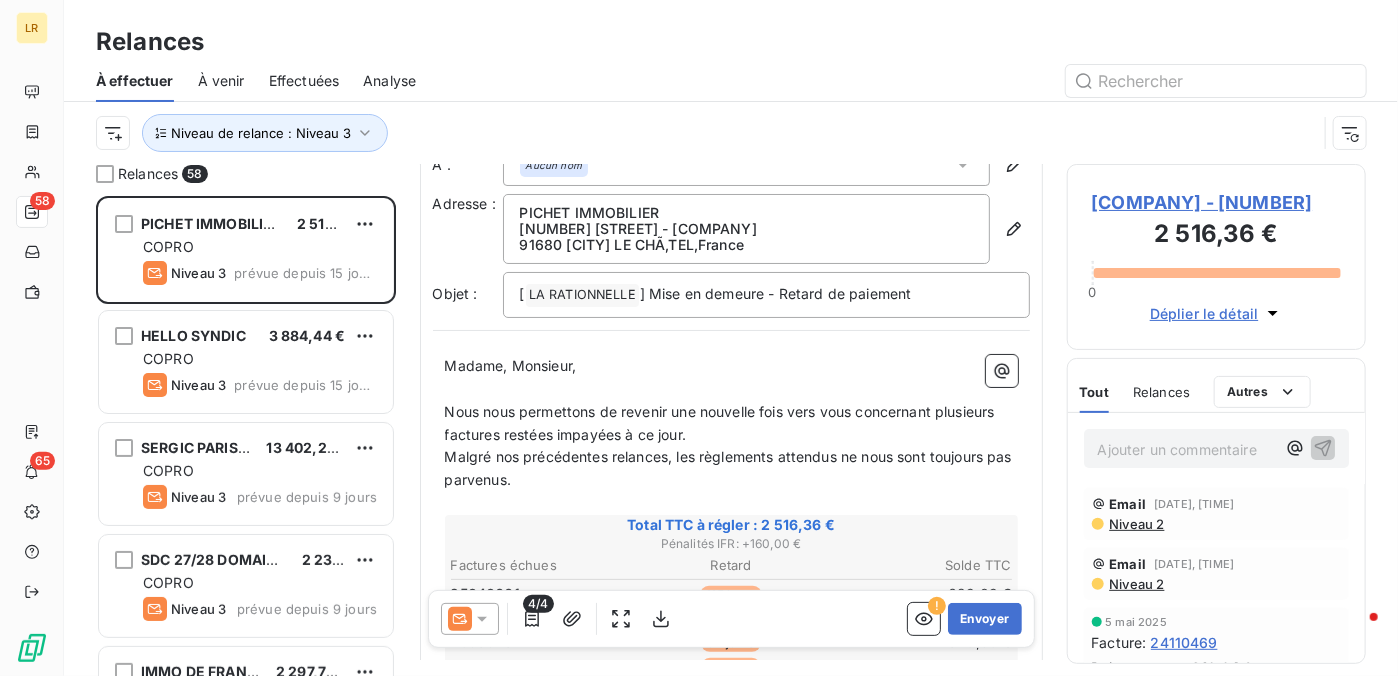 scroll, scrollTop: 0, scrollLeft: 0, axis: both 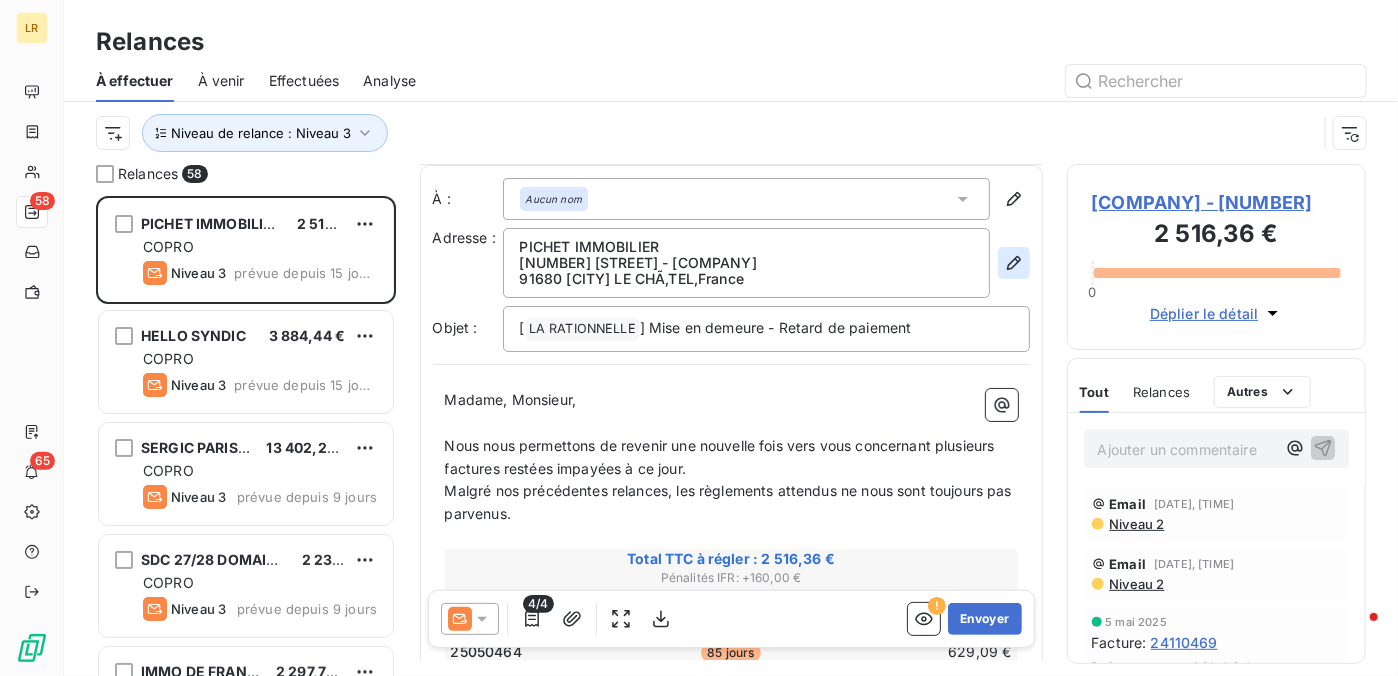 click 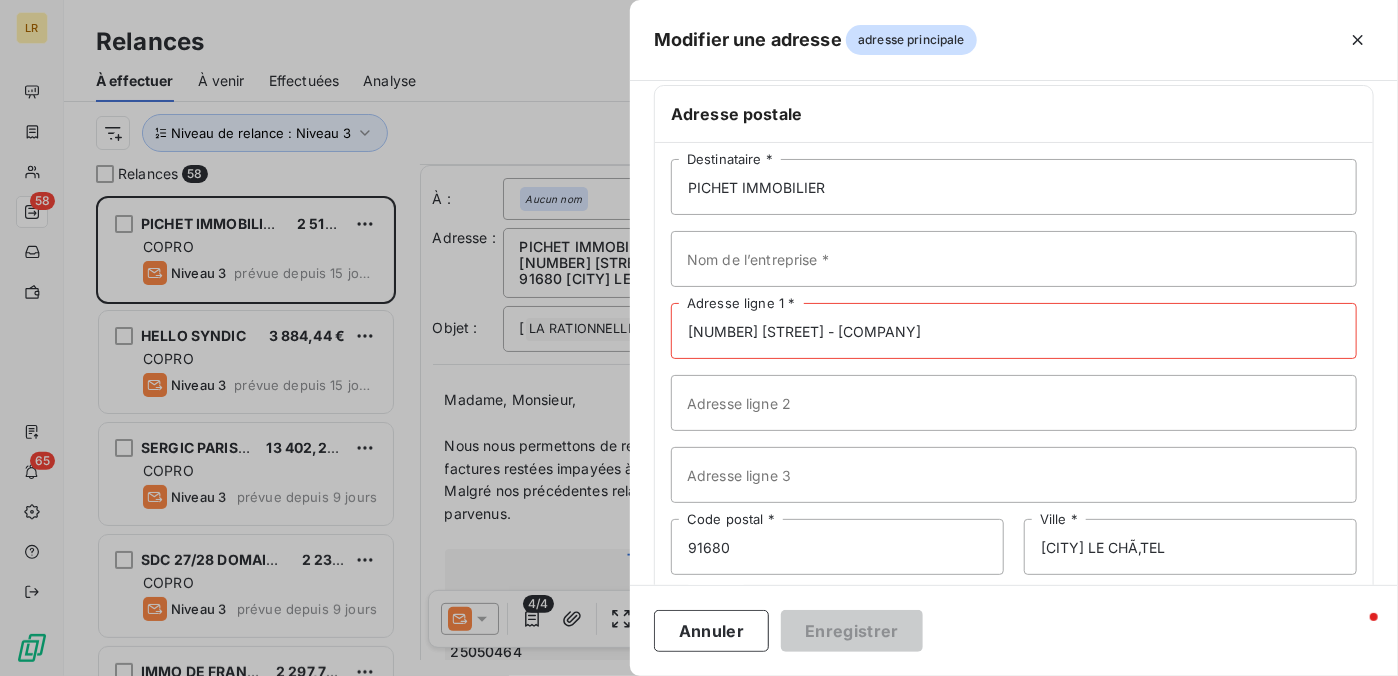 scroll, scrollTop: 157, scrollLeft: 0, axis: vertical 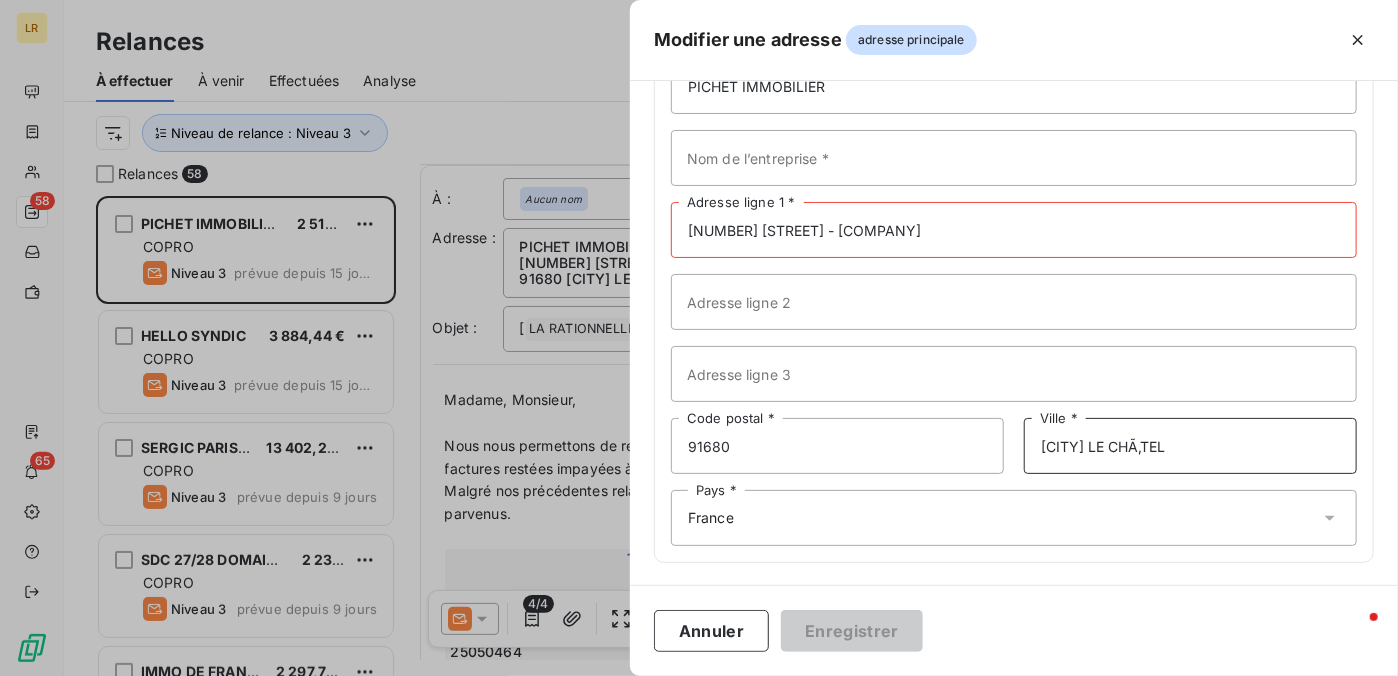 click on "[CITY] LE CHÃ‚TEL" at bounding box center (1190, 446) 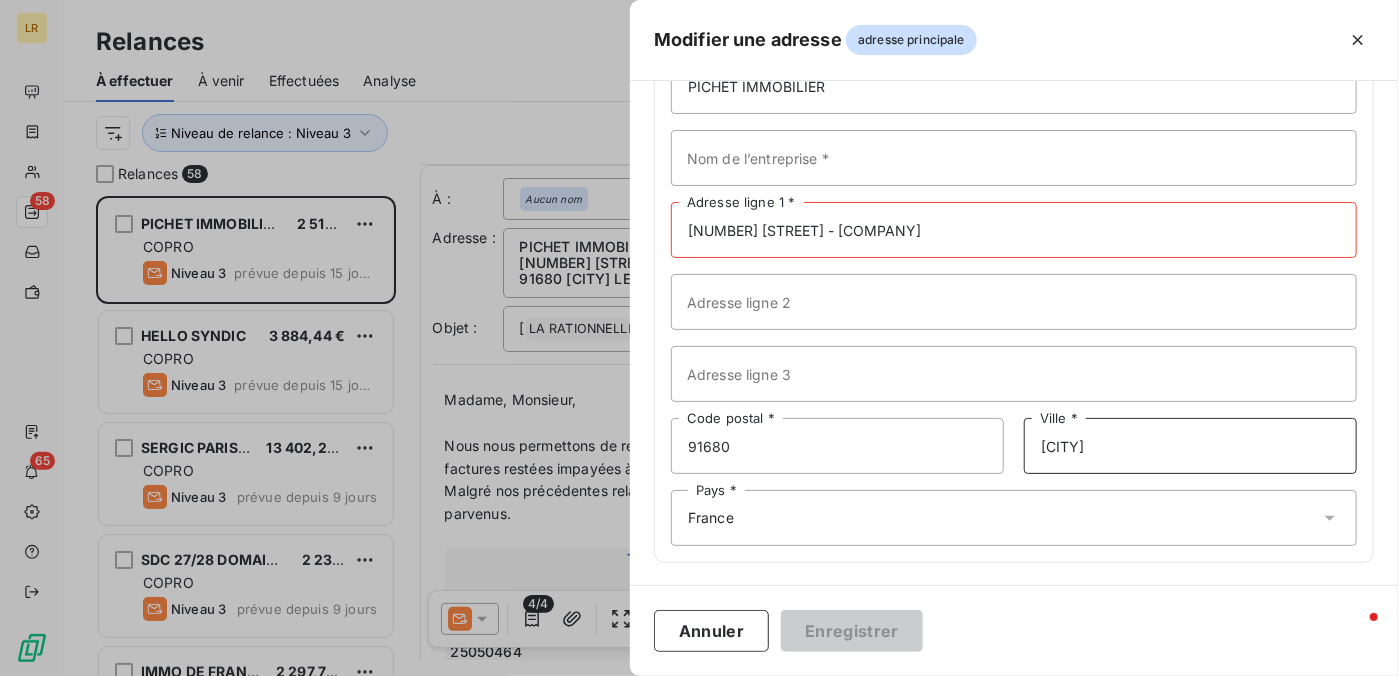 click on "[CITY]" at bounding box center (1190, 446) 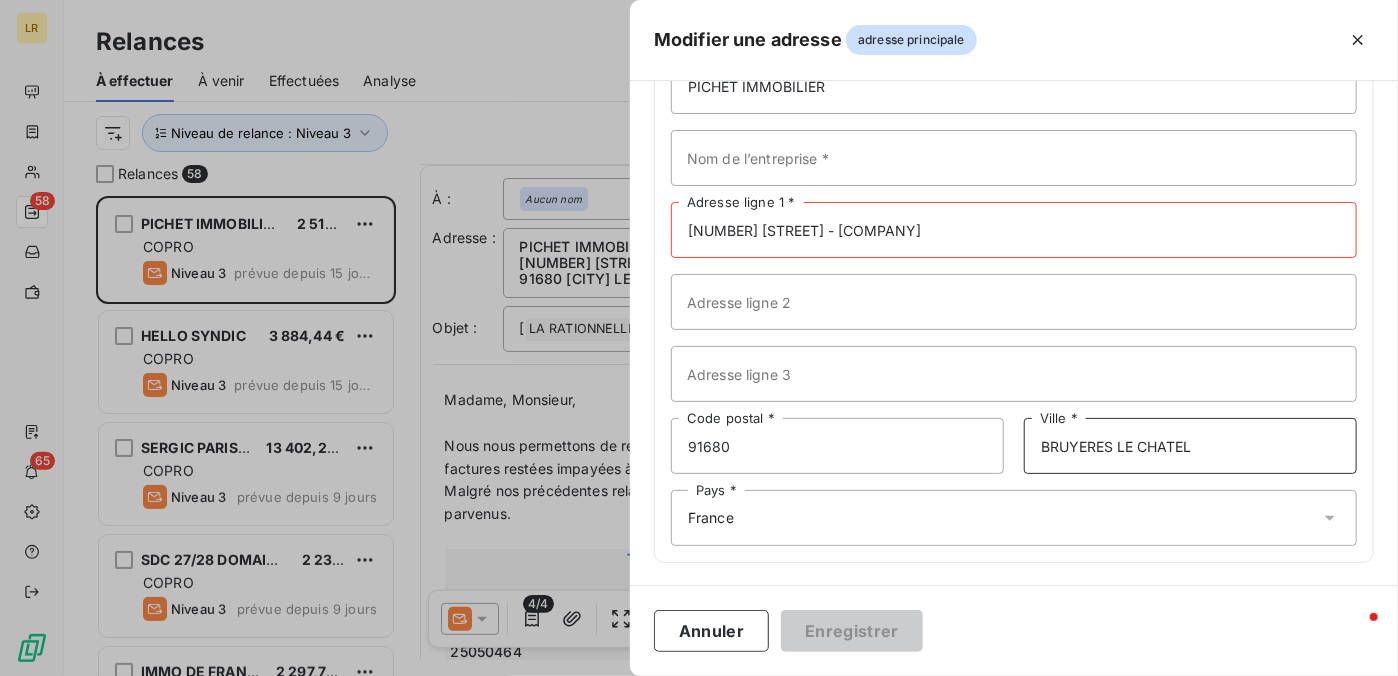 type on "BRUYERES LE CHATEL" 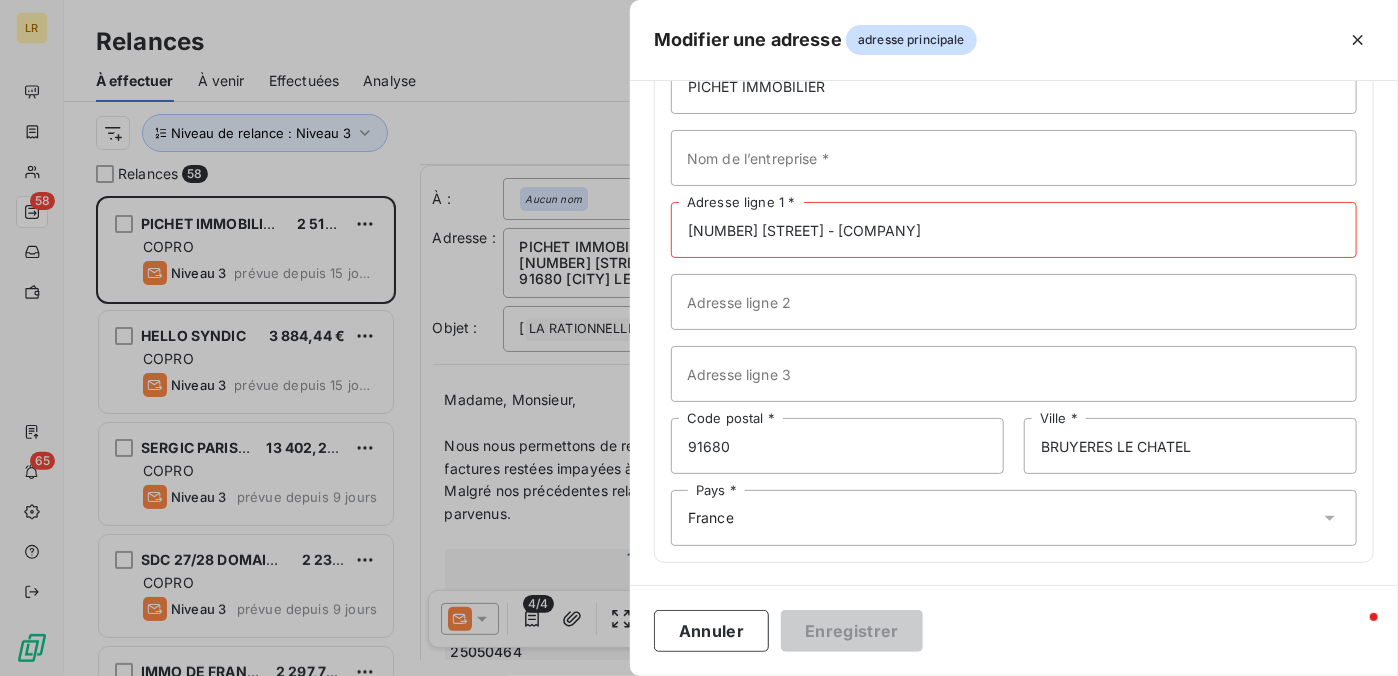 click on "Pays * France" at bounding box center (1014, 518) 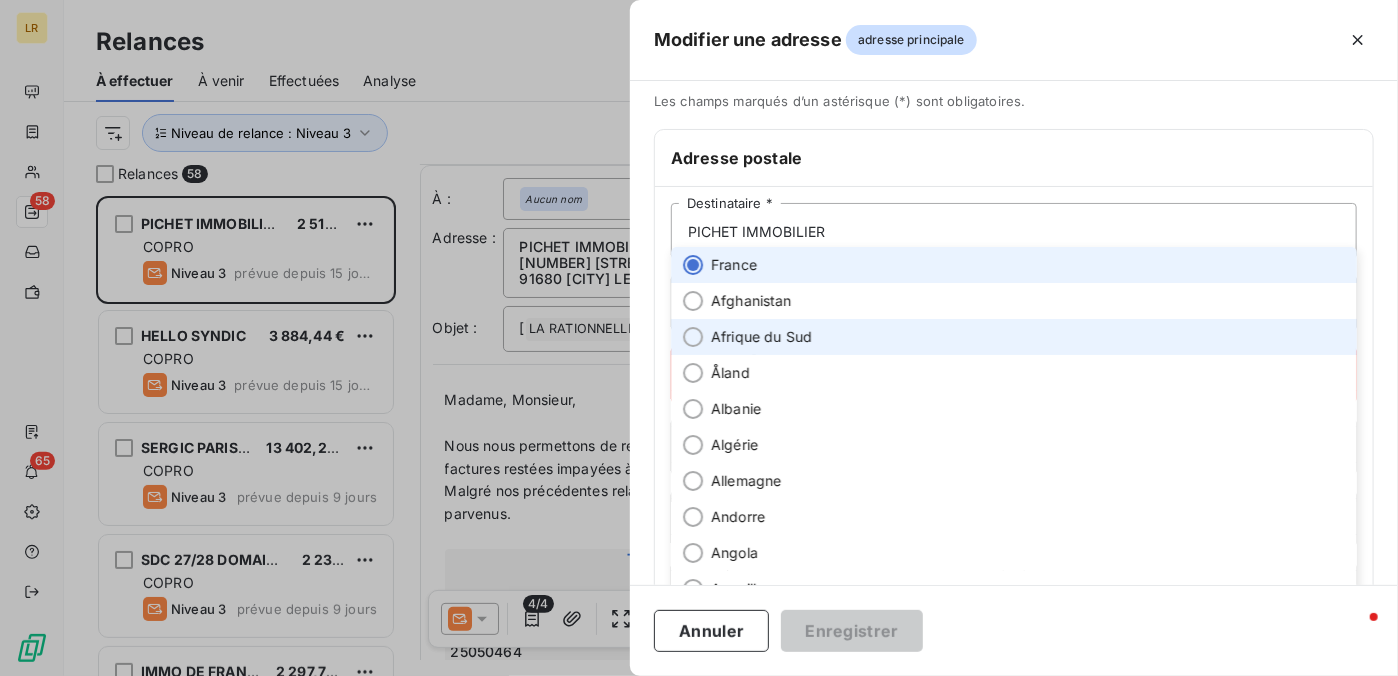 scroll, scrollTop: 0, scrollLeft: 0, axis: both 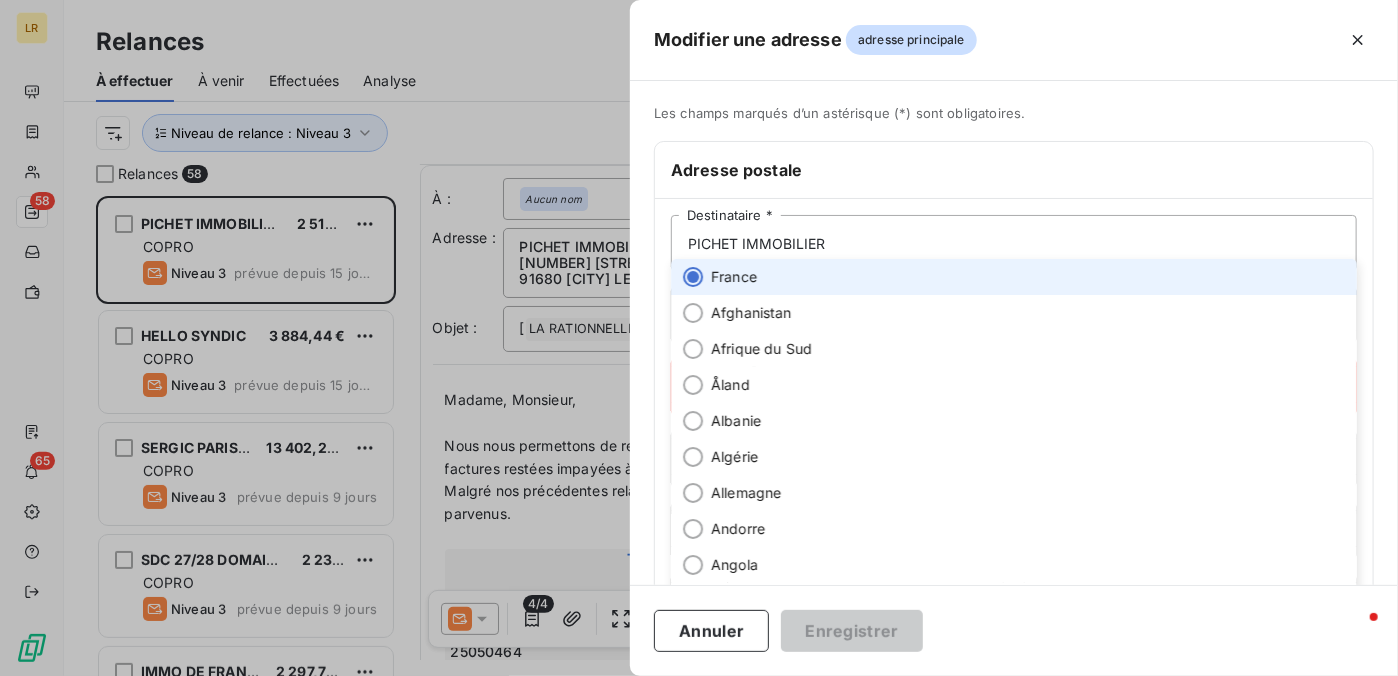 click at bounding box center [693, 277] 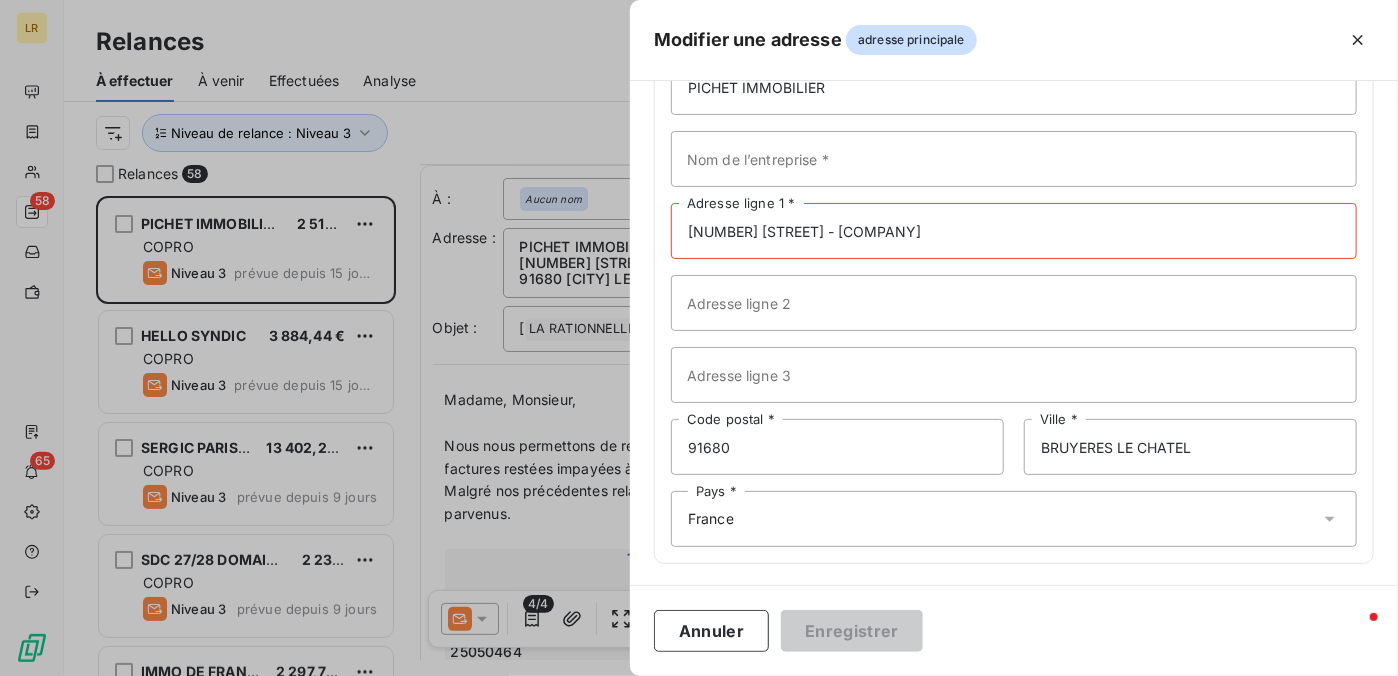 scroll, scrollTop: 157, scrollLeft: 0, axis: vertical 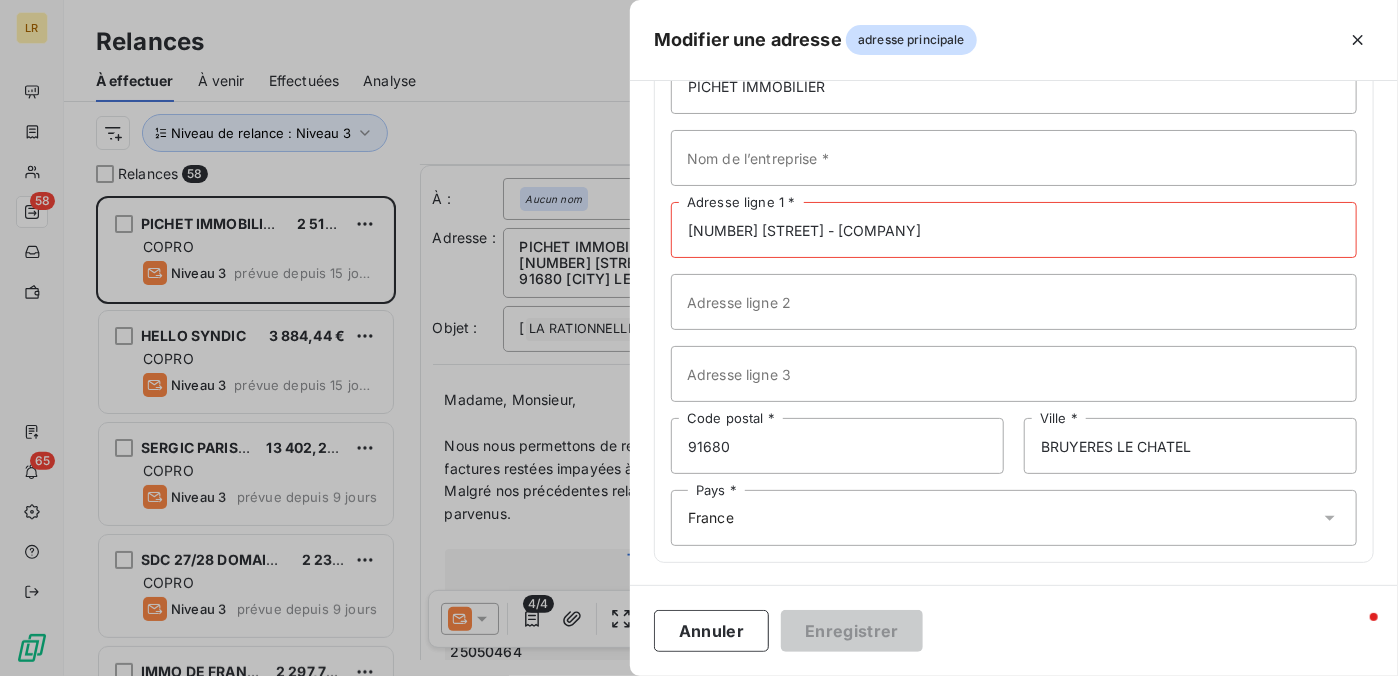 click on "Pays * France" at bounding box center (1014, 518) 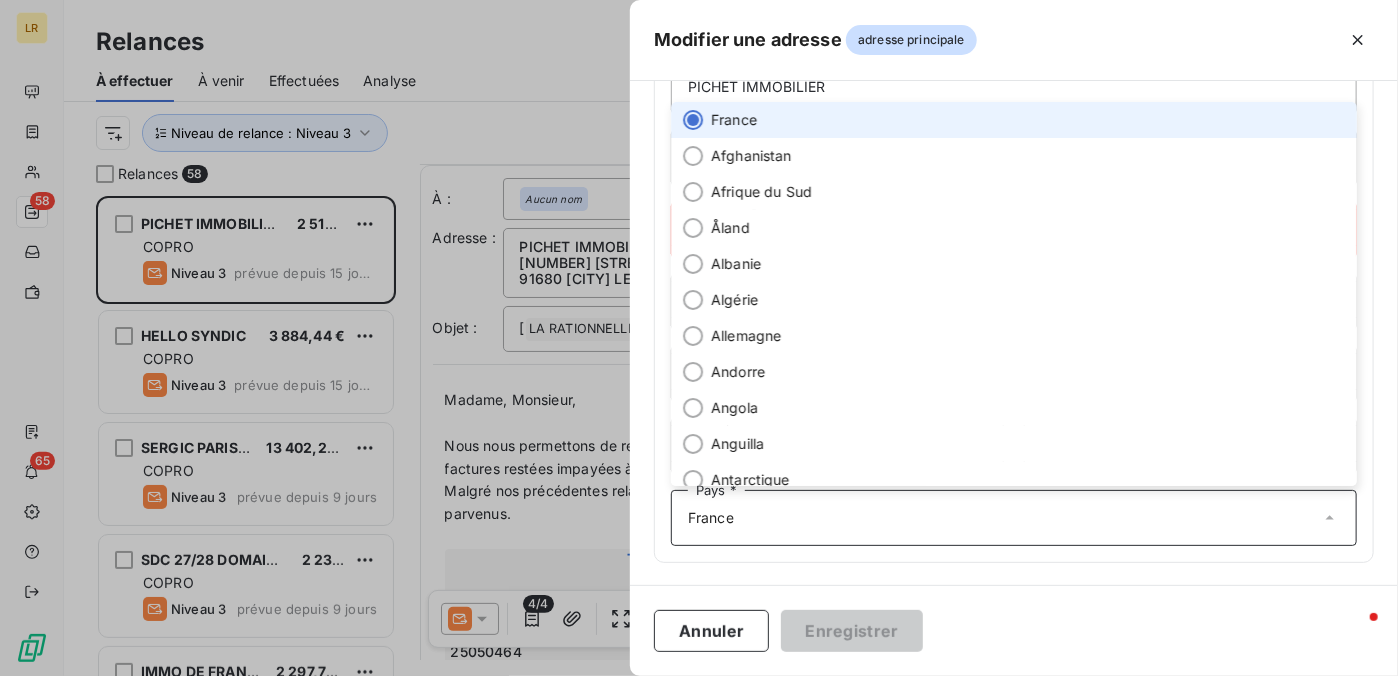 drag, startPoint x: 698, startPoint y: 117, endPoint x: 700, endPoint y: 134, distance: 17.117243 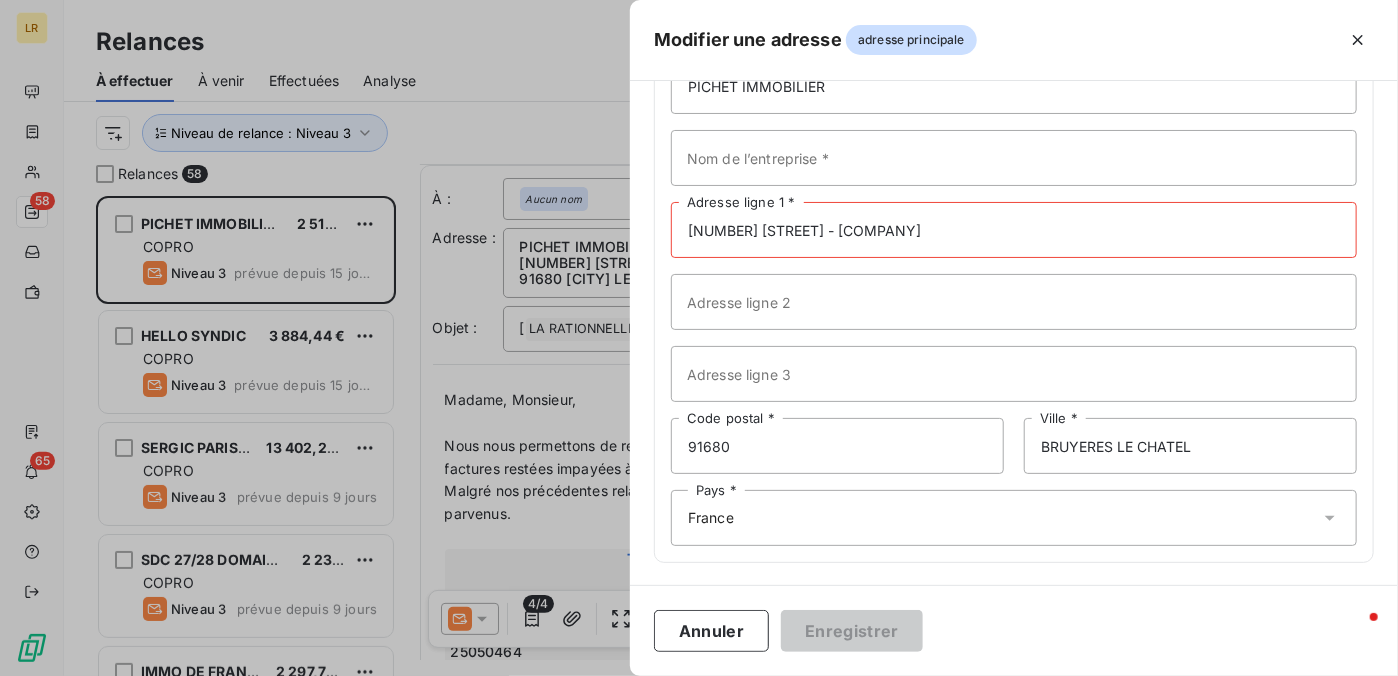click at bounding box center [699, 338] 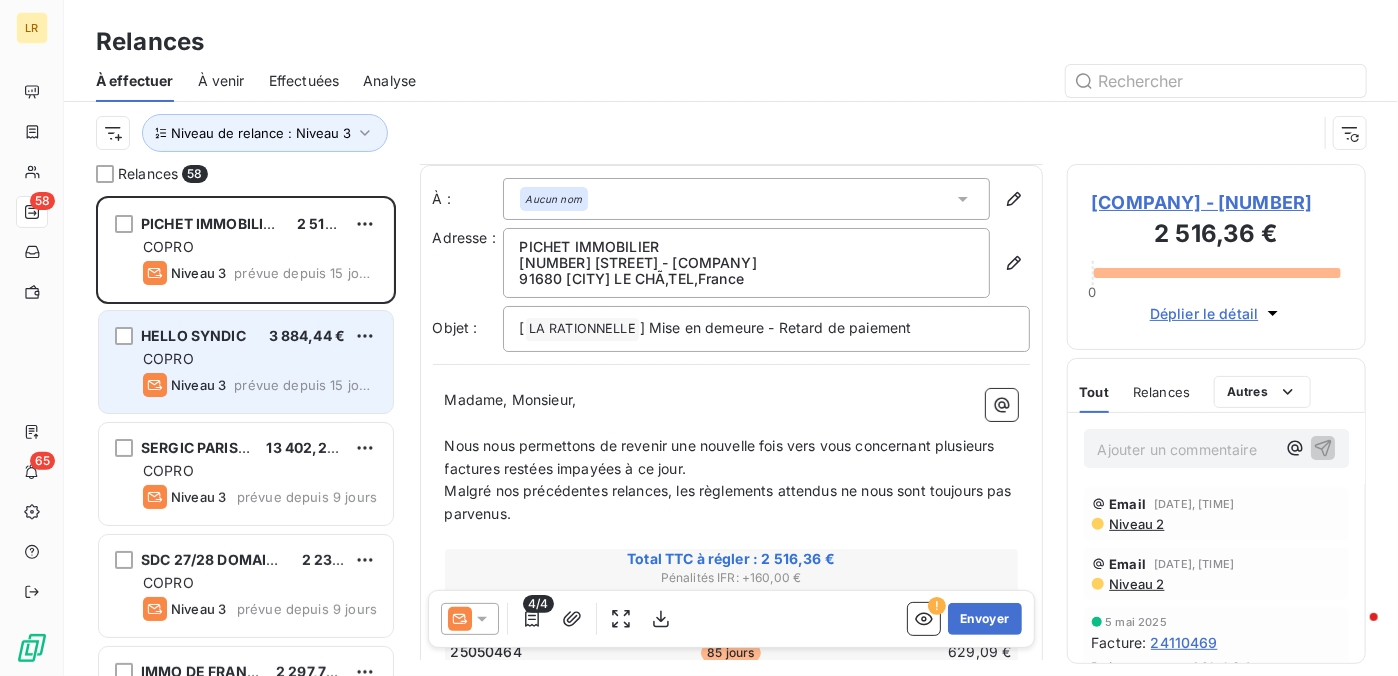 click on "COPRO" at bounding box center (260, 359) 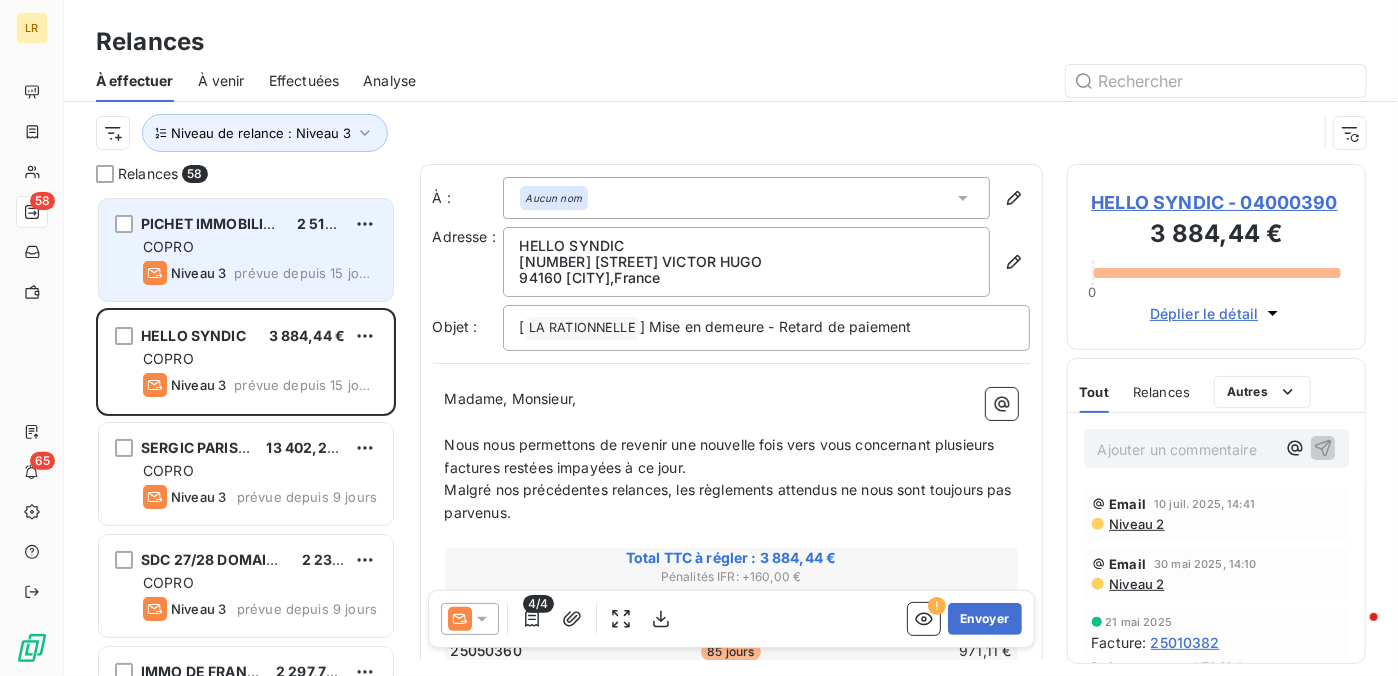 click on "COPRO" at bounding box center (260, 247) 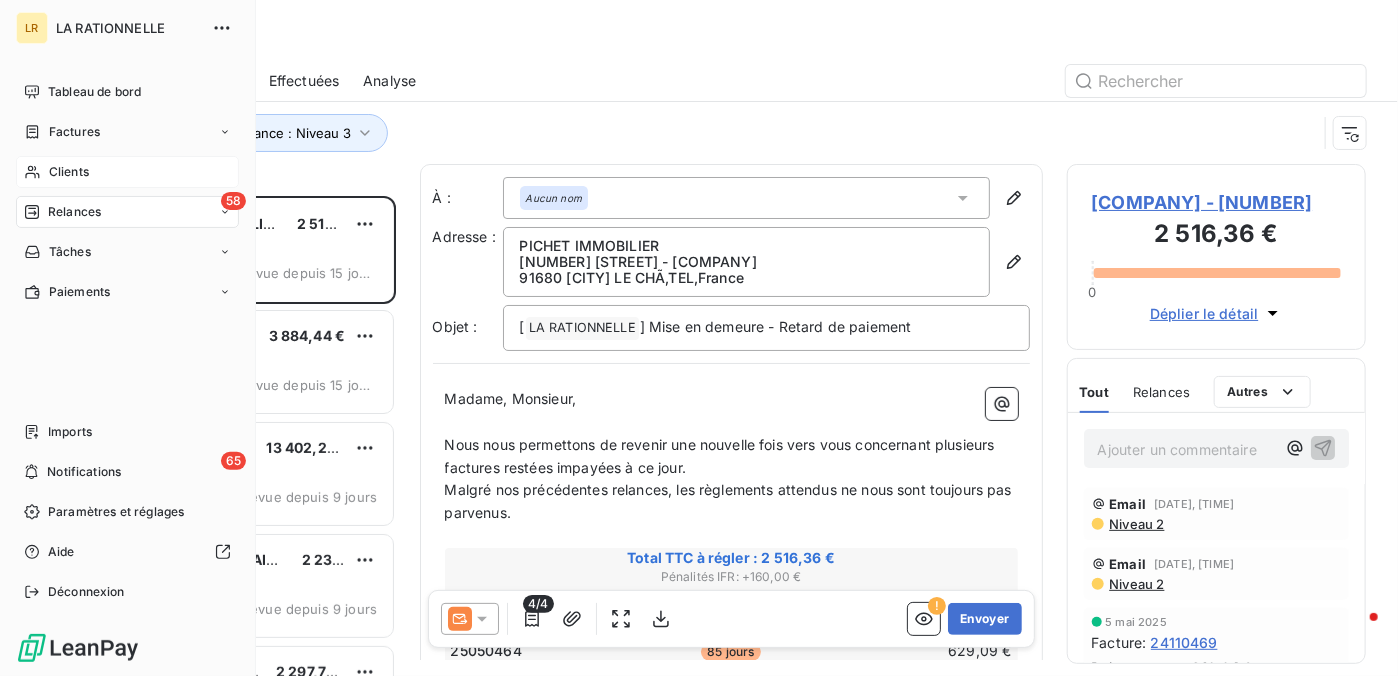 click on "Clients" at bounding box center [69, 172] 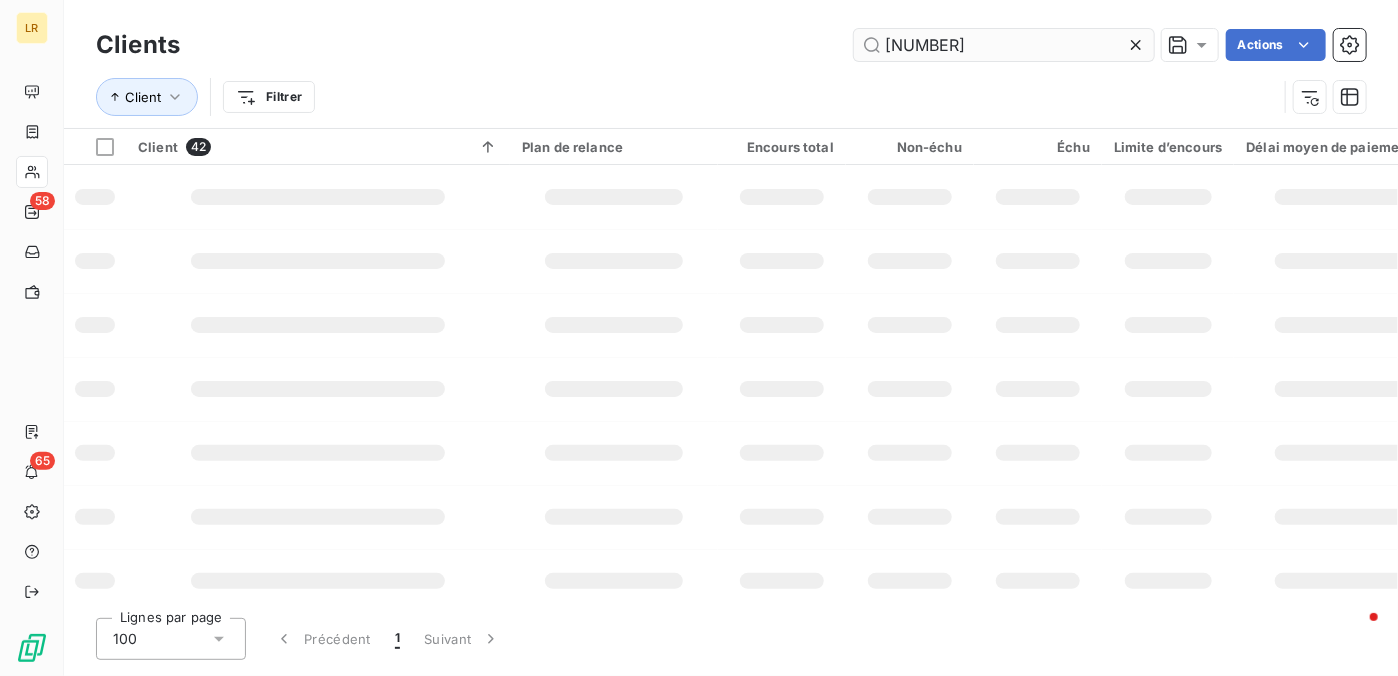 type on "[NUMBER]" 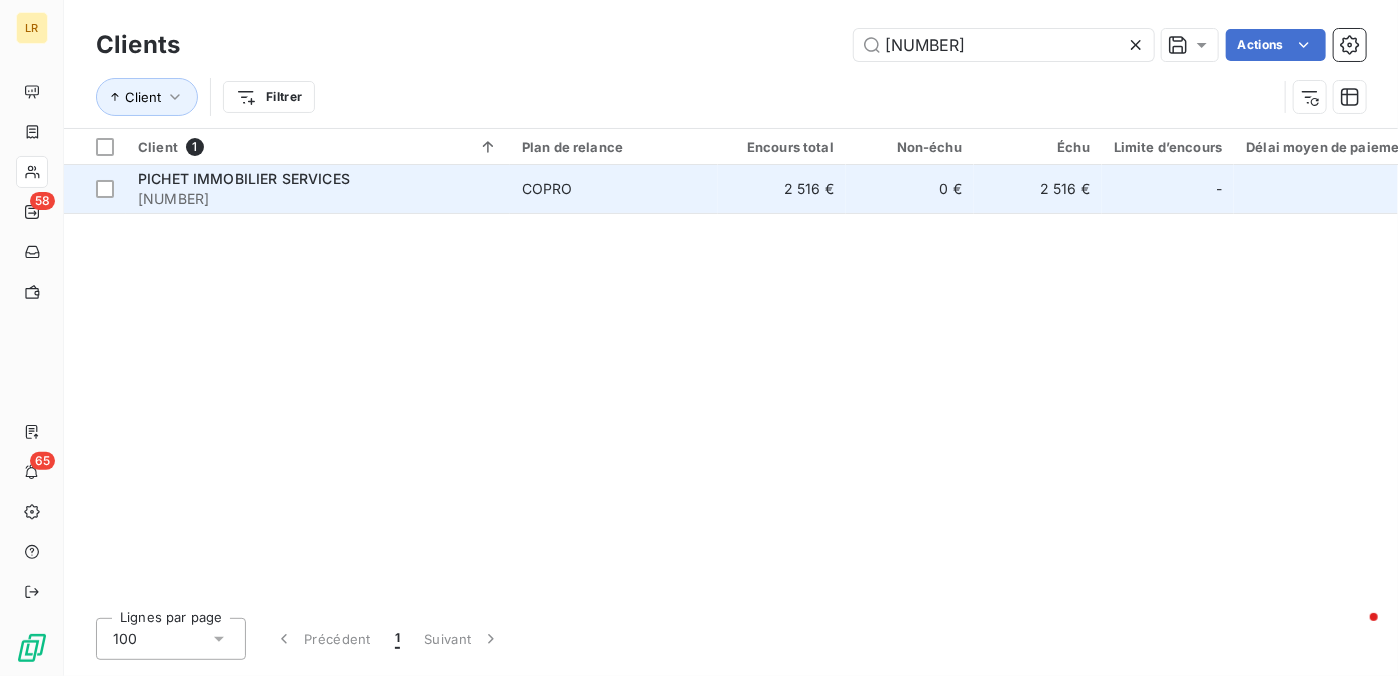 click on "PICHET IMMOBILIER SERVICES" at bounding box center (244, 178) 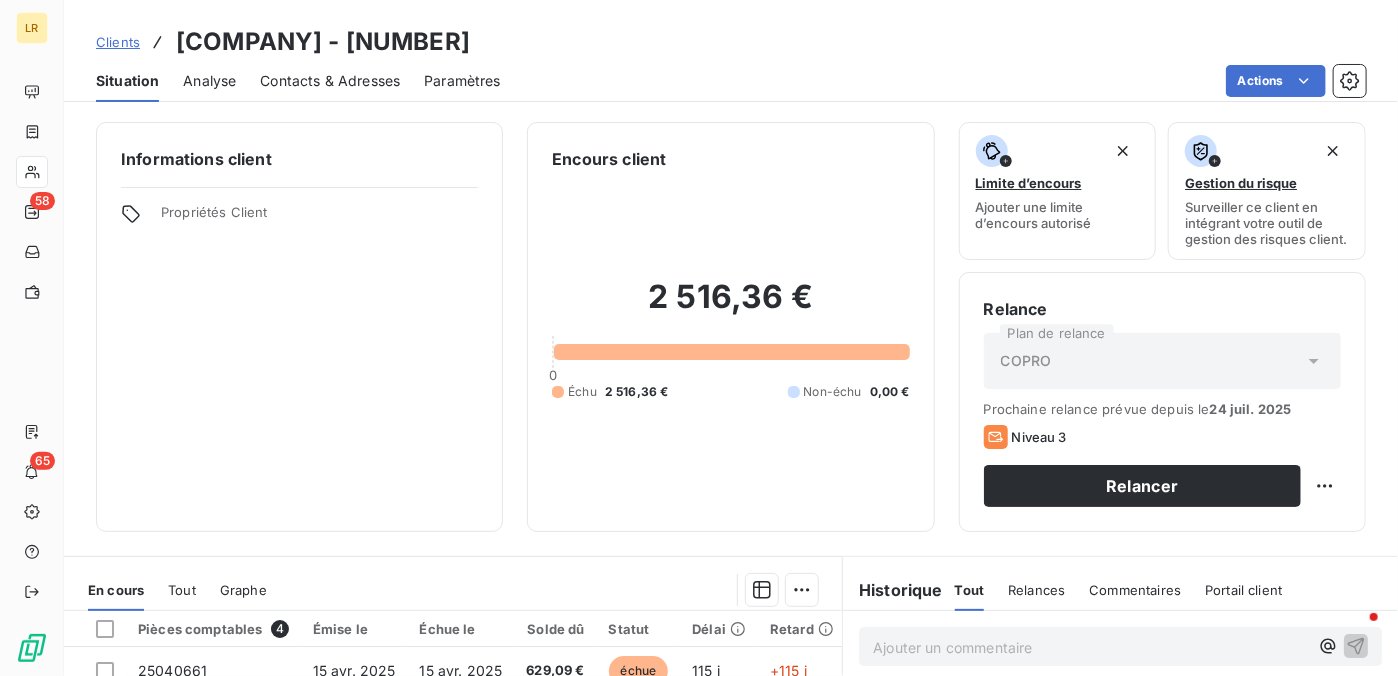 click on "Contacts & Adresses" at bounding box center (330, 81) 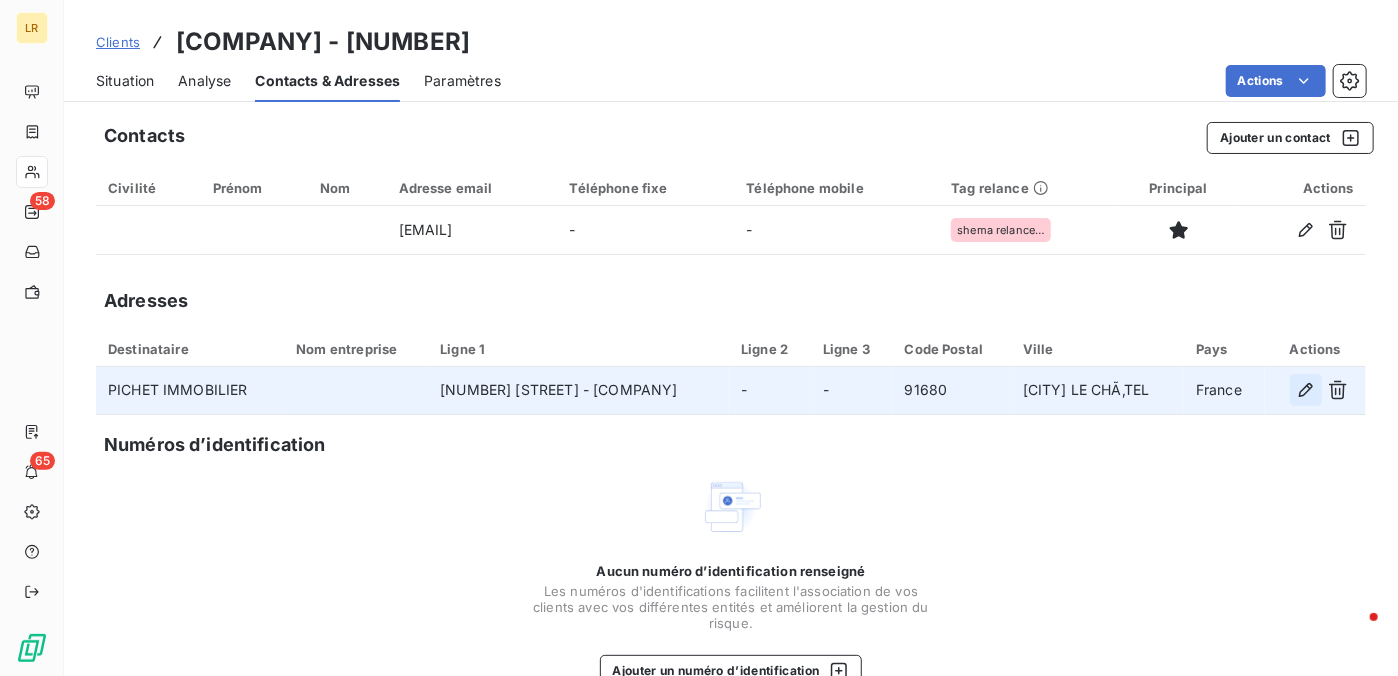click 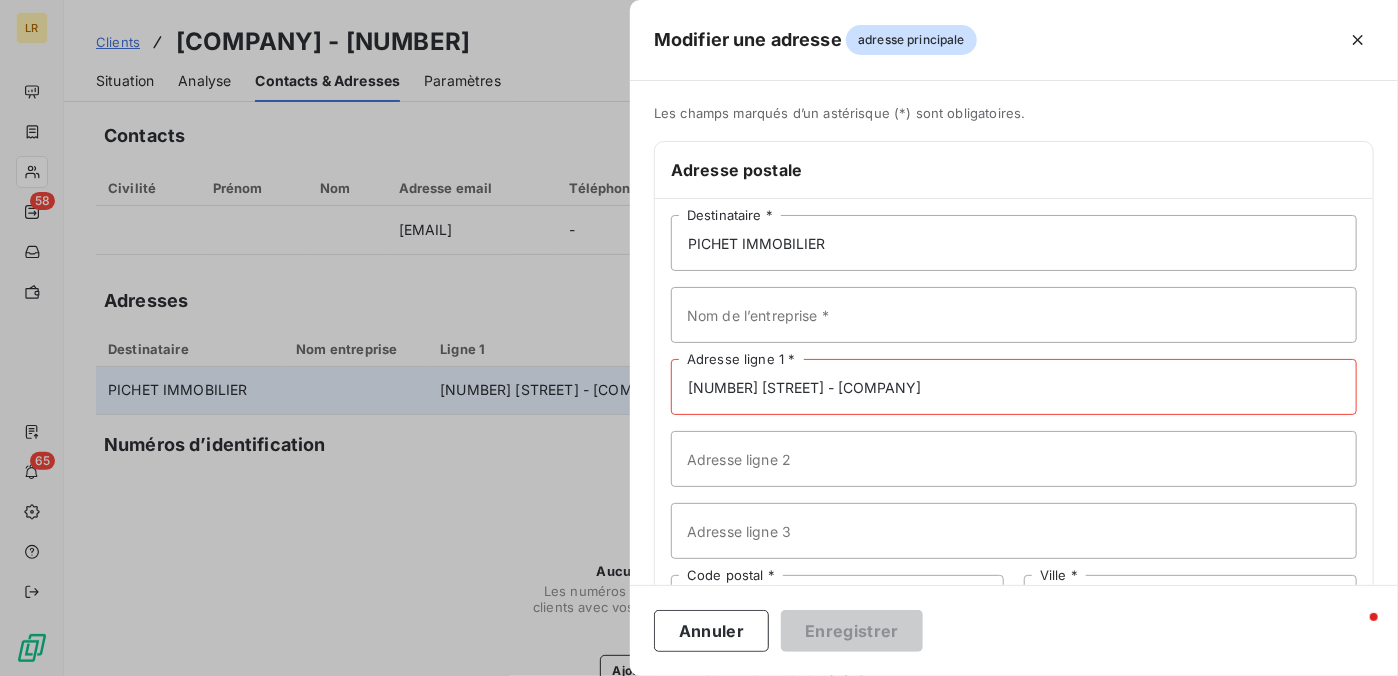 drag, startPoint x: 1045, startPoint y: 384, endPoint x: 881, endPoint y: 382, distance: 164.01219 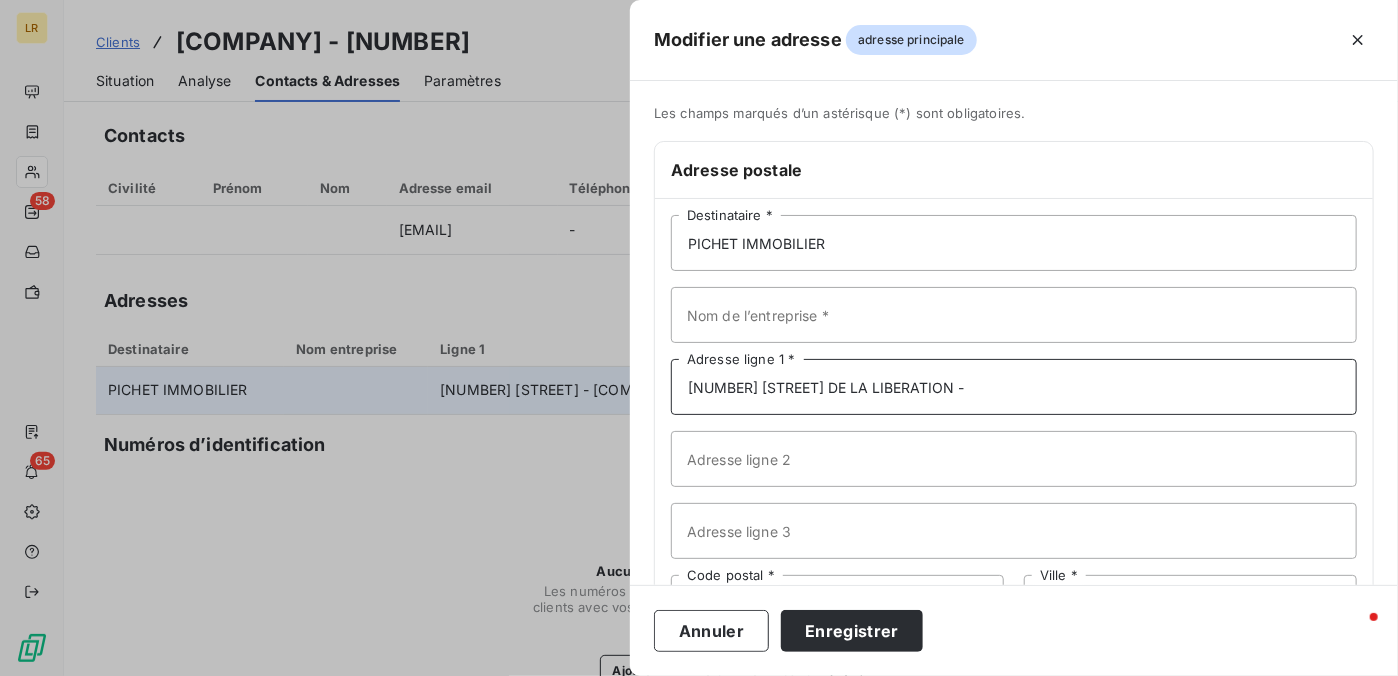 type on "[NUMBER] [STREET] DE LA LIBERATION -" 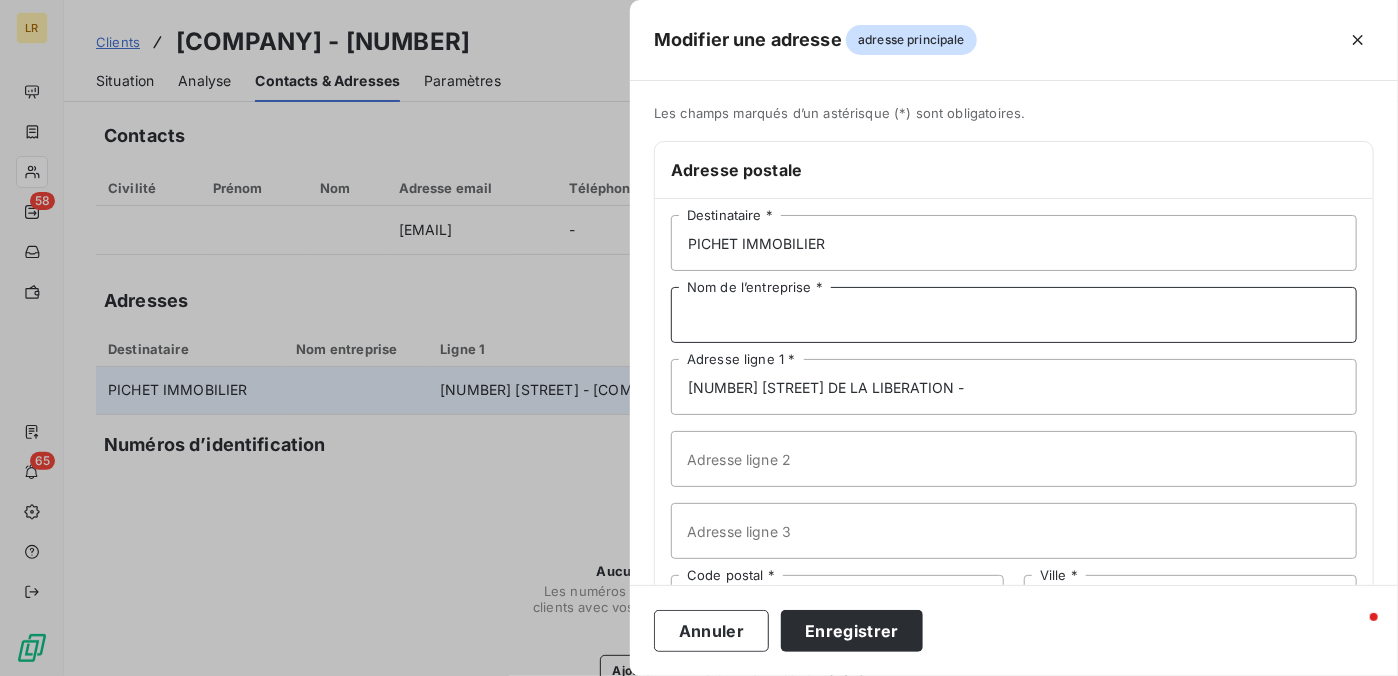 click on "Nom de l’entreprise *" at bounding box center [1014, 315] 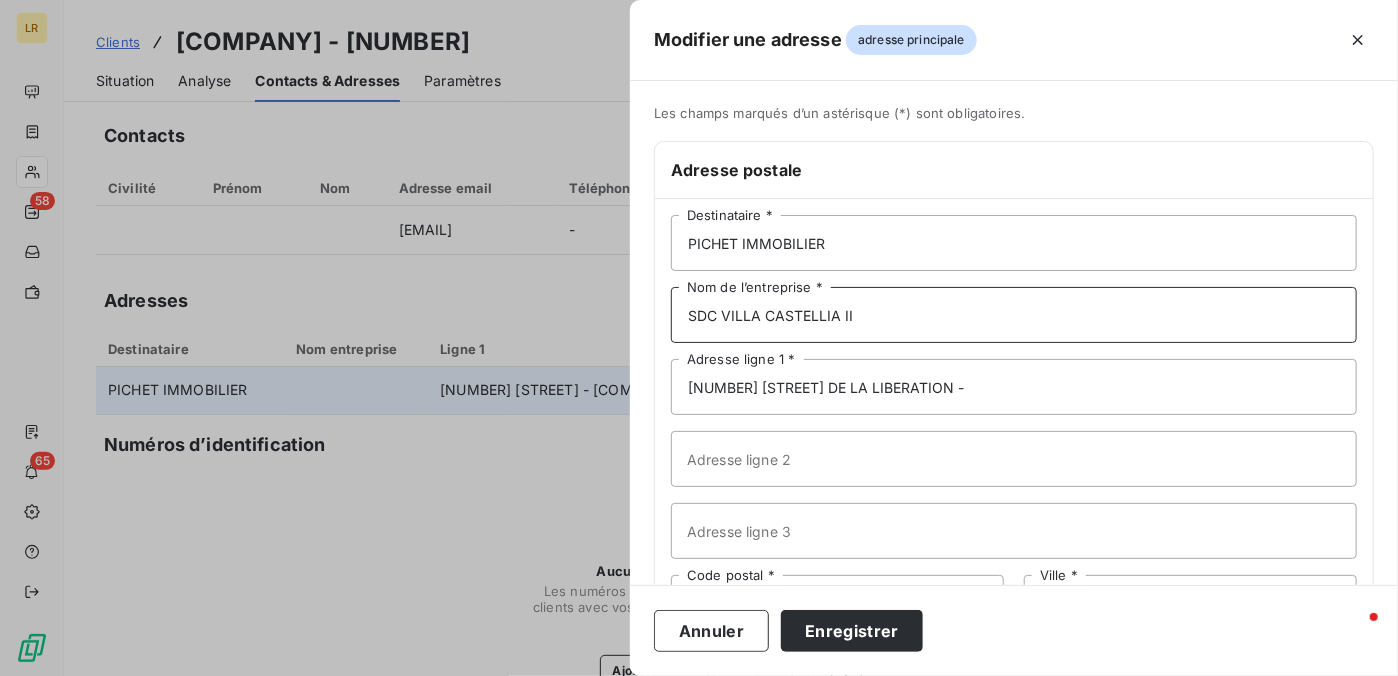 type on "SDC VILLA CASTELLIA II" 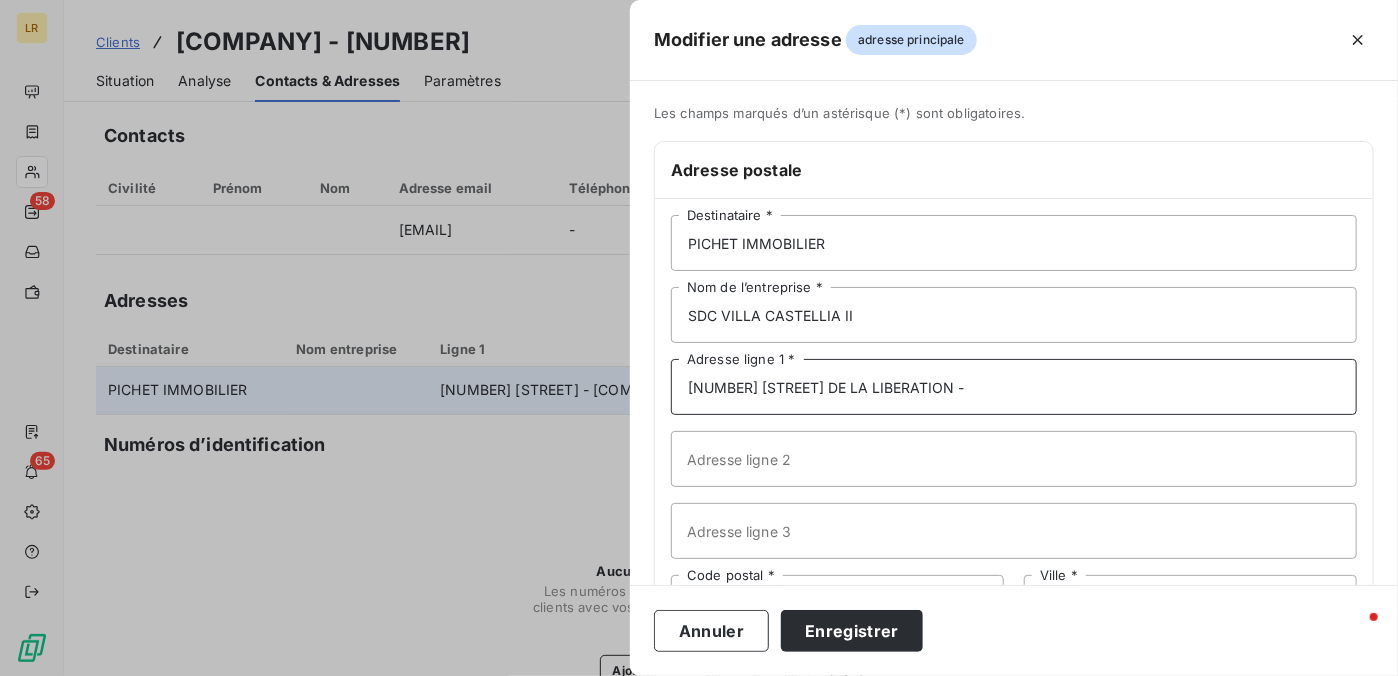 click on "[NUMBER] [STREET] DE LA LIBERATION -" at bounding box center [1014, 387] 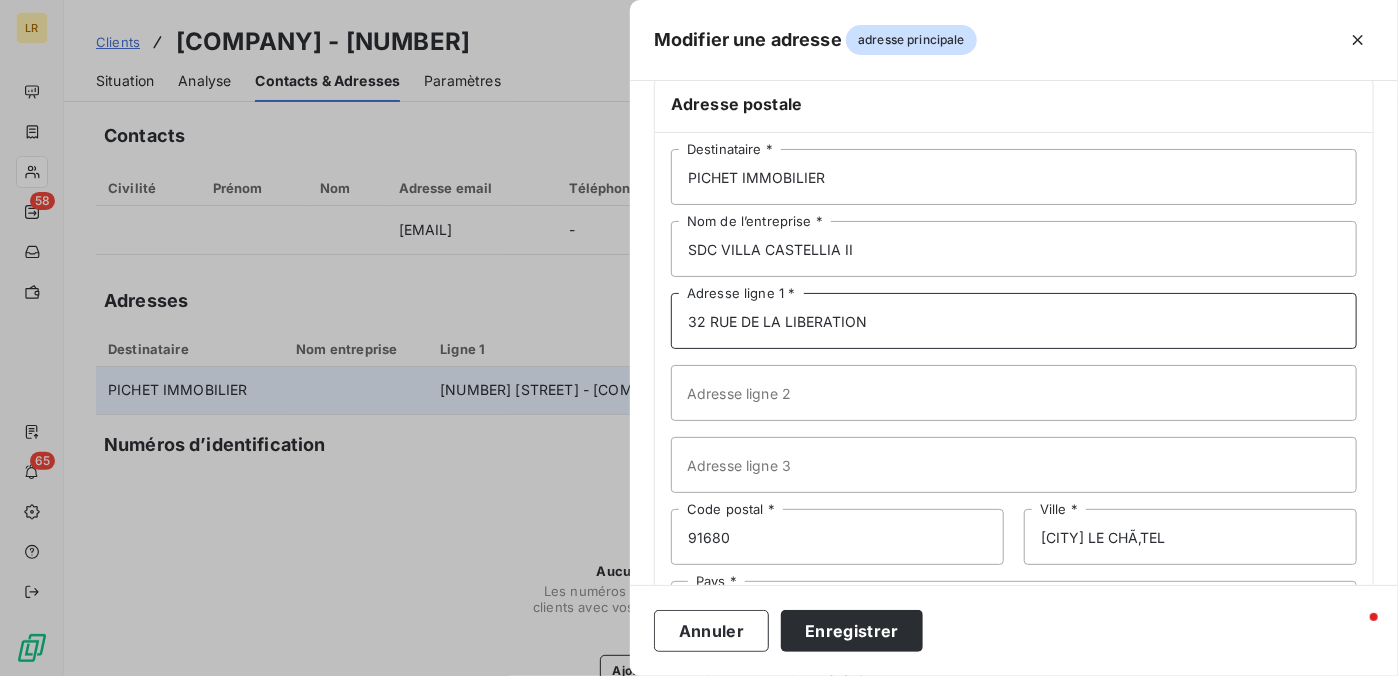 scroll, scrollTop: 157, scrollLeft: 0, axis: vertical 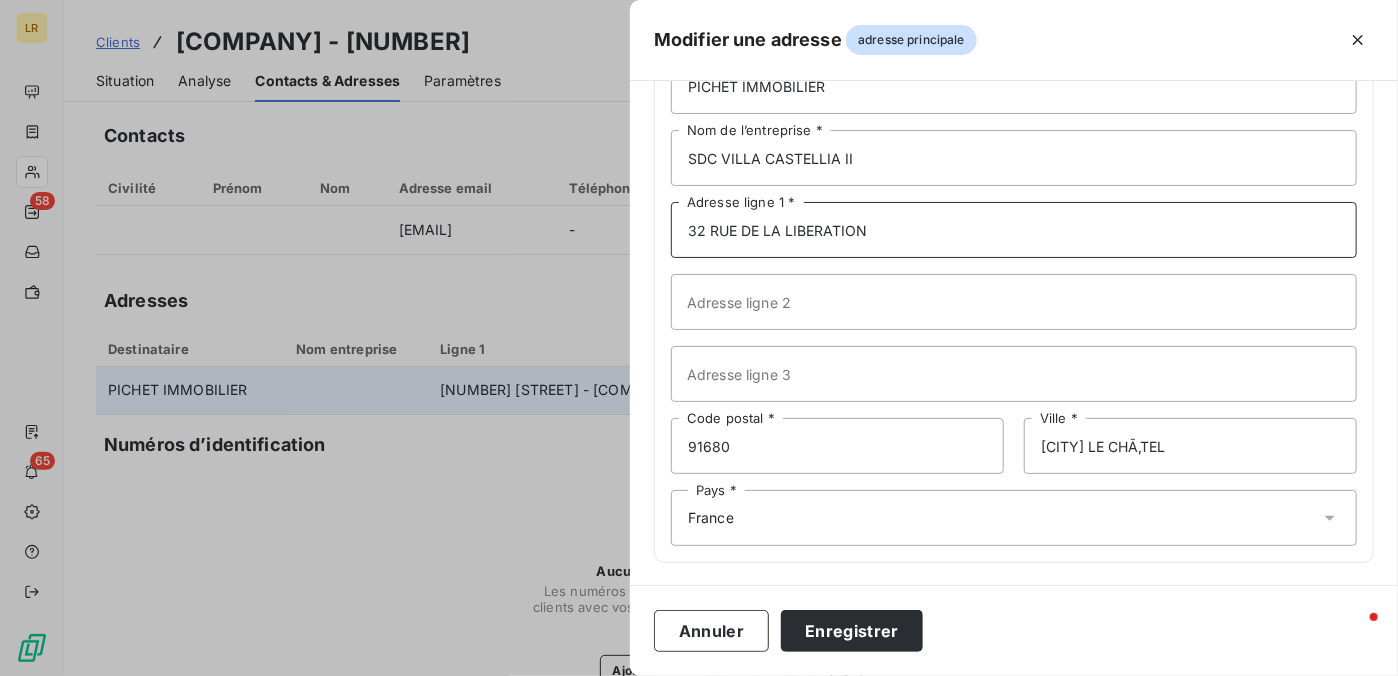 type on "32 RUE DE LA LIBERATION" 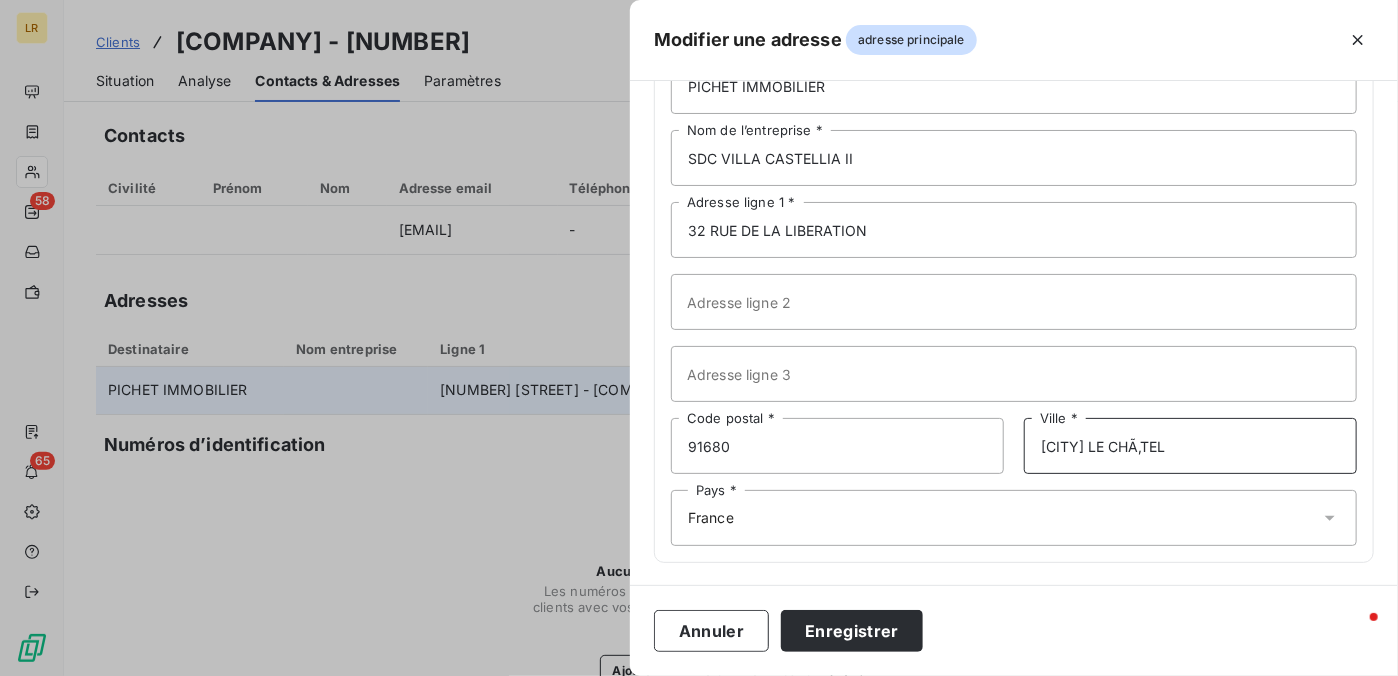 drag, startPoint x: 1084, startPoint y: 446, endPoint x: 1082, endPoint y: 461, distance: 15.132746 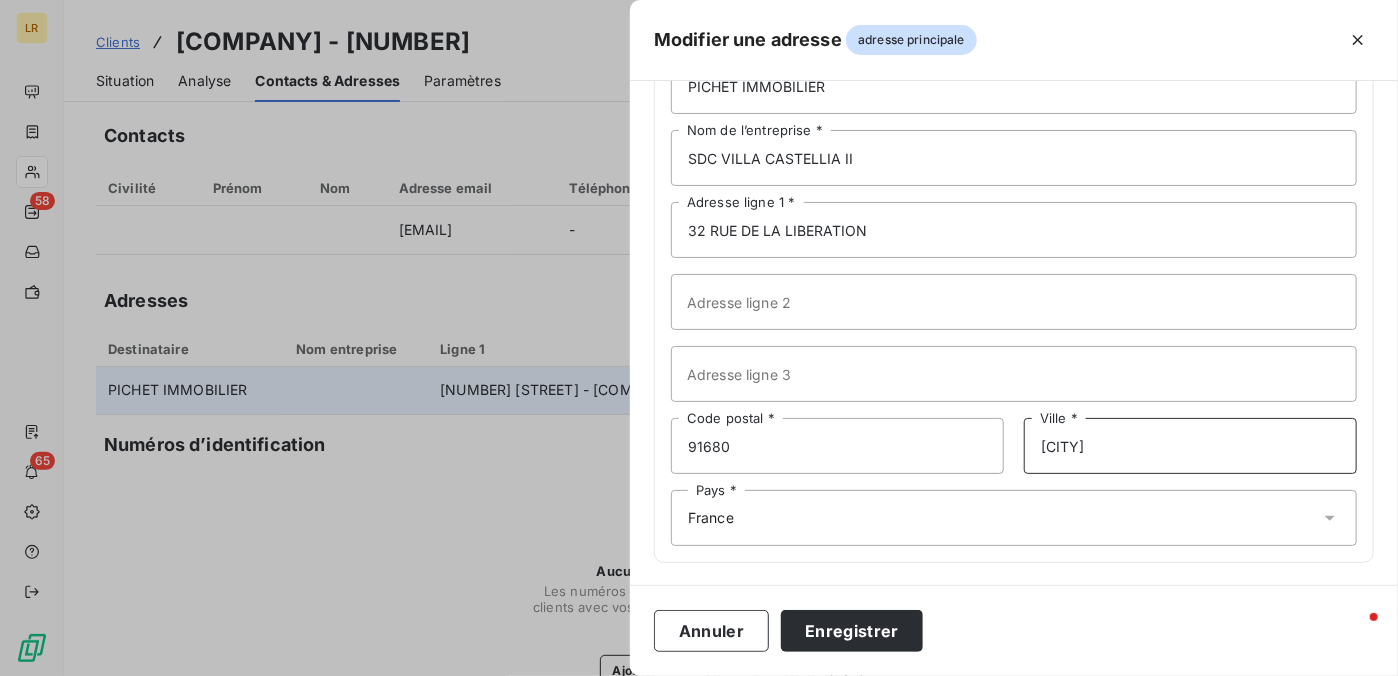 click on "[CITY]" at bounding box center [1190, 446] 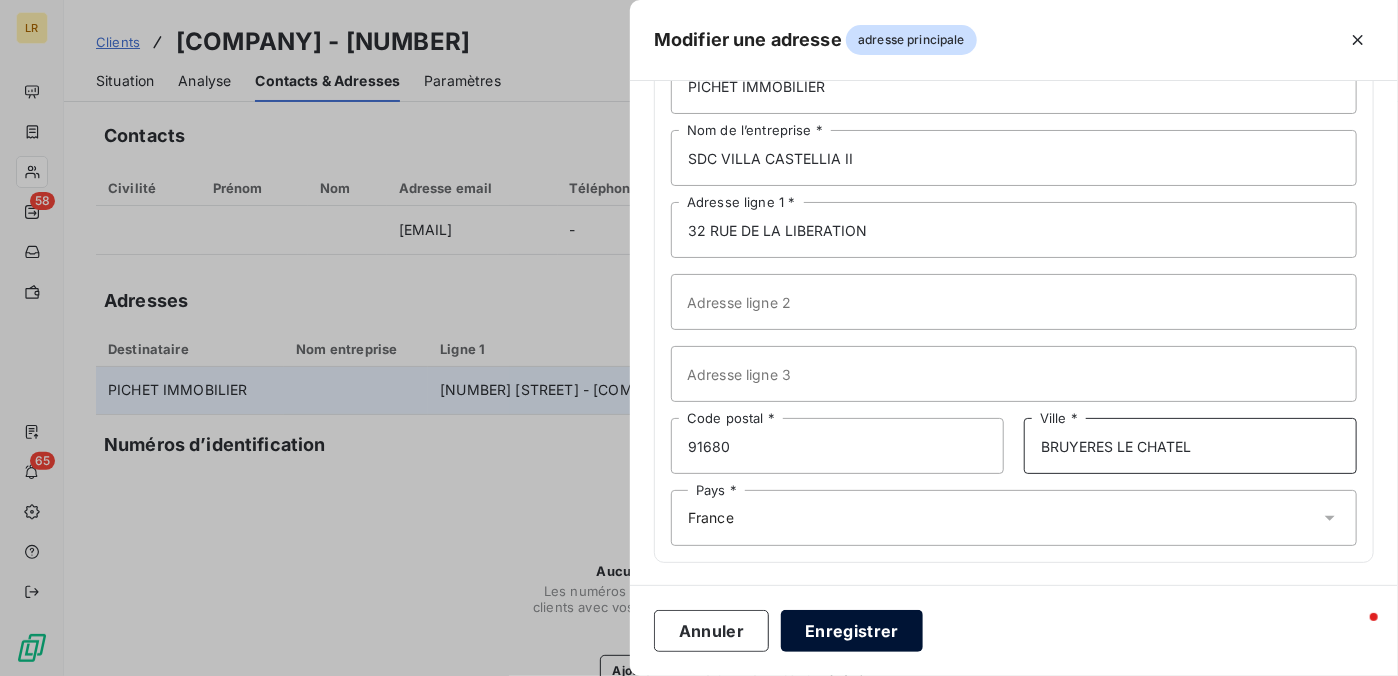 type on "BRUYERES LE CHATEL" 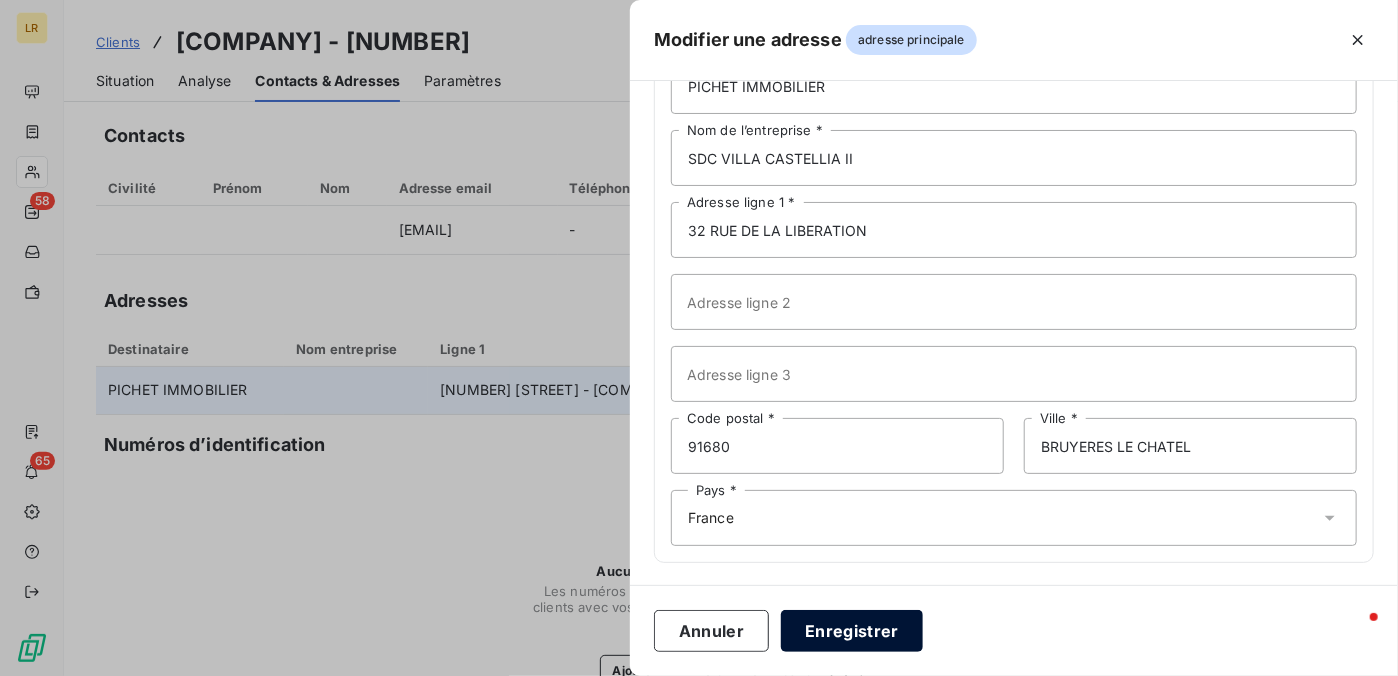 click on "Enregistrer" at bounding box center [852, 631] 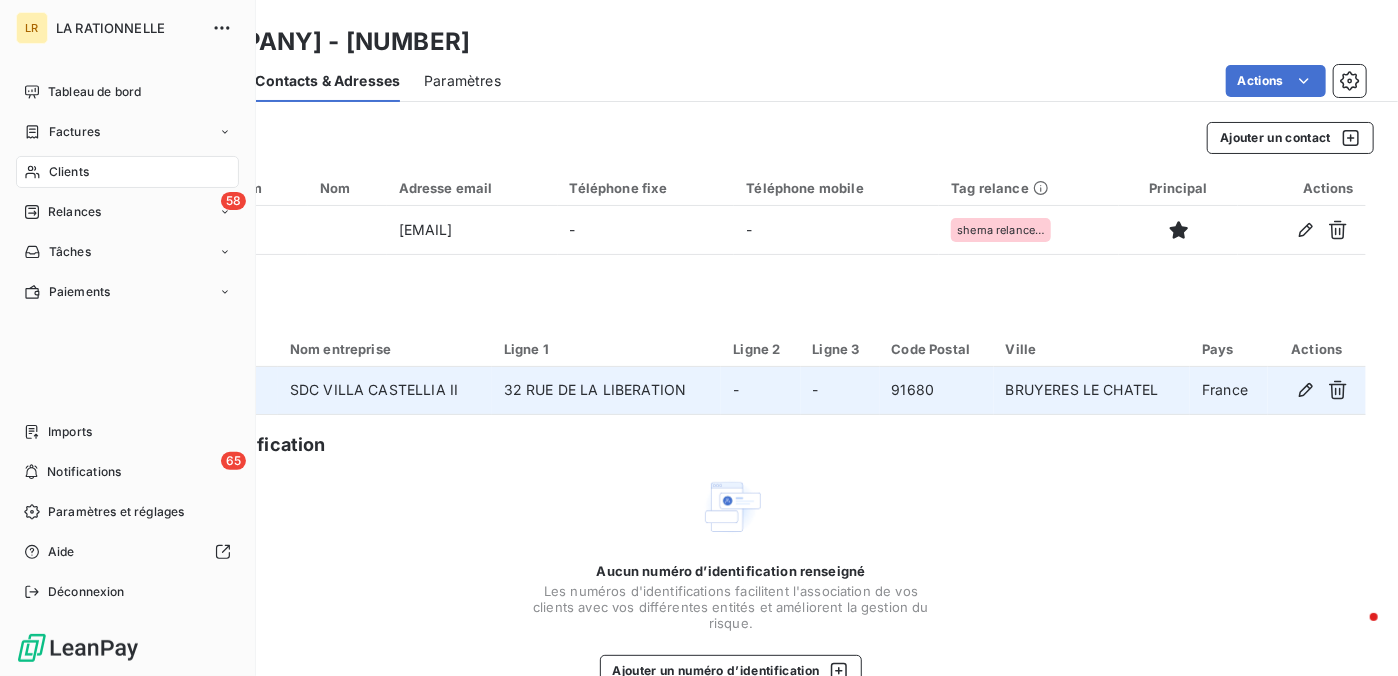 click on "Relances" at bounding box center [74, 212] 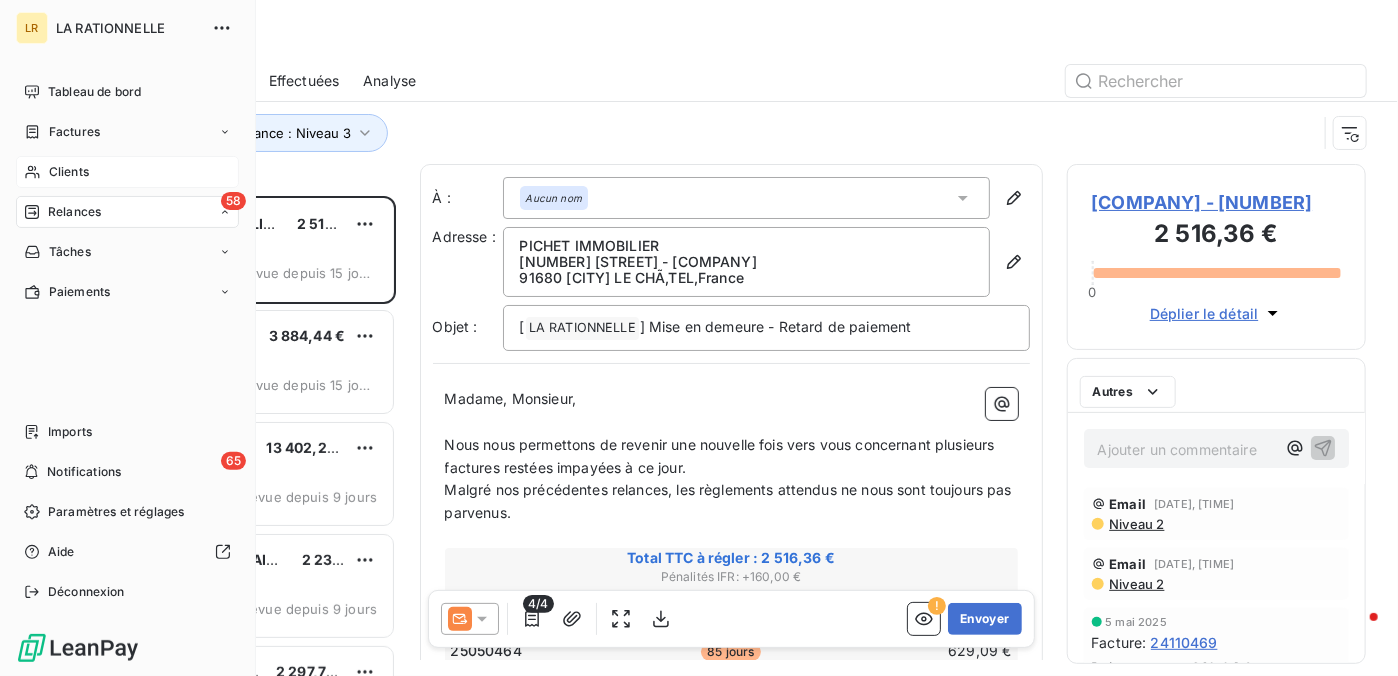scroll, scrollTop: 16, scrollLeft: 16, axis: both 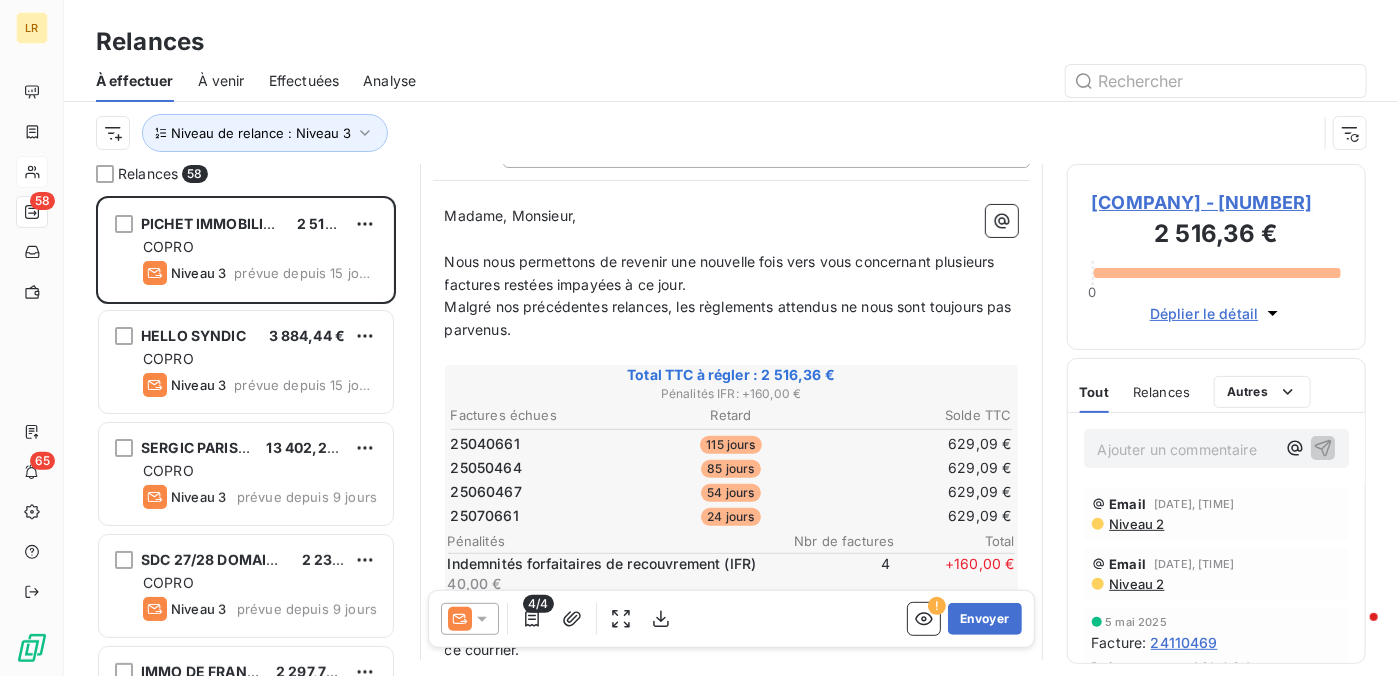 click 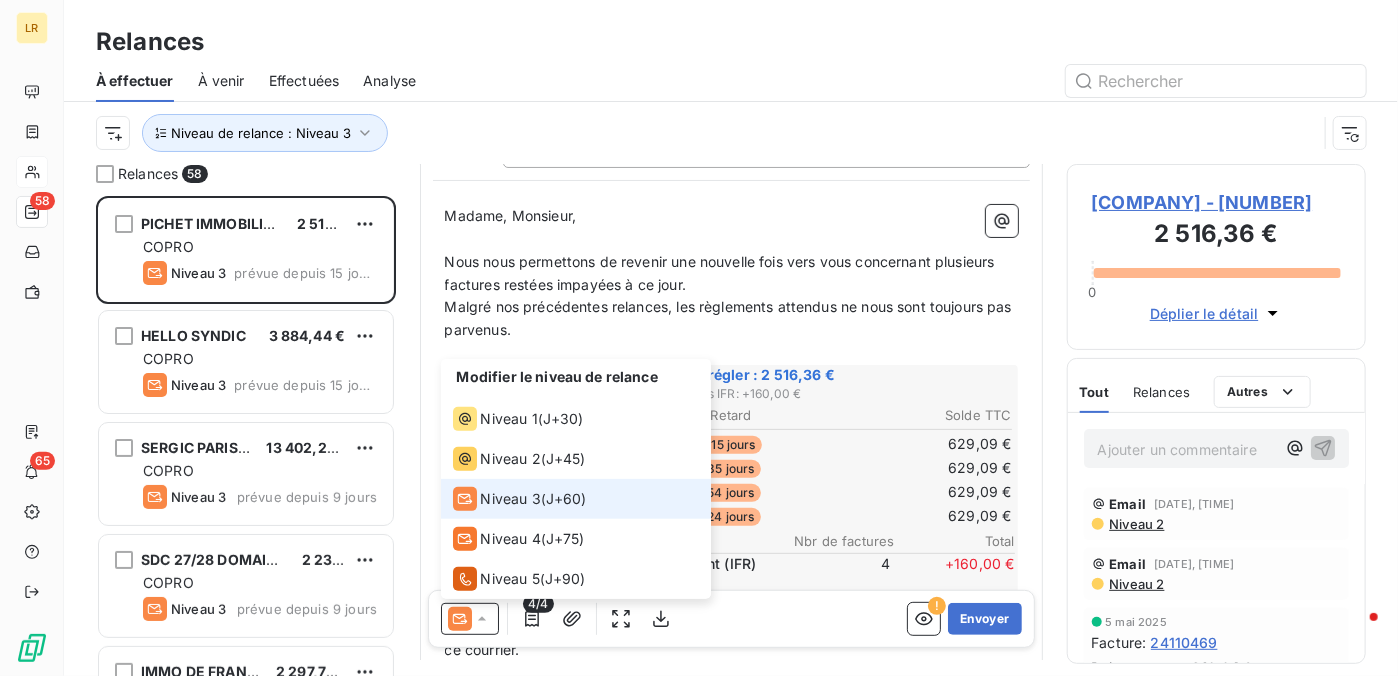 click on "Niveau 3" at bounding box center [511, 499] 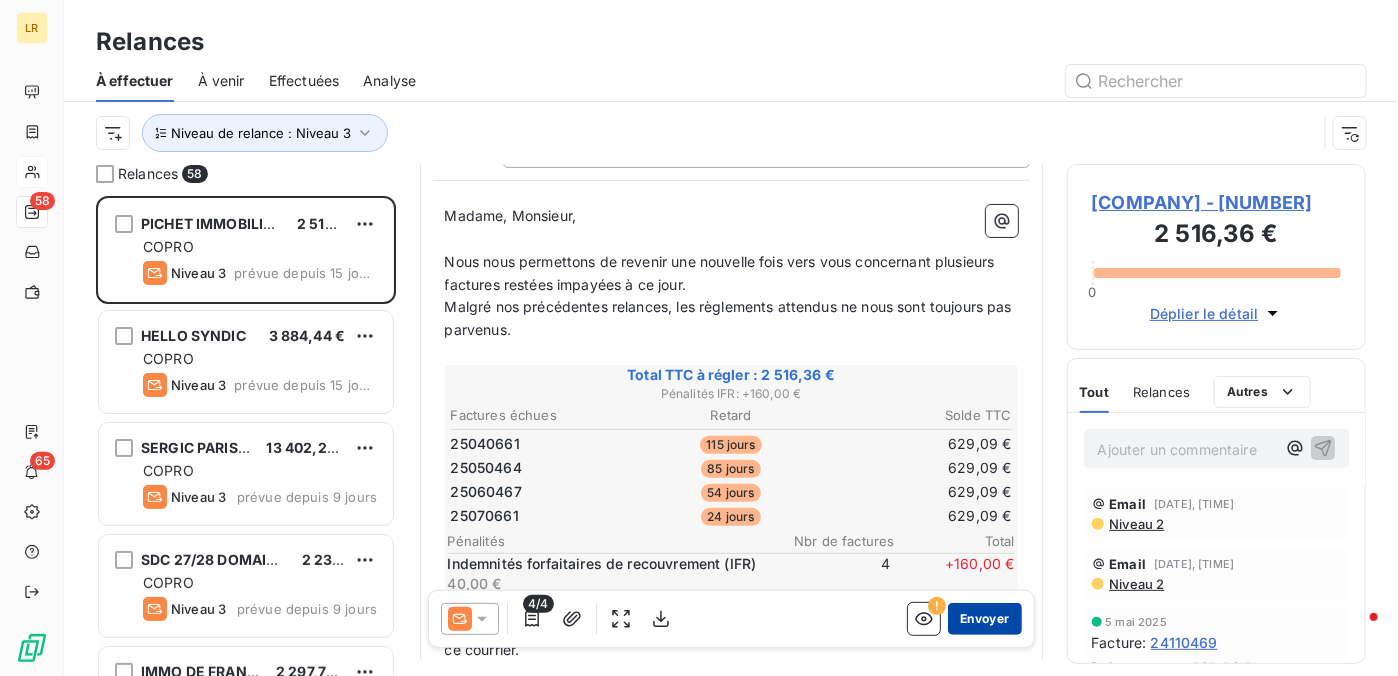 click on "Envoyer" at bounding box center [984, 619] 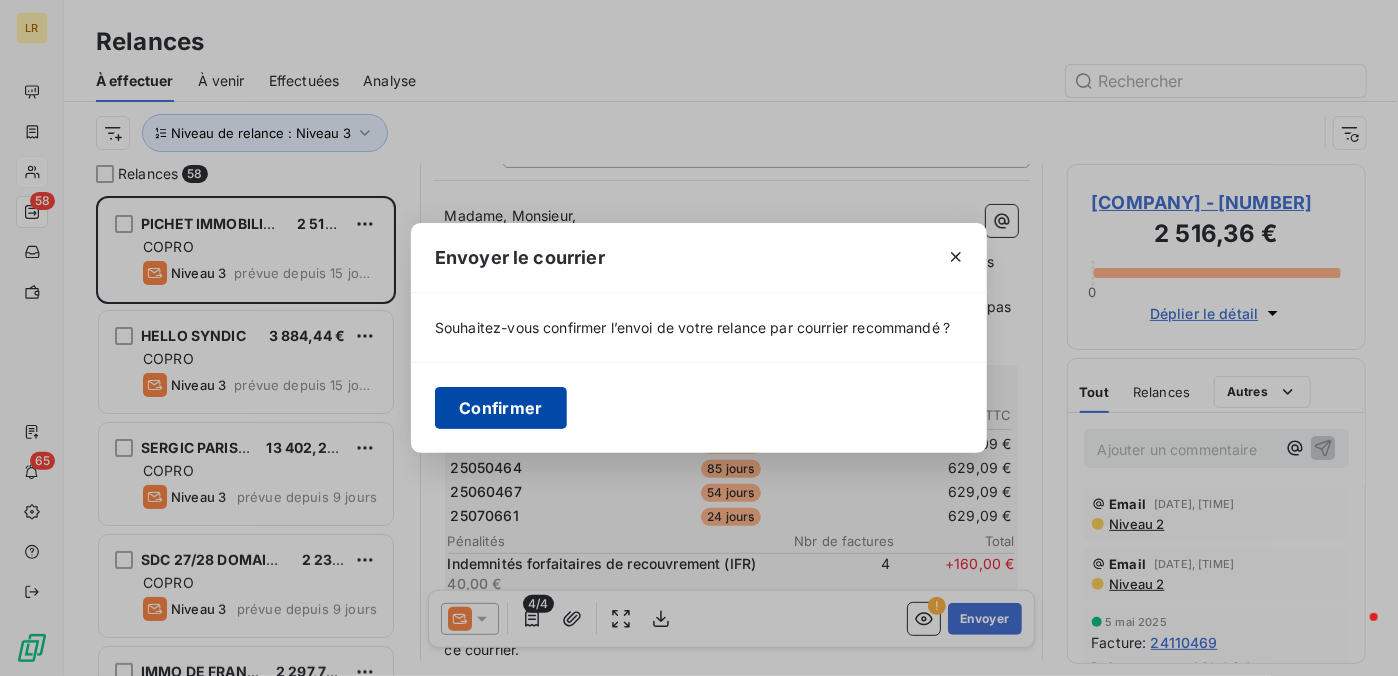 click on "Confirmer" at bounding box center [501, 408] 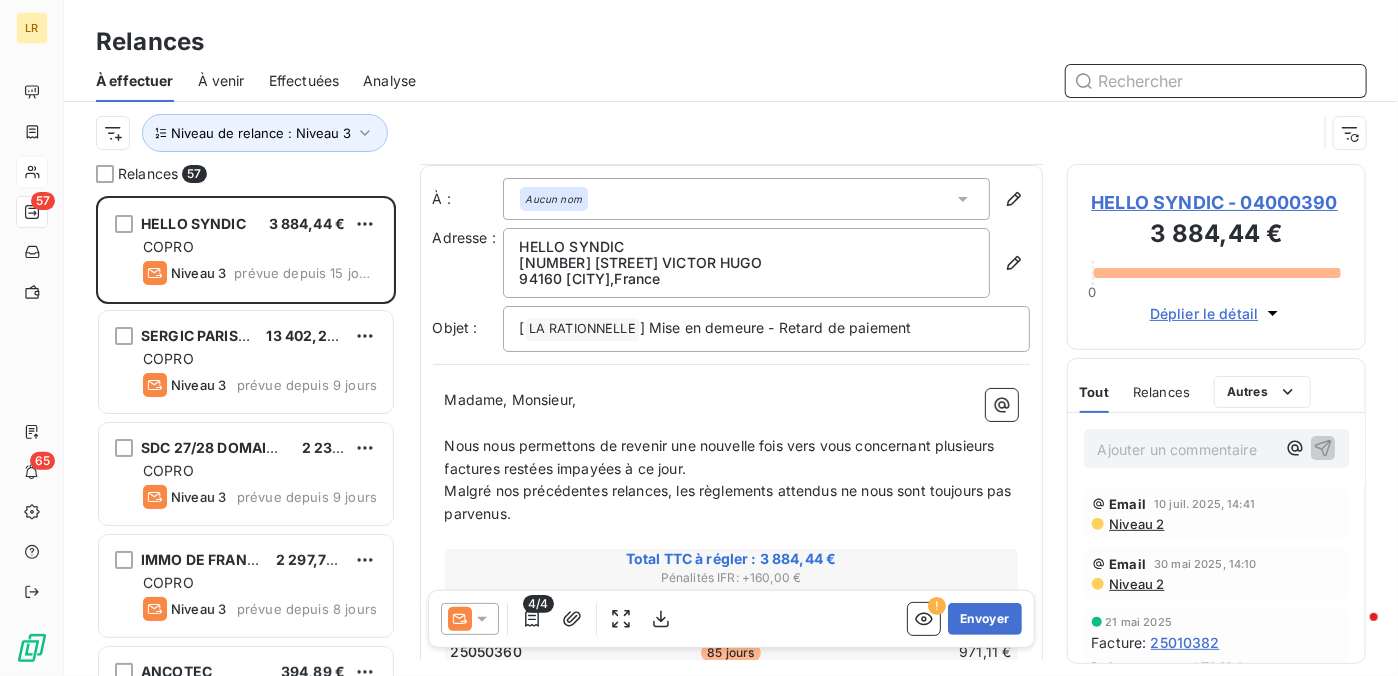 scroll, scrollTop: 0, scrollLeft: 0, axis: both 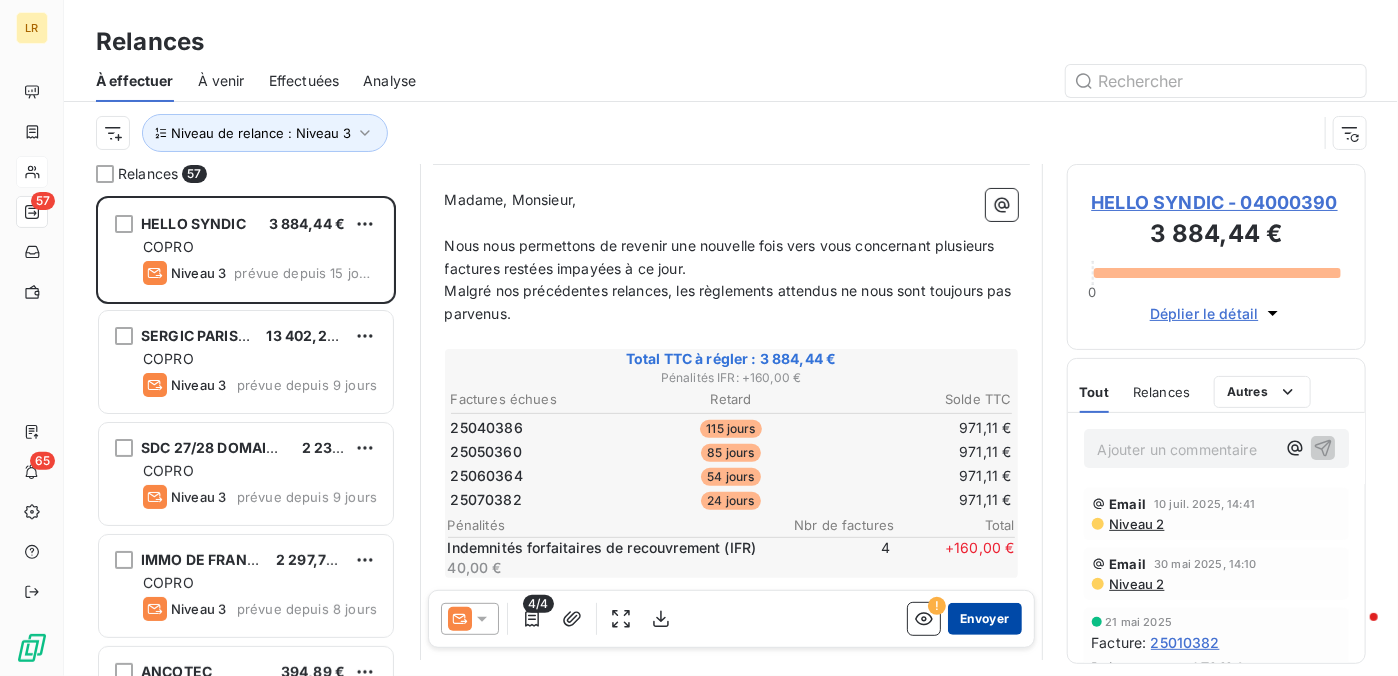 click on "Envoyer" at bounding box center [984, 619] 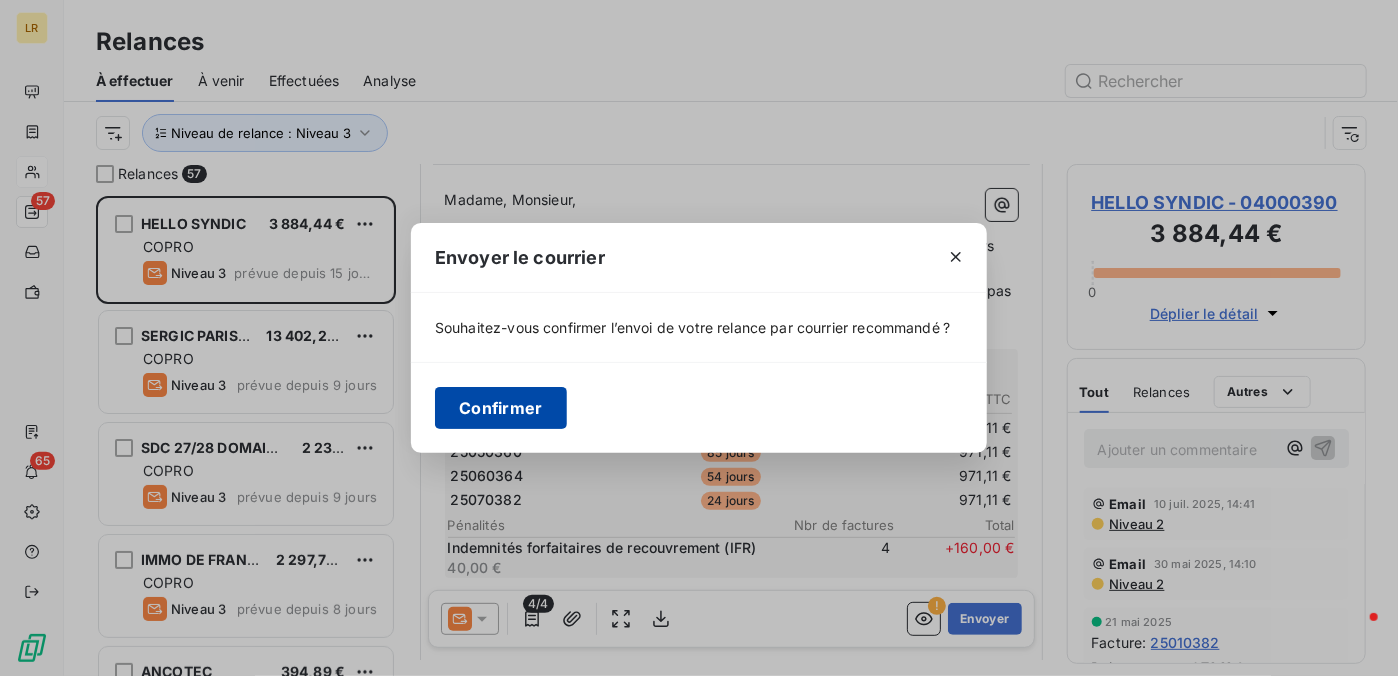 click on "Confirmer" at bounding box center (501, 408) 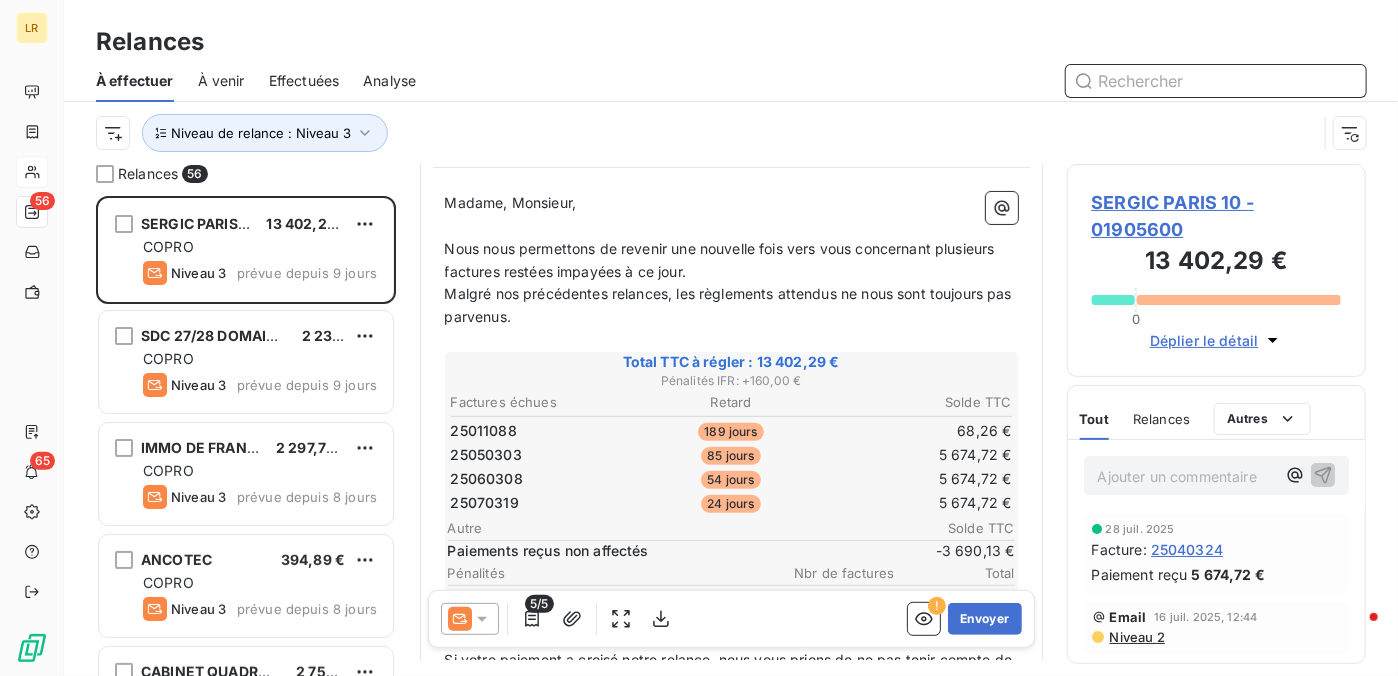 scroll, scrollTop: 200, scrollLeft: 0, axis: vertical 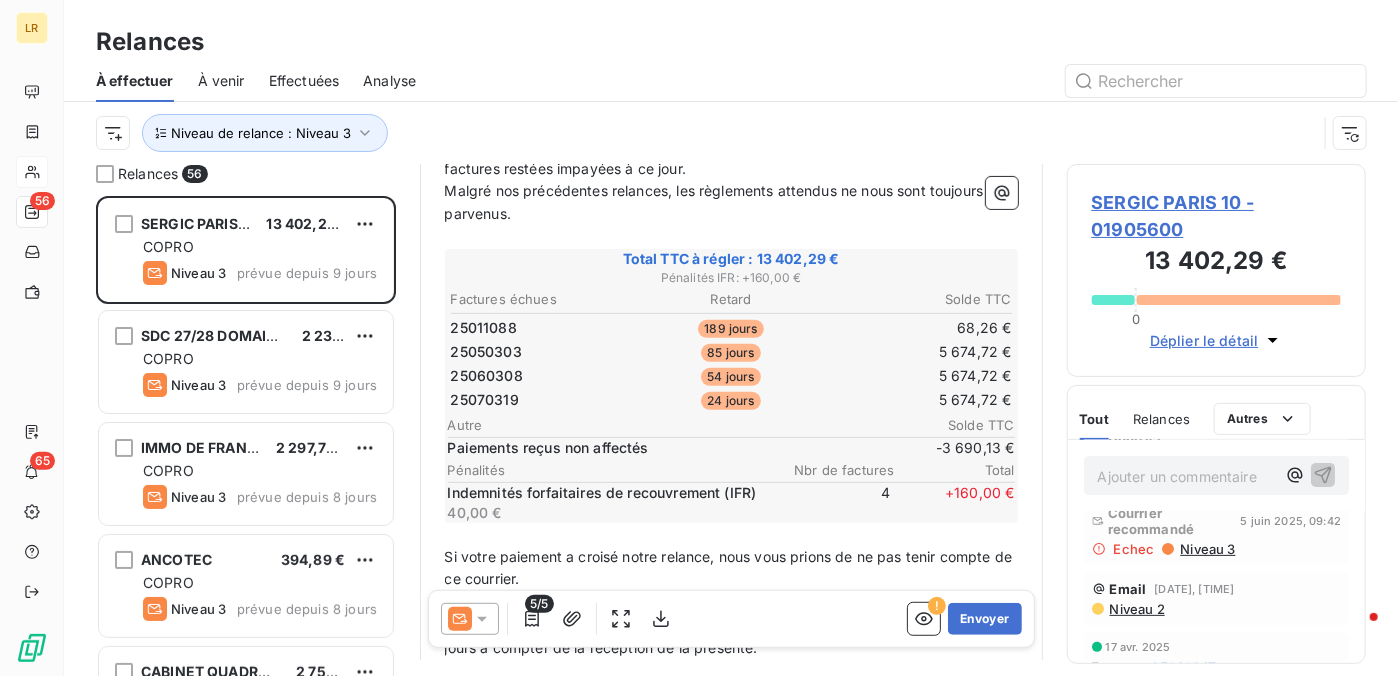 click on "Niveau 3" at bounding box center [1206, 549] 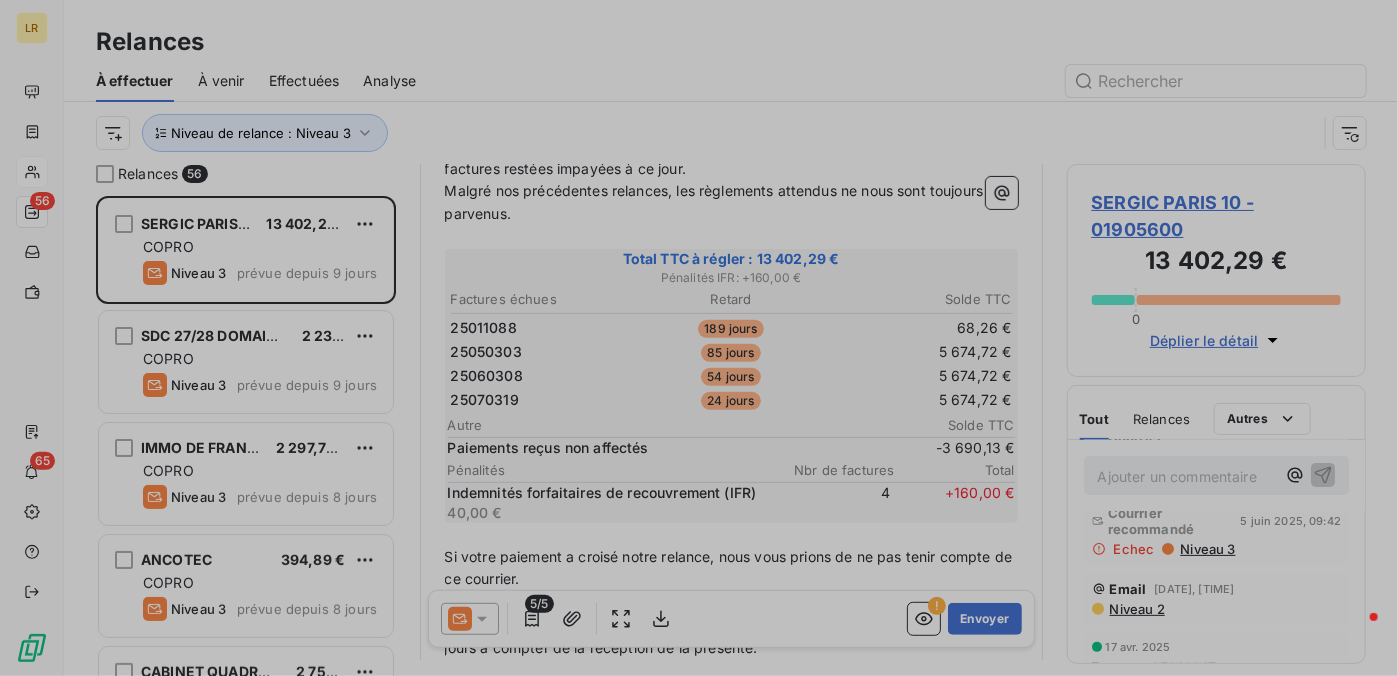scroll, scrollTop: 16, scrollLeft: 16, axis: both 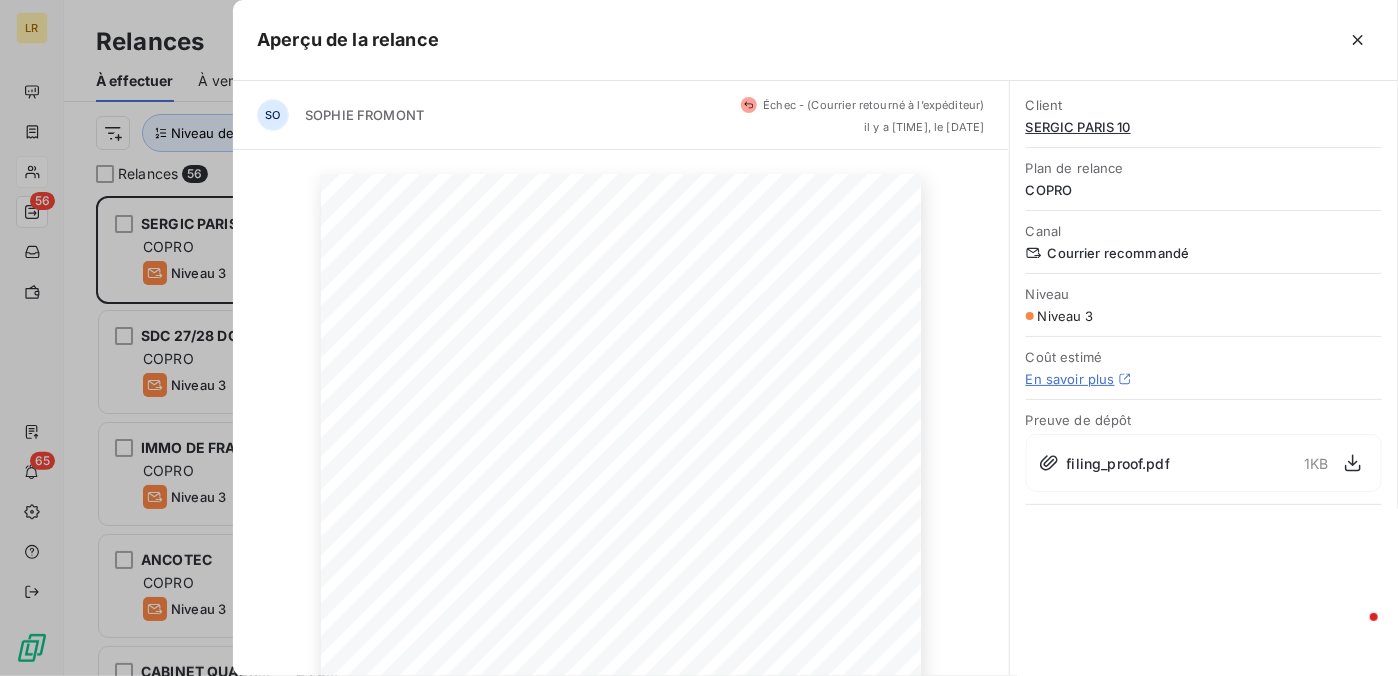click at bounding box center [699, 338] 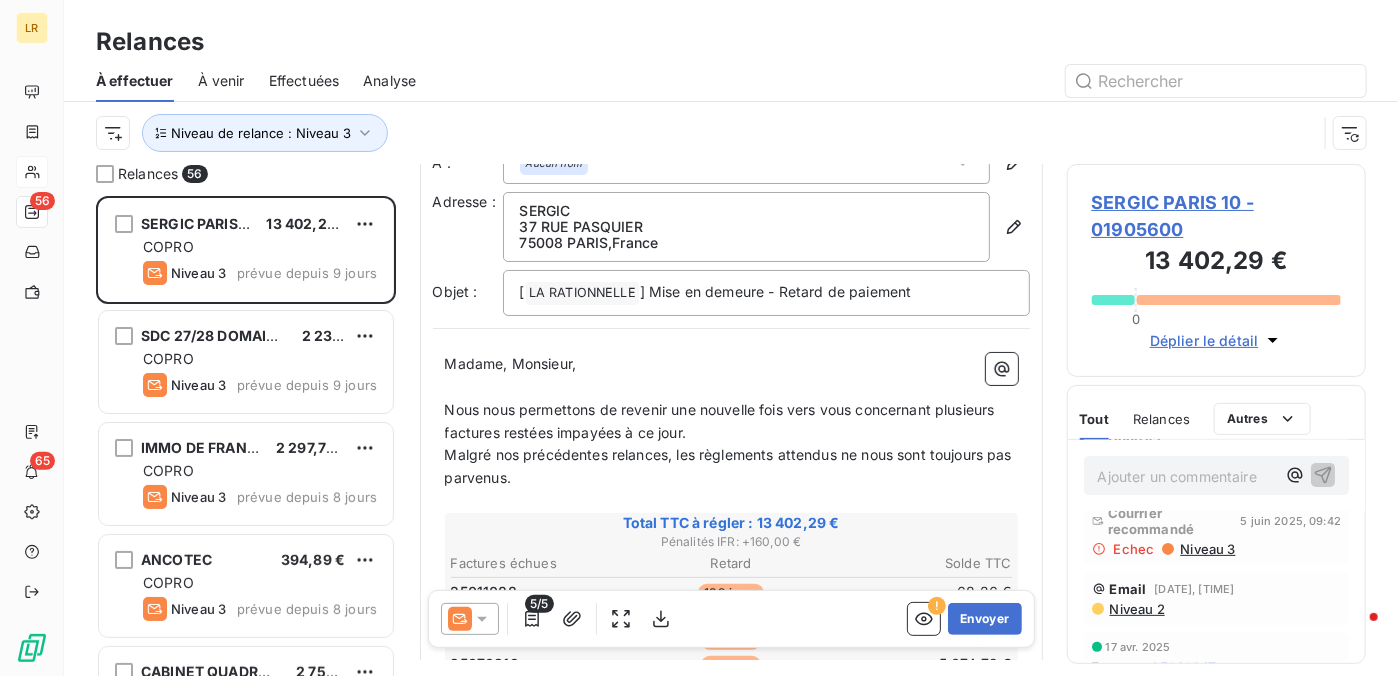 scroll, scrollTop: 0, scrollLeft: 0, axis: both 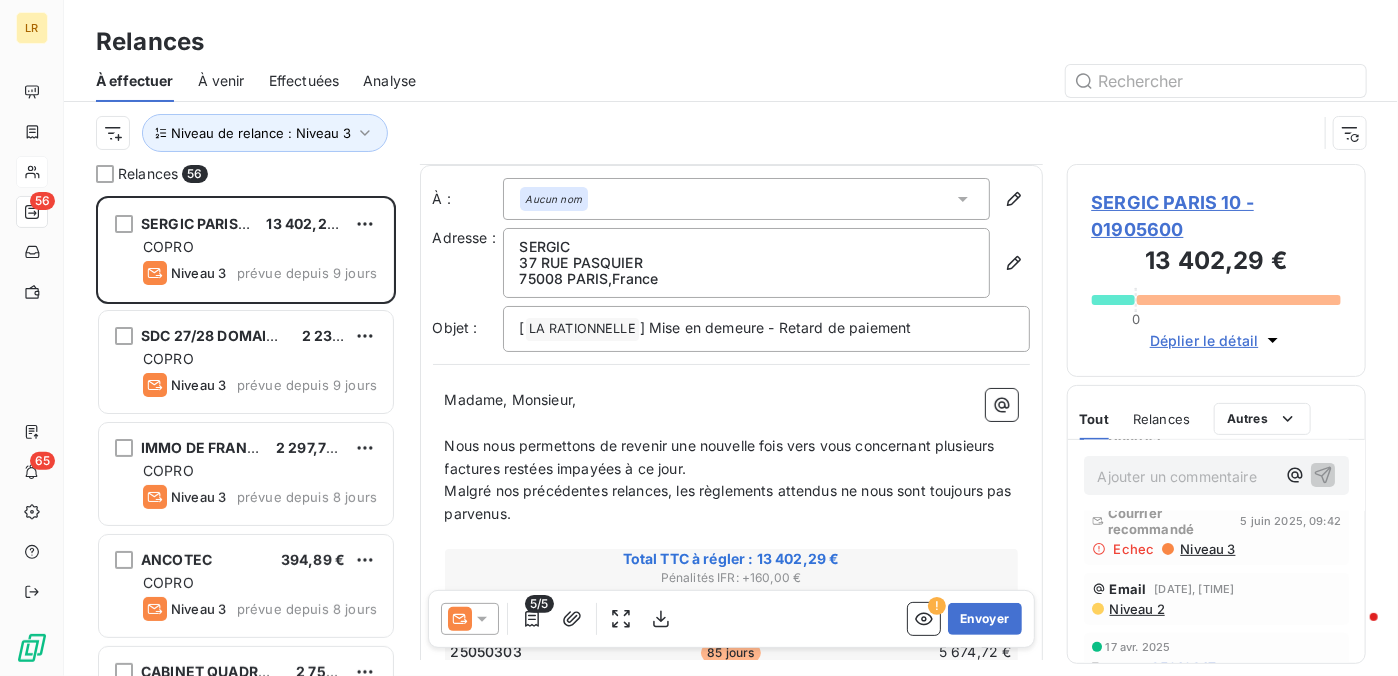 click on "Niveau 3" at bounding box center [1206, 549] 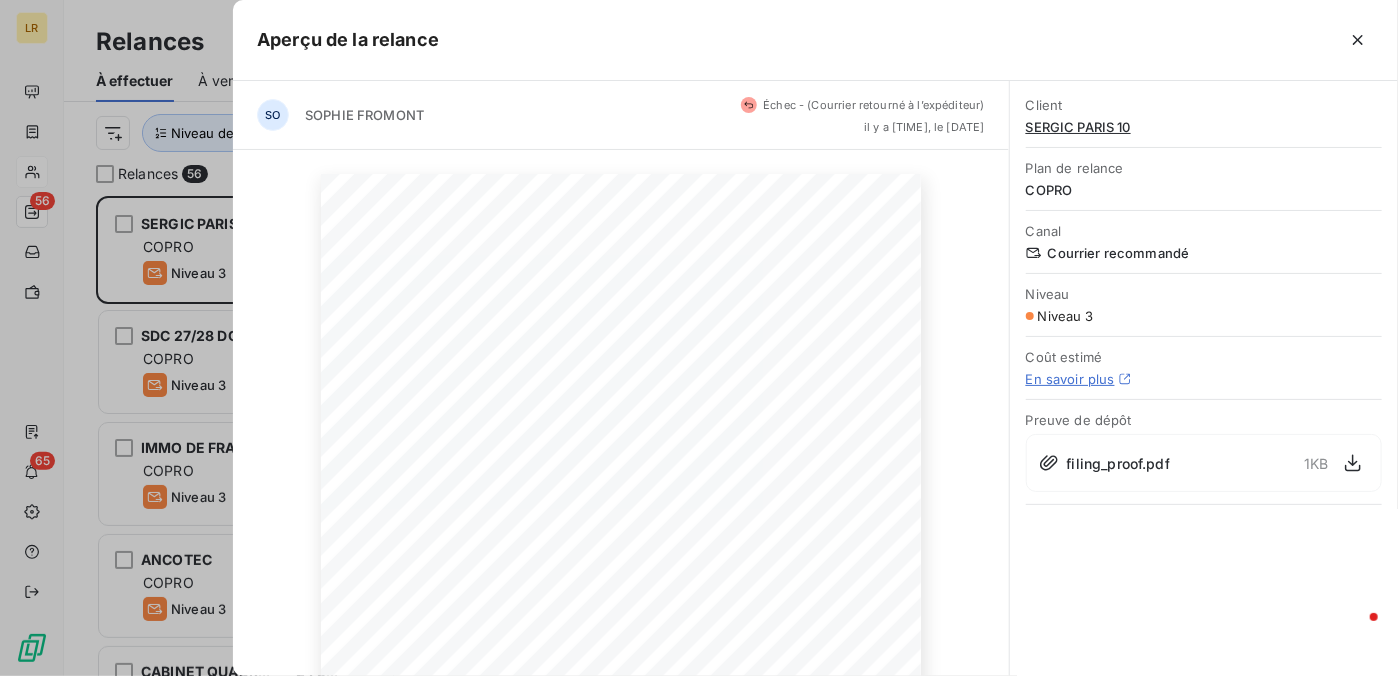 click at bounding box center (699, 338) 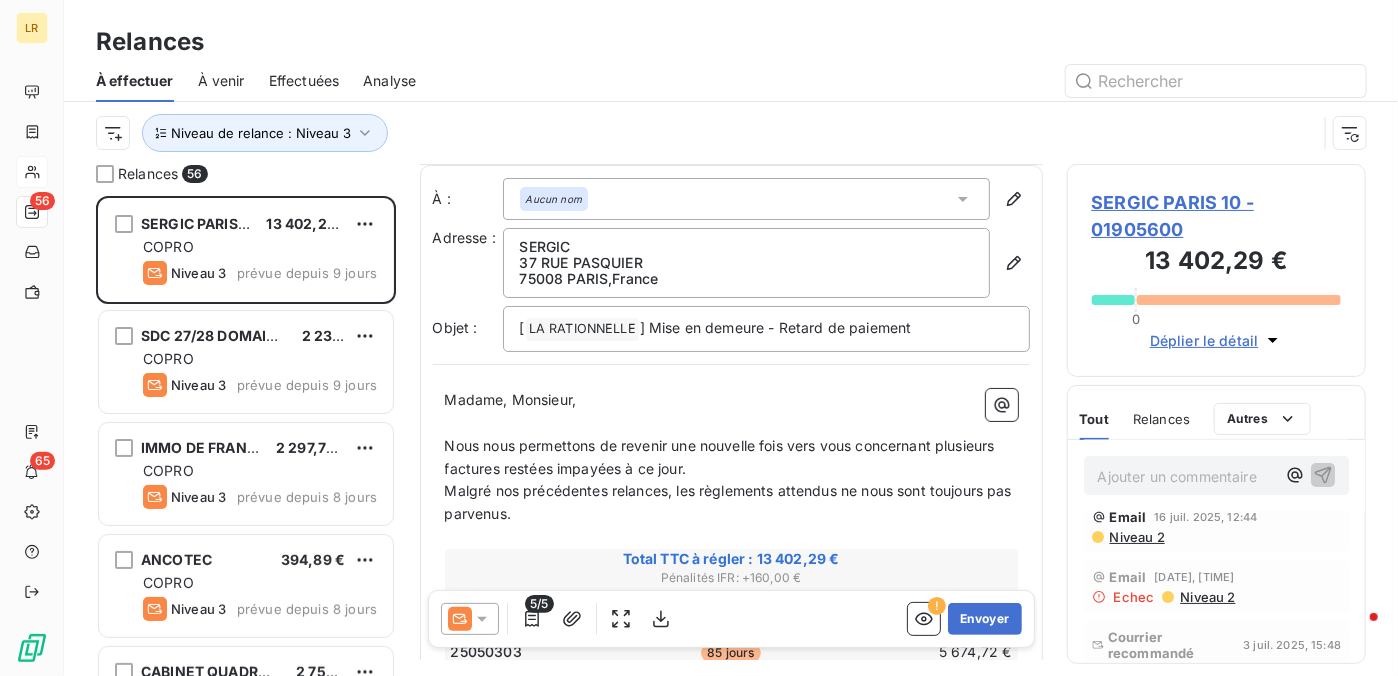 scroll, scrollTop: 0, scrollLeft: 0, axis: both 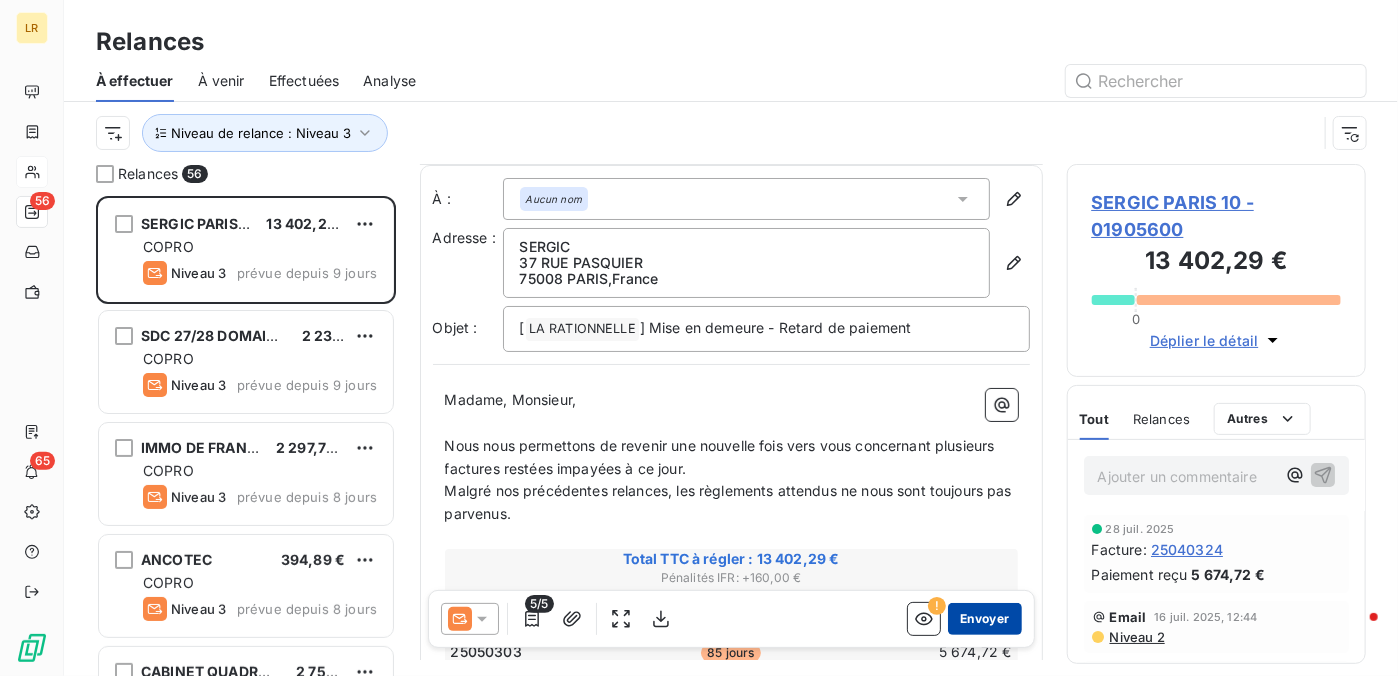 click on "Envoyer" at bounding box center (984, 619) 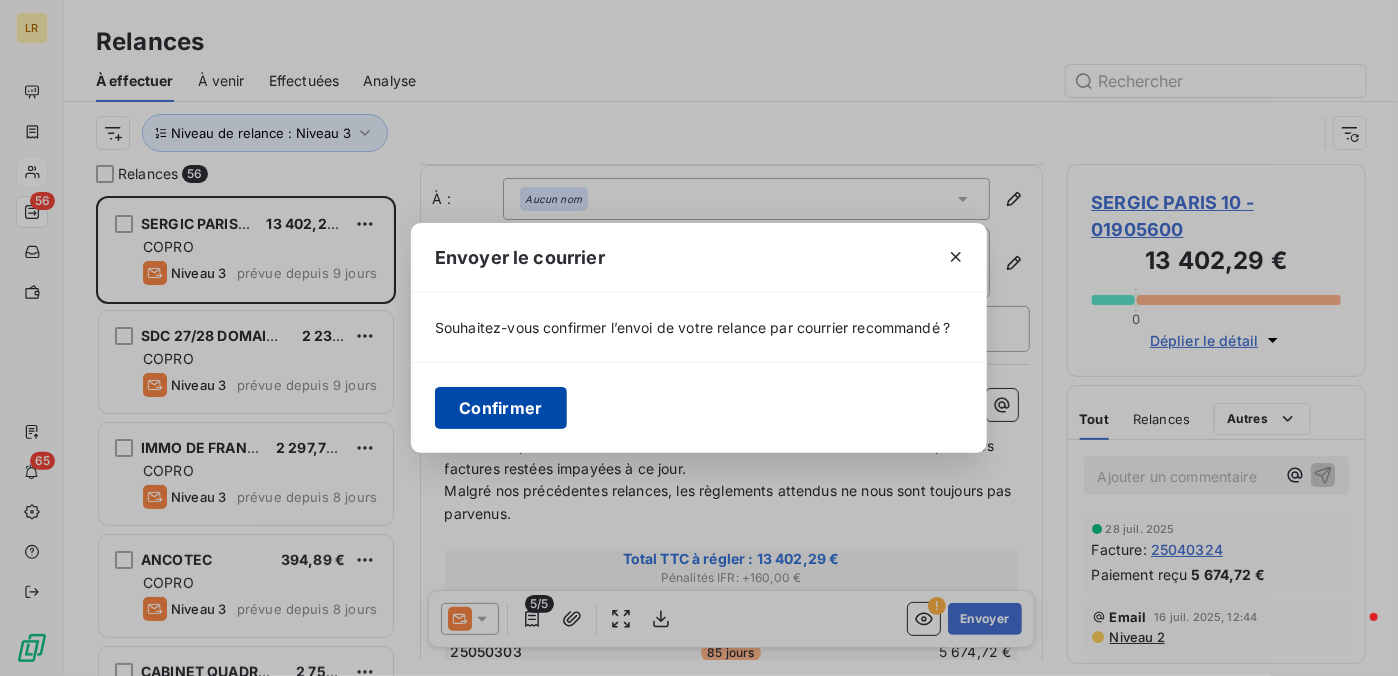 click on "Confirmer" at bounding box center (501, 408) 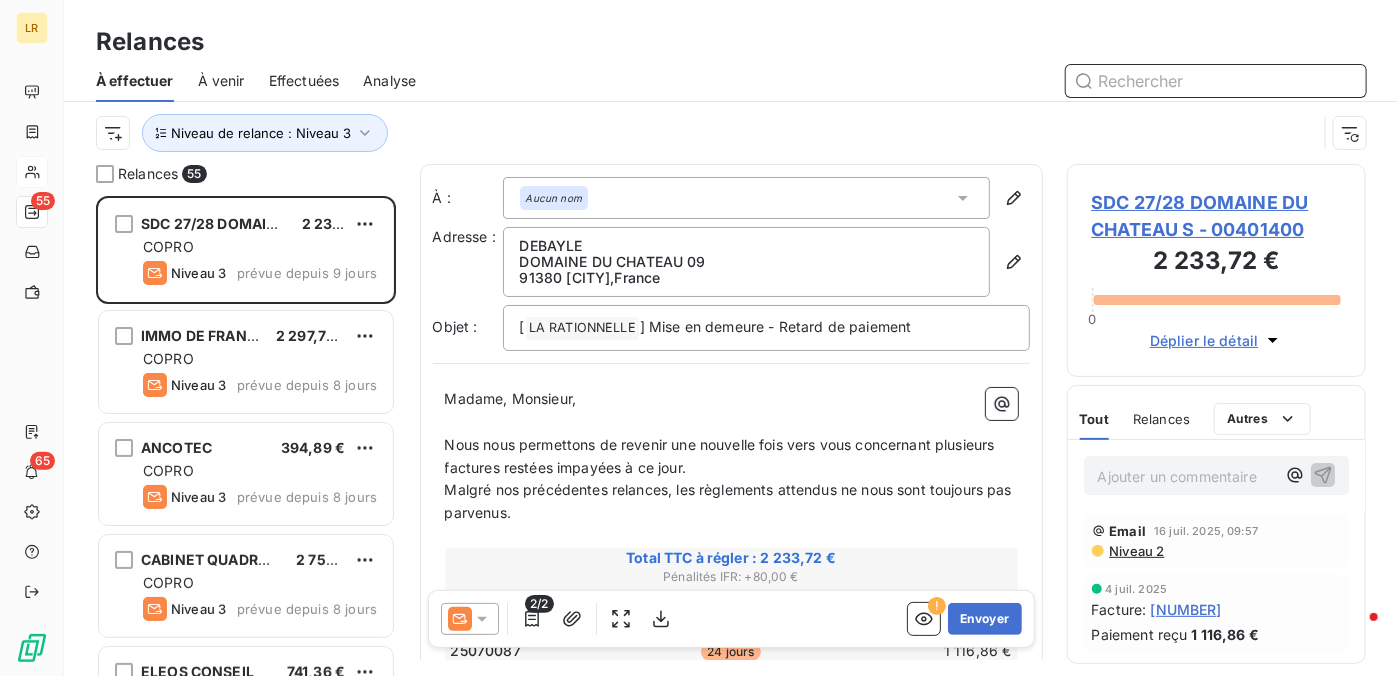click on "Effectuées" at bounding box center [304, 81] 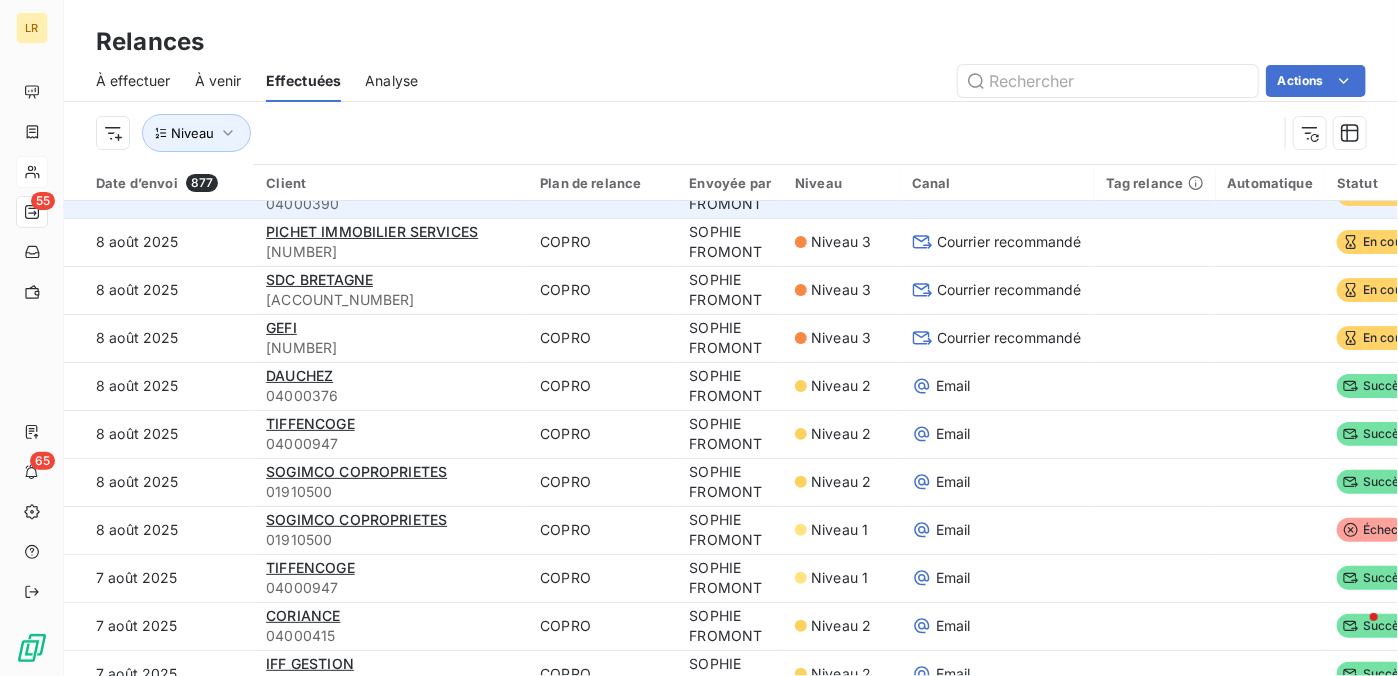 scroll, scrollTop: 0, scrollLeft: 0, axis: both 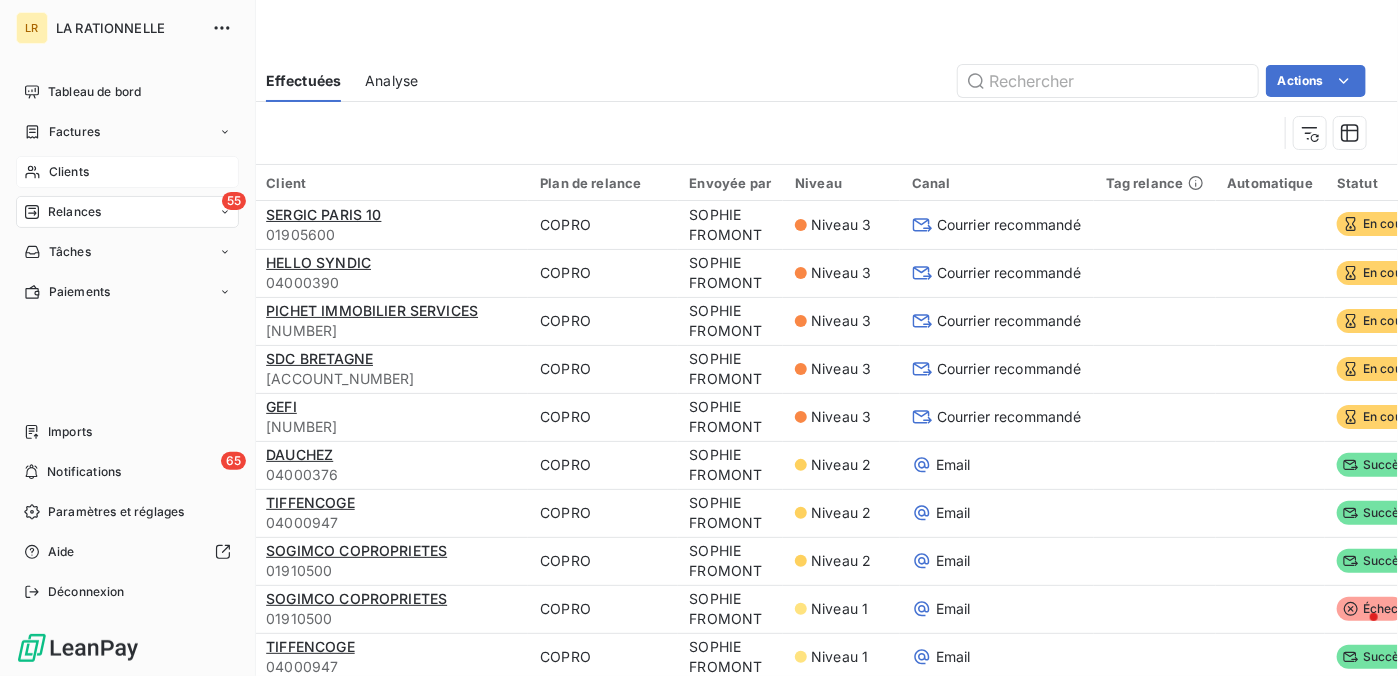 click on "Relances" at bounding box center [74, 212] 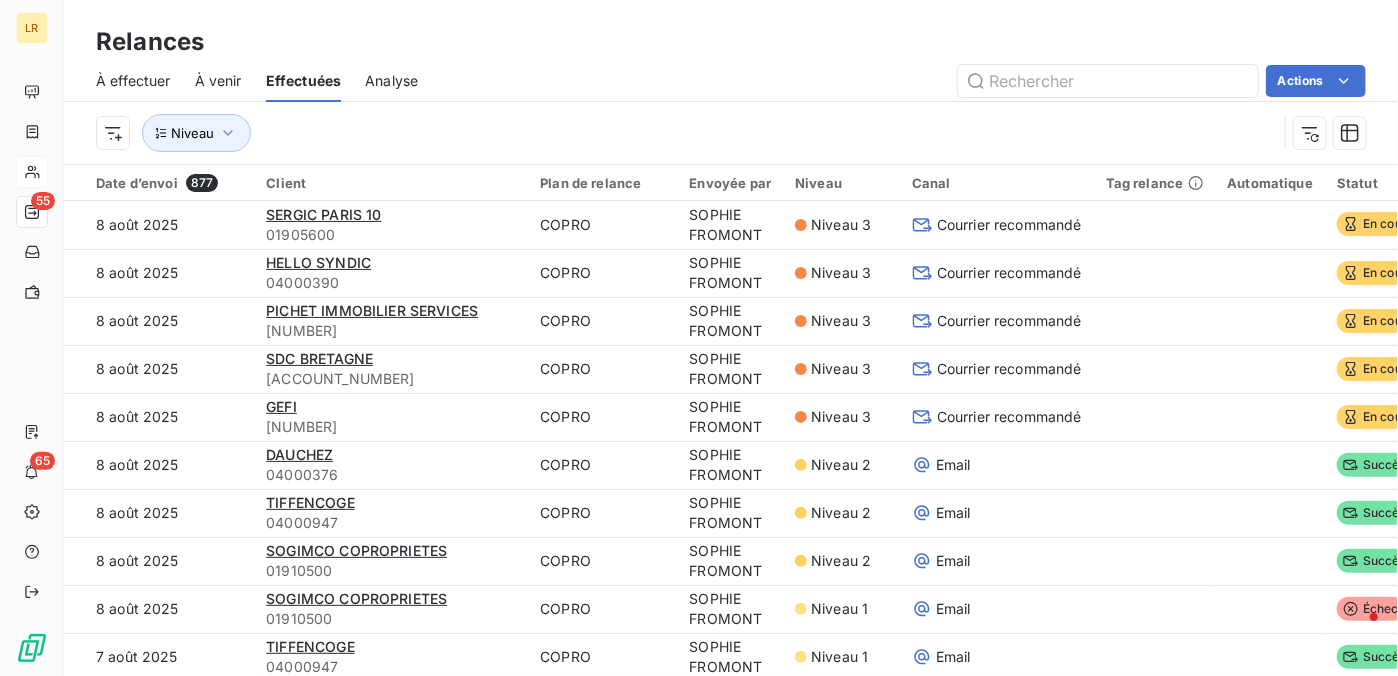 click on "À effectuer" at bounding box center (133, 81) 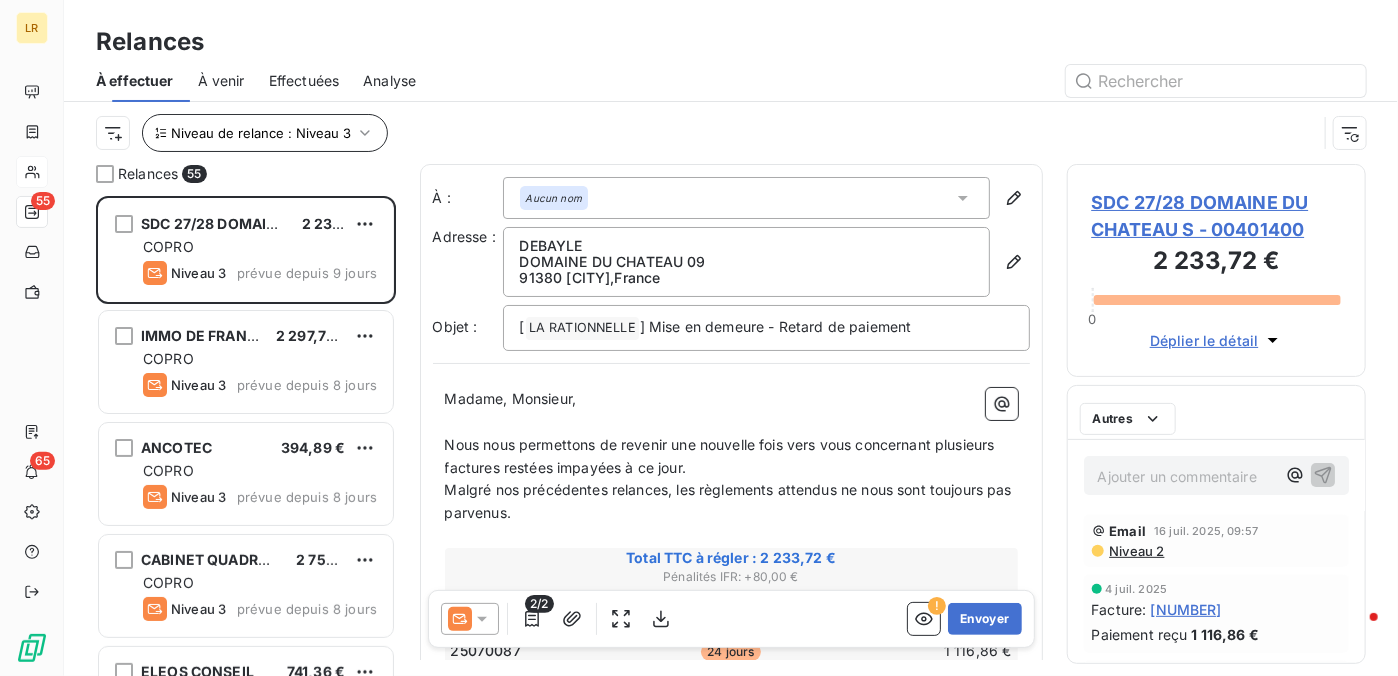 scroll, scrollTop: 16, scrollLeft: 16, axis: both 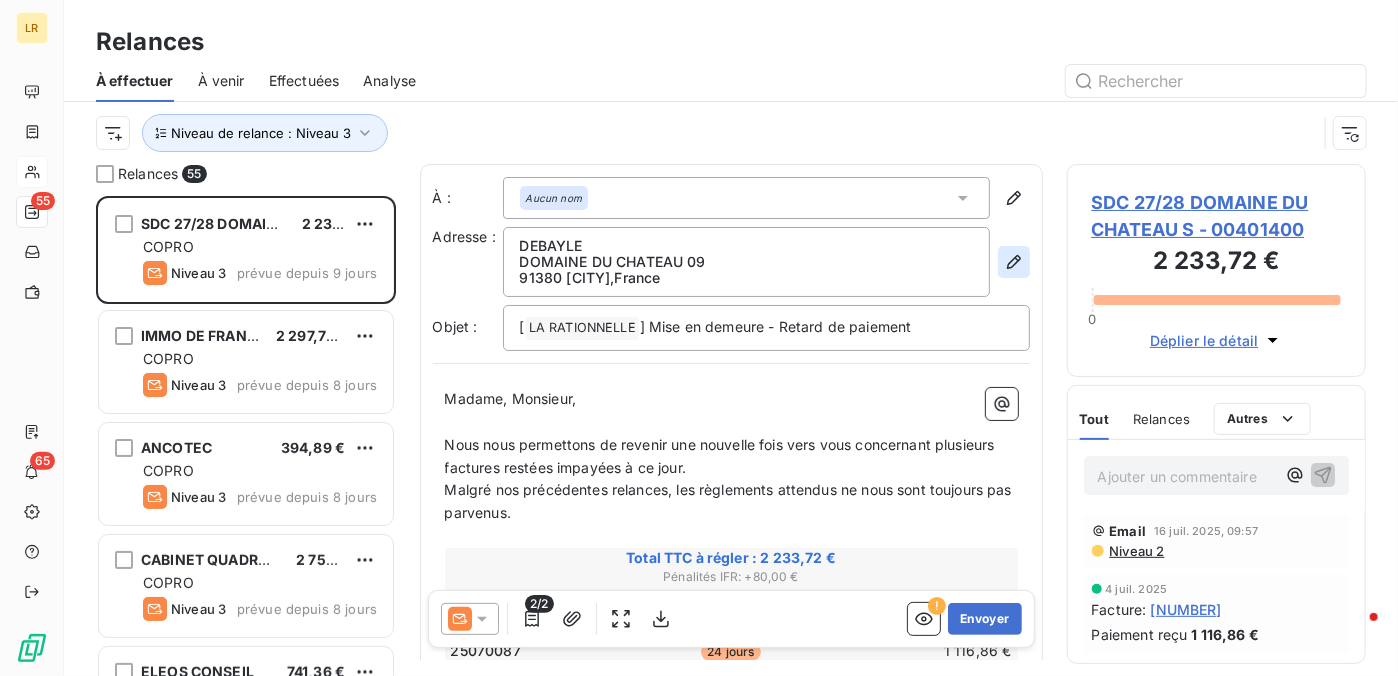 click 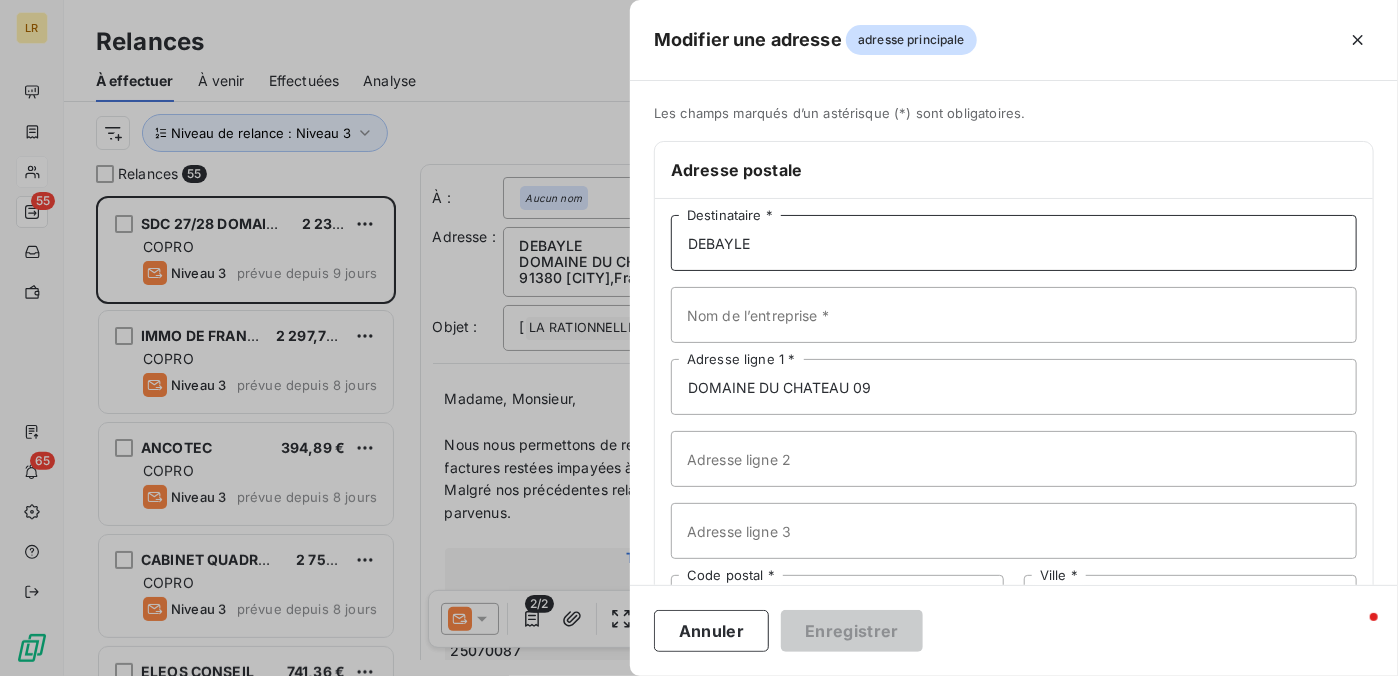click on "DEBAYLE" at bounding box center [1014, 243] 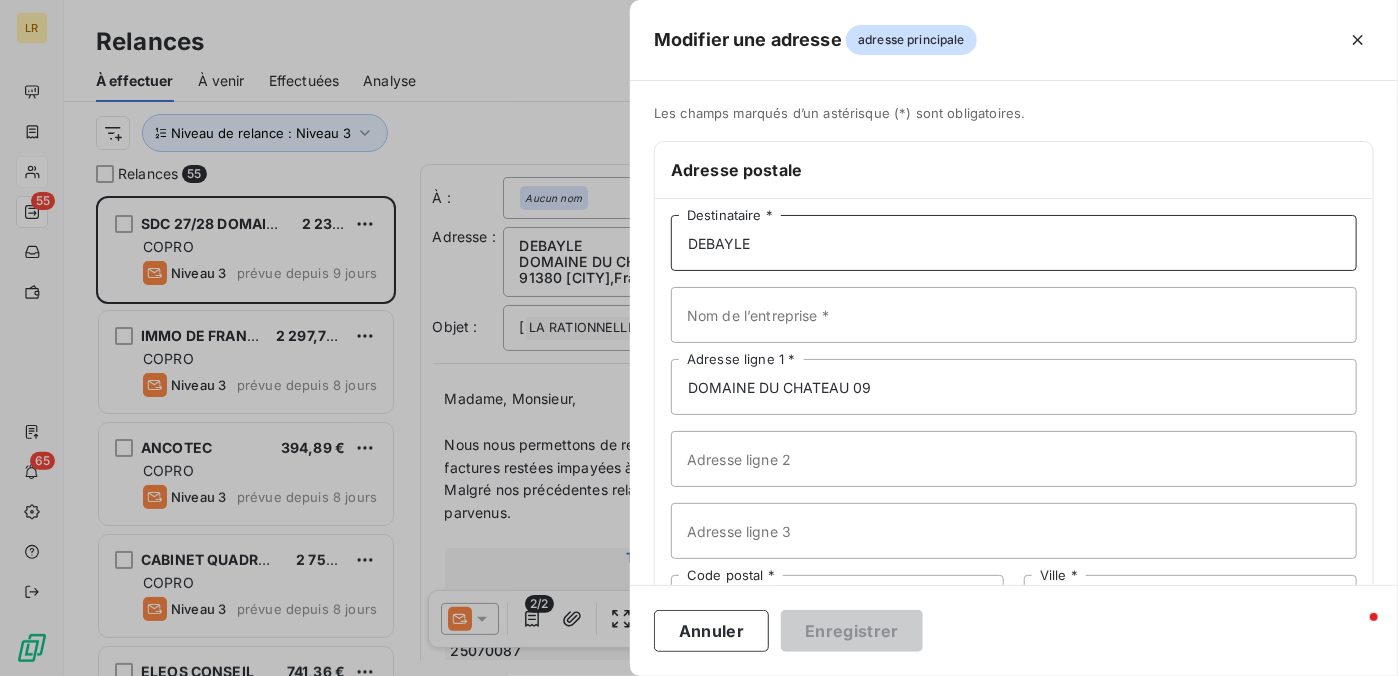 paste on "SDC 27/28 DOMAINE DU CHATEAU (S2033) S/C CABINET DEBAYLE SGDB 79 ROUTE DE CORBEIL 91700 [CITY] DES BOIS" 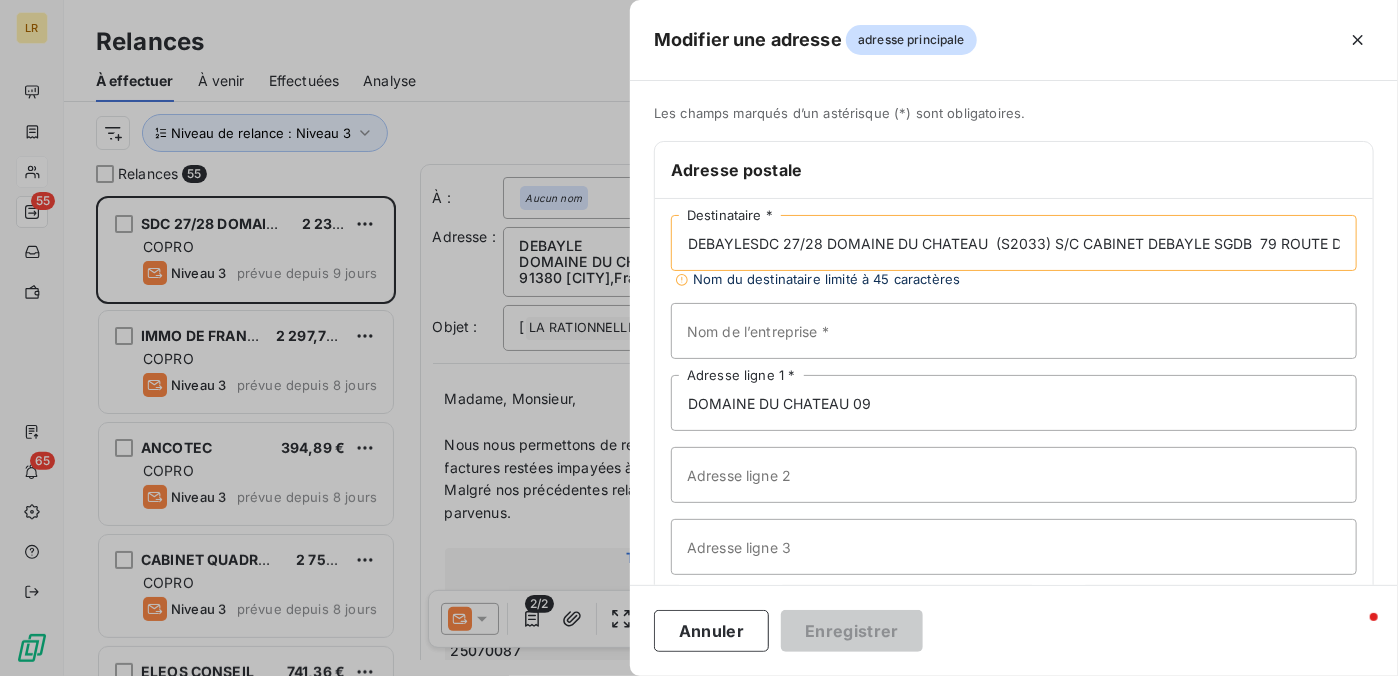 scroll, scrollTop: 0, scrollLeft: 309, axis: horizontal 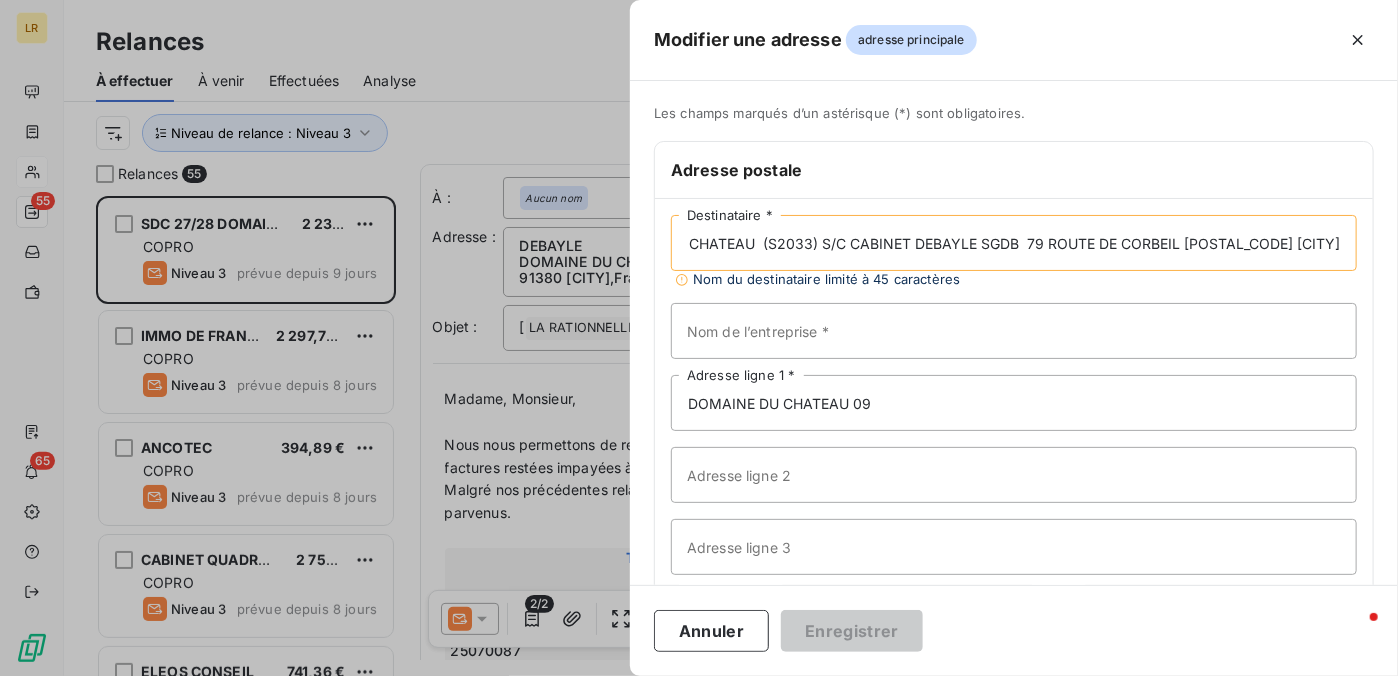 click on "DEBAYLESDC 27/28 DOMAINE DU CHATEAU  (S2033) S/C CABINET DEBAYLE SGDB  79 ROUTE DE CORBEIL [POSTAL_CODE] [CITY]" at bounding box center [1014, 243] 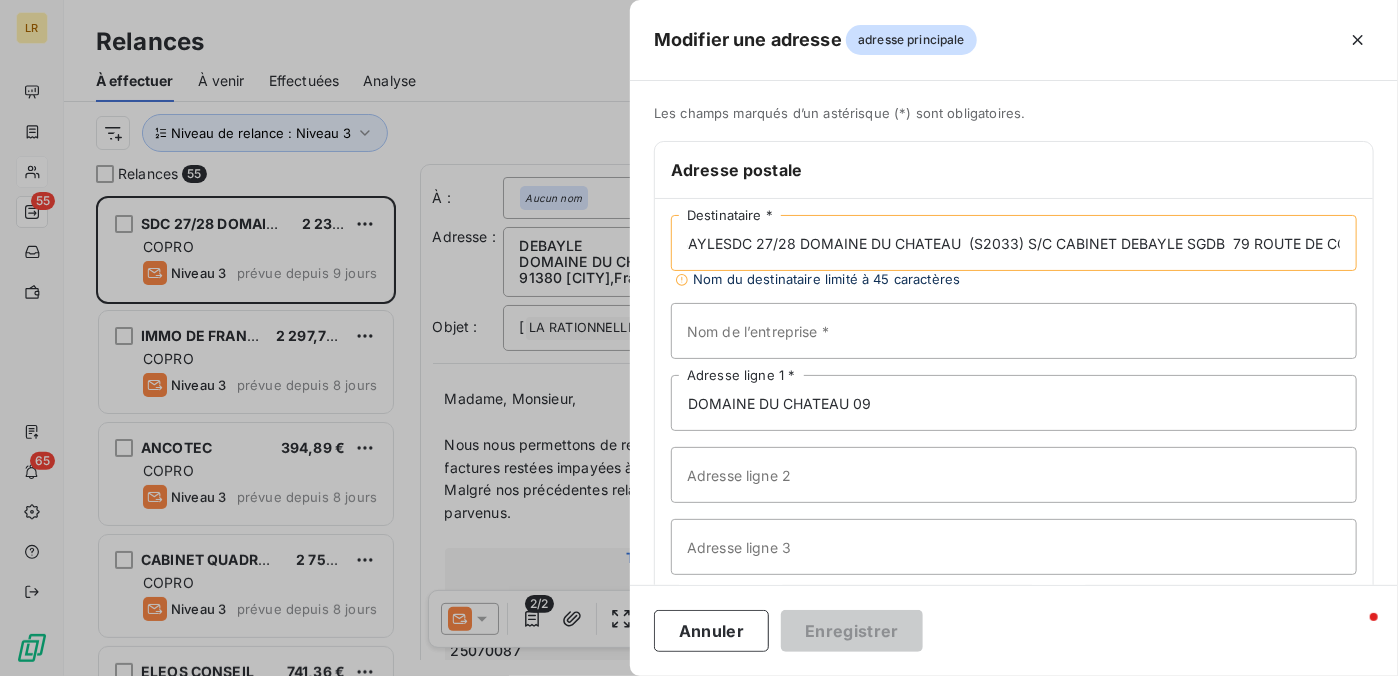 scroll, scrollTop: 0, scrollLeft: 0, axis: both 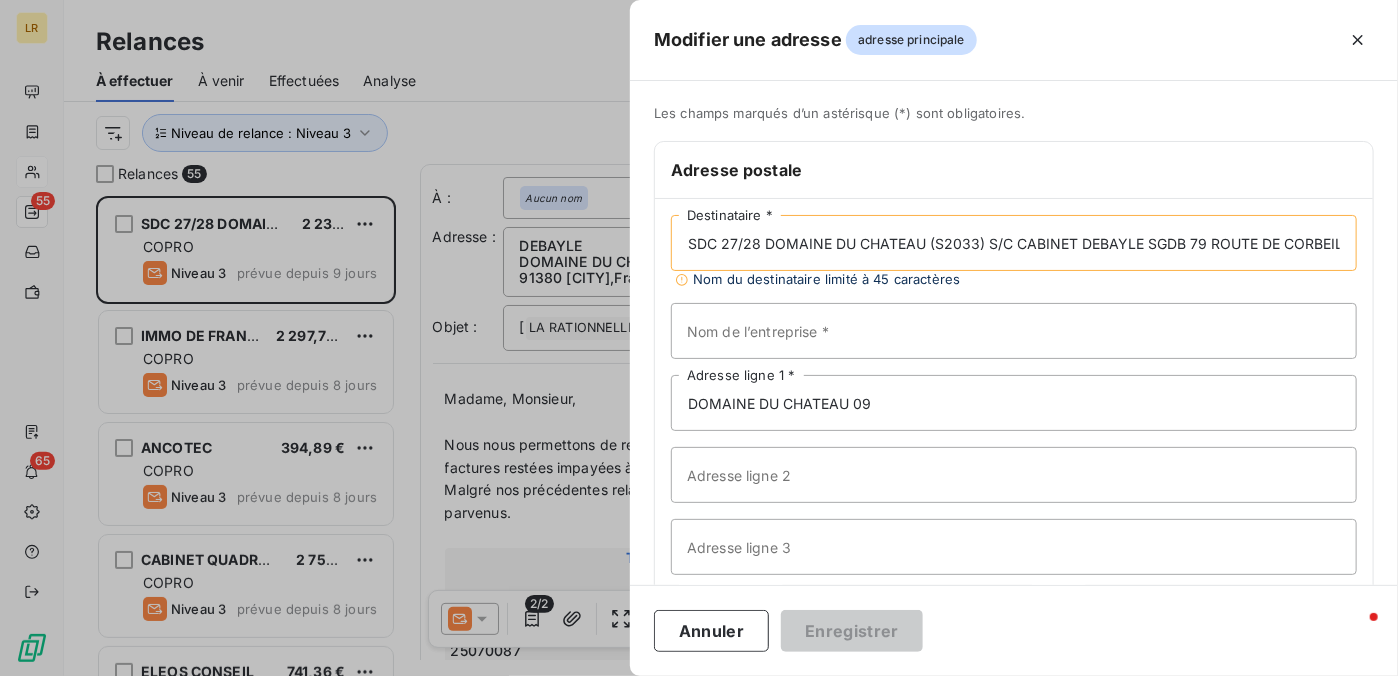 drag, startPoint x: 991, startPoint y: 235, endPoint x: 1188, endPoint y: 236, distance: 197.00253 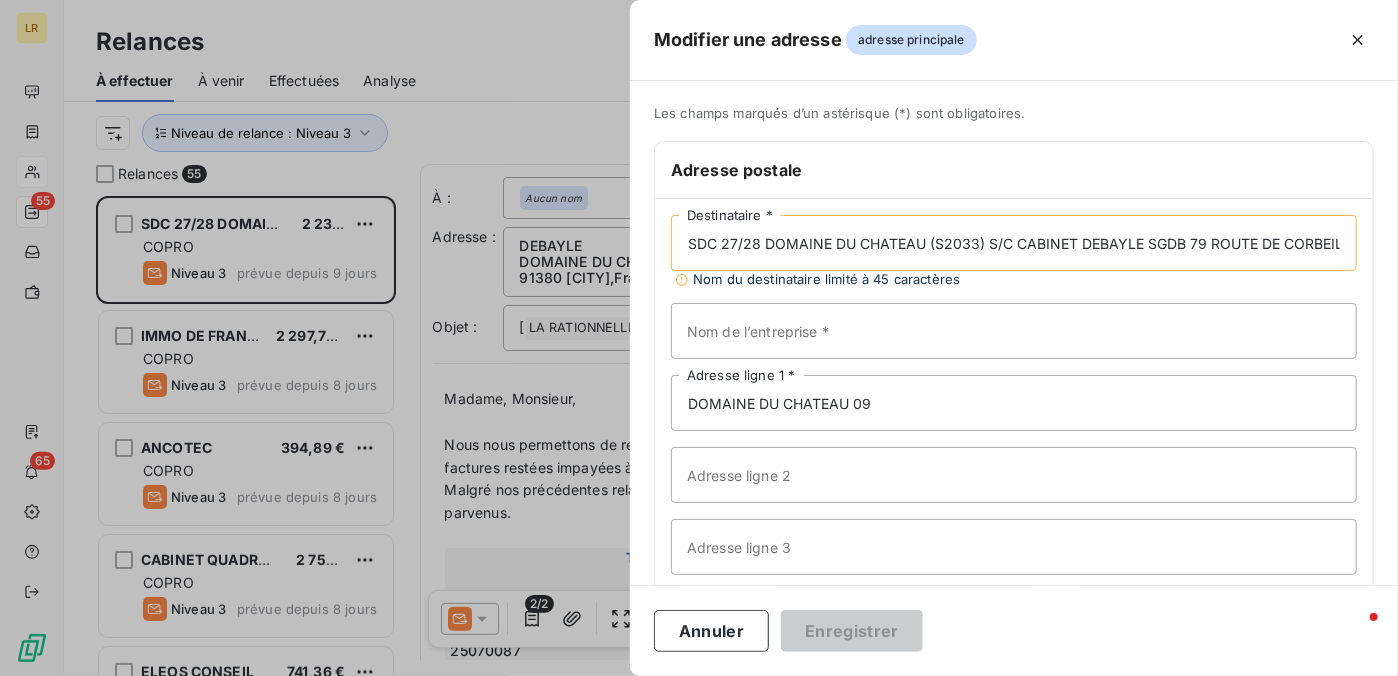 click on "SDC 27/28 DOMAINE DU CHATEAU (S2033) S/C CABINET DEBAYLE SGDB 79 ROUTE DE CORBEIL 91700 [CITY] DES BOIS" at bounding box center (1014, 243) 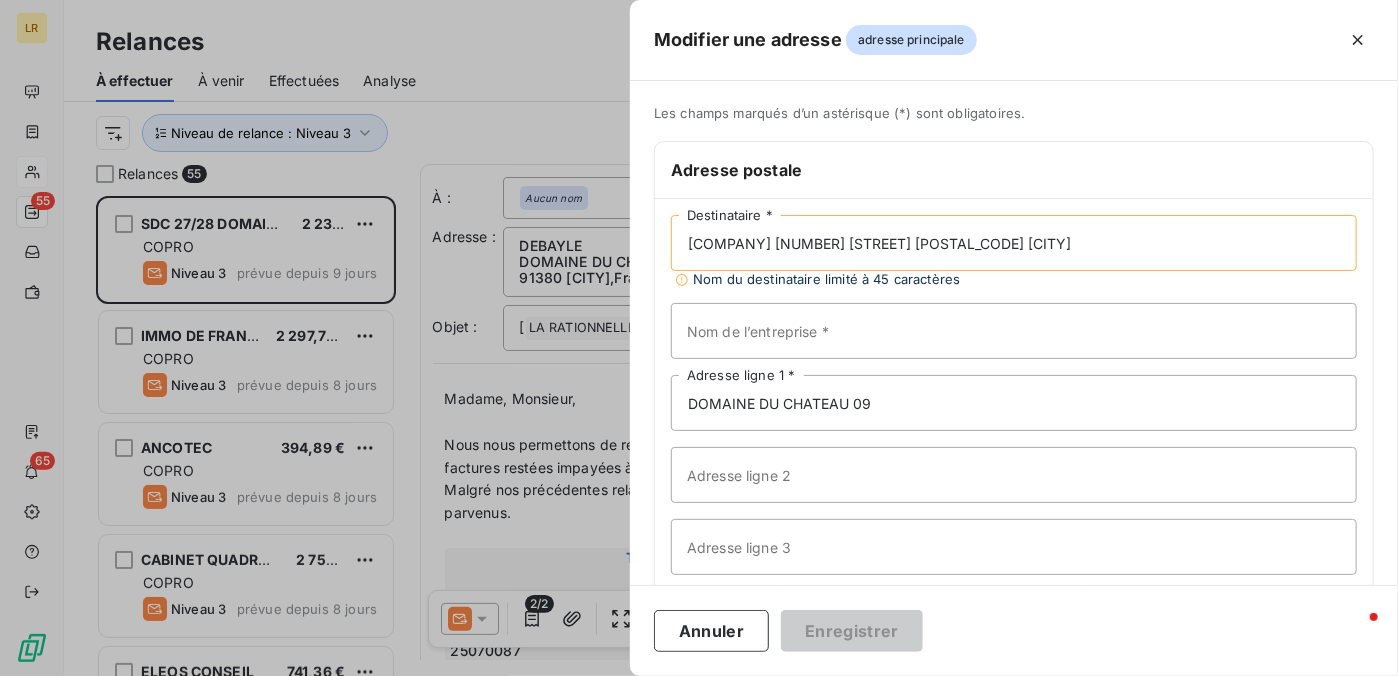 type on "[COMPANY] [NUMBER] [STREET] [POSTAL_CODE] [CITY]" 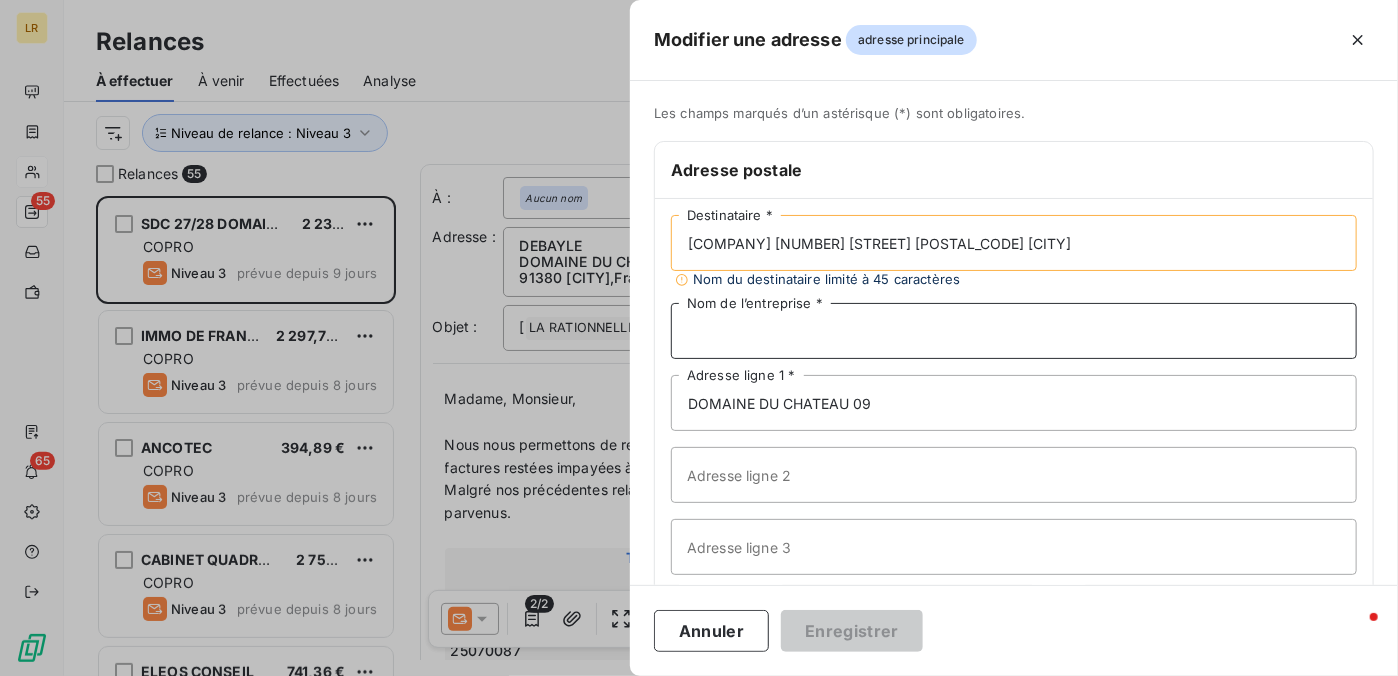 click on "Nom de l’entreprise *" at bounding box center [1014, 331] 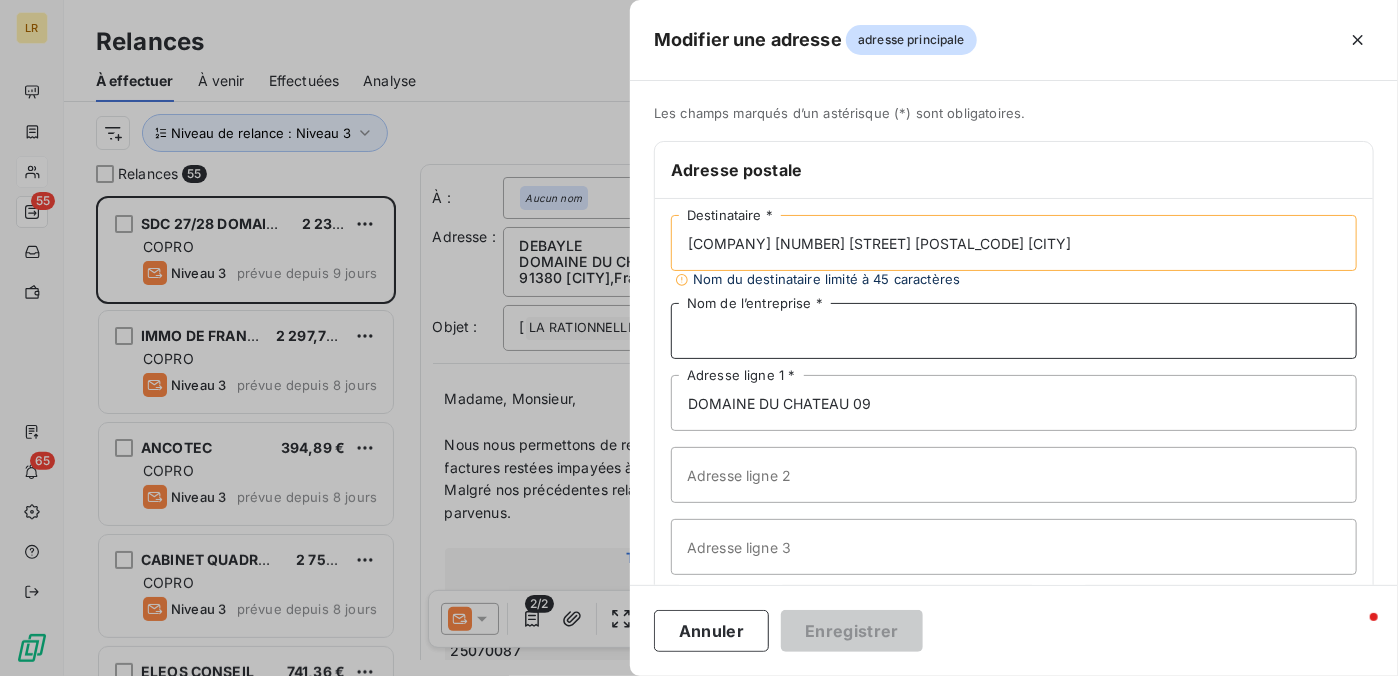 paste on "S/C CABINET DEBAYLE SGDB" 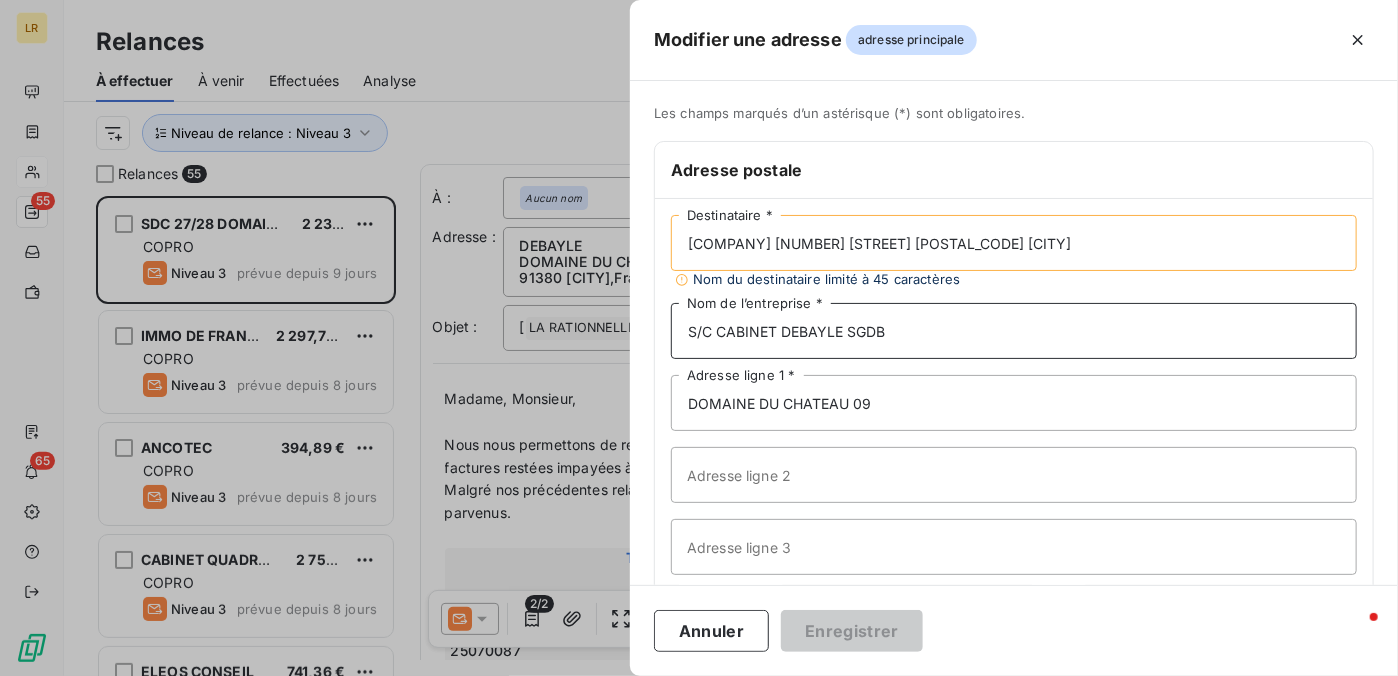 type on "S/C CABINET DEBAYLE SGDB" 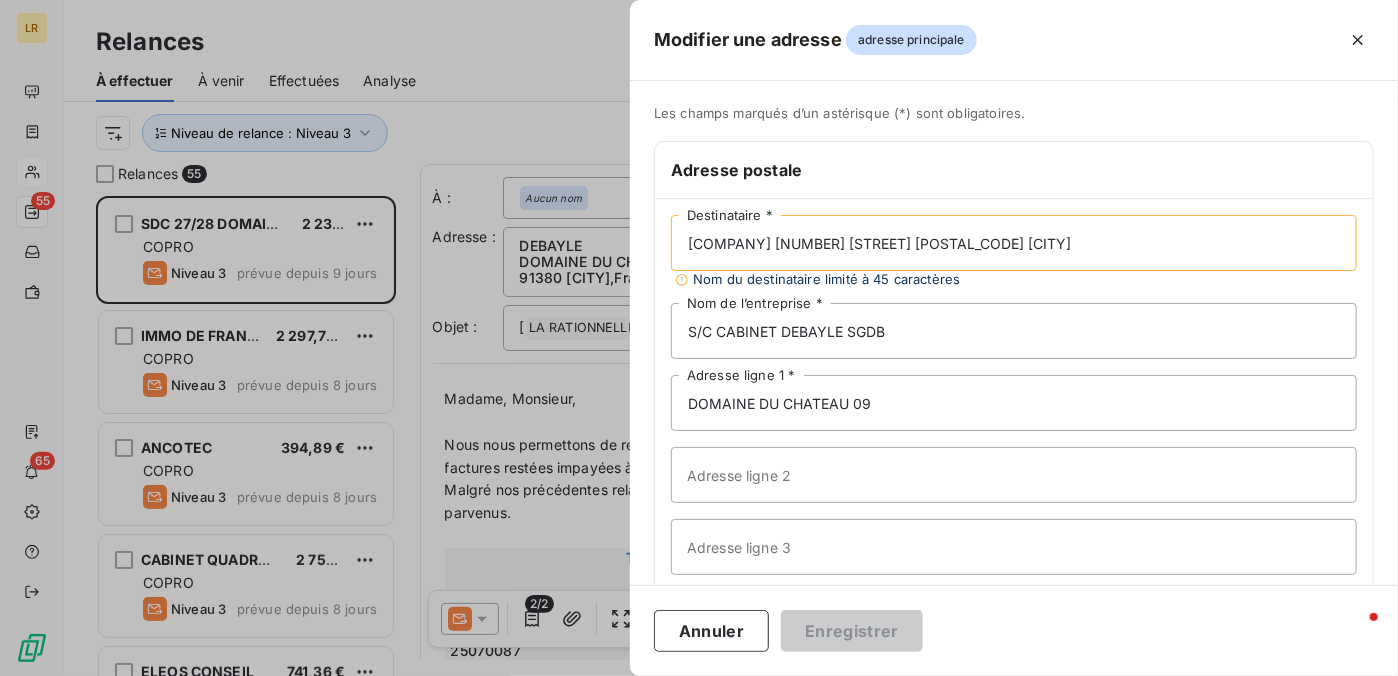 drag, startPoint x: 998, startPoint y: 242, endPoint x: 1148, endPoint y: 233, distance: 150.26976 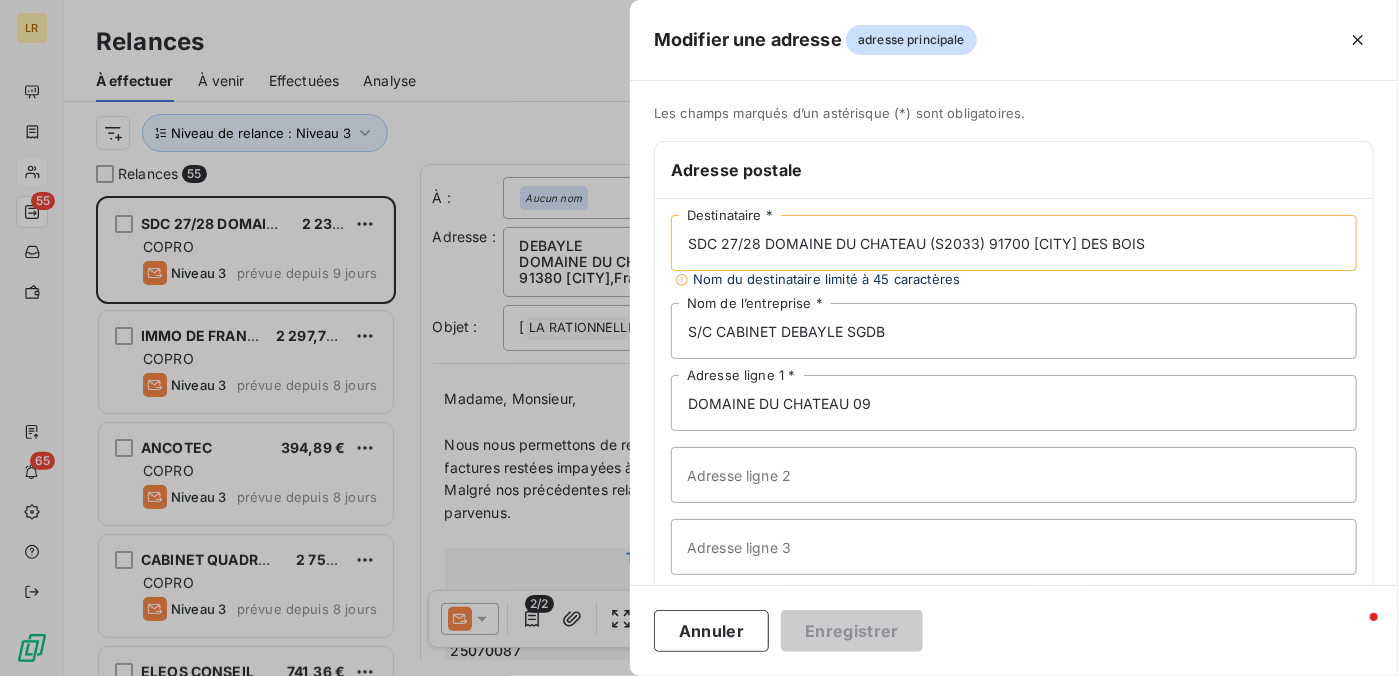 type on "SDC 27/28 DOMAINE DU CHATEAU (S2033) 91700 [CITY] DES BOIS" 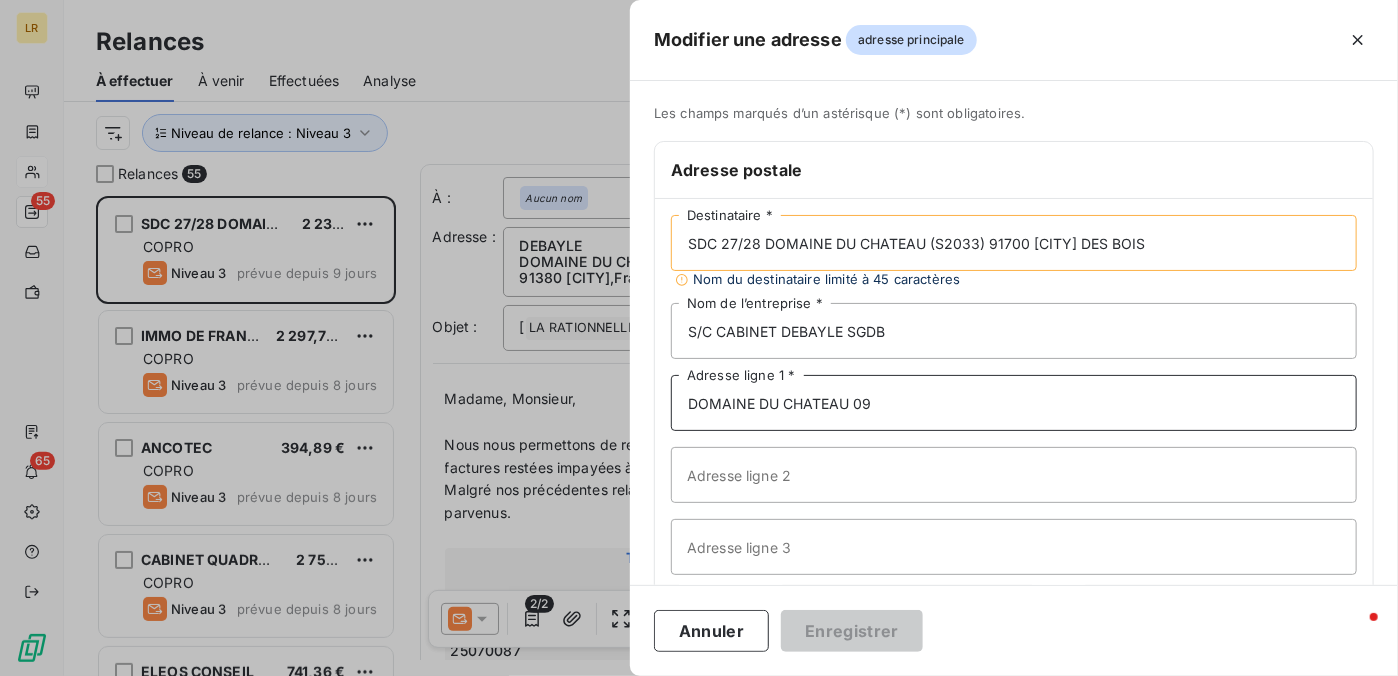 drag, startPoint x: 883, startPoint y: 402, endPoint x: 670, endPoint y: 394, distance: 213.15018 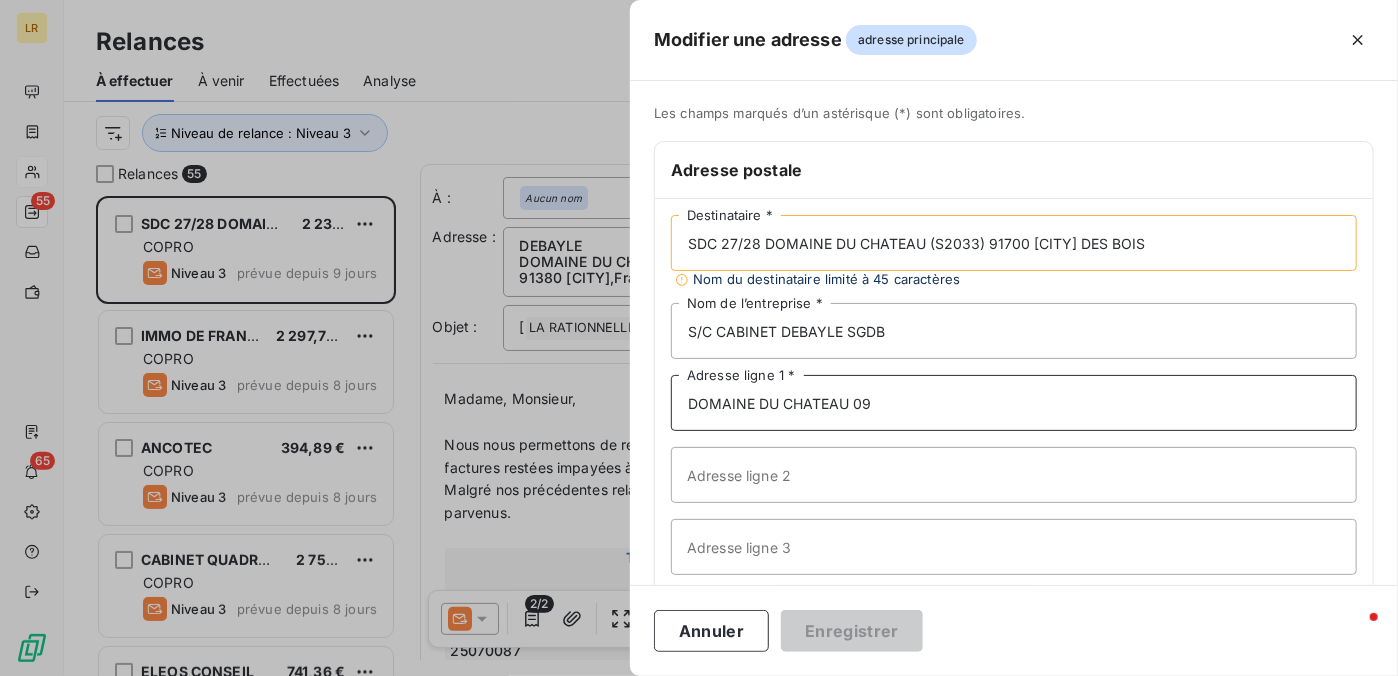 paste on "[NUMBER] [STREET]" 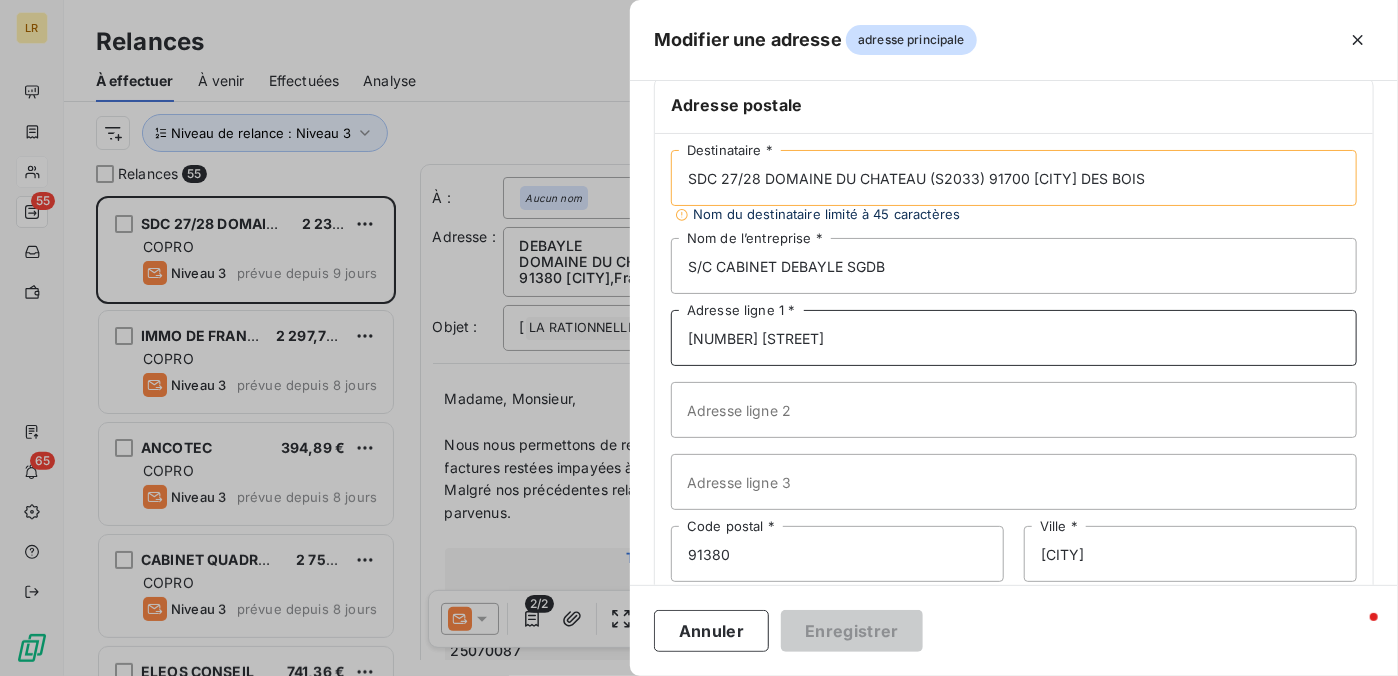 scroll, scrollTop: 100, scrollLeft: 0, axis: vertical 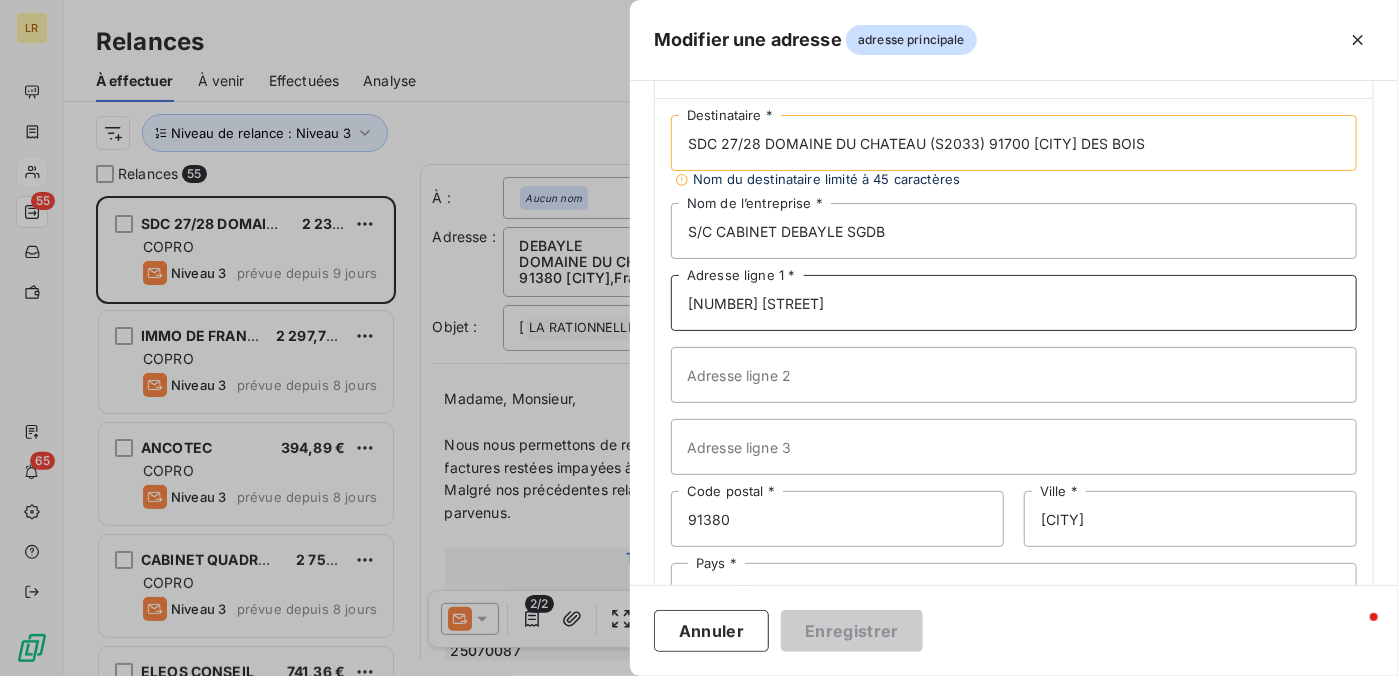 type on "[NUMBER] [STREET]" 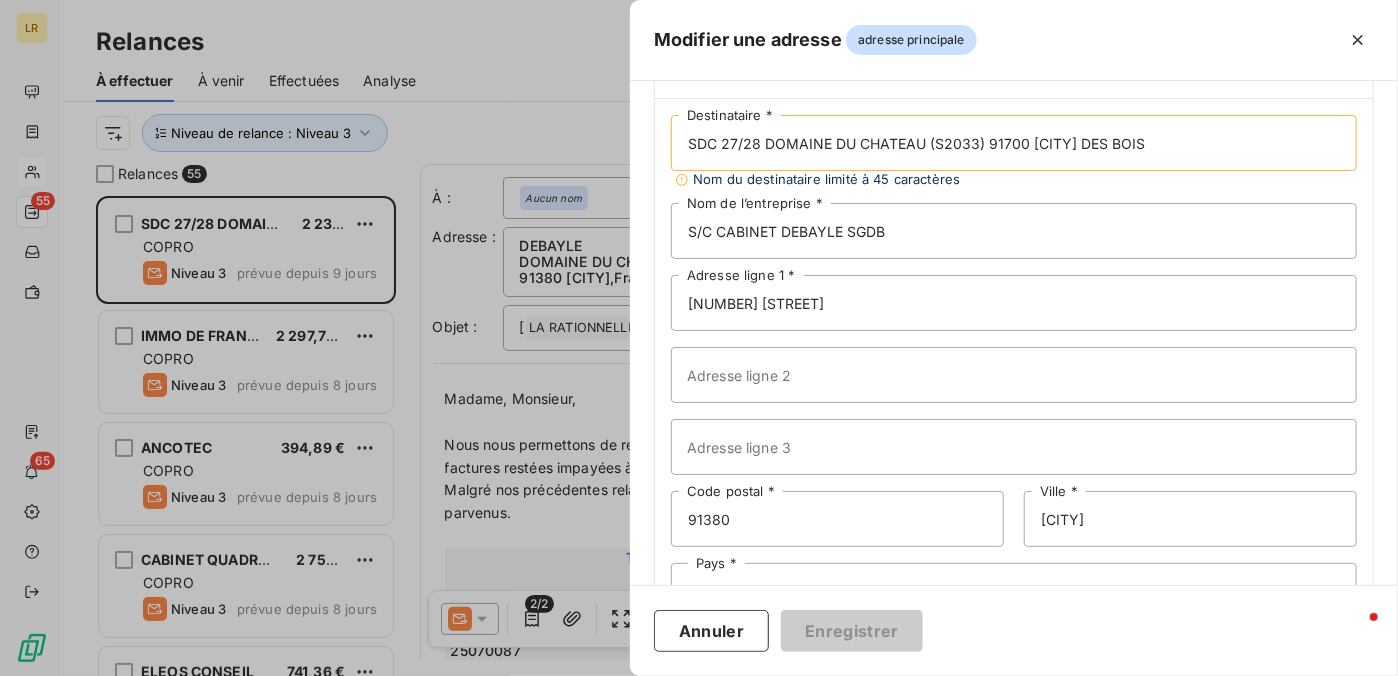 drag, startPoint x: 999, startPoint y: 140, endPoint x: 1161, endPoint y: 151, distance: 162.37303 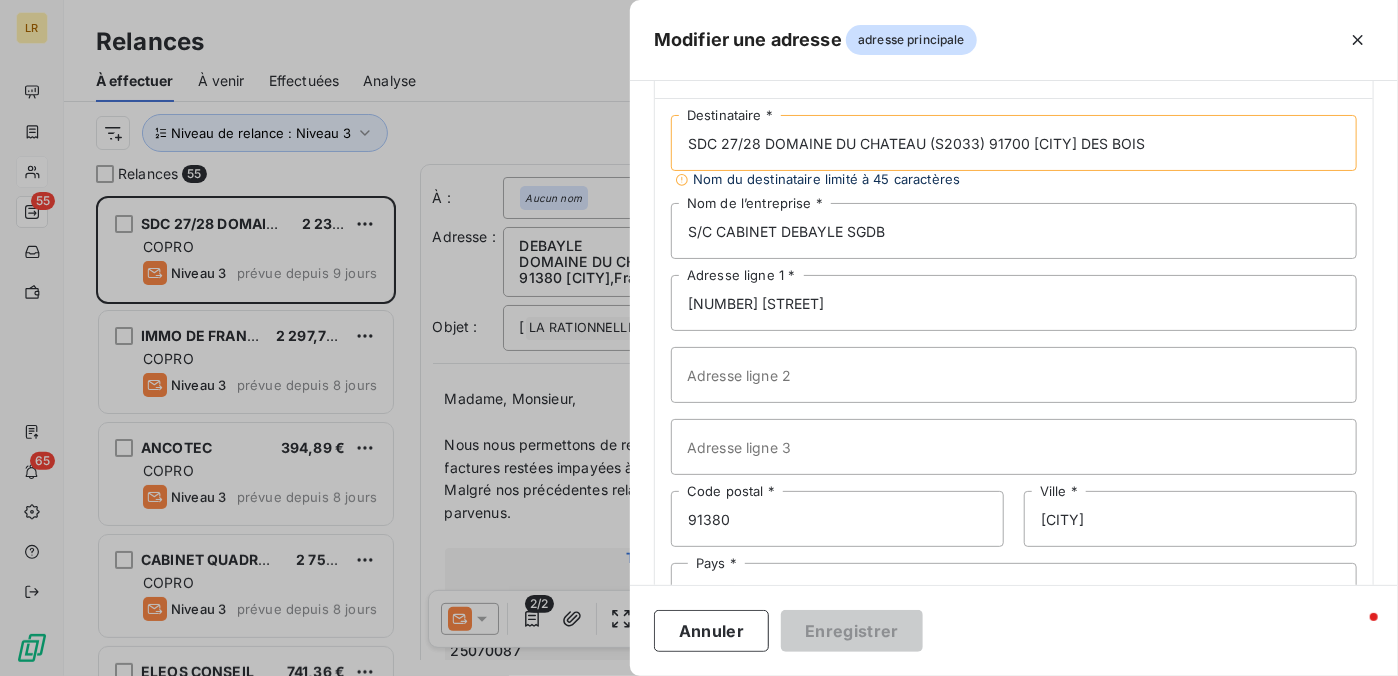 click on "SDC 27/28 DOMAINE DU CHATEAU (S2033) 91700 [CITY] DES BOIS" at bounding box center [1014, 143] 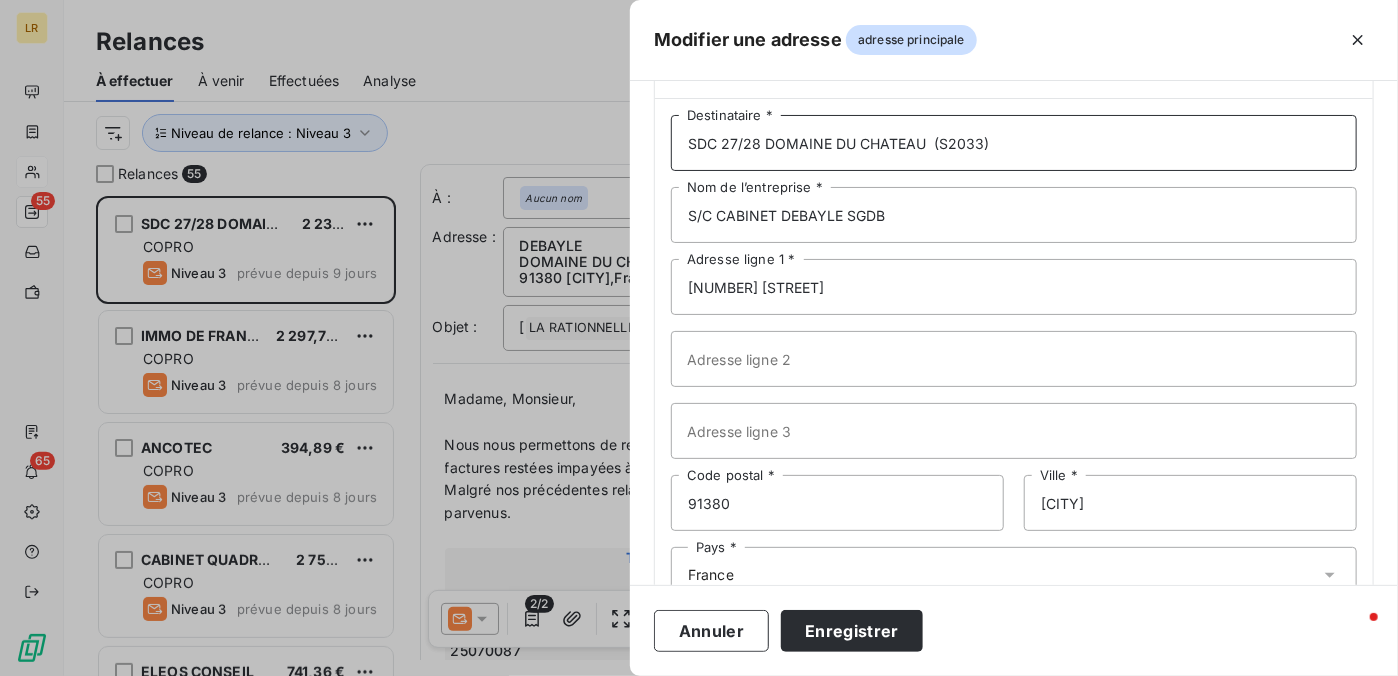 type on "SDC 27/28 DOMAINE DU CHATEAU  (S2033)" 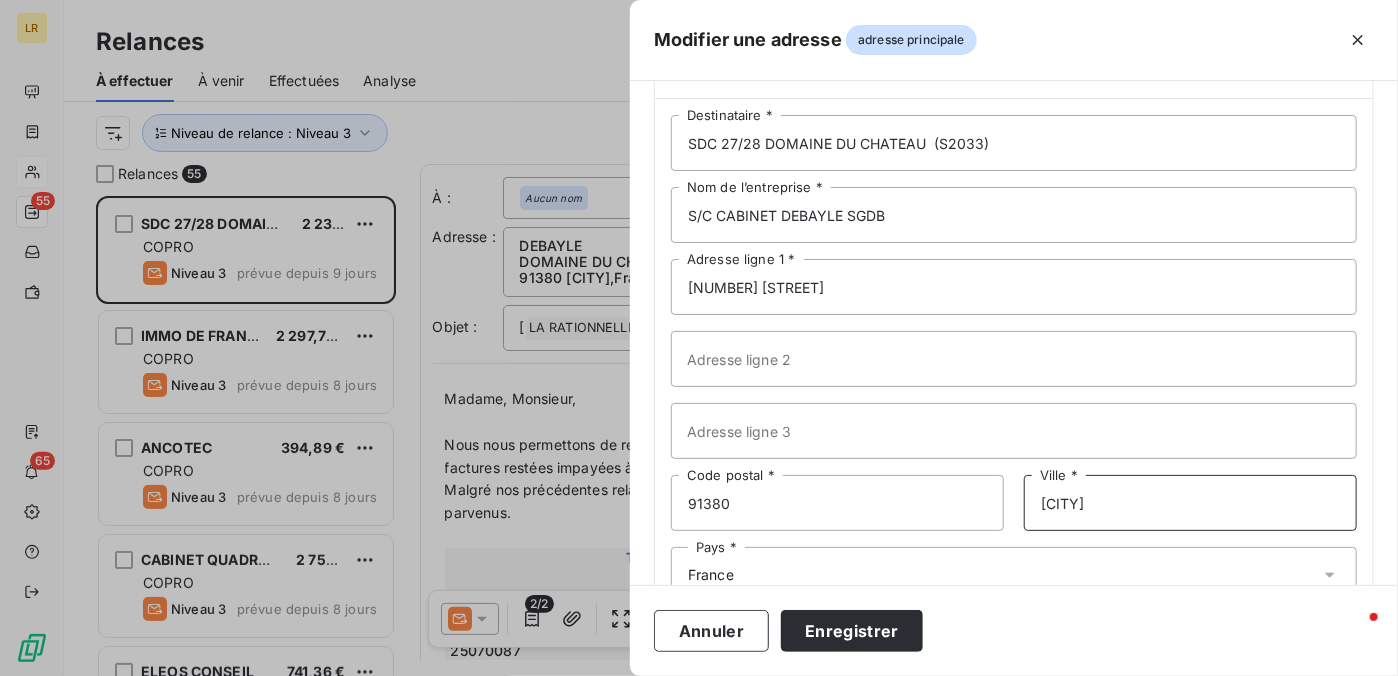 click on "[CITY]" at bounding box center [1190, 503] 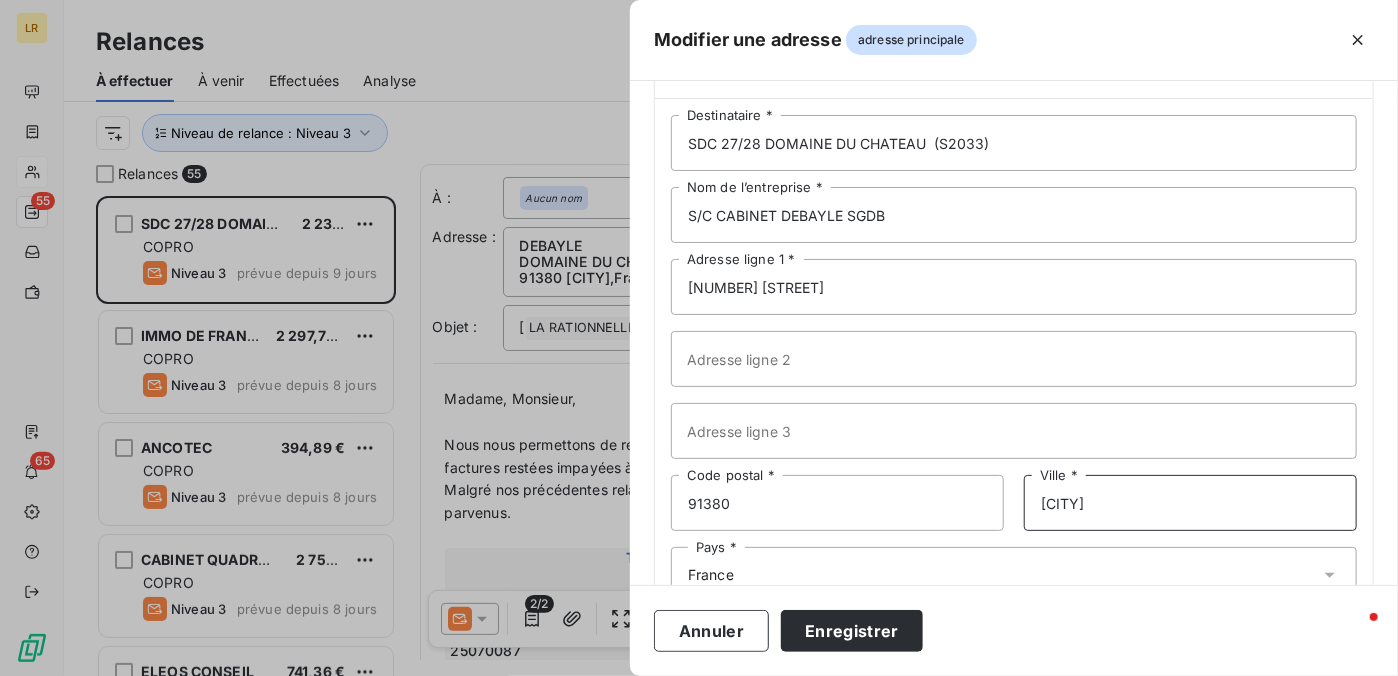 paste on "[POSTAL_CODE] [CITY]" 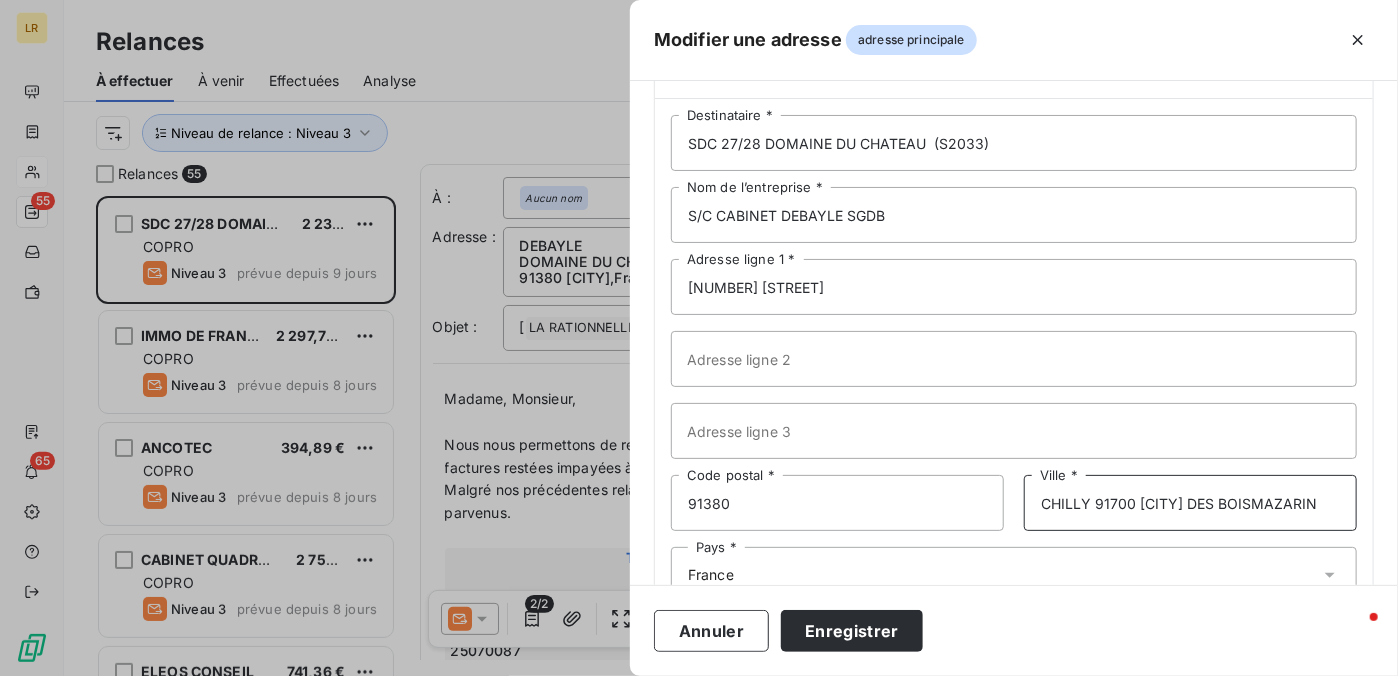 click on "CHILLY 91700 [CITY] DES BOISMAZARIN" at bounding box center (1190, 503) 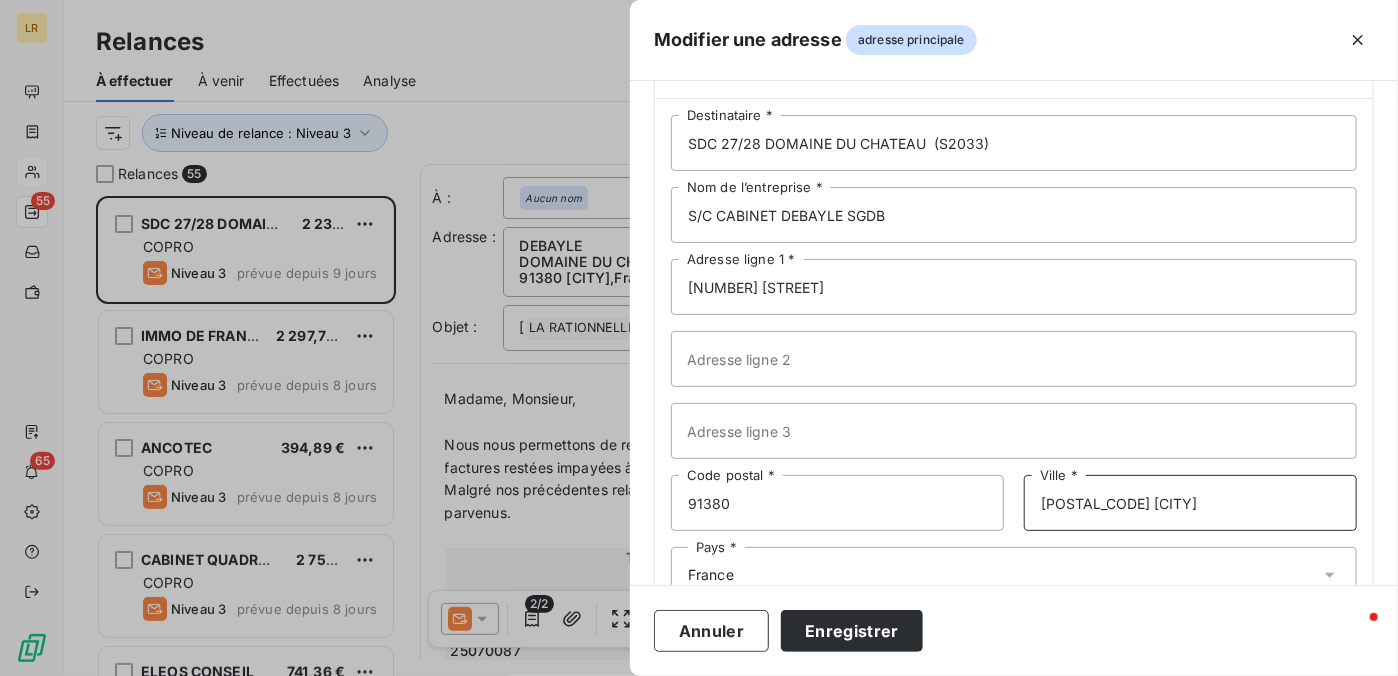 click on "[POSTAL_CODE] [CITY]" at bounding box center (1190, 503) 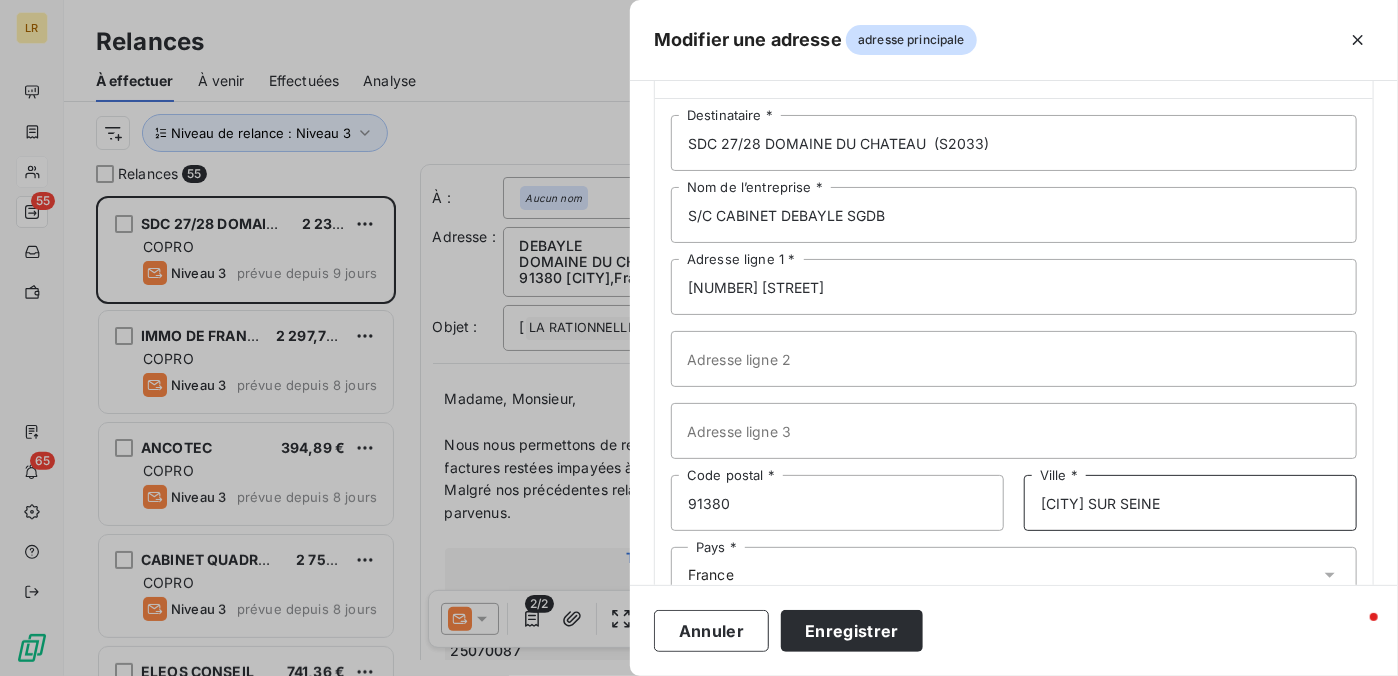 type on "[CITY] SUR SEINE" 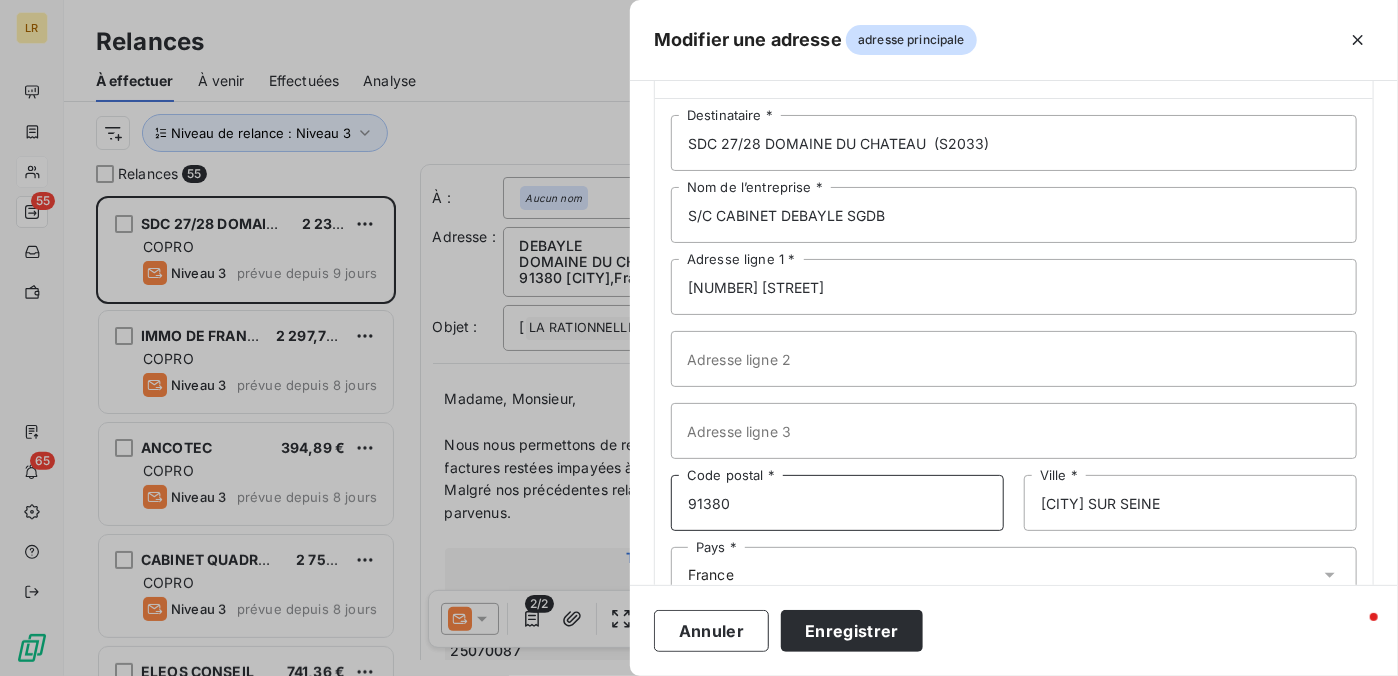 click on "91380" at bounding box center (837, 503) 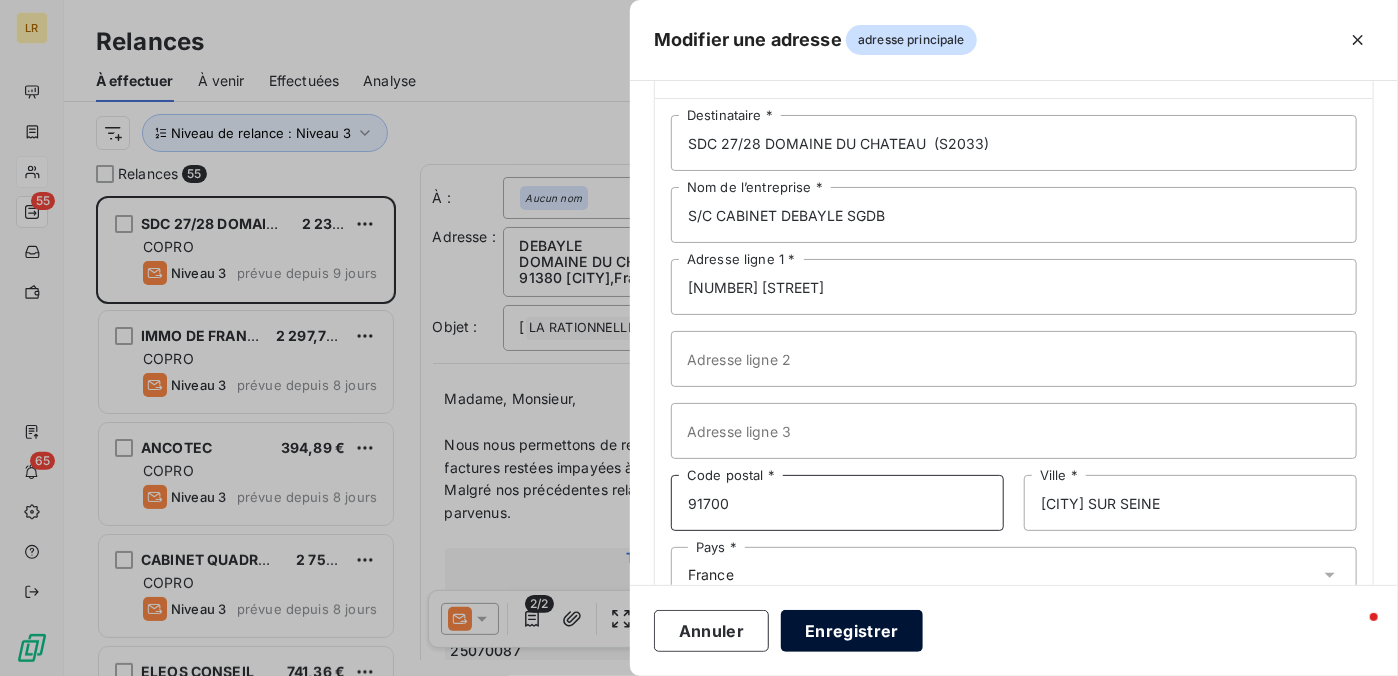 type on "91700" 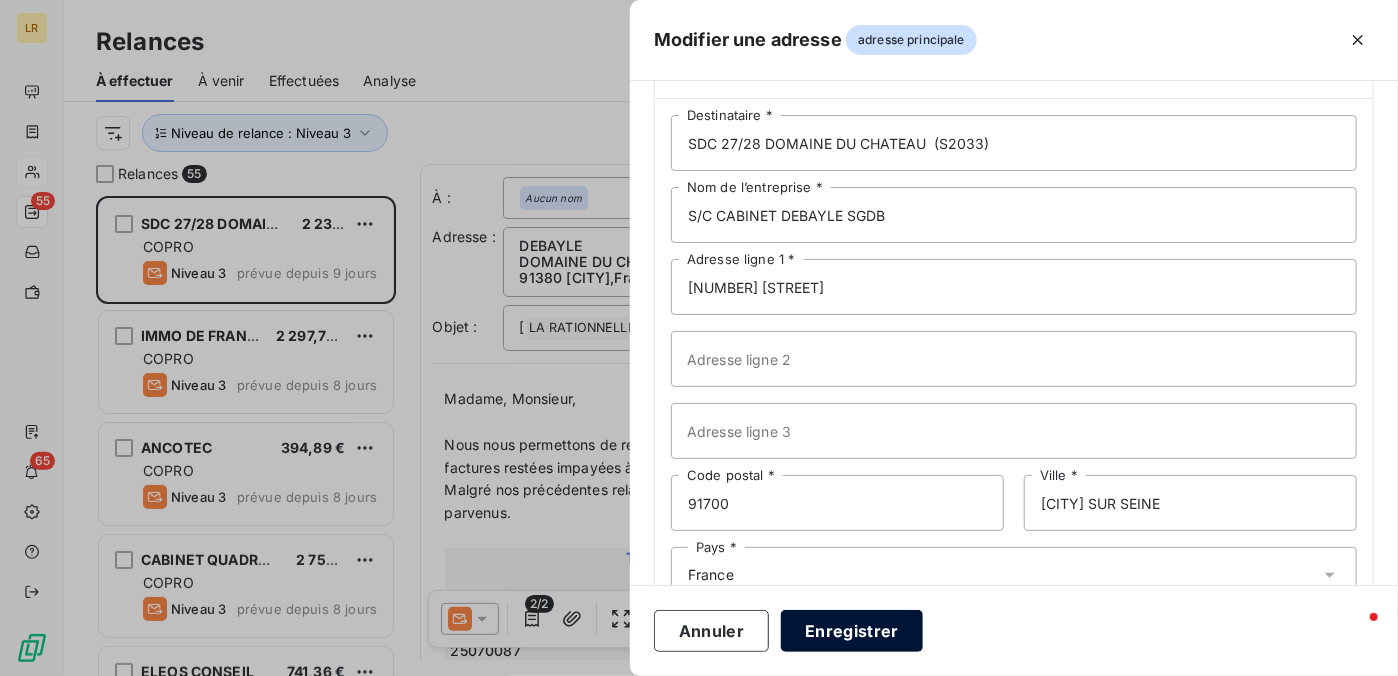click on "Enregistrer" at bounding box center [852, 631] 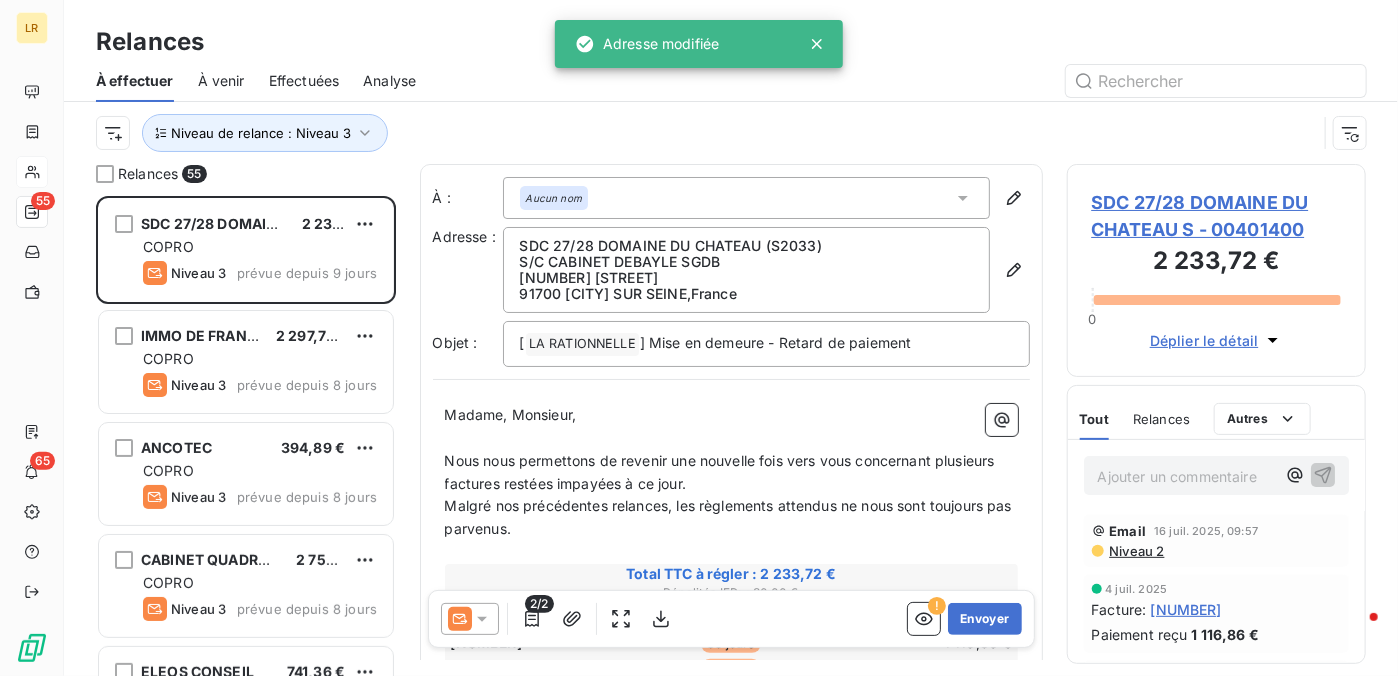 click on "Nous nous permettons de revenir une nouvelle fois vers vous concernant plusieurs factures restées impayées à ce jour." at bounding box center (722, 472) 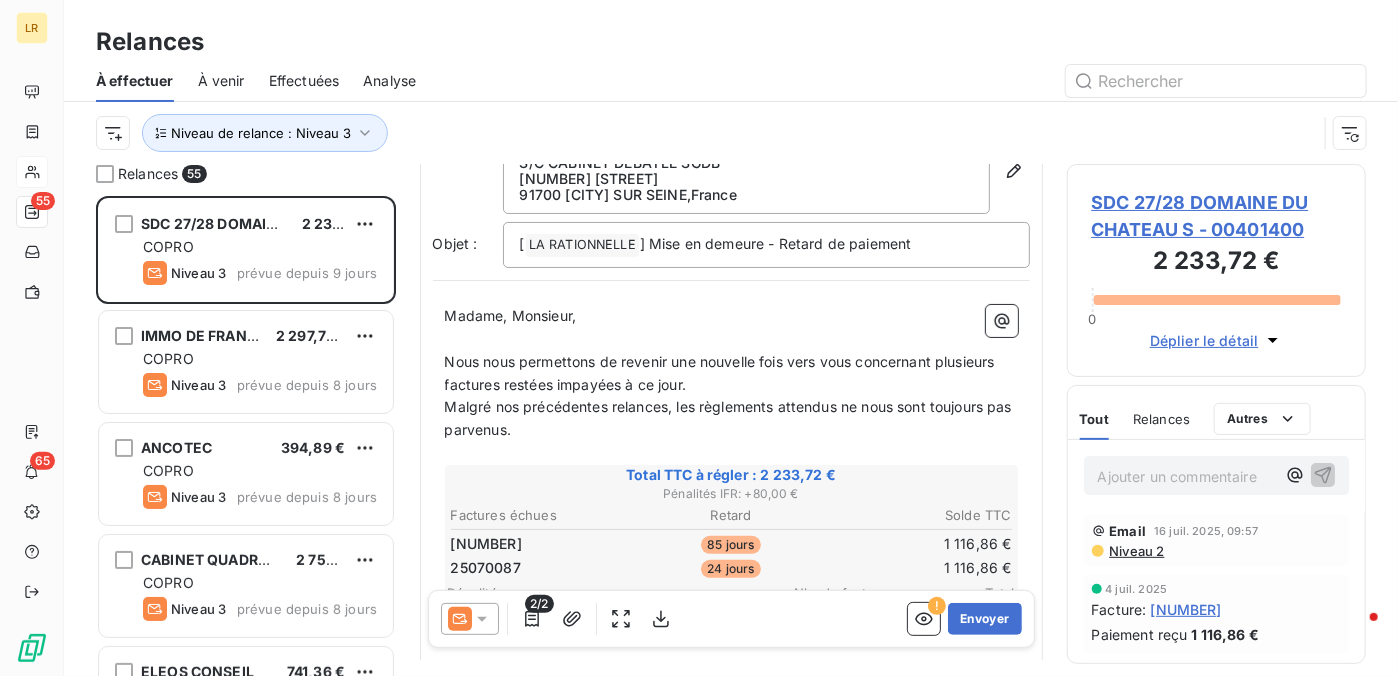 scroll, scrollTop: 200, scrollLeft: 0, axis: vertical 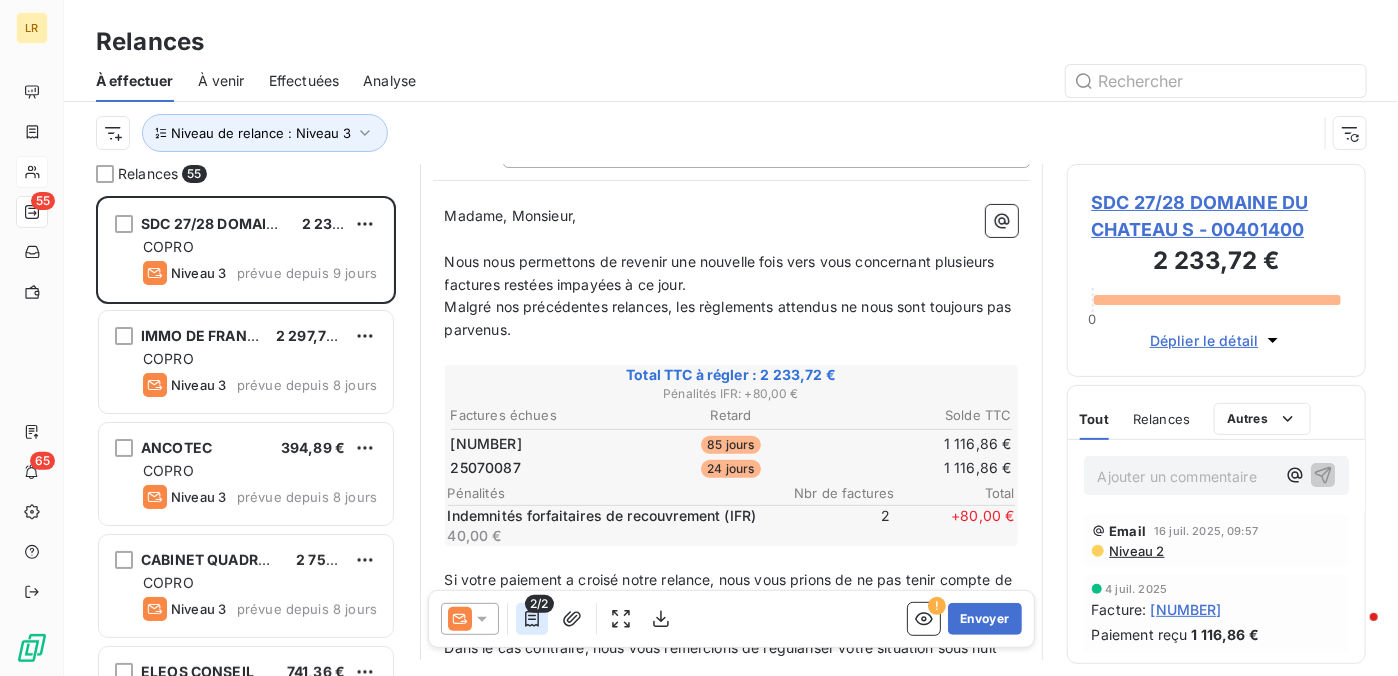 click 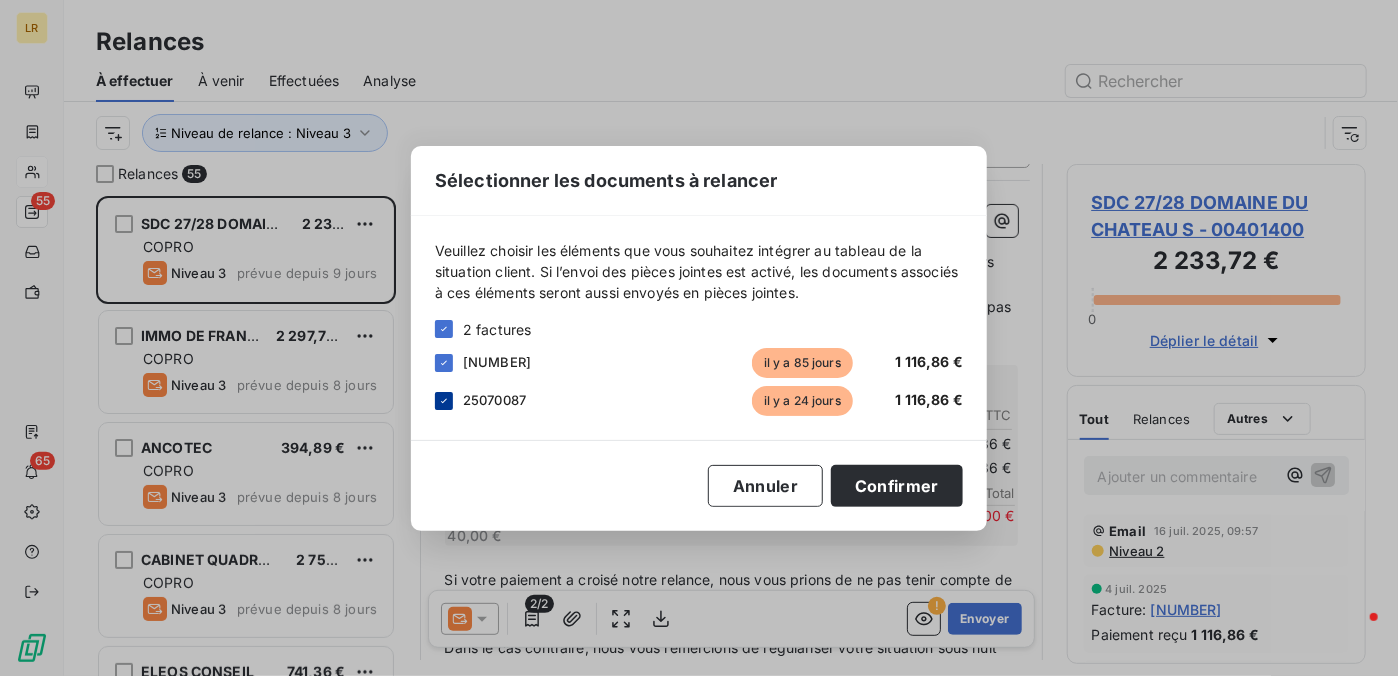 click 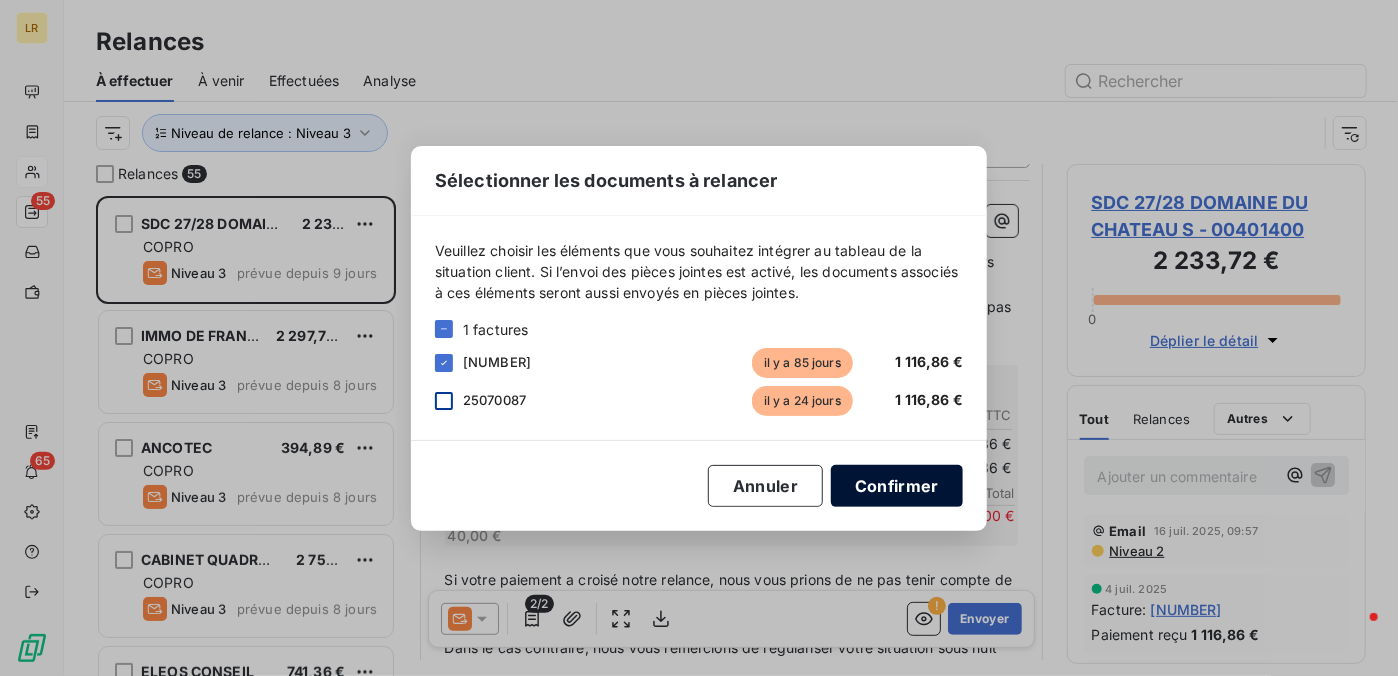 click on "Confirmer" at bounding box center (897, 486) 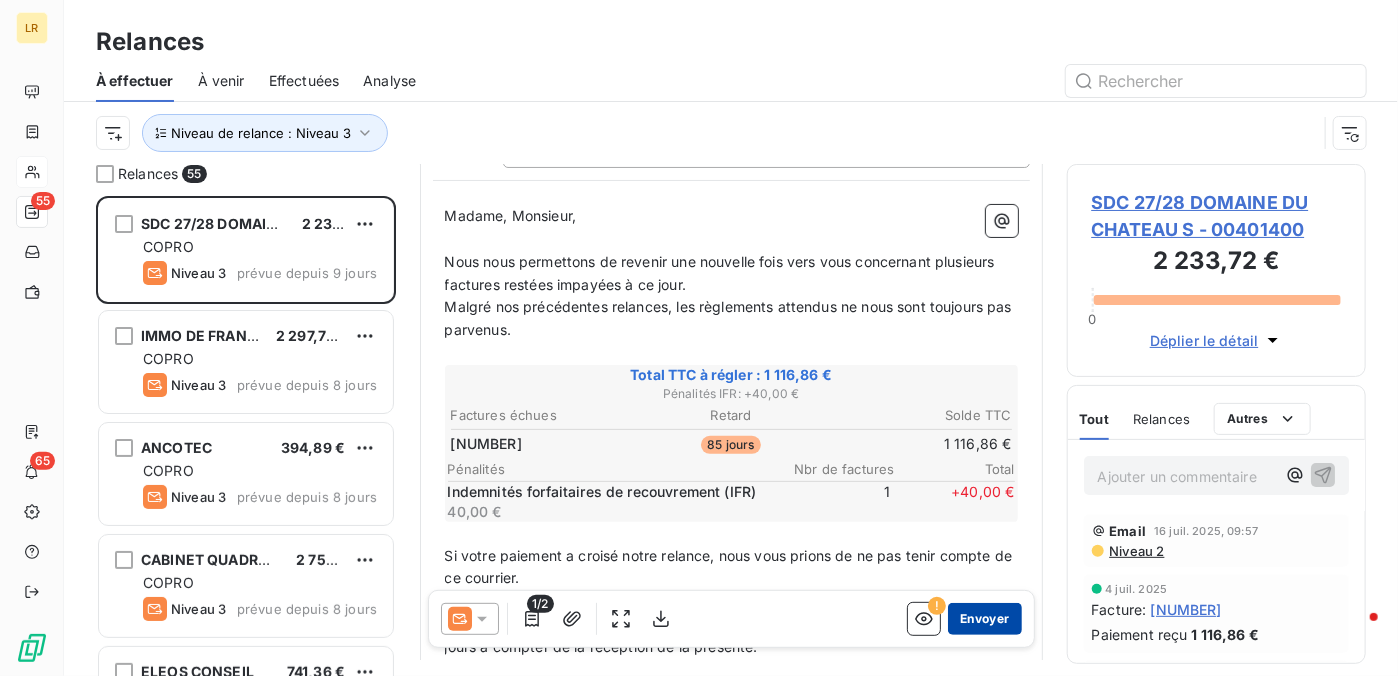 click on "Envoyer" at bounding box center [984, 619] 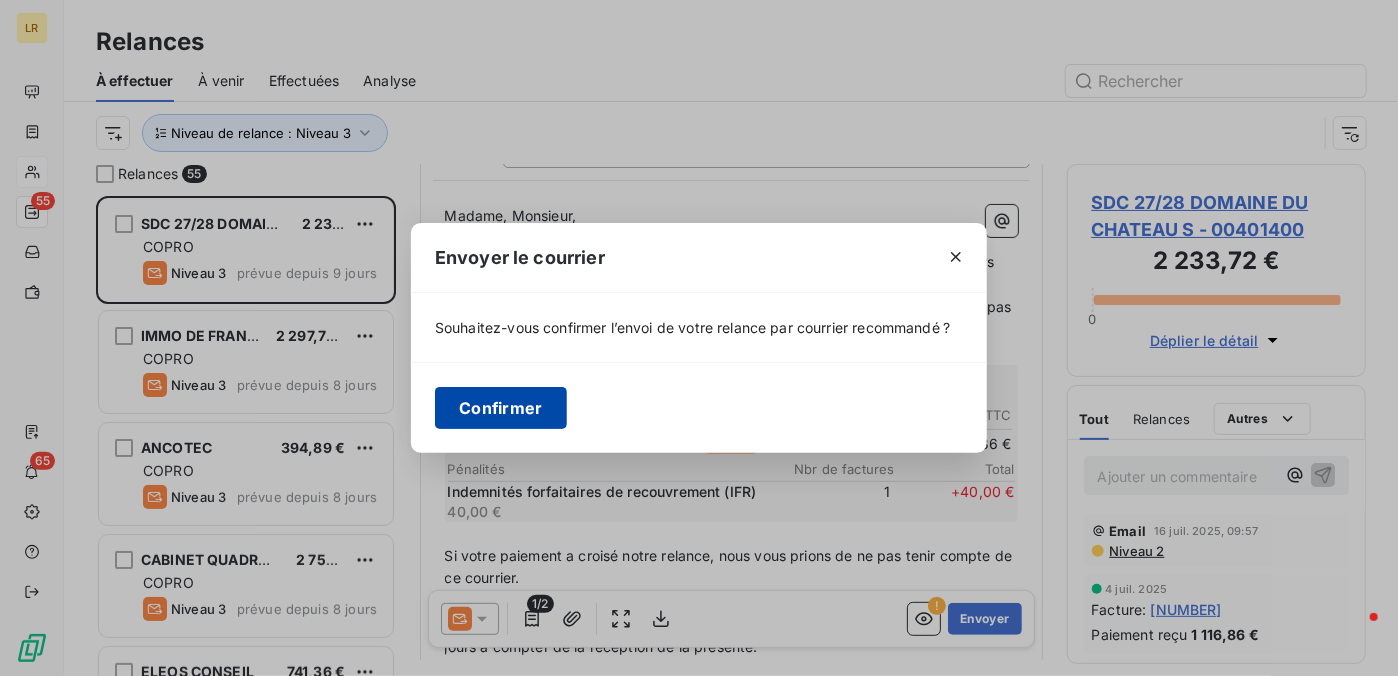 click on "Confirmer" at bounding box center (501, 408) 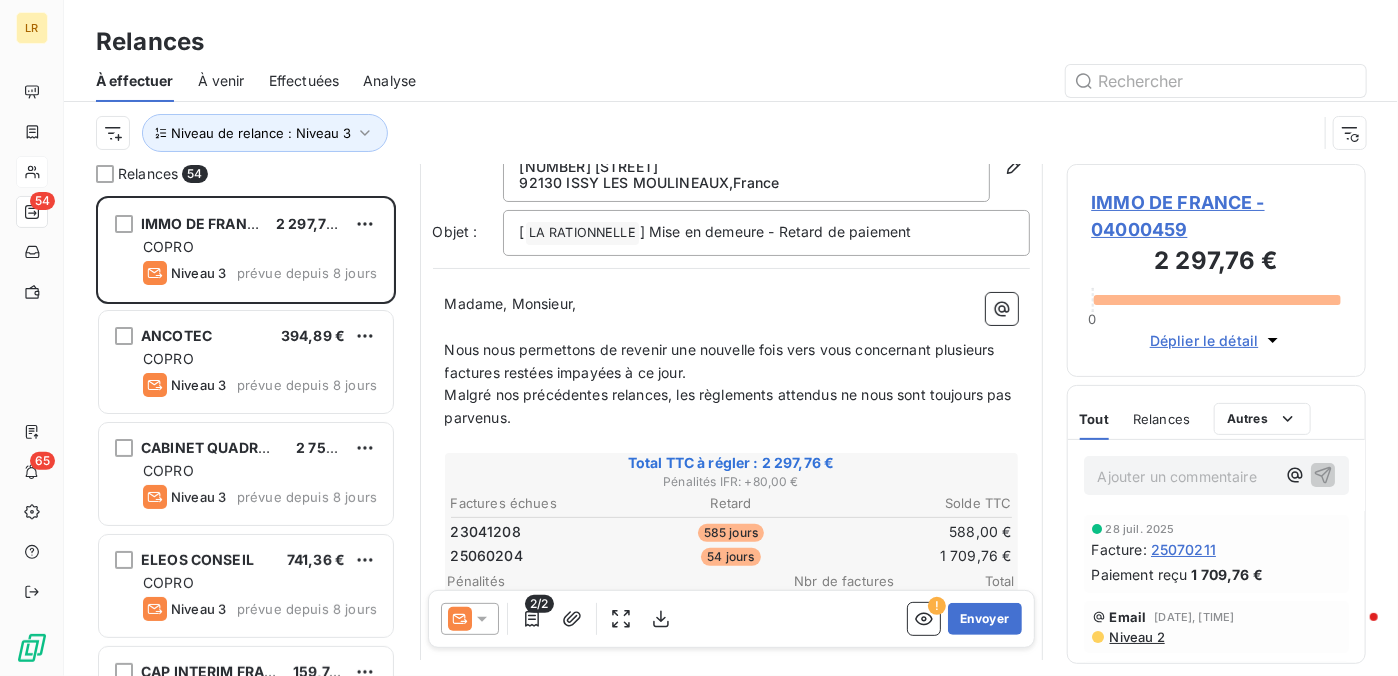 scroll, scrollTop: 200, scrollLeft: 0, axis: vertical 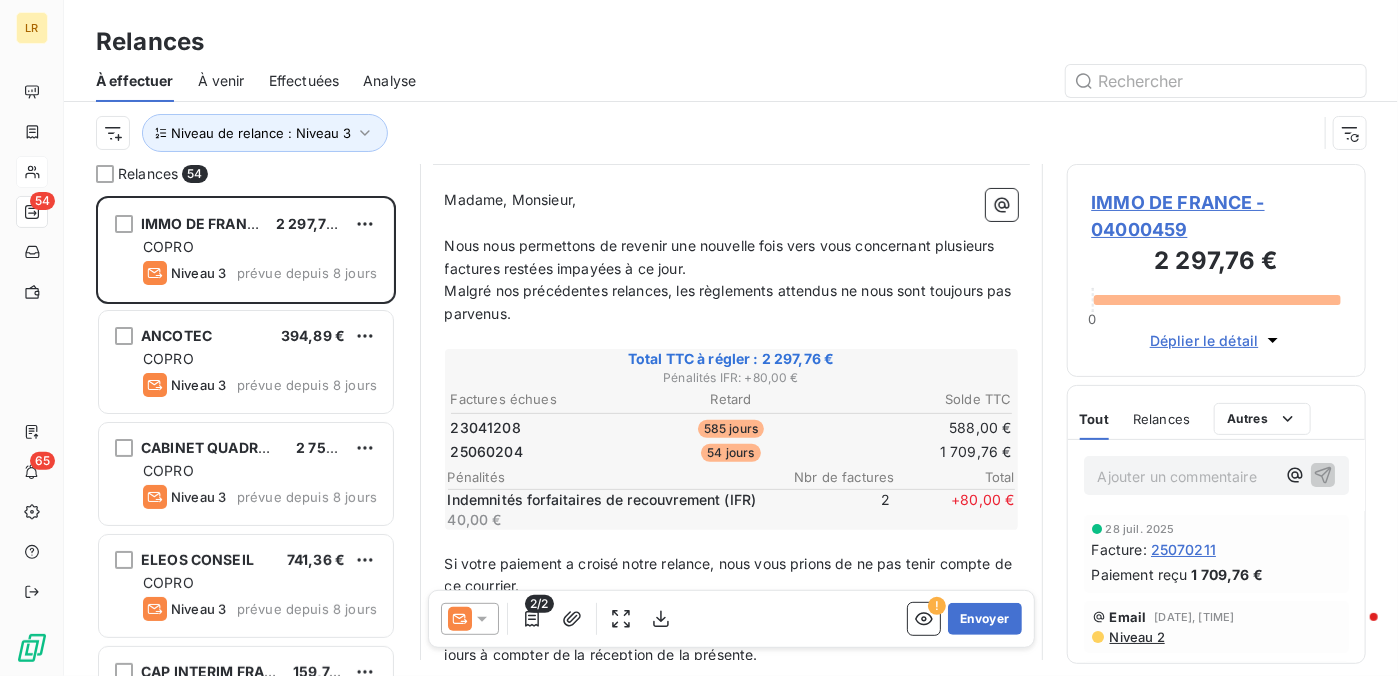 click on "Relances 54 IMMO DE FRANCE 2 297,76 € COPRO Niveau 3 prévue depuis 8 jours ANCOTEC 394,89 € COPRO Niveau 3 prévue depuis 8 jours CABINET QUADRAL PROPERTY 2 750,20 € COPRO Niveau 3 prévue depuis 8 jours ELEOS CONSEIL 741,36 € COPRO Niveau 3 prévue depuis 8 jours CAP INTERIM FRANCE 159,74 € COPRO Niveau 3 prévue depuis 8 jours IMMO DE FRANCE 2 157,43 € COPRO Niveau 3 prévue depuis 8 jours FONCIA SEINE OUEST 1 836,18 € COPRO Niveau 3 prévue depuis 8 jours CITYA ROYALE 3 473,31 € COPRO Niveau 3 prévue depuis 8 jours SDC 29 DOMAINE DU CHATEAU 2005 79,99 € COPRO Niveau 3 prévue depuis 8 jours ECGT 20 118,78 € COPRO Niveau 3 prévue depuis 8 jours SDC BEL AIR 495,07 € COPRO Niveau 3 prévue depuis 8 jours KER GESTION 57,74 € COPRO Niveau 3 prévue depuis 8 jours CIME 4 658,31 € COPRO Niveau 3 prévue depuis 8 jours FONCIA GENIEZ 6 428,04 € COPRO Niveau 3 prévue depuis 8 jours ATRIUM GESTION 2 390,16 € COPRO Niveau 3 prévue depuis 8 jours À : Aucun nom" at bounding box center [731, 420] 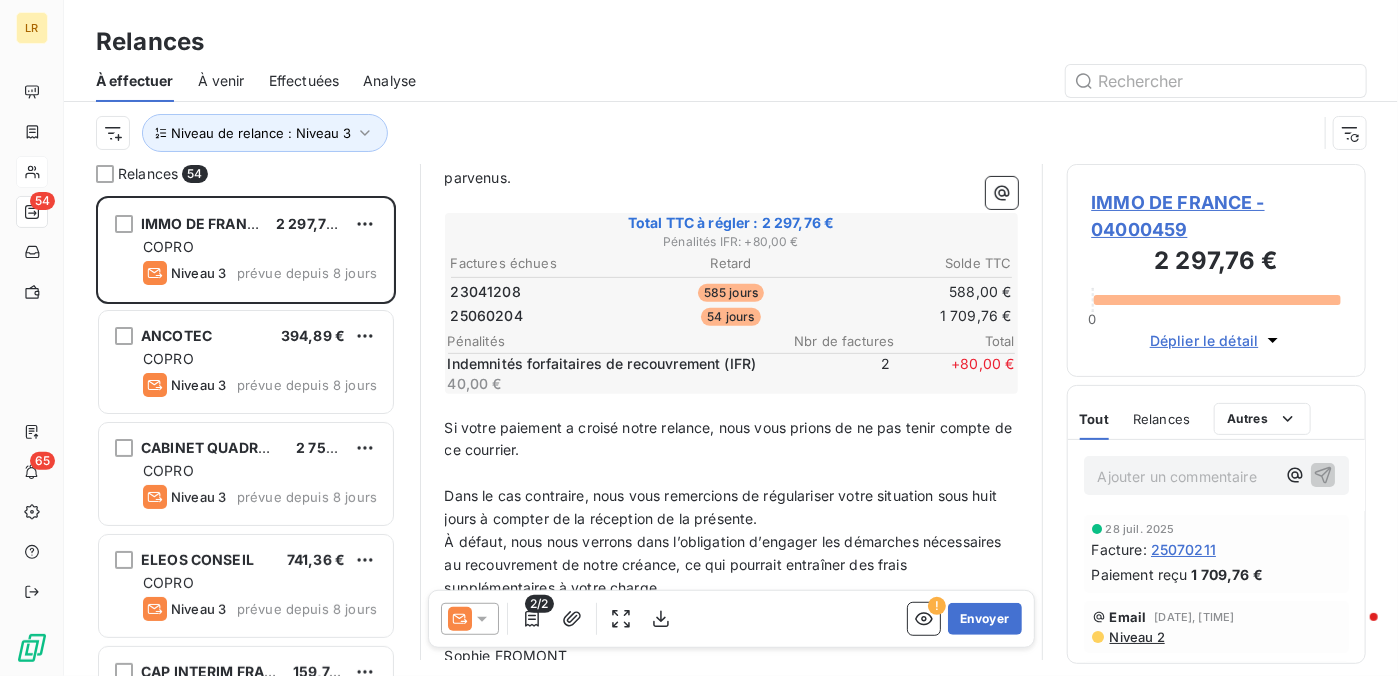 scroll, scrollTop: 300, scrollLeft: 0, axis: vertical 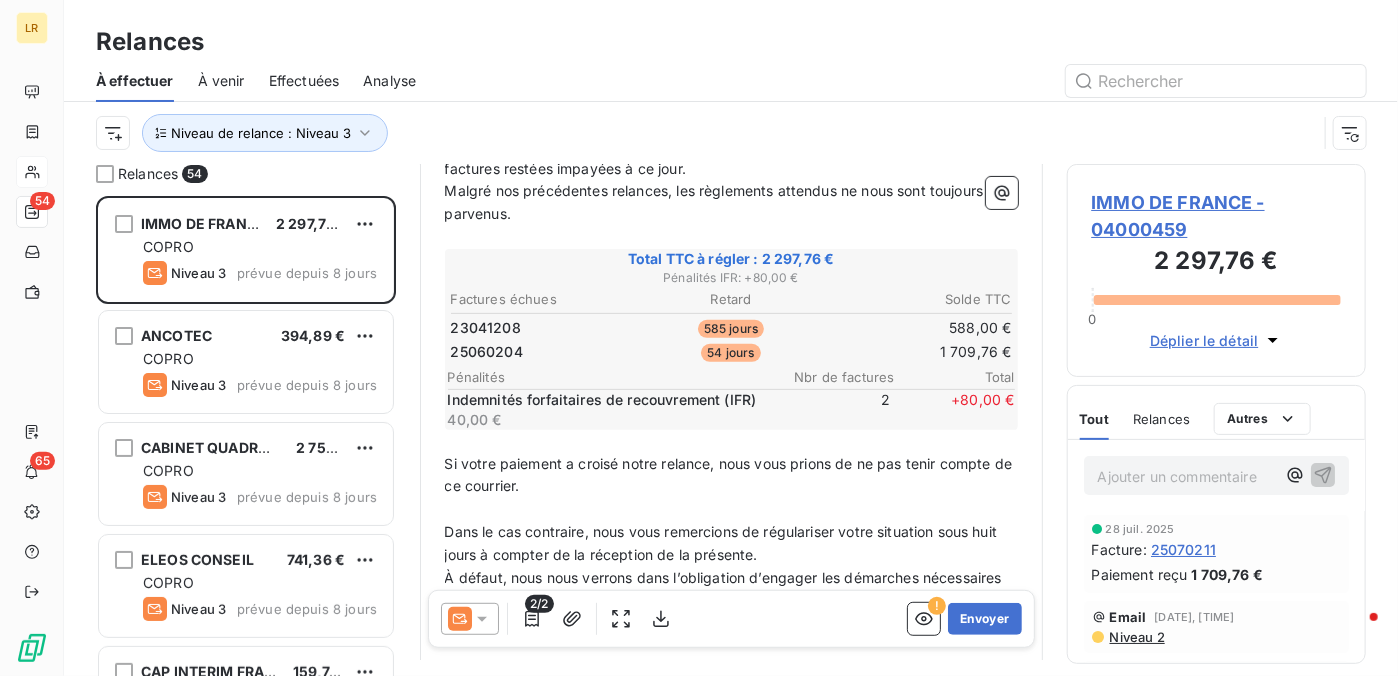 click 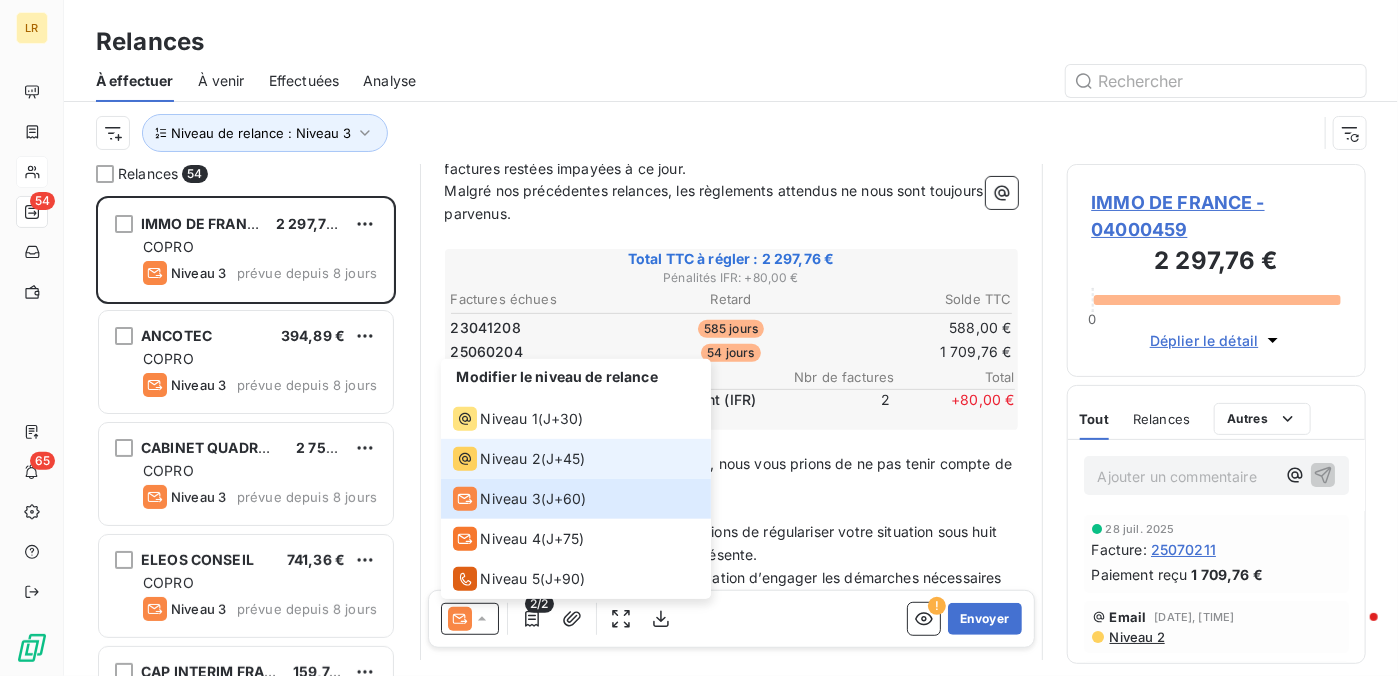 click on "Niveau 2" at bounding box center [511, 459] 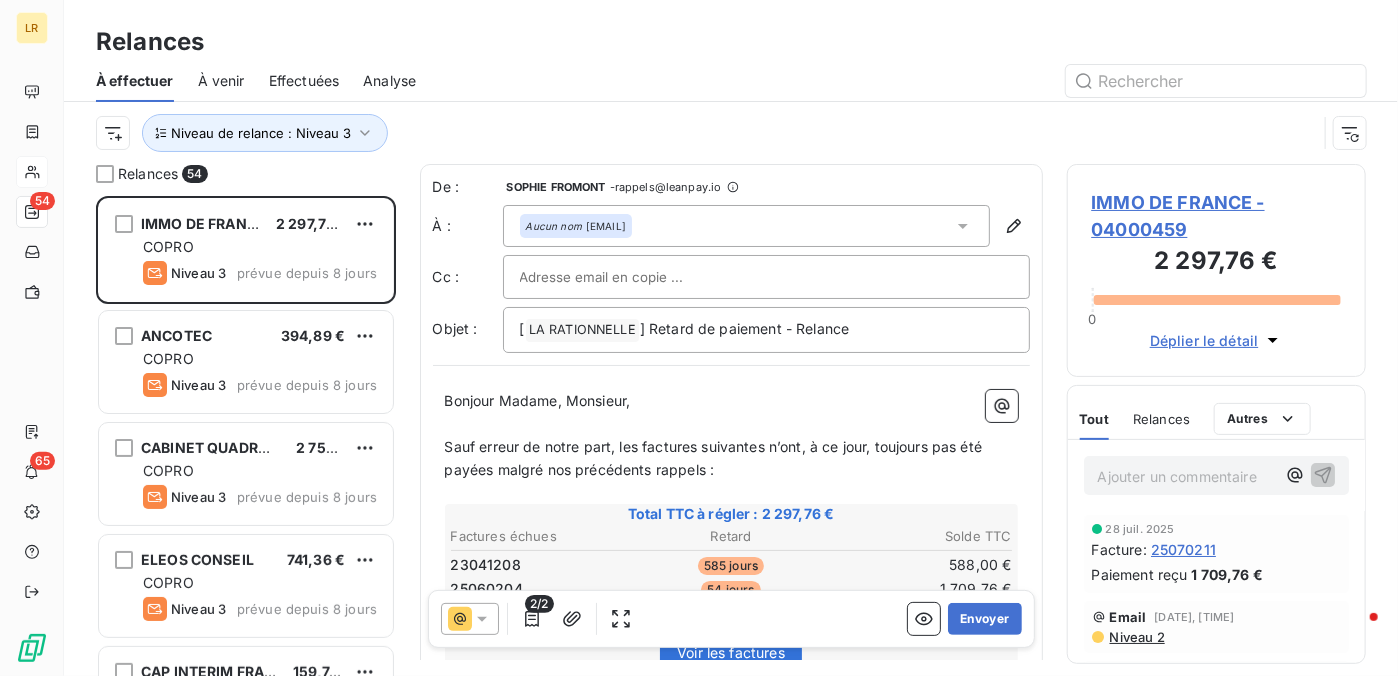 click on "Aucun nom   [EMAIL]" at bounding box center [746, 226] 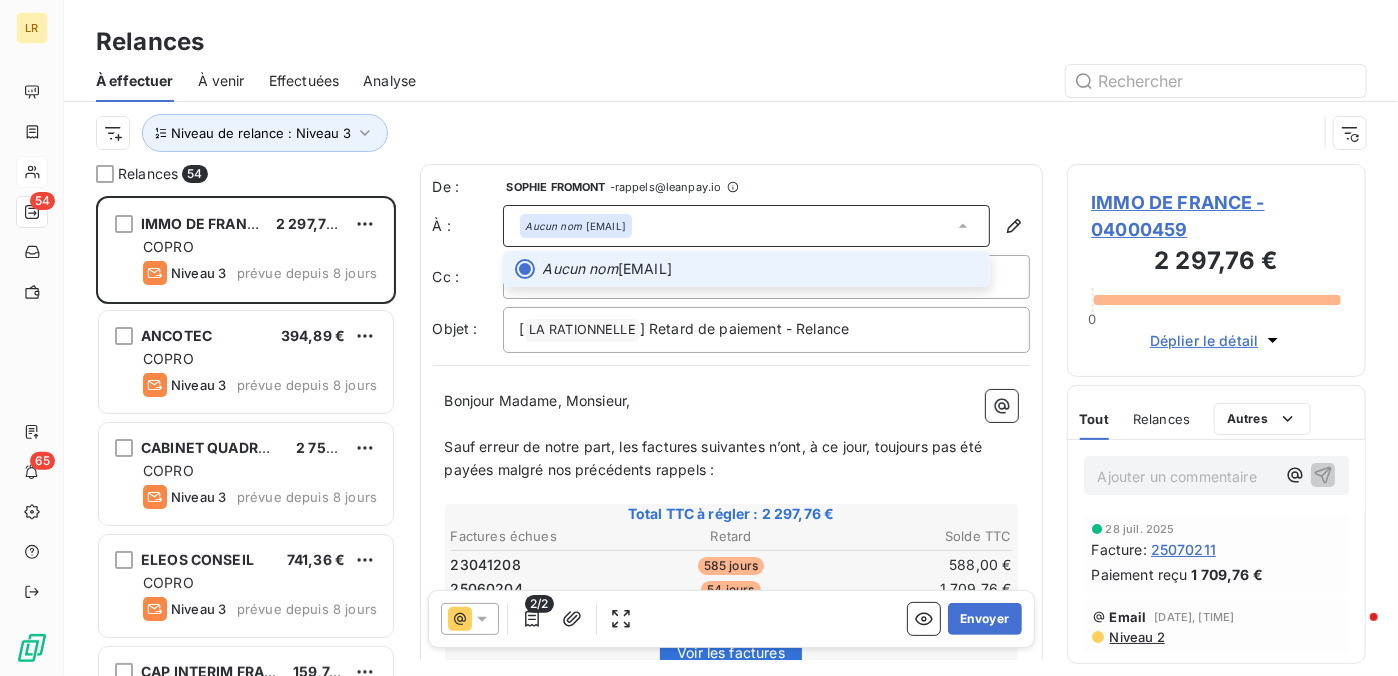 click on "Aucun nom   [EMAIL]" at bounding box center (760, 269) 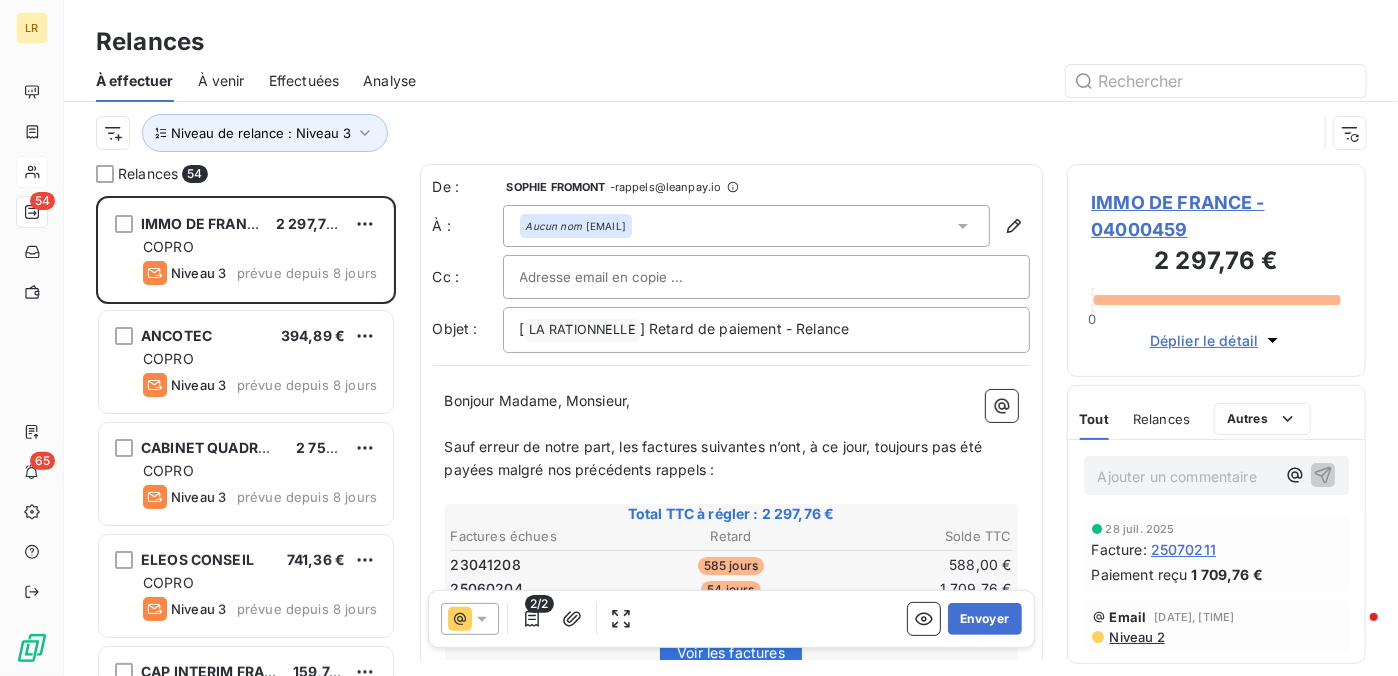 click on "Aucun nom   [EMAIL]" at bounding box center (746, 226) 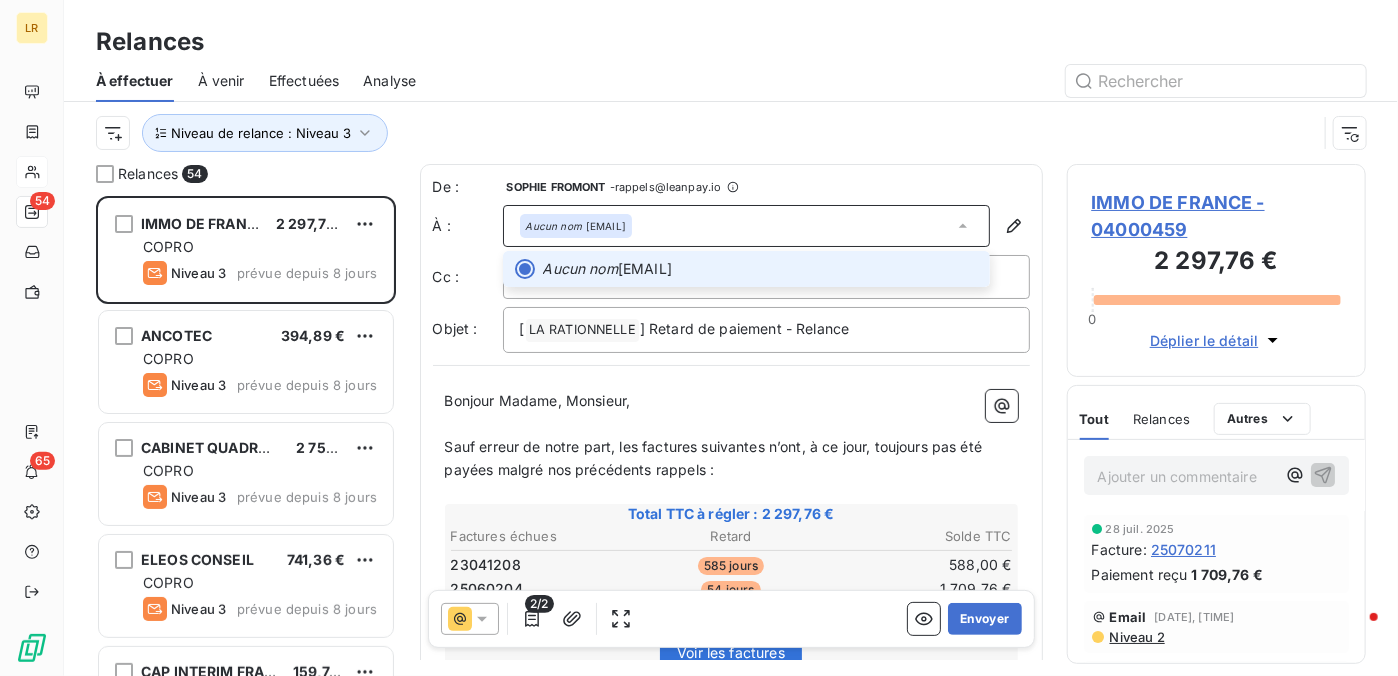 click on "Aucun nom   [EMAIL]" at bounding box center (760, 269) 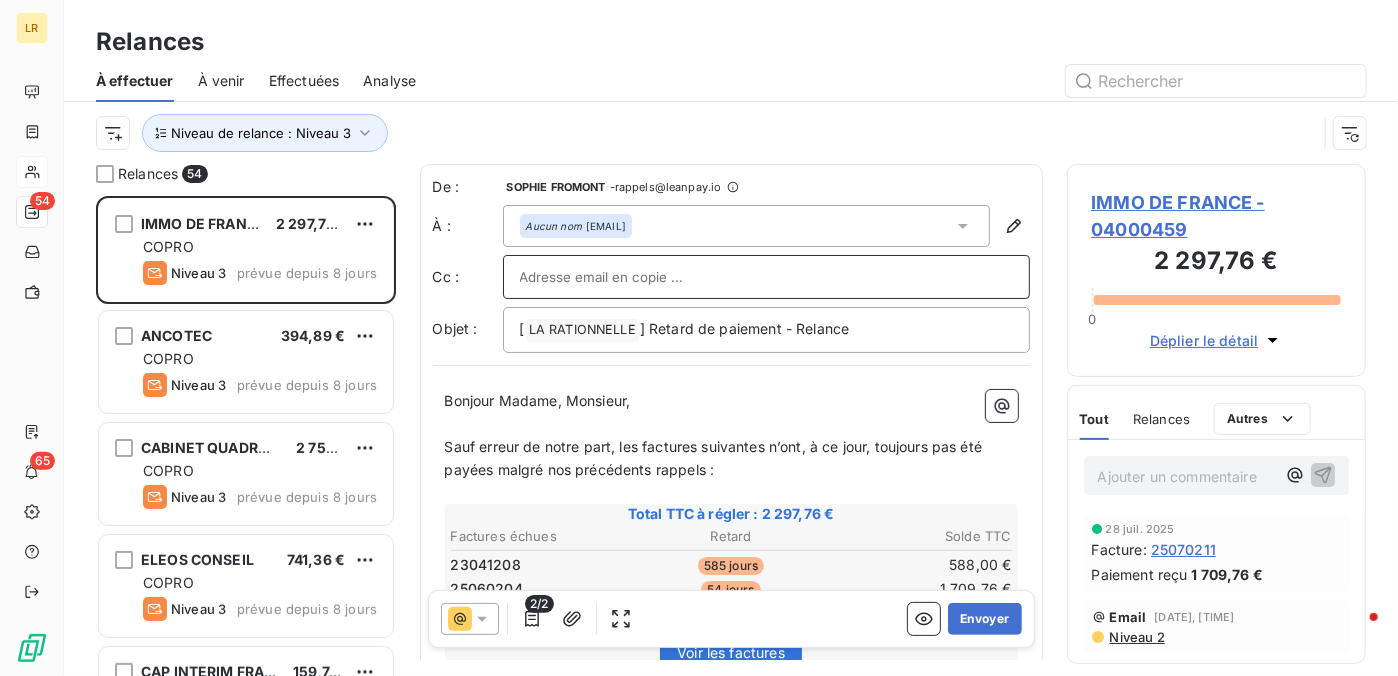 click on "Aucun nom   [EMAIL]" at bounding box center (576, 226) 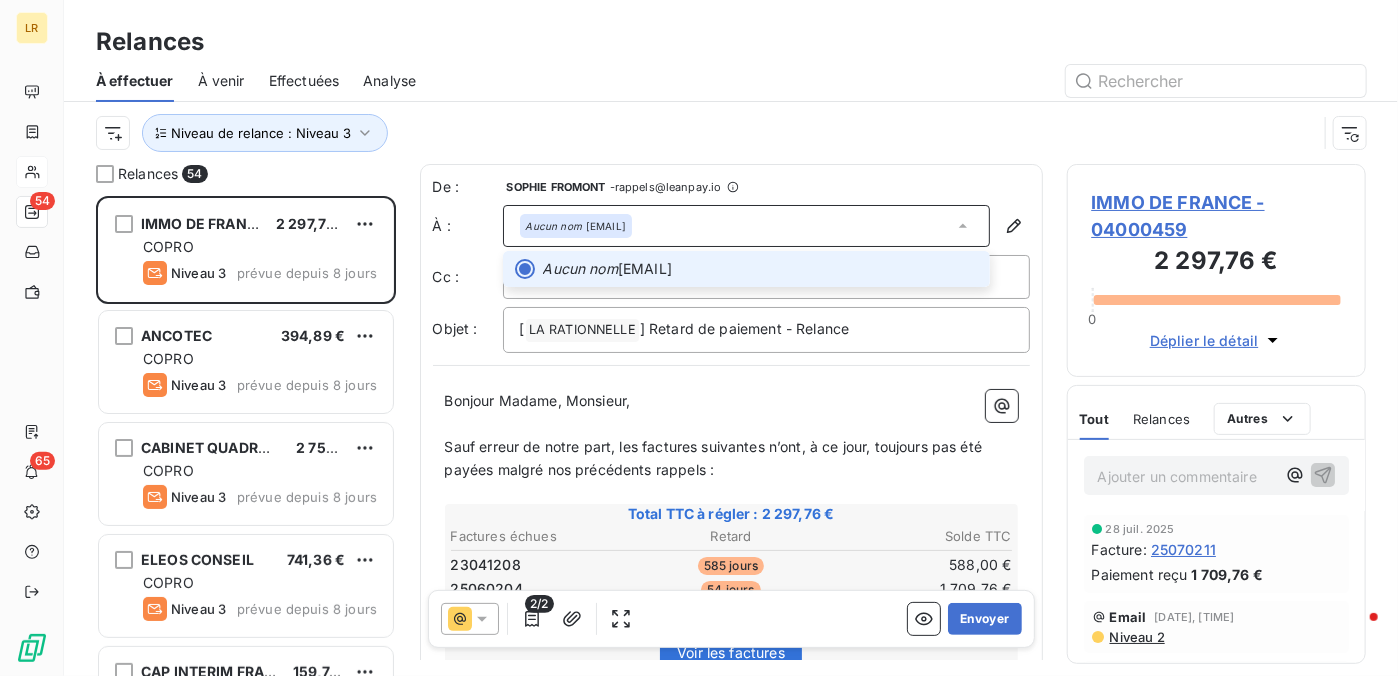 click on "Aucun nom   [EMAIL]" at bounding box center [576, 226] 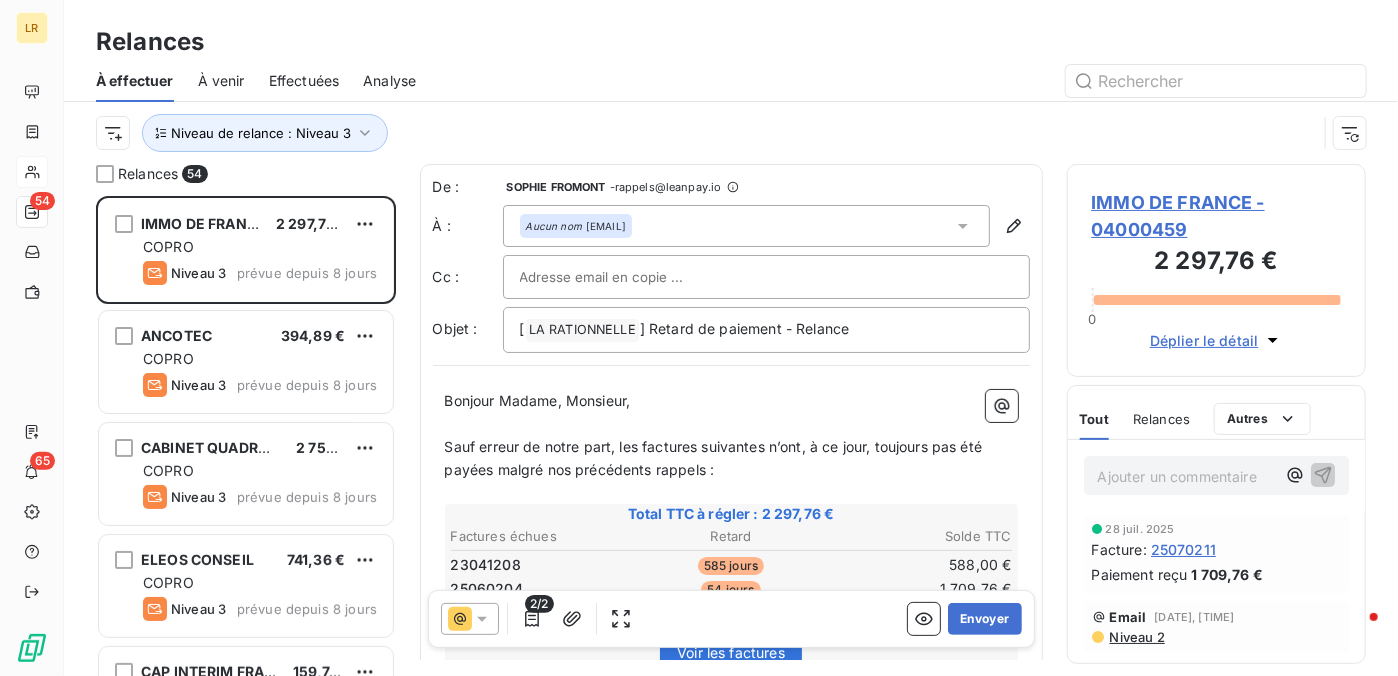 drag, startPoint x: 588, startPoint y: 223, endPoint x: 780, endPoint y: 227, distance: 192.04166 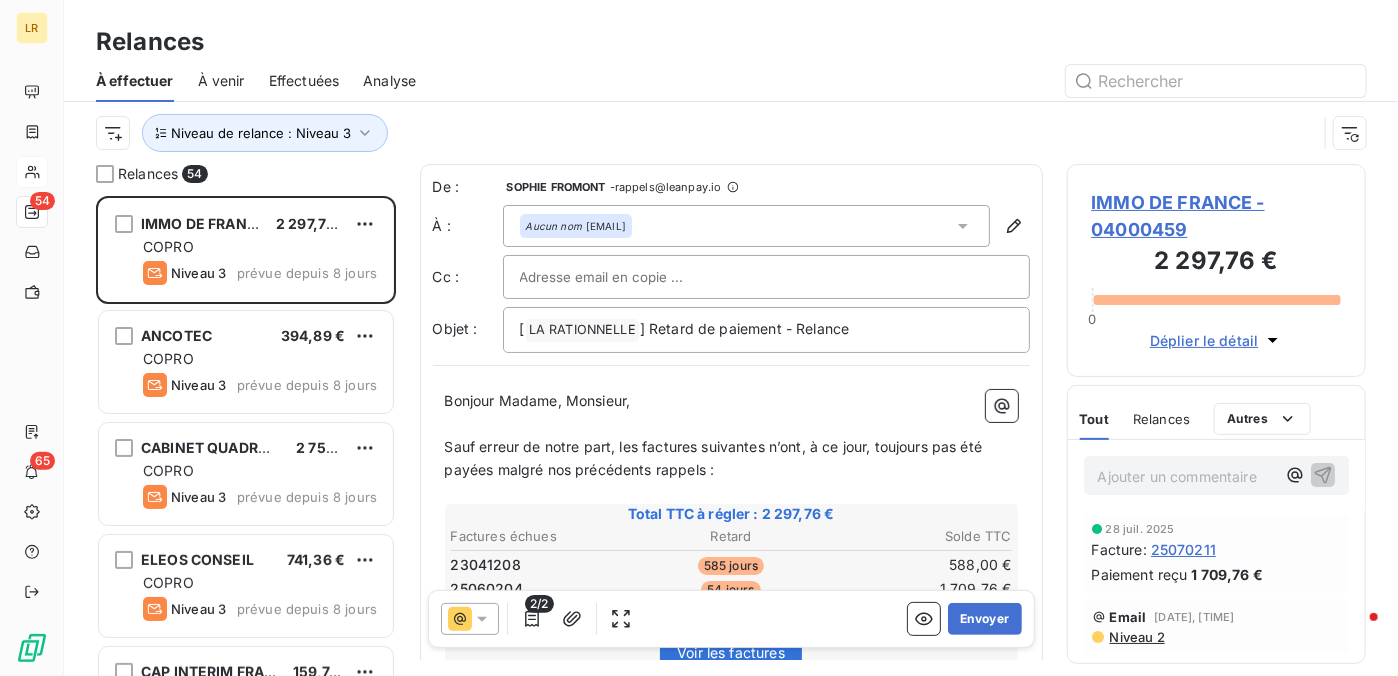 click on "Aucun nom   [EMAIL]" at bounding box center (576, 226) 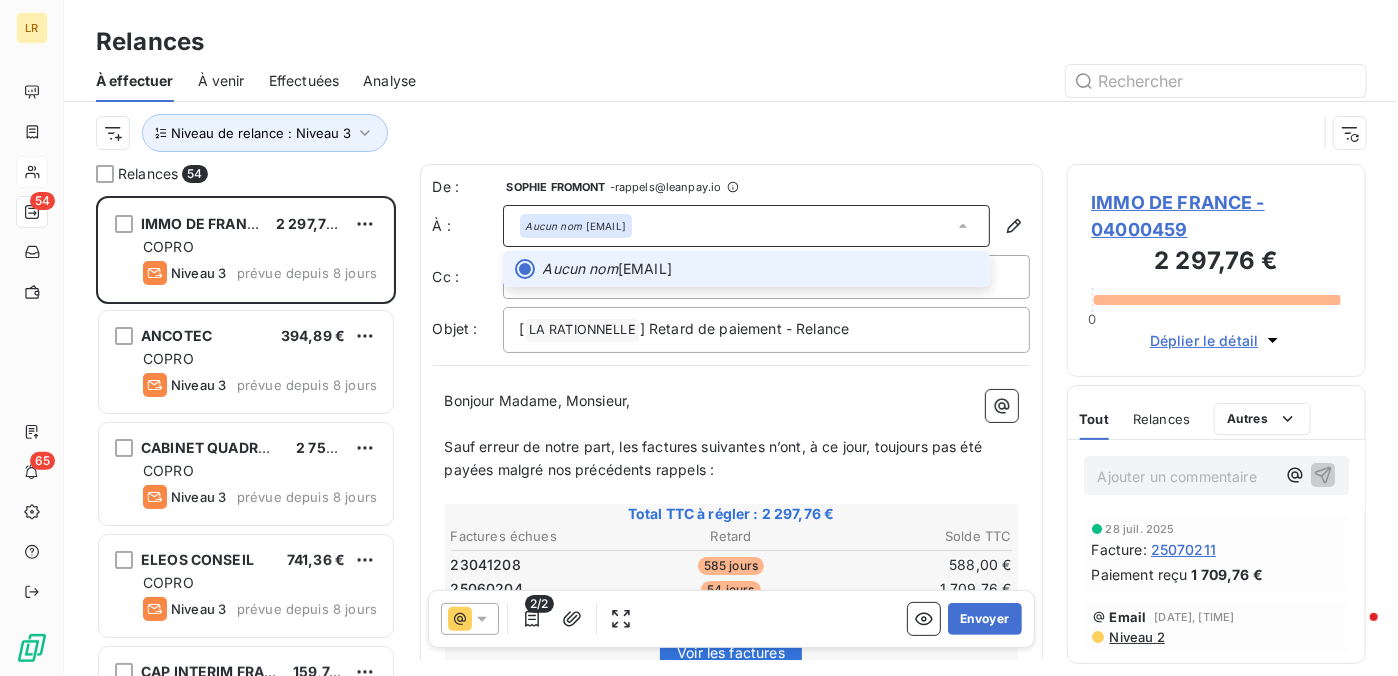 copy on "[EMAIL]" 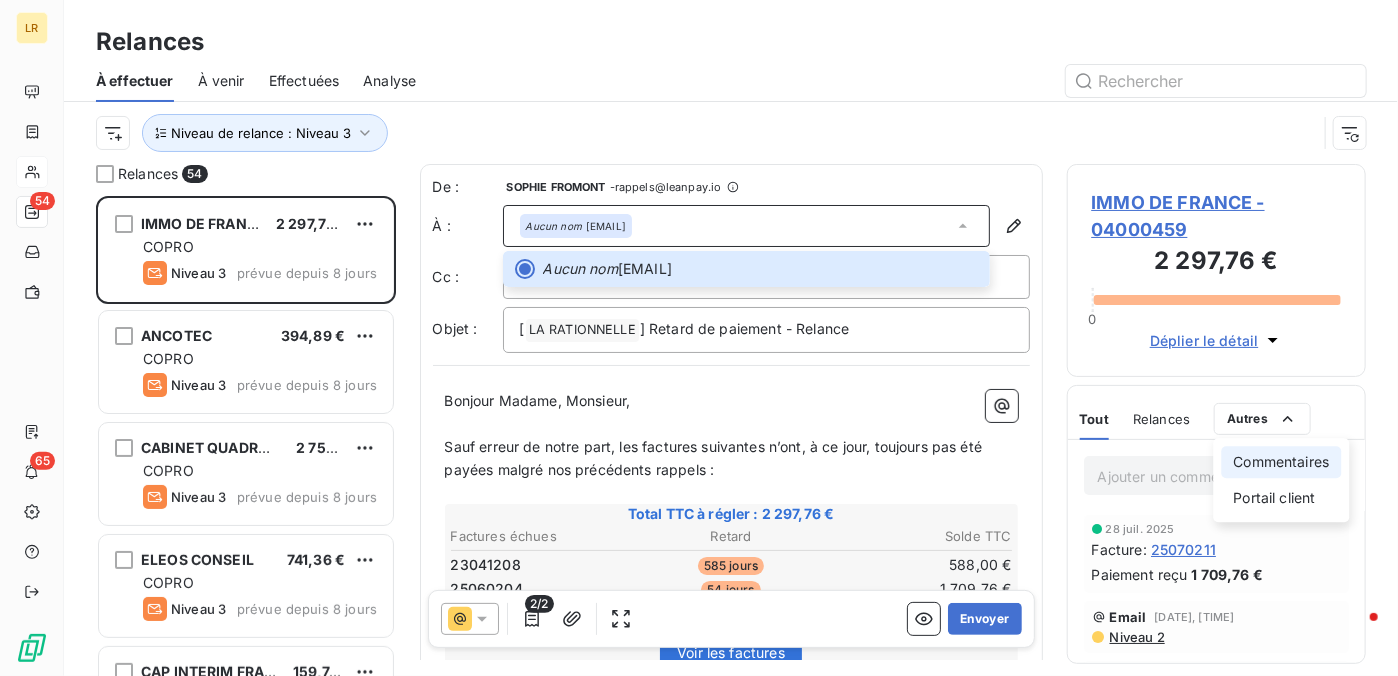 click on "Commentaires" at bounding box center [1282, 462] 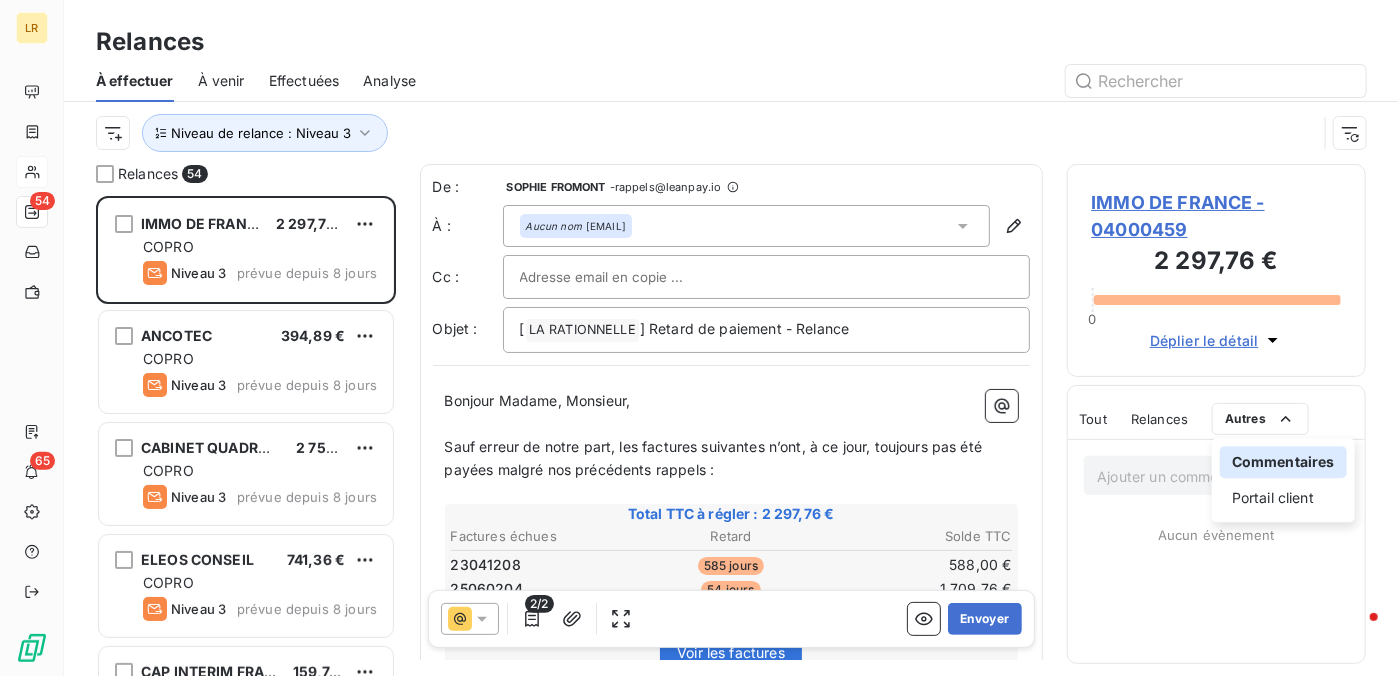 click on "Commentaires" at bounding box center [1283, 462] 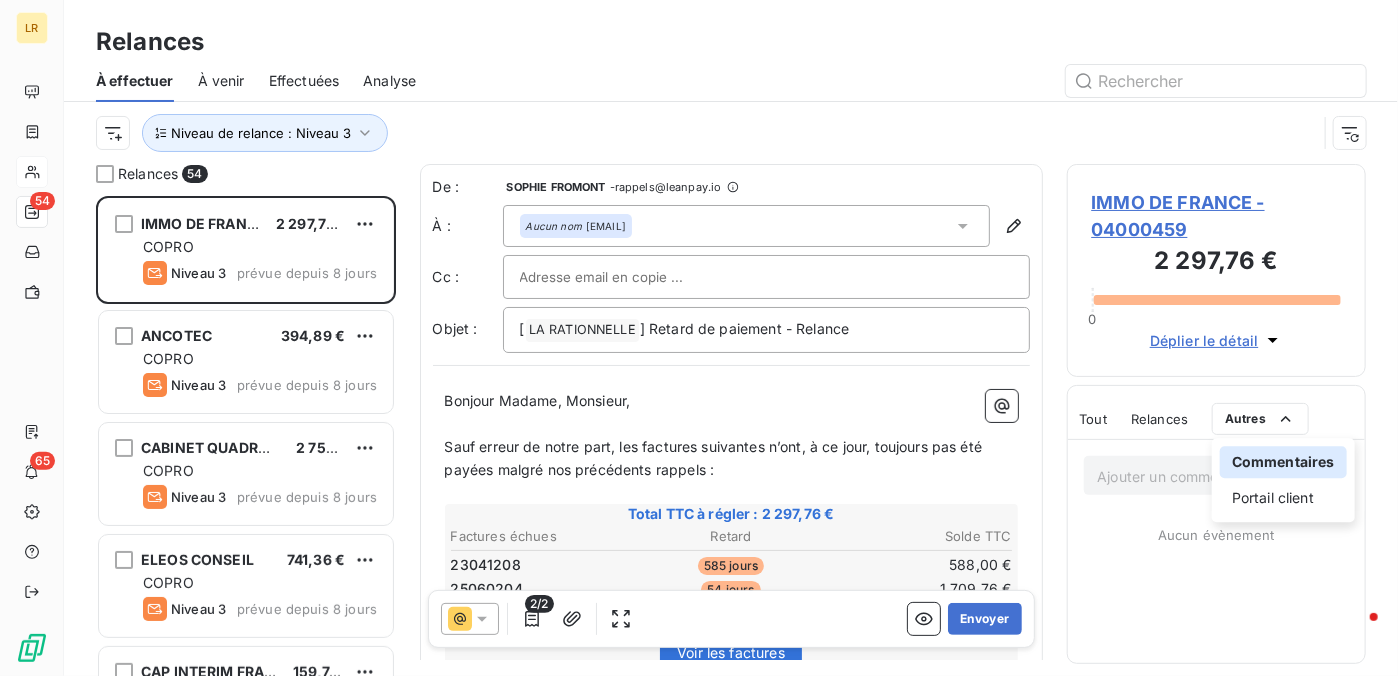click on "LR 54 65 Relances À effectuer À venir Effectuées Analyse Niveau de relance  : Niveau 3  Relances 54 IMMO DE FRANCE 2 297,76 € COPRO Niveau 3 prévue depuis 8 jours ANCOTEC 394,89 € COPRO Niveau 3 prévue depuis 8 jours CABINET QUADRAL PROPERTY 2 750,20 € COPRO Niveau 3 prévue depuis 8 jours ELEOS CONSEIL 741,36 € COPRO Niveau 3 prévue depuis 8 jours CAP INTERIM FRANCE 159,74 € COPRO Niveau 3 prévue depuis 8 jours IMMO DE FRANCE 2 157,43 € COPRO Niveau 3 prévue depuis 8 jours FONCIA SEINE OUEST 1 836,18 € COPRO Niveau 3 prévue depuis 8 jours CITYA ROYALE 3 473,31 € COPRO Niveau 3 prévue depuis 8 jours SDC 29 DOMAINE DU CHATEAU 2005 79,99 € COPRO Niveau 3 prévue depuis 8 jours ECGT 20 118,78 € COPRO Niveau 3 prévue depuis 8 jours SDC BEL AIR 495,07 € COPRO Niveau 3 prévue depuis 8 jours KER GESTION 57,74 € COPRO Niveau 3 prévue depuis 8 jours CIME 4 658,31 € COPRO Niveau 3 prévue depuis 8 jours FONCIA GENIEZ 6 428,04 € COPRO COPRO" at bounding box center (699, 338) 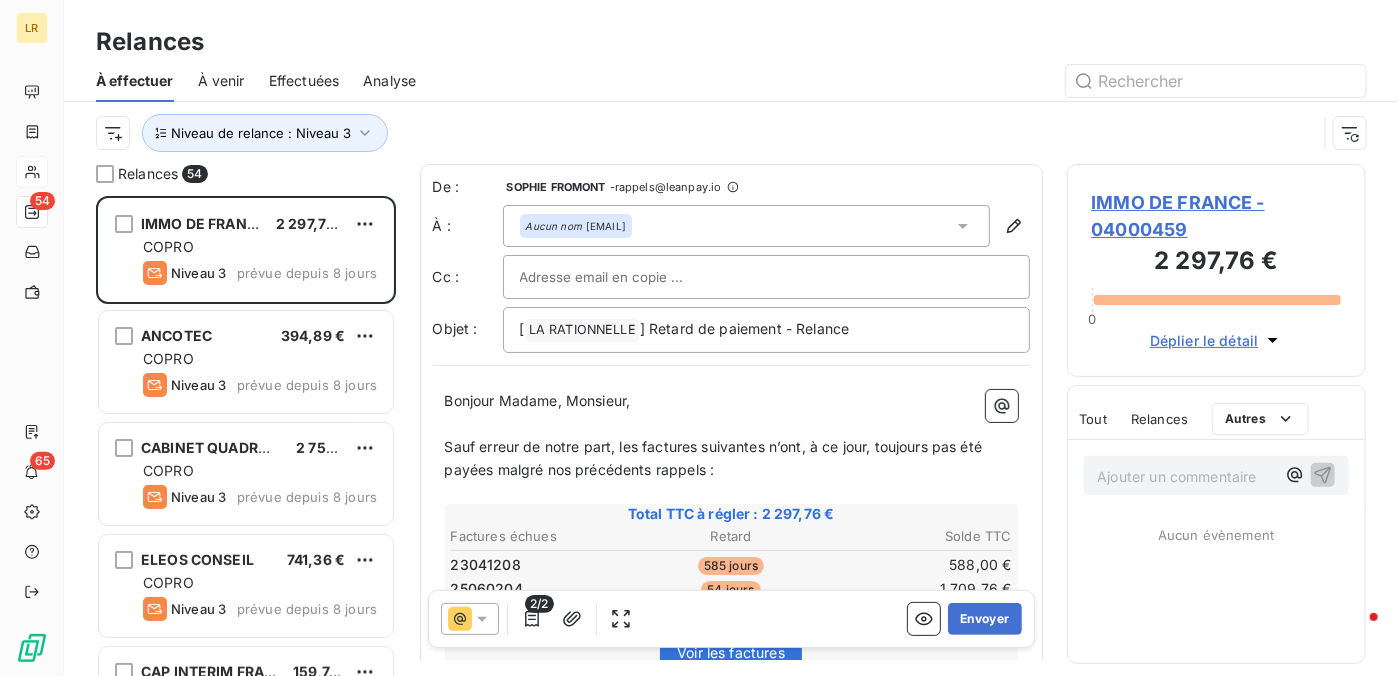 click on "Ajouter un commentaire ﻿" at bounding box center (1187, 476) 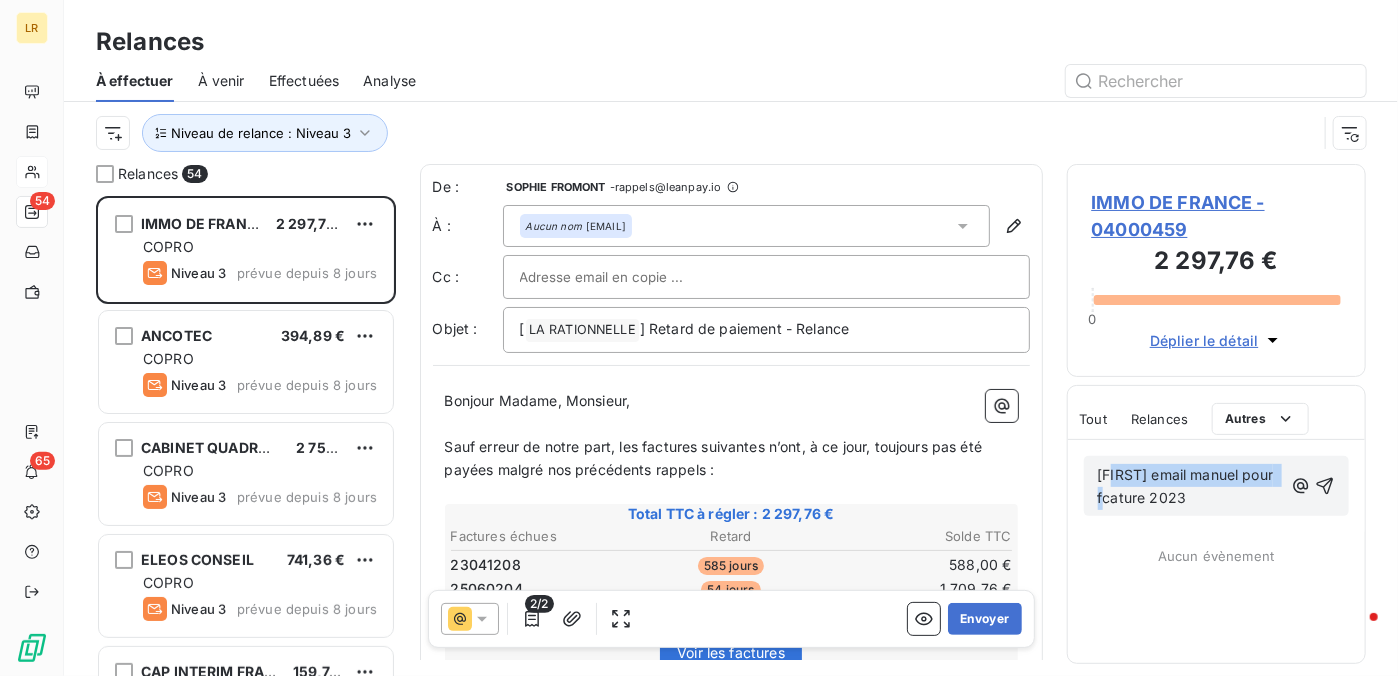 click on "[FIRST] email manuel pour fcature 2023" at bounding box center (1191, 487) 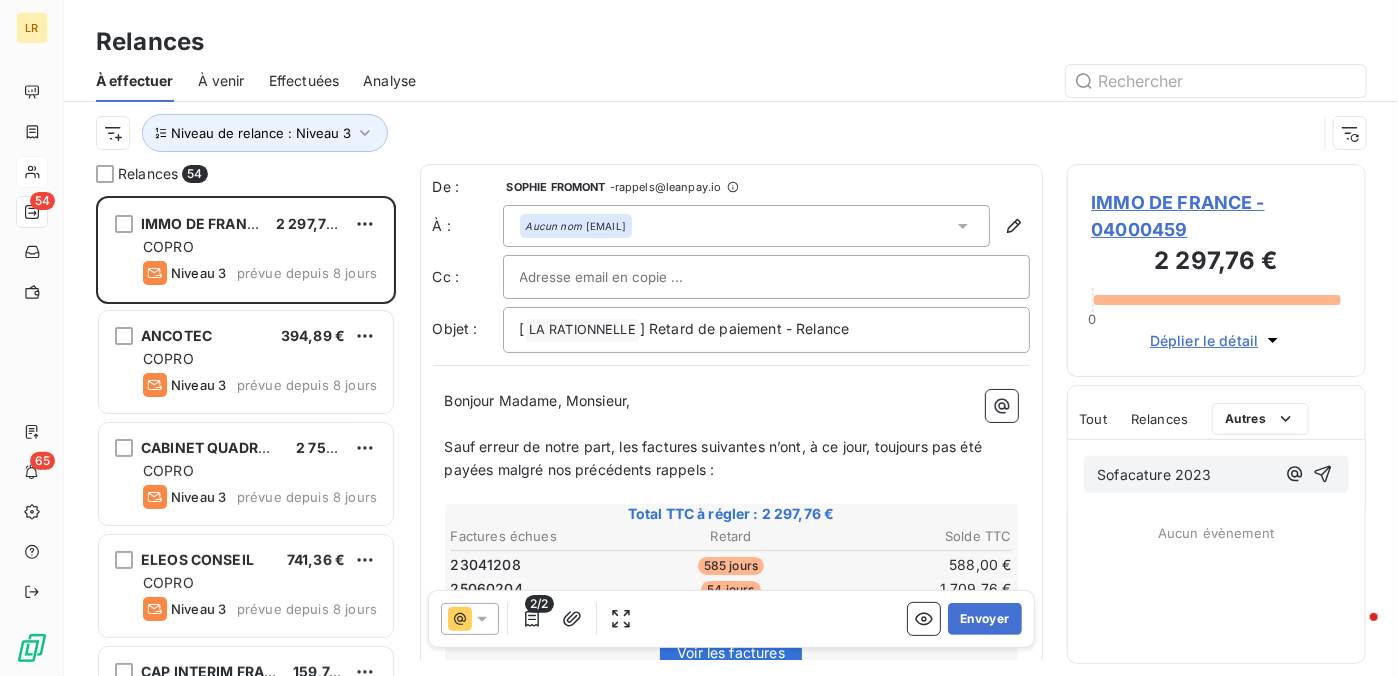 click on "Aucun évènement" at bounding box center [1217, 533] 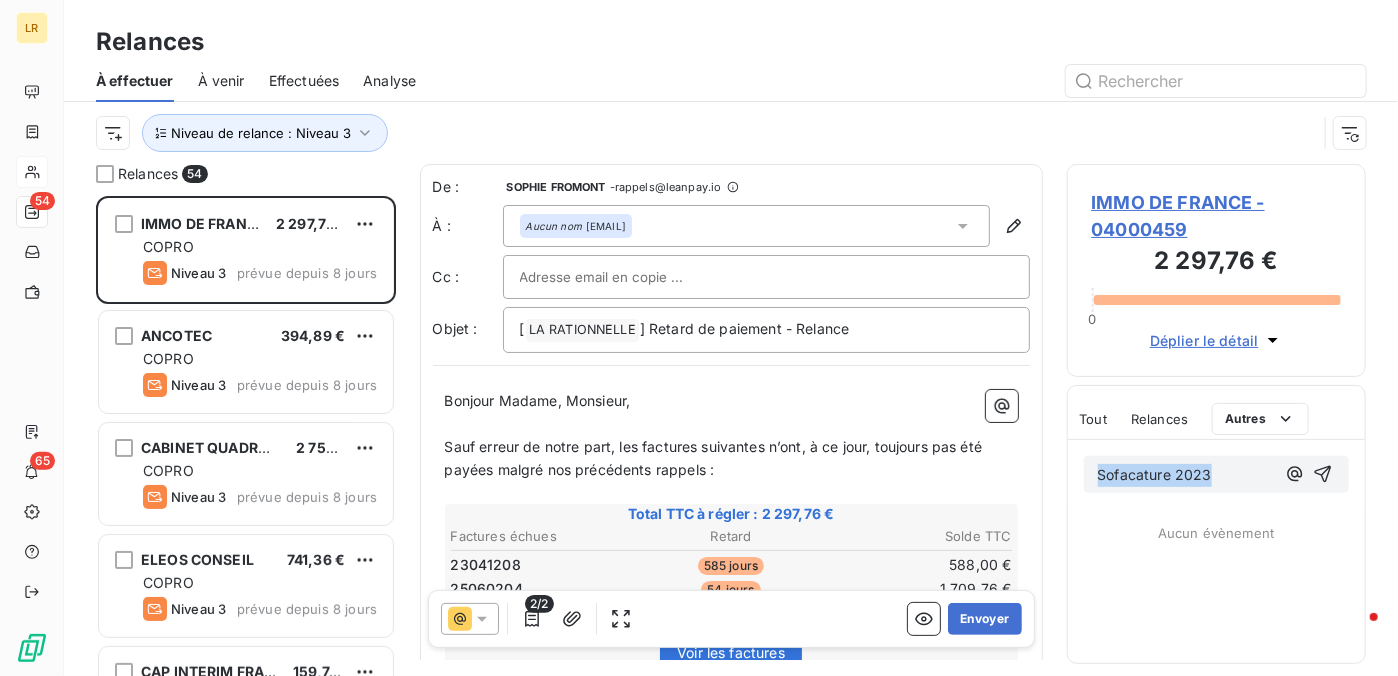 drag, startPoint x: 1225, startPoint y: 467, endPoint x: 1052, endPoint y: 484, distance: 173.83325 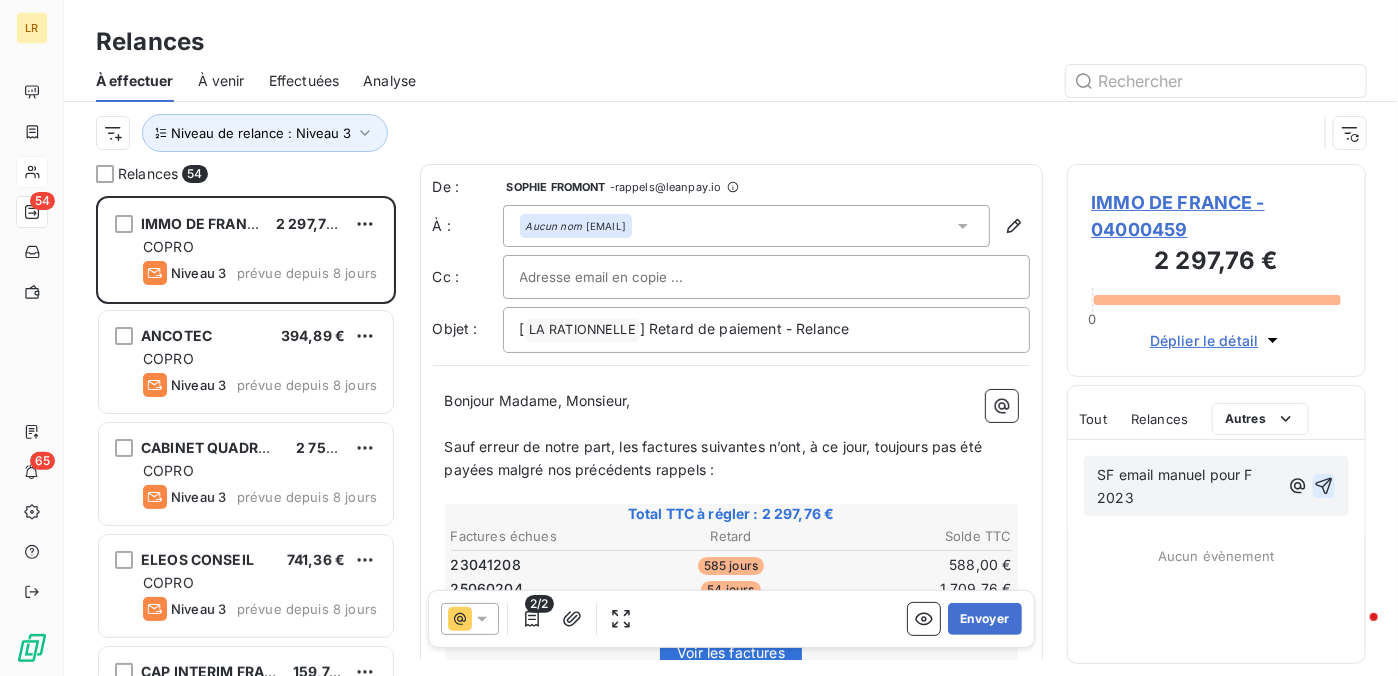 click 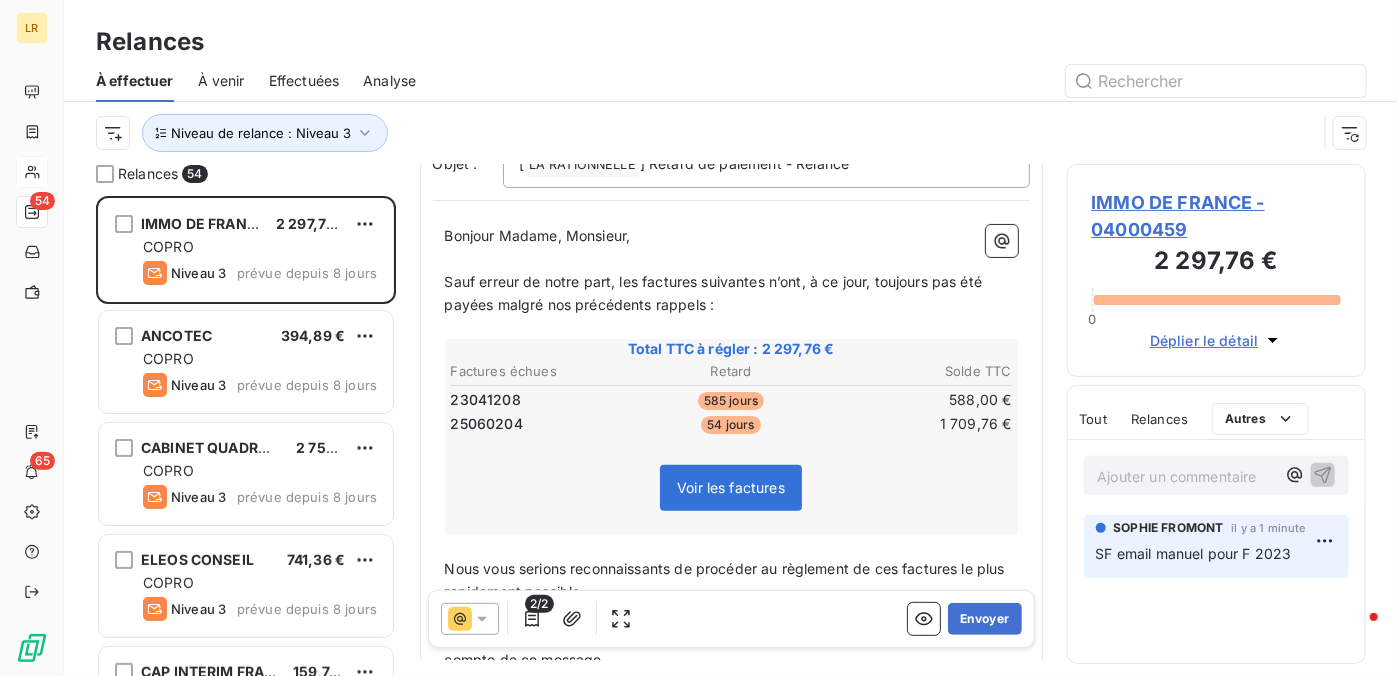 scroll, scrollTop: 200, scrollLeft: 0, axis: vertical 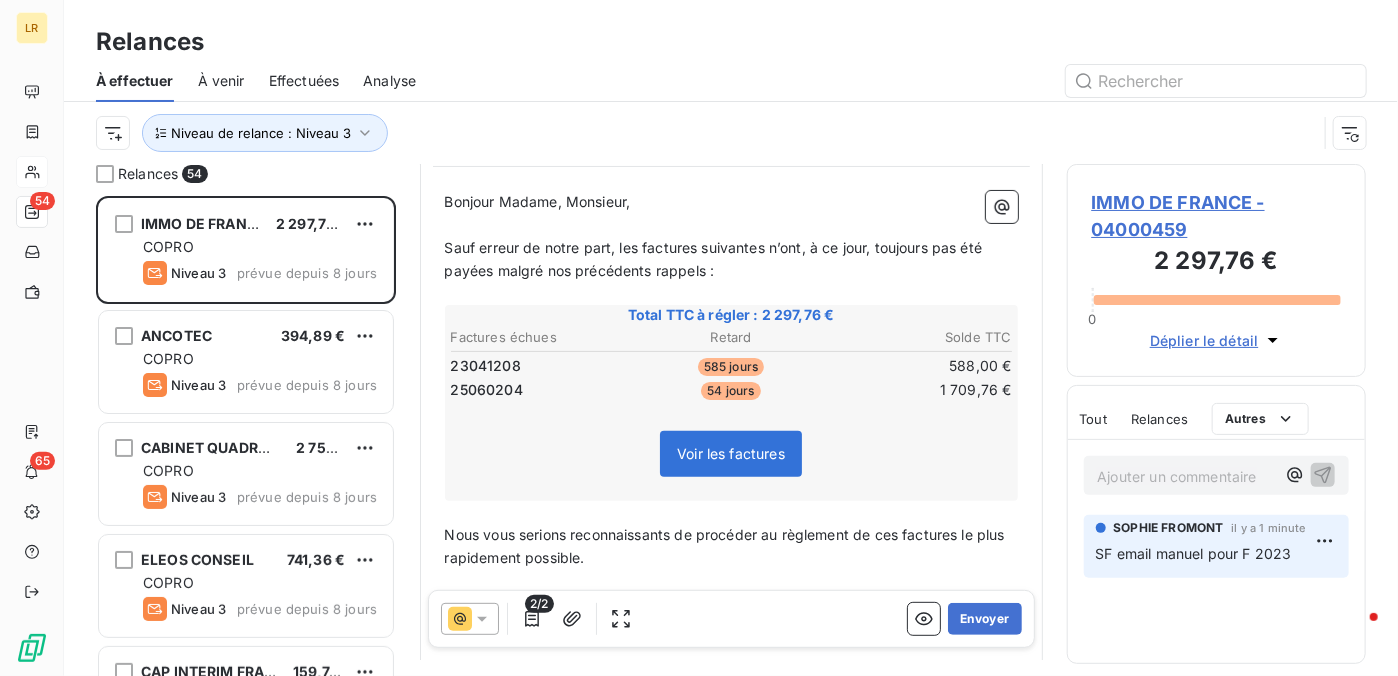 click on "Relances" at bounding box center [1159, 419] 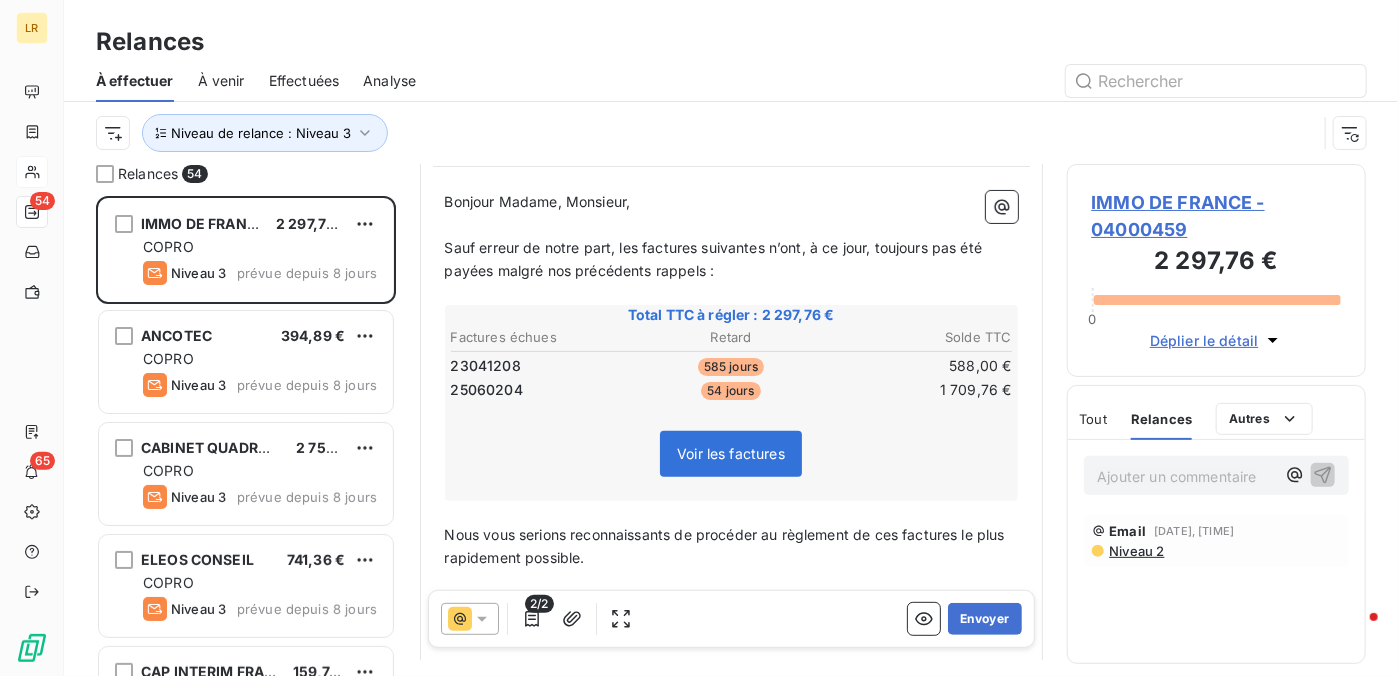 click 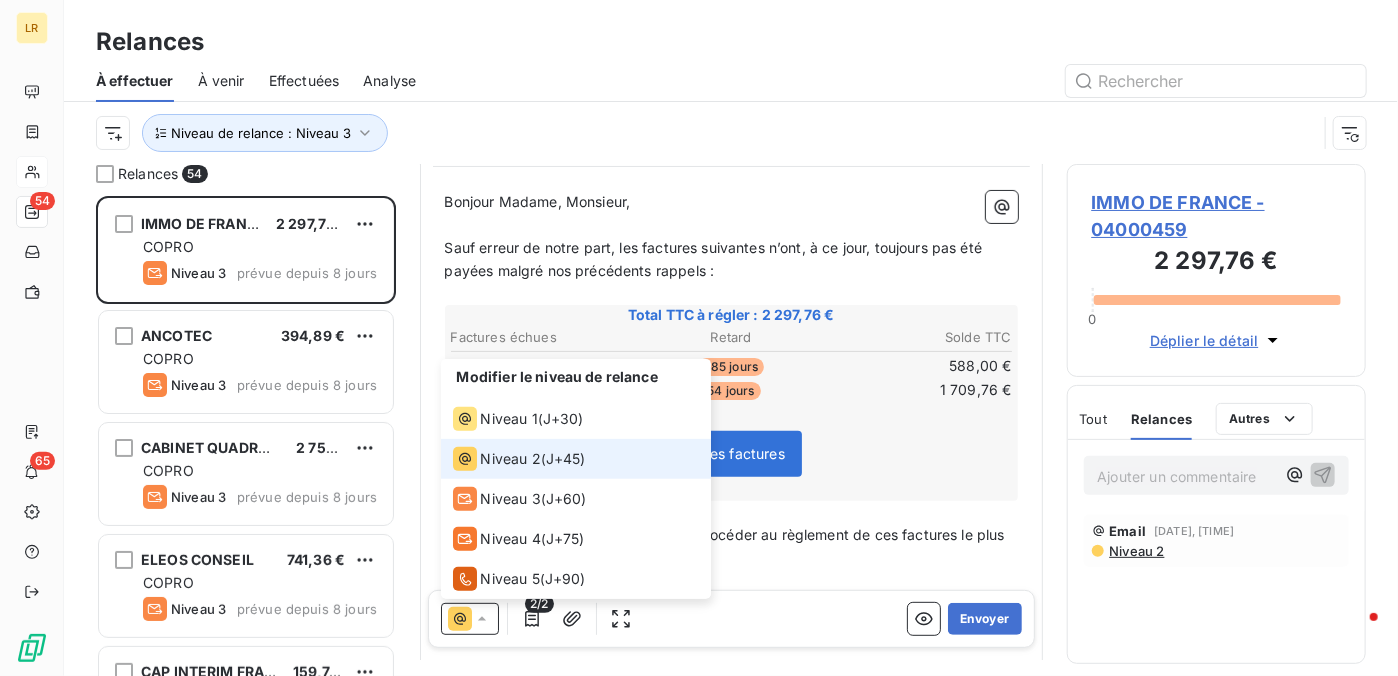 click on "Niveau 2" at bounding box center [511, 459] 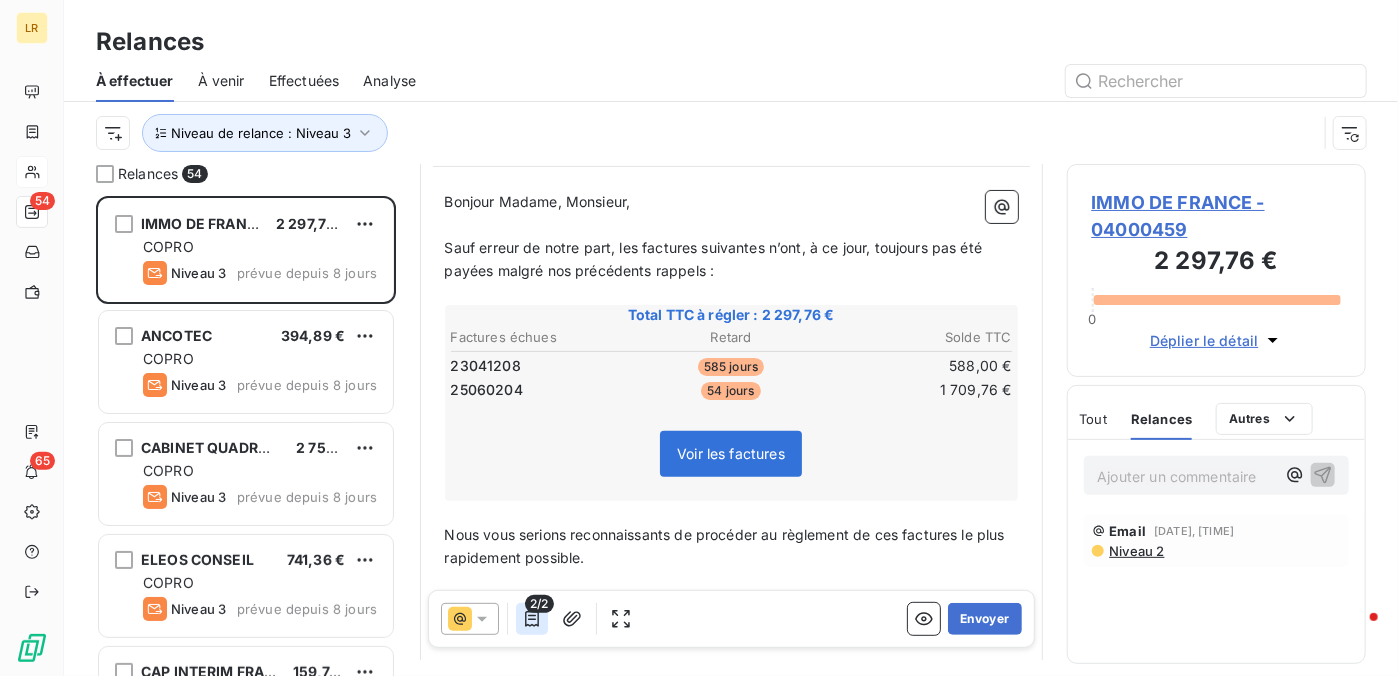 click 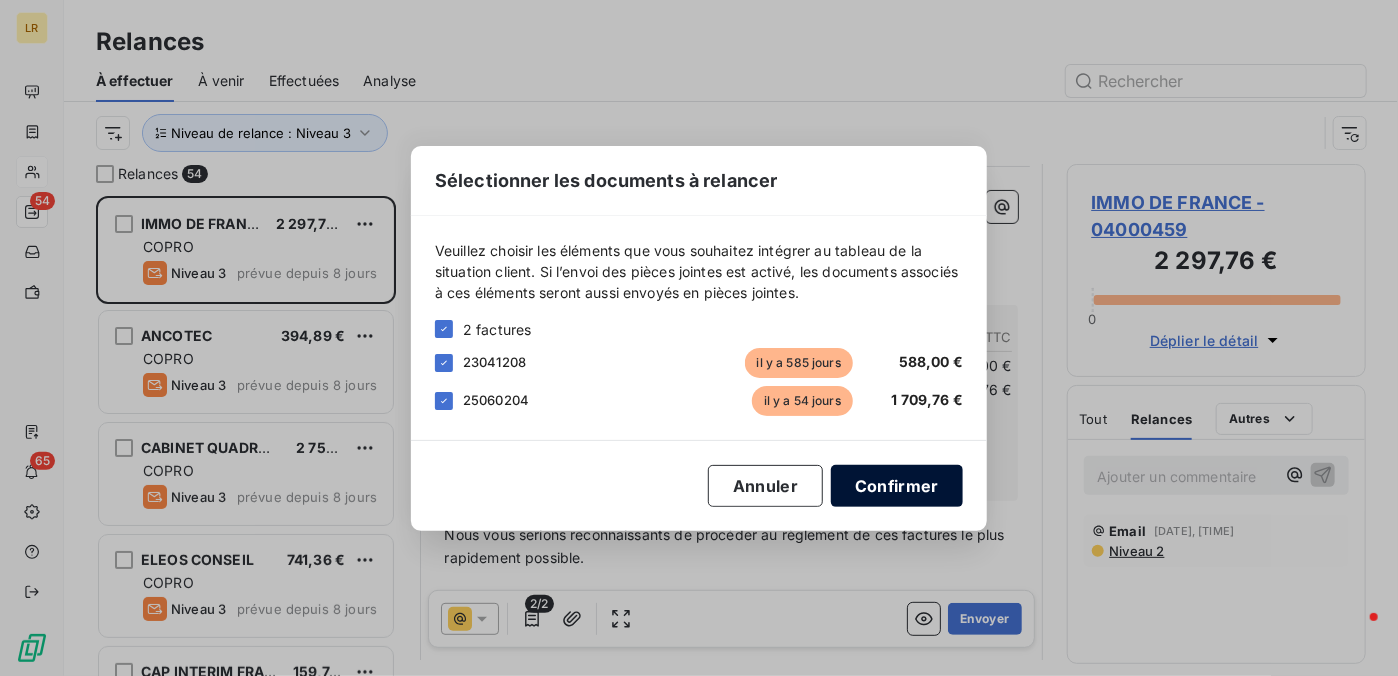 click on "Confirmer" at bounding box center [897, 486] 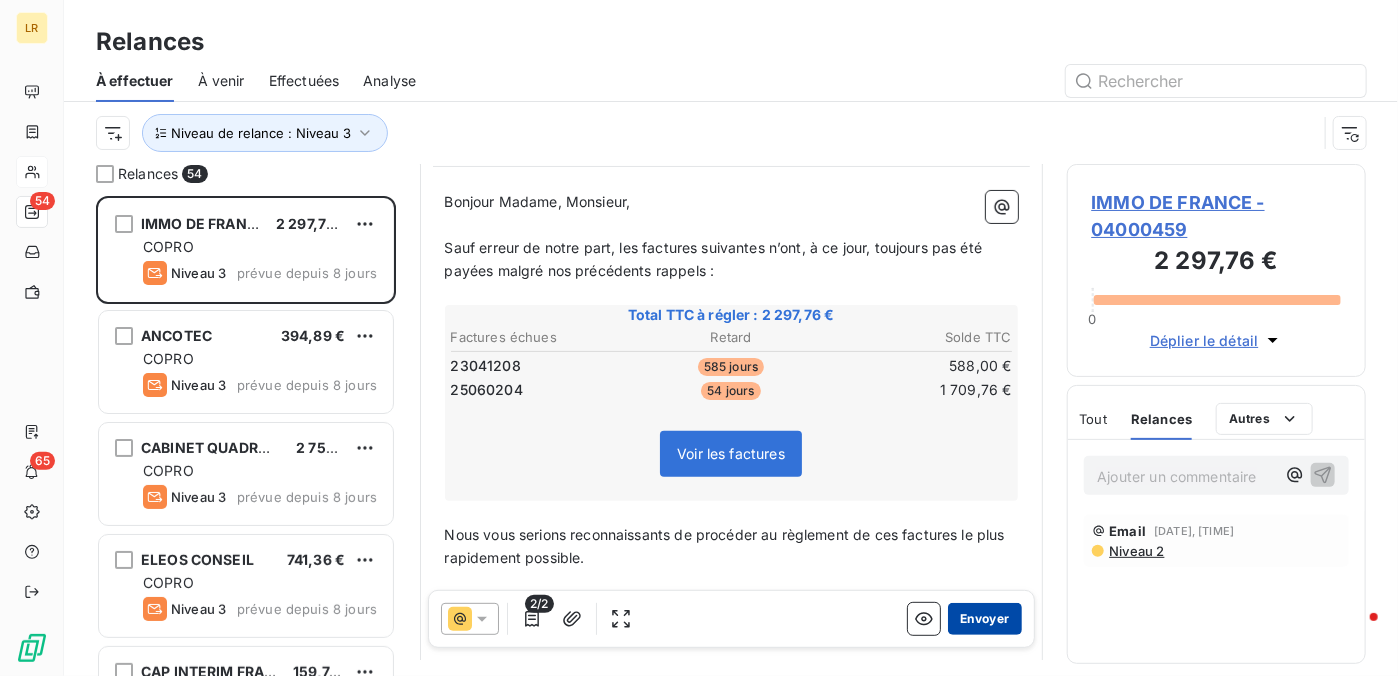 click on "Envoyer" at bounding box center (984, 619) 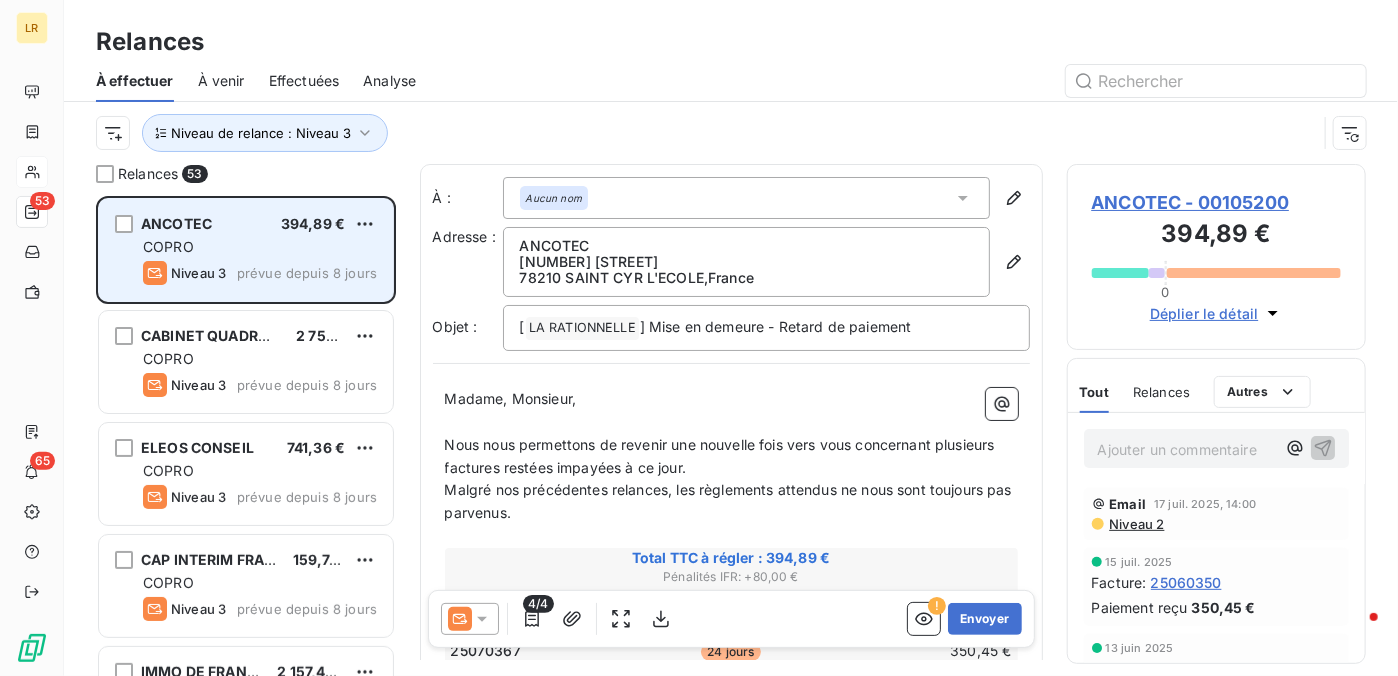 click on "COPRO" at bounding box center (260, 247) 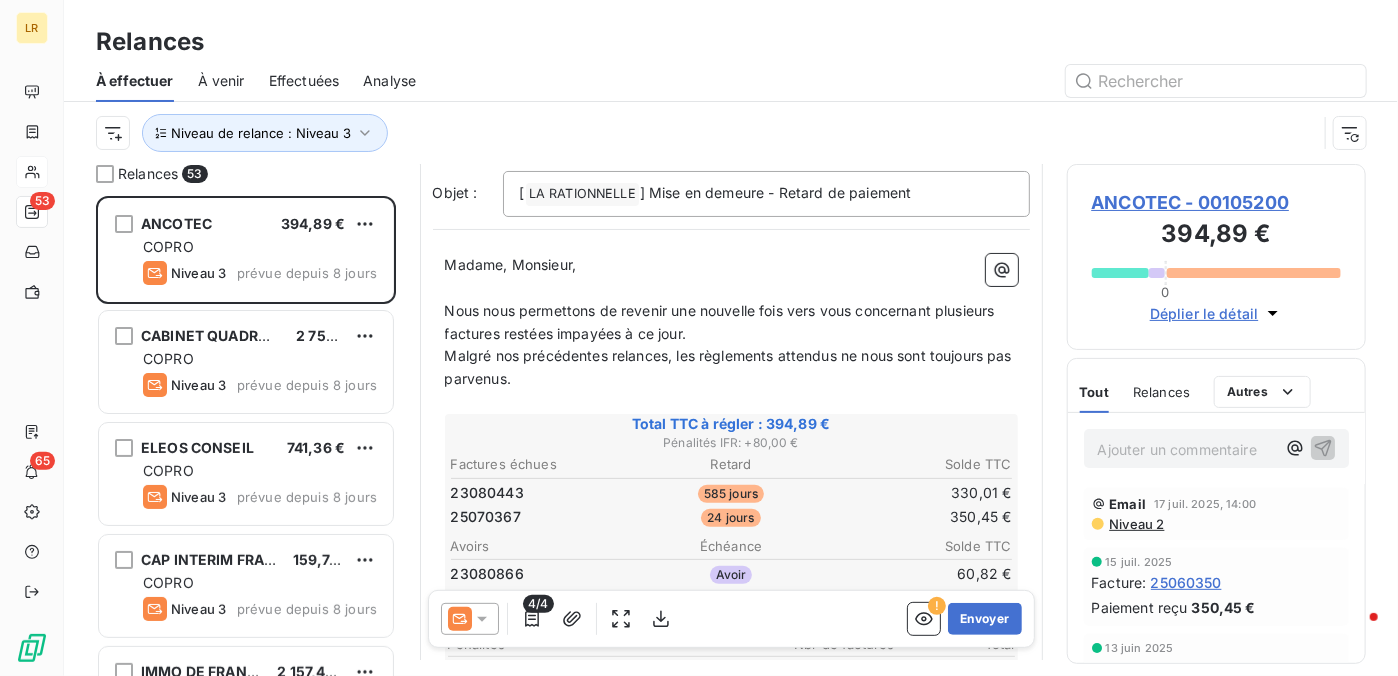 scroll, scrollTop: 200, scrollLeft: 0, axis: vertical 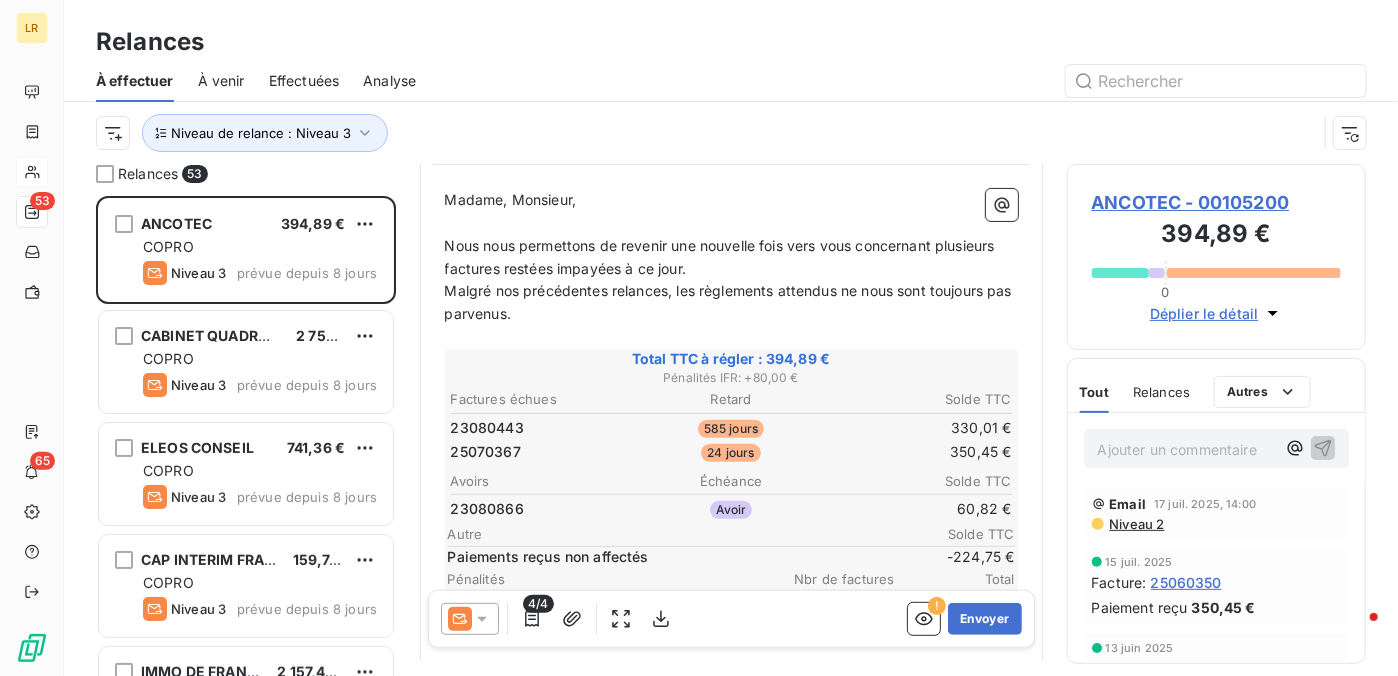 click on "Relances 53 ANCOTEC 394,89 € COPRO Niveau 3 prévue depuis 8 jours CABINET QUADRAL PROPERTY 2 750,20 € COPRO Niveau 3 prévue depuis 8 jours ELEOS CONSEIL 741,36 € COPRO Niveau 3 prévue depuis 8 jours CAP INTERIM FRANCE 159,74 € COPRO Niveau 3 prévue depuis 8 jours IMMO DE FRANCE 2 157,43 € COPRO Niveau 3 prévue depuis 8 jours FONCIA SEINE OUEST 1 836,18 € COPRO Niveau 3 prévue depuis 8 jours CITYA ROYALE 3 473,31 € COPRO Niveau 3 prévue depuis 8 jours SDC 29 DOMAINE DU CHATEAU 2005 79,99 € COPRO Niveau 3 prévue depuis 8 jours ECGT 20 118,78 € COPRO Niveau 3 prévue depuis 8 jours SDC BEL AIR 495,07 € COPRO Niveau 3 prévue depuis 8 jours KER GESTION 57,74 € COPRO Niveau 3 prévue depuis 8 jours CIME 4 658,31 € COPRO Niveau 3 prévue depuis 8 jours FONCIA GENIEZ 6 428,04 € COPRO Niveau 3 prévue depuis 8 jours ATRIUM GESTION 2 390,16 € COPRO Niveau 3 prévue depuis 8 jours GIMCOVERMEILLE 996,96 € COPRO Niveau 3 prévue depuis 8 jours À : Aucun nom" at bounding box center (731, 420) 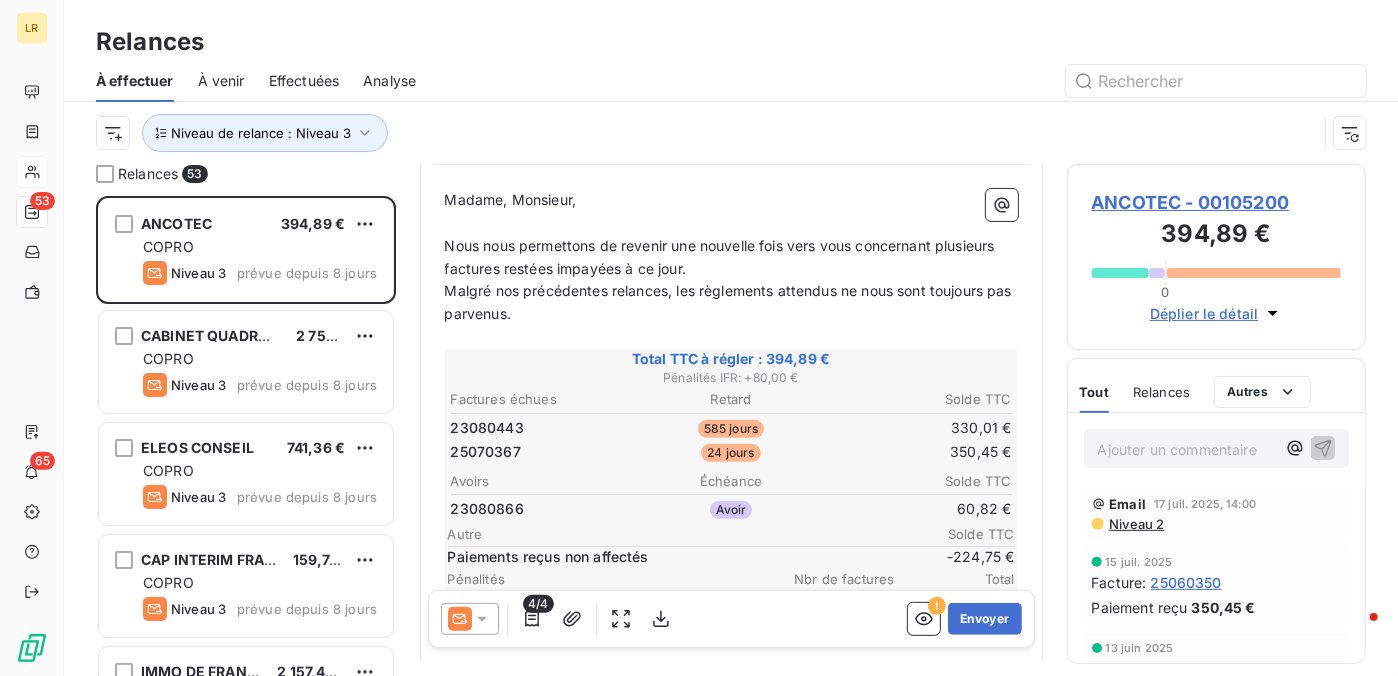 click 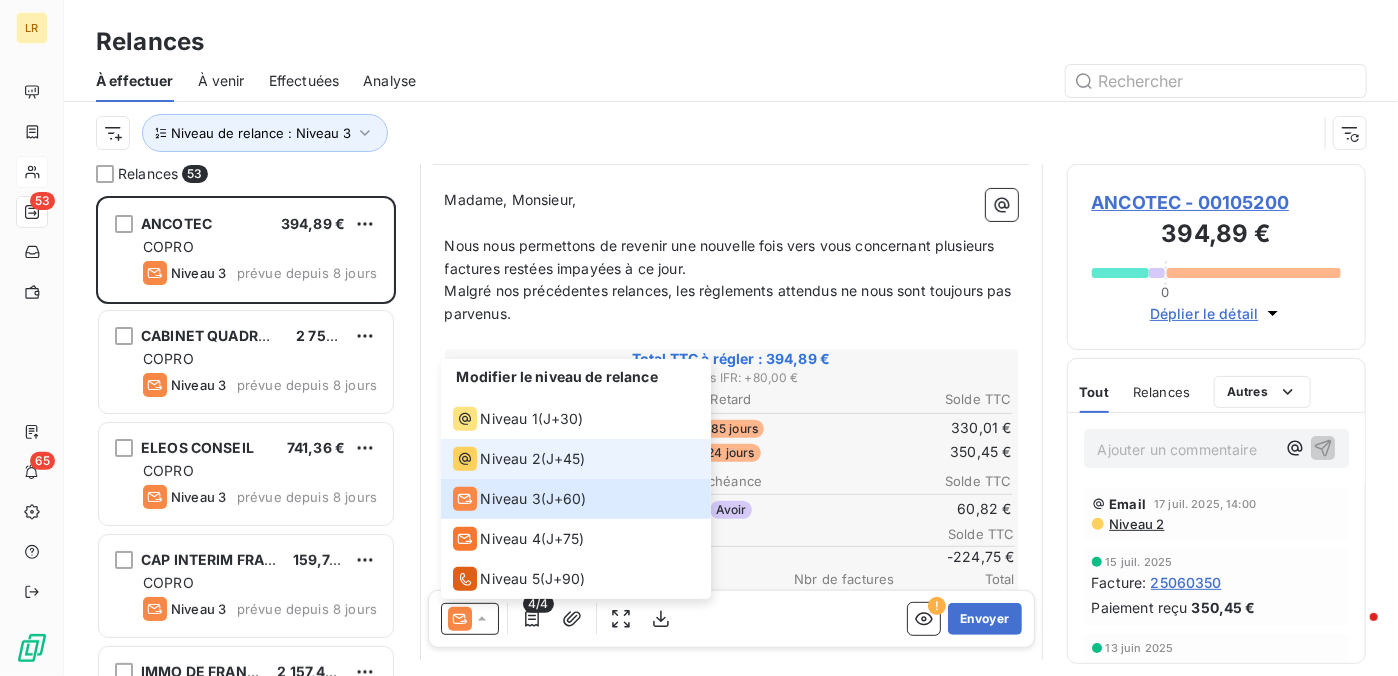 click on "Niveau 2" at bounding box center [511, 459] 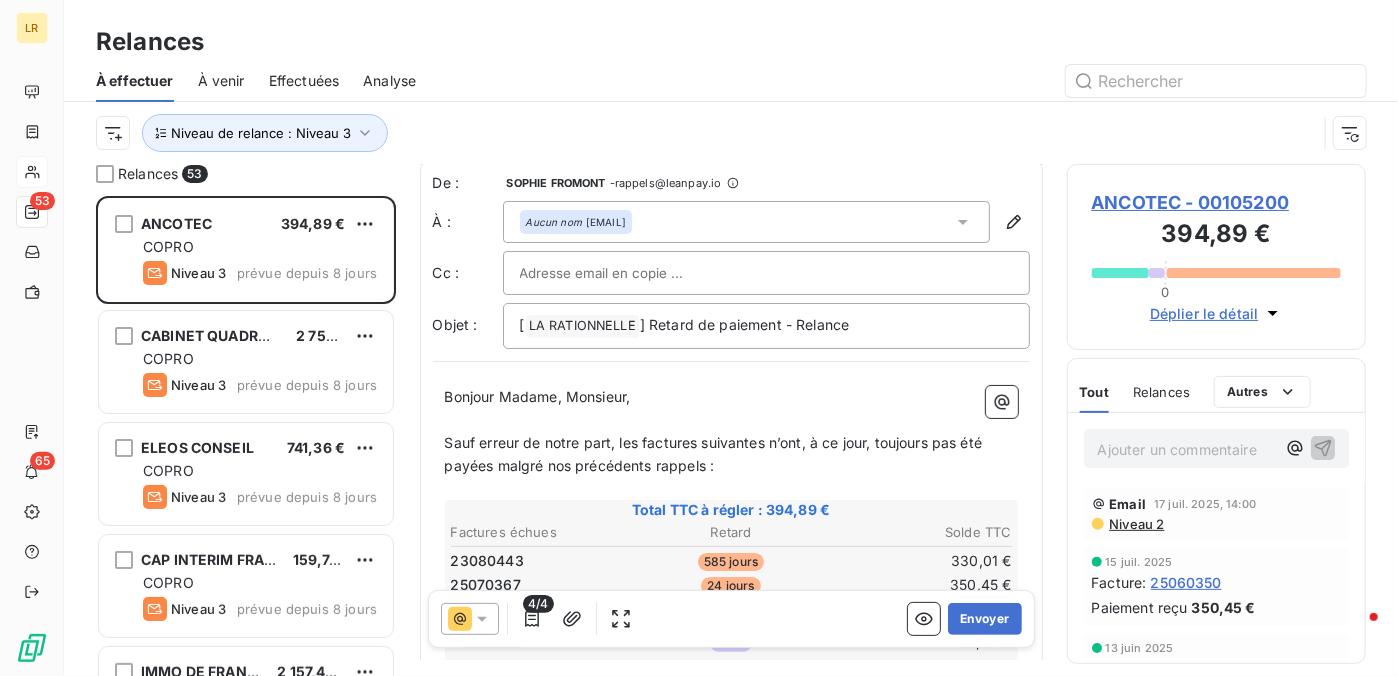 scroll, scrollTop: 0, scrollLeft: 0, axis: both 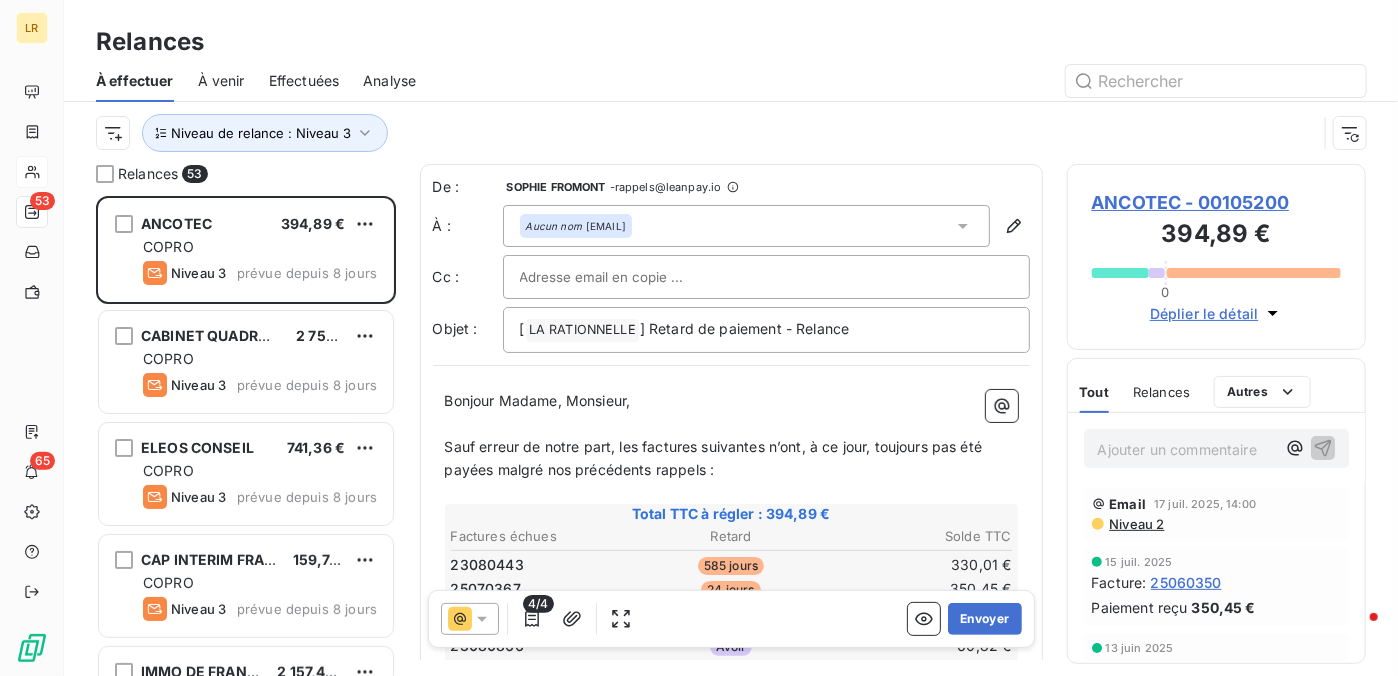 click on "Sauf erreur de notre part, les factures suivantes n’ont, à ce jour, toujours pas été payées malgré nos précédents rappels :" at bounding box center [716, 458] 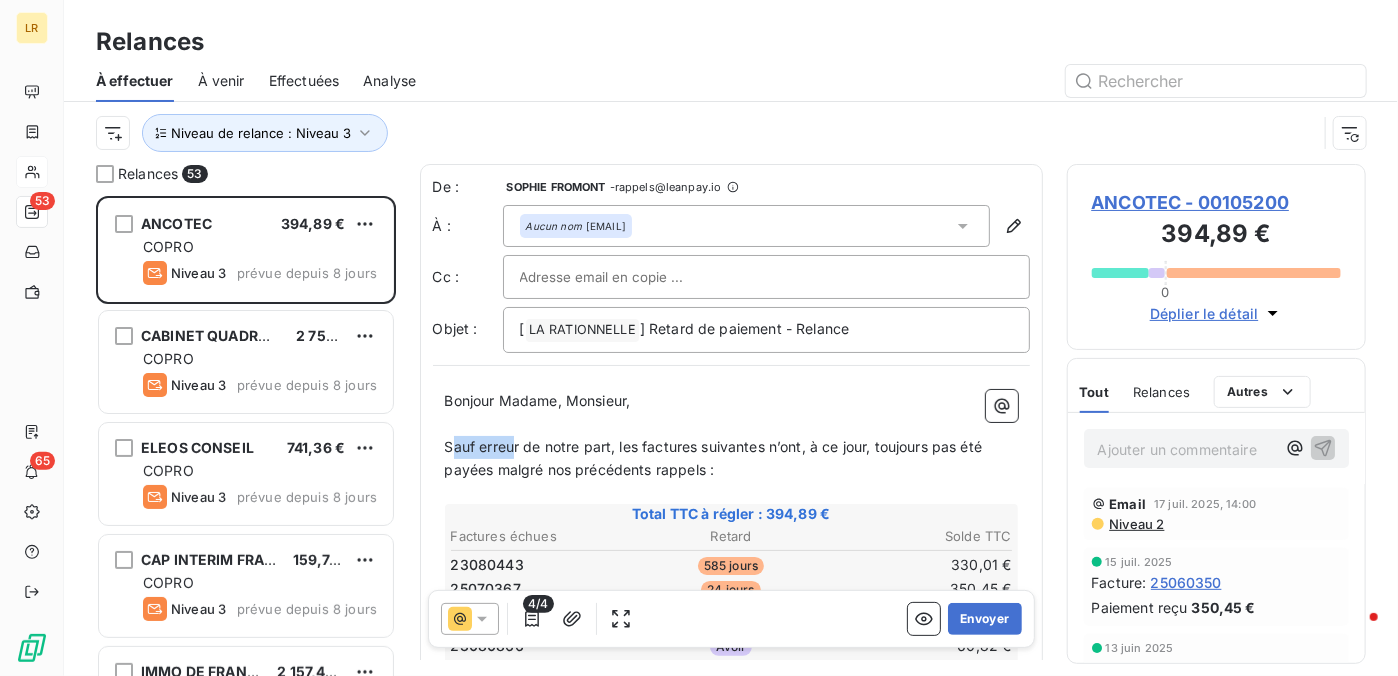 drag, startPoint x: 451, startPoint y: 450, endPoint x: 511, endPoint y: 448, distance: 60.033325 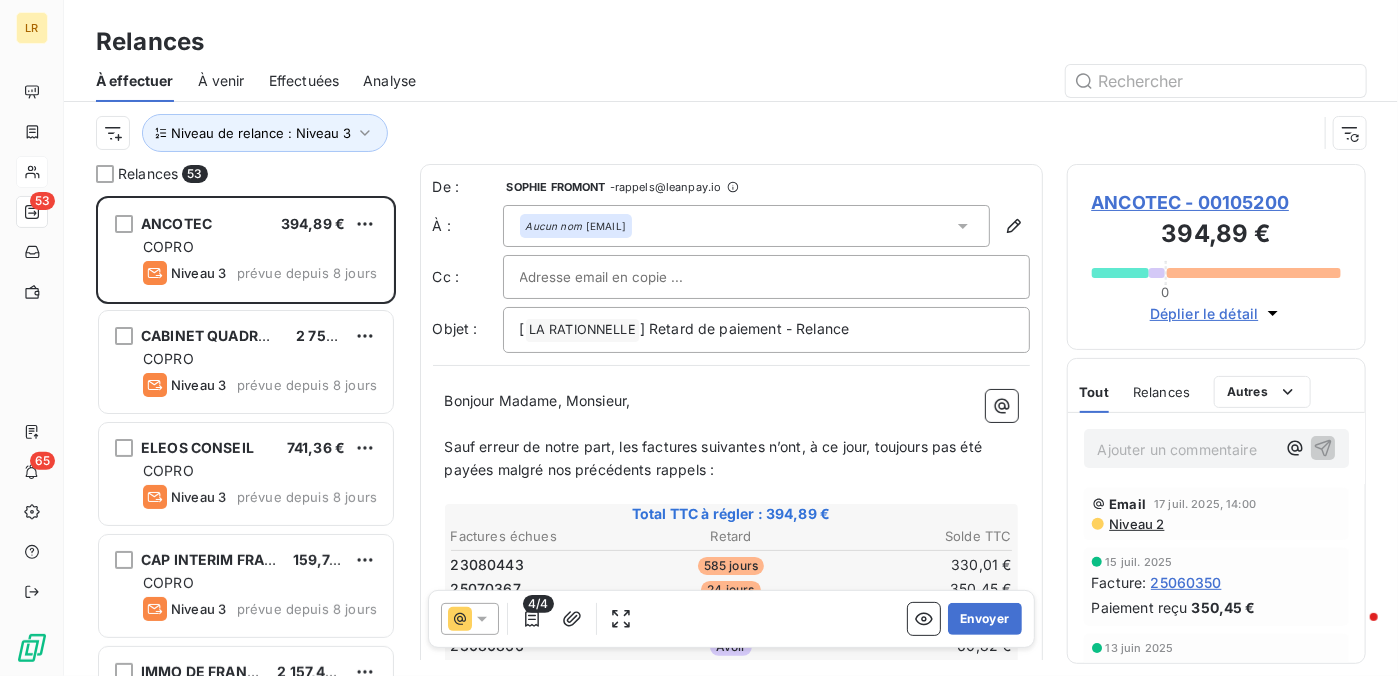 click on "﻿" at bounding box center (731, 424) 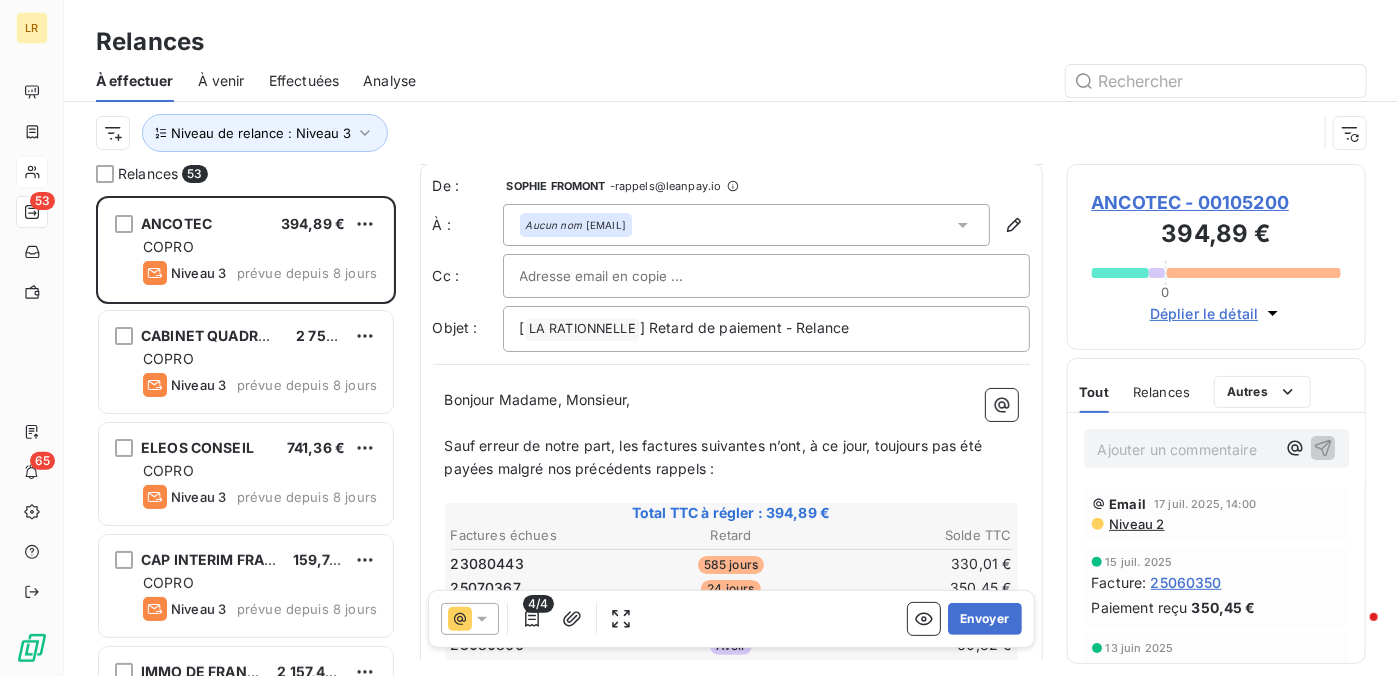 click on "Bonjour Madame, Monsieur," at bounding box center [731, 400] 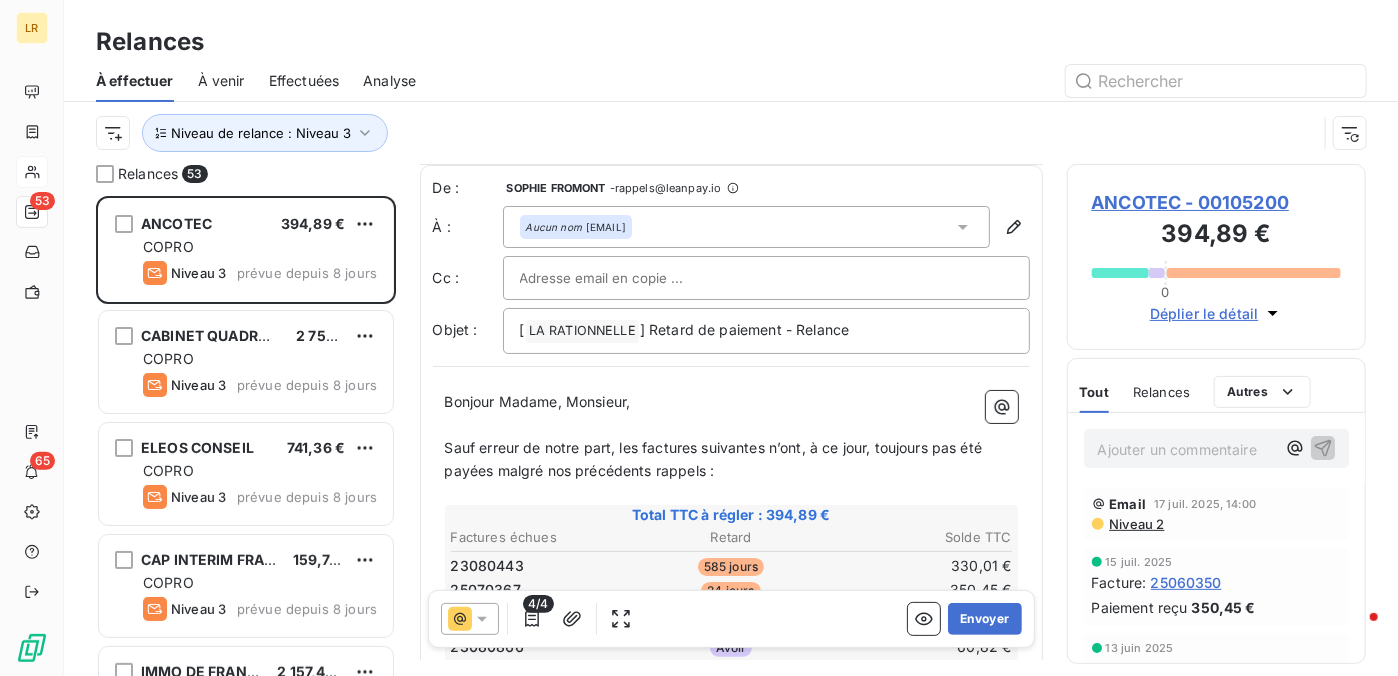 scroll, scrollTop: 0, scrollLeft: 0, axis: both 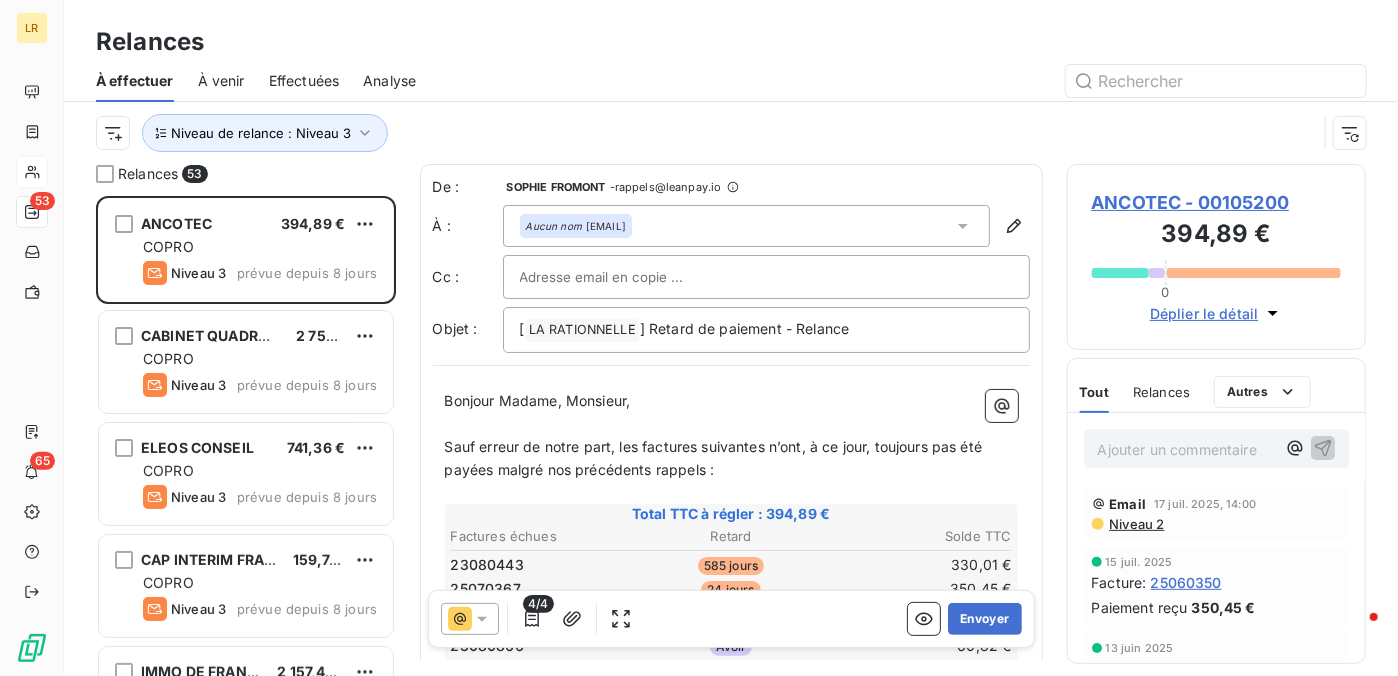 click on "Bonjour Madame, Monsieur," at bounding box center [538, 400] 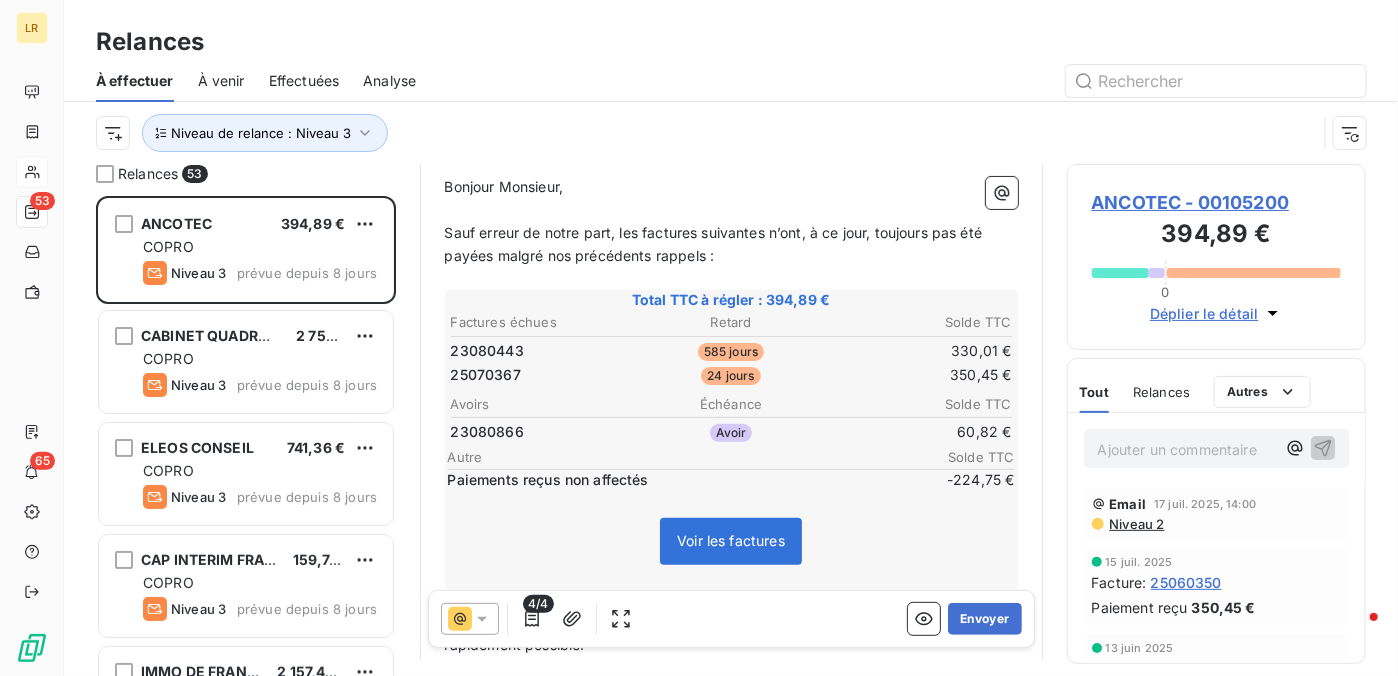 scroll, scrollTop: 302, scrollLeft: 0, axis: vertical 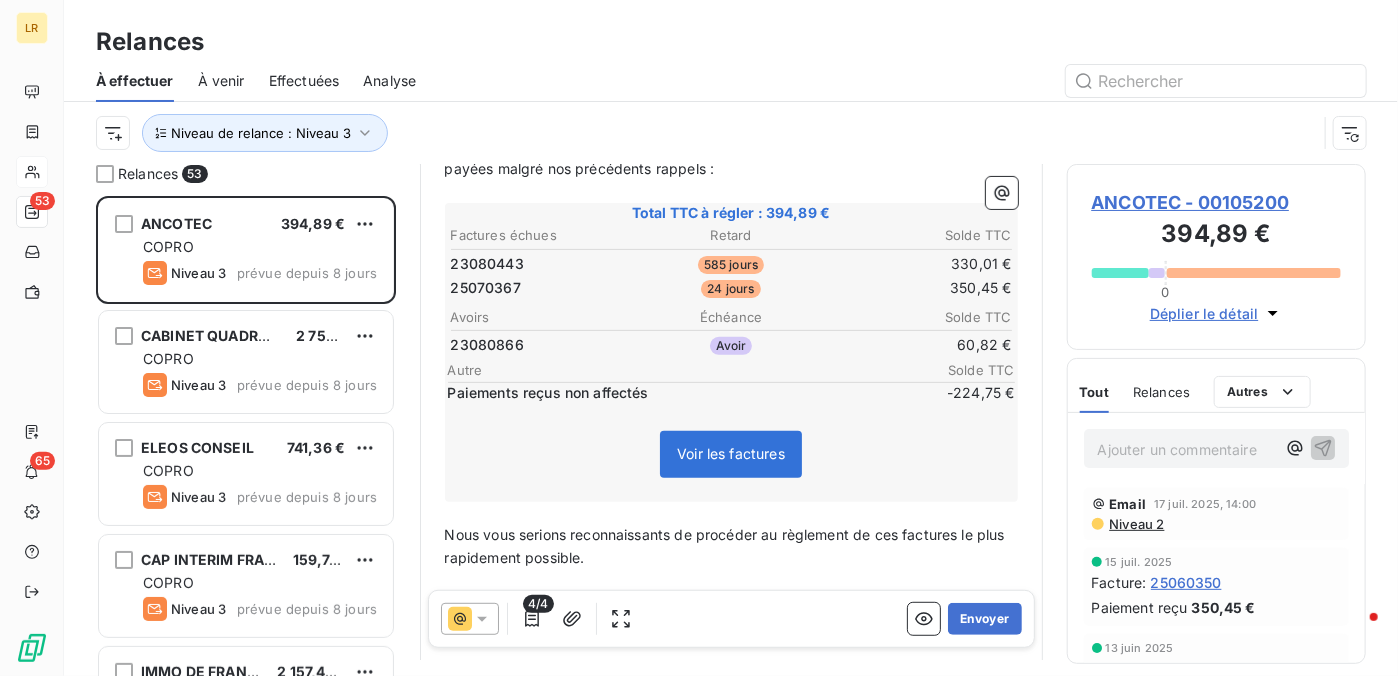 click on "4/4" at bounding box center [538, 604] 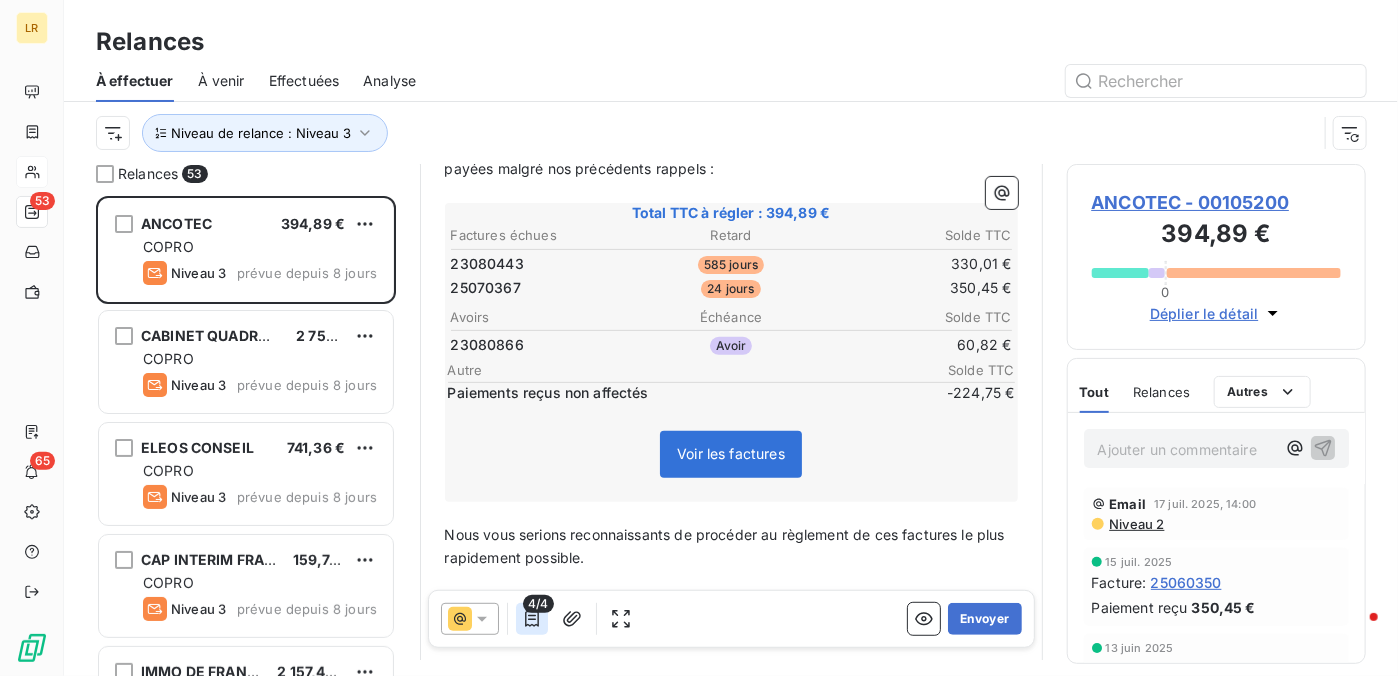 click 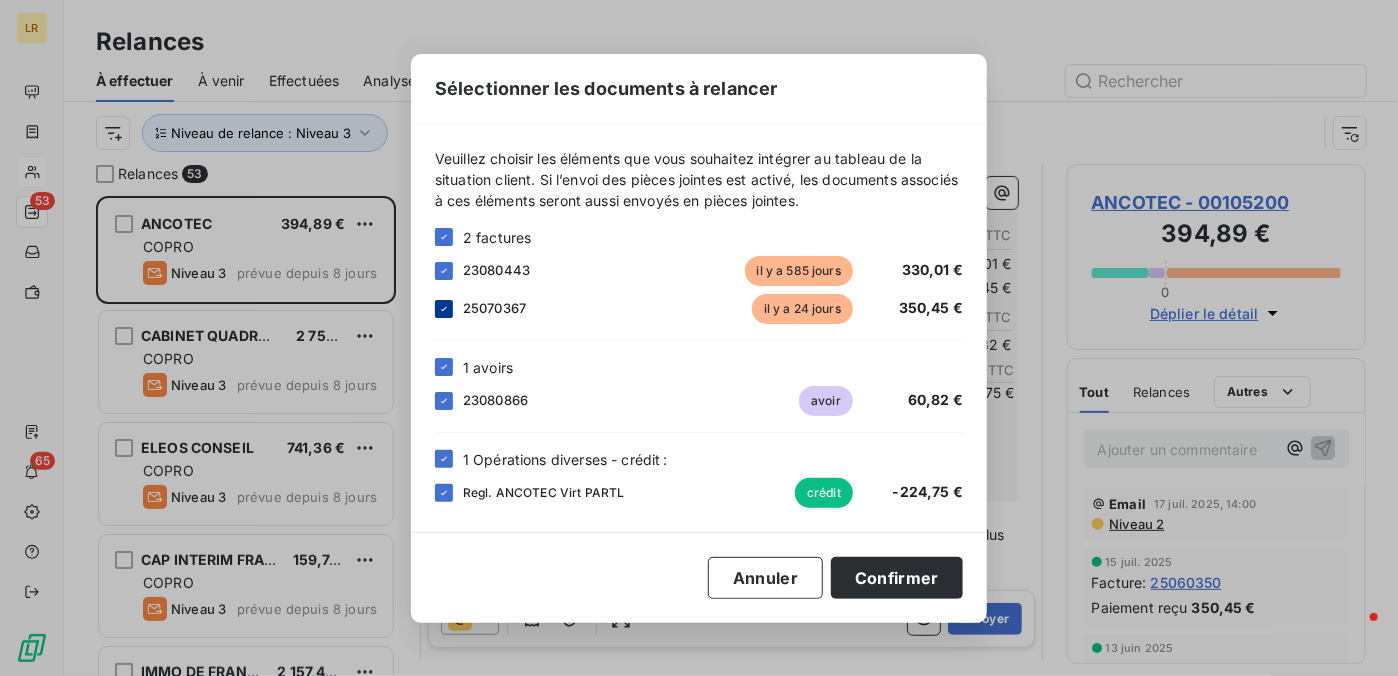 click 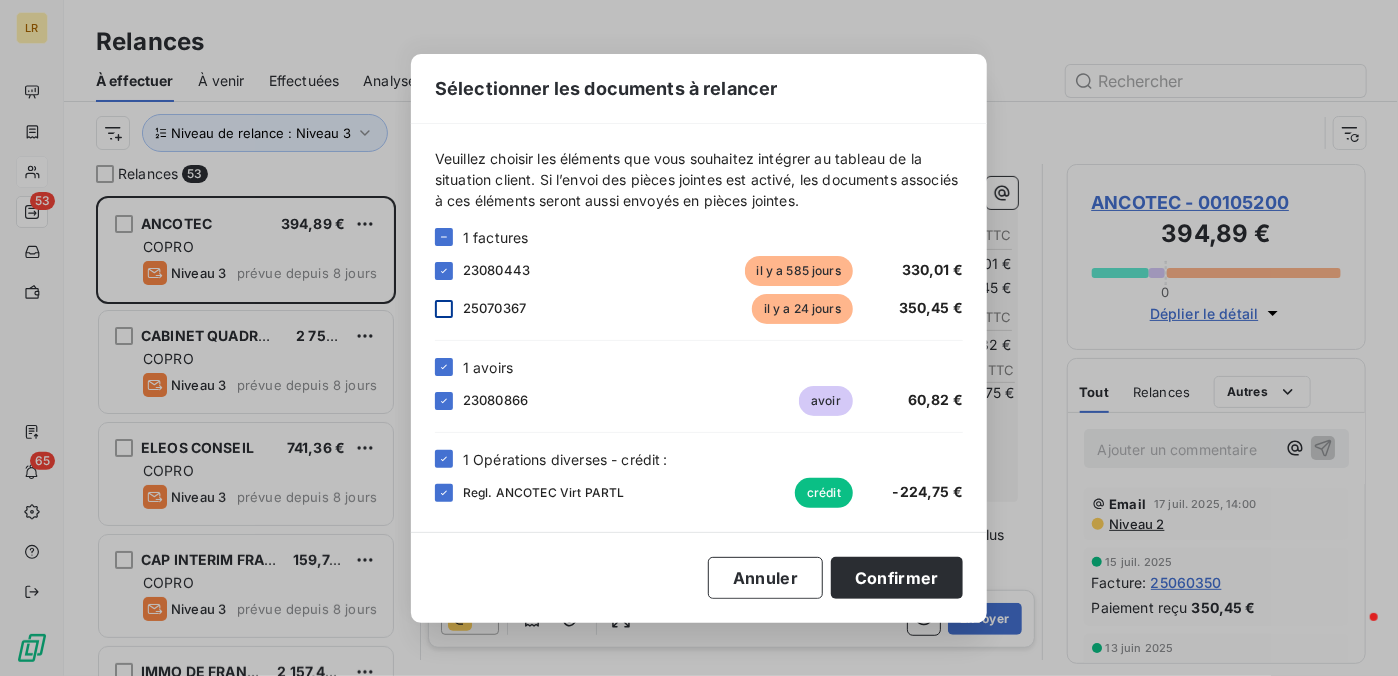 click at bounding box center (444, 309) 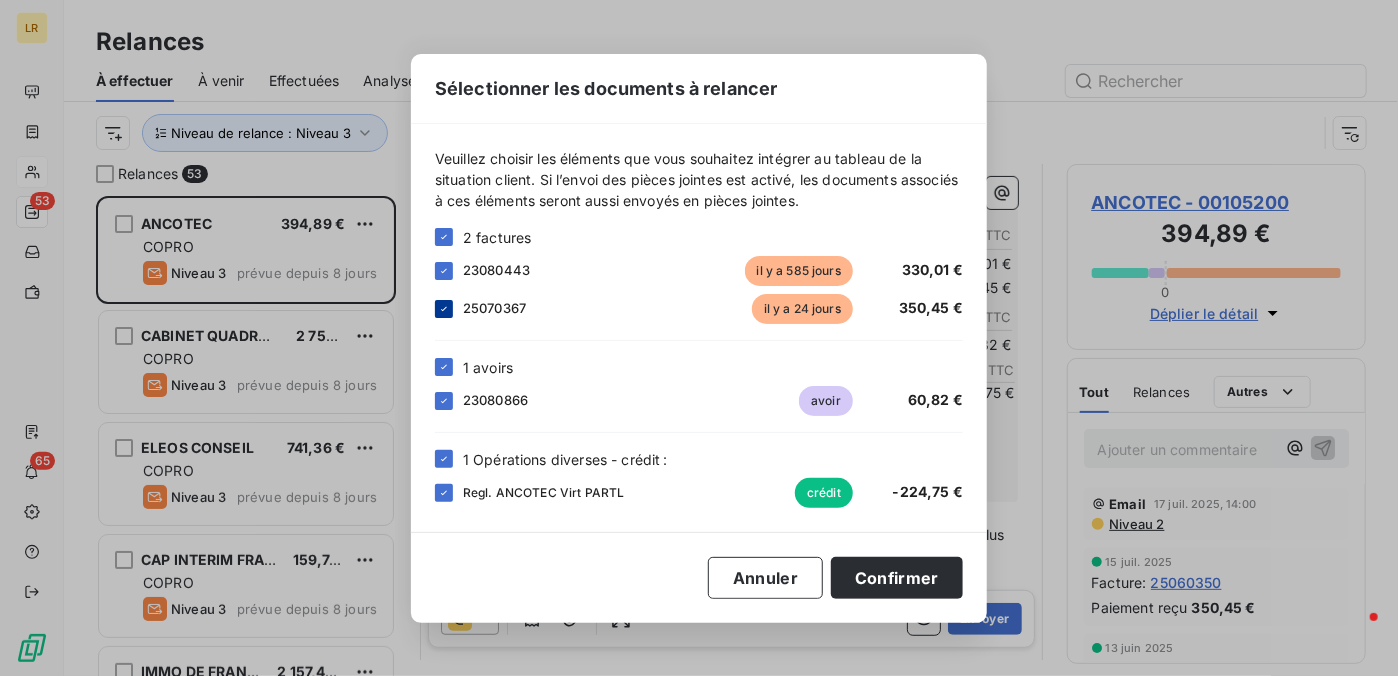click 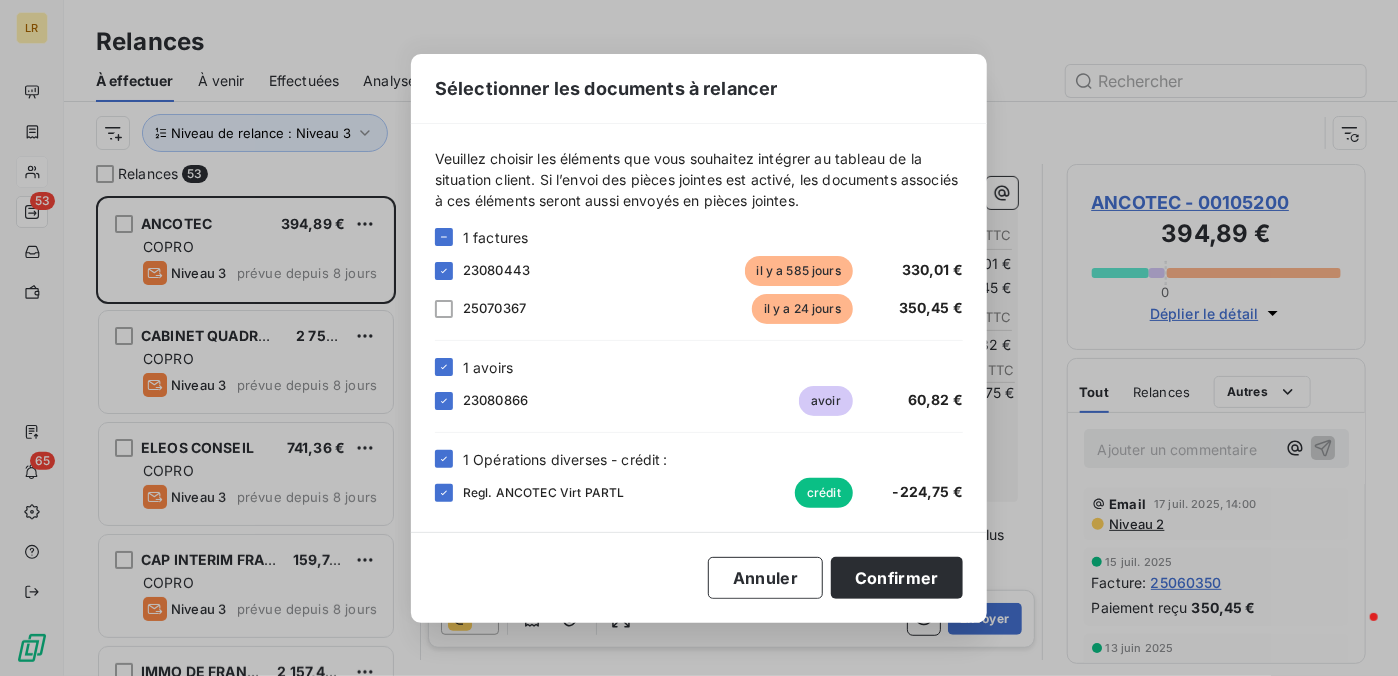 drag, startPoint x: 444, startPoint y: 459, endPoint x: 448, endPoint y: 469, distance: 10.770329 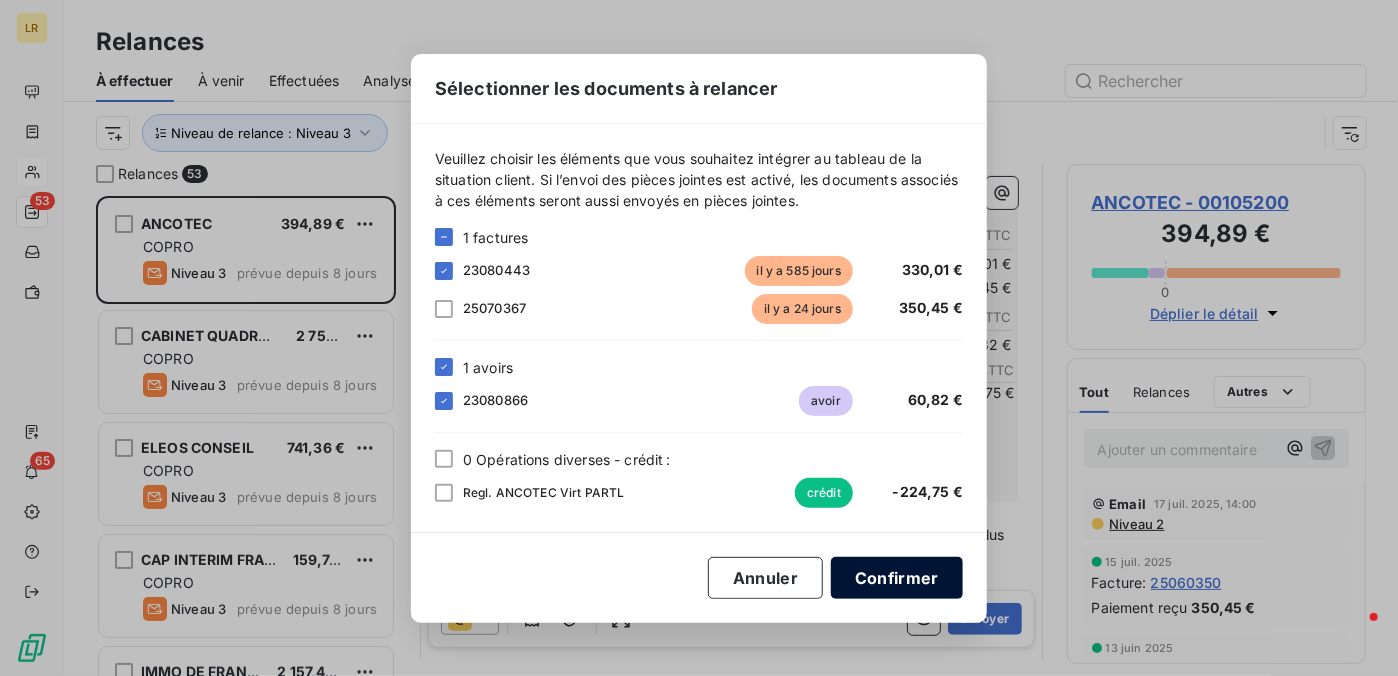 click on "Confirmer" at bounding box center (897, 578) 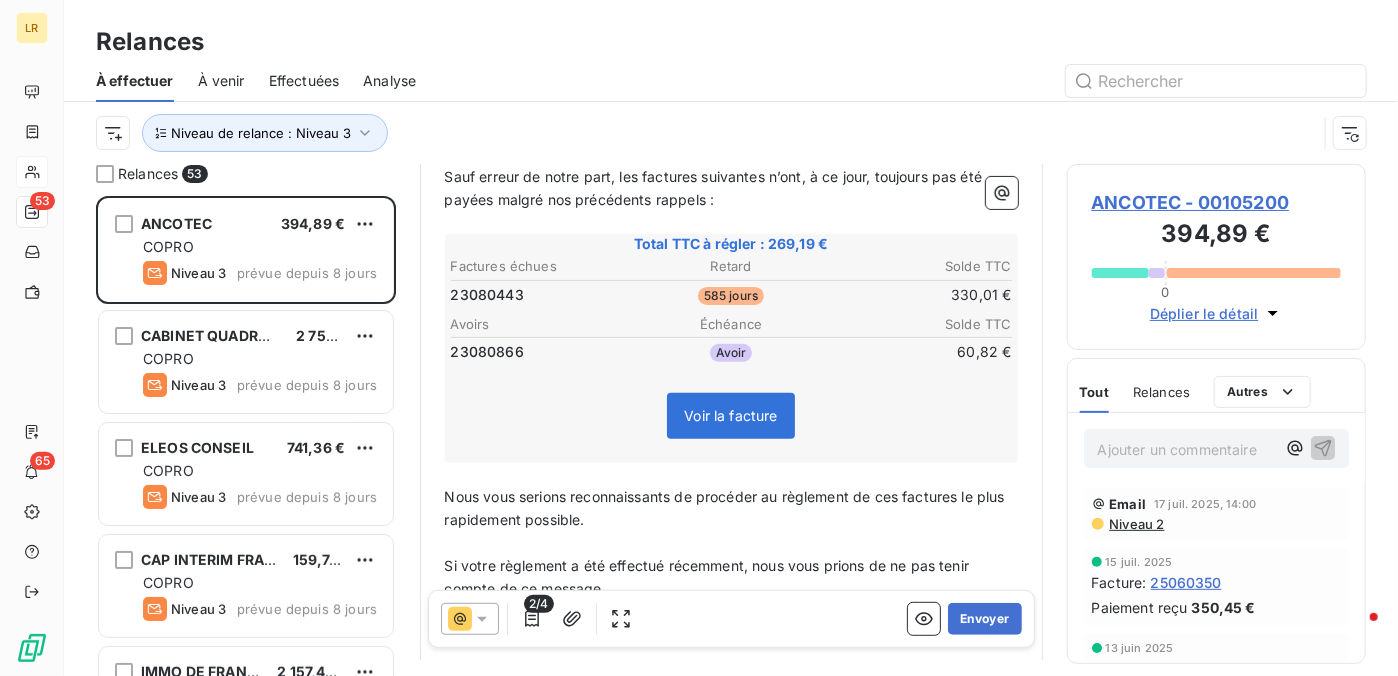 scroll, scrollTop: 302, scrollLeft: 0, axis: vertical 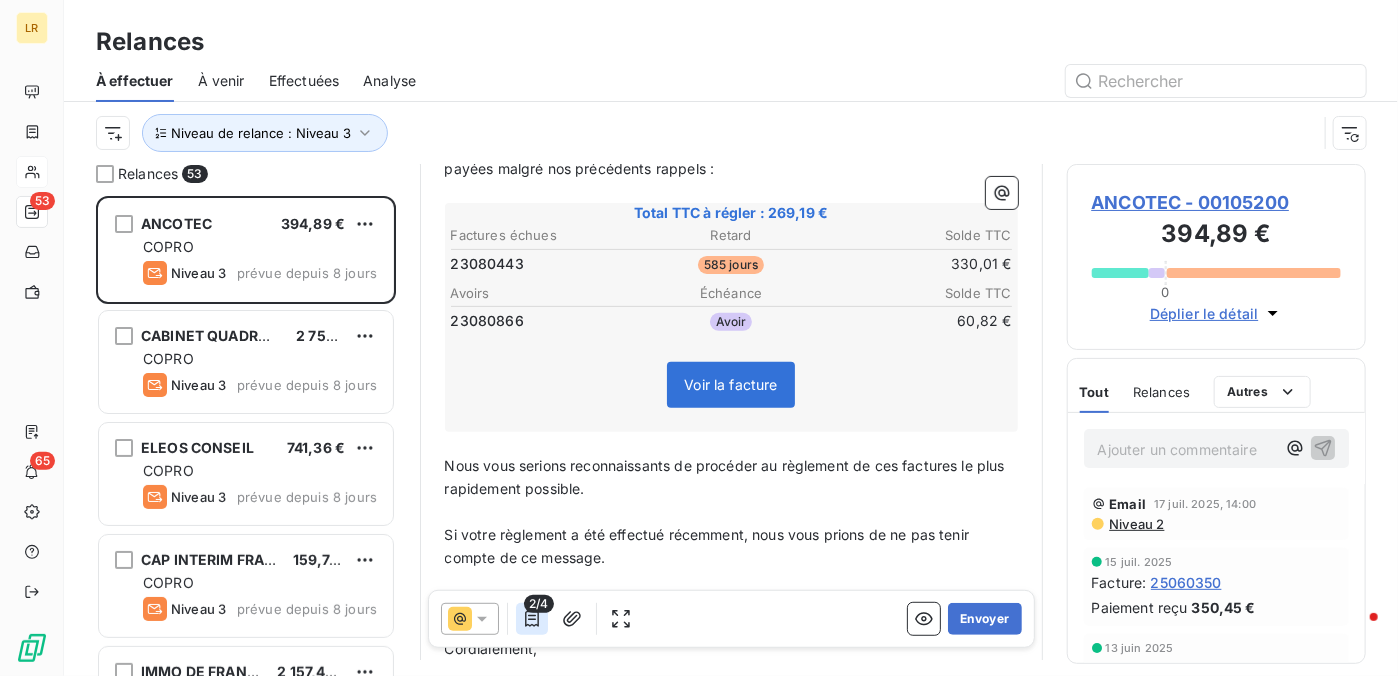 click 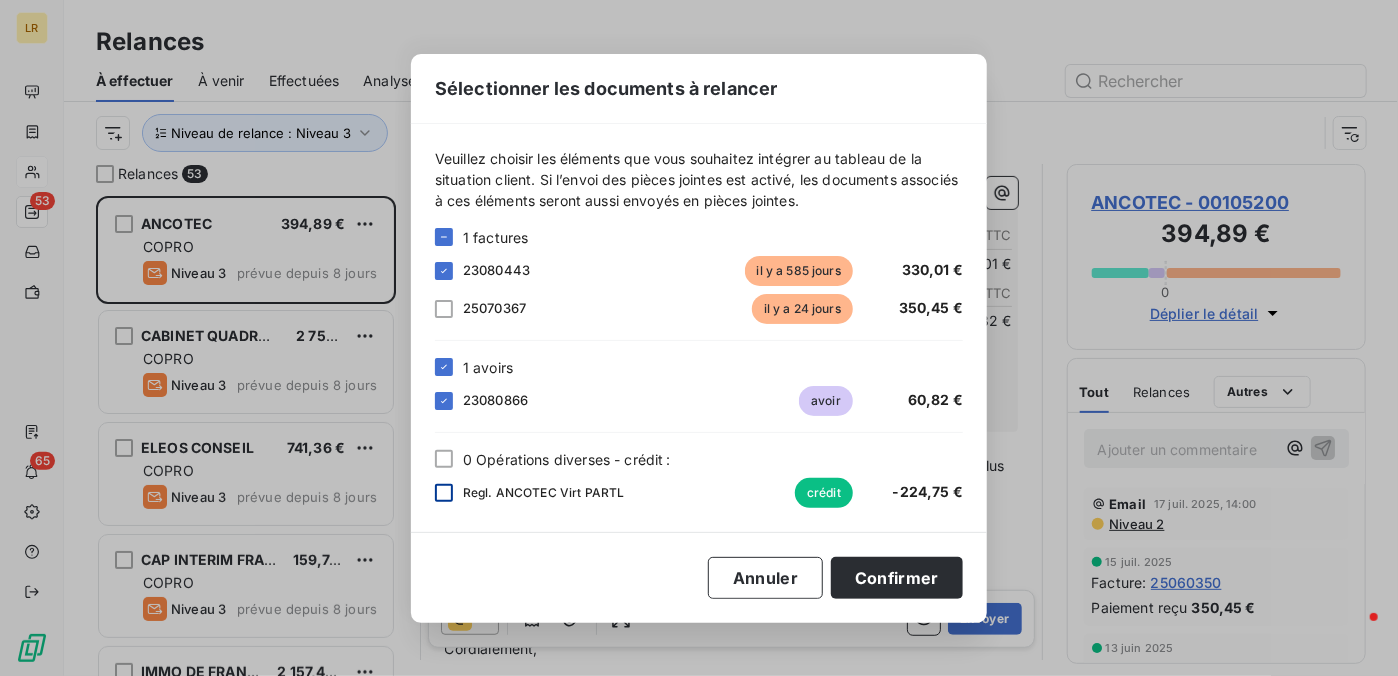 click at bounding box center (444, 493) 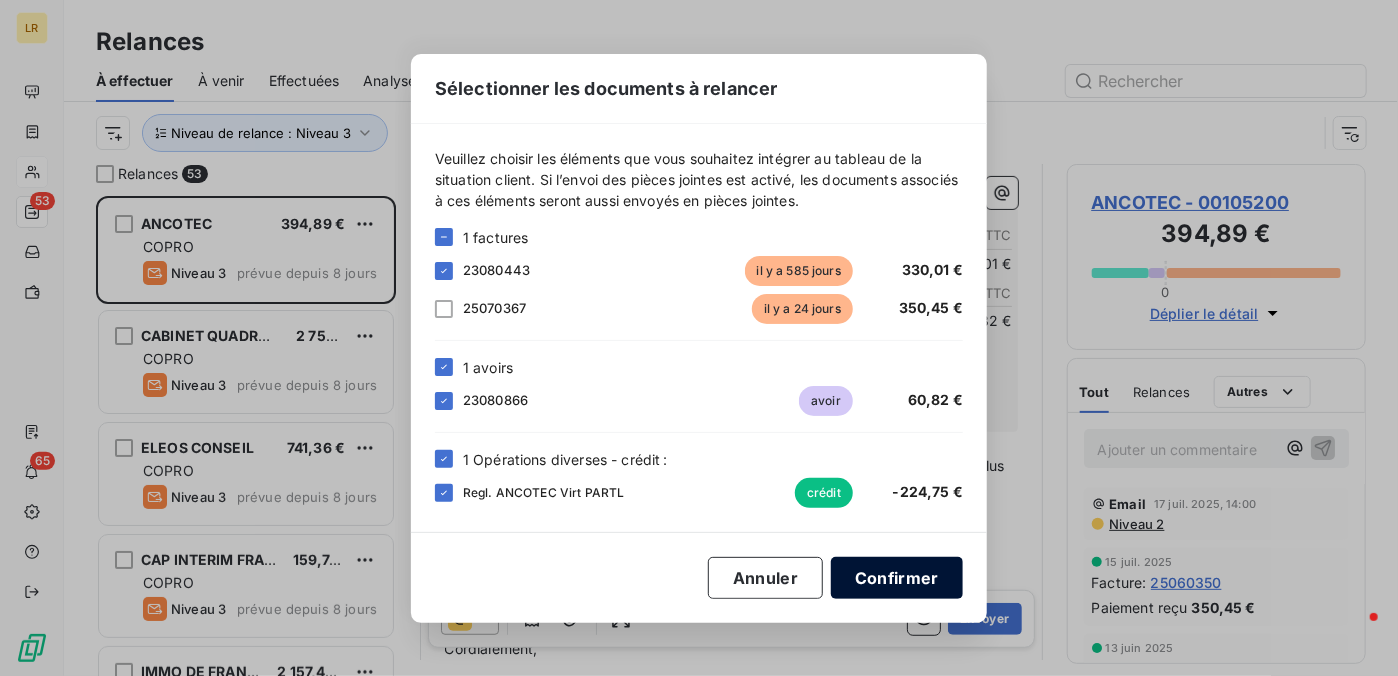 click on "Confirmer" at bounding box center (897, 578) 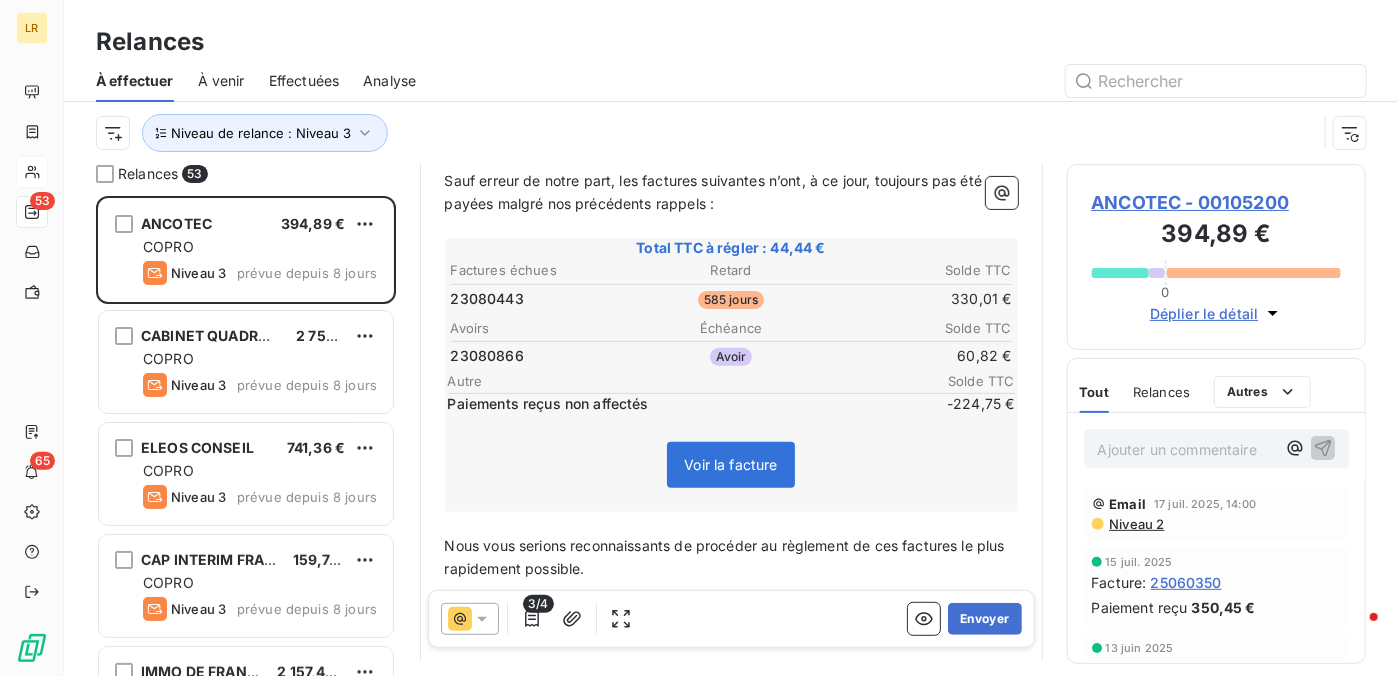 scroll, scrollTop: 302, scrollLeft: 0, axis: vertical 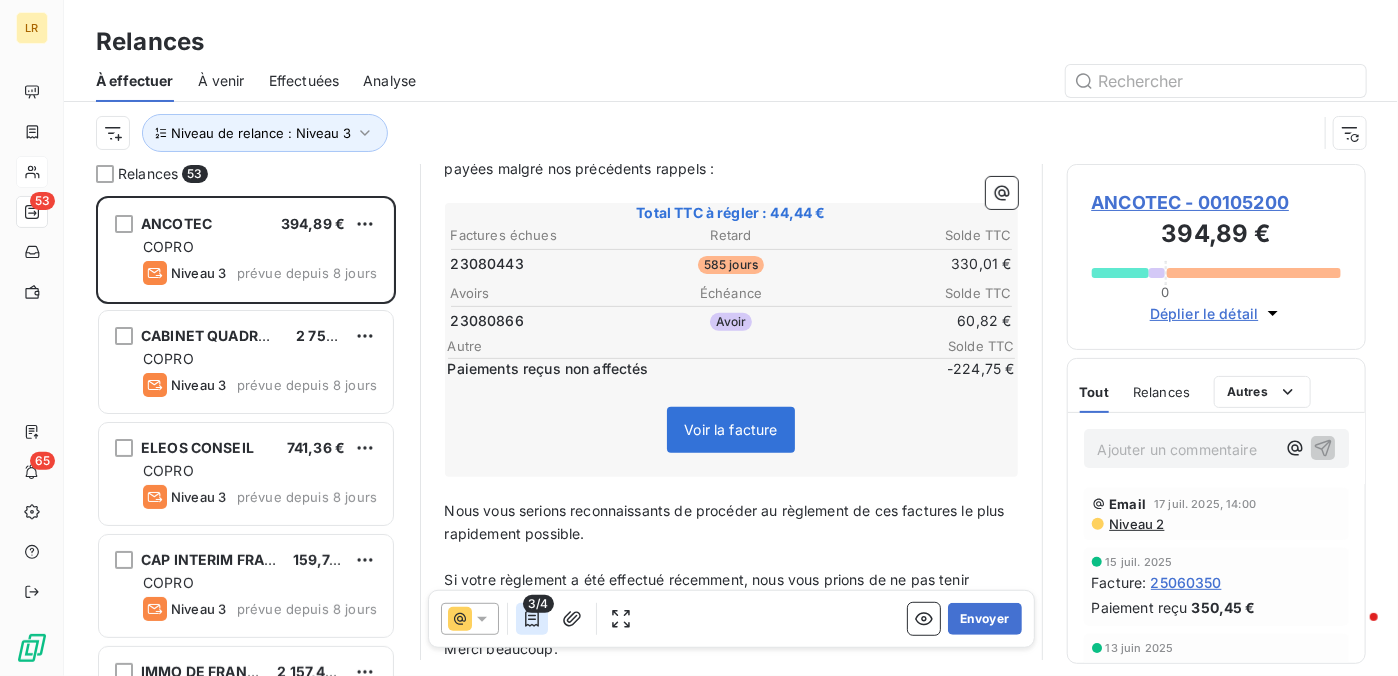 click 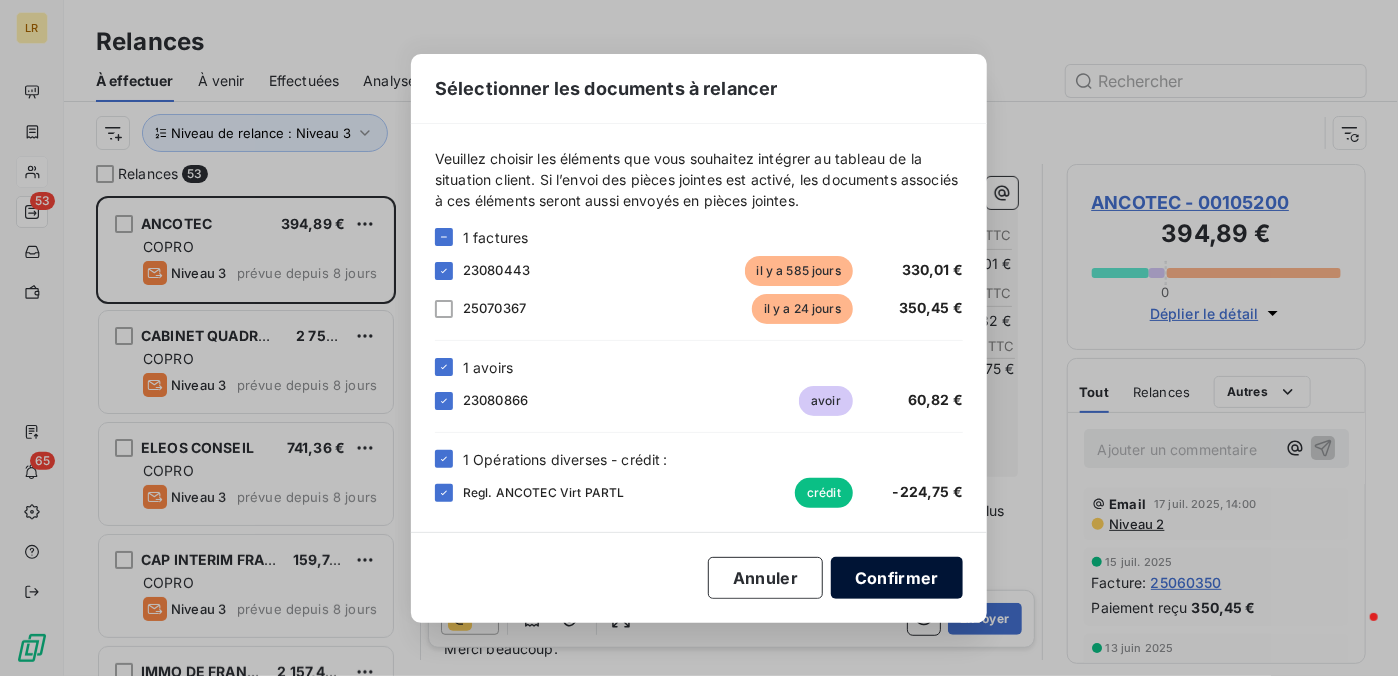 click on "Confirmer" at bounding box center [897, 578] 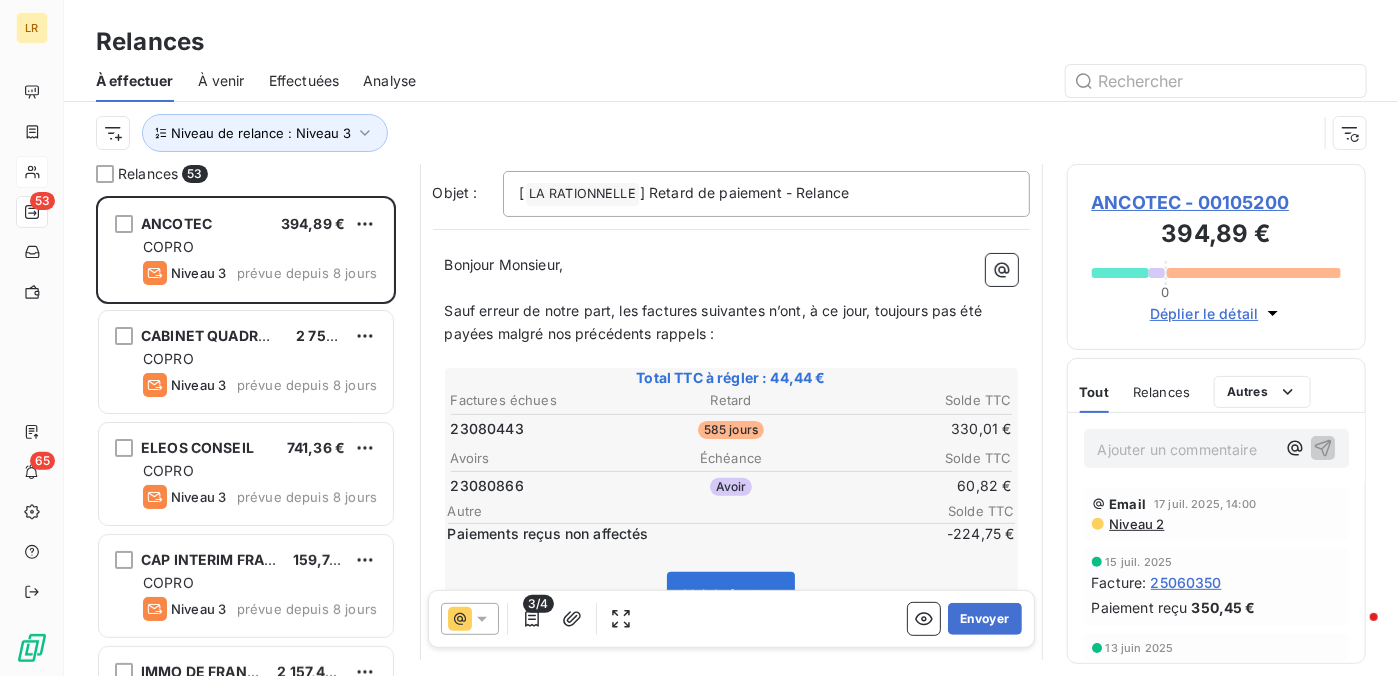 scroll, scrollTop: 102, scrollLeft: 0, axis: vertical 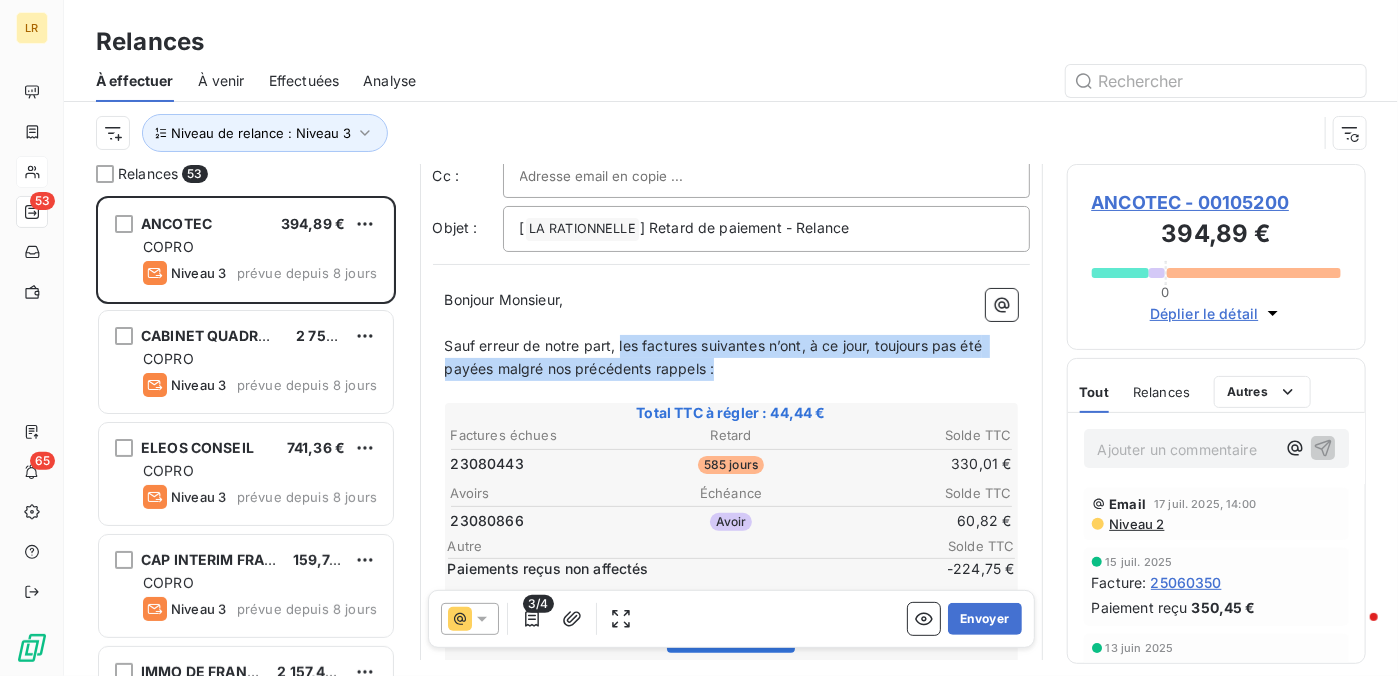 drag, startPoint x: 621, startPoint y: 341, endPoint x: 1012, endPoint y: 371, distance: 392.1492 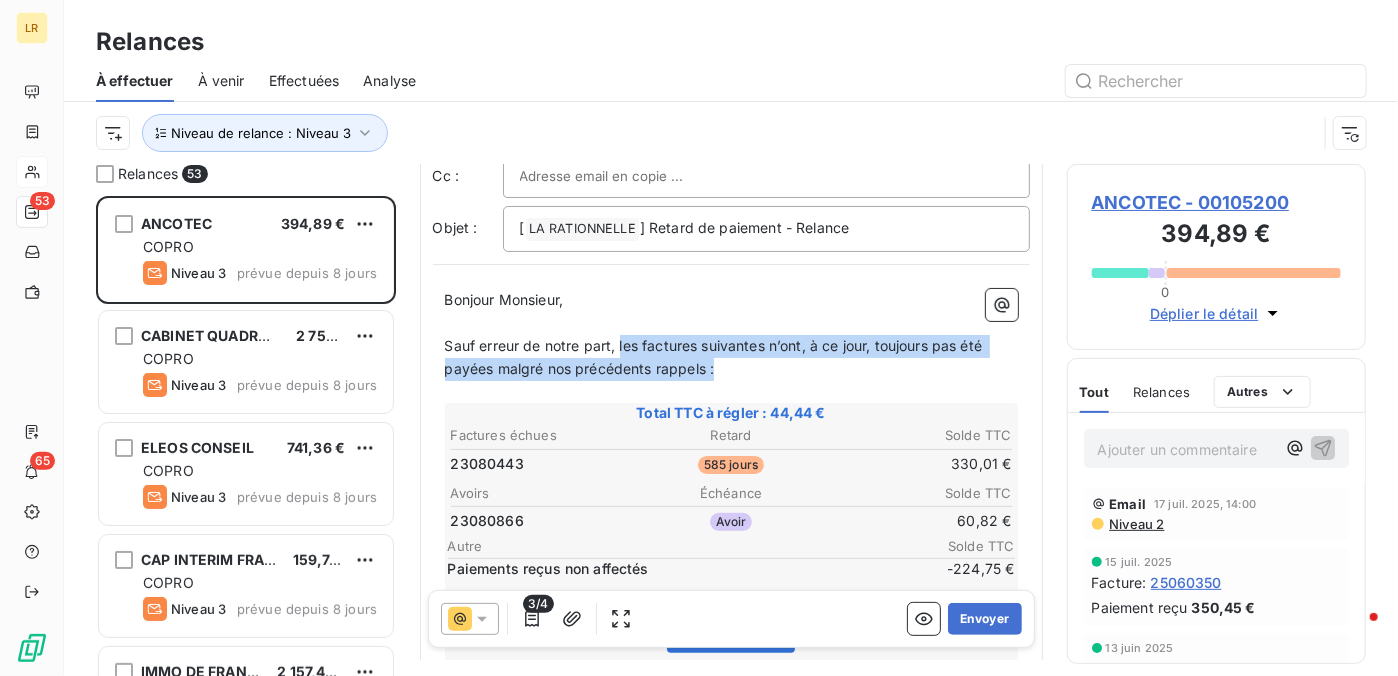 click on "Bonjour Monsieur, ﻿ Sauf erreur de notre part, les factures suivantes n’ont, à ce jour, toujours pas été payées malgré nos précédents rappels : ﻿ Total TTC à régler :   44,44 € Factures échues Retard Solde TTC 23080443 585 jours   330,01 € Avoirs Échéance Solde TTC 23080866 Avoir 60,82 € Autre Solde TTC Paiements reçus non affectés -224,75 € Voir   la facture ﻿ ﻿ Nous vous serions reconnaissants de procéder au règlement de ces factures le plus rapidement possible. ﻿ Si votre règlement a été effectué récemment, nous vous prions de ne pas tenir compte de ce message. ﻿ Merci beaucoup. ﻿ Cordialement, [FIRST] [LAST] ﻿" at bounding box center [731, 620] 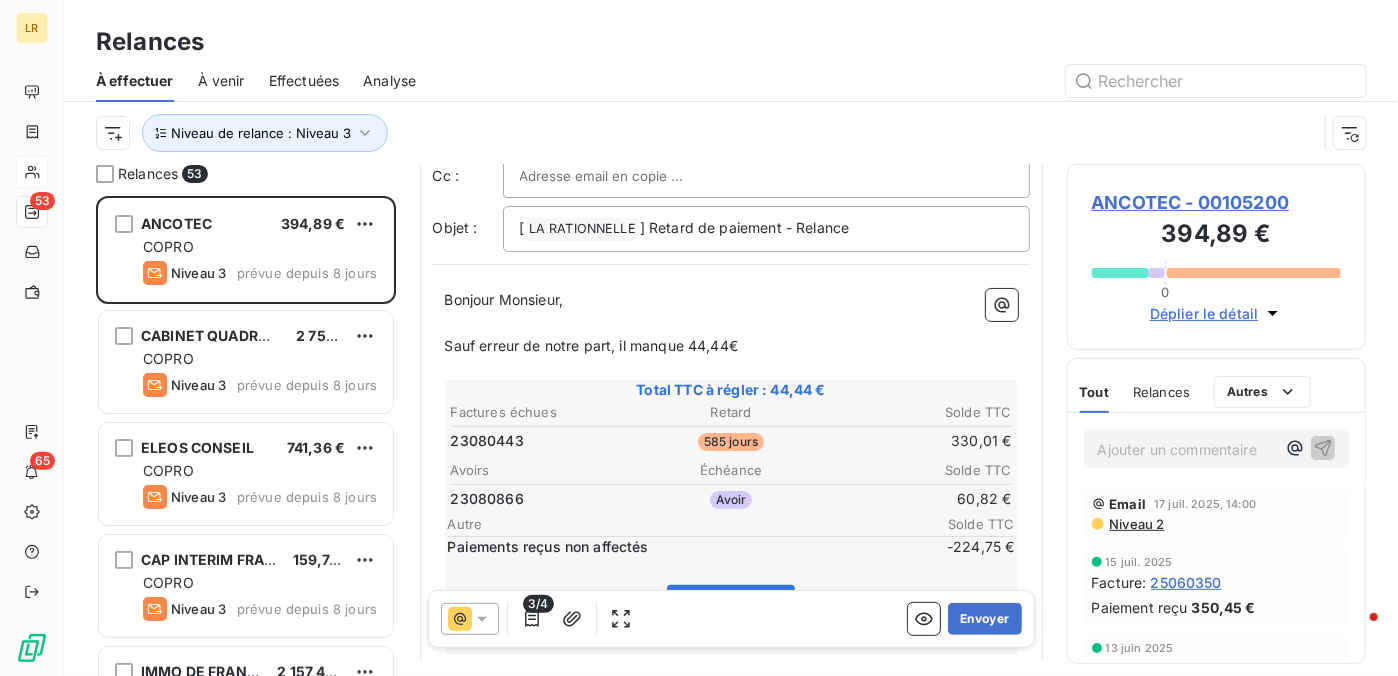 click on "Sauf erreur de notre part, il manque 44,44€" at bounding box center (731, 346) 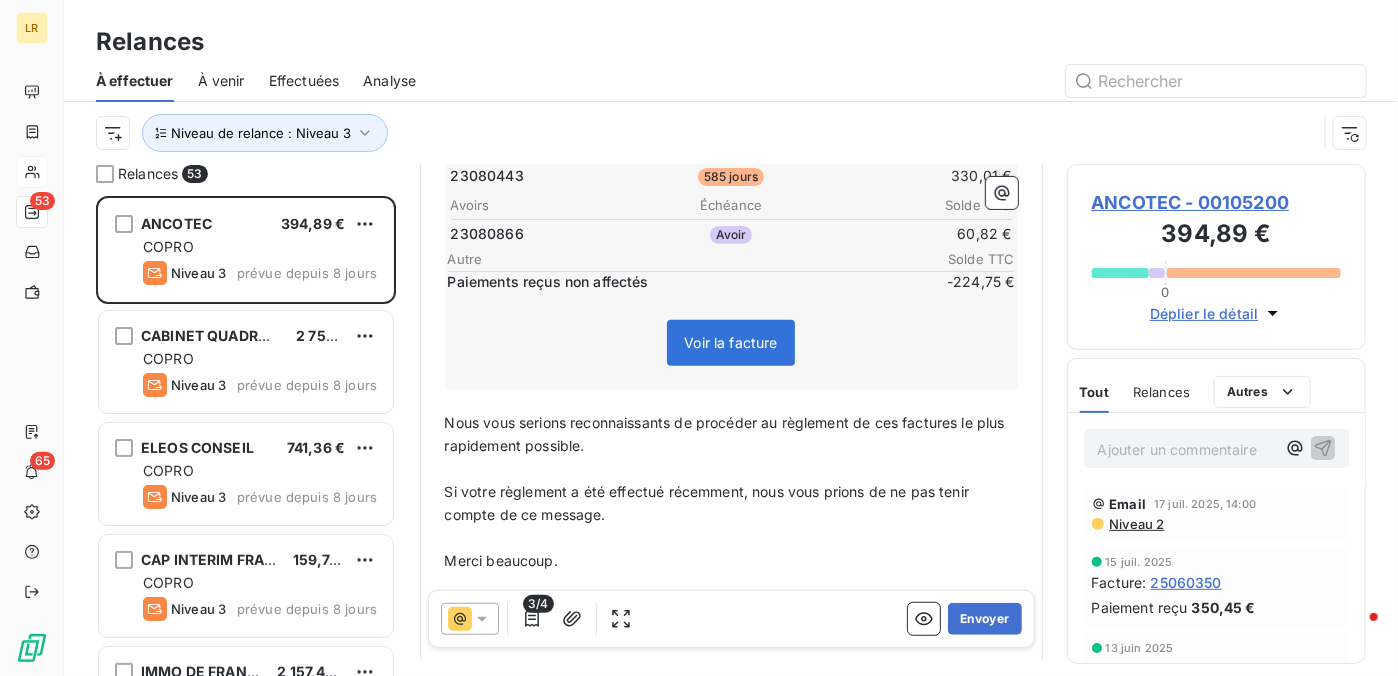scroll, scrollTop: 402, scrollLeft: 0, axis: vertical 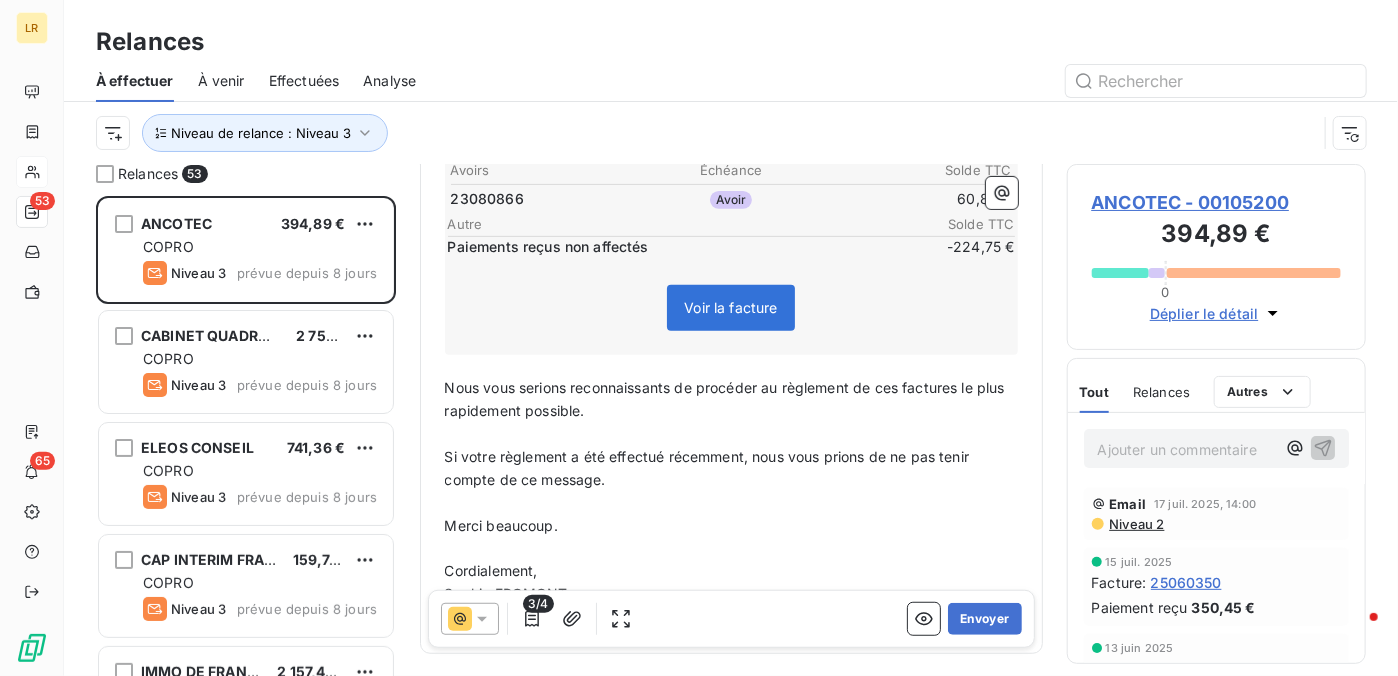 drag, startPoint x: 440, startPoint y: 378, endPoint x: 477, endPoint y: 411, distance: 49.57822 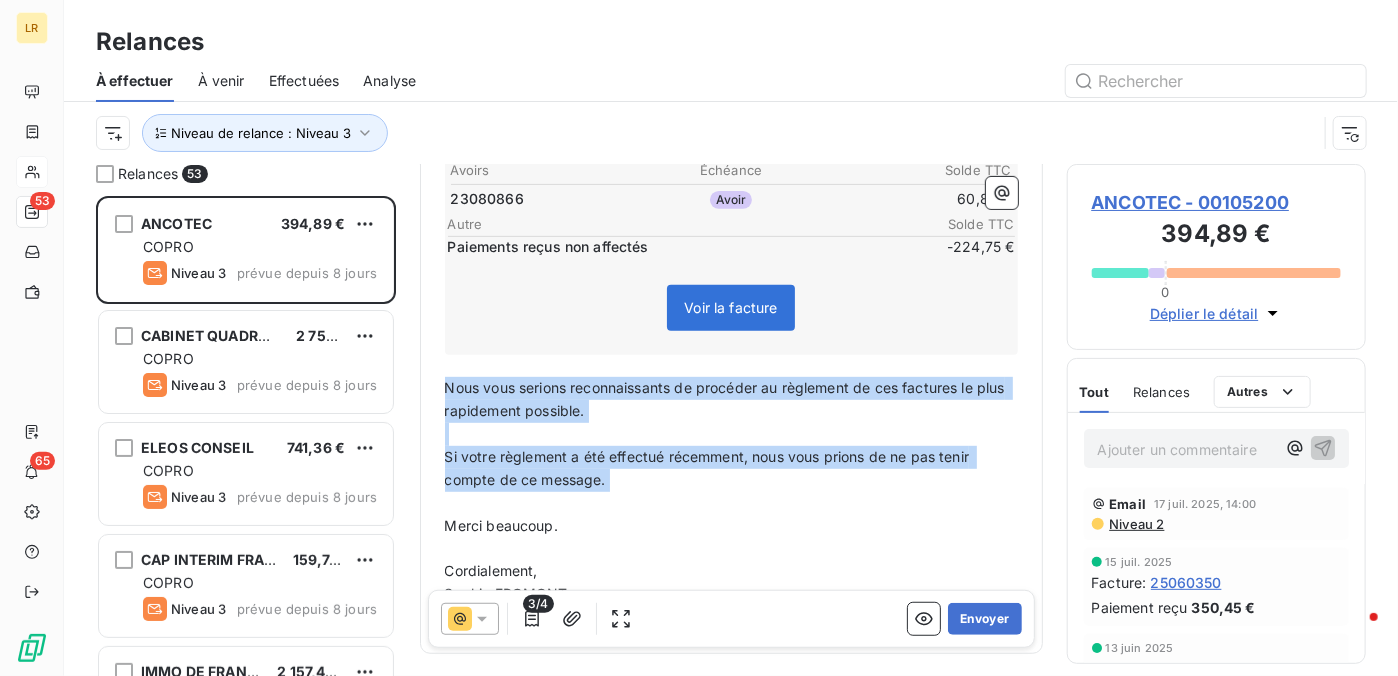 drag, startPoint x: 446, startPoint y: 383, endPoint x: 574, endPoint y: 499, distance: 172.74258 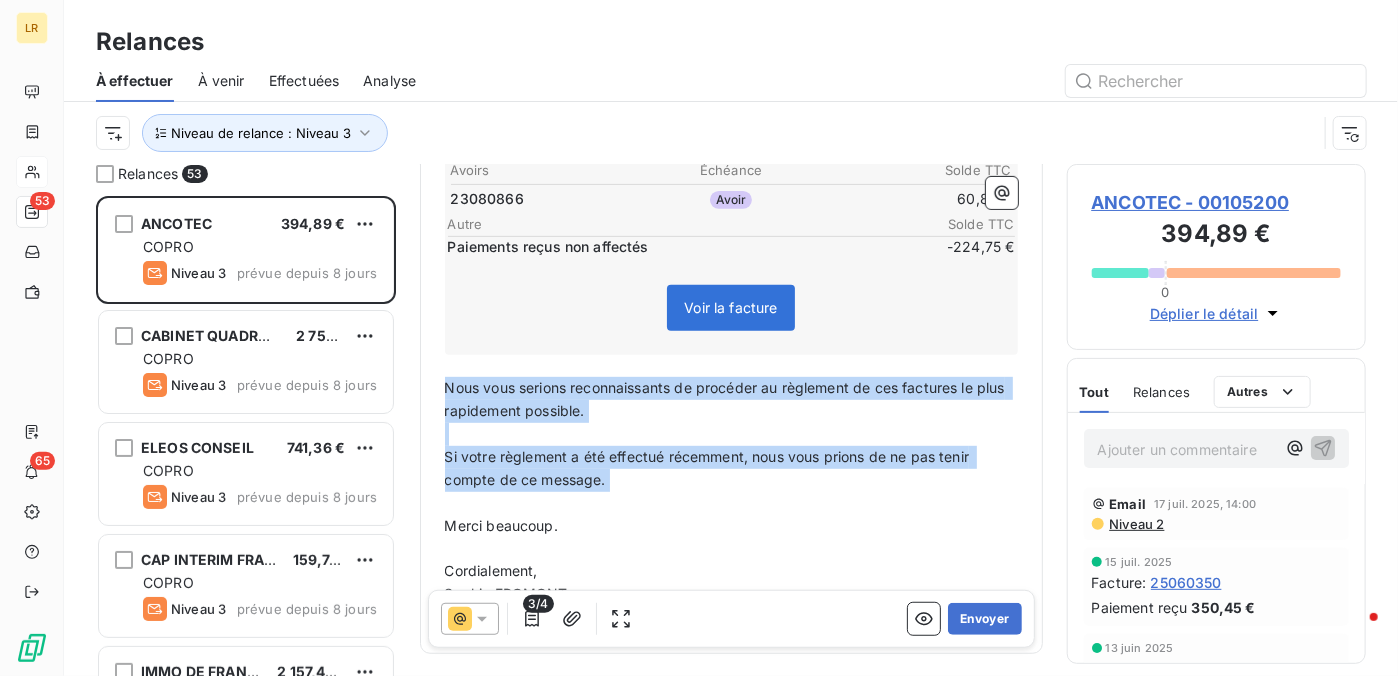 click on "Bonjour Monsieur, ﻿ Sauf erreur de notre part, il manque 44,44€ concernant l'opération ci-dessous. ﻿ Total TTC à régler :   44,44 € Factures échues Retard Solde TTC 23080443 585 jours   330,01 € Avoirs Échéance Solde TTC 23080866 Avoir 60,82 € Autre Solde TTC Paiements reçus non affectés -224,75 € Voir   la facture ﻿ ﻿ Nous vous serions reconnaissants de procéder au règlement de ces factures le plus rapidement possible. ﻿ Si votre règlement a été effectué récemment, nous vous prions de ne pas tenir compte de ce message. ﻿ Merci beaucoup. ﻿ Cordialement, [FIRST] [LAST] ﻿" at bounding box center (731, 309) 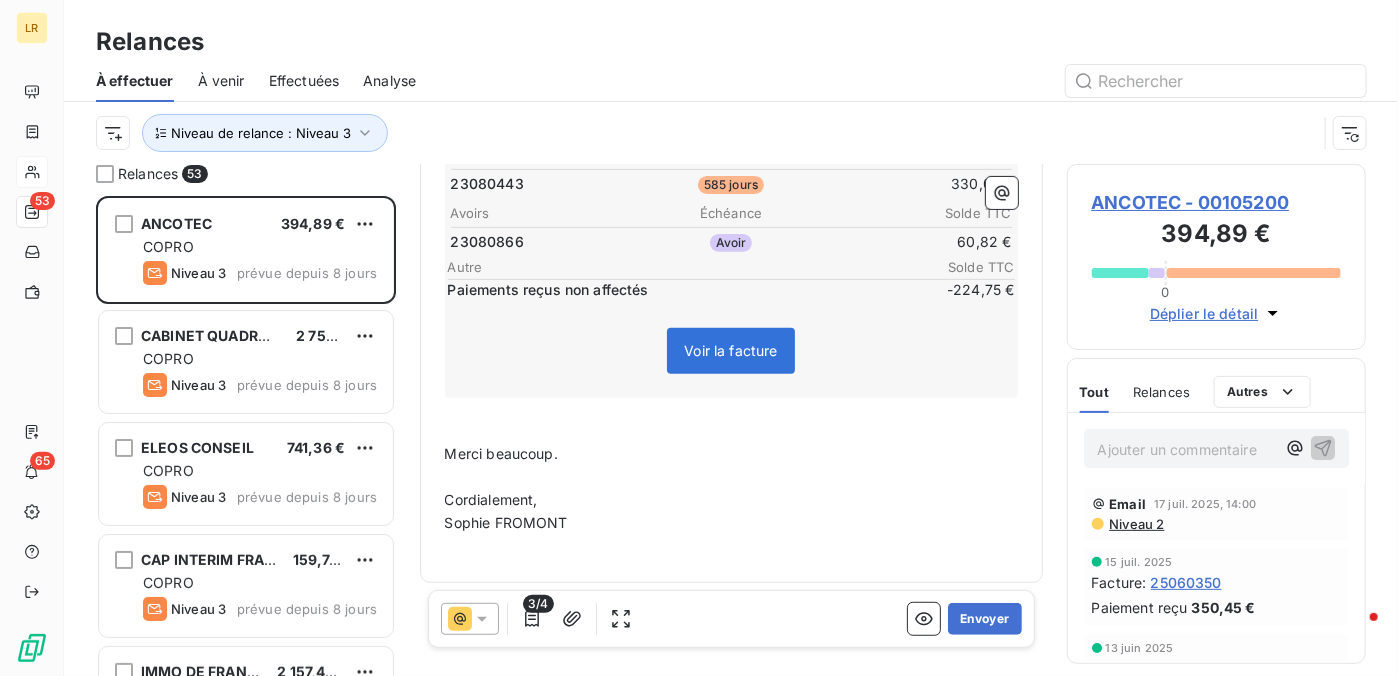 scroll, scrollTop: 336, scrollLeft: 0, axis: vertical 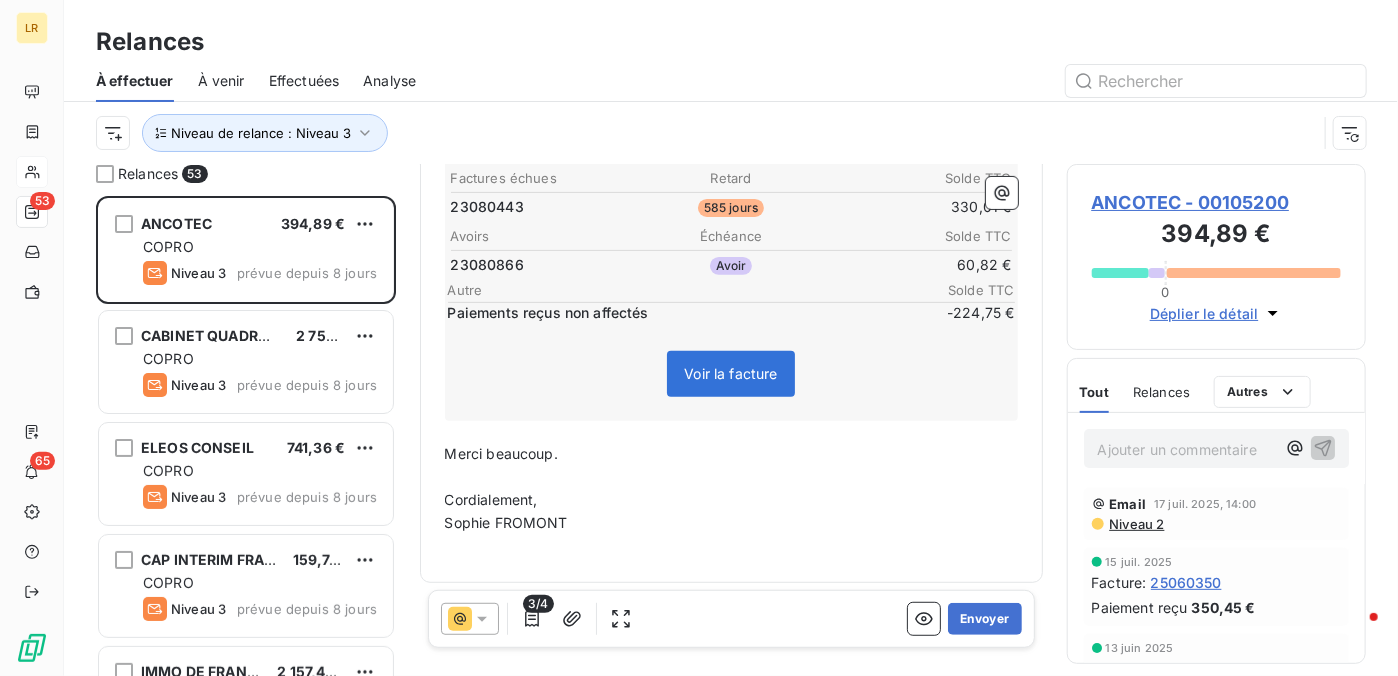 click on "﻿" at bounding box center [731, 432] 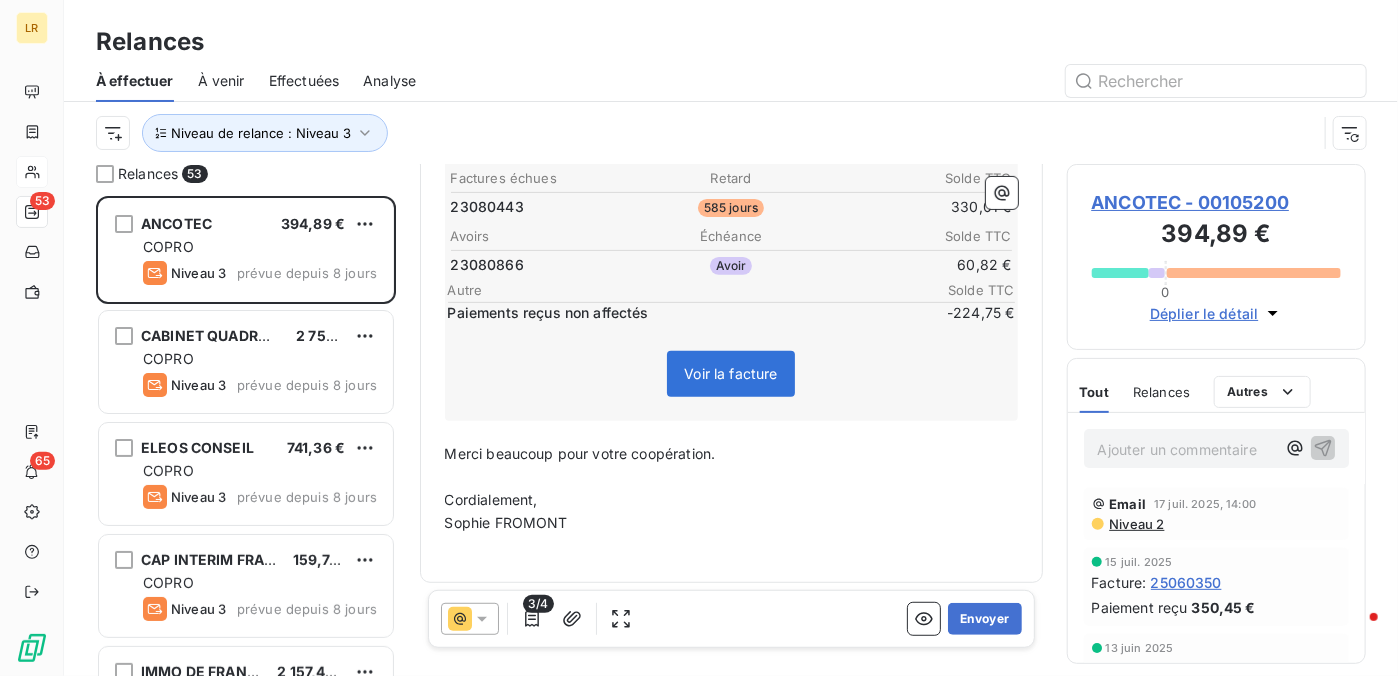 scroll, scrollTop: 236, scrollLeft: 0, axis: vertical 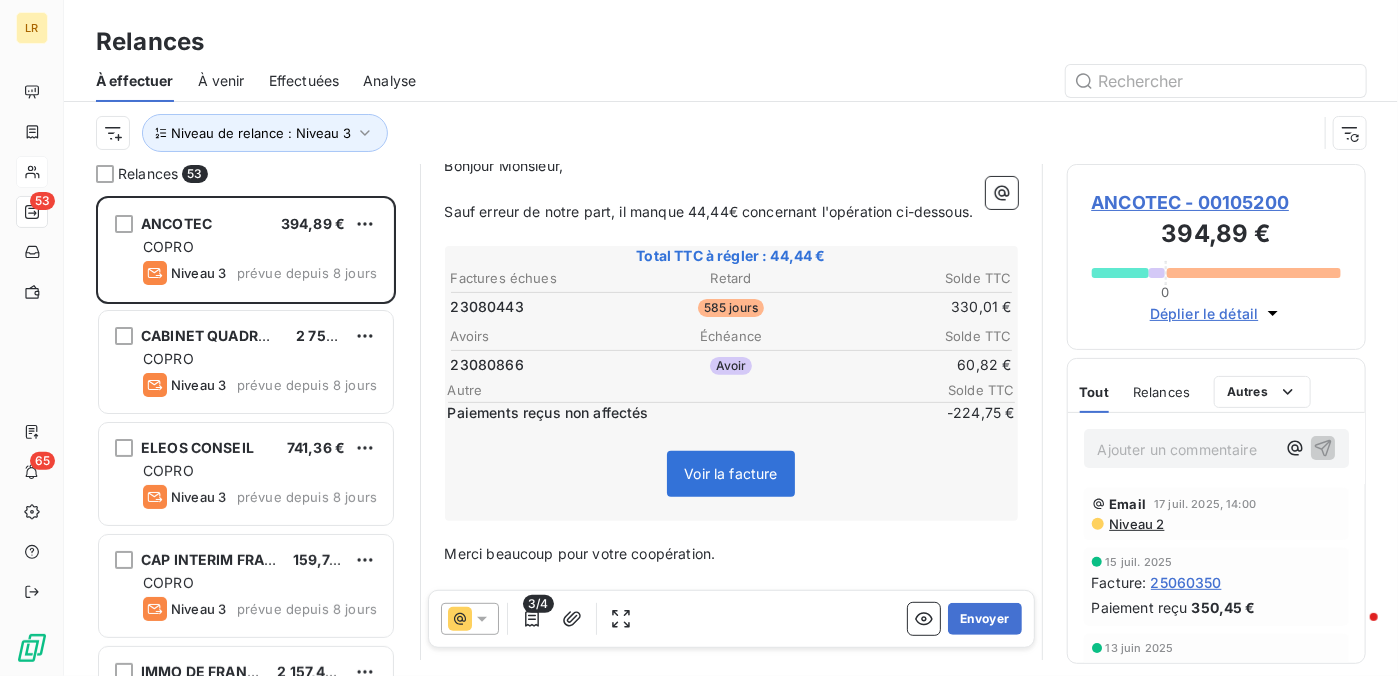 click on "Merci beaucoup pour votre coopération." at bounding box center (580, 553) 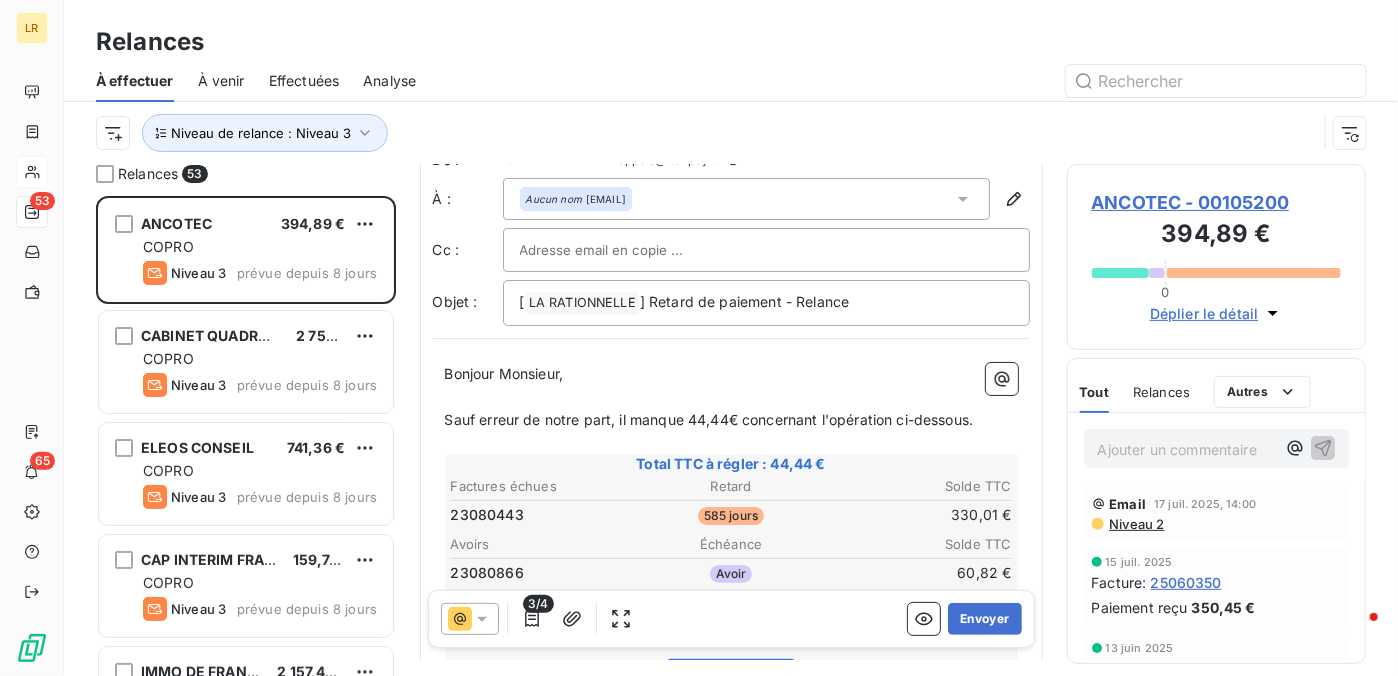 scroll, scrollTop: 0, scrollLeft: 0, axis: both 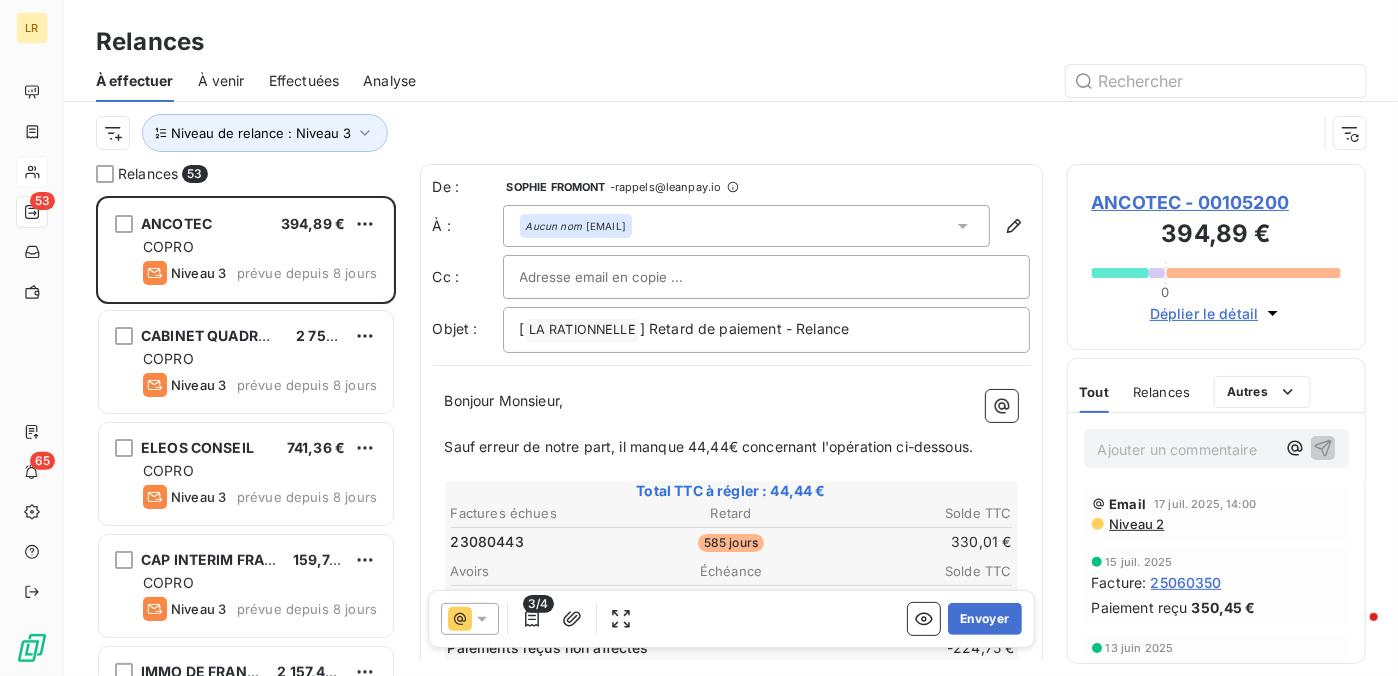 click on "Sauf erreur de notre part, il manque 44,44€ concernant l'opération ci-dessous." at bounding box center (731, 447) 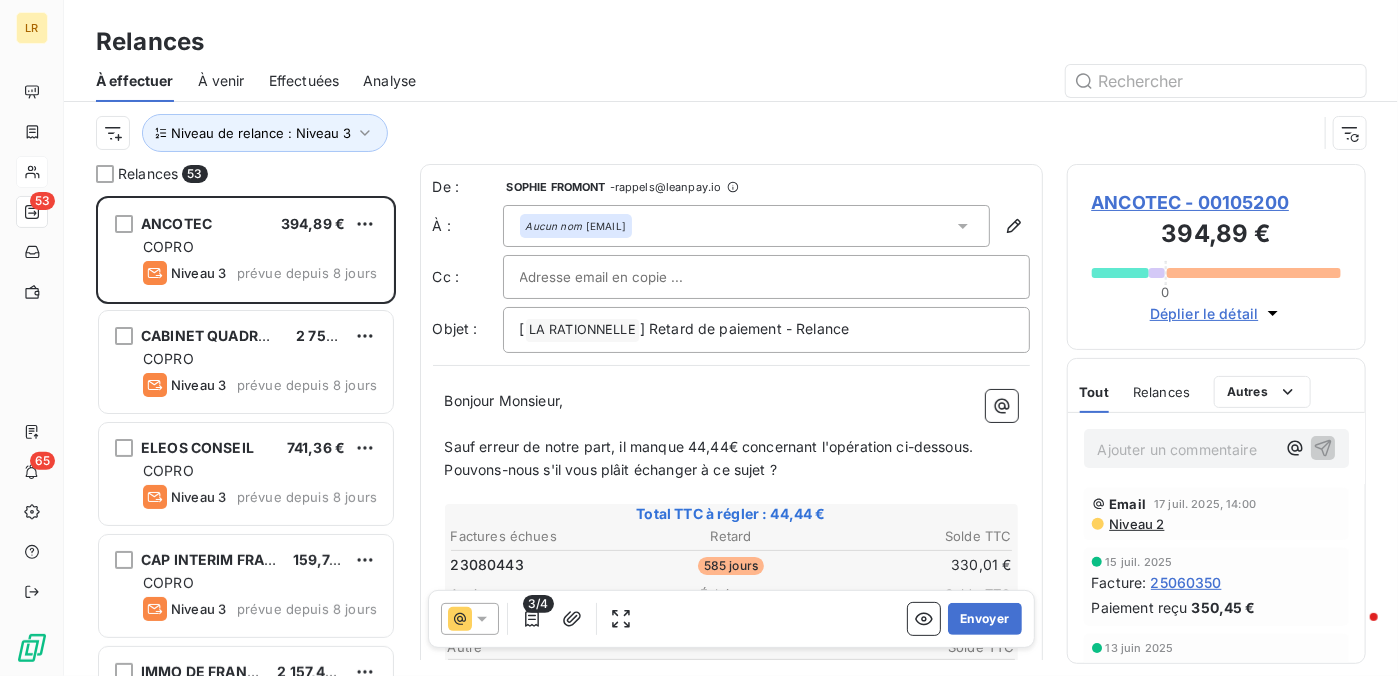 click on "Pouvons-nous s'il vous plâit échanger à ce sujet ?" at bounding box center (611, 469) 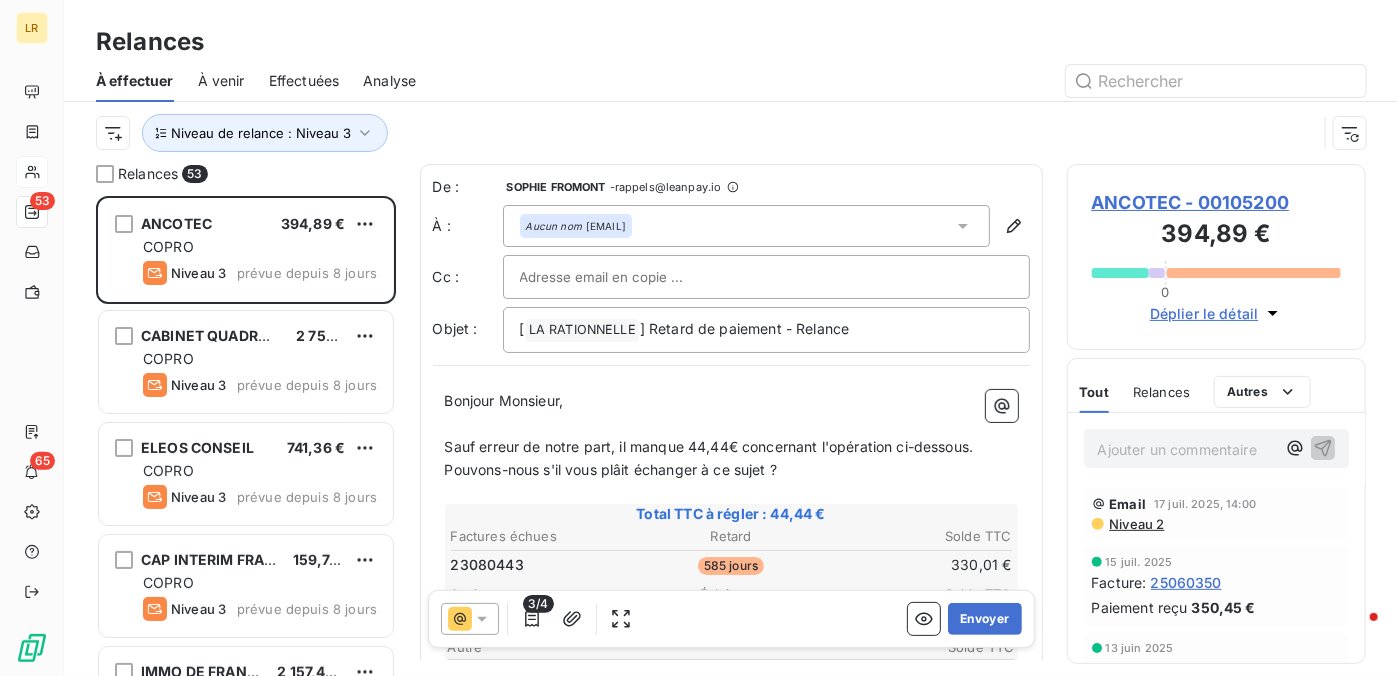 click on "Pouvons-nous s'il vous plâit échanger à ce sujet ?" at bounding box center [611, 469] 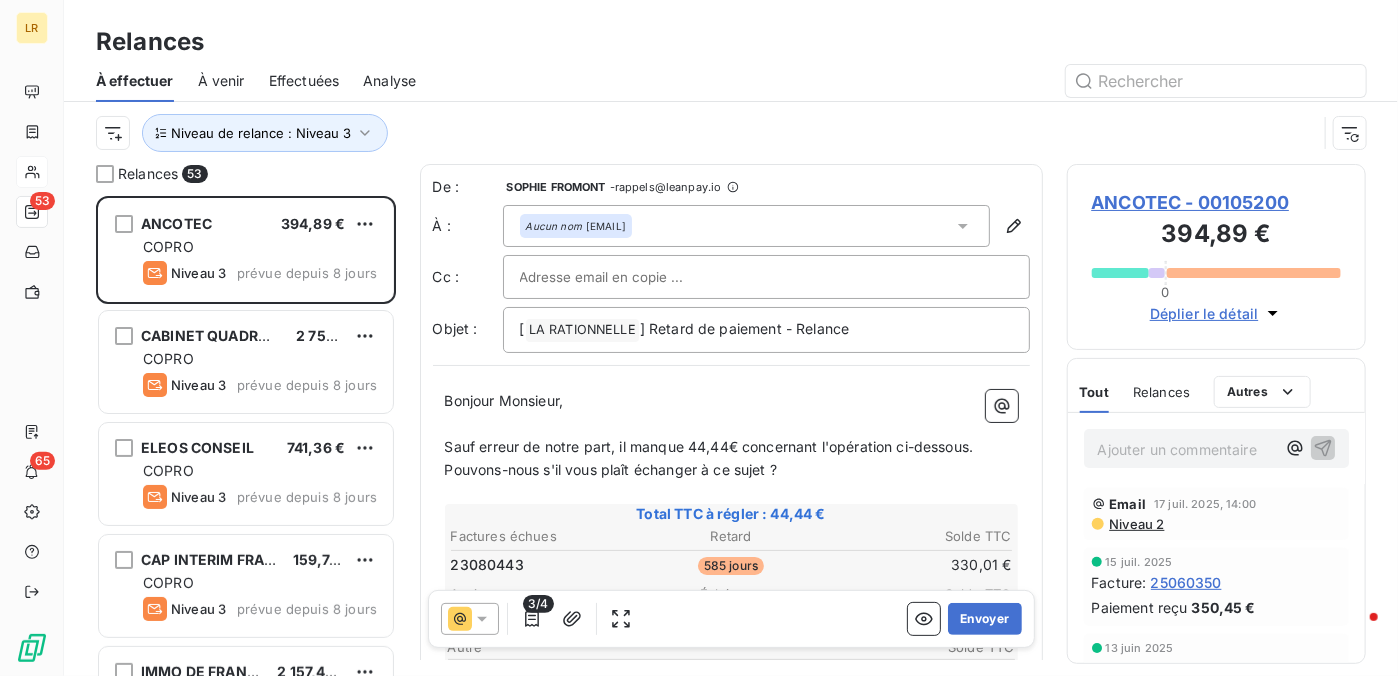 click on "Pouvons-nous s'il vous plaît échanger à ce sujet ?" at bounding box center [731, 470] 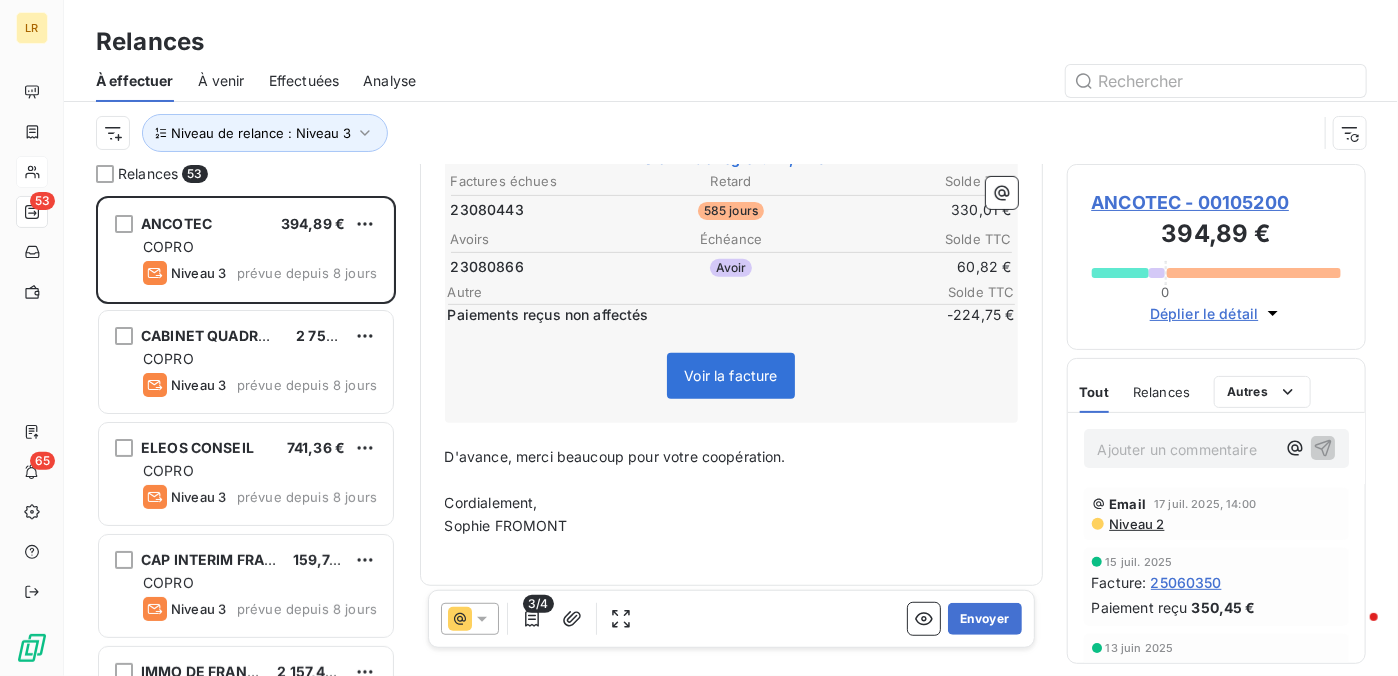 scroll, scrollTop: 382, scrollLeft: 0, axis: vertical 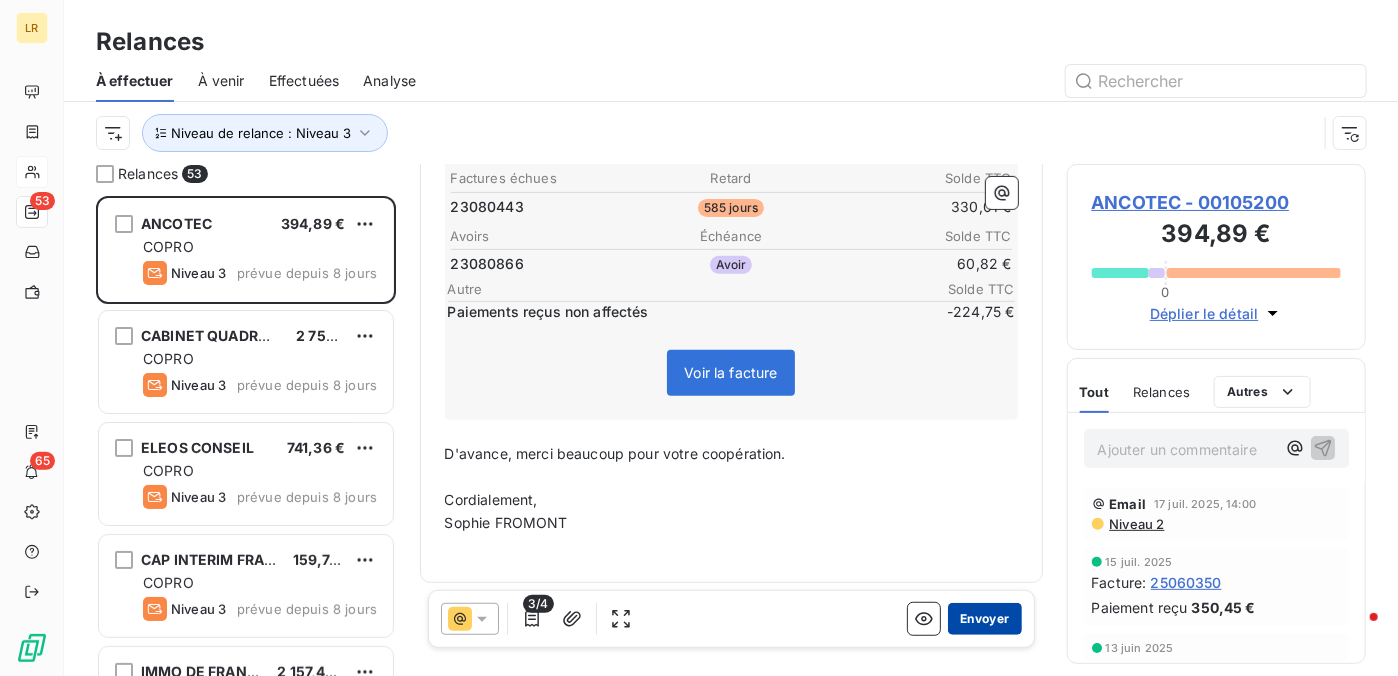 click on "Envoyer" at bounding box center (984, 619) 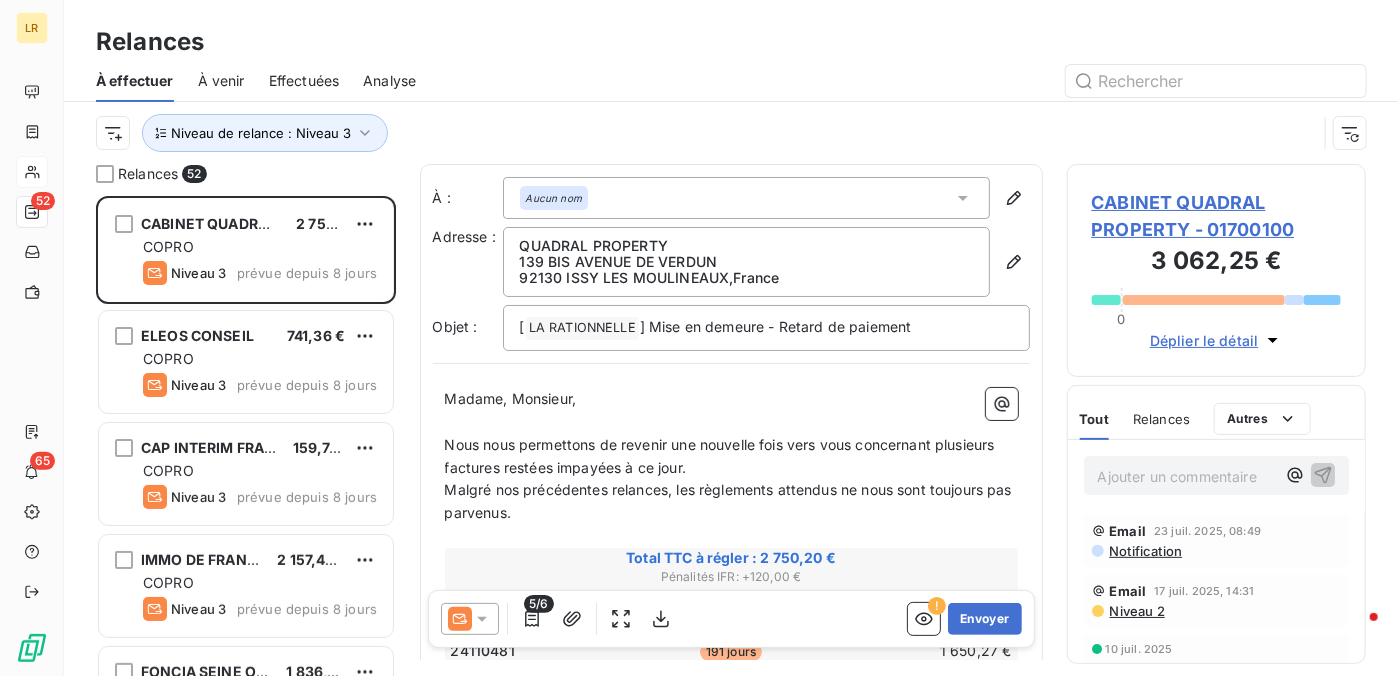 click on "Effectuées" at bounding box center (304, 81) 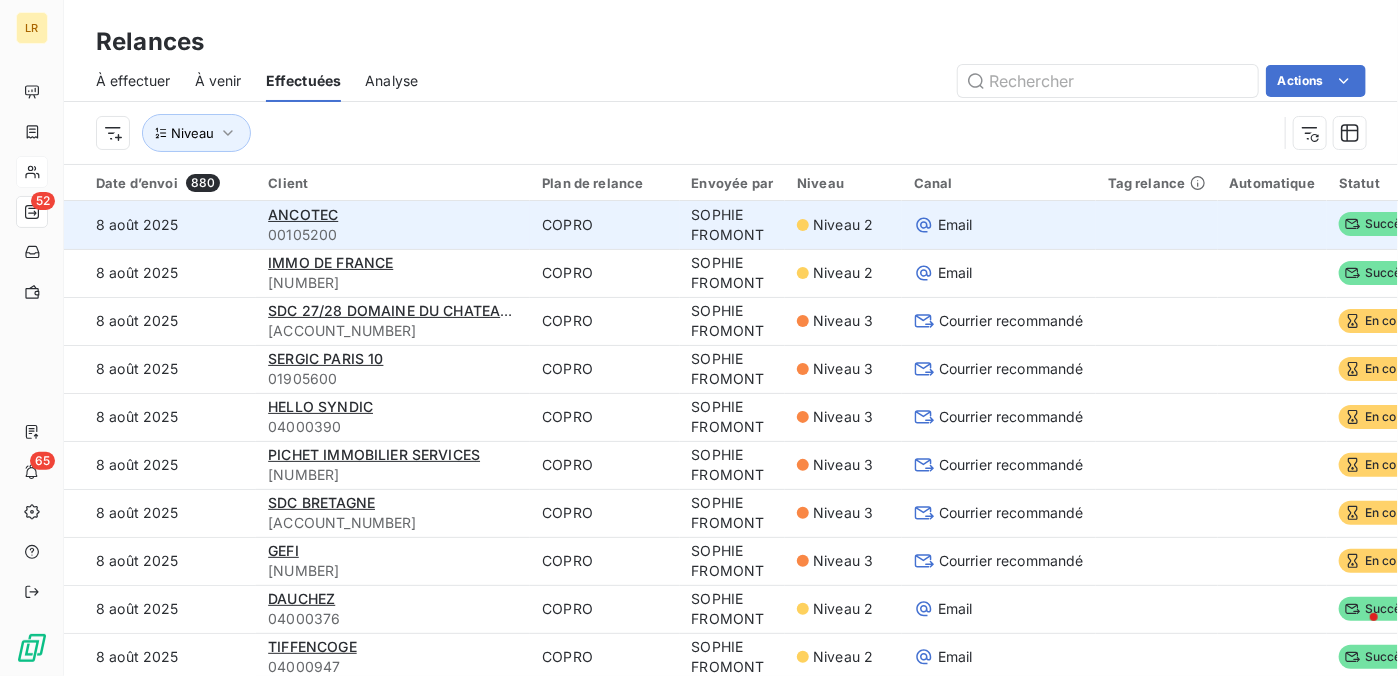 click 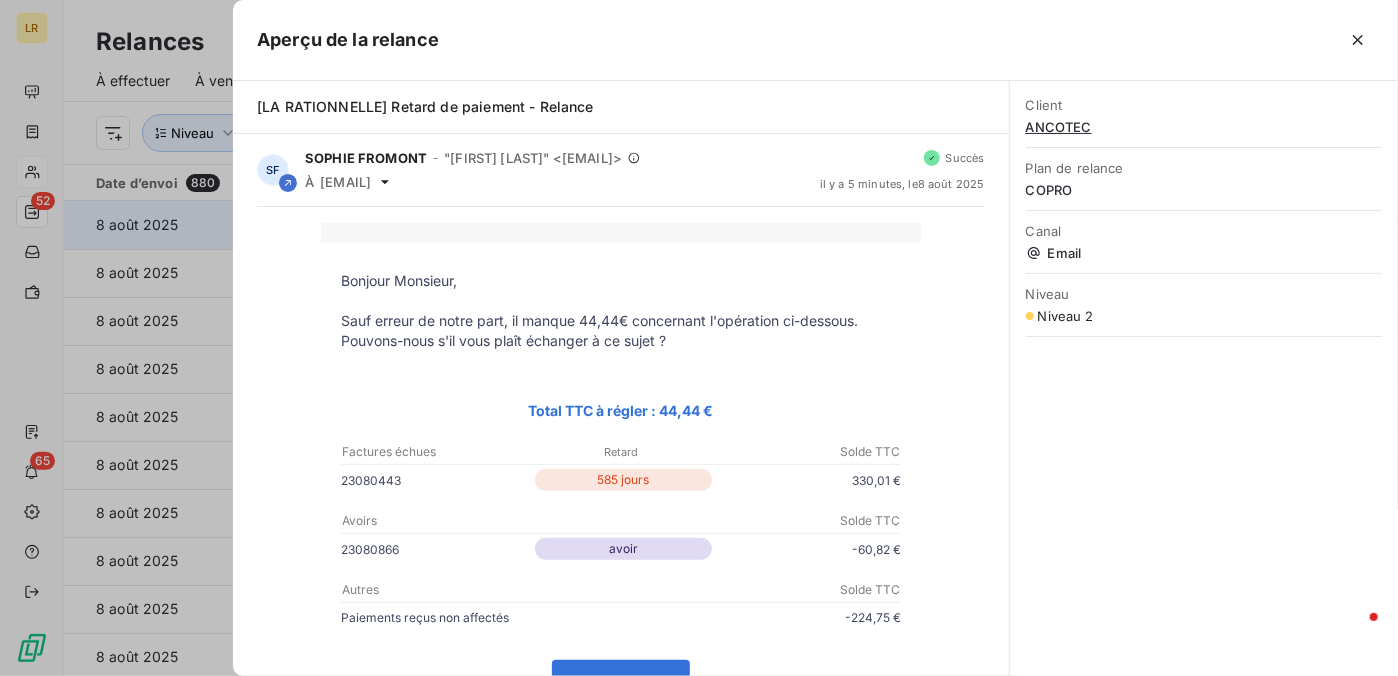 click at bounding box center (699, 338) 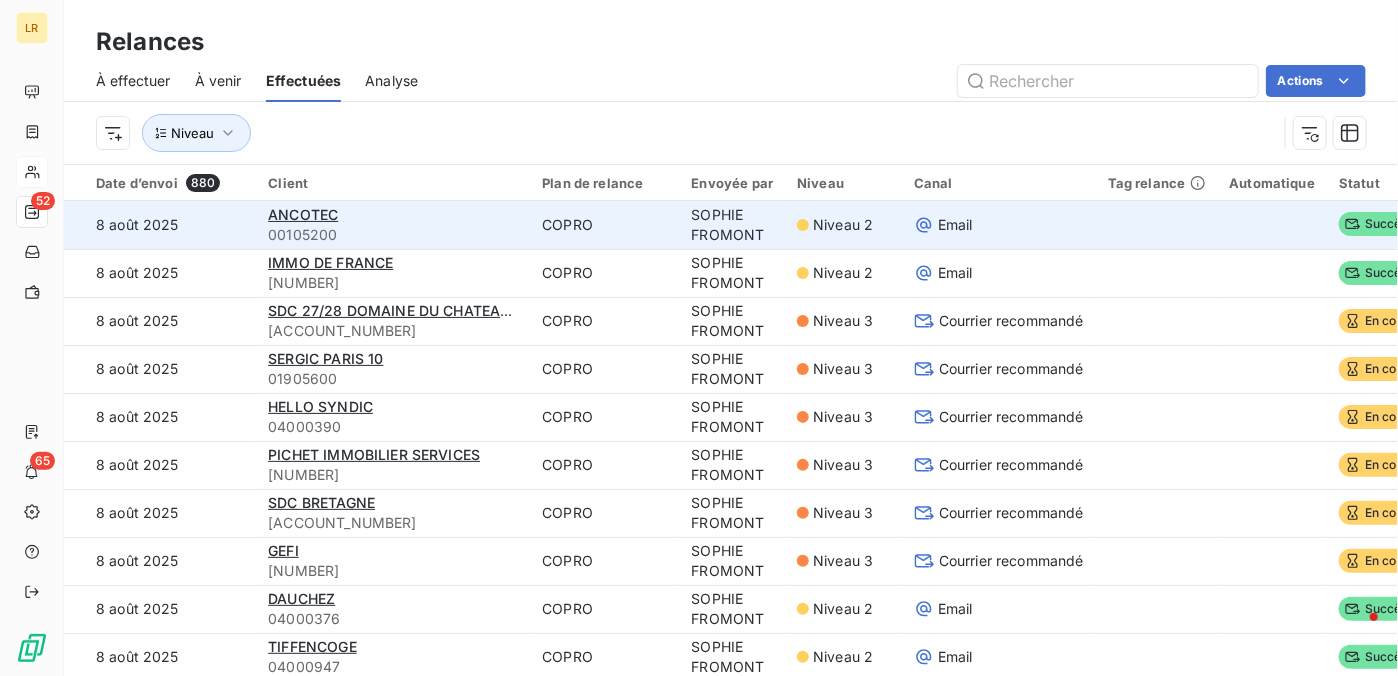 click on "Succès" at bounding box center [1376, 224] 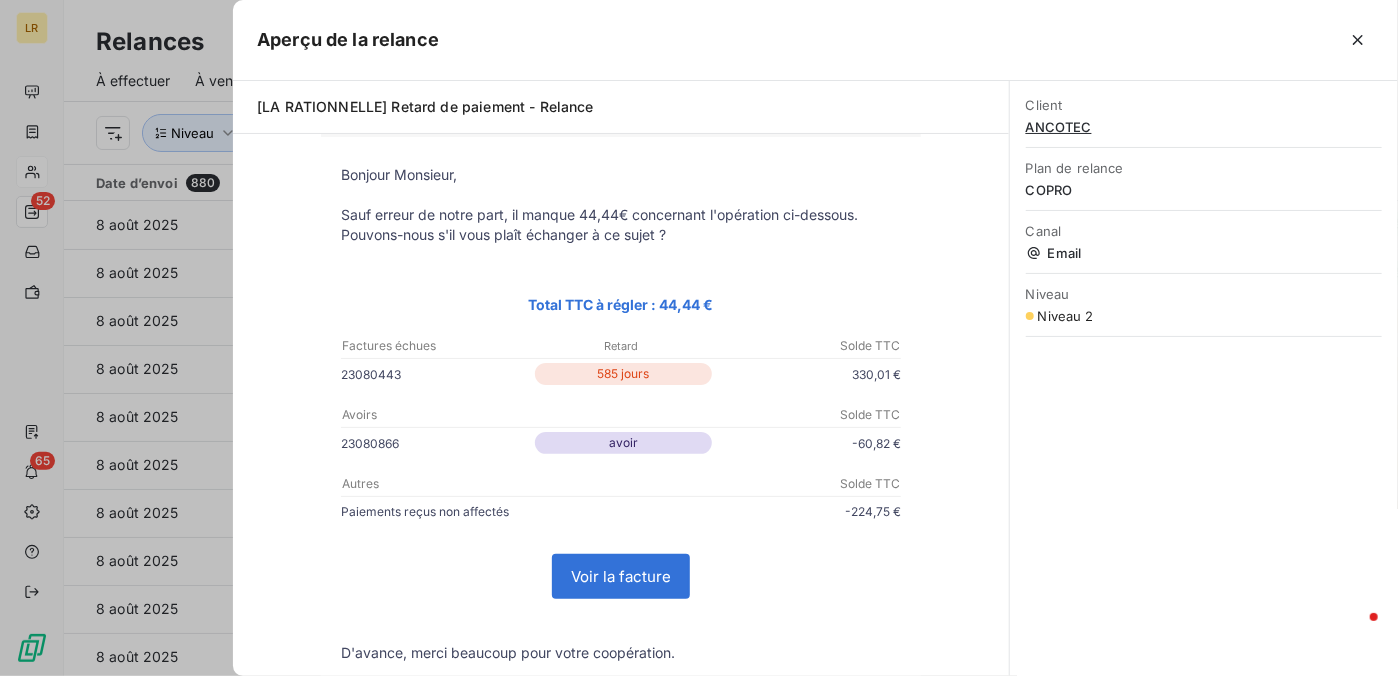 scroll, scrollTop: 0, scrollLeft: 0, axis: both 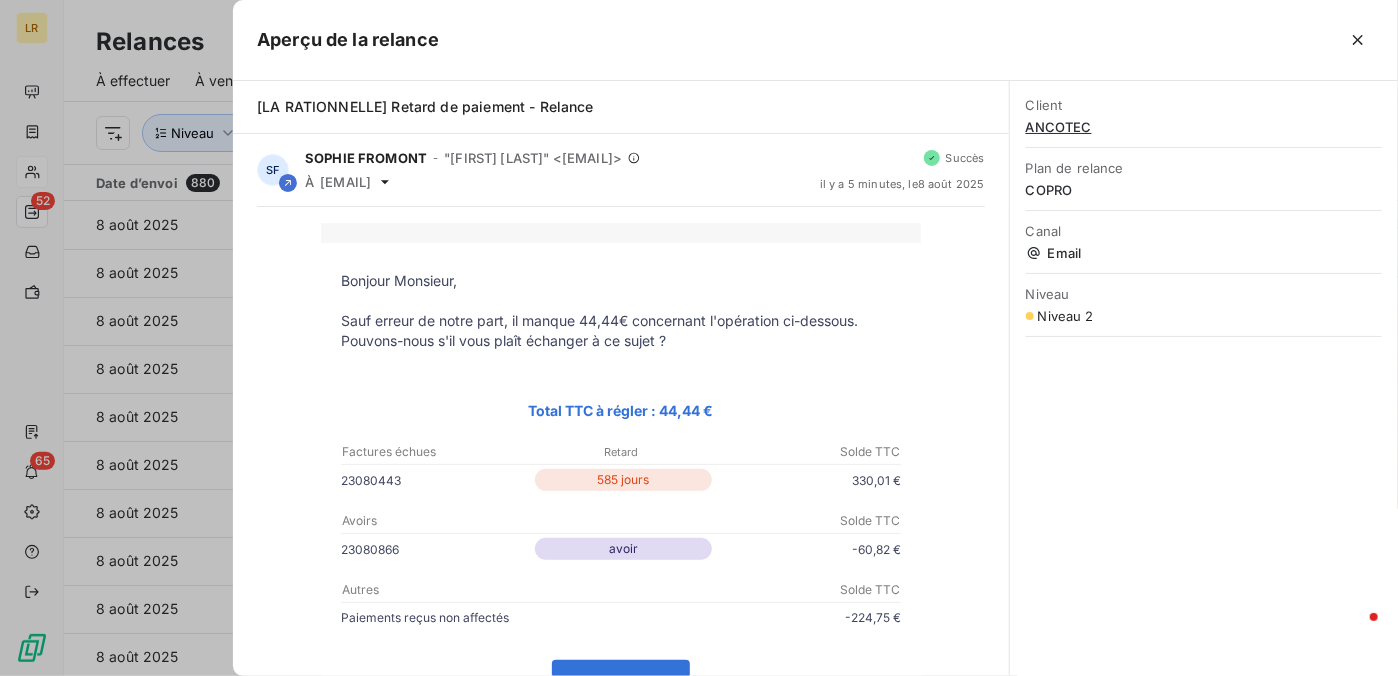 click on "Client ANCOTEC Plan de relance COPRO Canal Email Niveau Niveau 2" at bounding box center [1204, 378] 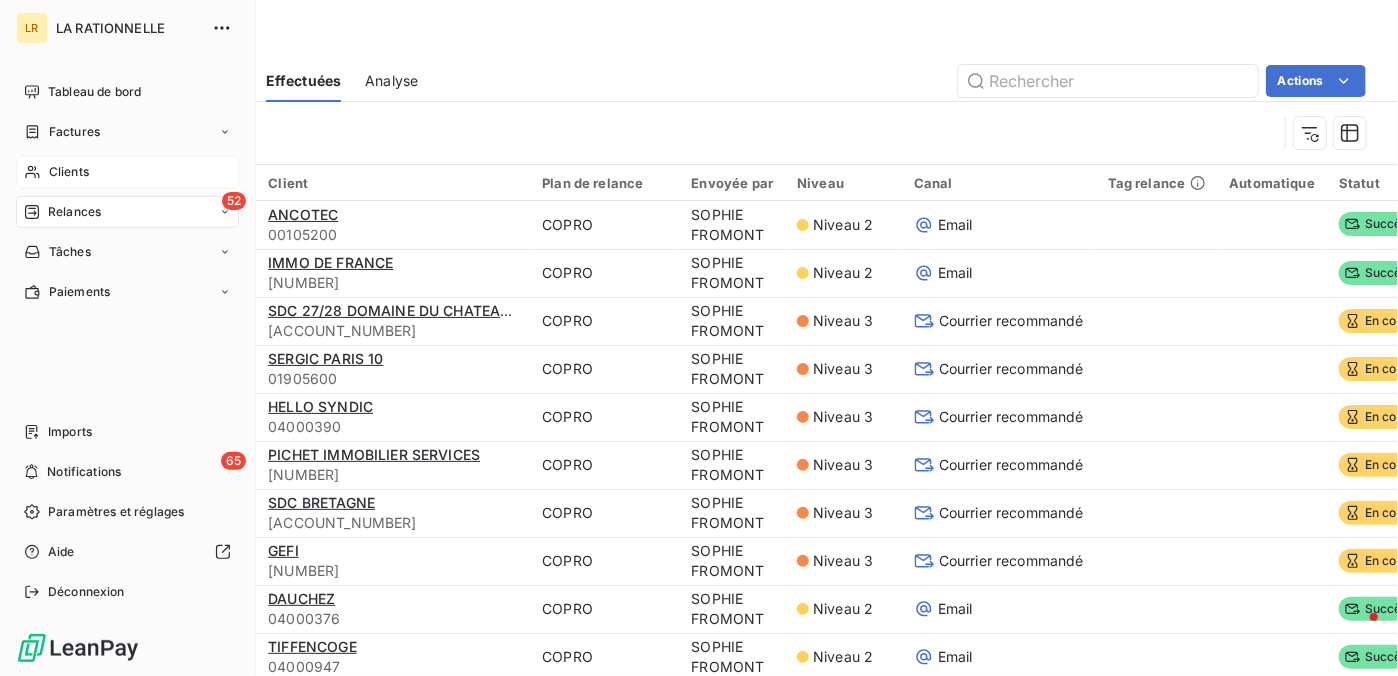 click on "Relances" at bounding box center (74, 212) 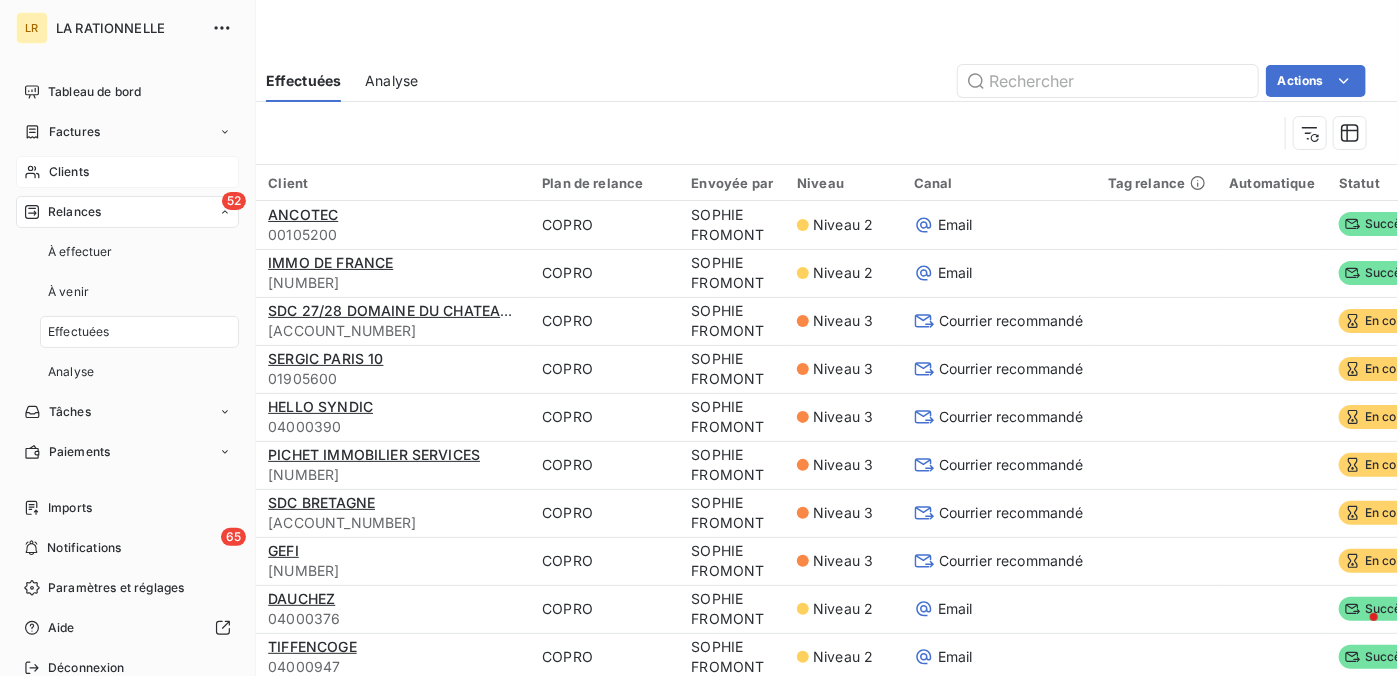 click on "52 Relances" at bounding box center (127, 212) 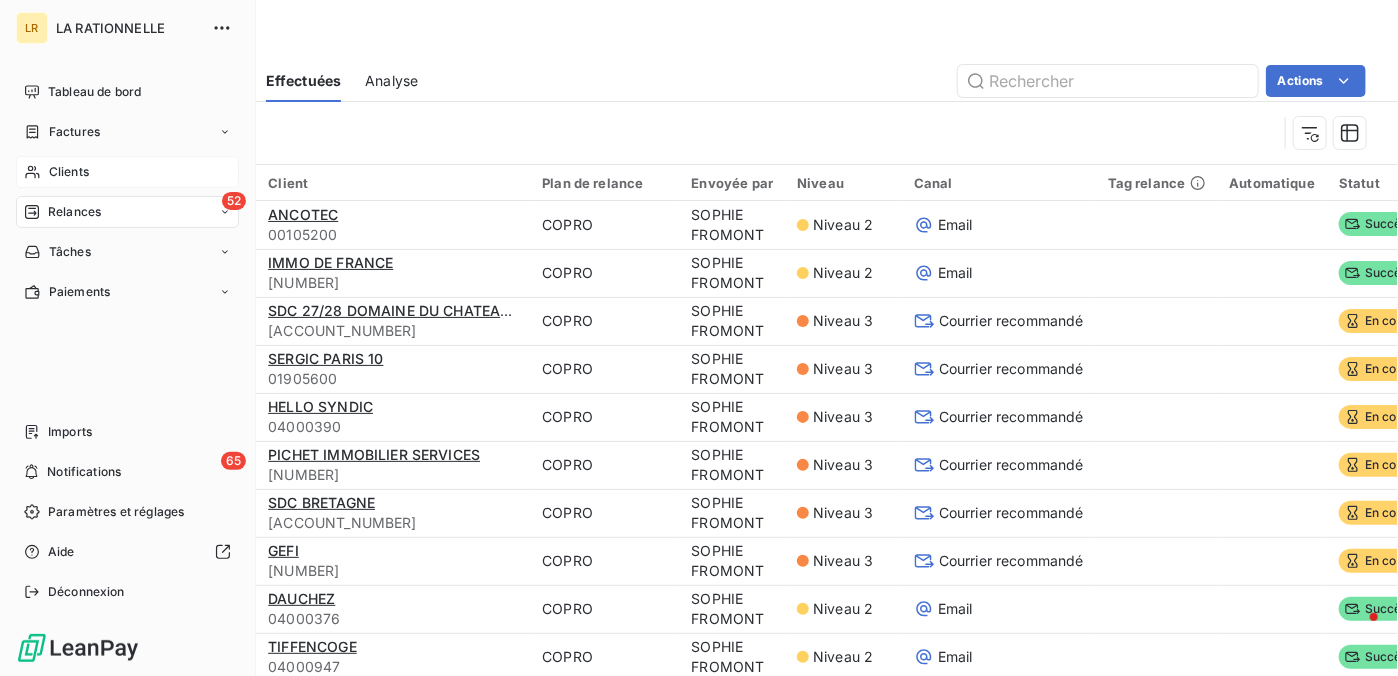 click on "52 Relances" at bounding box center [127, 212] 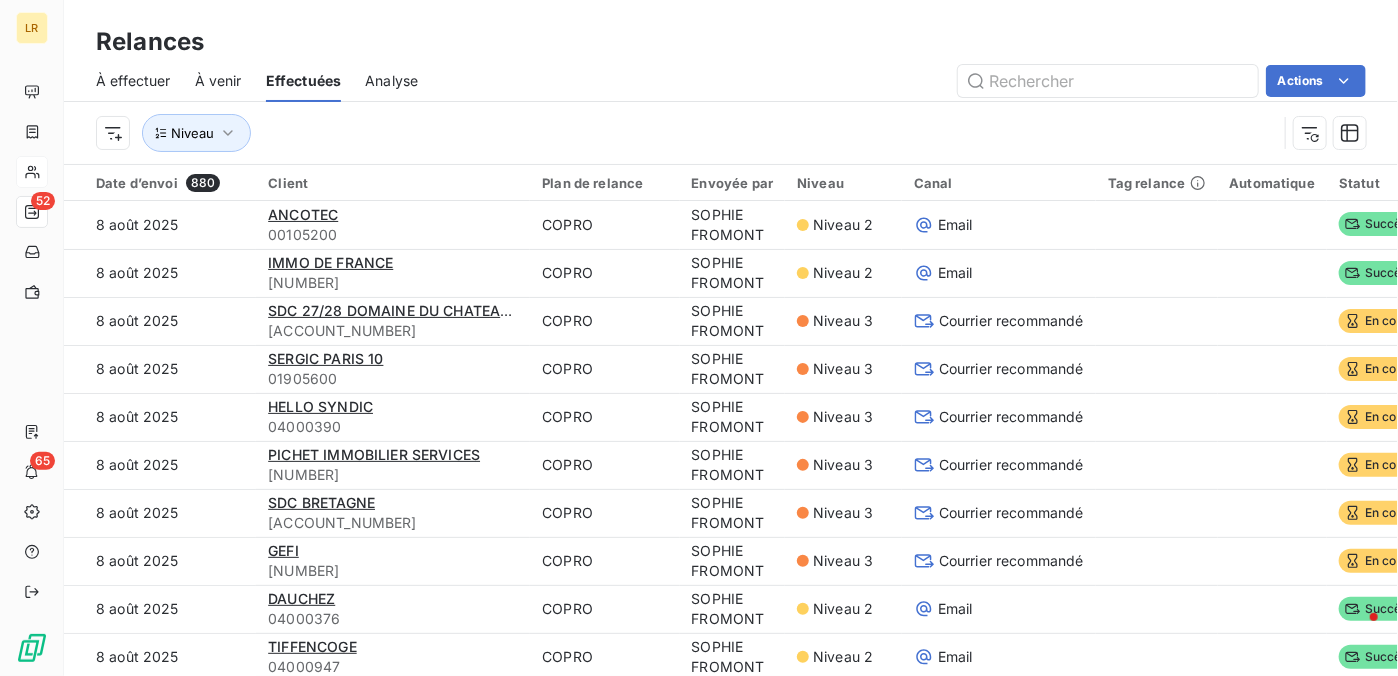 click on "À effectuer" at bounding box center (133, 81) 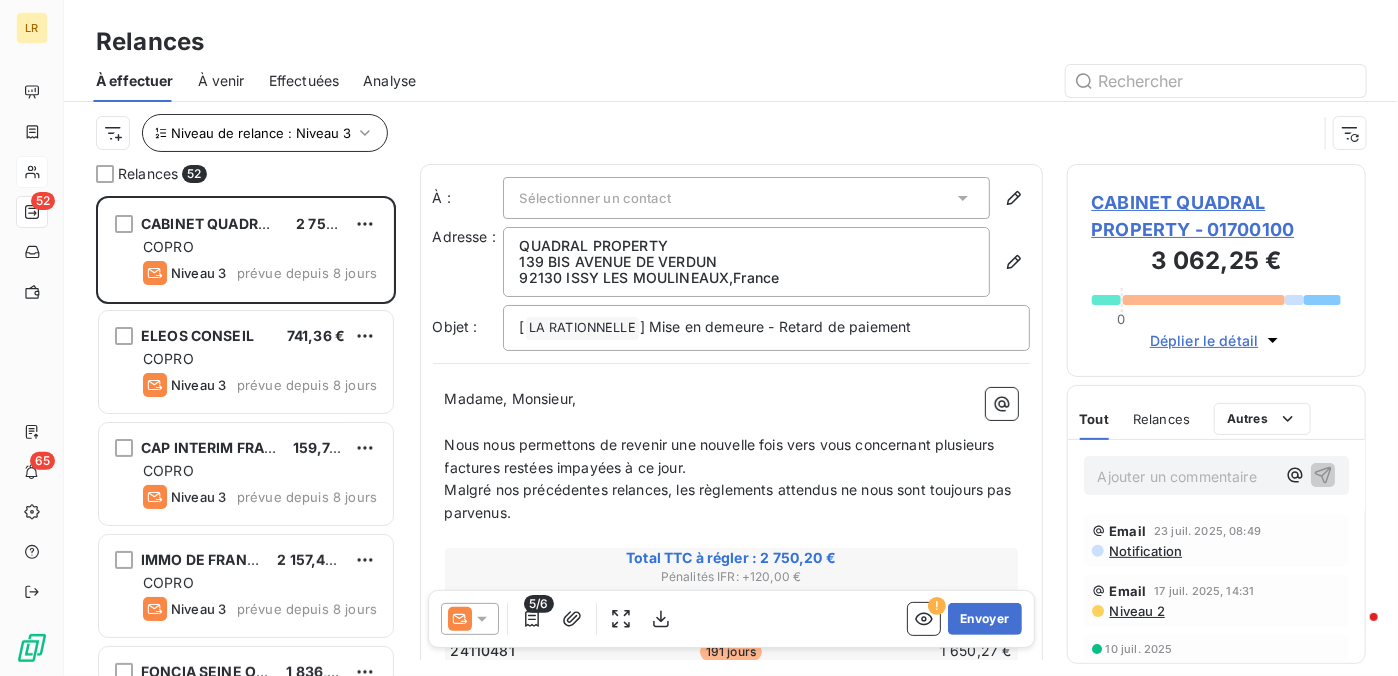scroll, scrollTop: 16, scrollLeft: 16, axis: both 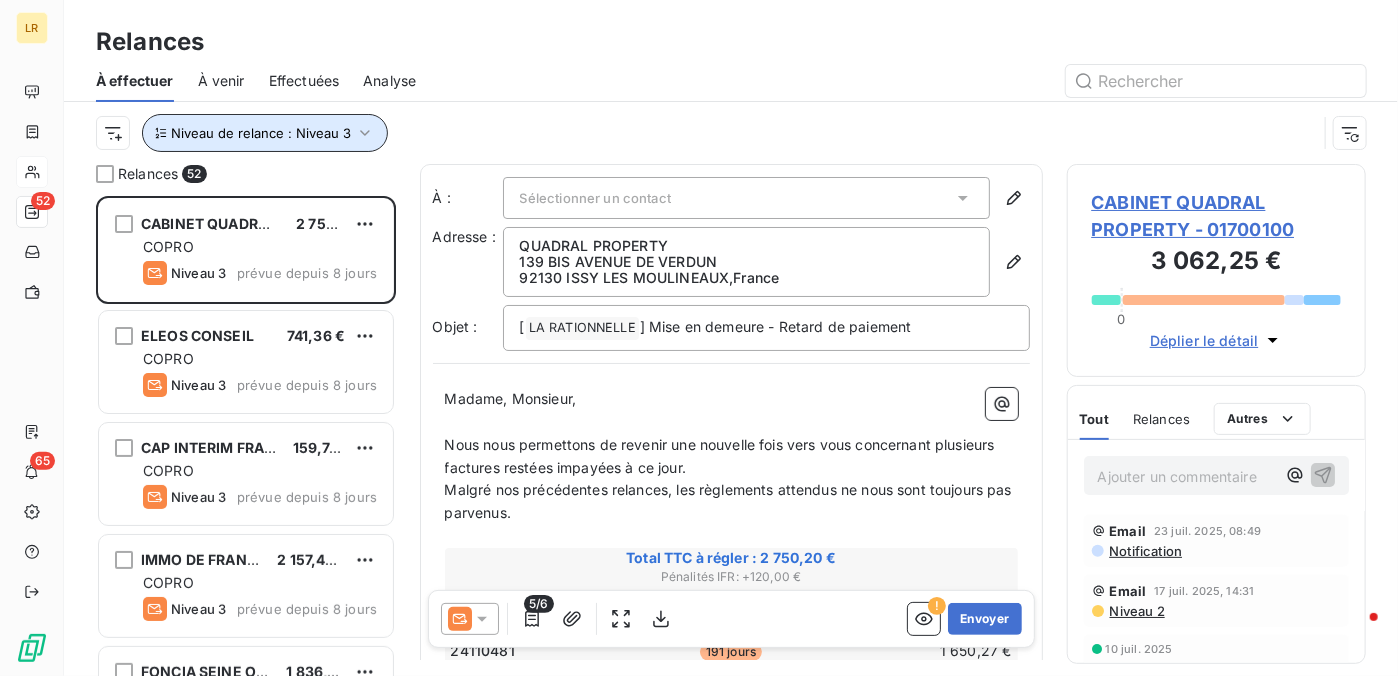 click 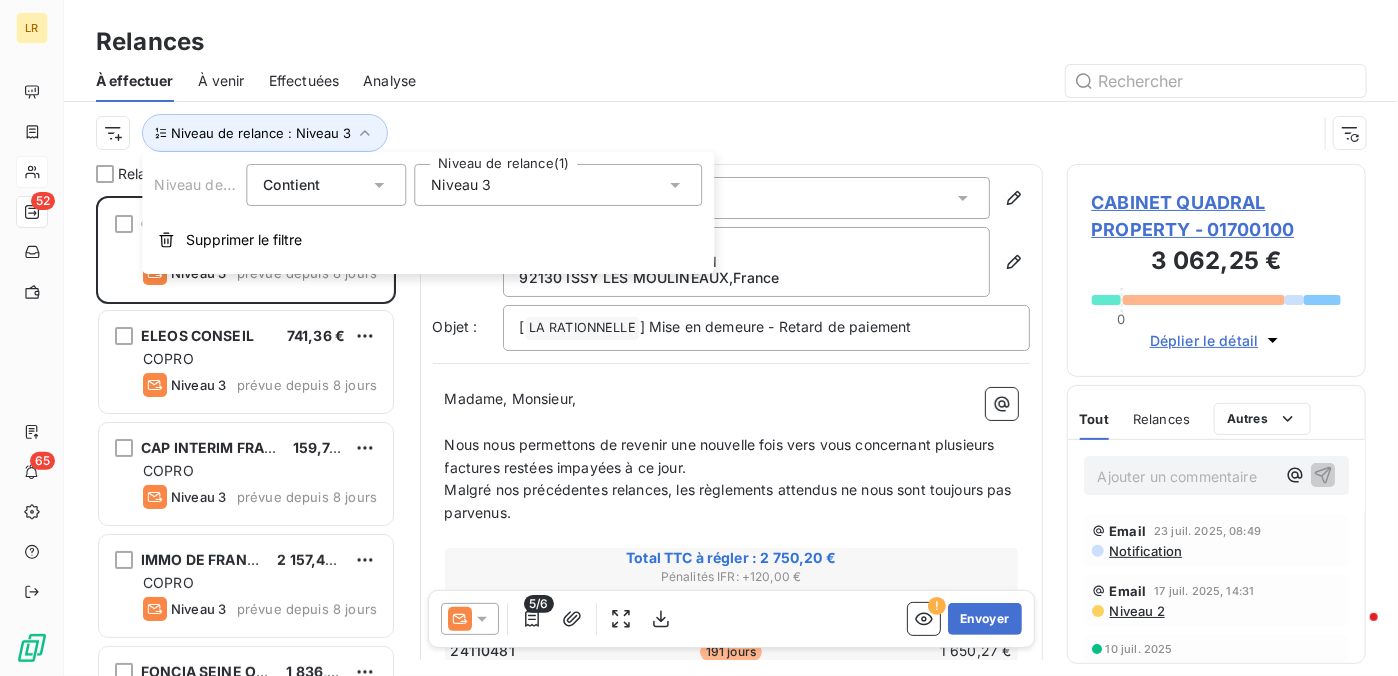 click 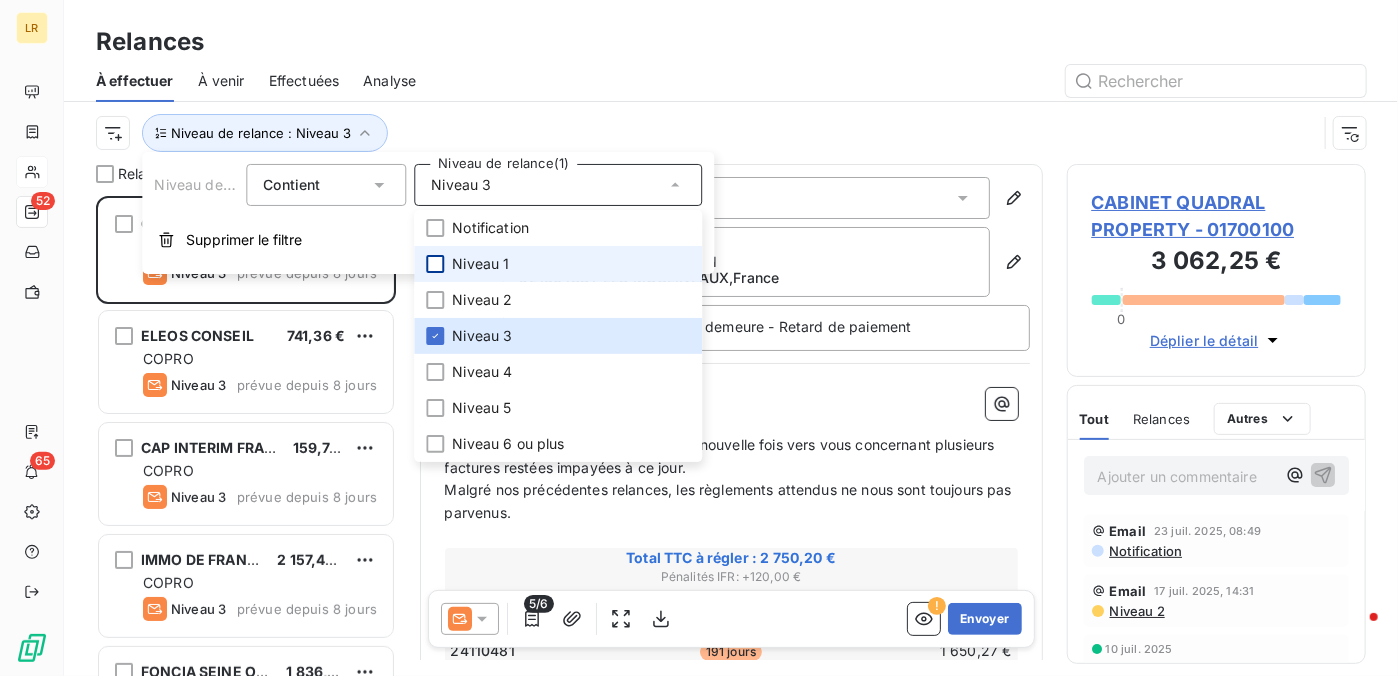 click at bounding box center (435, 264) 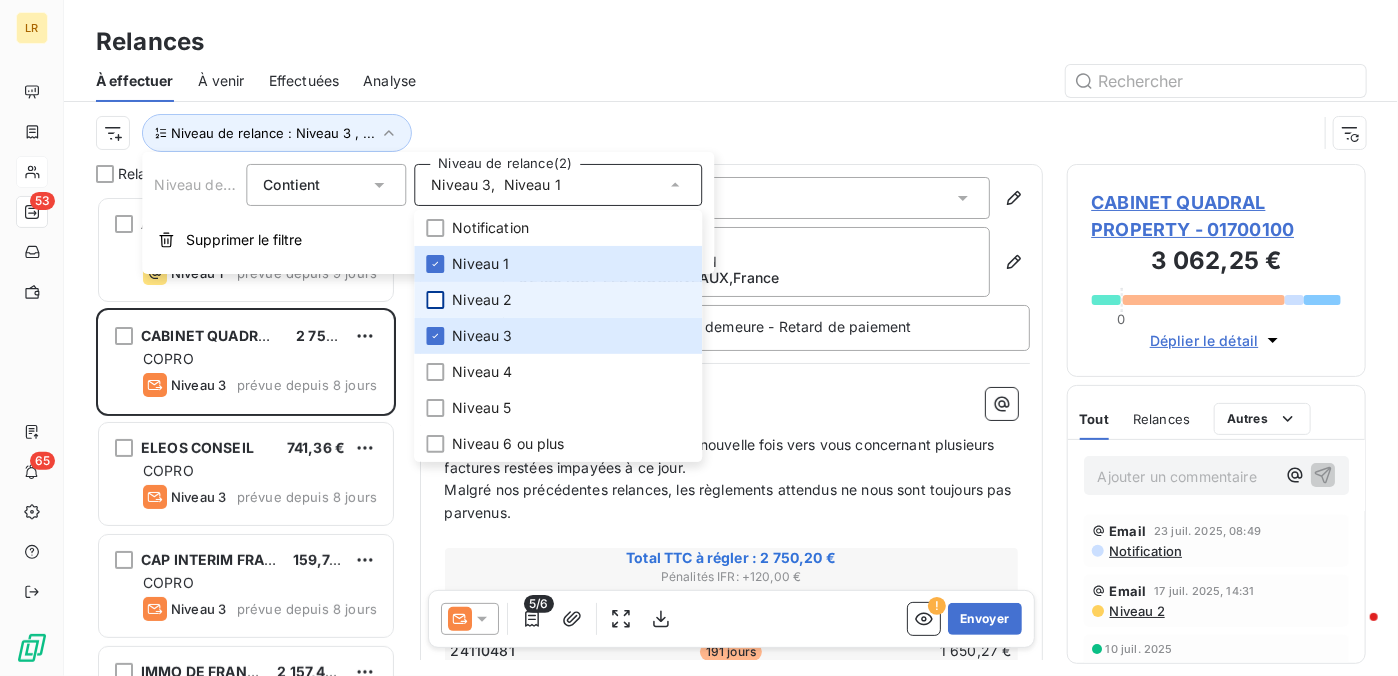 scroll, scrollTop: 16, scrollLeft: 16, axis: both 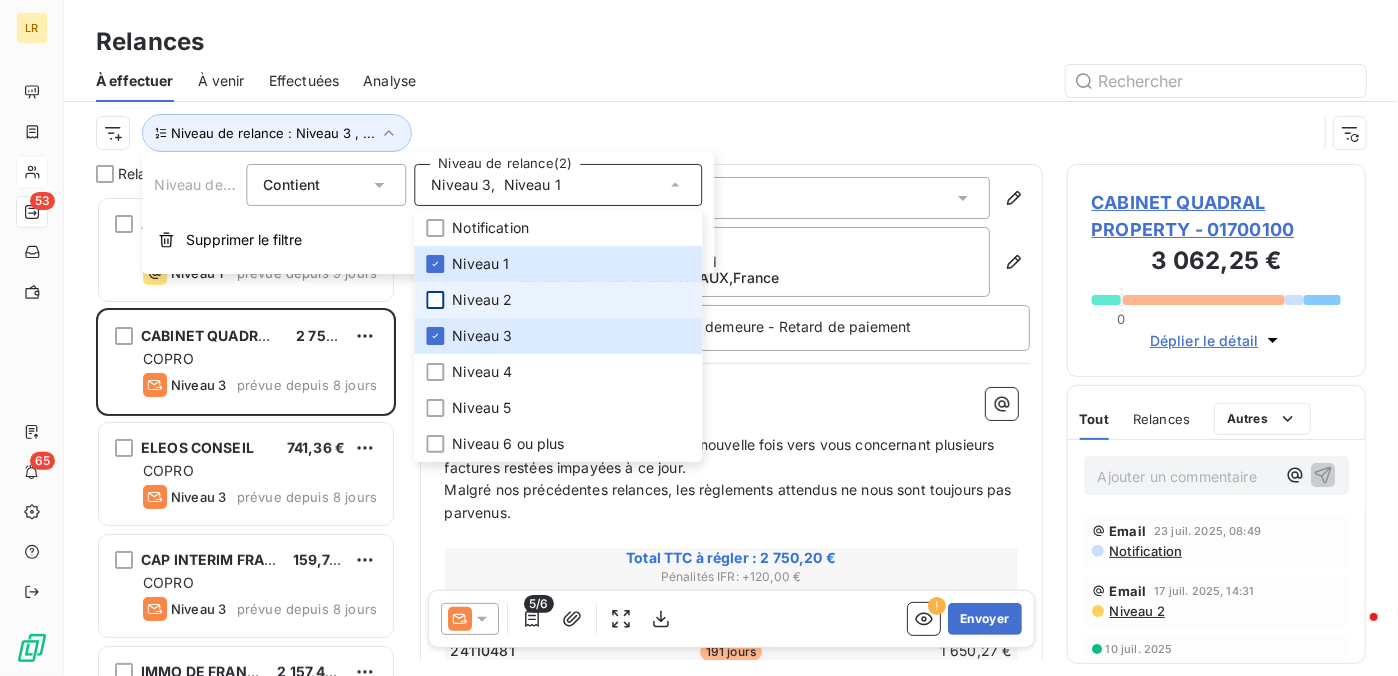 click at bounding box center [435, 300] 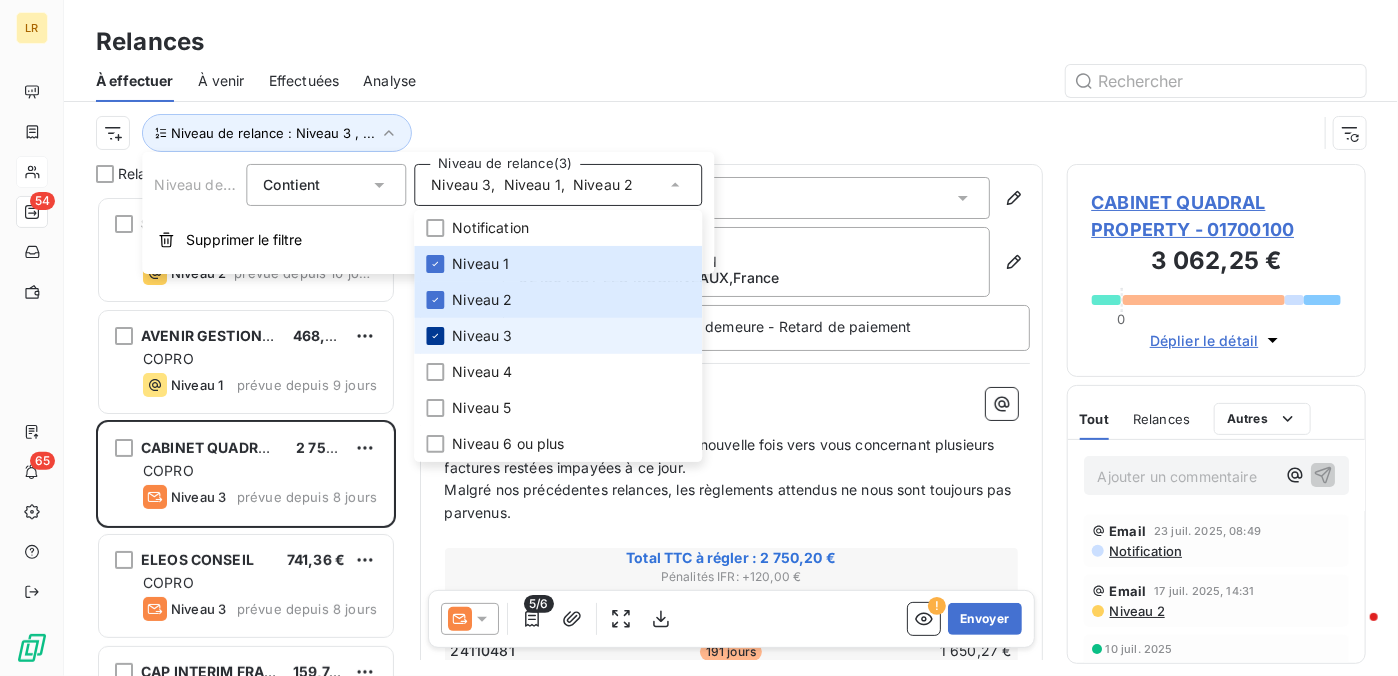 scroll, scrollTop: 16, scrollLeft: 16, axis: both 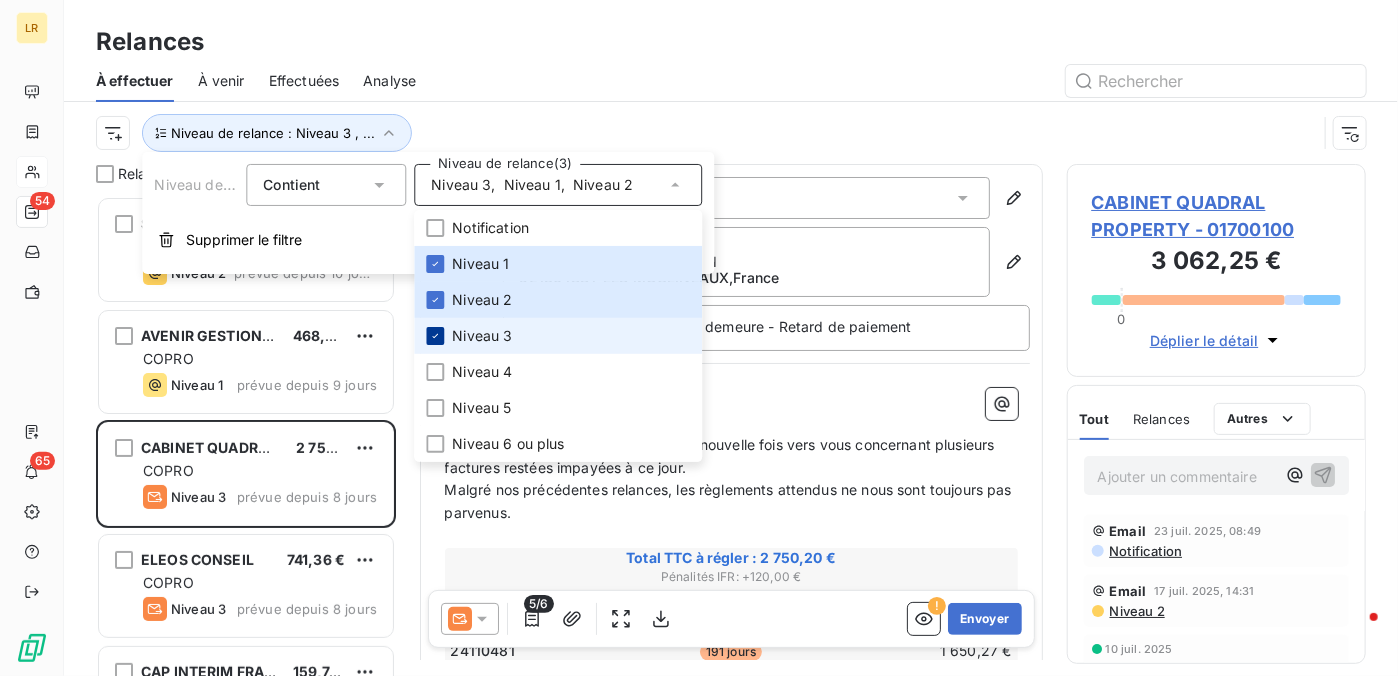 click 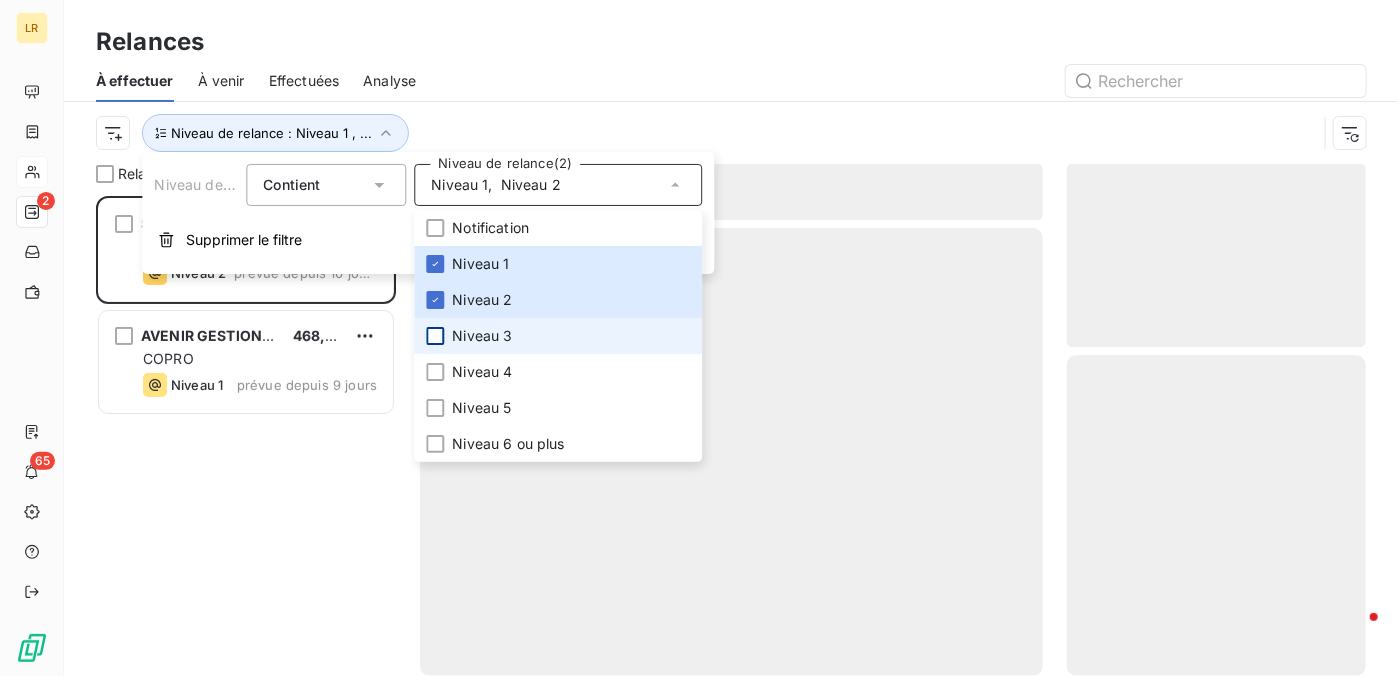 scroll, scrollTop: 16, scrollLeft: 16, axis: both 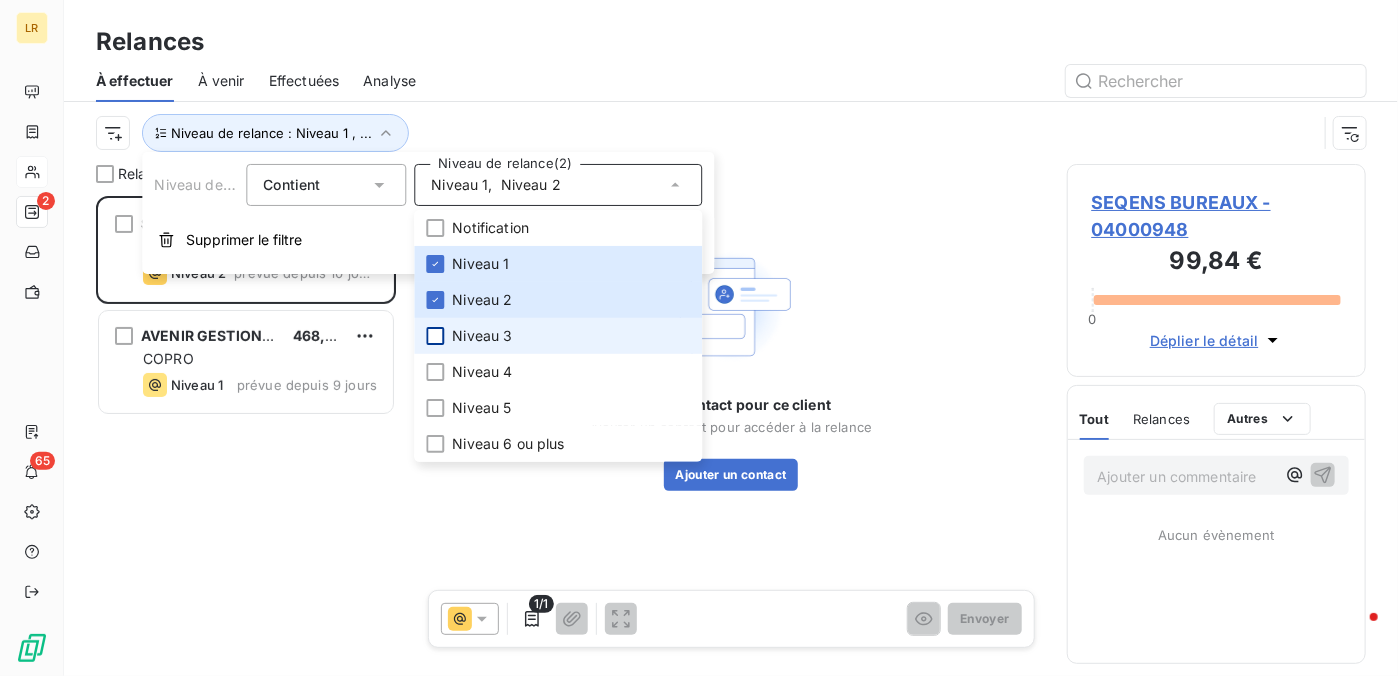click at bounding box center (903, 81) 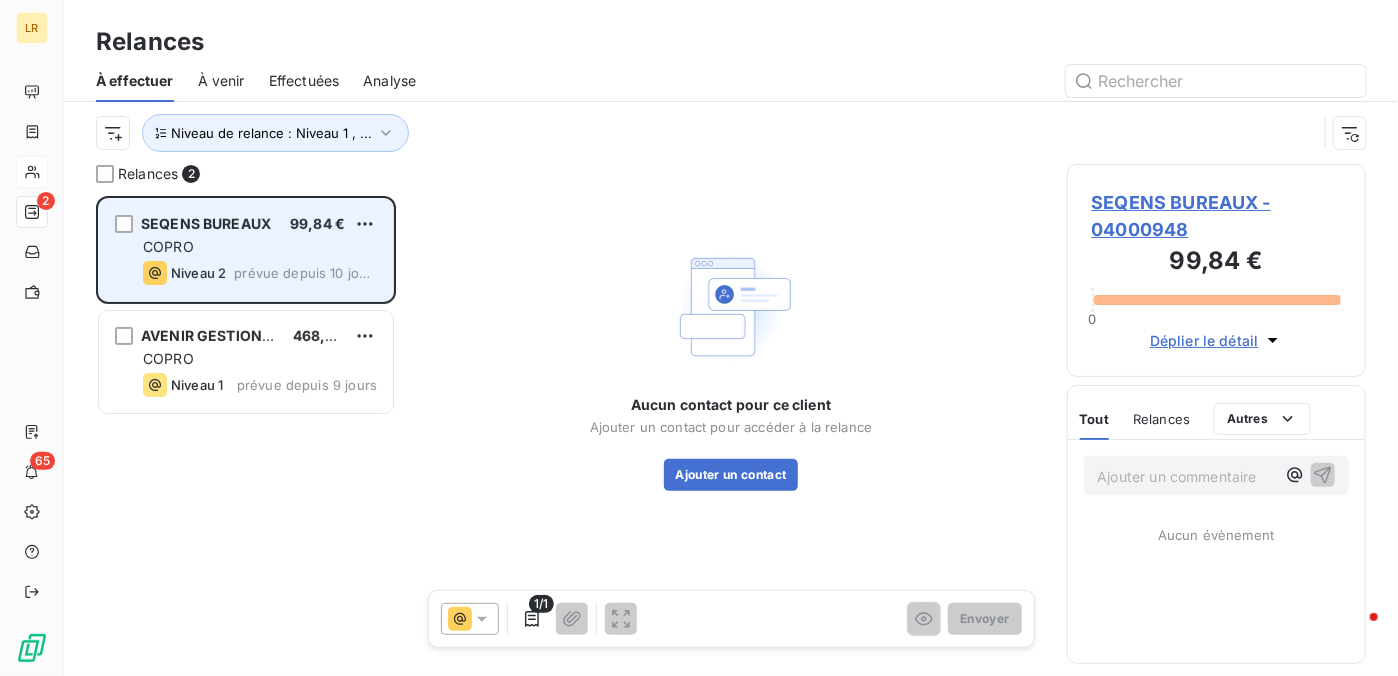 click on "COPRO" at bounding box center [260, 247] 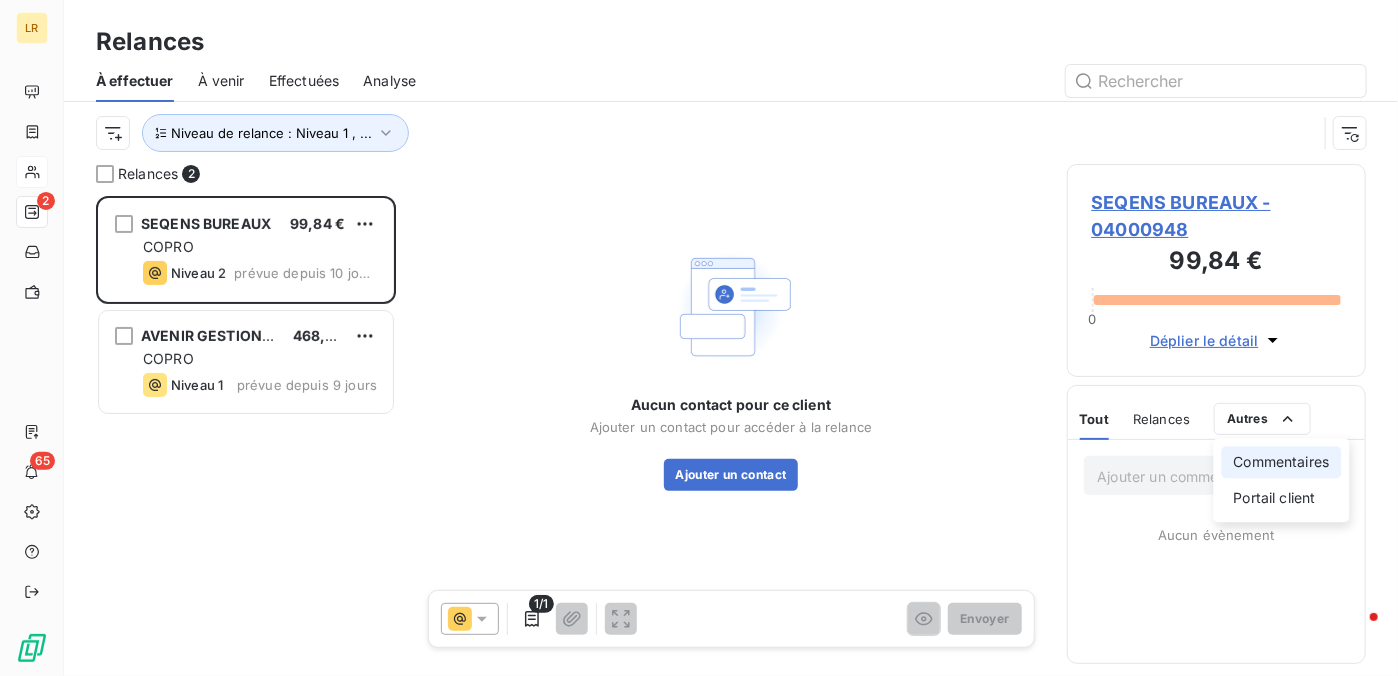 click on "Commentaires" at bounding box center (1282, 462) 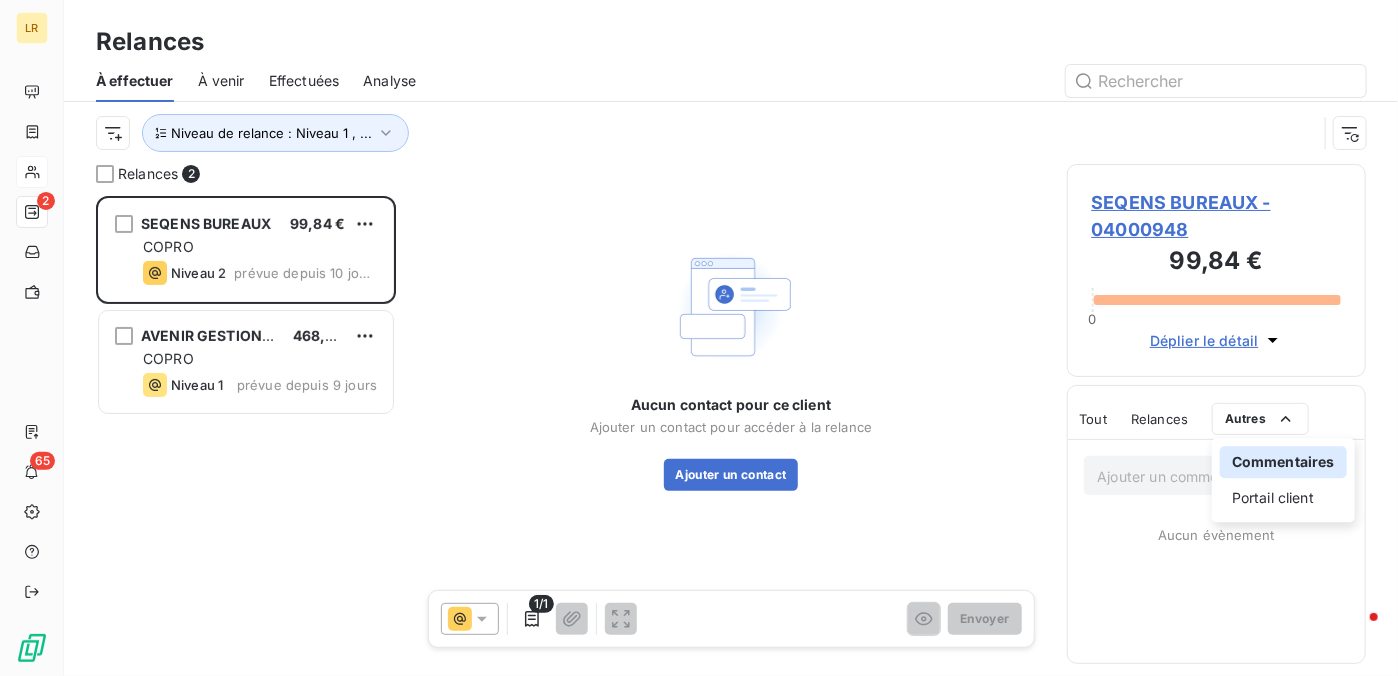 click on "LR 2 65 Relances À effectuer À venir Effectuées Analyse Niveau de relance  : Niveau 1 , ... Relances 2 SEQENS BUREAUX 99,84 € COPRO Niveau 2 prévue depuis 10 jours AVENIR GESTION IMMO 468,48 € COPRO Niveau 1 prévue depuis 9 jours Aucun contact pour ce client Ajouter un contact pour accéder à la relance Ajouter un contact 1/1 Envoyer SEQENS BUREAUX - [NUMBER] 99,84 € 0 Déplier le détail Tout Relances Commentaires Portail client Tout Relances Autres Commentaires Portail client Ajouter un commentaire ﻿ Aucun évènement" at bounding box center (699, 338) 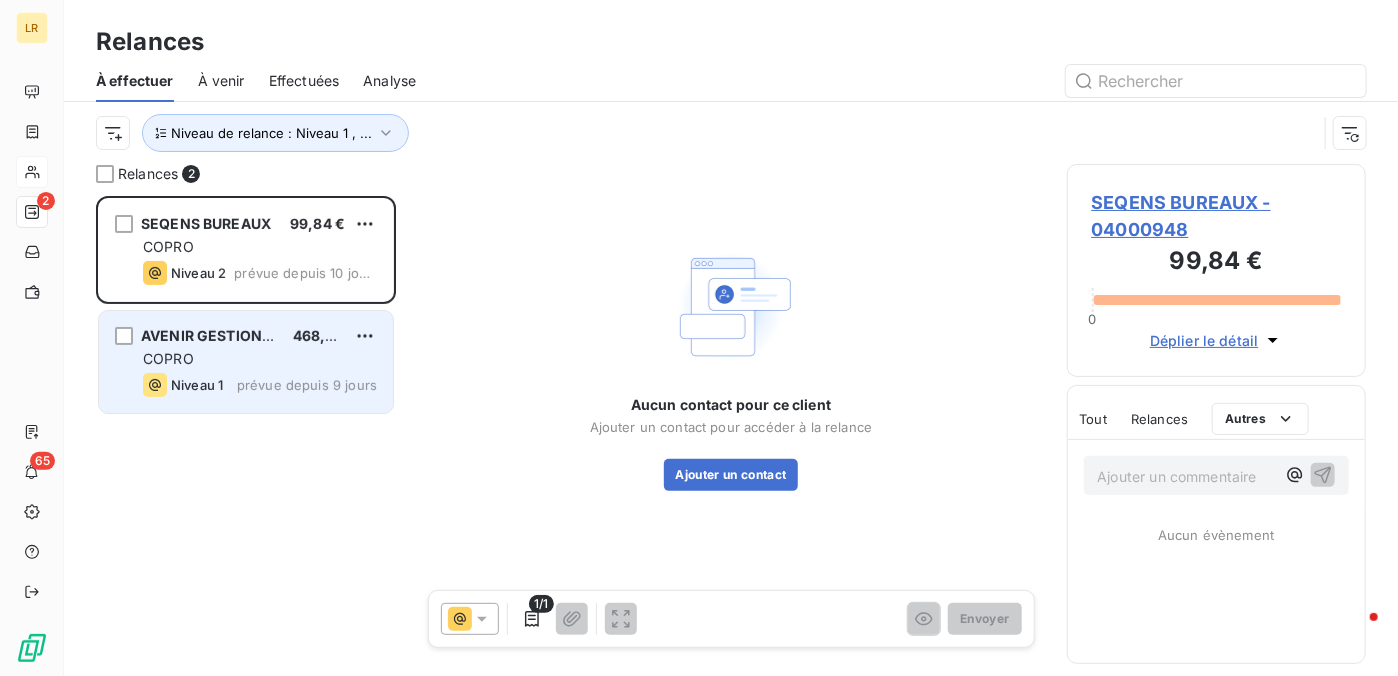 click on "COPRO" at bounding box center [260, 359] 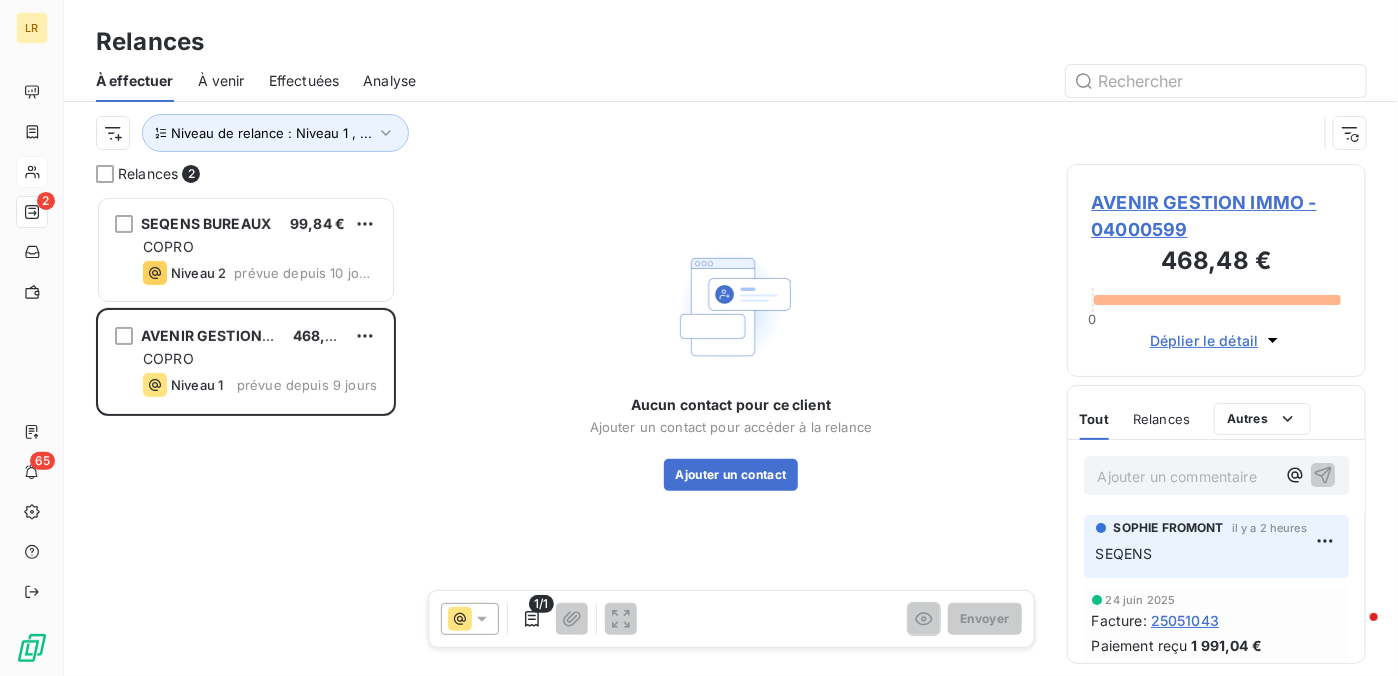 click on "Relances" at bounding box center (731, 42) 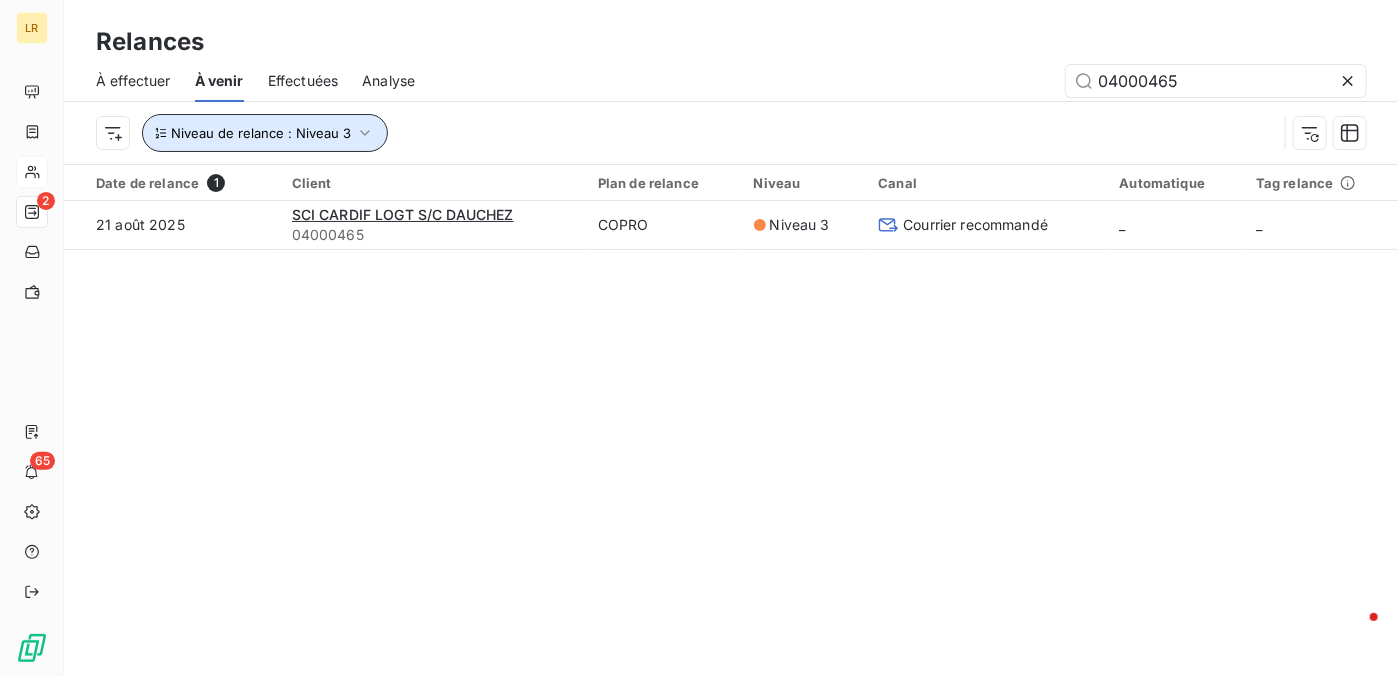 click 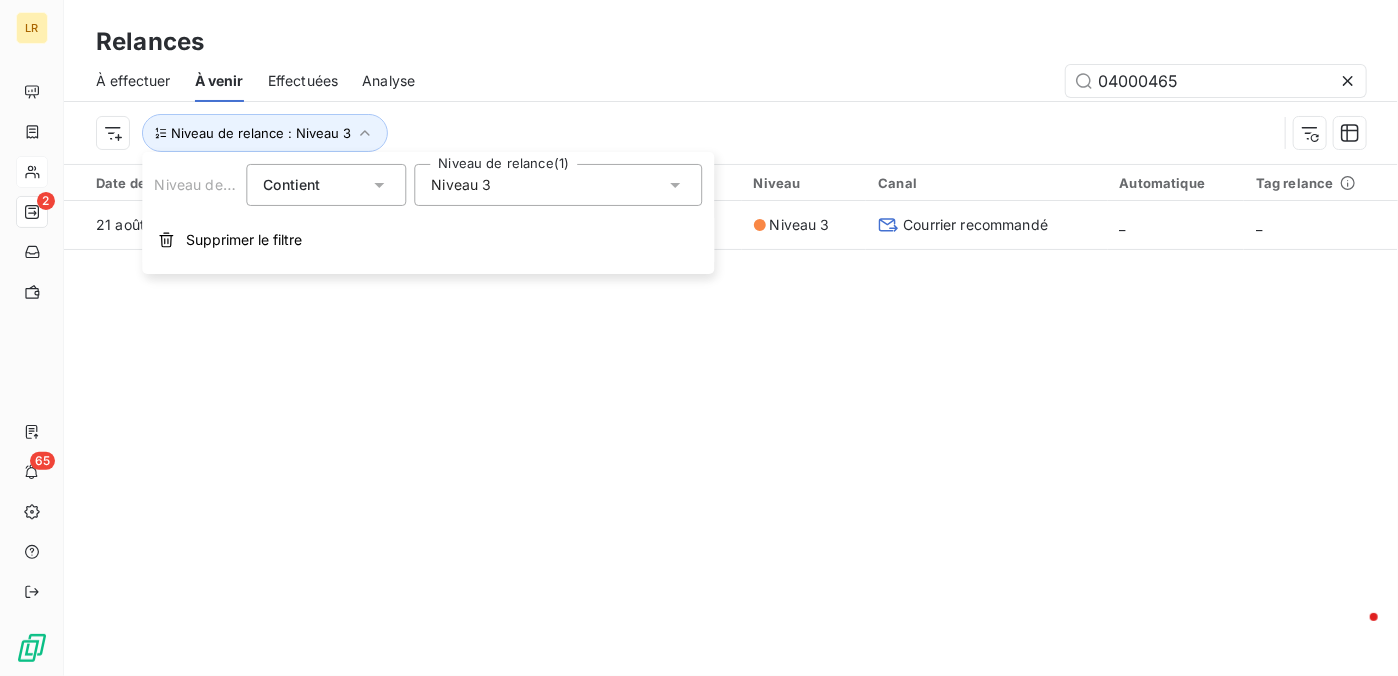 click 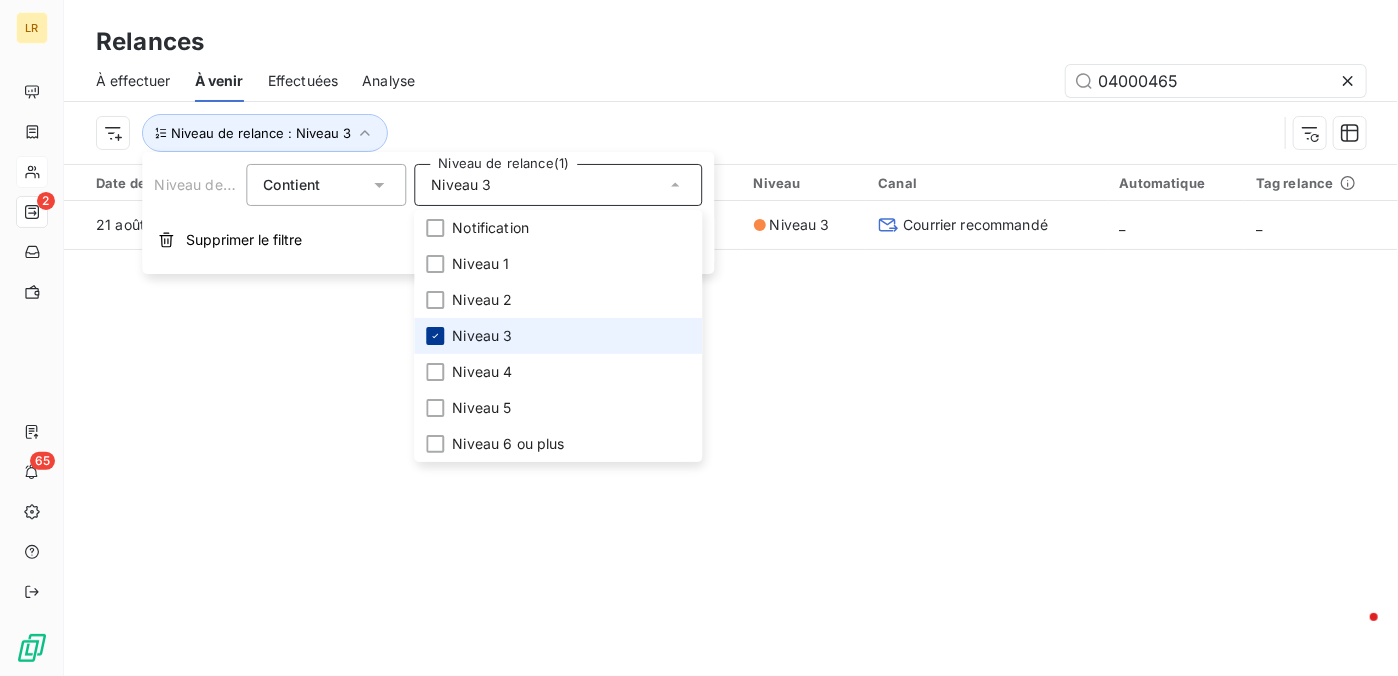 click 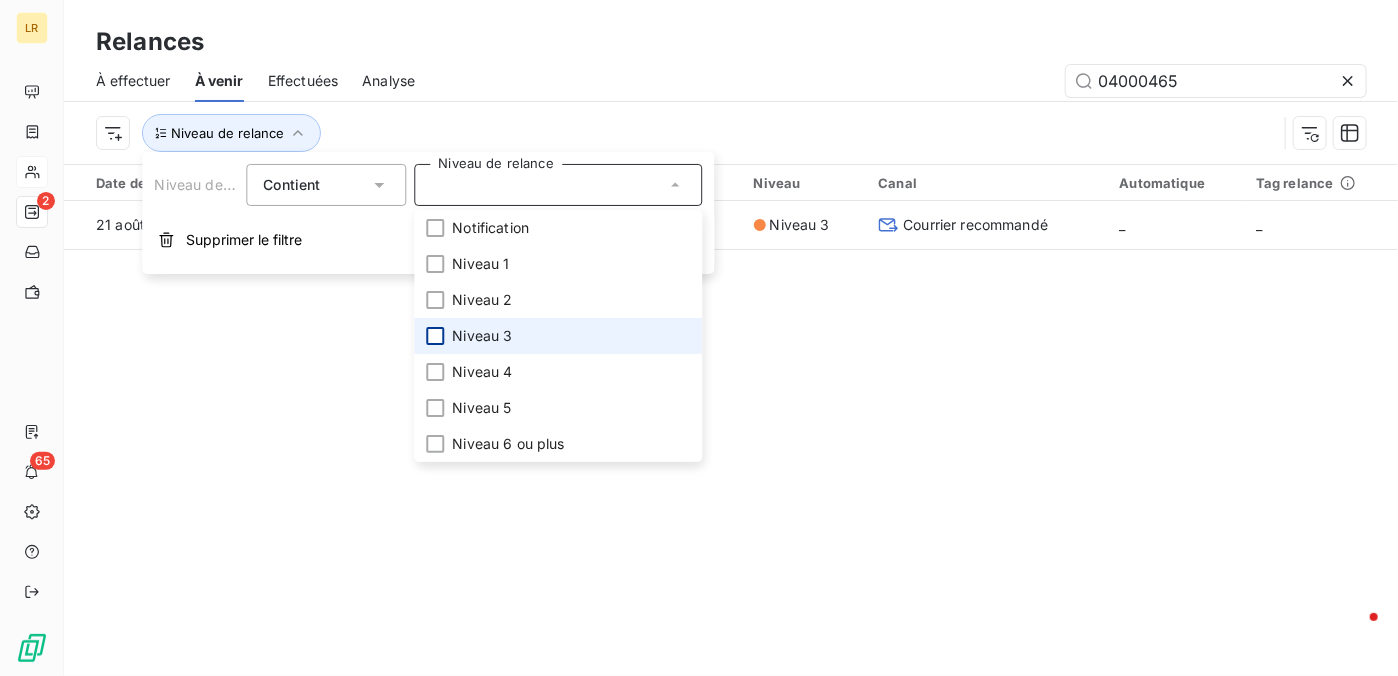 click at bounding box center [435, 336] 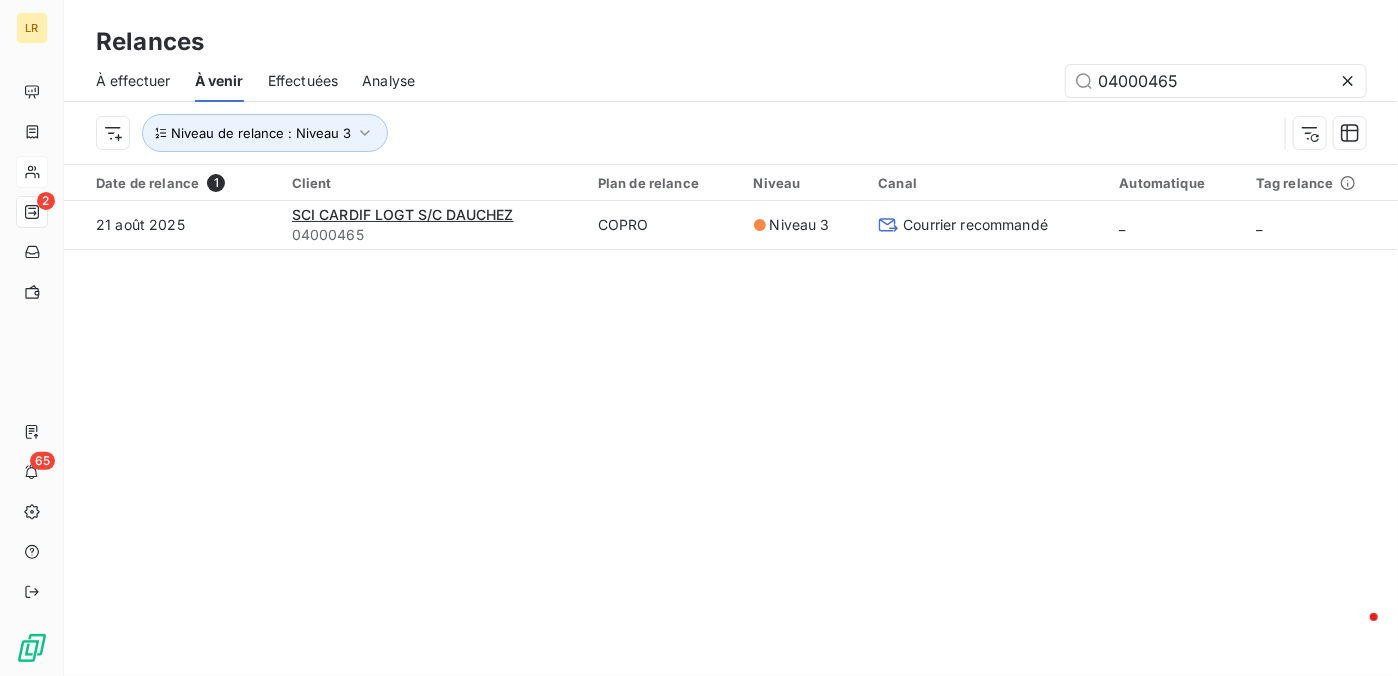 click on "Niveau de relance  : Niveau 3" at bounding box center [731, 133] 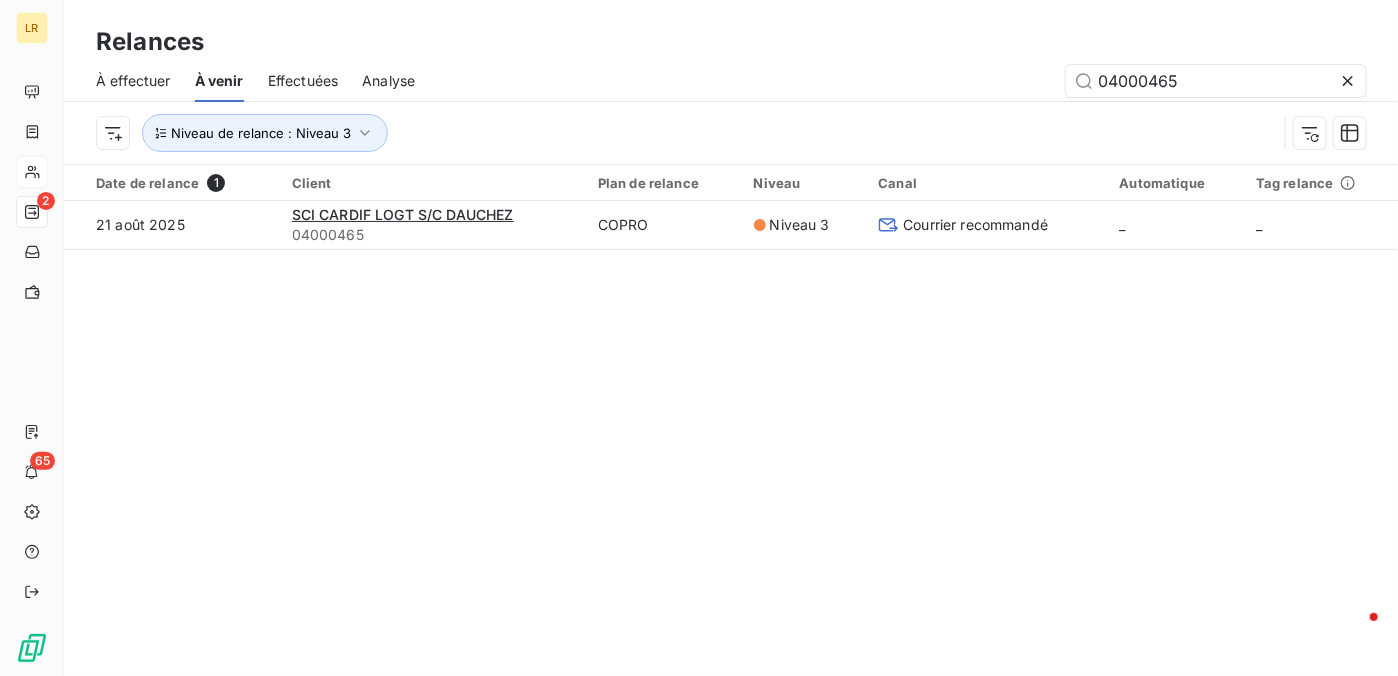 click on "À effectuer" at bounding box center (133, 81) 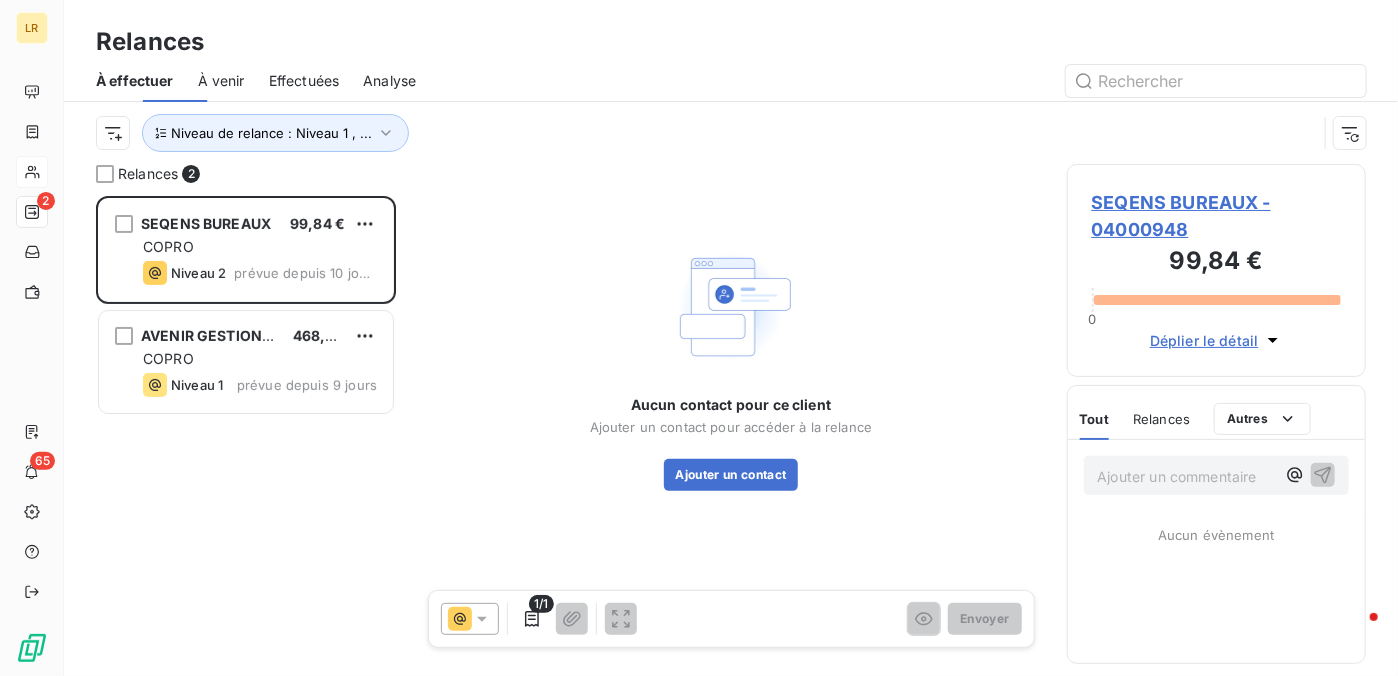 scroll, scrollTop: 16, scrollLeft: 16, axis: both 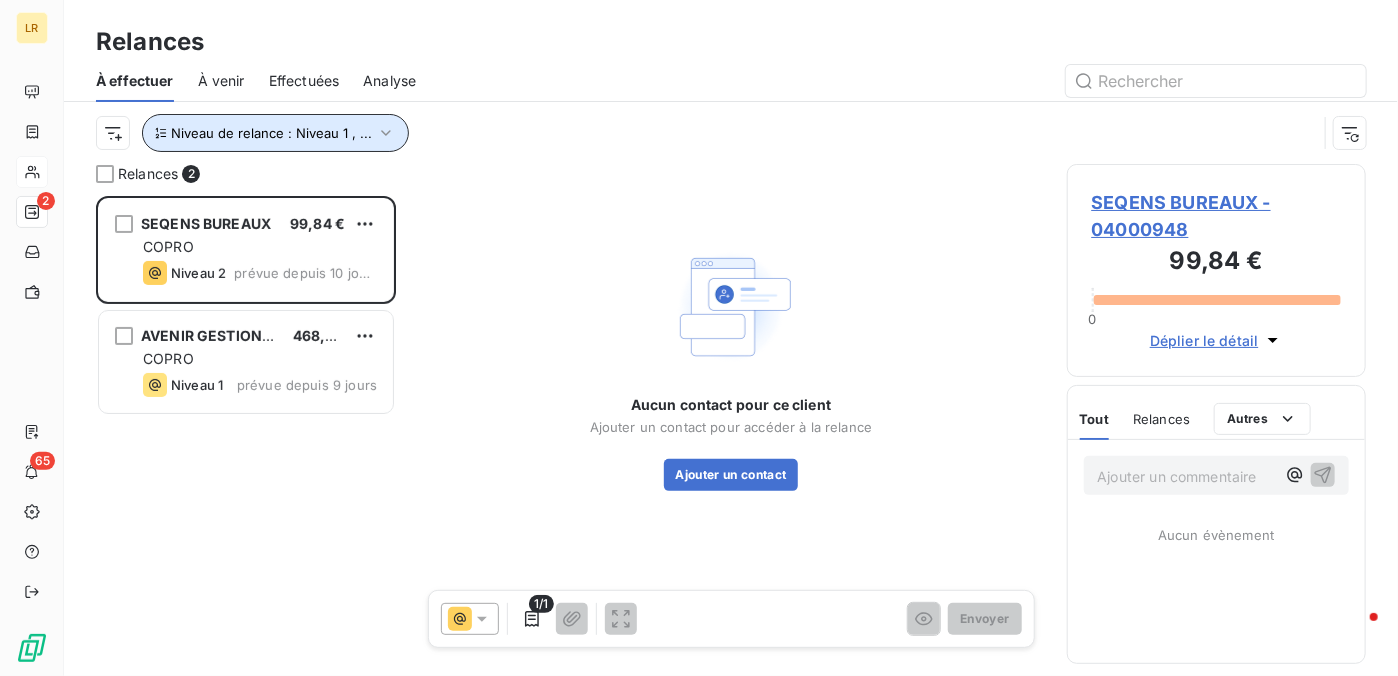 click 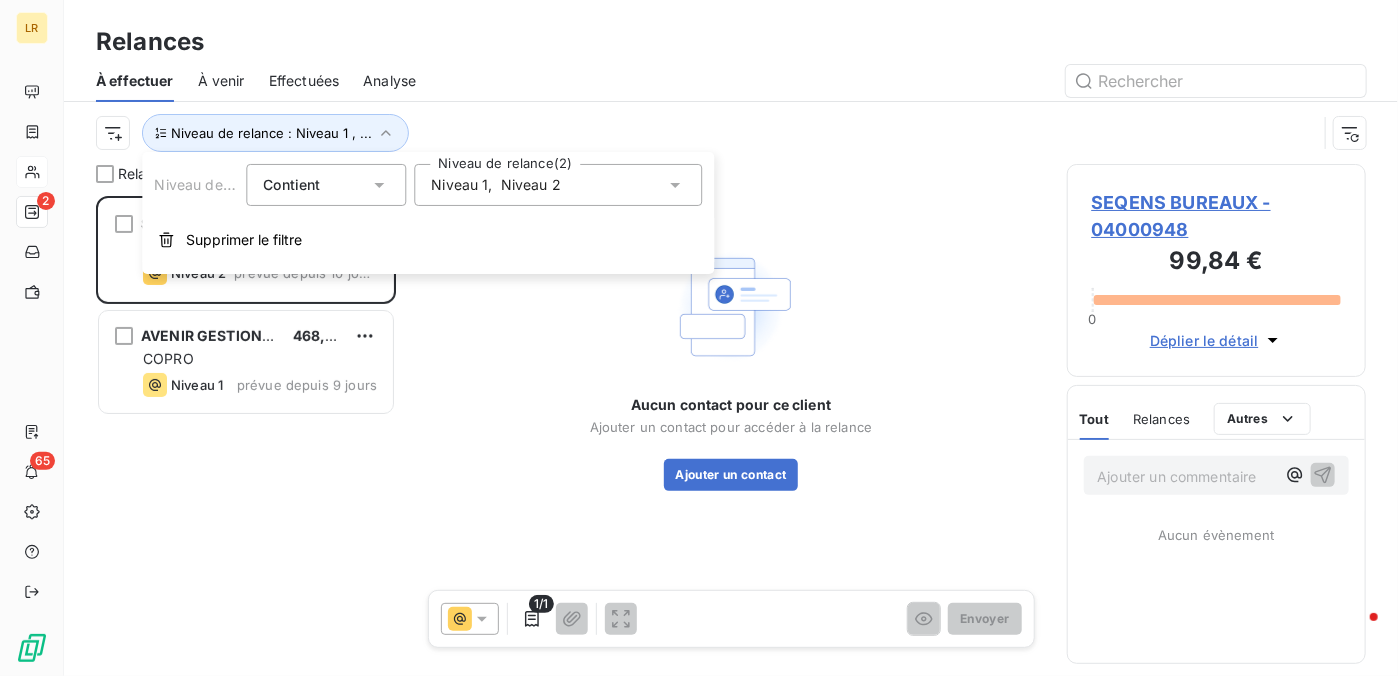 click 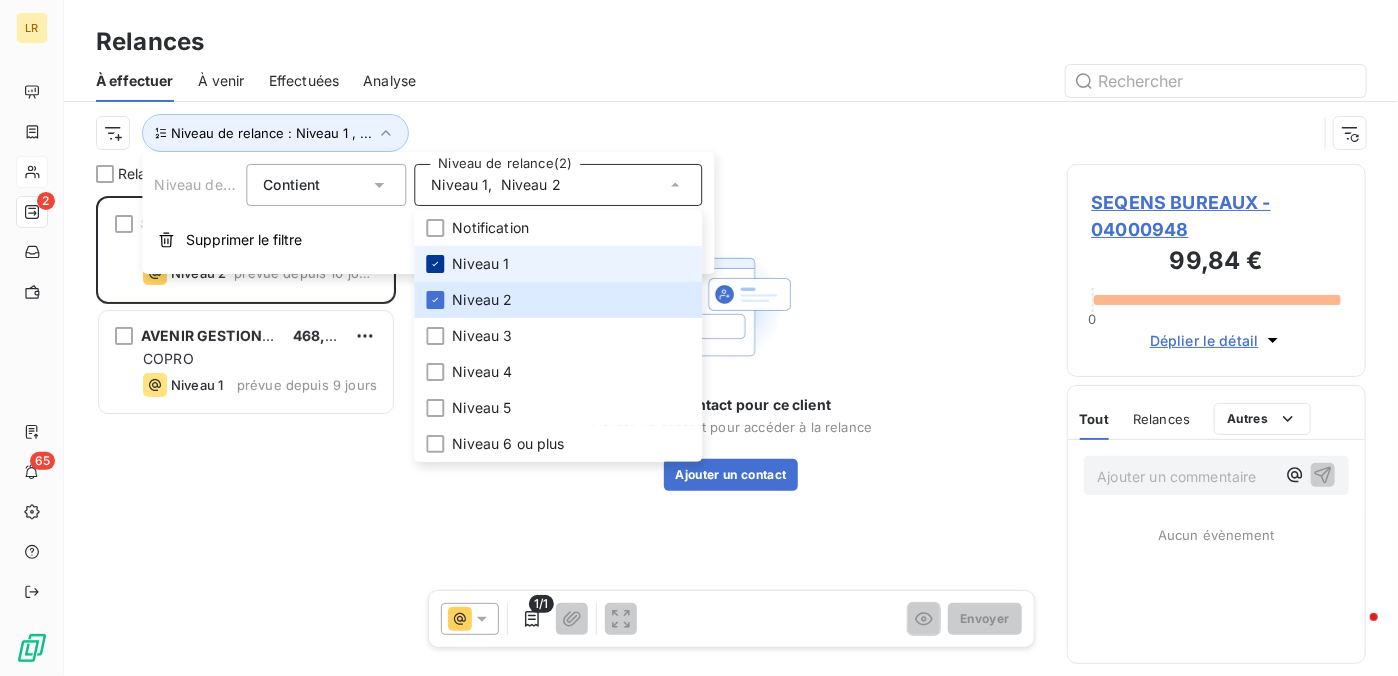 click 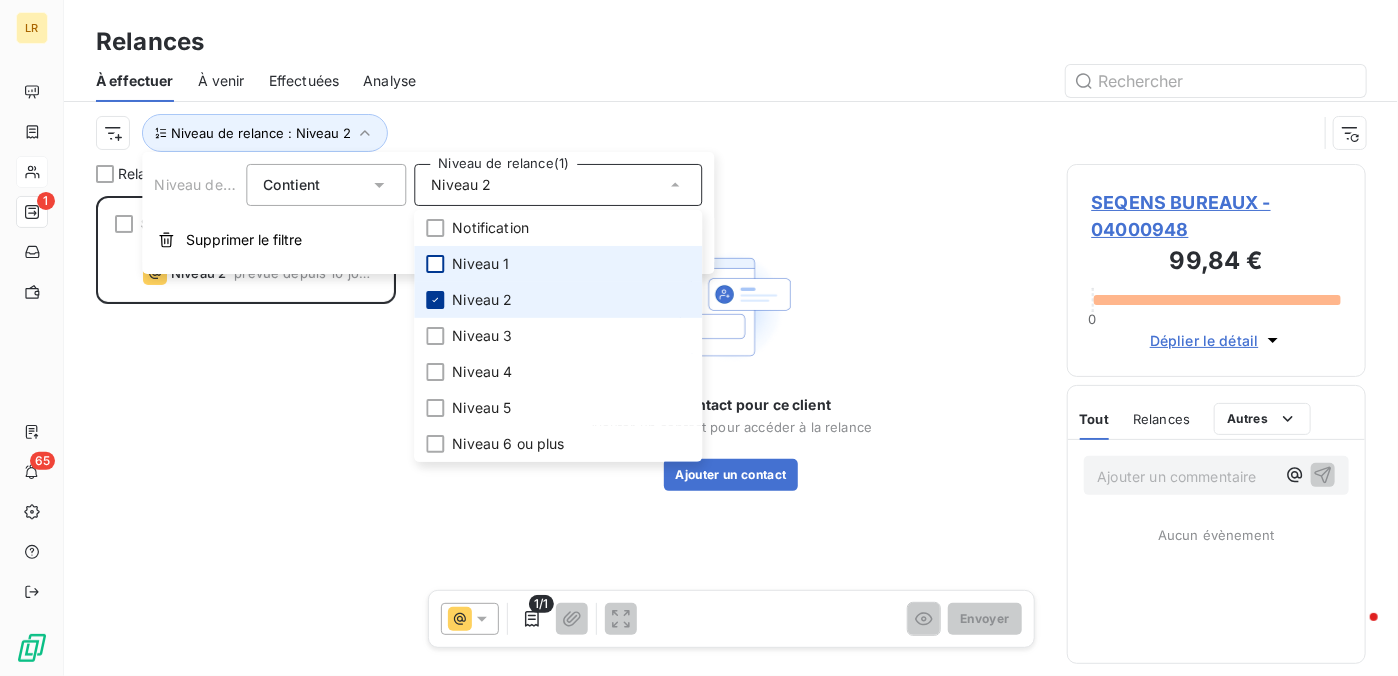scroll, scrollTop: 16, scrollLeft: 16, axis: both 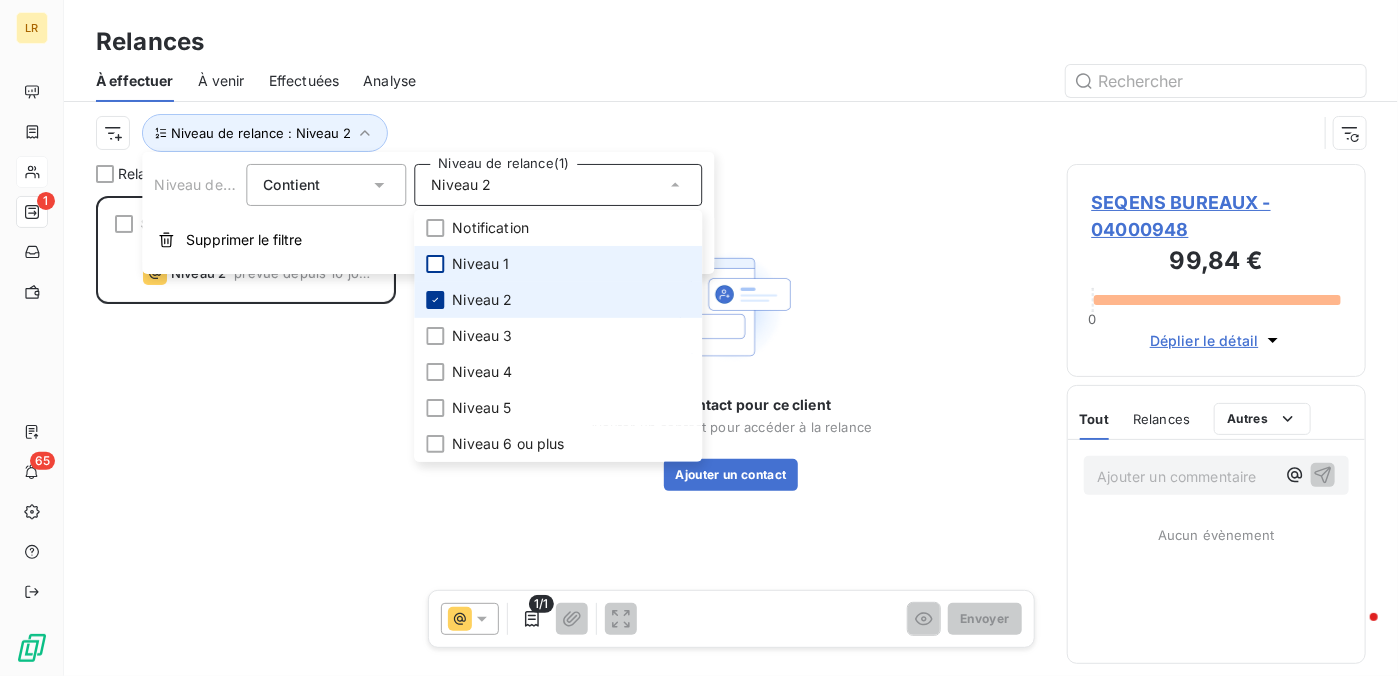 click 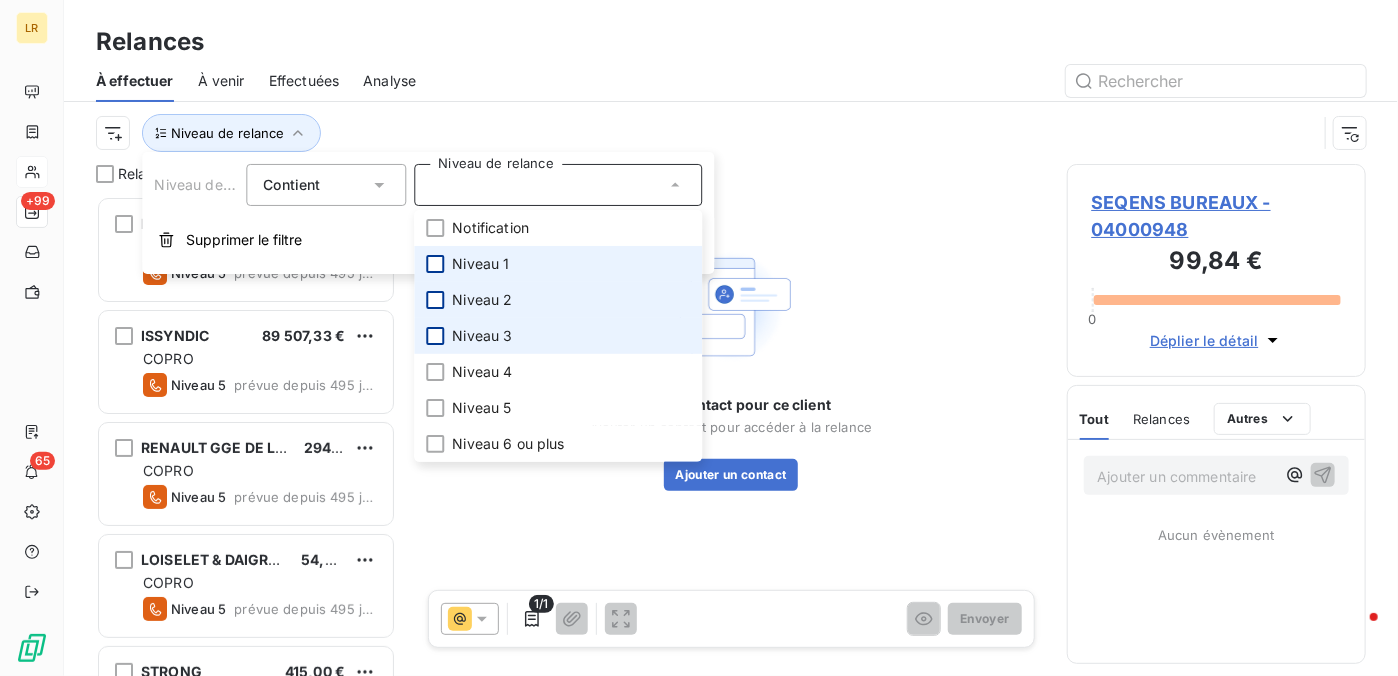 scroll, scrollTop: 16, scrollLeft: 16, axis: both 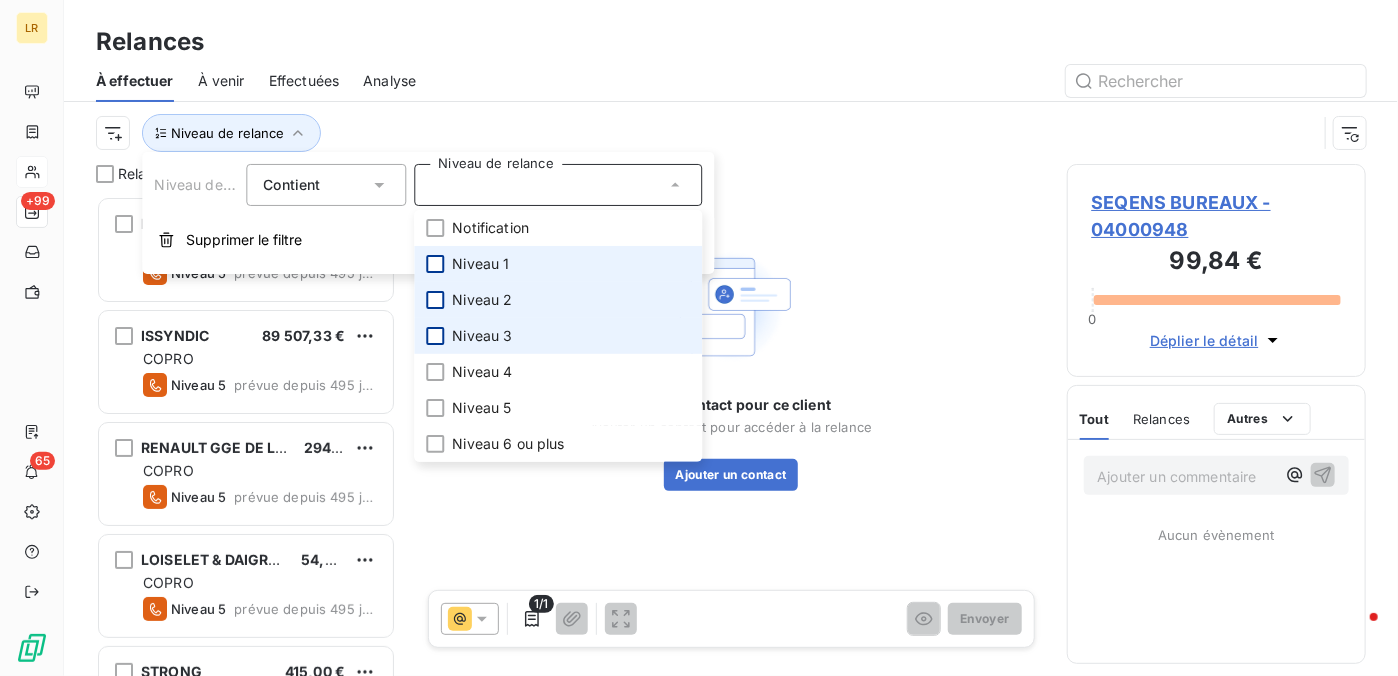 click at bounding box center (435, 336) 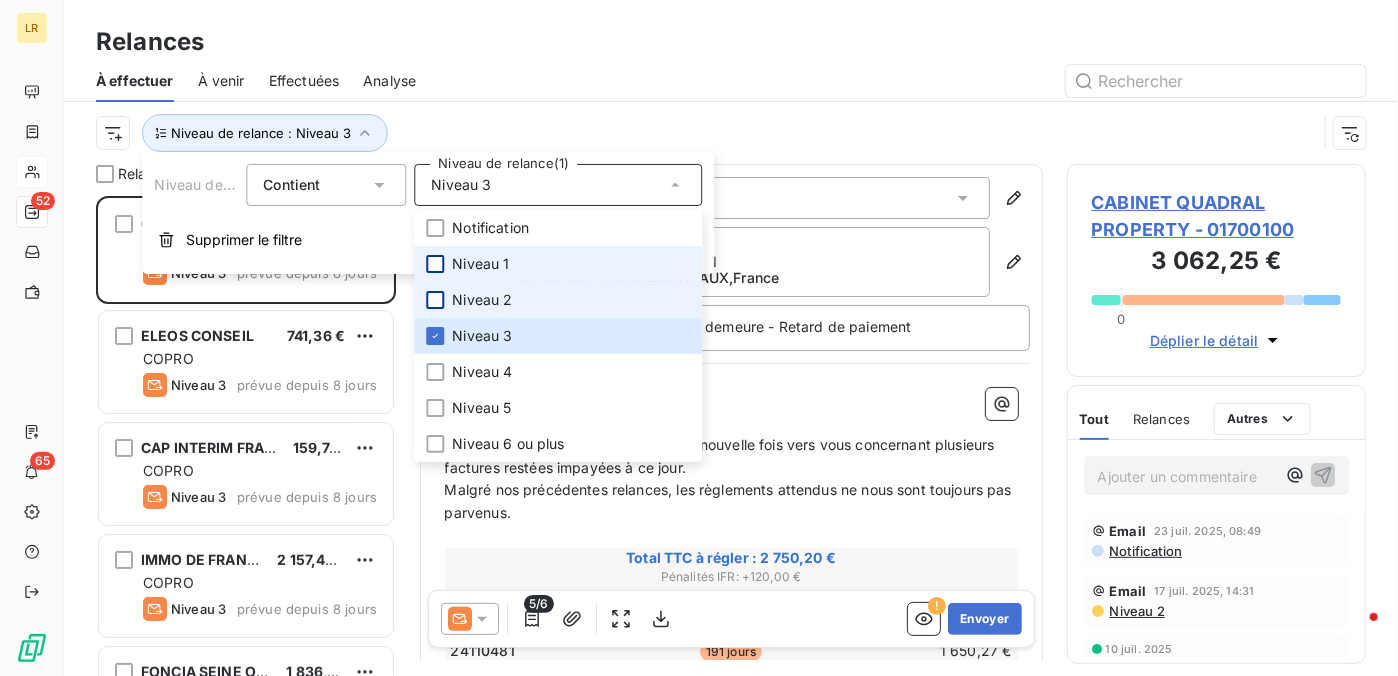 click on "Relances" at bounding box center [731, 42] 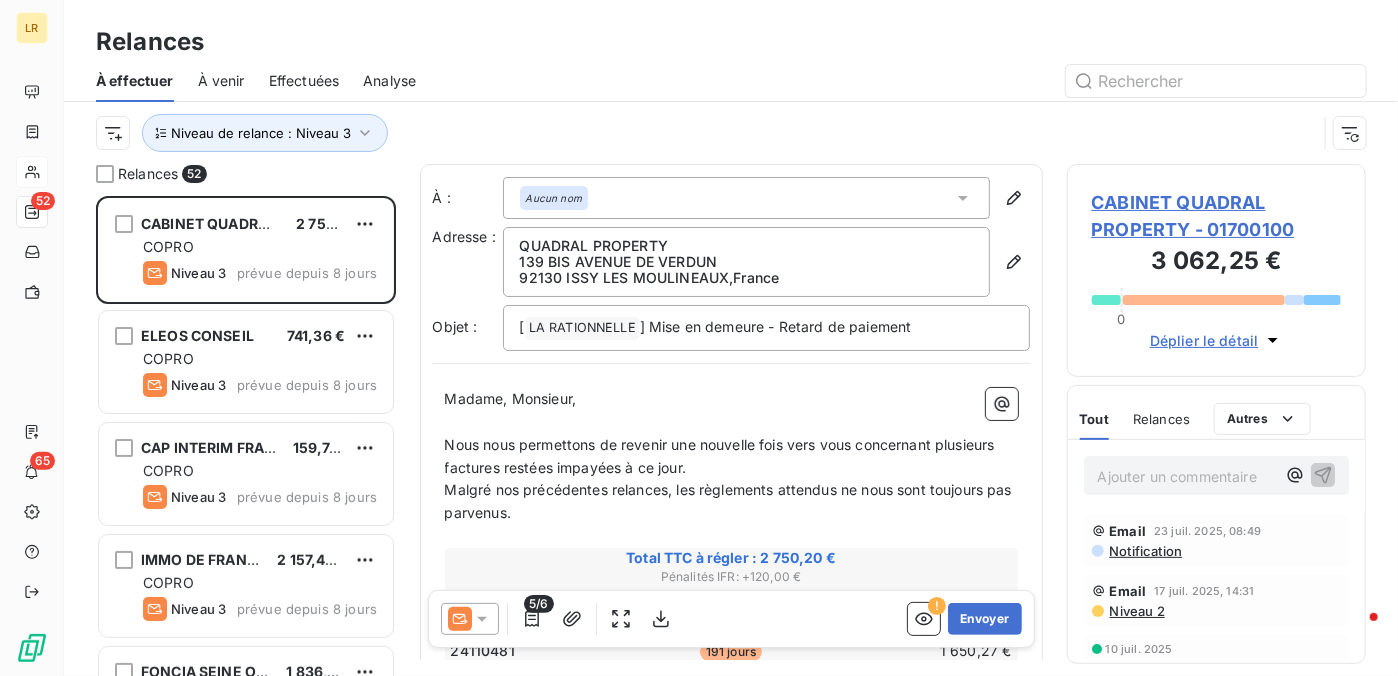 click on "Effectuées" at bounding box center [304, 81] 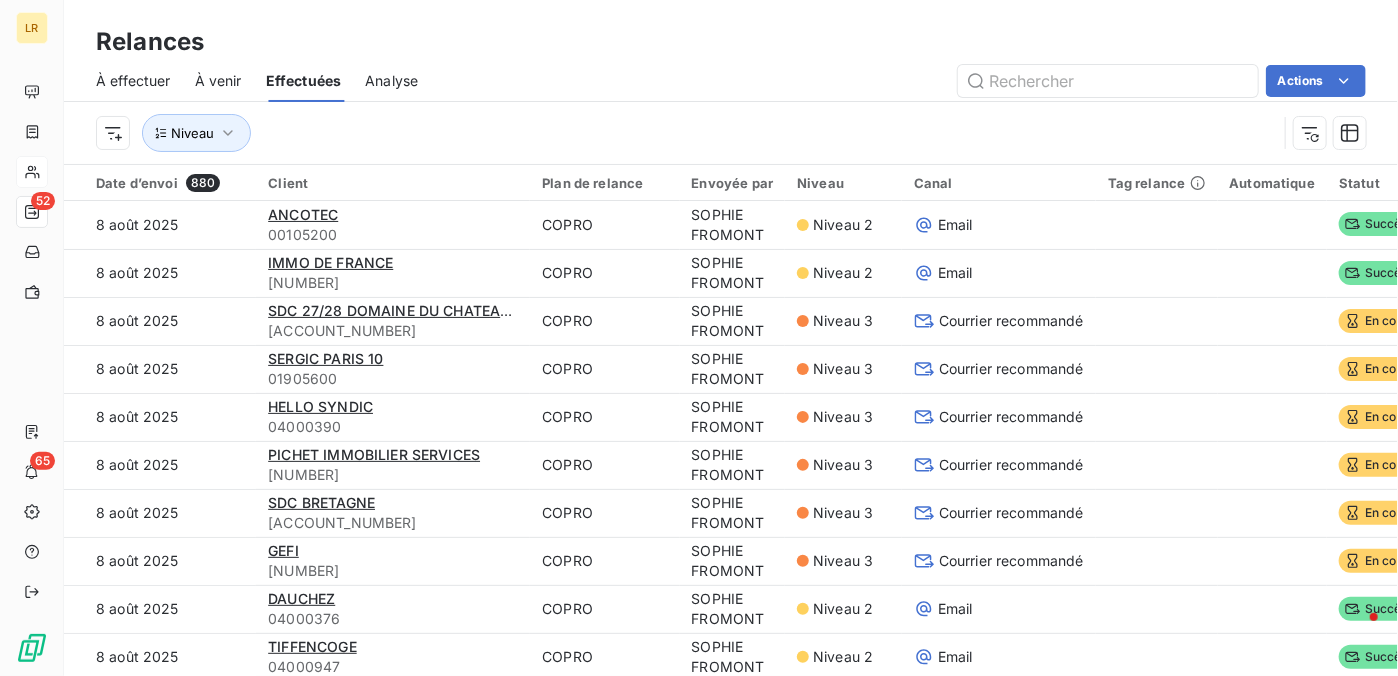 click on "Effectuées" at bounding box center [304, 81] 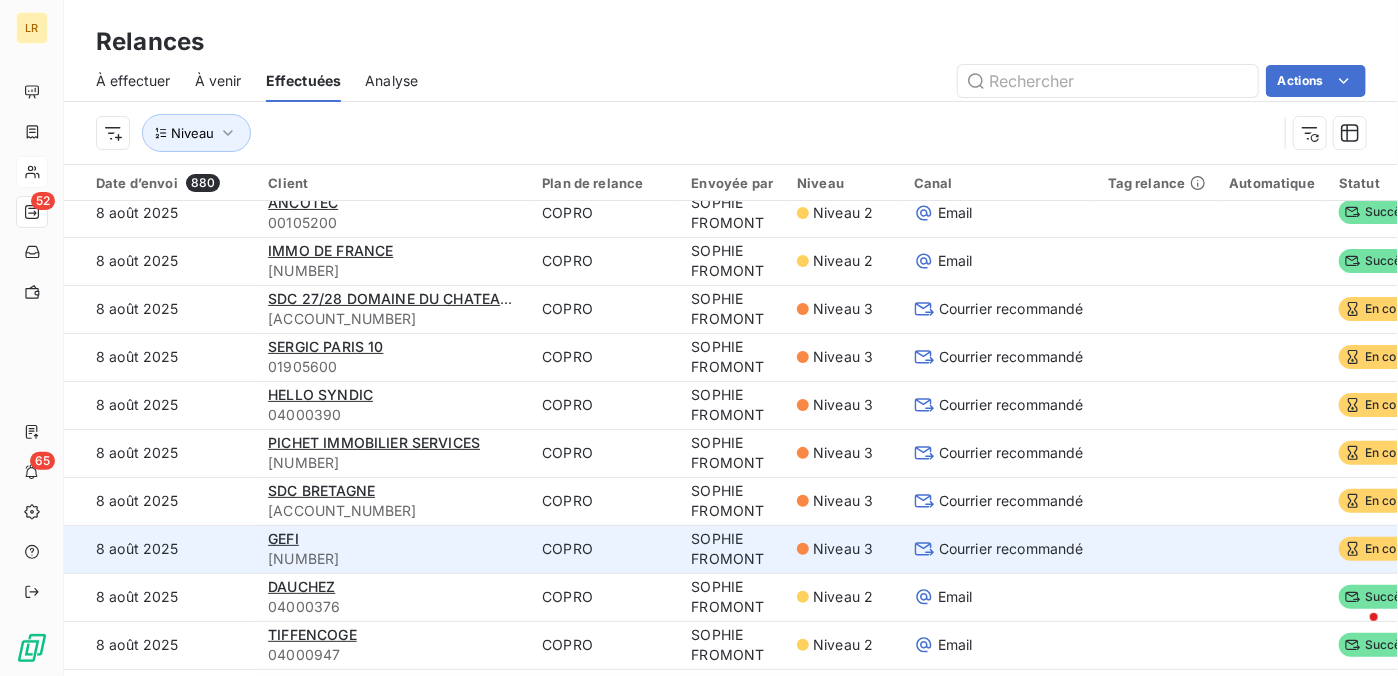 scroll, scrollTop: 0, scrollLeft: 0, axis: both 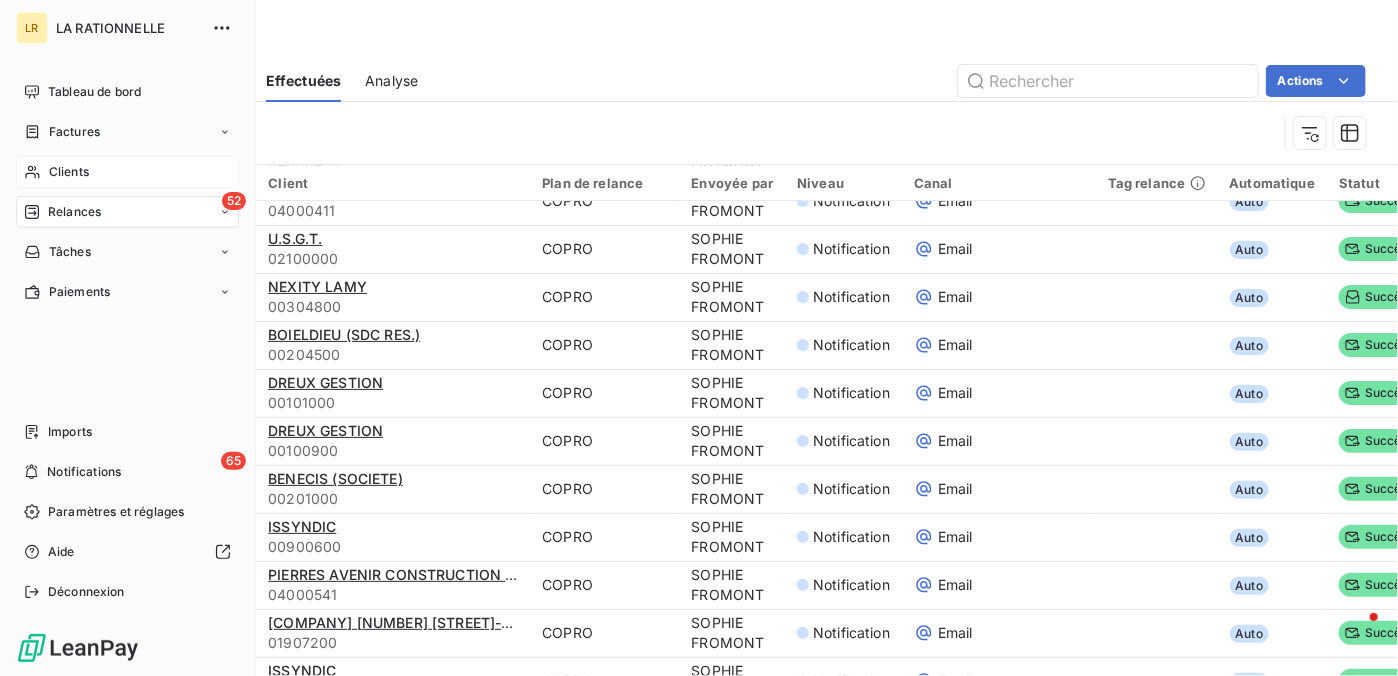click on "Relances" at bounding box center [74, 212] 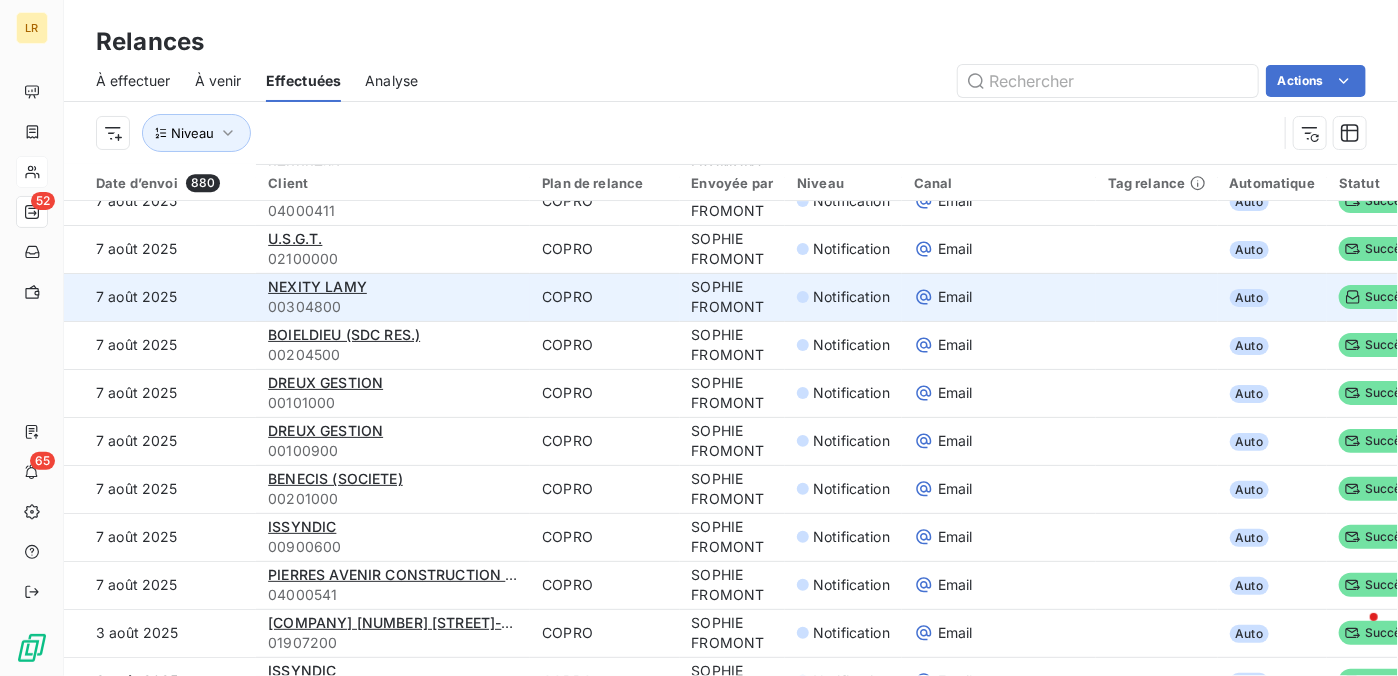 scroll, scrollTop: 0, scrollLeft: 0, axis: both 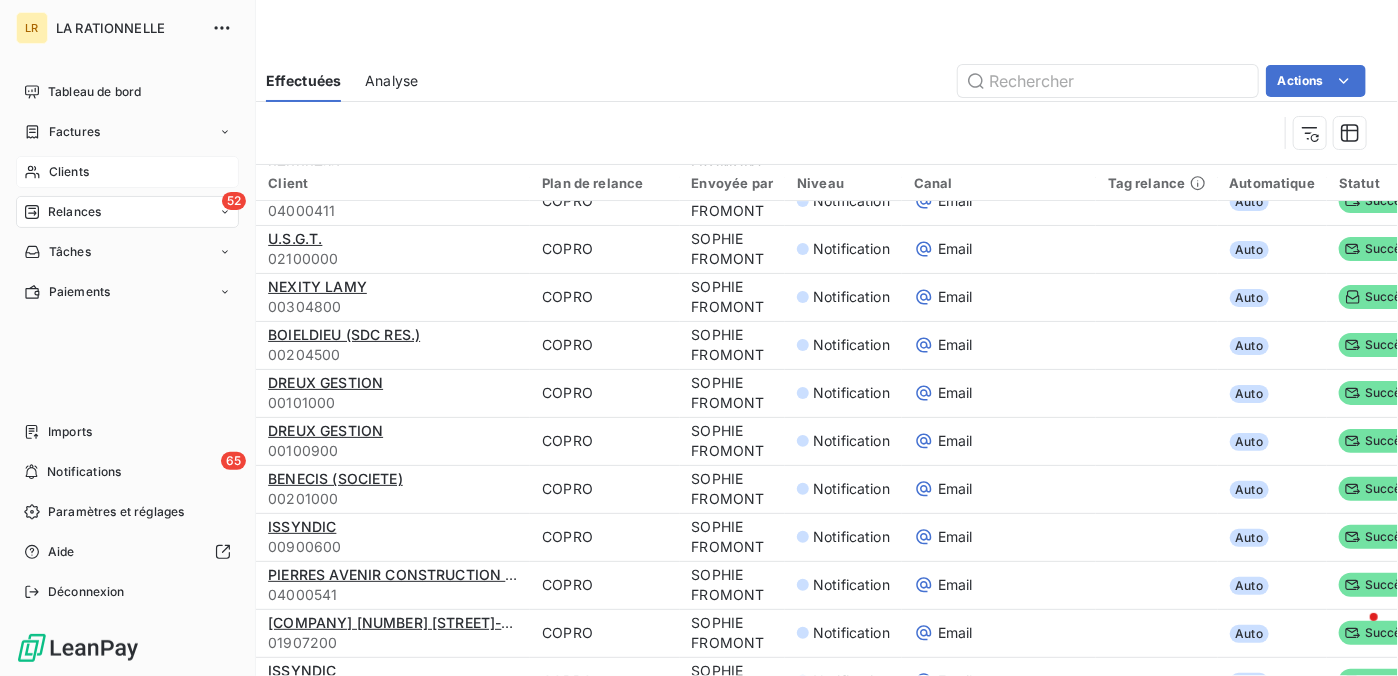 click on "Relances" at bounding box center [74, 212] 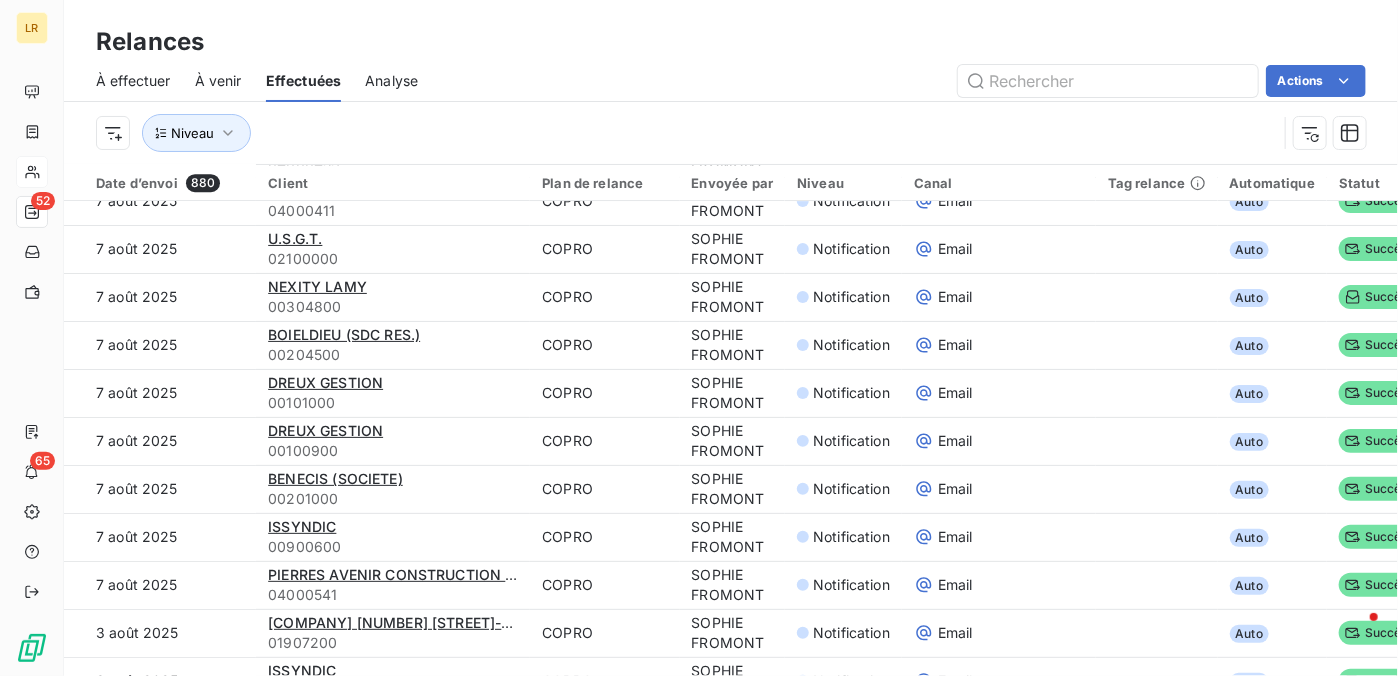 click on "À effectuer" at bounding box center (133, 81) 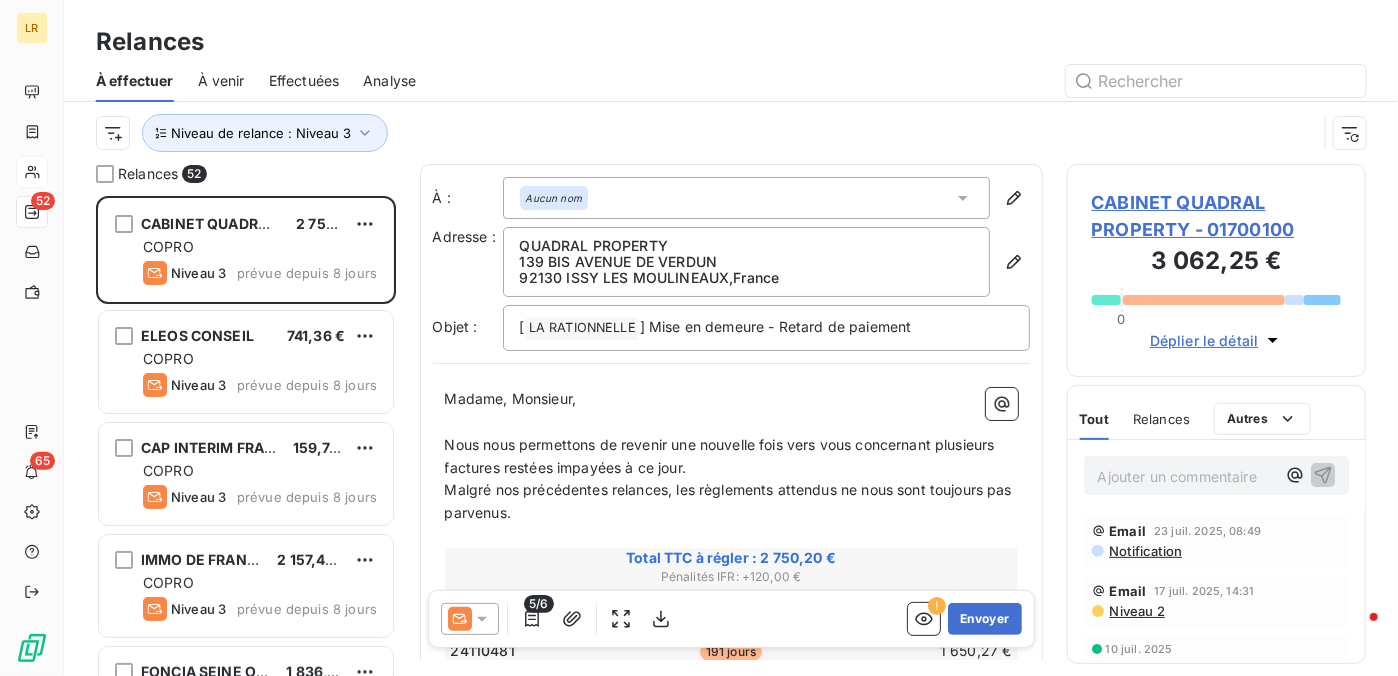 scroll, scrollTop: 16, scrollLeft: 16, axis: both 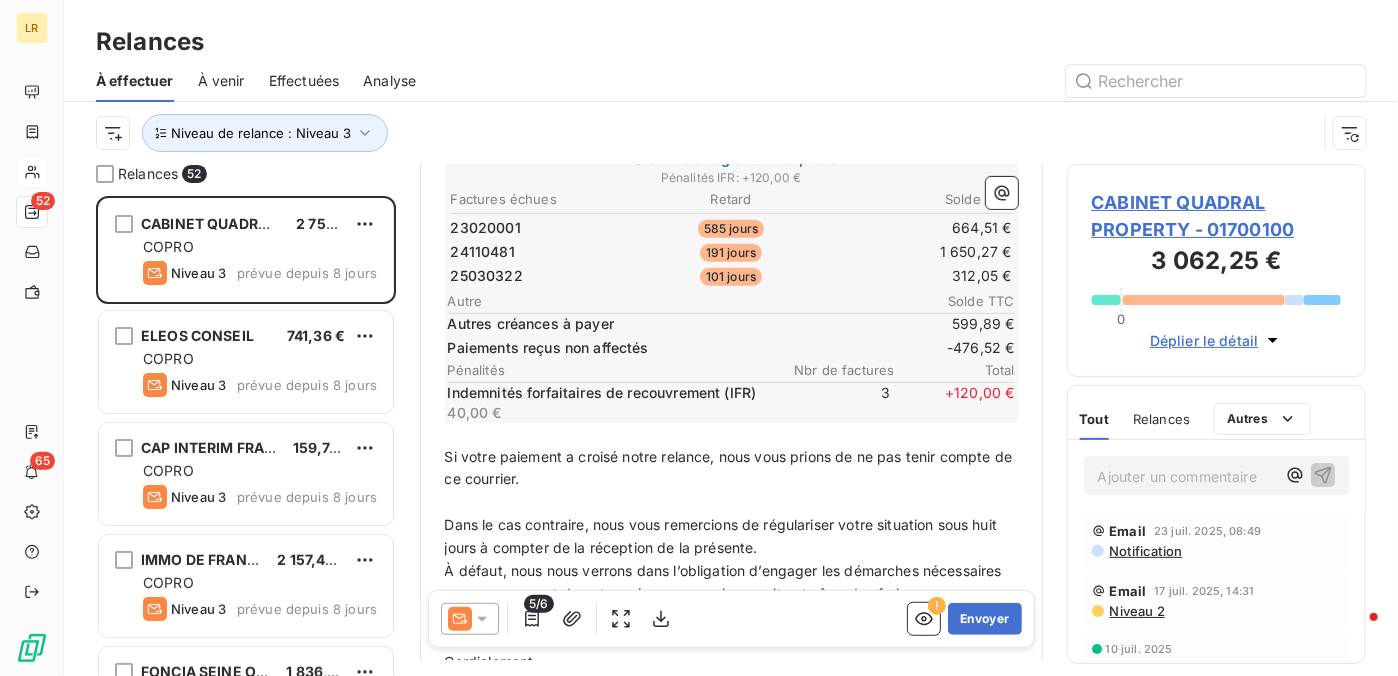 click 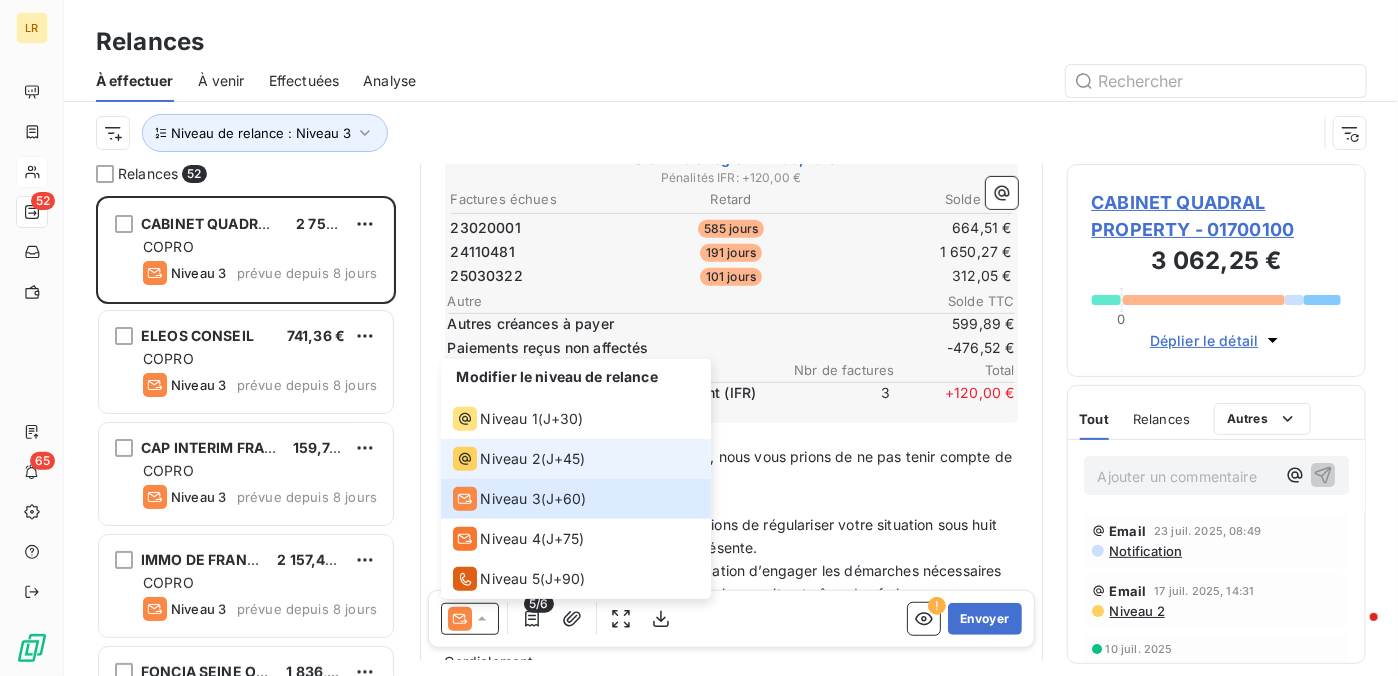 click on "Niveau 2" at bounding box center [511, 459] 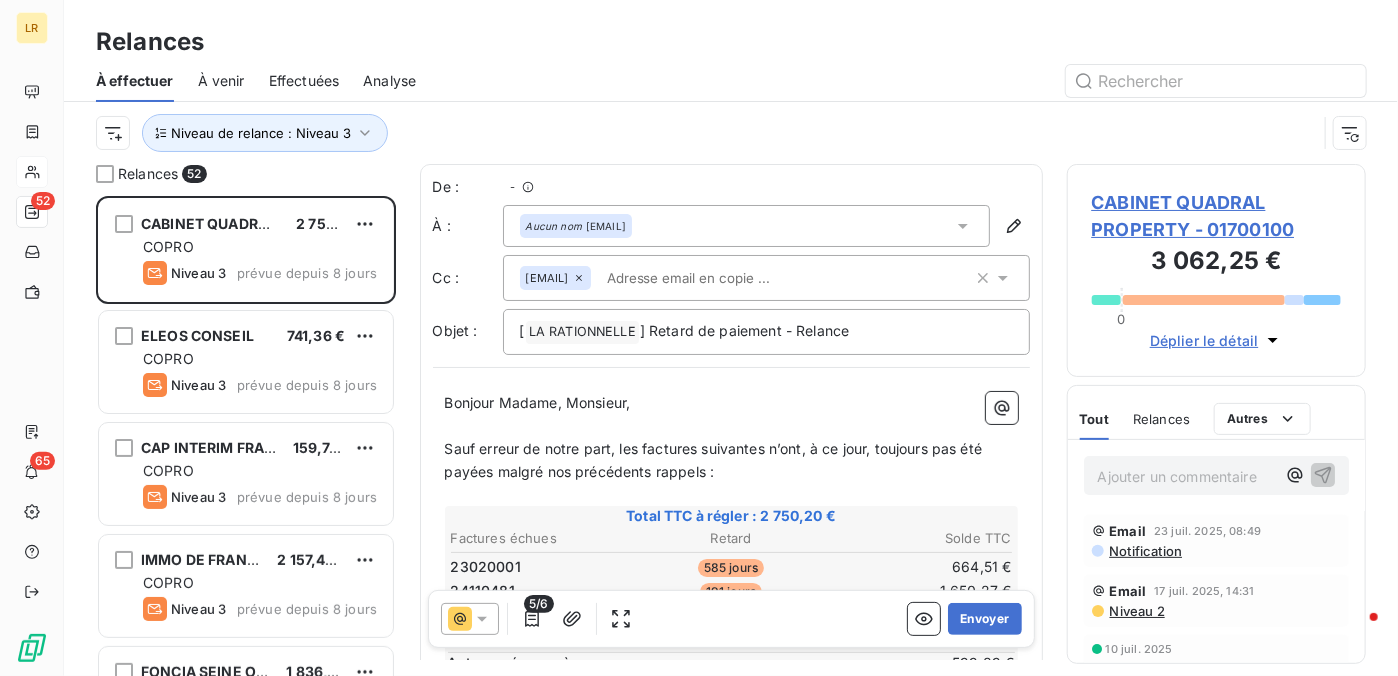 scroll, scrollTop: 16, scrollLeft: 16, axis: both 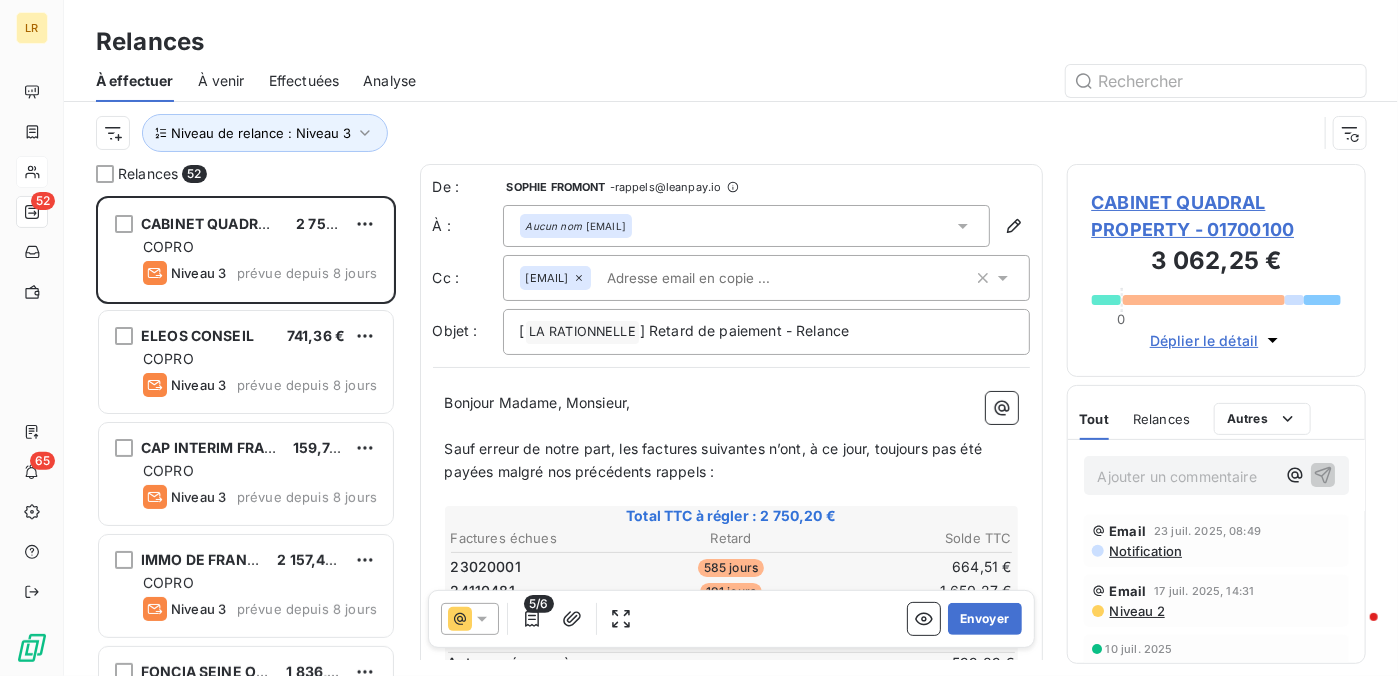 click on "Bonjour Madame, Monsieur," at bounding box center [731, 403] 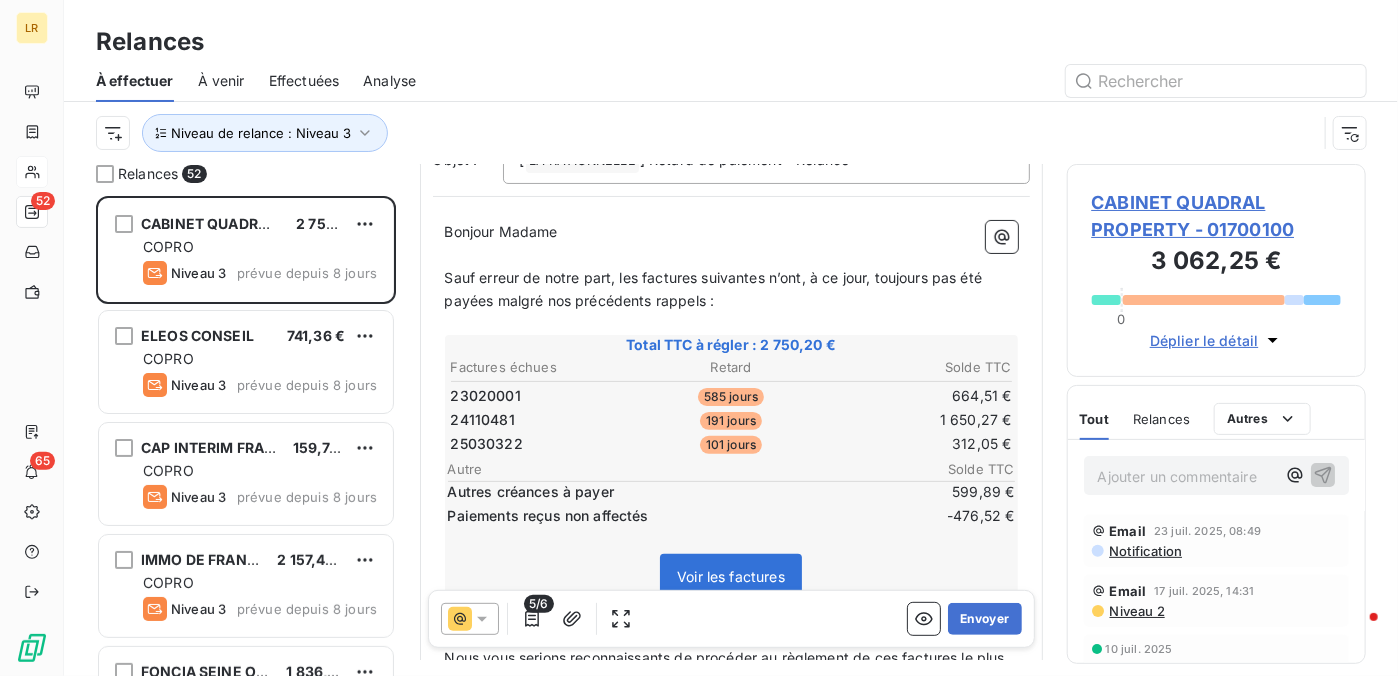 scroll, scrollTop: 202, scrollLeft: 0, axis: vertical 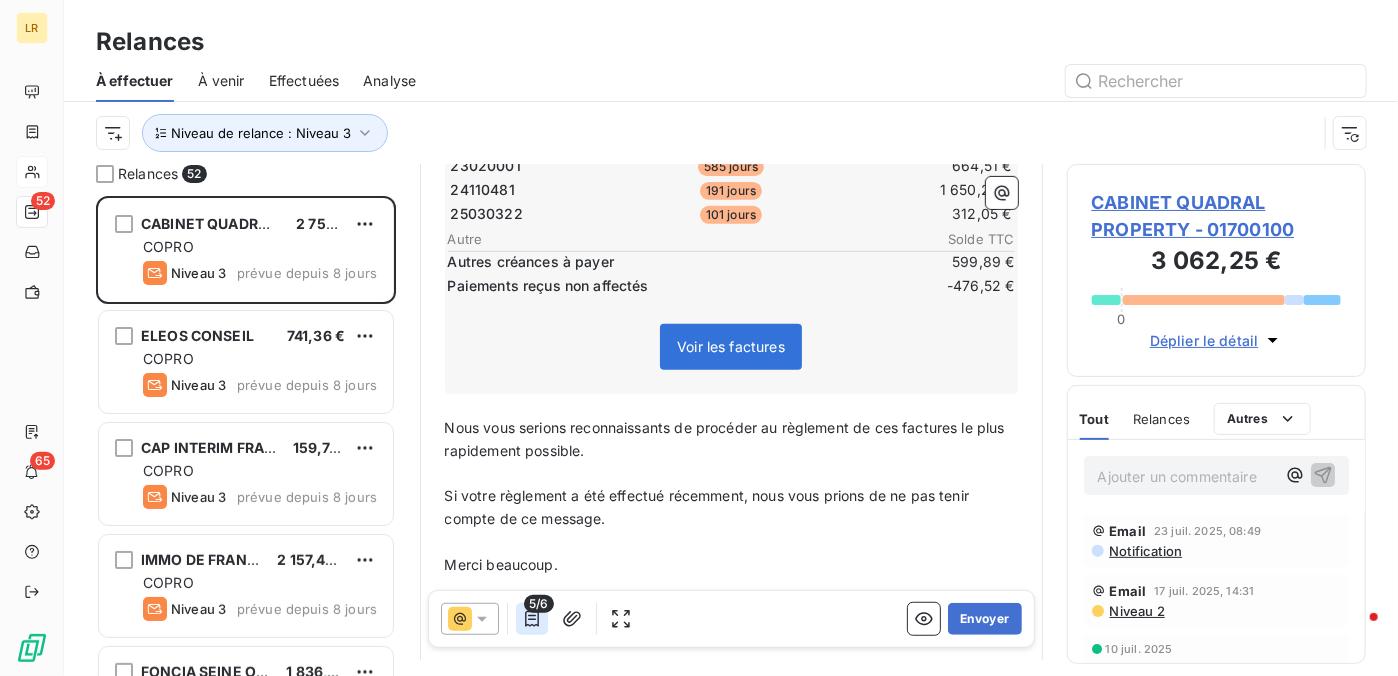 click 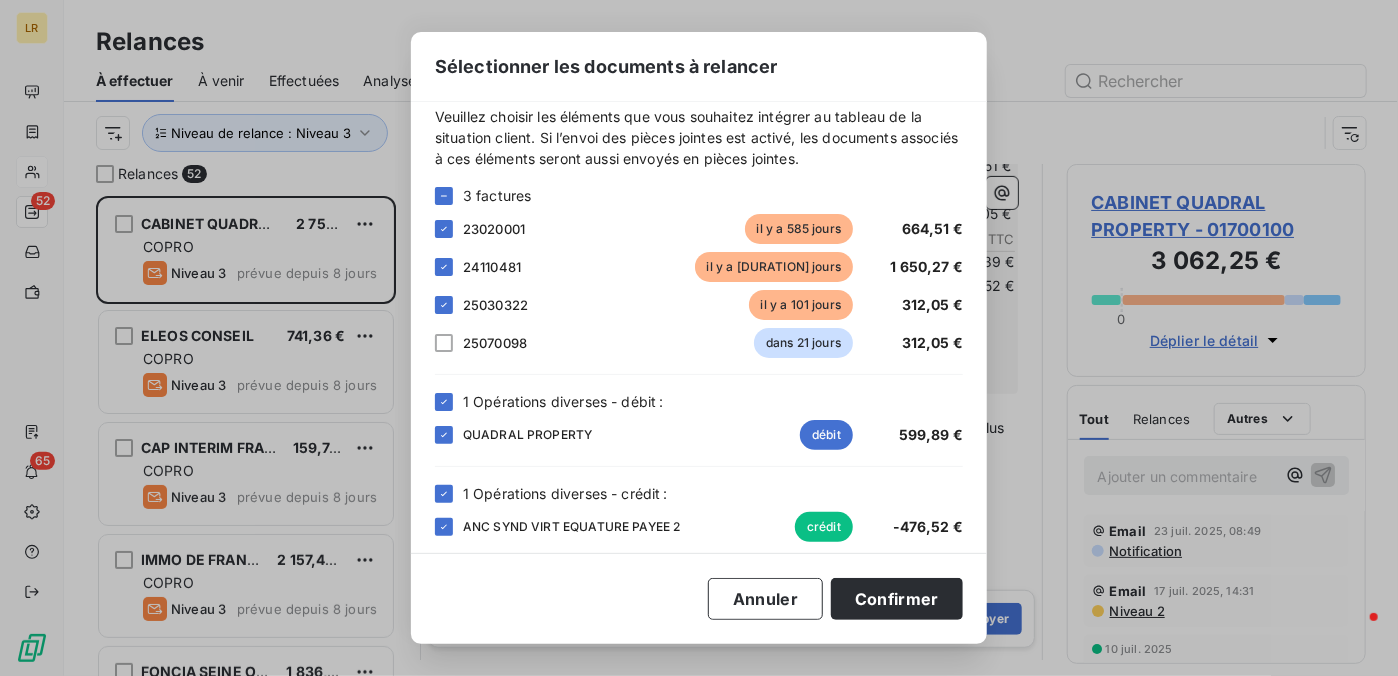 scroll, scrollTop: 32, scrollLeft: 0, axis: vertical 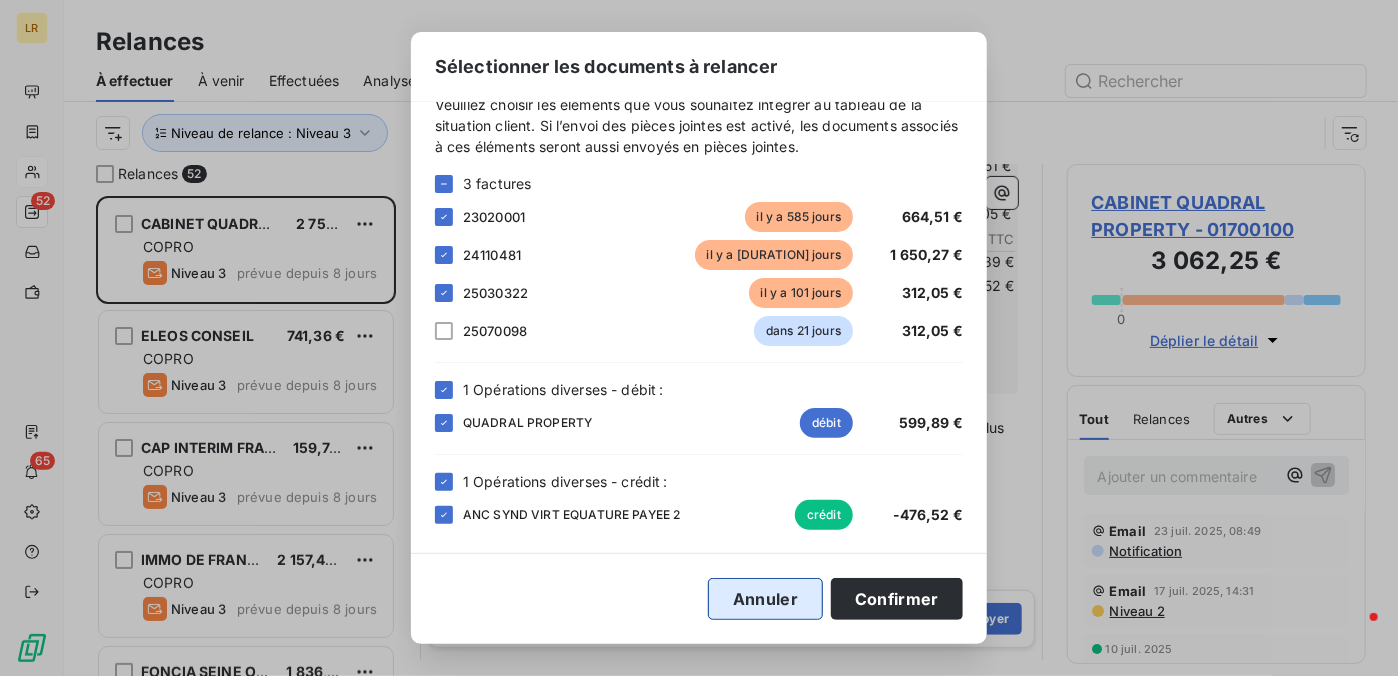 click on "Annuler" at bounding box center [765, 599] 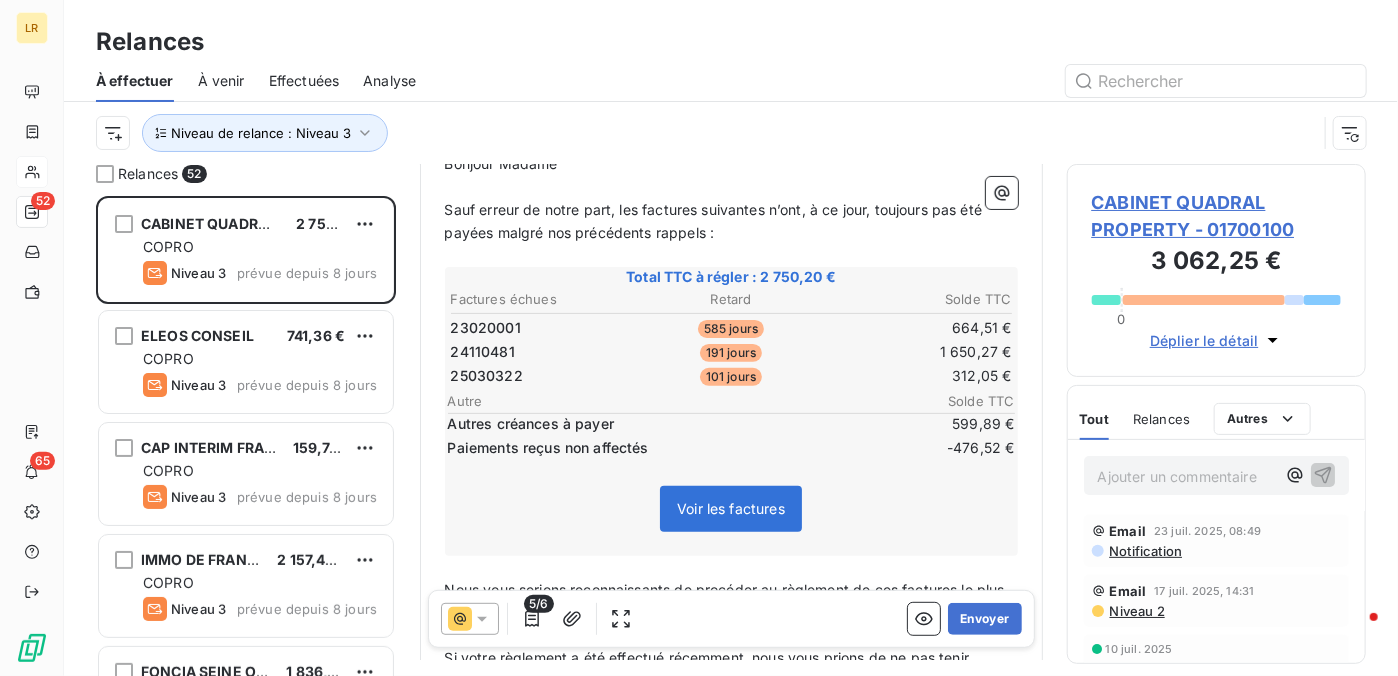 scroll, scrollTop: 202, scrollLeft: 0, axis: vertical 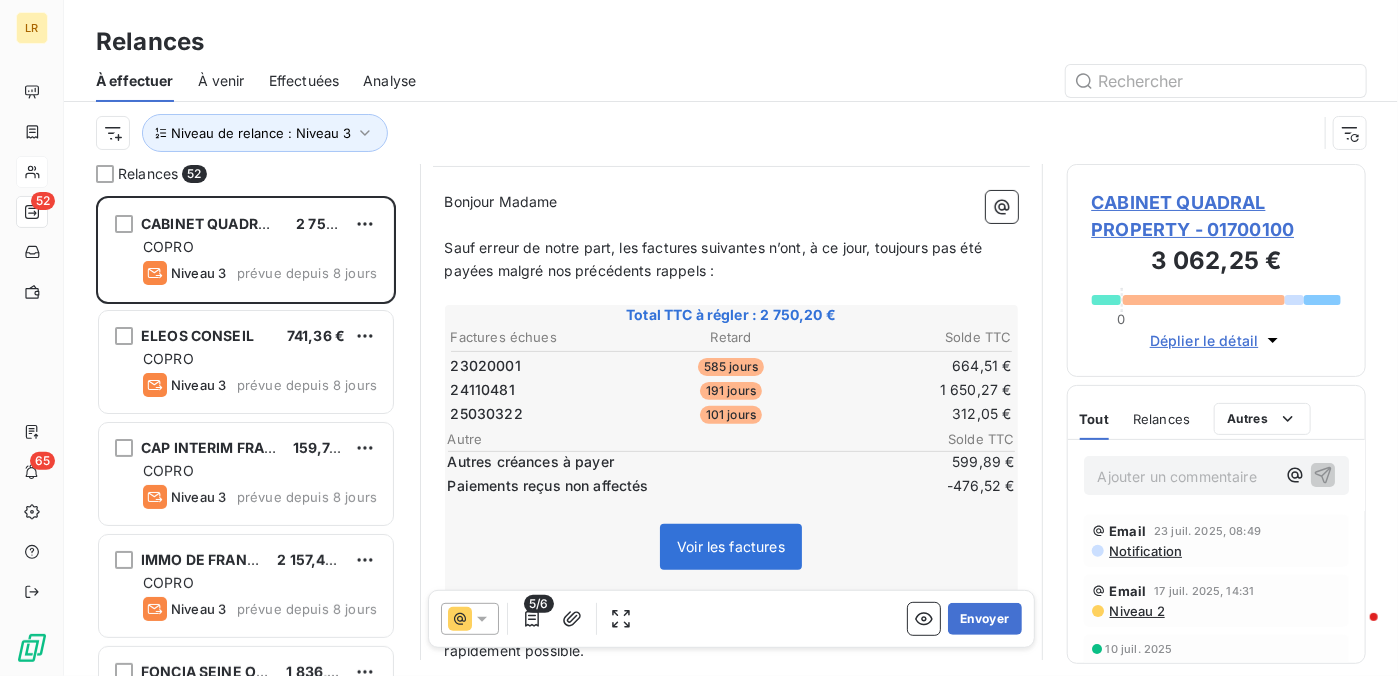 click on "Relances À effectuer À venir Effectuées Analyse Niveau de relance  : Niveau 3" at bounding box center [731, 82] 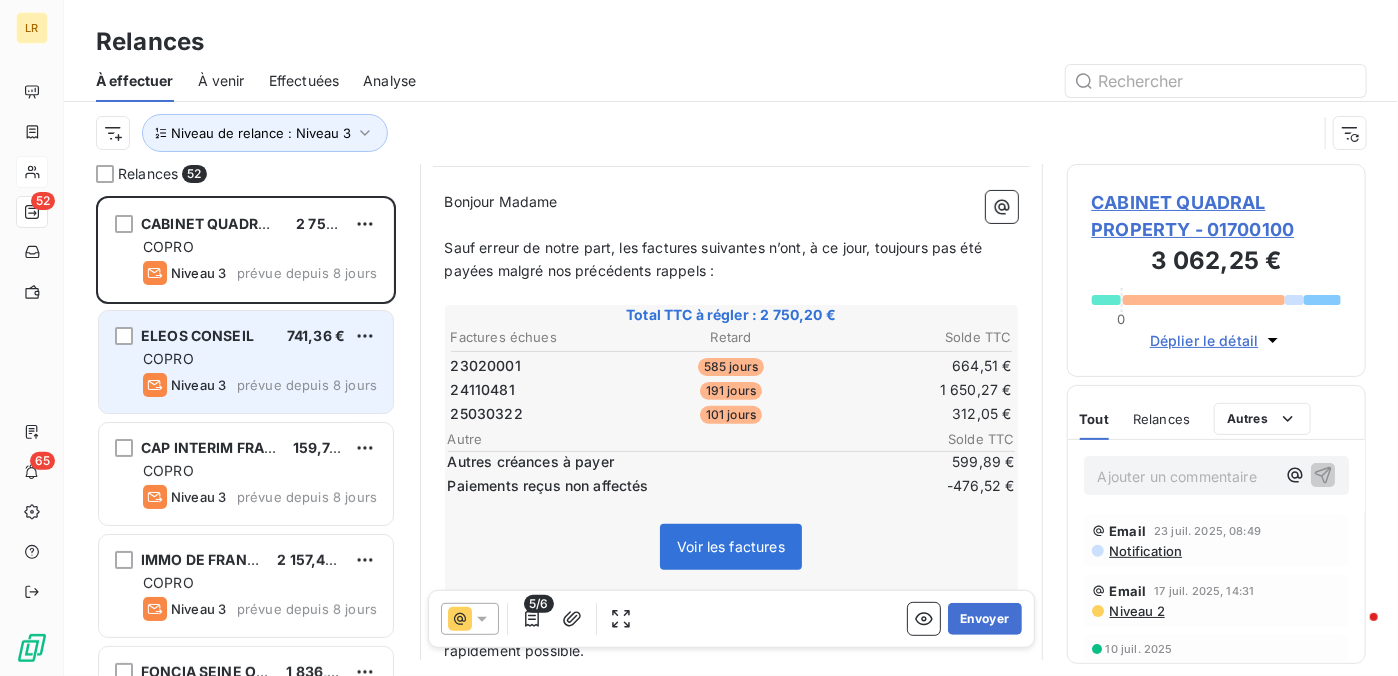 click on "ELEOS CONSEIL 741,36 € COPRO Niveau 3 prévue depuis 8 jours" at bounding box center [246, 362] 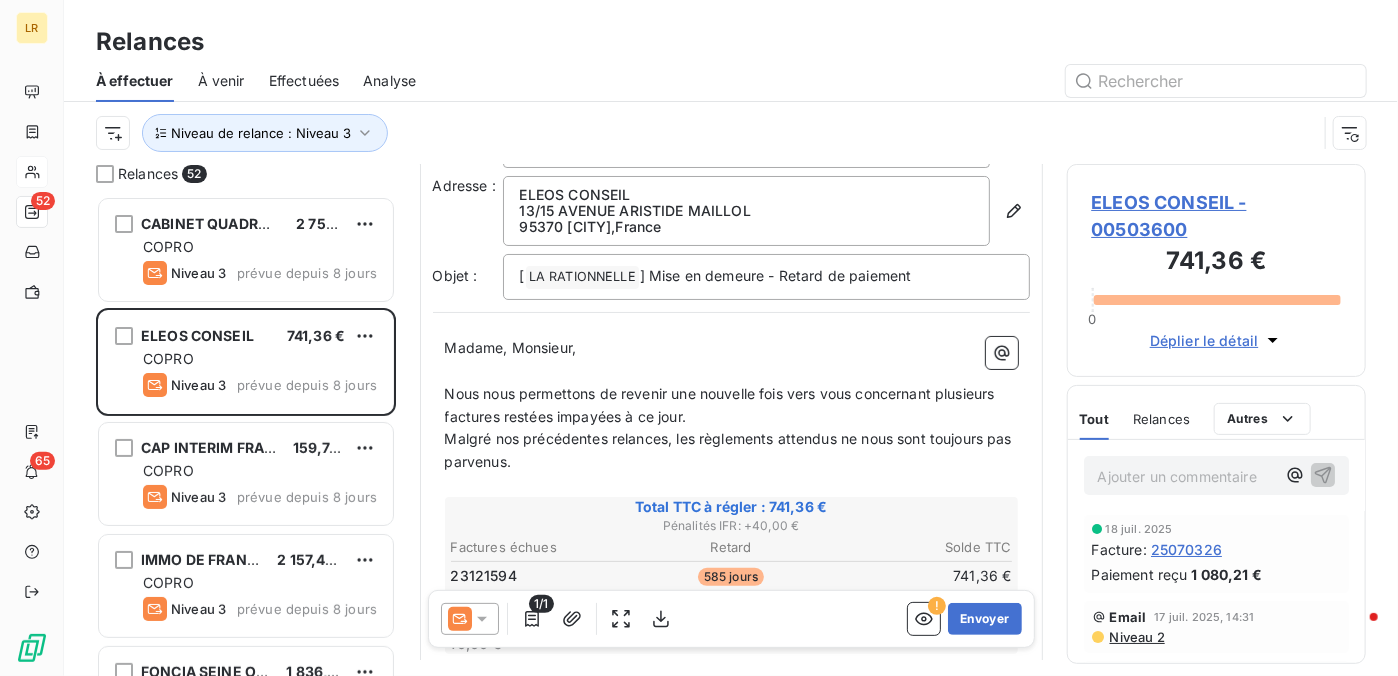 scroll, scrollTop: 100, scrollLeft: 0, axis: vertical 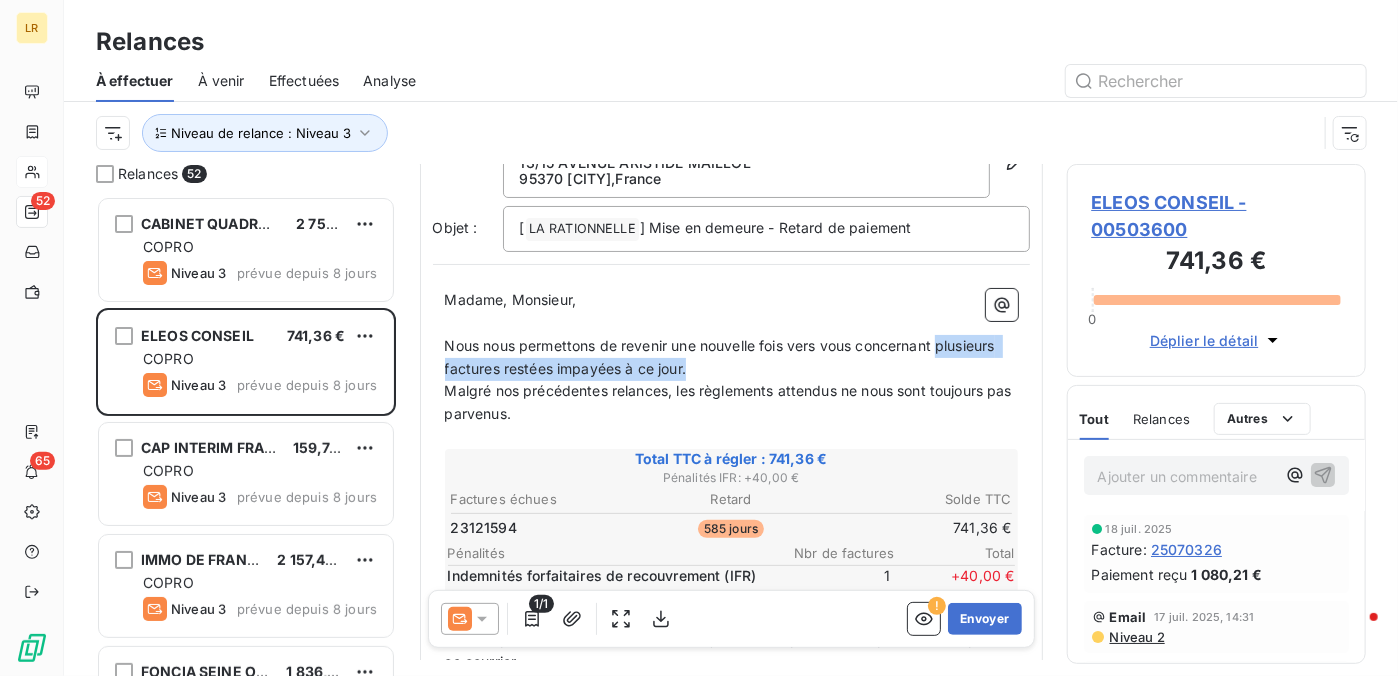 drag, startPoint x: 447, startPoint y: 365, endPoint x: 773, endPoint y: 363, distance: 326.00613 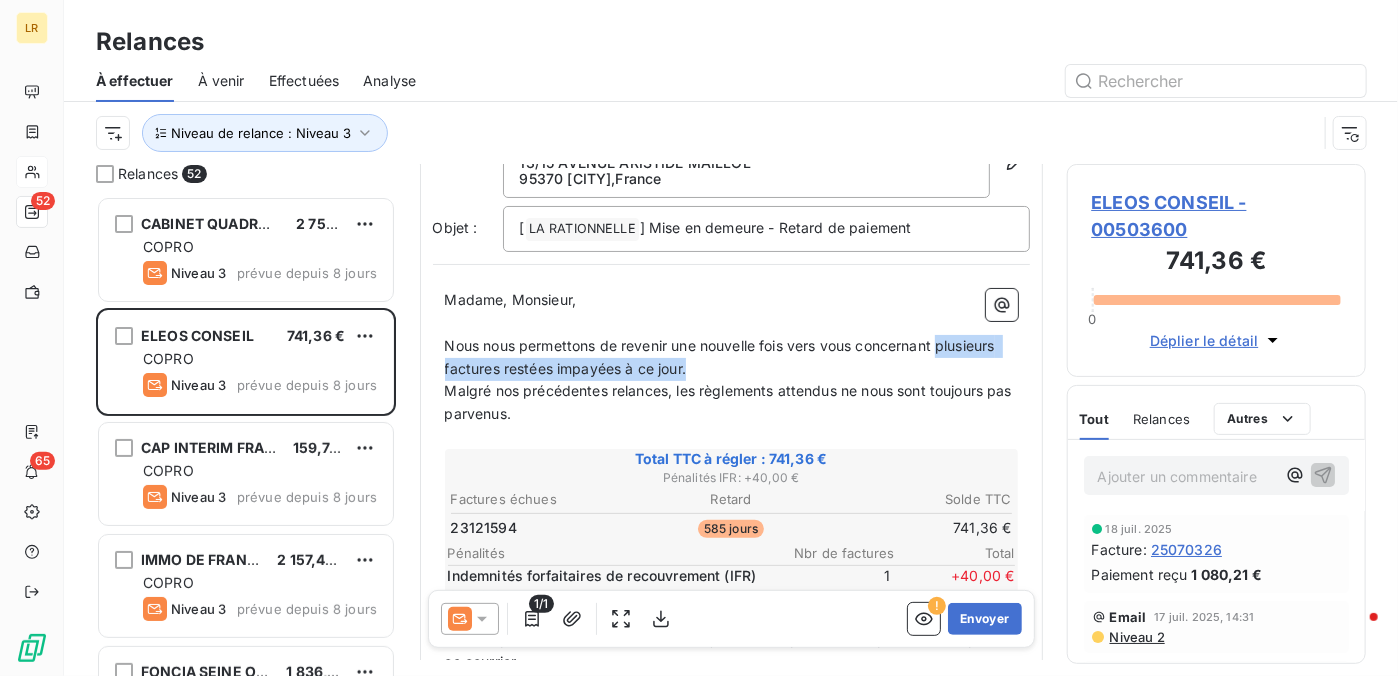 click on "Nous nous permettons de revenir une nouvelle fois vers vous concernant plusieurs factures restées impayées à ce jour." at bounding box center (731, 358) 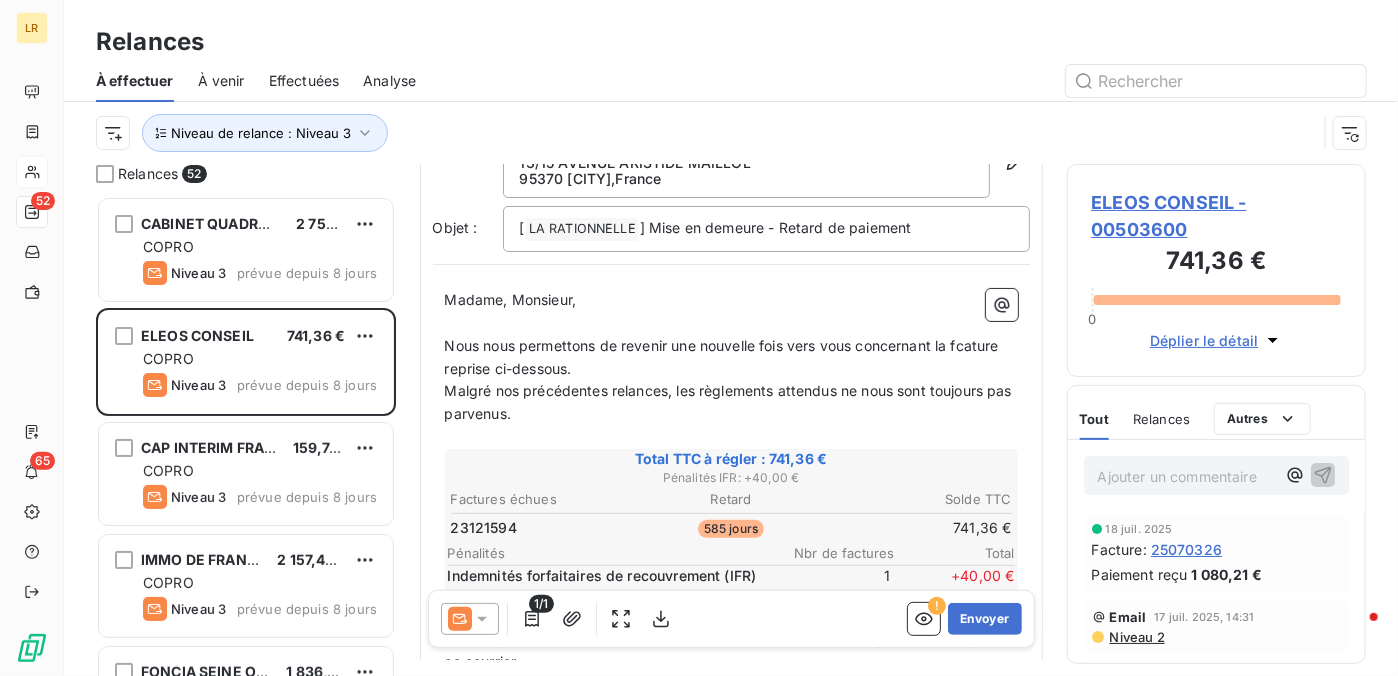 click on "Malgré nos précédentes relances, les règlements attendus ne nous sont toujours pas parvenus." at bounding box center (730, 402) 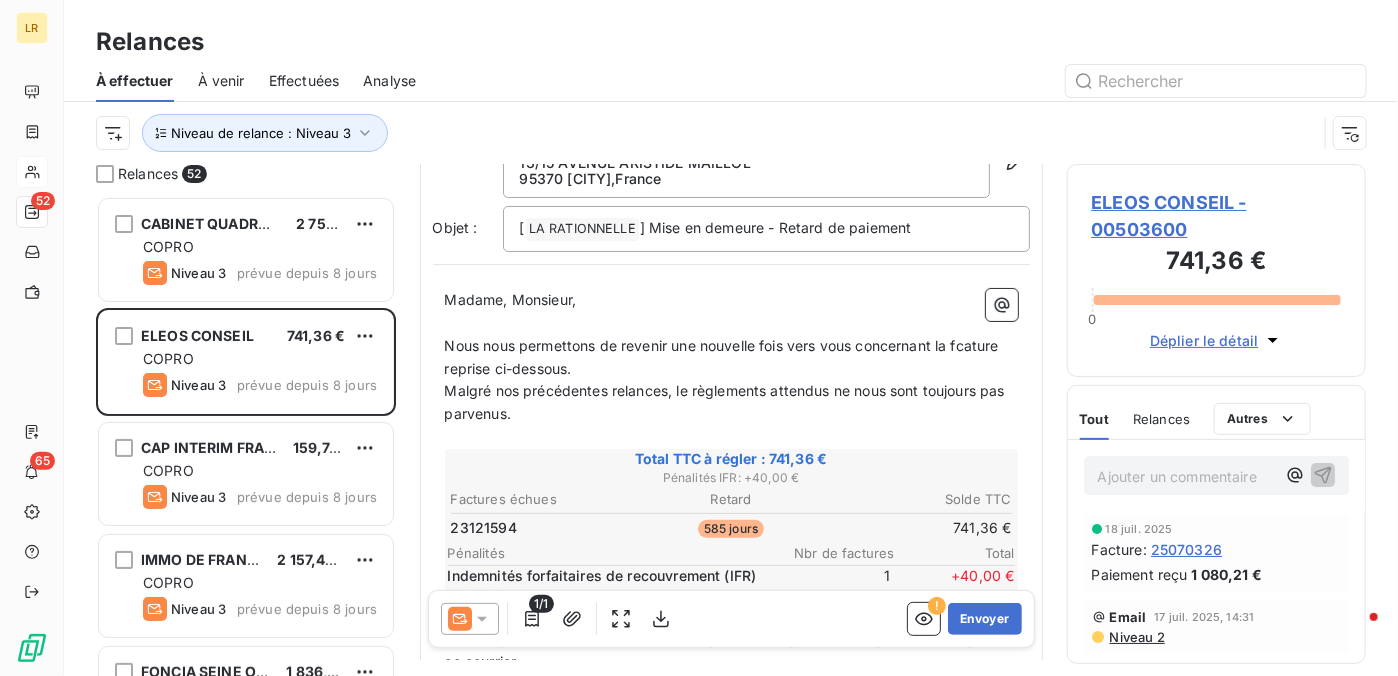 click on "Malgré nos précédentes relances, le règlements attendus ne nous sont toujours pas parvenus." at bounding box center (727, 402) 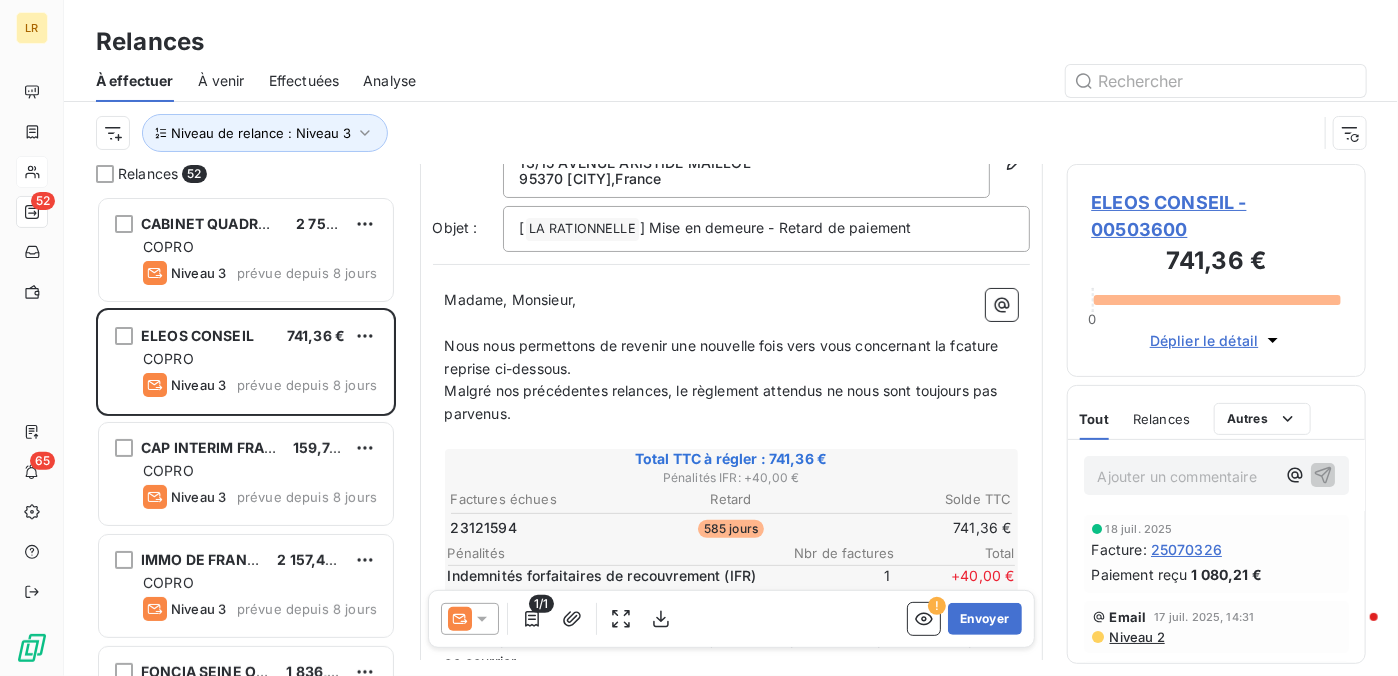 click on "Malgré nos précédentes relances, le règlement attendus ne nous sont toujours pas parvenus." at bounding box center (723, 402) 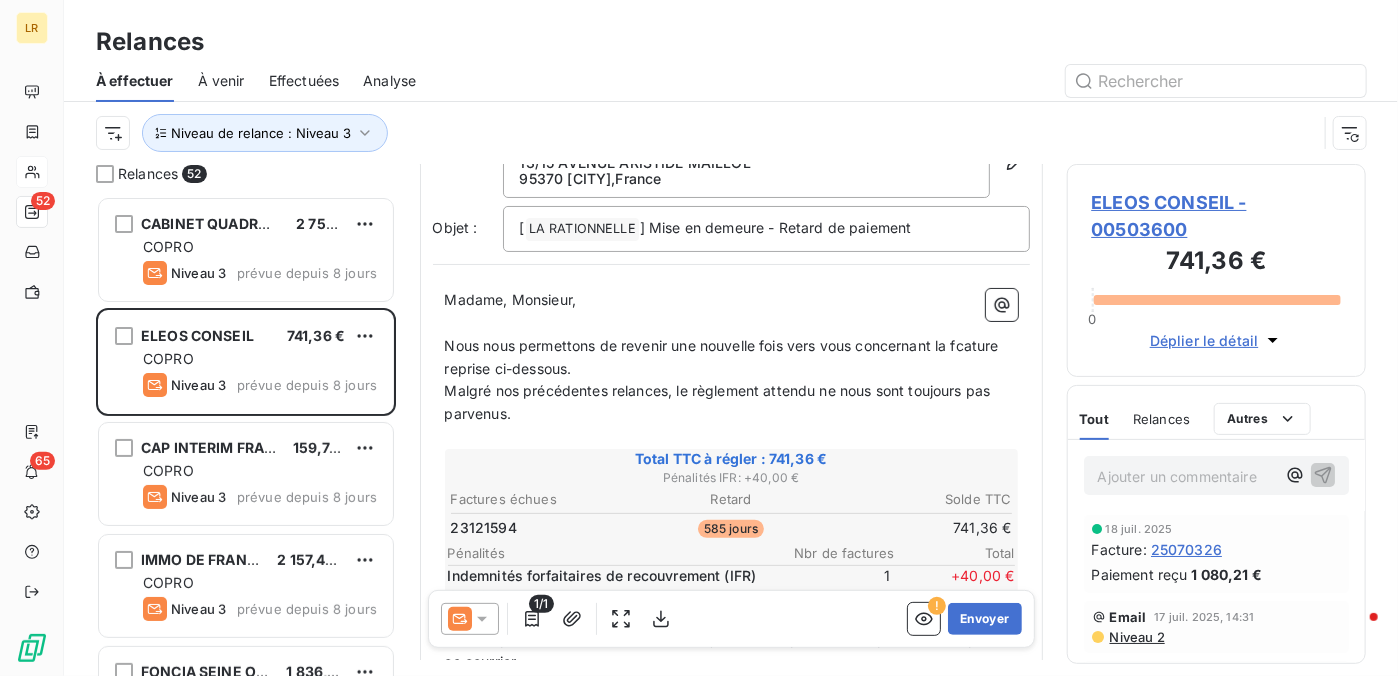click on "Malgré nos précédentes relances, le règlement attendu ne nous sont toujours pas parvenus." at bounding box center [720, 402] 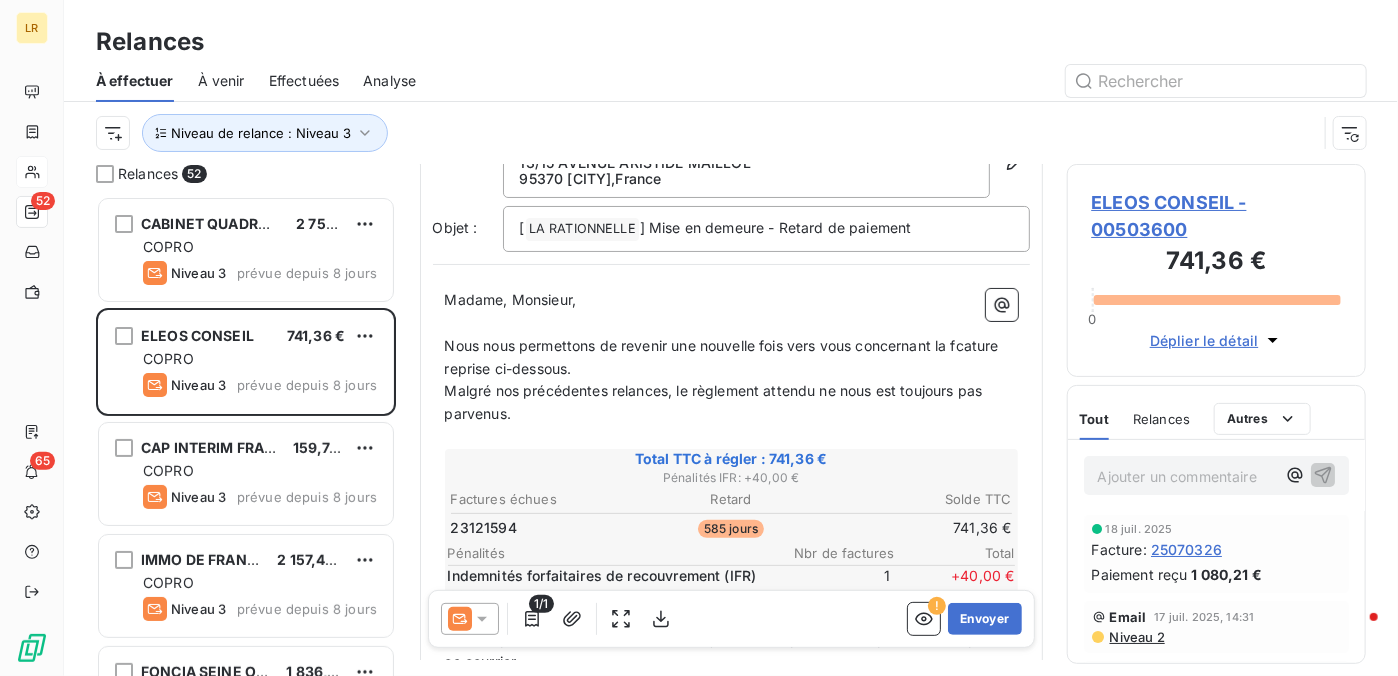 click on "Malgré nos précédentes relances, le règlement attendu ne nous est toujours pas parvenus." at bounding box center (731, 403) 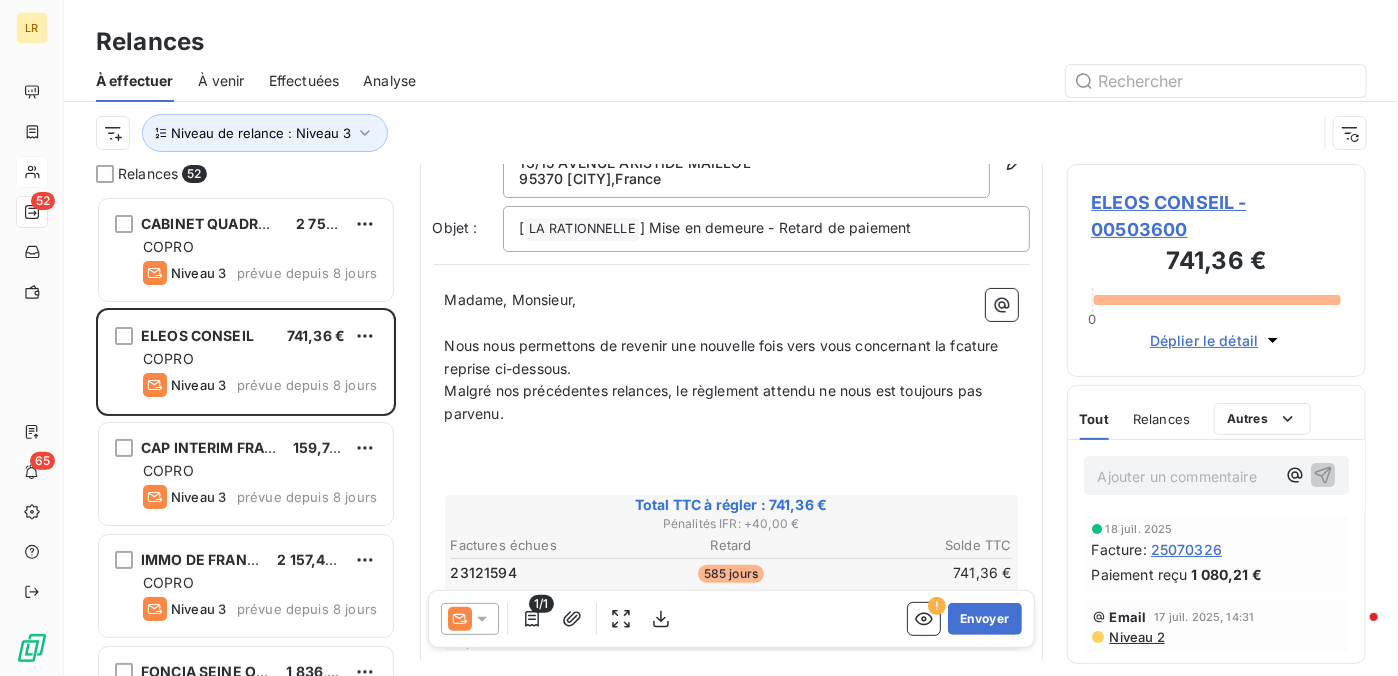 click on "Nous nous permettons de revenir une nouvelle fois vers vous concernant la fcature reprise ci-dessous." at bounding box center (724, 357) 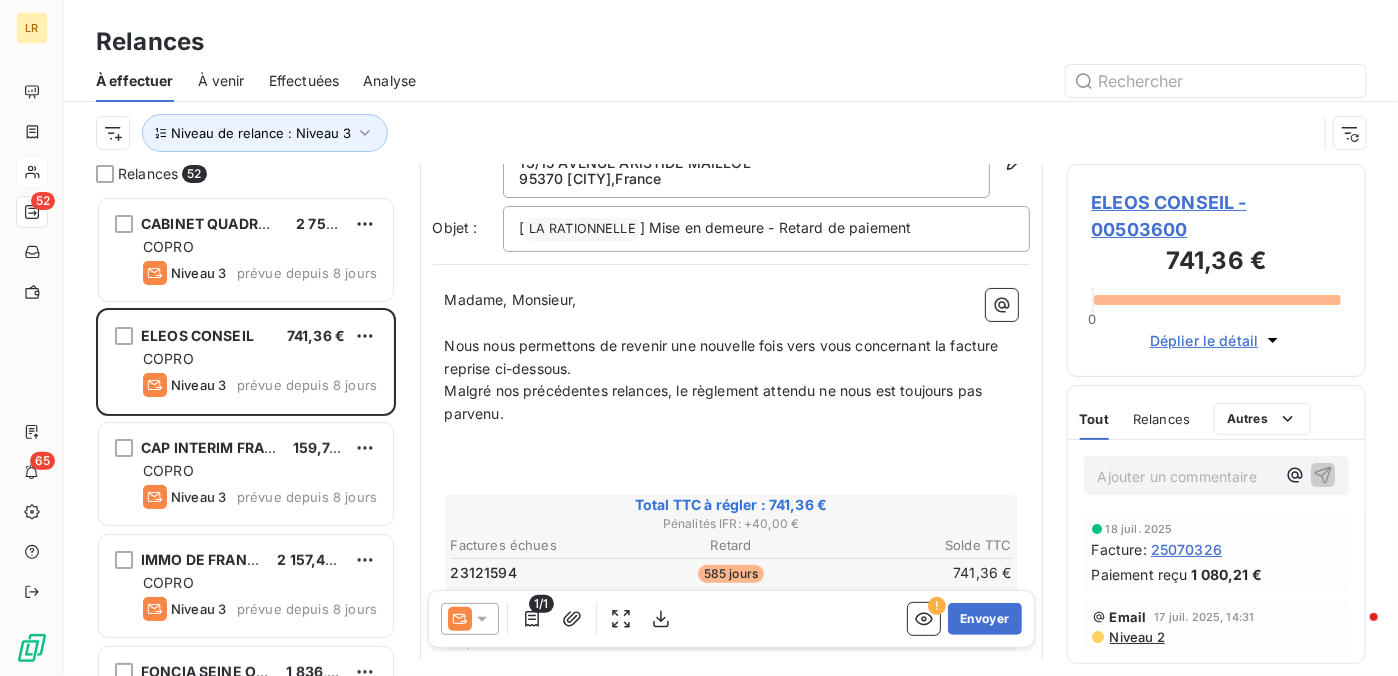 click on "﻿" at bounding box center (731, 437) 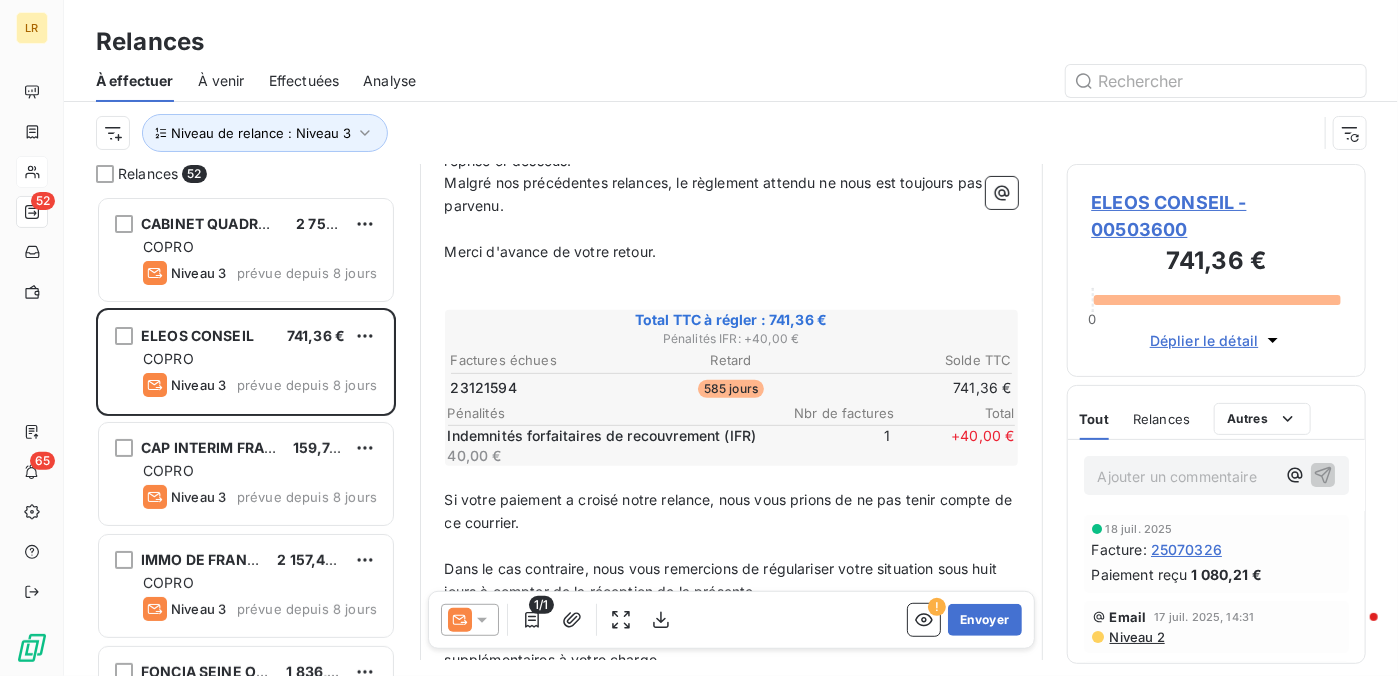 scroll, scrollTop: 354, scrollLeft: 0, axis: vertical 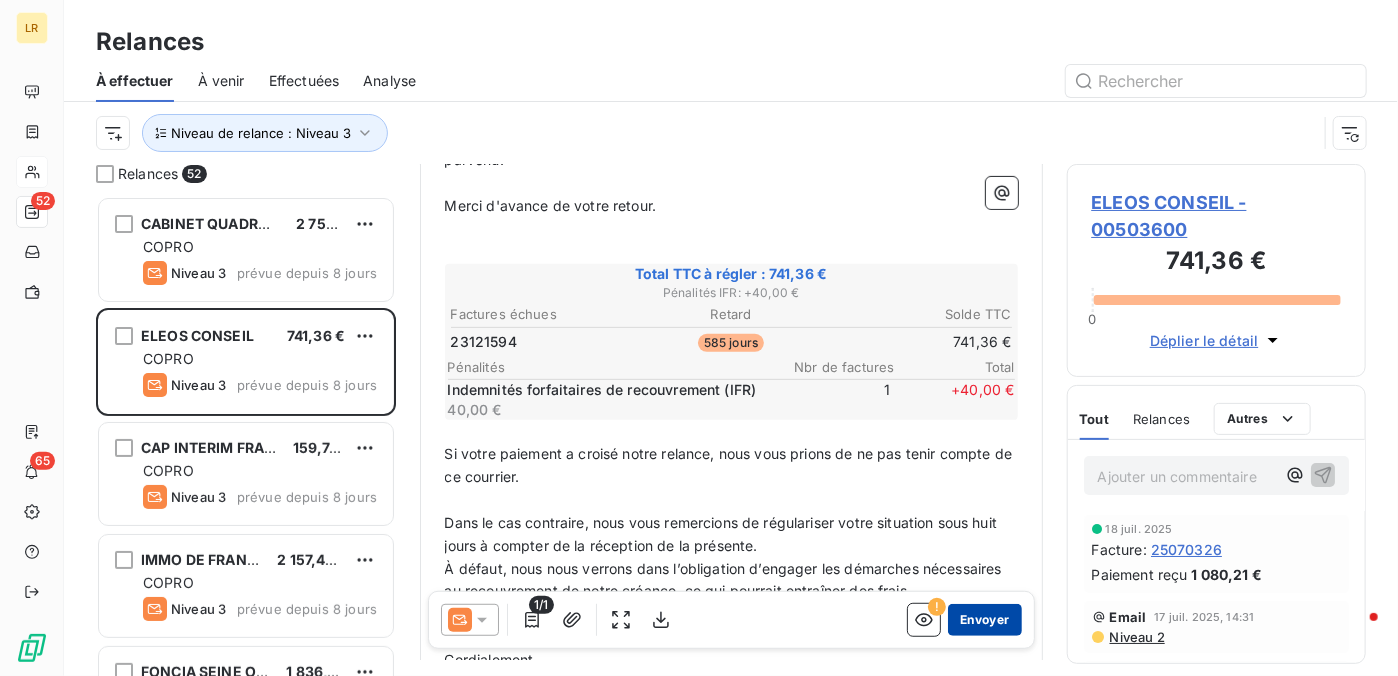click on "Envoyer" at bounding box center [984, 619] 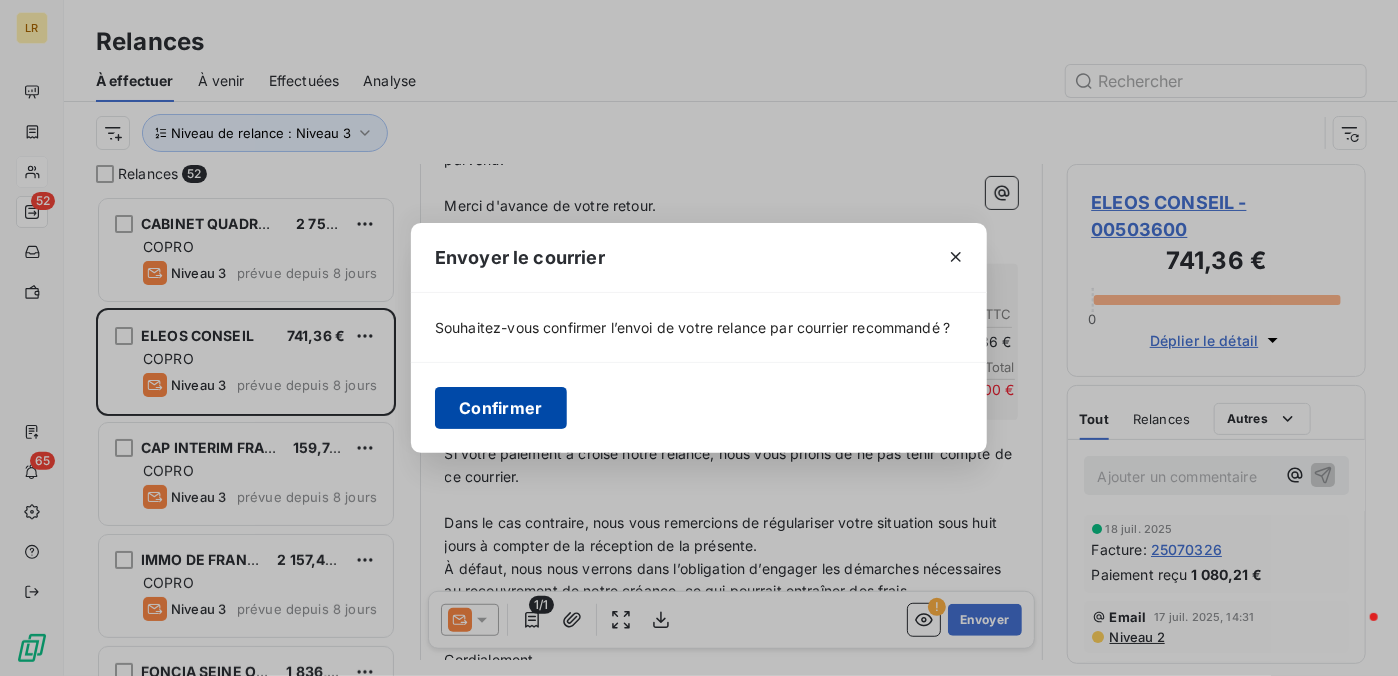 click on "Confirmer" at bounding box center [501, 408] 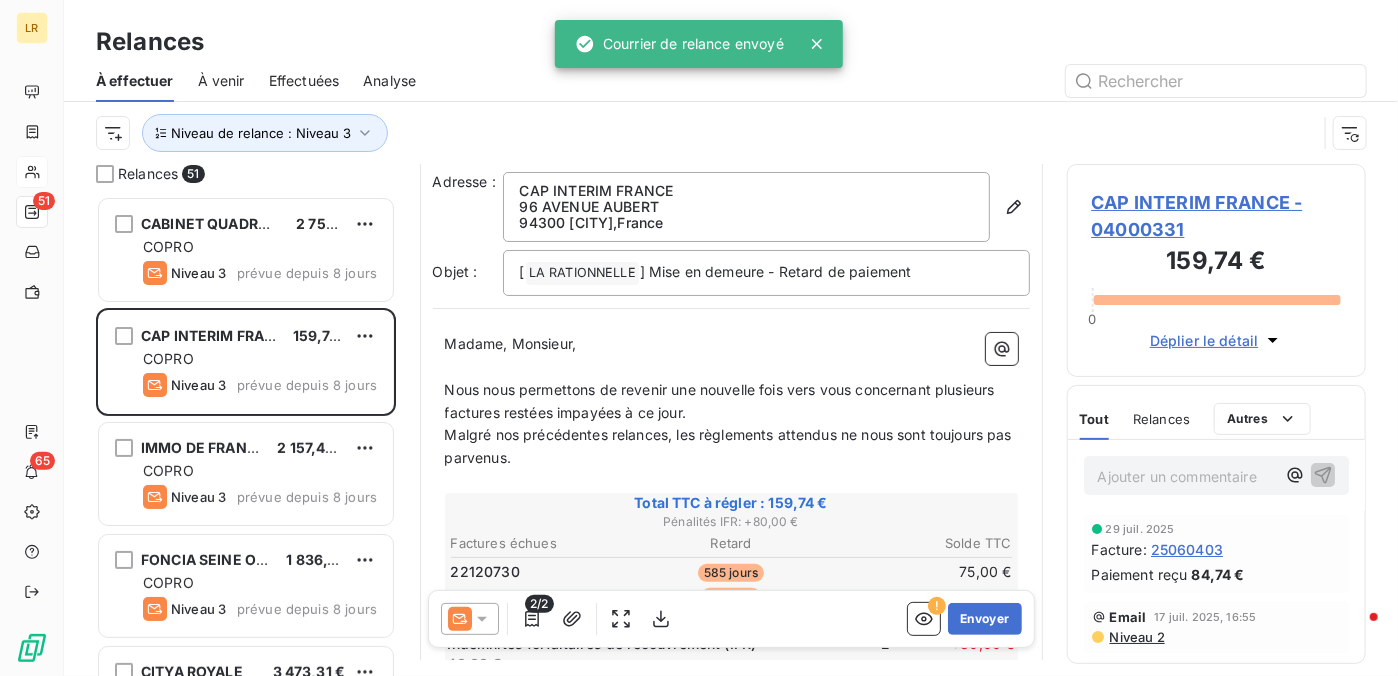 scroll, scrollTop: 200, scrollLeft: 0, axis: vertical 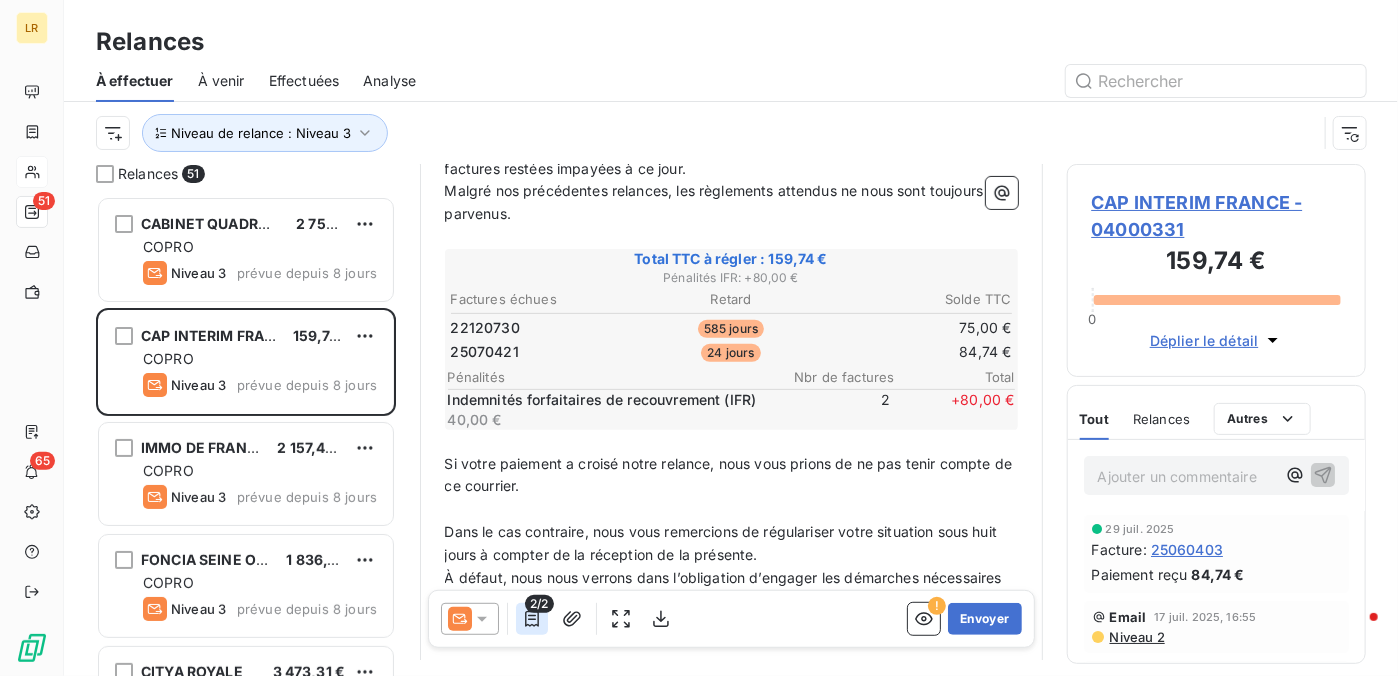 click 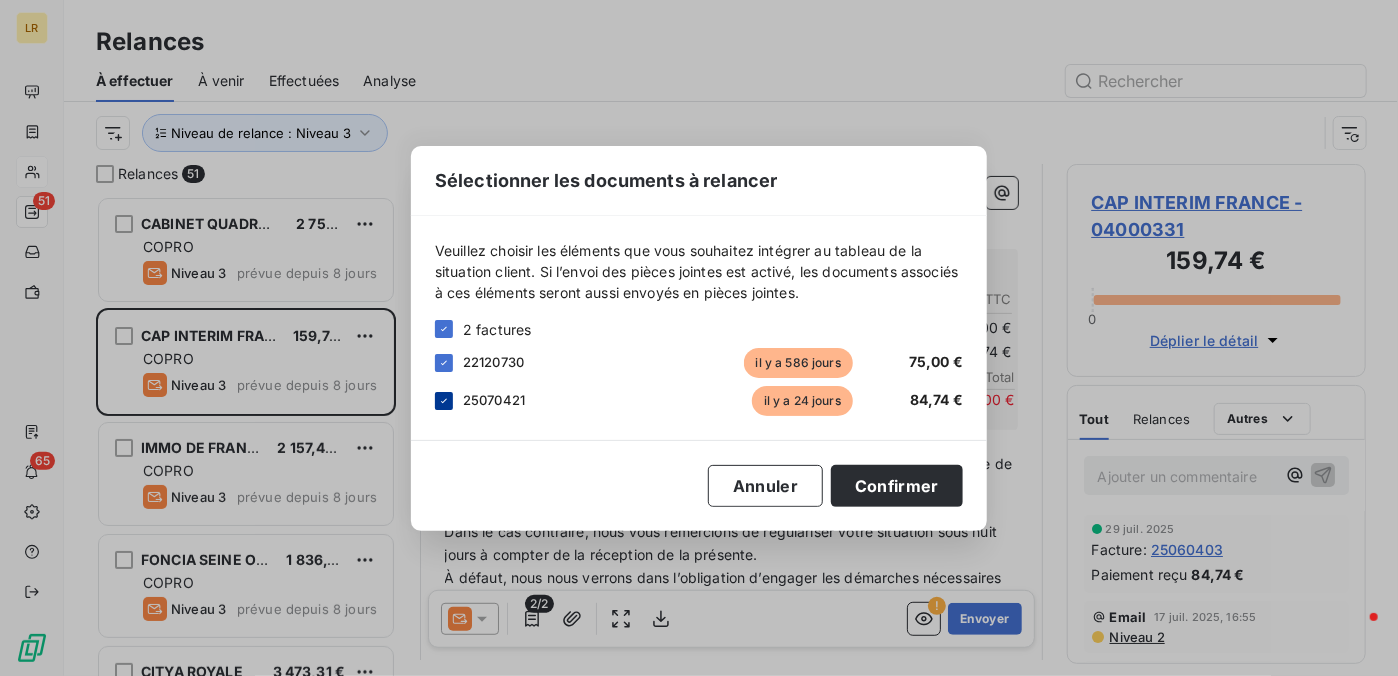 click 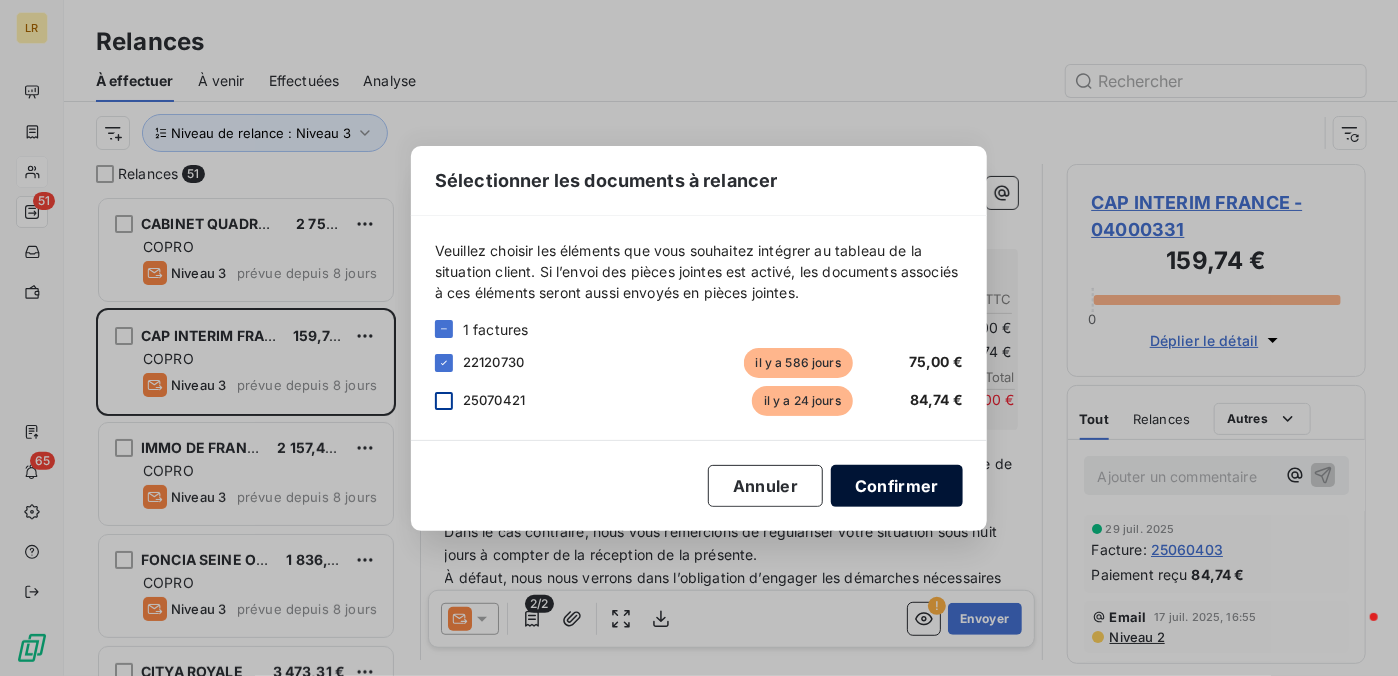 click on "Confirmer" at bounding box center (897, 486) 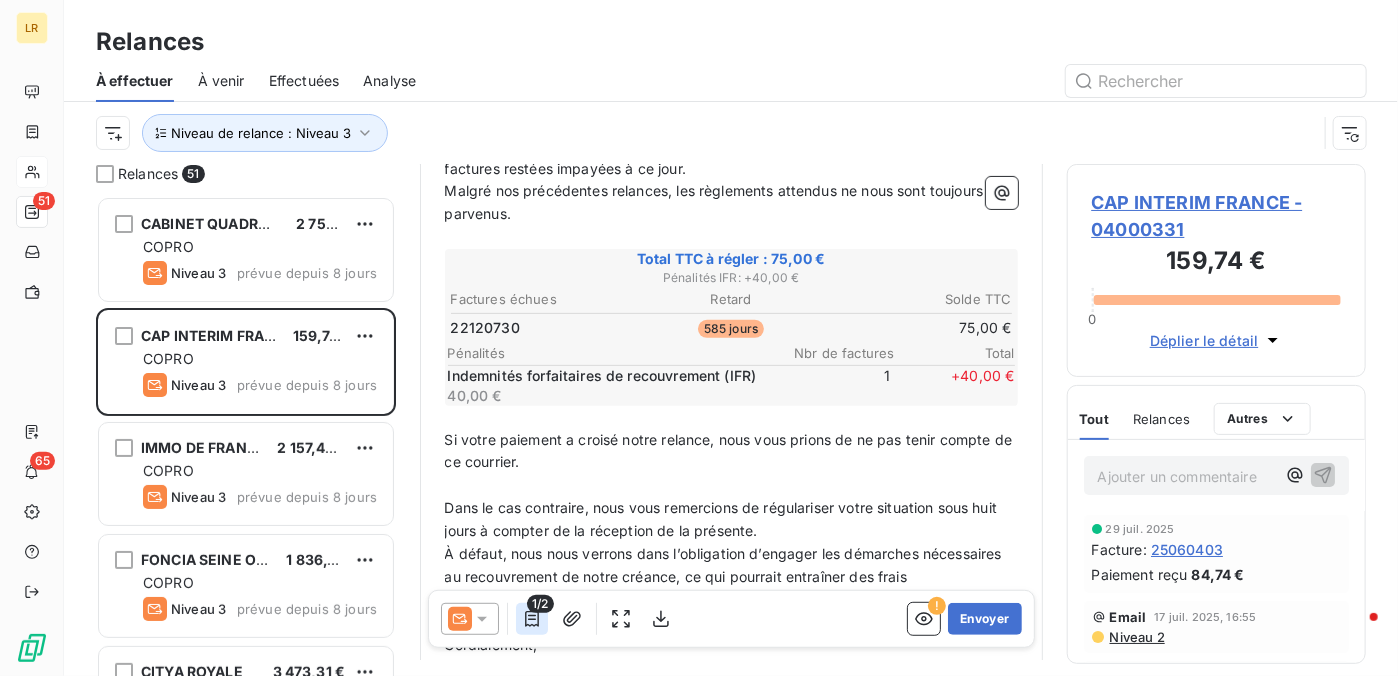 click 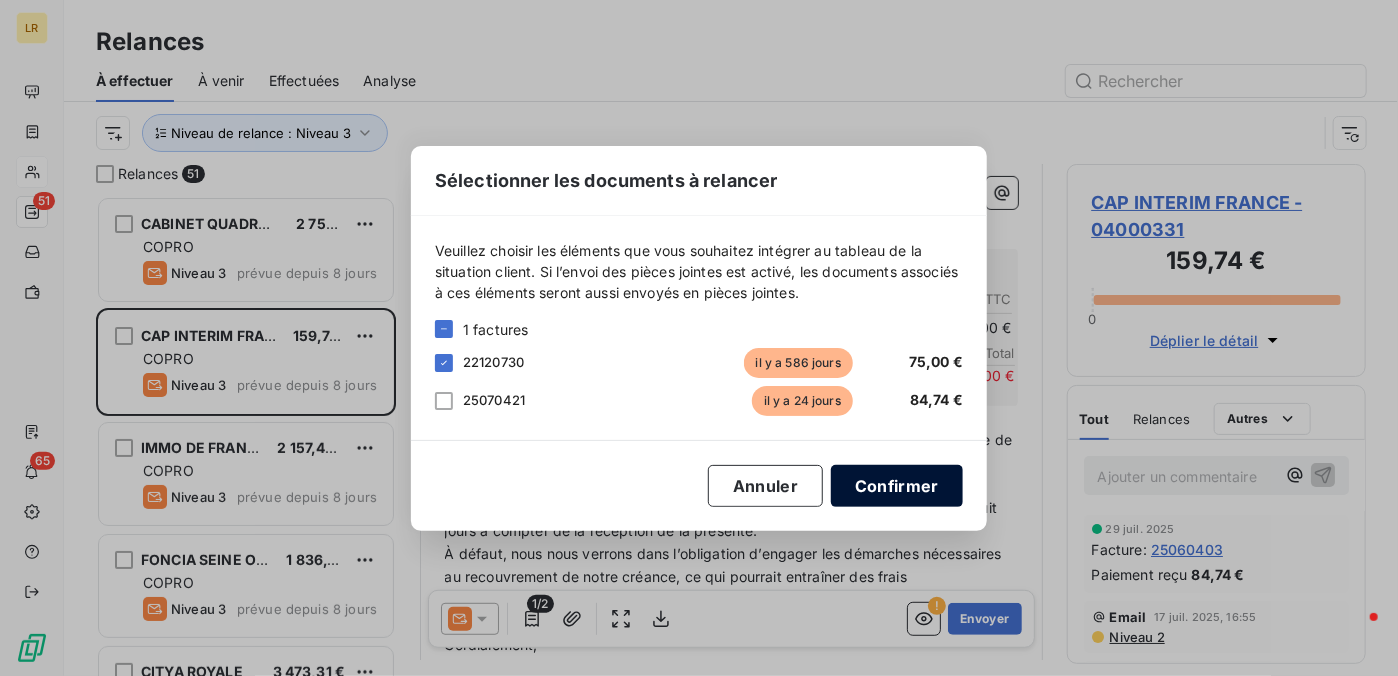 click on "Confirmer" at bounding box center (897, 486) 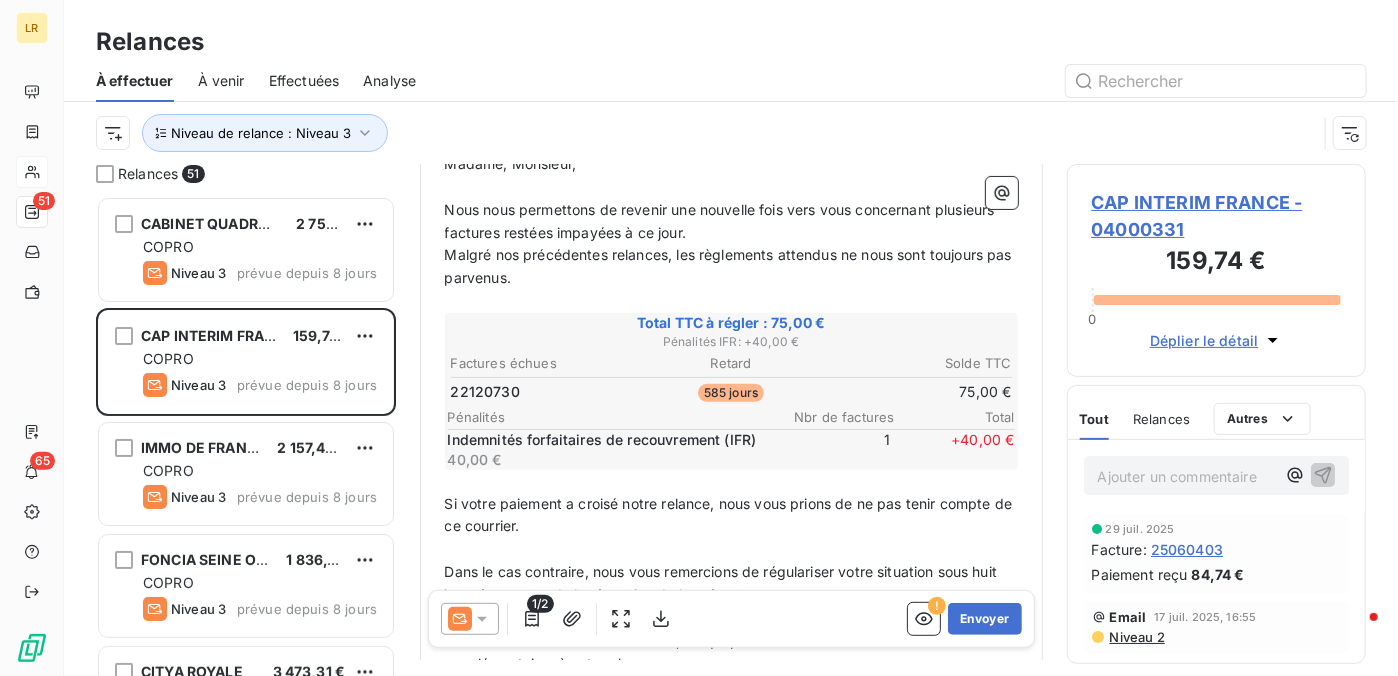 scroll, scrollTop: 200, scrollLeft: 0, axis: vertical 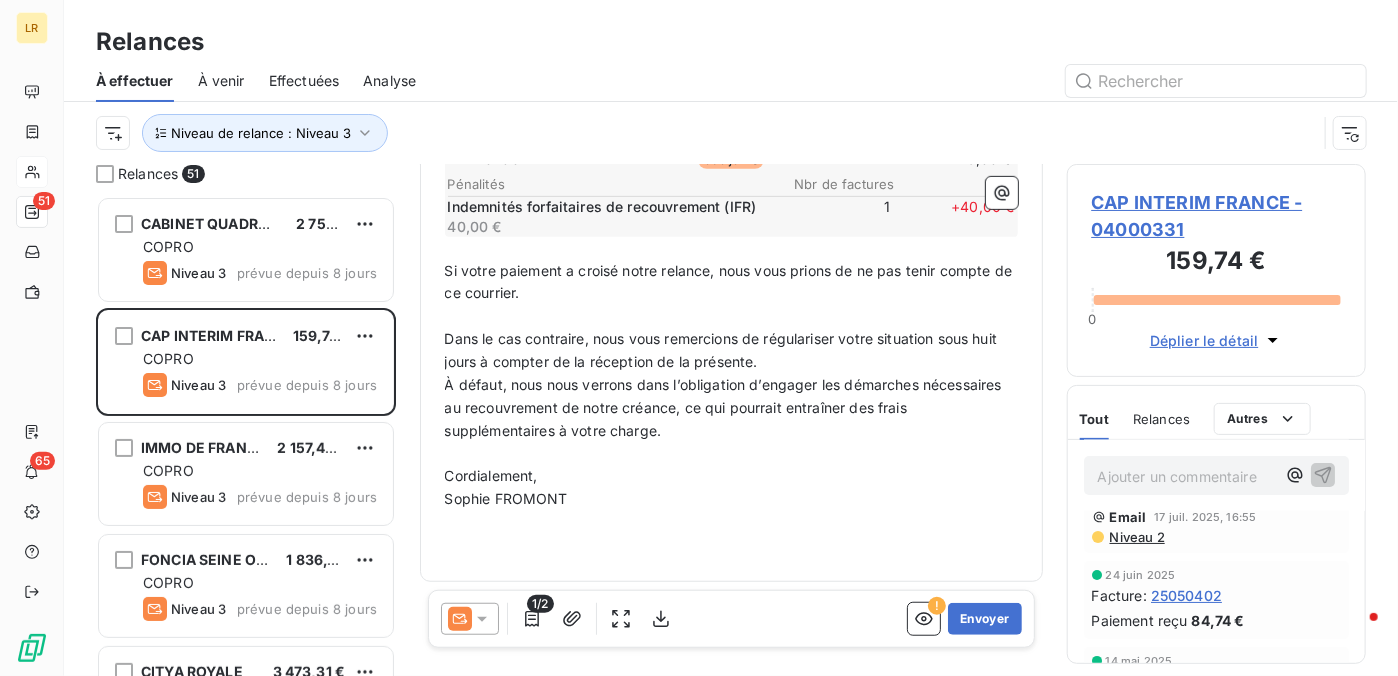 click 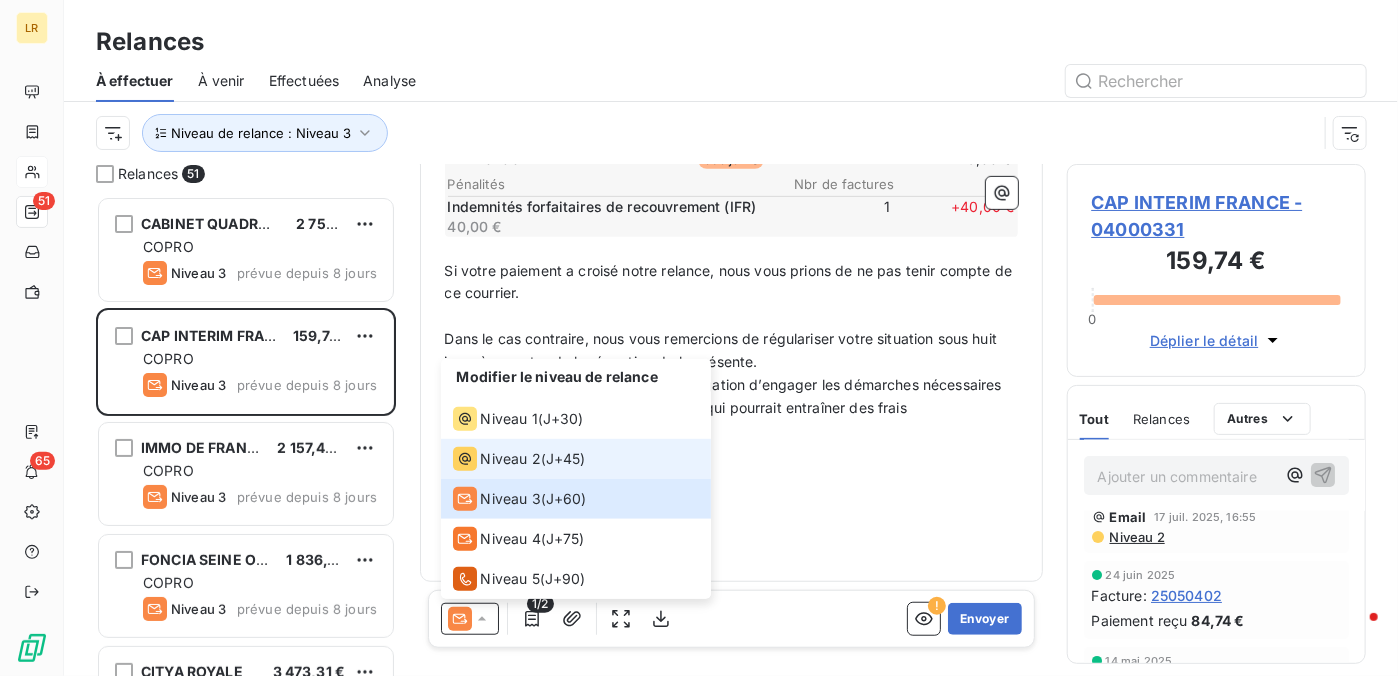 click on "Niveau 2" at bounding box center [511, 459] 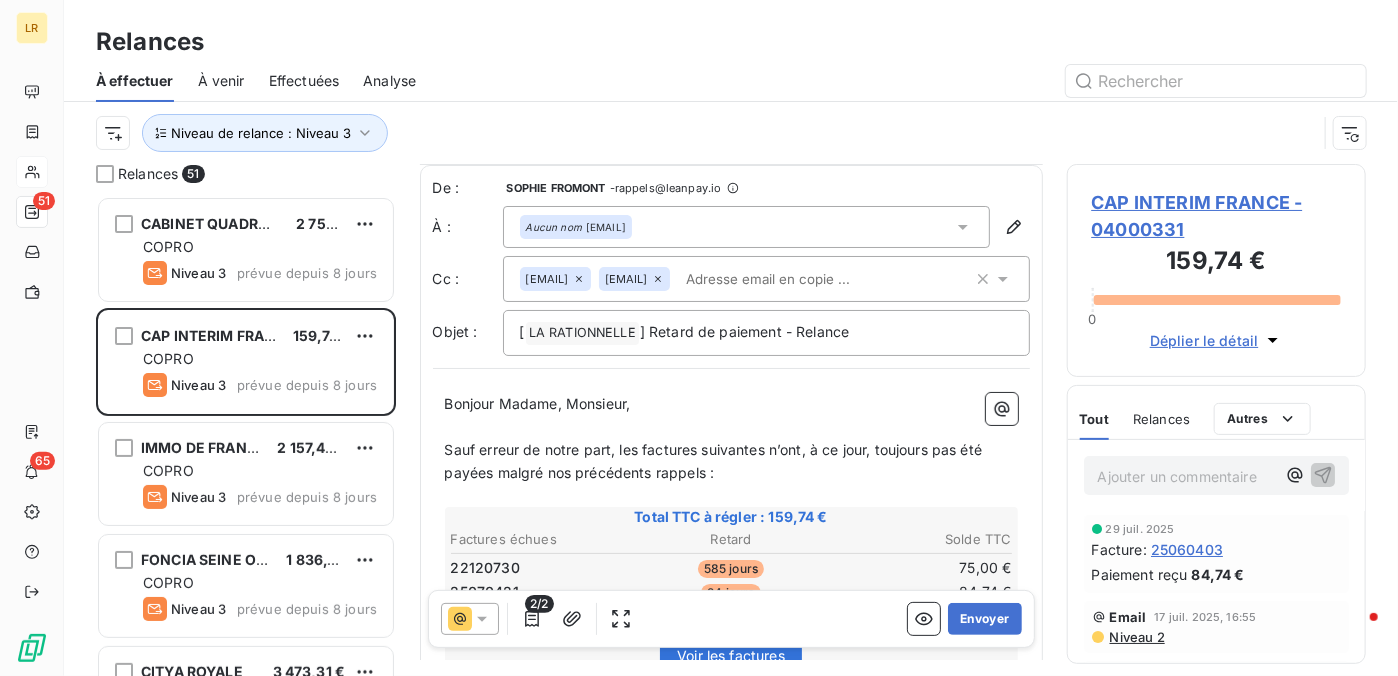 scroll, scrollTop: 200, scrollLeft: 0, axis: vertical 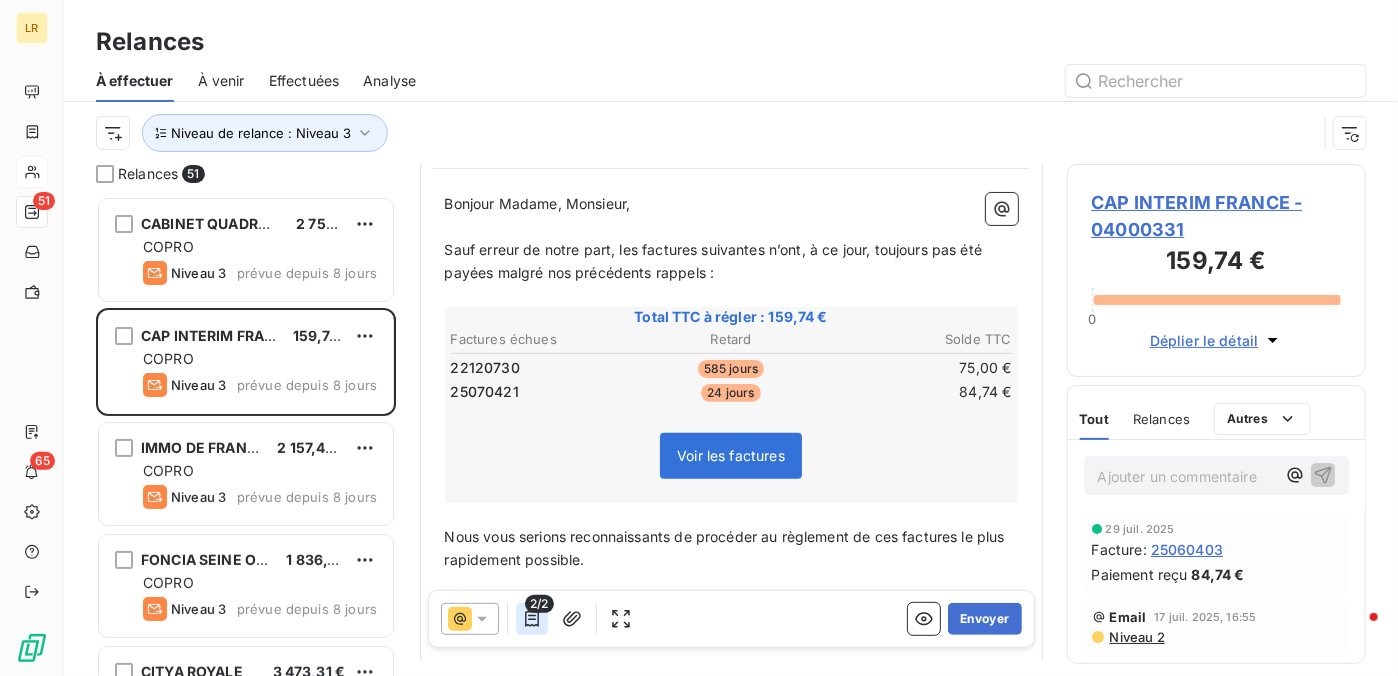 click 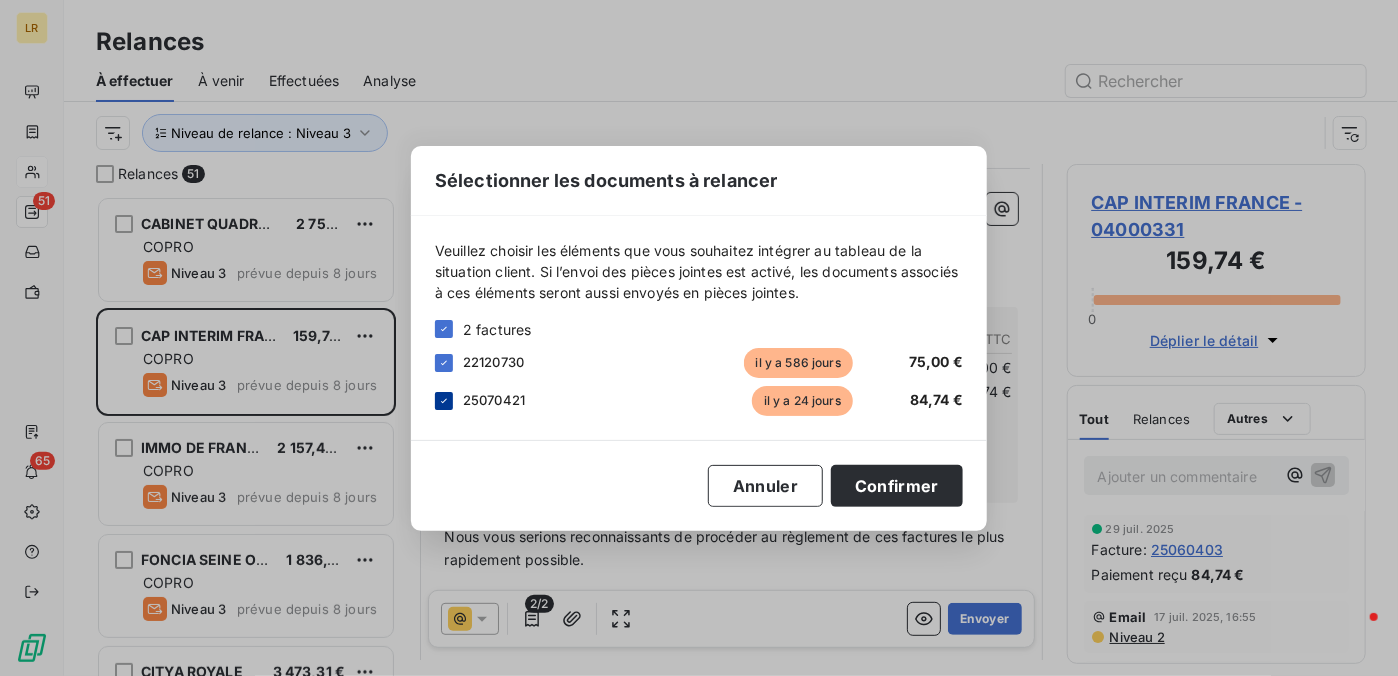 click 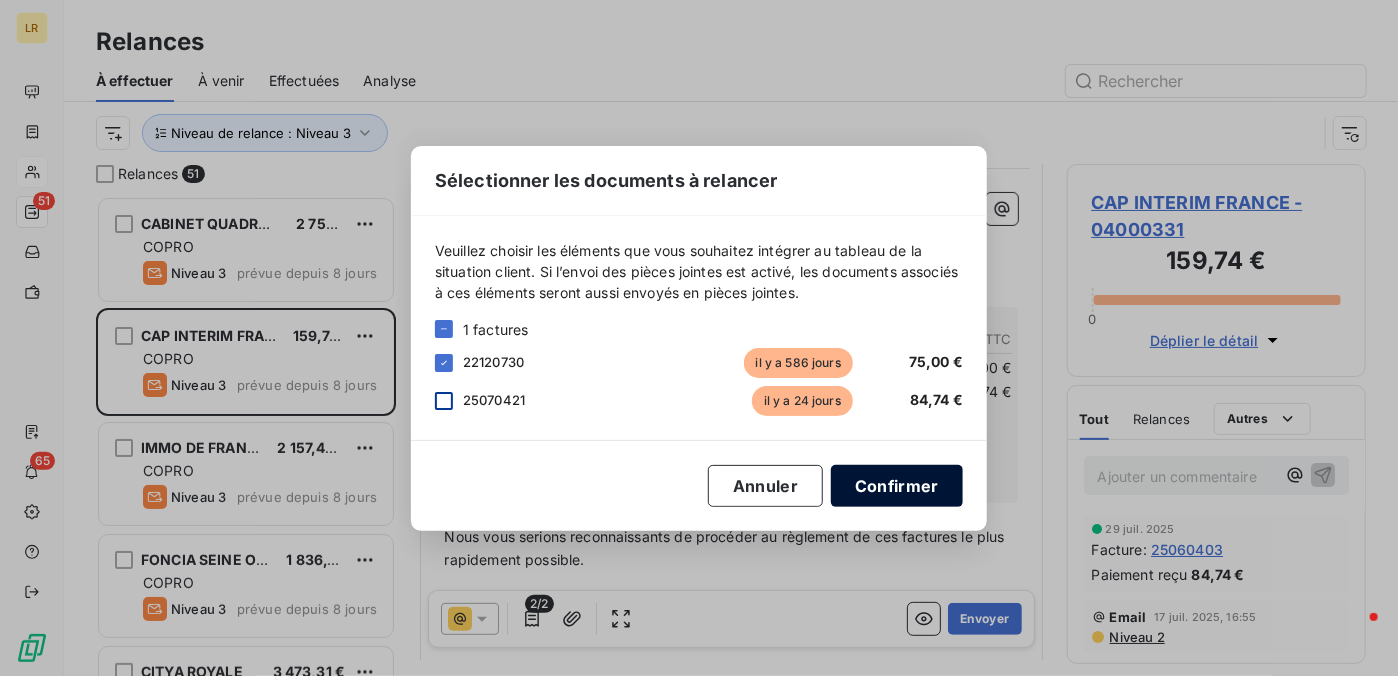 click on "Confirmer" at bounding box center (897, 486) 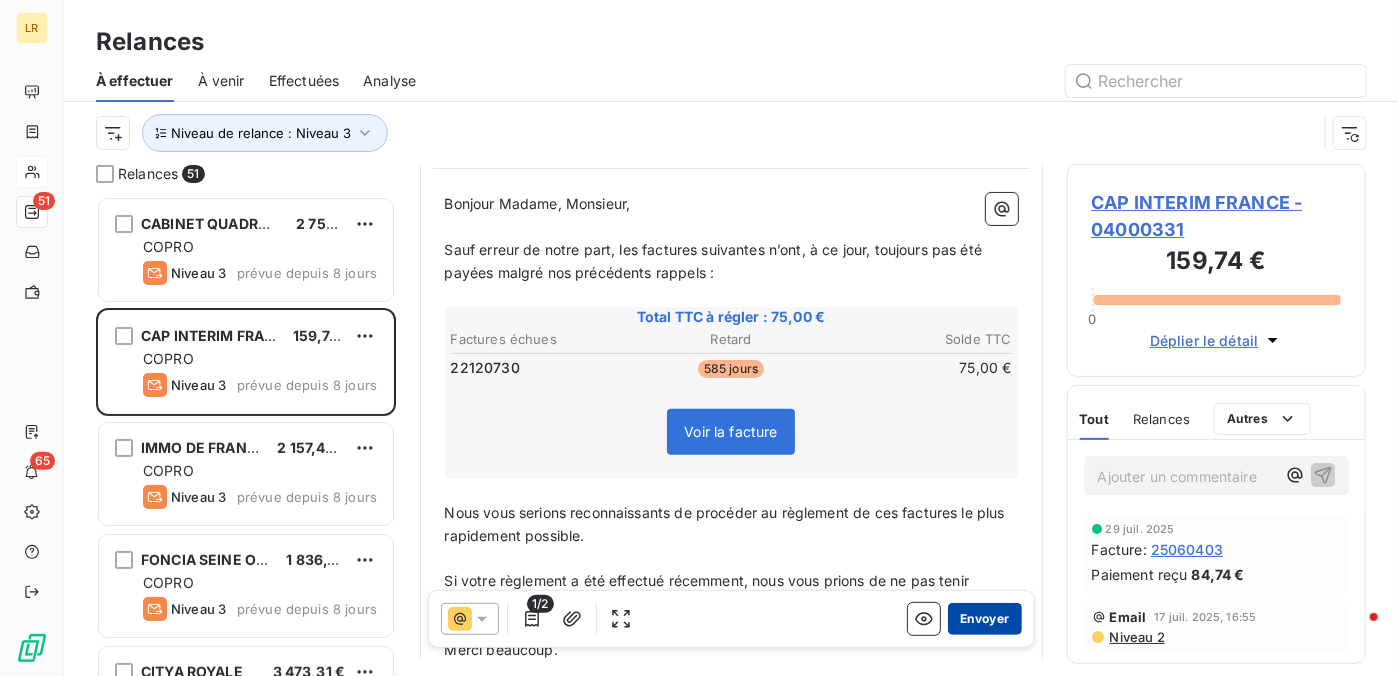 click on "Envoyer" at bounding box center (984, 619) 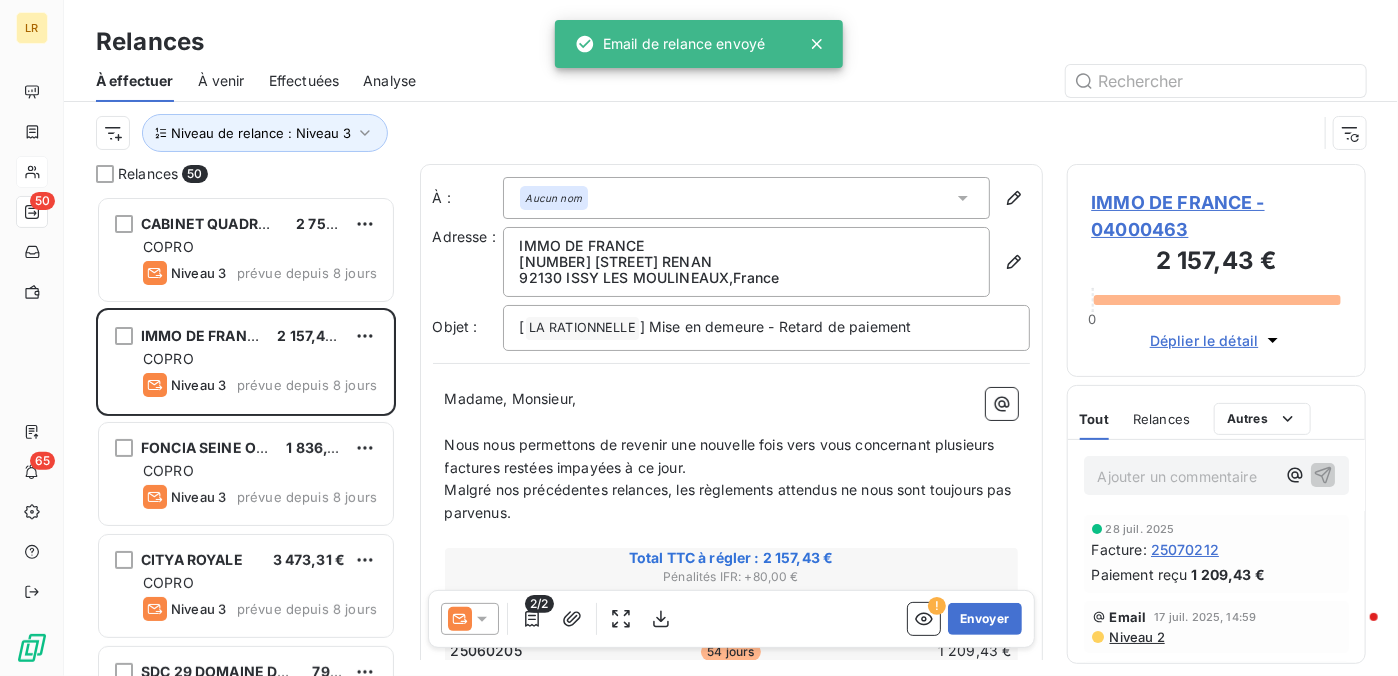 click on "Effectuées" at bounding box center [304, 81] 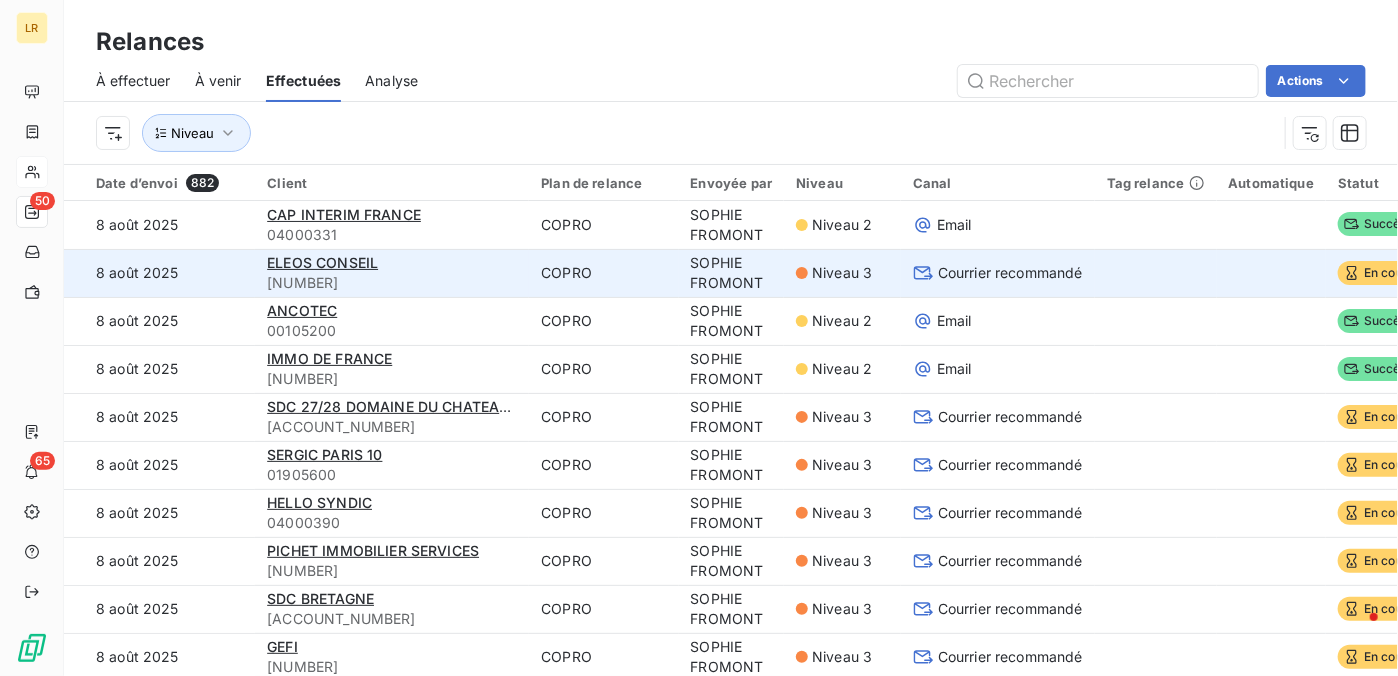 click 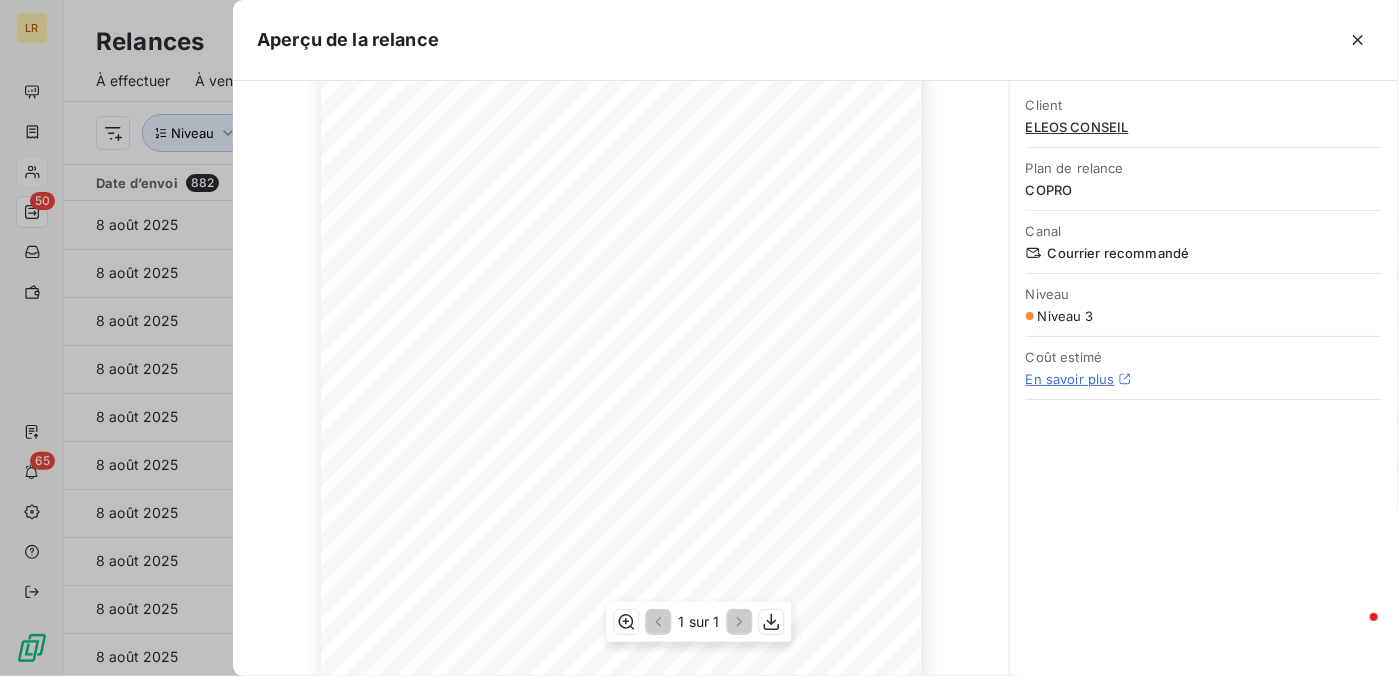 scroll, scrollTop: 370, scrollLeft: 0, axis: vertical 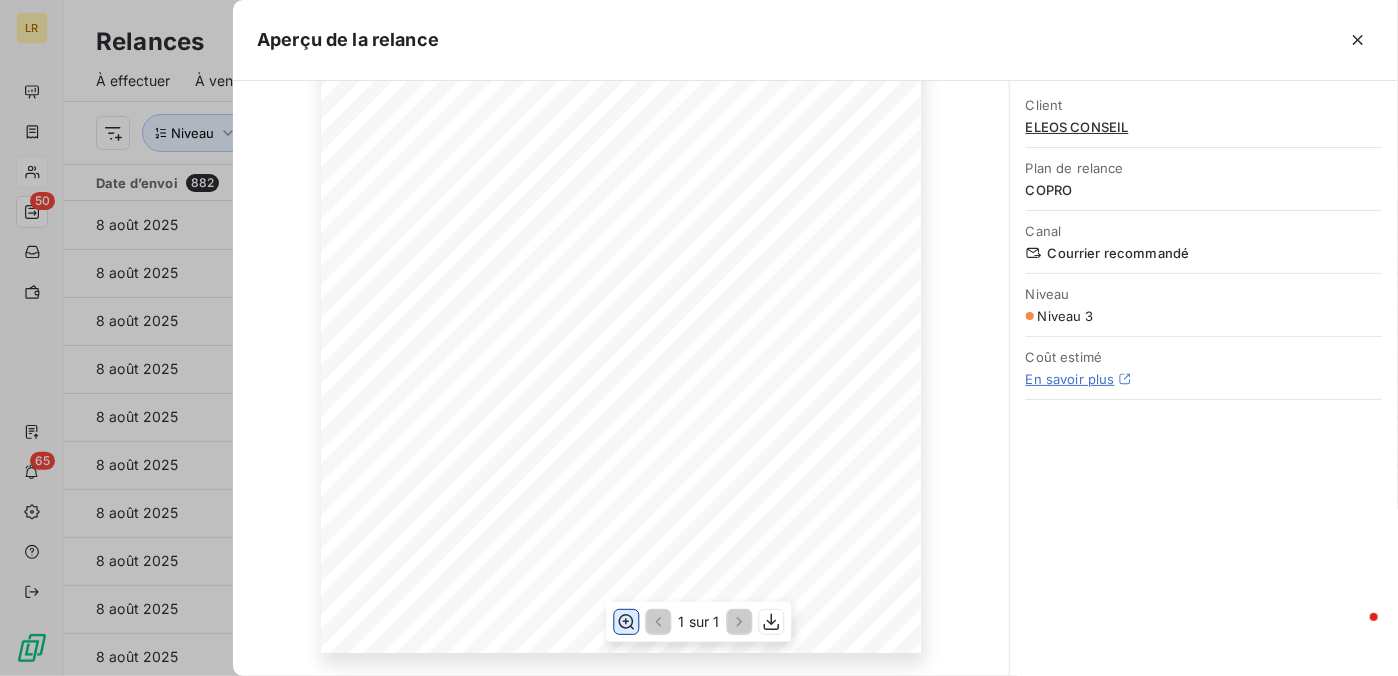 click 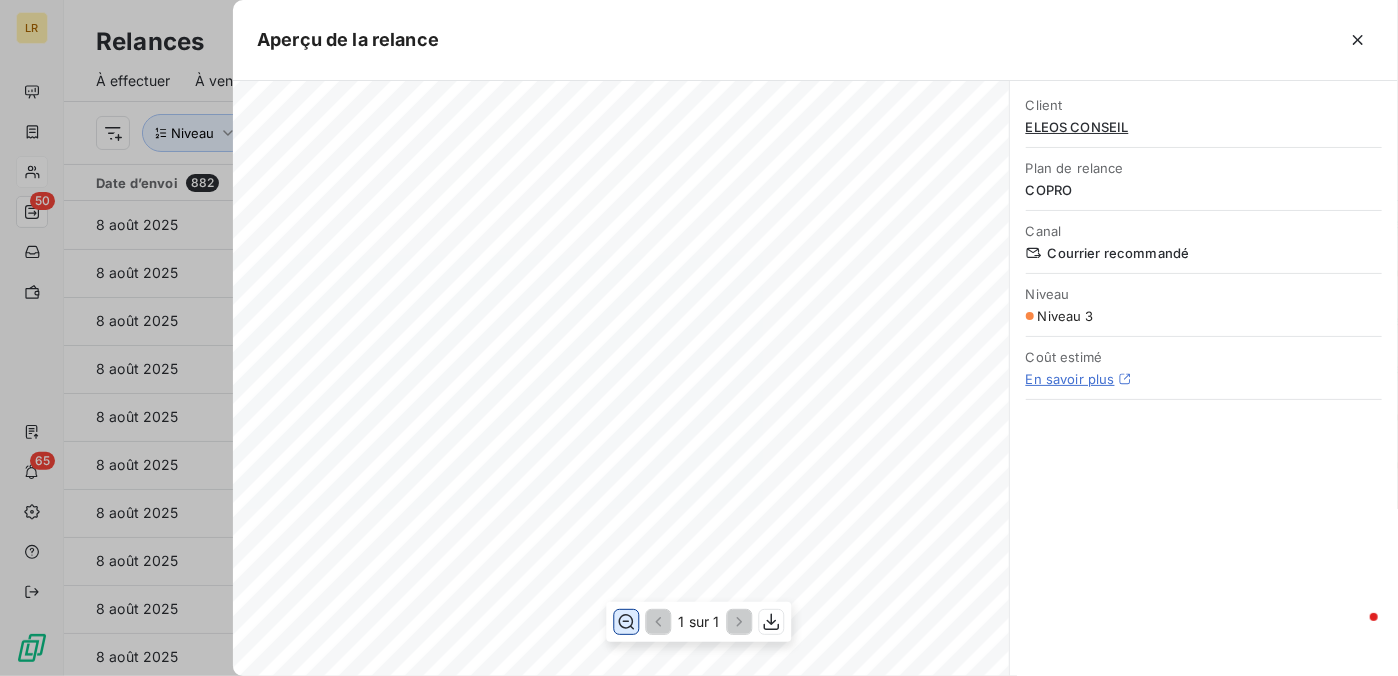click 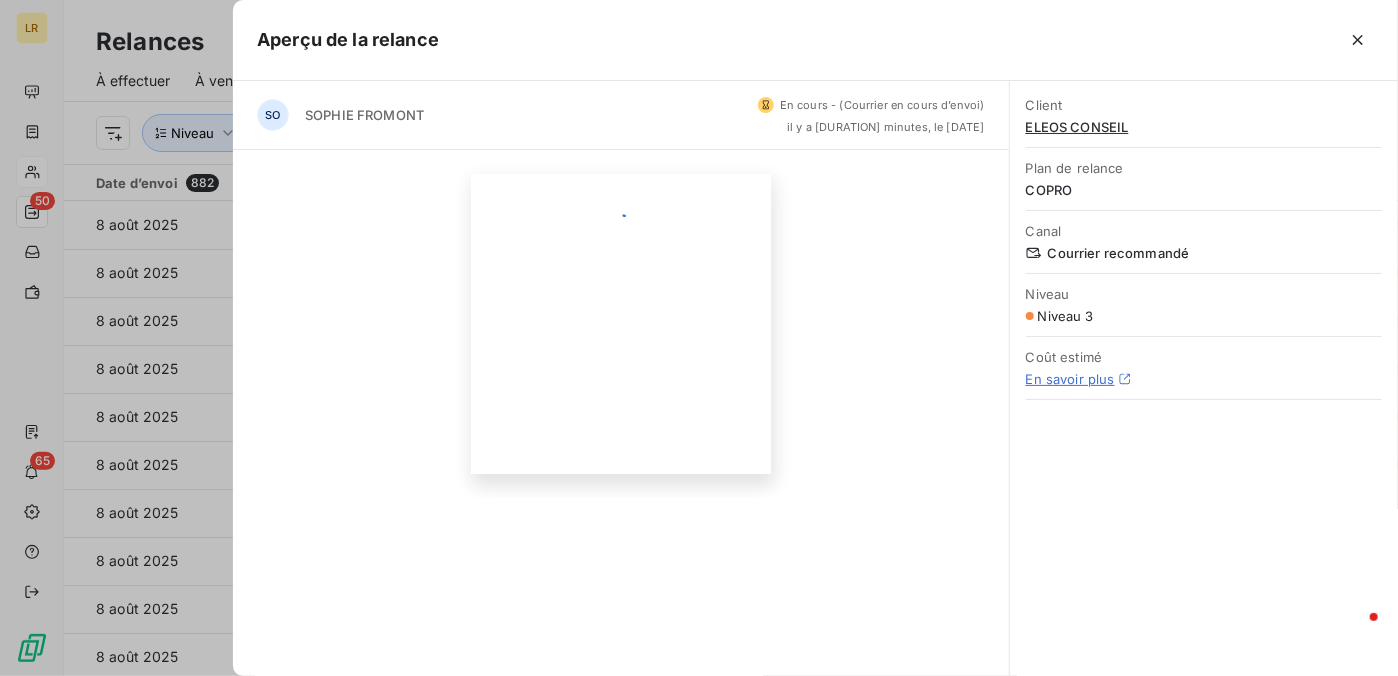 scroll, scrollTop: 0, scrollLeft: 0, axis: both 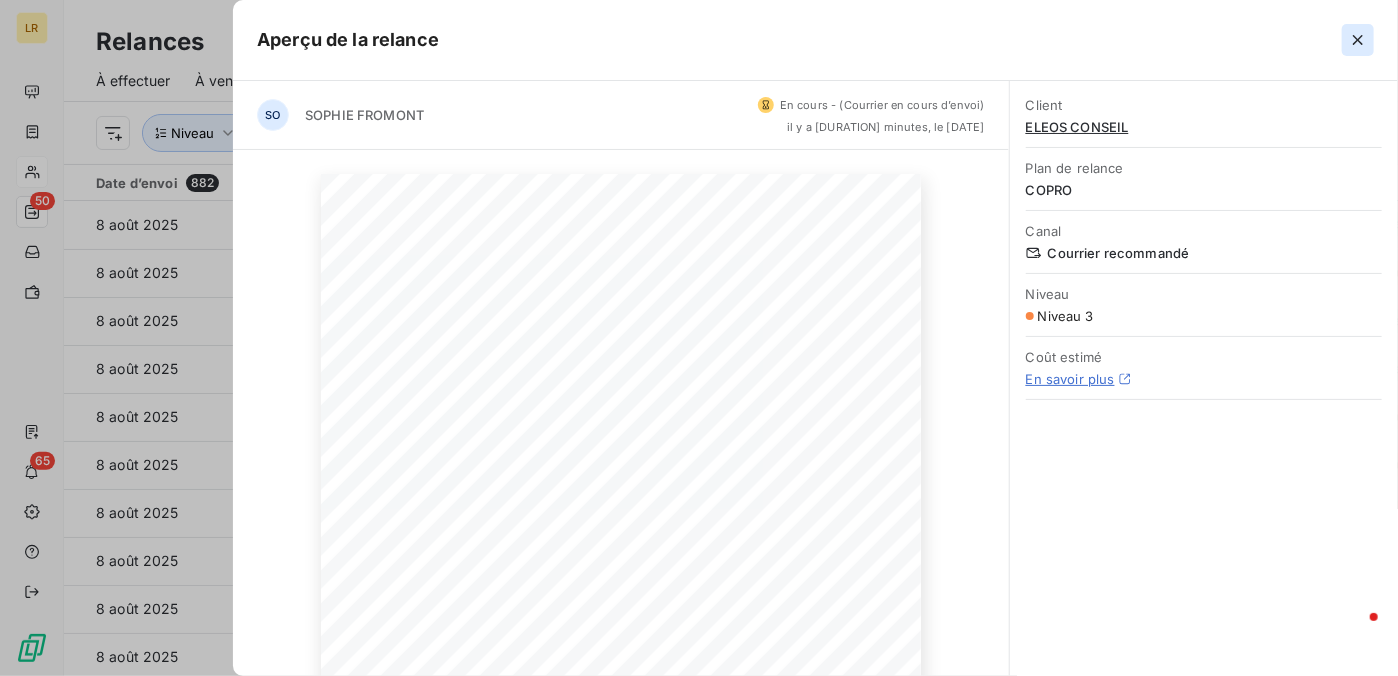 click 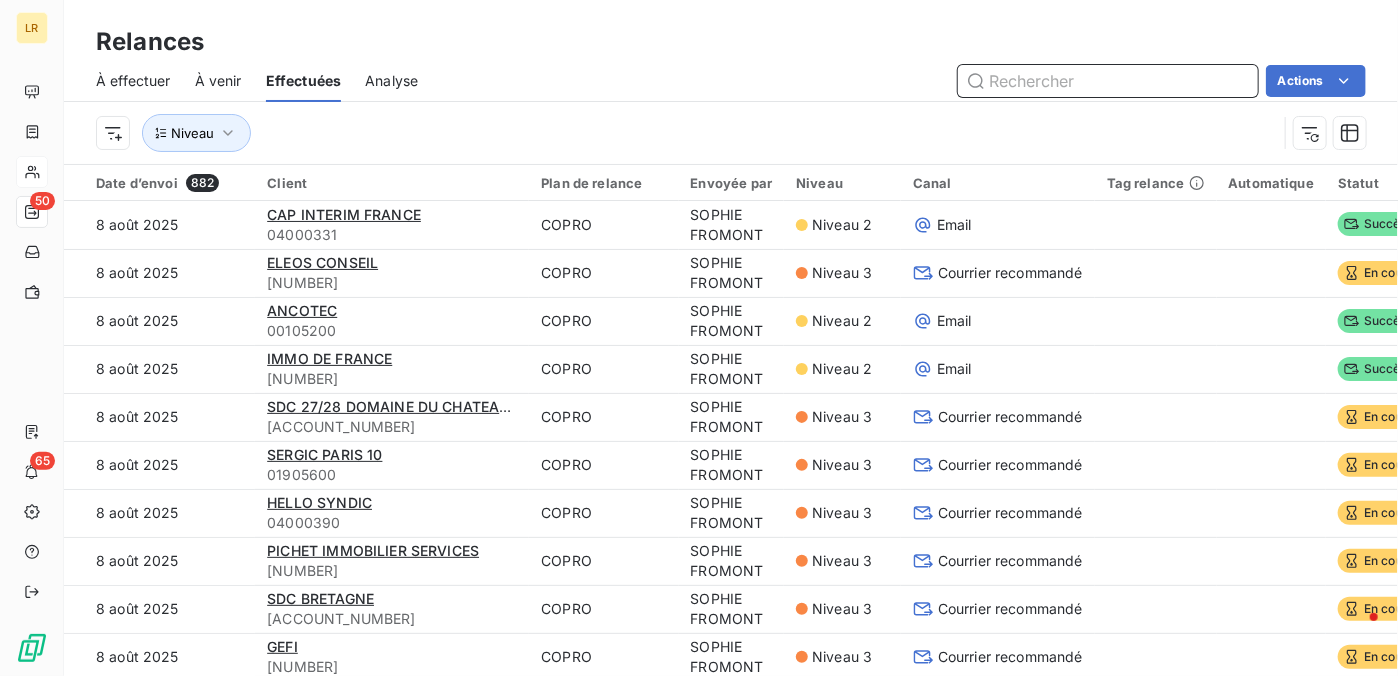click on "À effectuer" at bounding box center [133, 81] 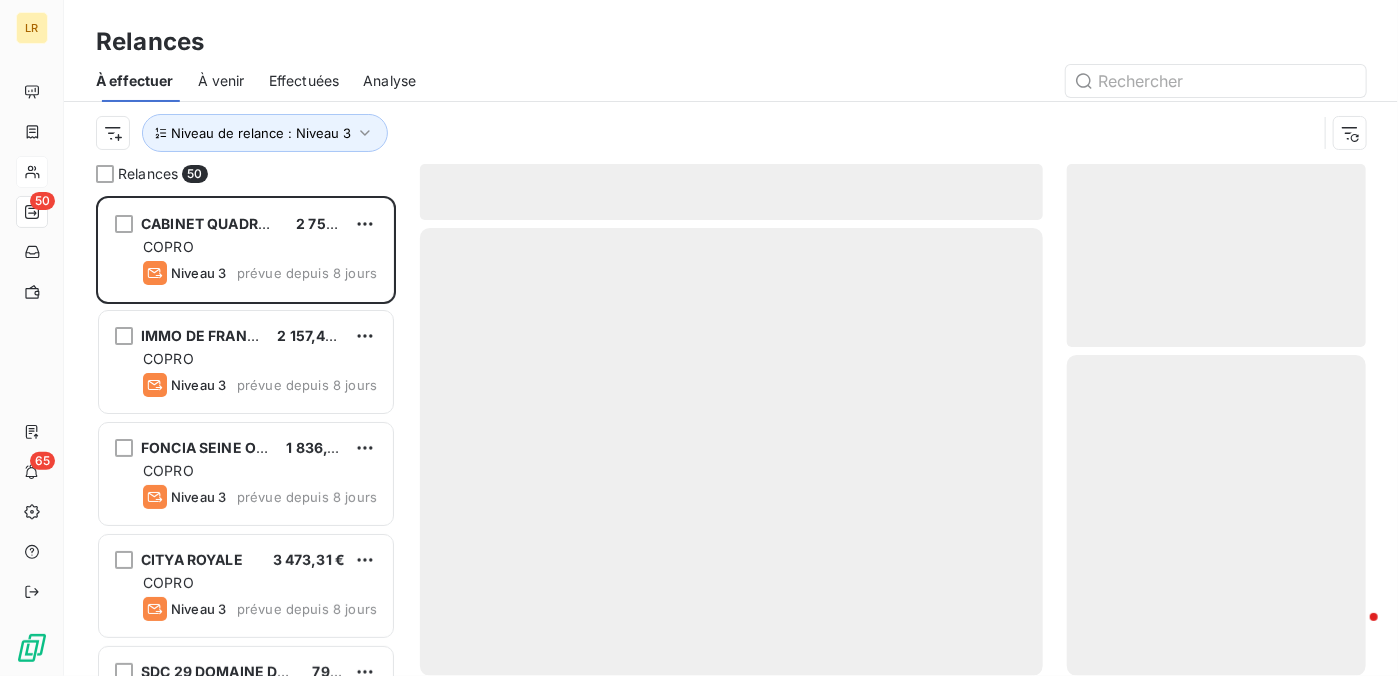 scroll, scrollTop: 16, scrollLeft: 16, axis: both 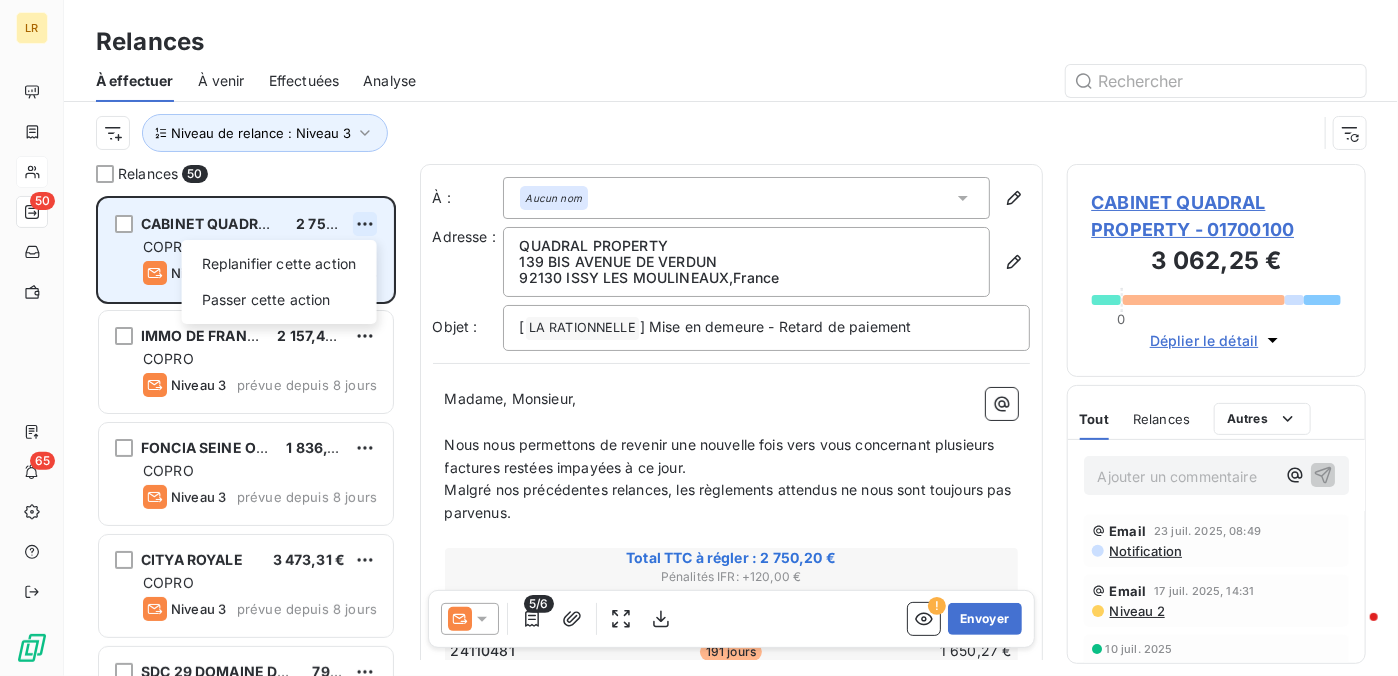 click on "LR 50 65 Relances À effectuer À venir Effectuées Analyse Niveau de relance : Niveau 3 Relances 50 CABINET QUADRAL PROPERTY 2 750,20 € Replanifier cette action Passer cette action COPRO Niveau 3 prévue depuis 8 jours IMMO DE FRANCE 2 157,43 € COPRO Niveau 3 prévue depuis 8 jours FONCIA SEINE OUEST 1 836,18 € COPRO Niveau 3 prévue depuis 8 jours CITYA ROYALE 3 473,31 € COPRO Niveau 3 prévue depuis 8 jours SDC 29 DOMAINE DU CHATEAU 2005 79,99 € COPRO Niveau 3 prévue depuis 8 jours ECGT 20 118,78 € COPRO Niveau 3 prévue depuis 8 jours SDC BEL AIR 495,07 € COPRO Niveau 3 prévue depuis 8 jours KER GESTION 57,74 € COPRO Niveau 3 prévue depuis 8 jours CIME 4 658,31 € COPRO Niveau 3 prévue depuis 8 jours FONCIA GENIEZ 6 428,04 € COPRO Niveau 3 prévue depuis 8 jours ATRIUM GESTION 2 390,16 € COPRO Niveau 3 prévue depuis 8 jours GIMCOVERMEILLE 996,96 € COPRO Niveau 3 prévue depuis 8 jours AGI 132,00 € COPRO Niveau 3 prévue depuis 8 jours" at bounding box center (699, 338) 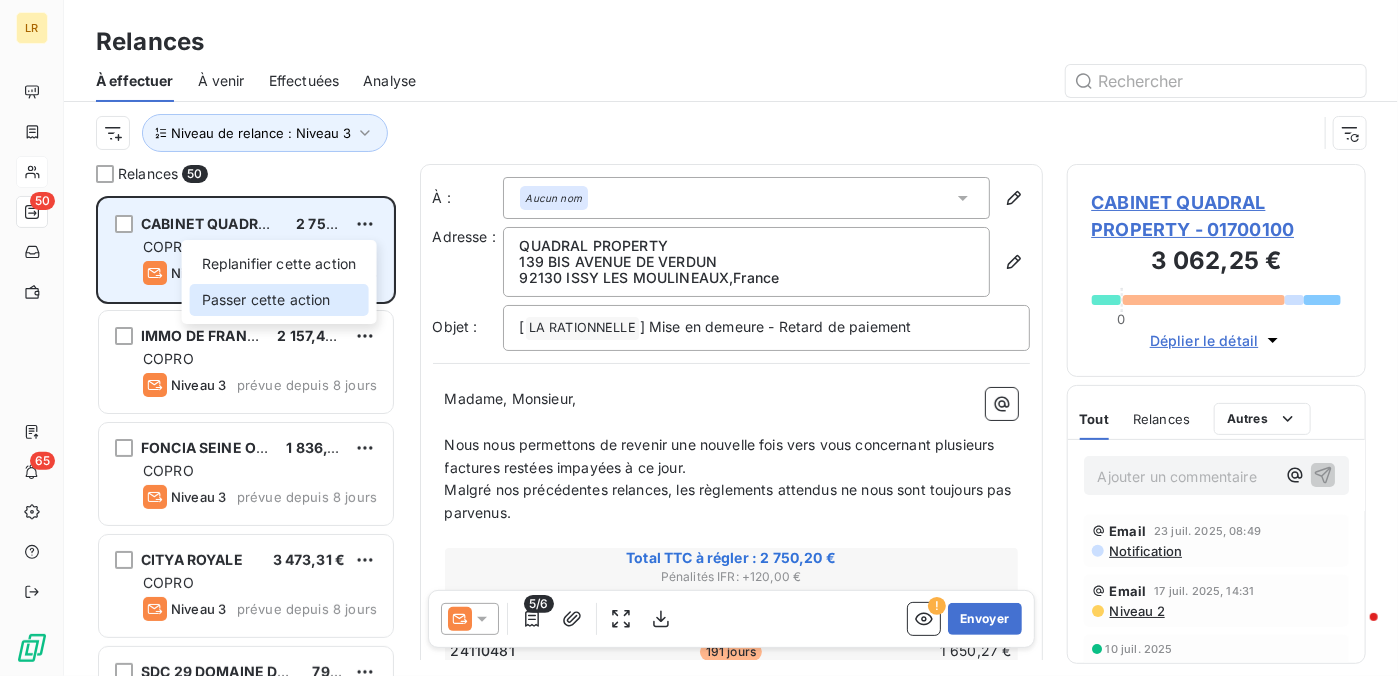 click on "Passer cette action" at bounding box center (279, 300) 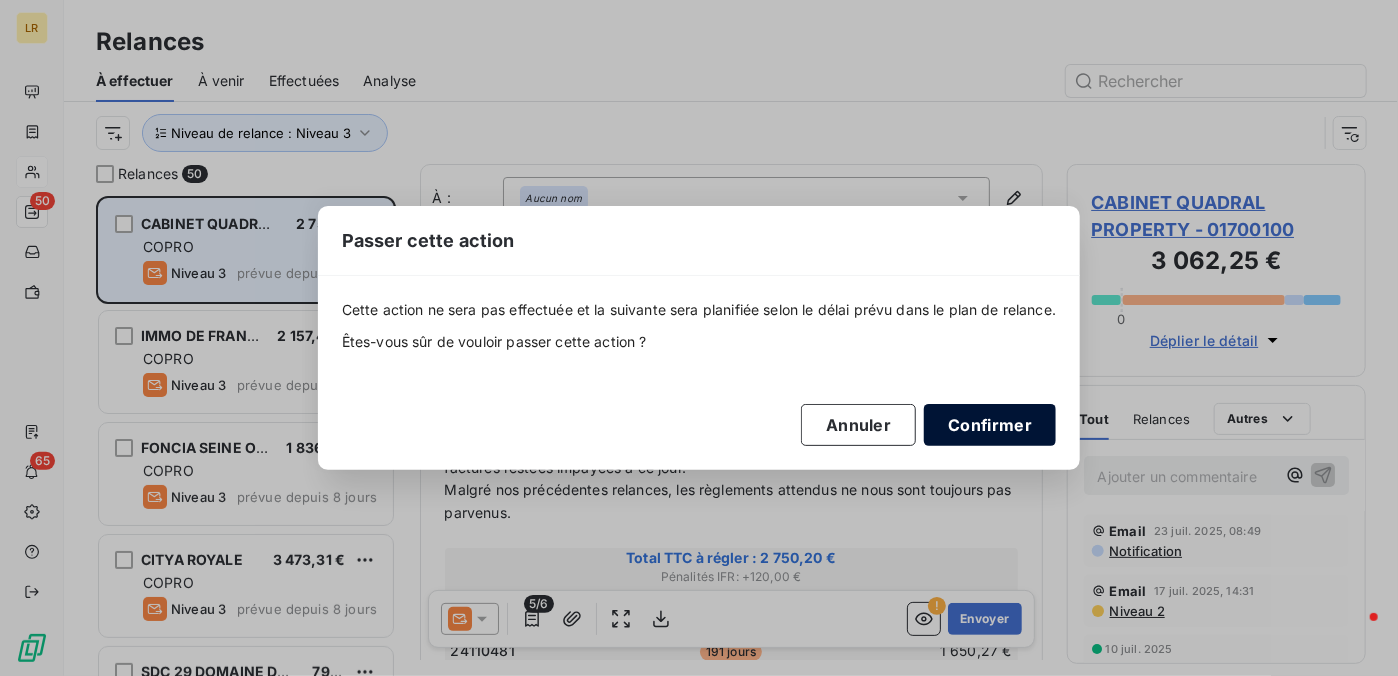 click on "Confirmer" at bounding box center [990, 425] 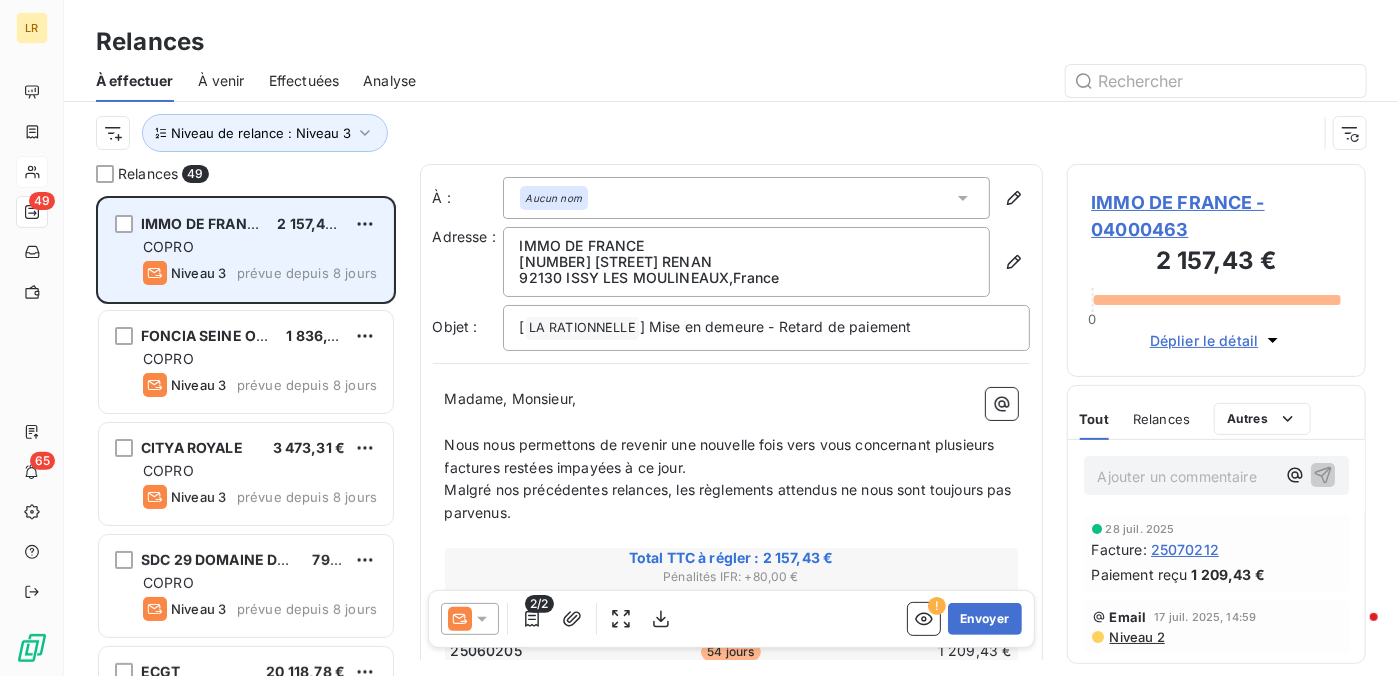 click on "COPRO" at bounding box center [260, 247] 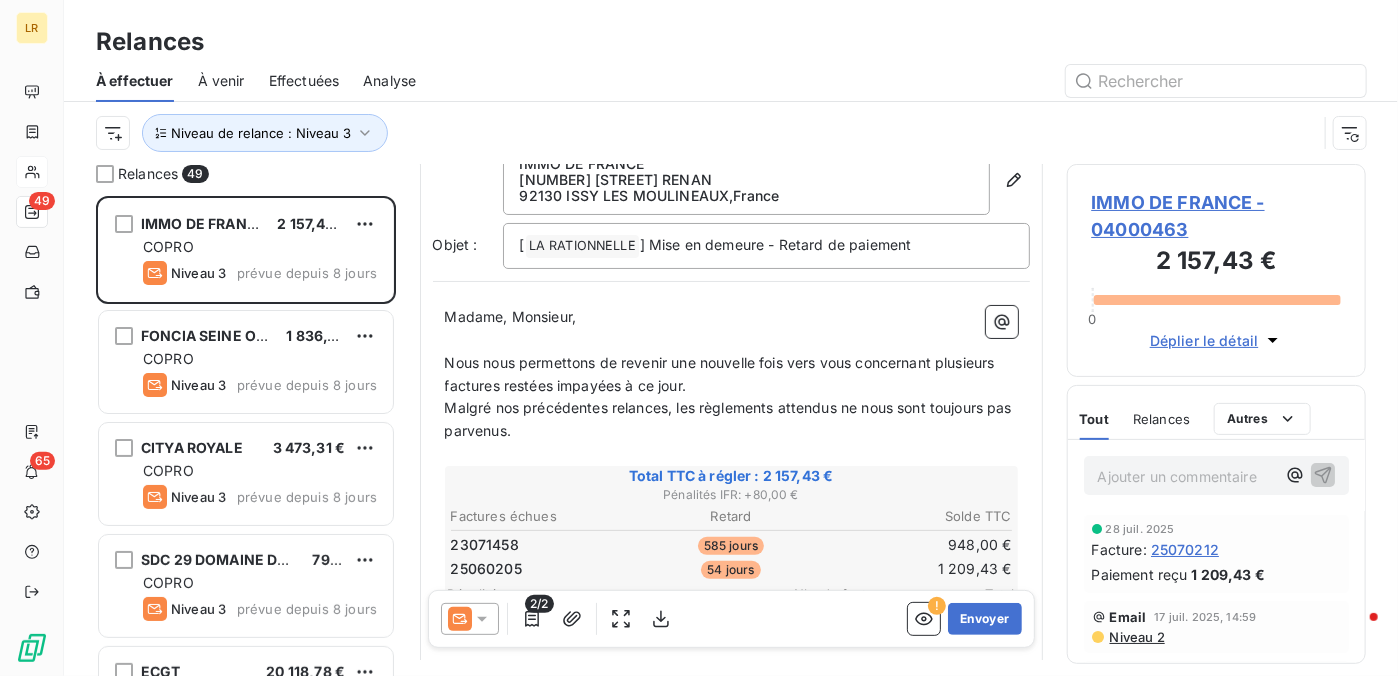 scroll, scrollTop: 200, scrollLeft: 0, axis: vertical 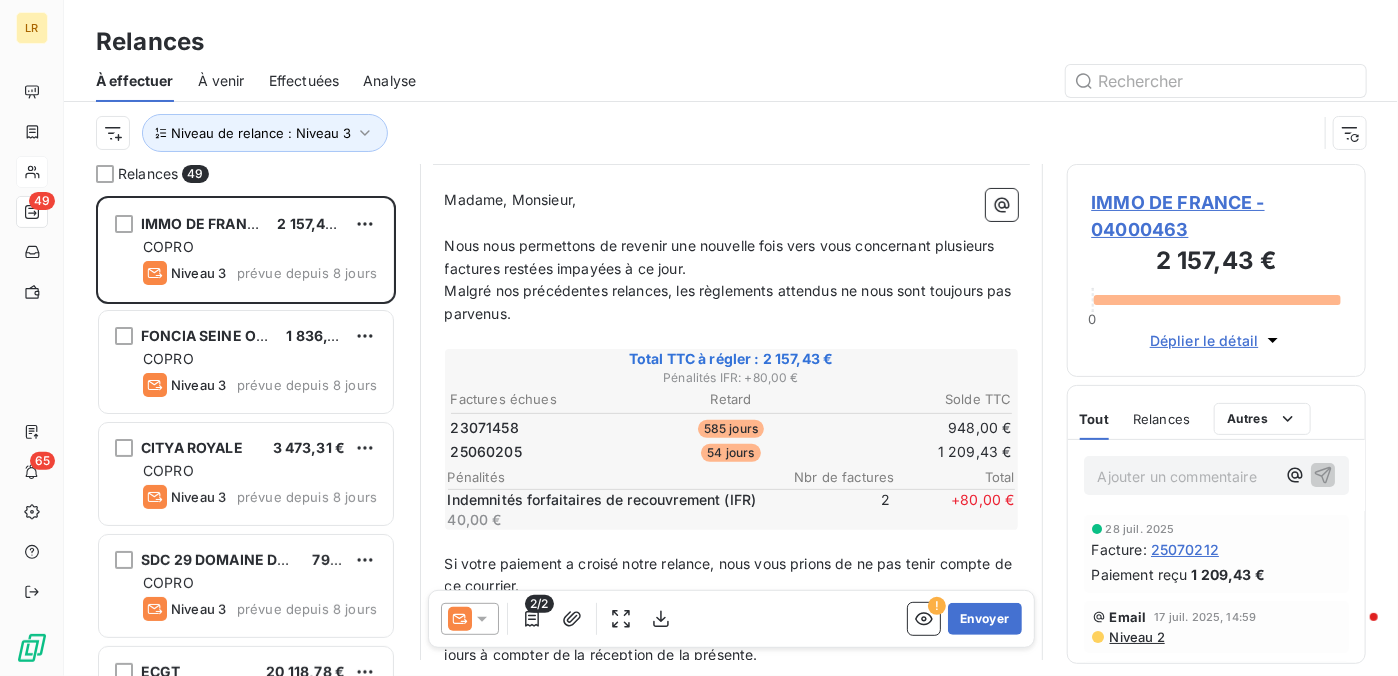 click 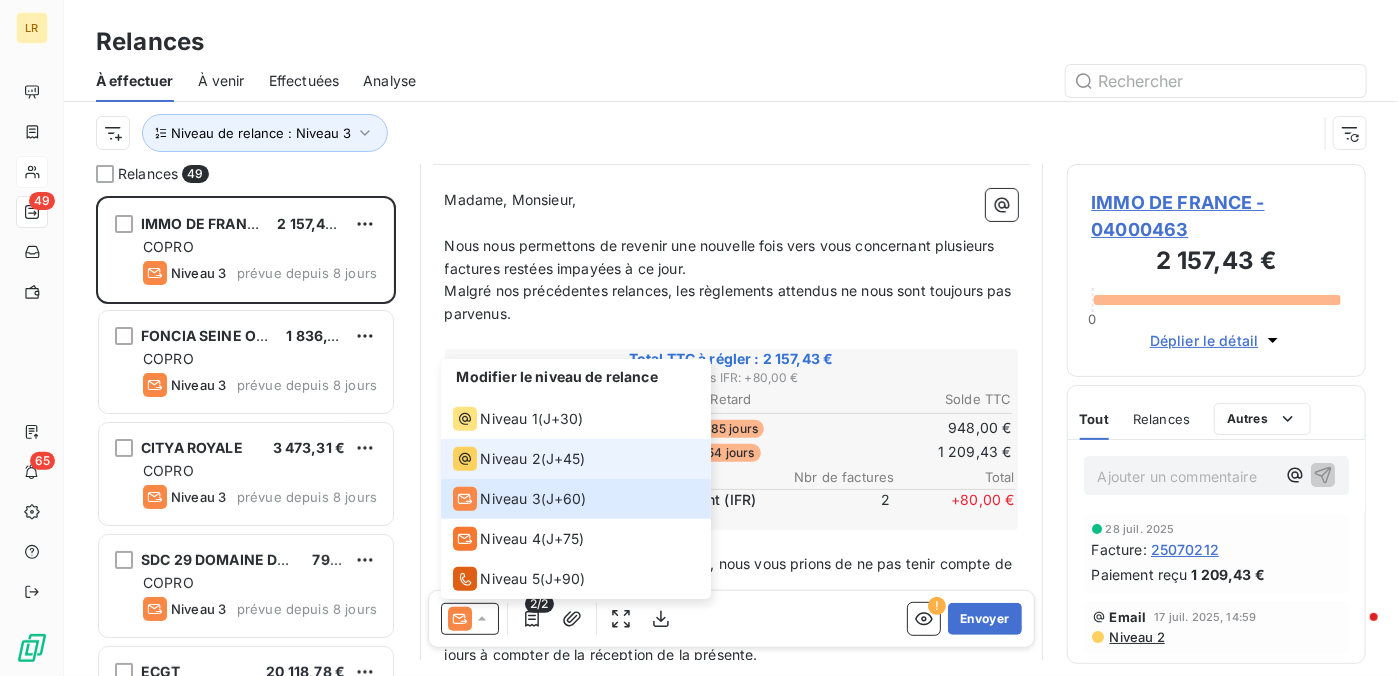 click on "Niveau 2" at bounding box center [511, 459] 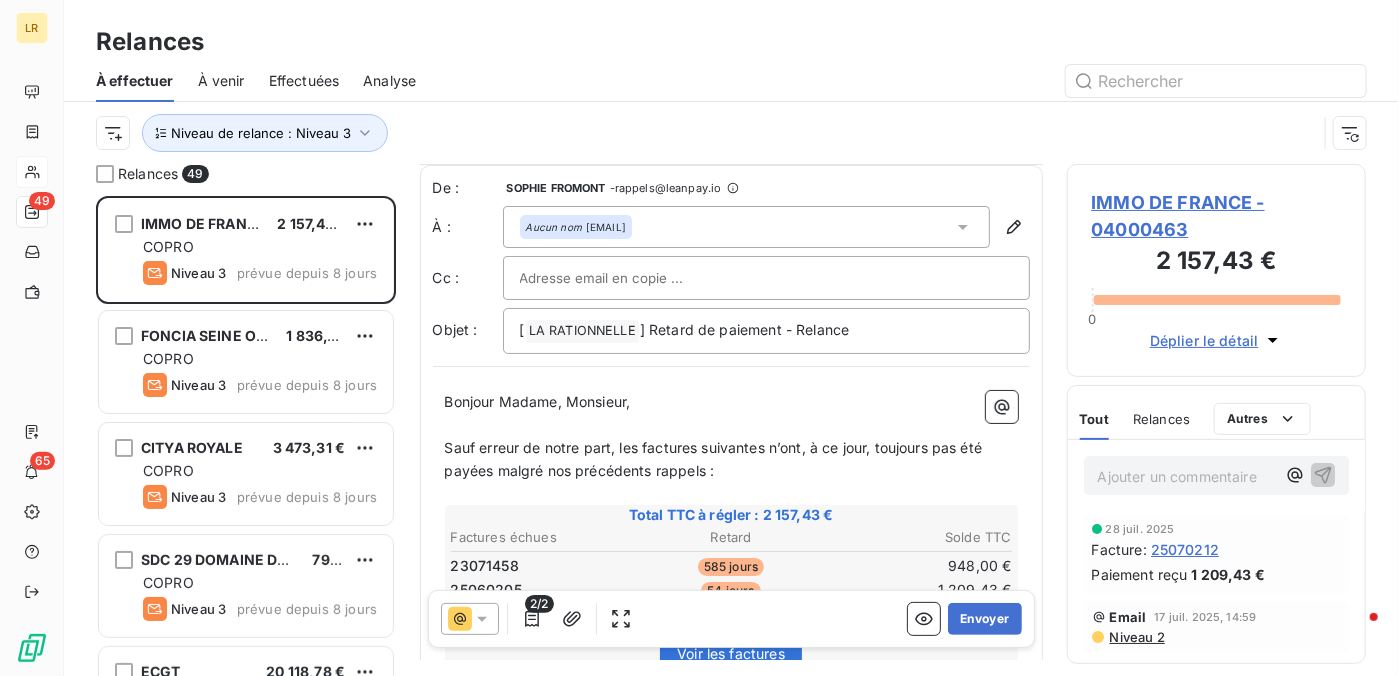 scroll, scrollTop: 100, scrollLeft: 0, axis: vertical 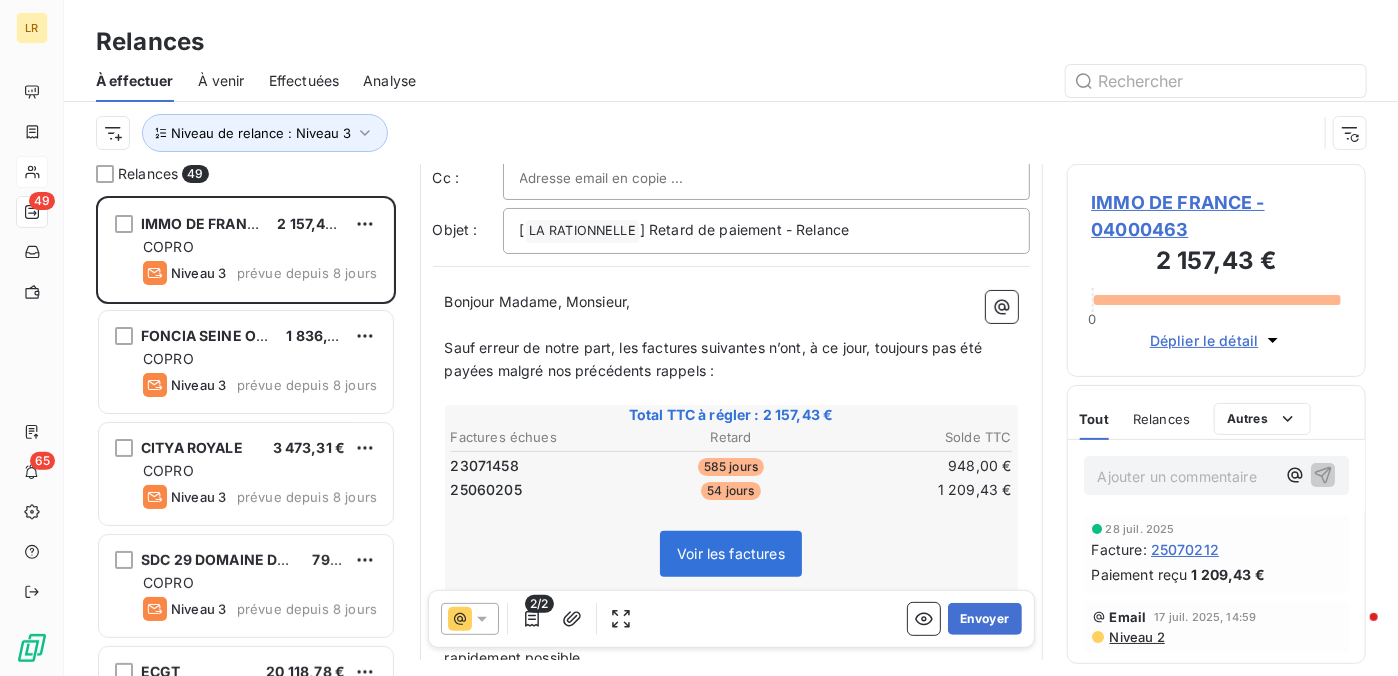 click on "Sauf erreur de notre part, les factures suivantes n’ont, à ce jour, toujours pas été payées malgré nos précédents rappels :" at bounding box center (731, 360) 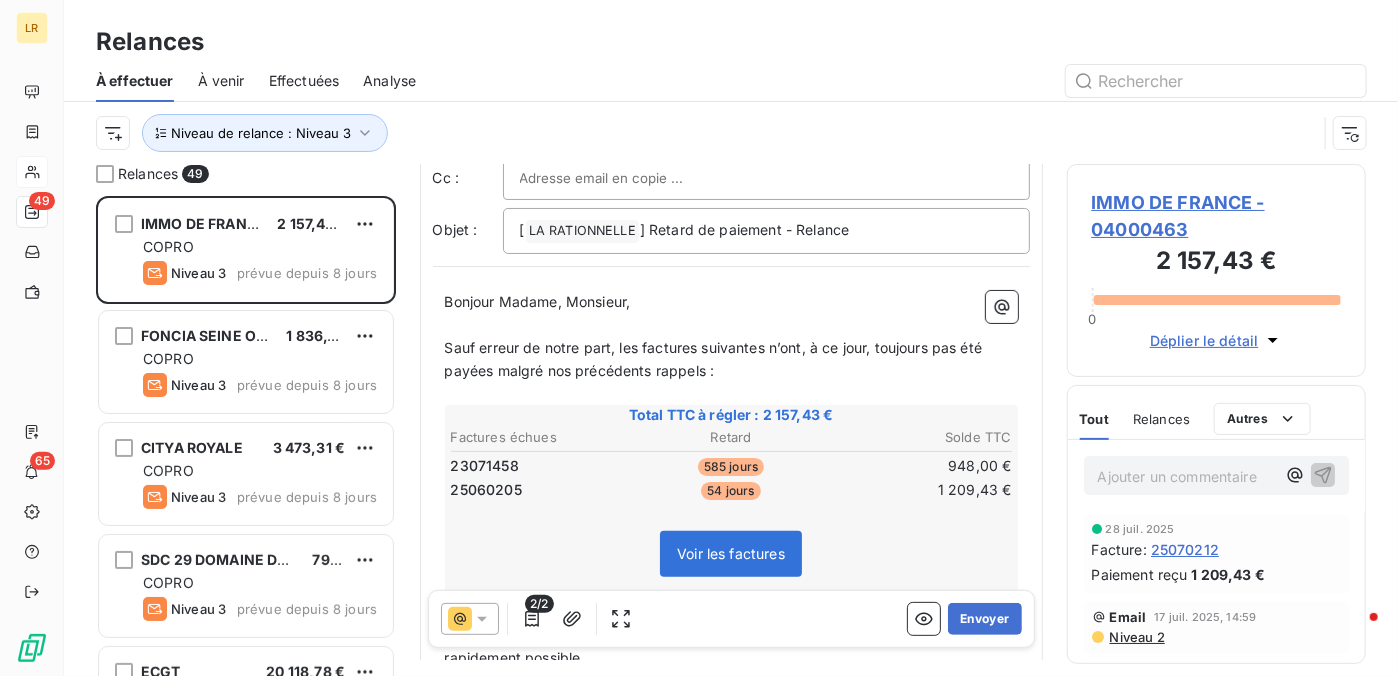 click on "Sauf erreur de notre part, les factures suivantes n’ont, à ce jour, toujours pas été payées malgré nos précédents rappels :" at bounding box center (716, 359) 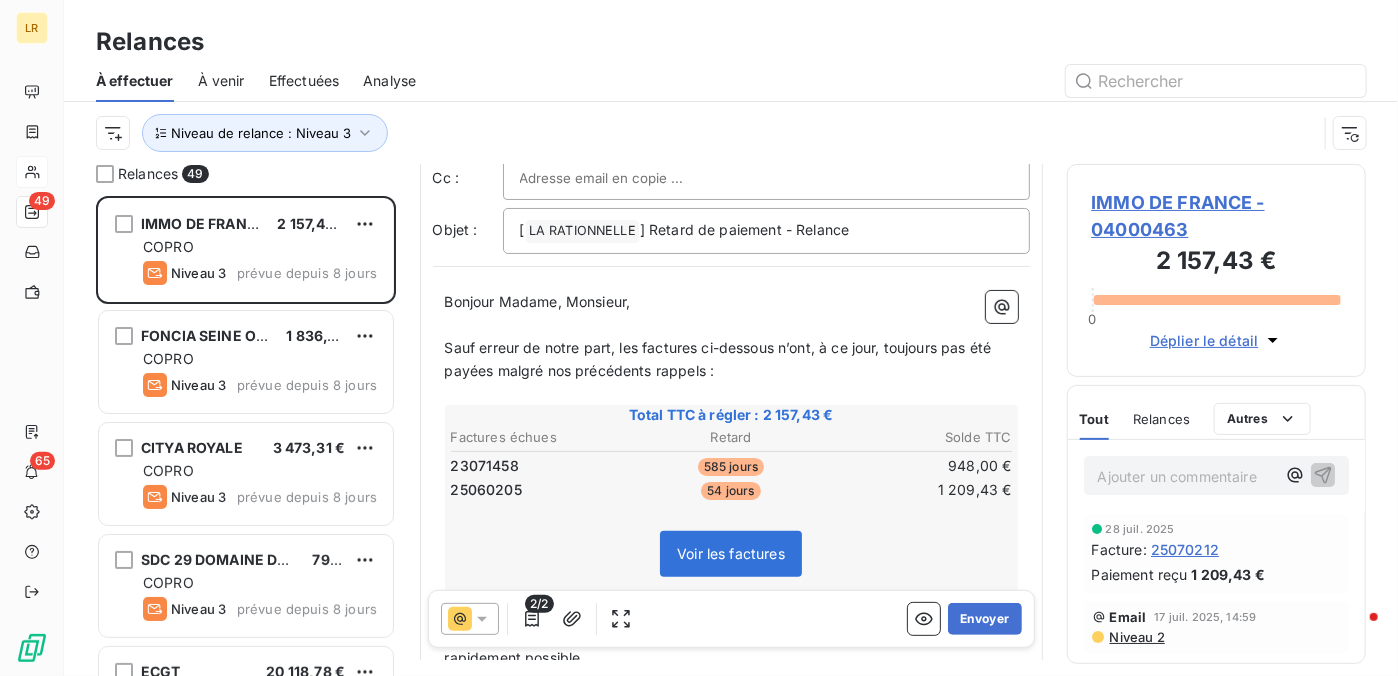 click on "Sauf erreur de notre part, les factures ci-dessous n’ont, à ce jour, toujours pas été payées malgré nos précédents rappels :" at bounding box center [731, 360] 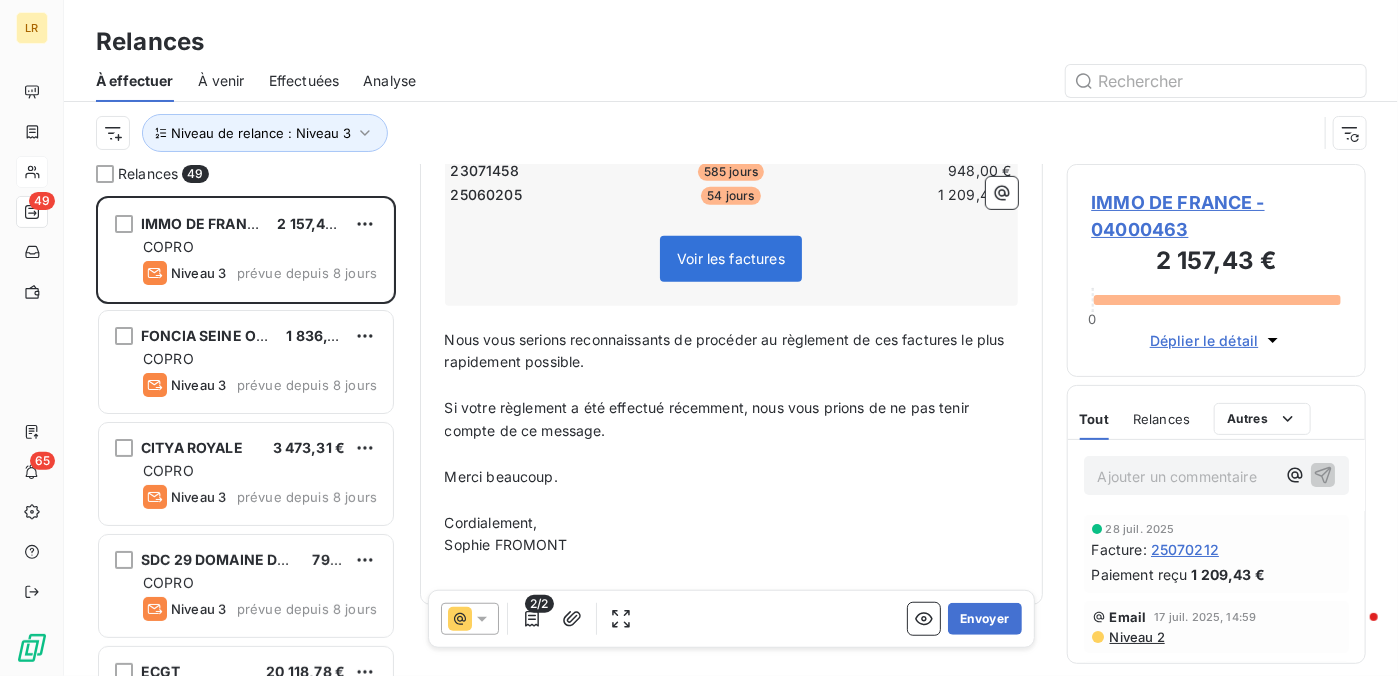 scroll, scrollTop: 464, scrollLeft: 0, axis: vertical 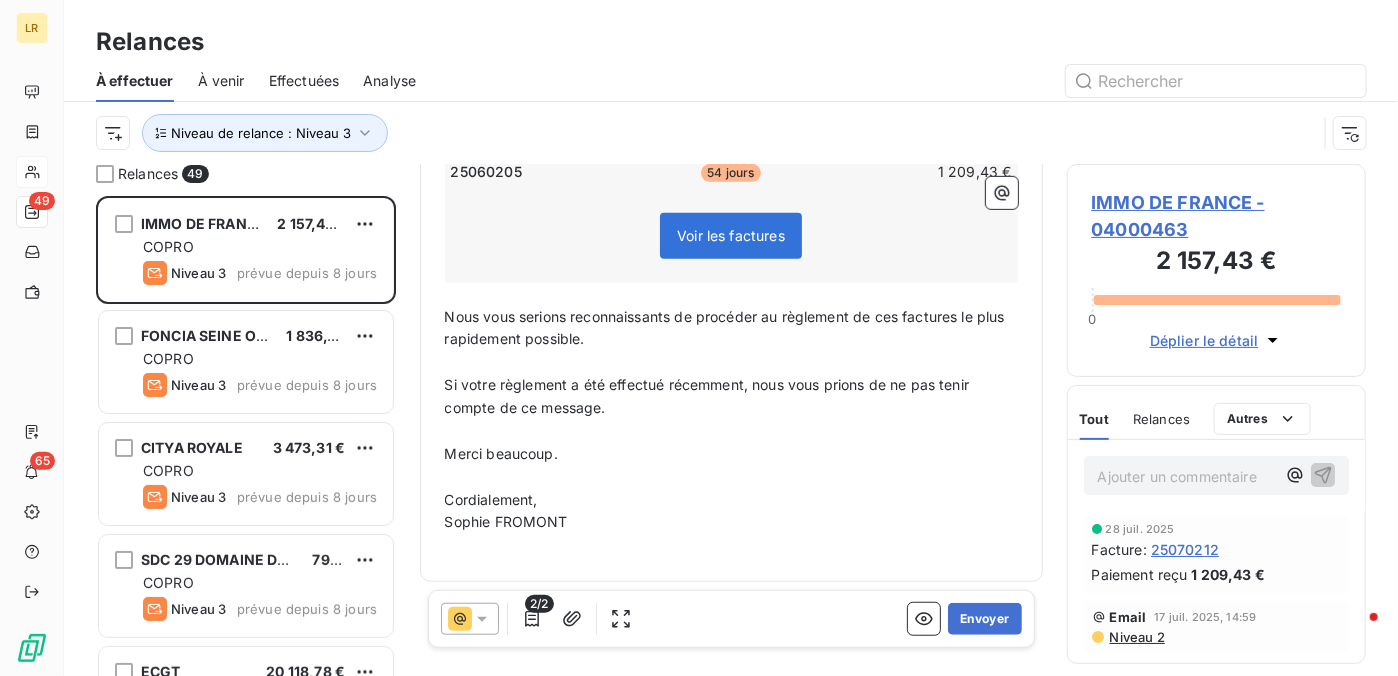 click 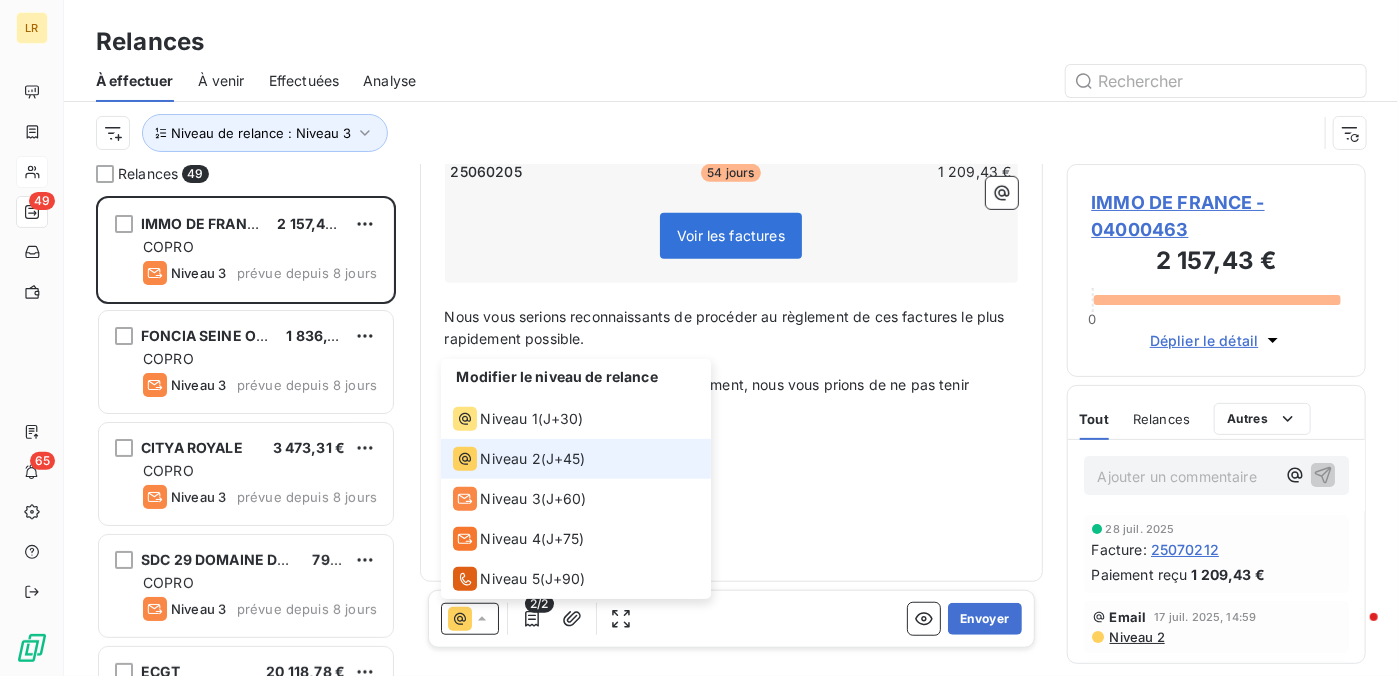 drag, startPoint x: 515, startPoint y: 456, endPoint x: 557, endPoint y: 487, distance: 52.201534 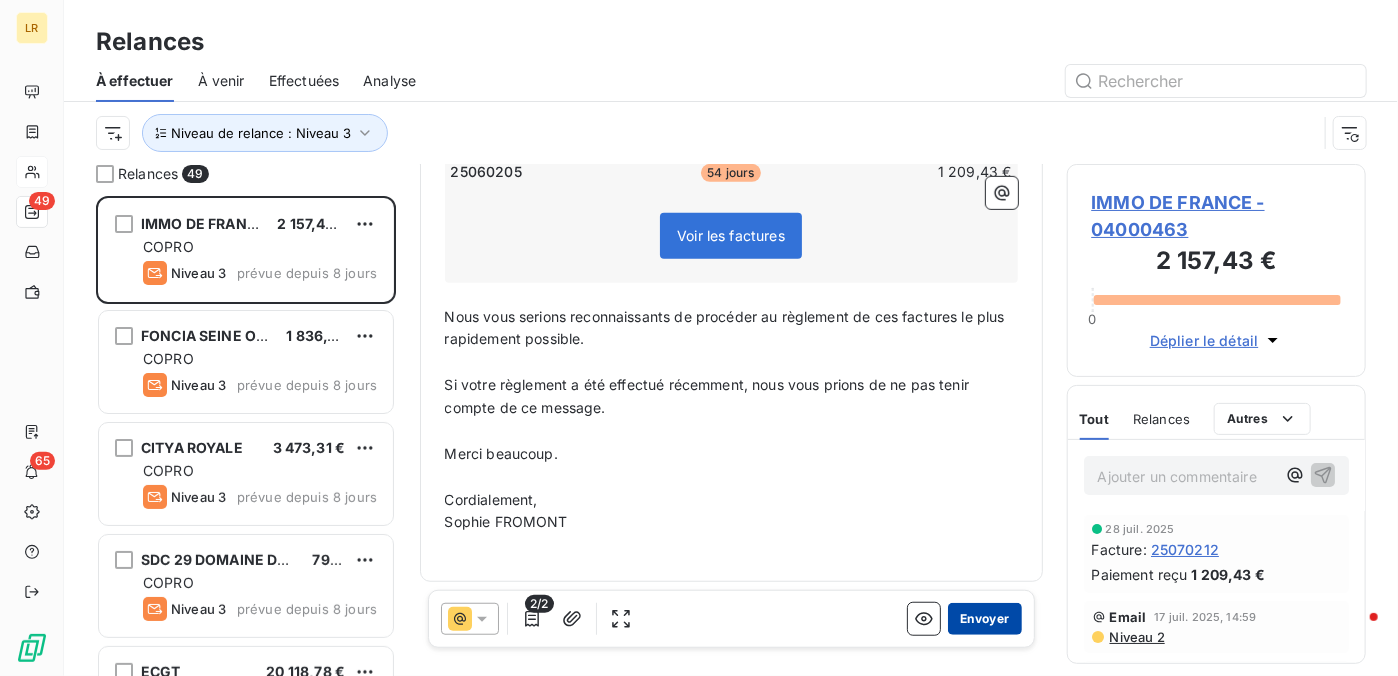 click on "Envoyer" at bounding box center [984, 619] 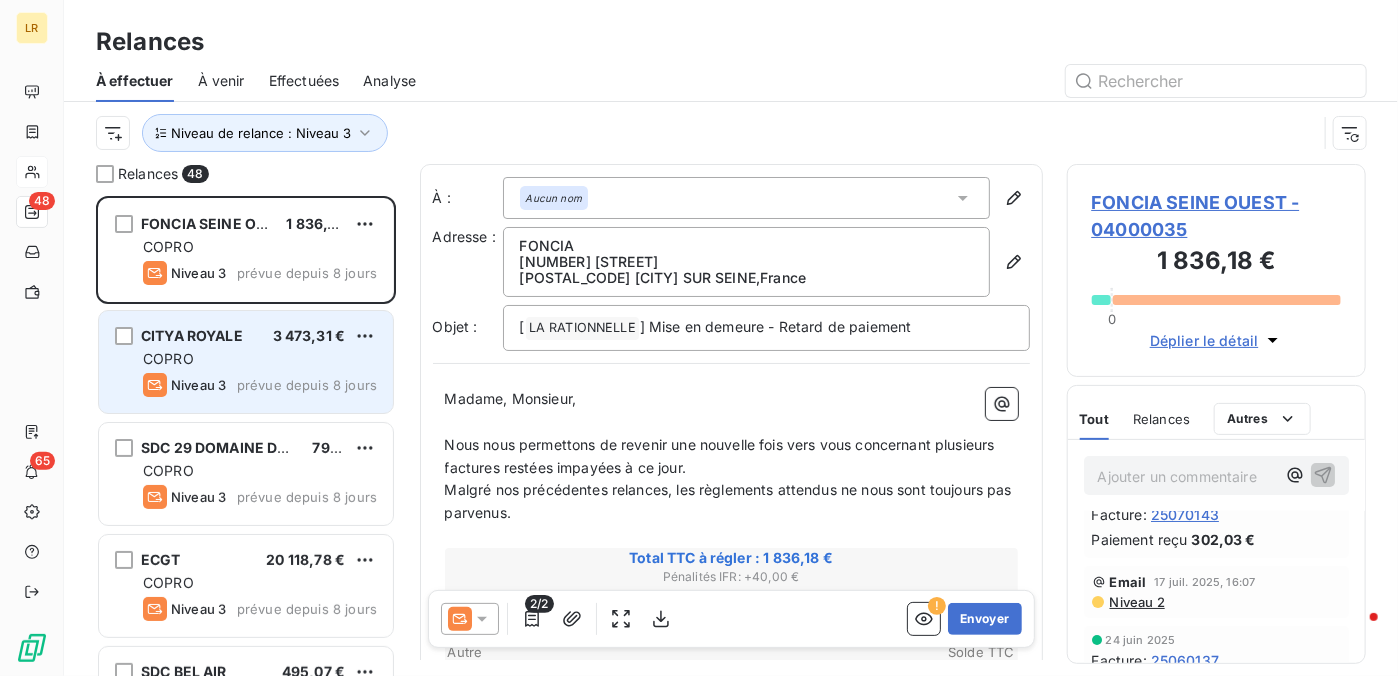 scroll, scrollTop: 0, scrollLeft: 0, axis: both 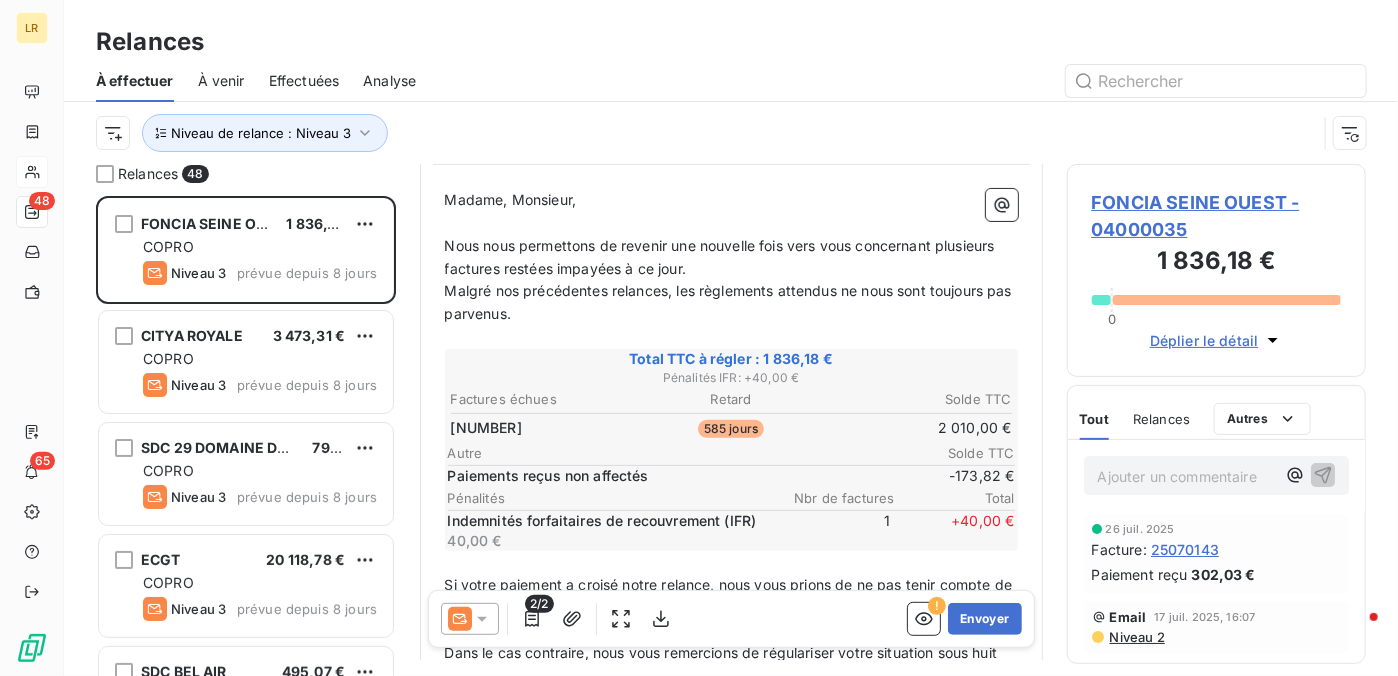 click on "Relances À effectuer À venir Effectuées Analyse Niveau de relance  : Niveau 3" at bounding box center [731, 82] 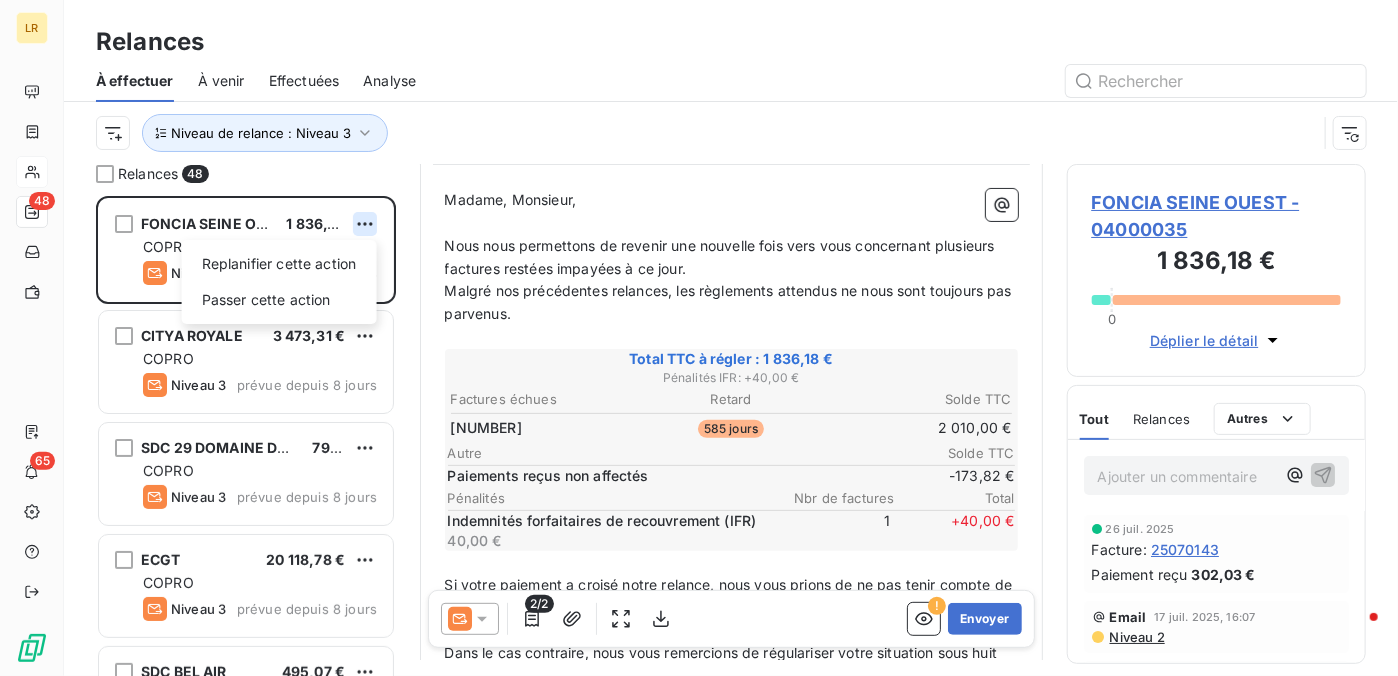 click on "LR 48 65 Relances À effectuer À venir Effectuées Analyse Niveau de relance : Niveau 3 Relances 48 FONCIA SEINE OUEST 1 836,18 € Replanifier cette action Passer cette action COPRO Niveau 3 prévue depuis 8 jours CITYA ROYALE 3 473,31 € COPRO Niveau 3 prévue depuis 8 jours SDC 29 DOMAINE DU CHATEAU 2005 79,99 € COPRO Niveau 3 prévue depuis 8 jours ECGT 20 118,78 € COPRO Niveau 3 prévue depuis 8 jours SDC BEL AIR 495,07 € COPRO Niveau 3 prévue depuis 8 jours KER GESTION 57,74 € COPRO Niveau 3 prévue depuis 8 jours CIME 4 658,31 € COPRO Niveau 3 prévue depuis 8 jours FONCIA GENIEZ 6 428,04 € COPRO Niveau 3 prévue depuis 8 jours ATRIUM GESTION 2 390,16 € COPRO Niveau 3 prévue depuis 8 jours GIMCOVERMEILLE 996,96 € COPRO Niveau 3 prévue depuis 8 jours AGI 132,00 € COPRO Niveau 3 prévue depuis 8 jours NEXITY 954,00 € COPRO Niveau 3 prévue depuis 8 jours LOISELET & DAIGREMONT 903,07 € COPRO Niveau 3 prévue depuis 8 jours HOMELAND COPRO [" at bounding box center (699, 338) 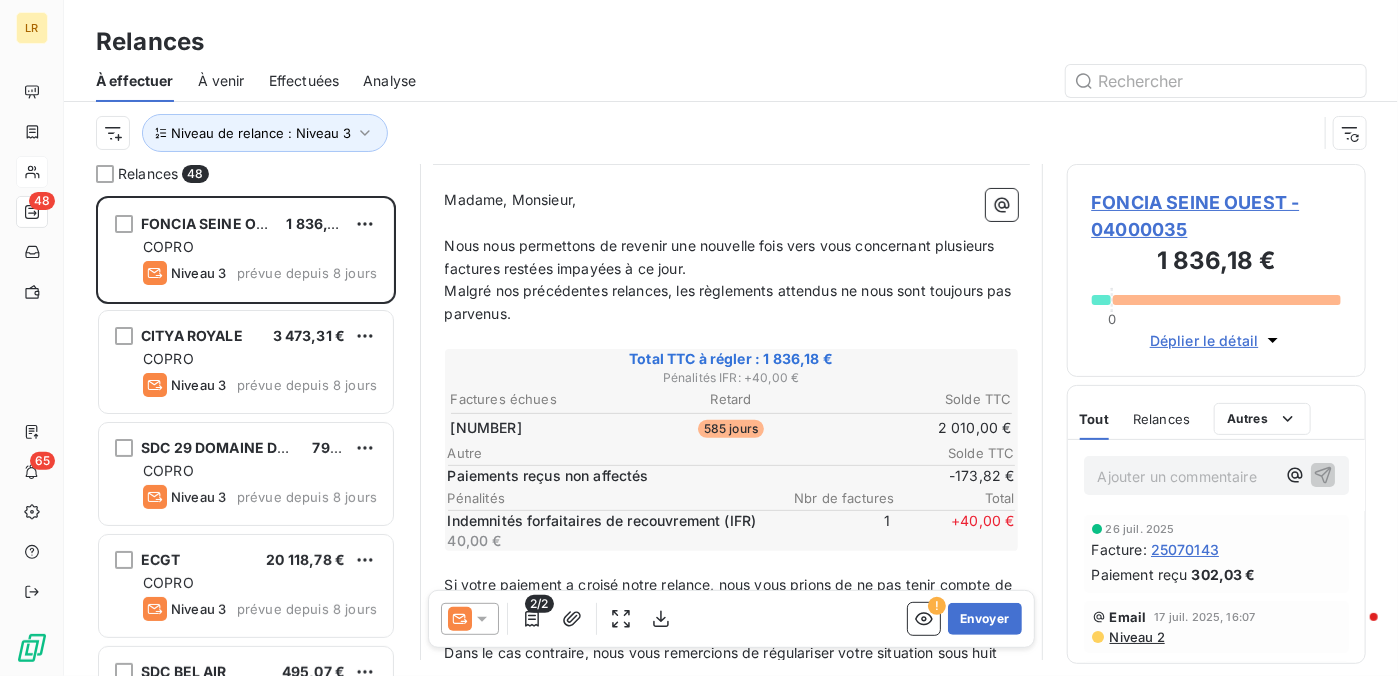 click on "LR 48 65 Relances À effectuer À venir Effectuées Analyse Niveau de relance  : Niveau 3  Relances 48 FONCIA SEINE OUEST 1 836,18 € COPRO Niveau 3 prévue depuis 8 jours CITYA ROYALE 3 473,31 € COPRO Niveau 3 prévue depuis 8 jours SDC 29 DOMAINE DU CHATEAU 2005 79,99 € COPRO Niveau 3 prévue depuis 8 jours ECGT 20 118,78 € COPRO Niveau 3 prévue depuis 8 jours SDC BEL AIR 495,07 € COPRO Niveau 3 prévue depuis 8 jours KER GESTION 57,74 € COPRO Niveau 3 prévue depuis 8 jours CIME 4 658,31 € COPRO Niveau 3 prévue depuis 8 jours FONCIA GENIEZ 6 428,04 € COPRO Niveau 3 prévue depuis 8 jours ATRIUM GESTION 2 390,16 € COPRO Niveau 3 prévue depuis 8 jours GIMCOVERMEILLE 996,96 € COPRO Niveau 3 prévue depuis 8 jours AGI 132,00 € COPRO Niveau 3 prévue depuis 8 jours NEXITY 954,00 € COPRO Niveau 3 prévue depuis 8 jours LOISELET  & DAIGREMONT 903,07 € COPRO Niveau 3 prévue depuis 8 jours HOMELAND 4 310,20 € COPRO Niveau 3 prévue depuis 8 jours" at bounding box center [699, 338] 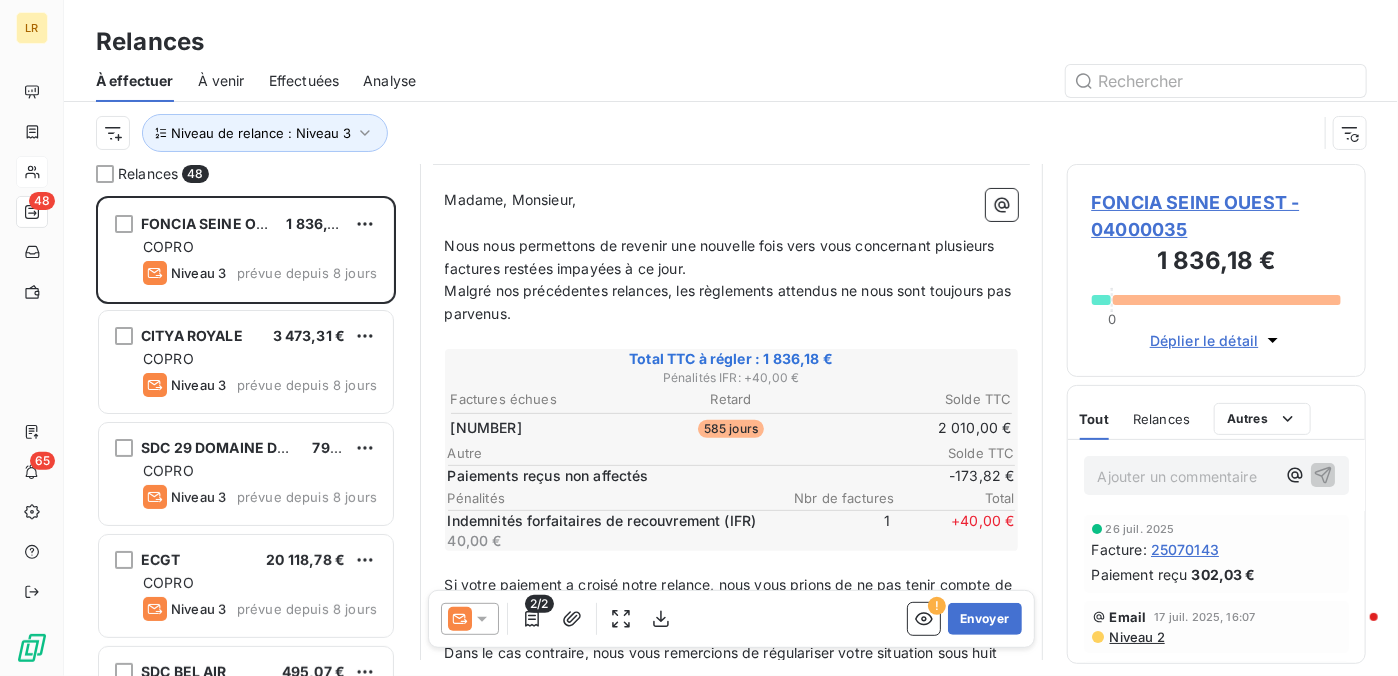click 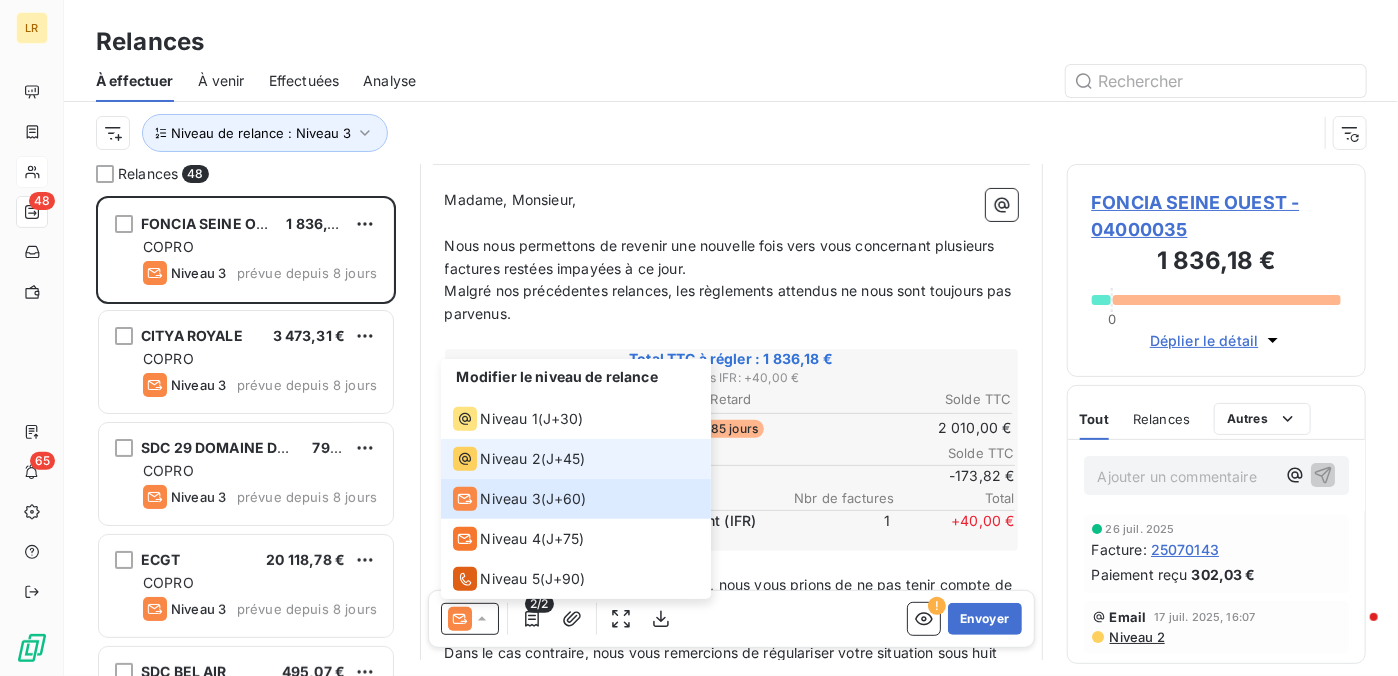 click on "Niveau 2" at bounding box center (497, 459) 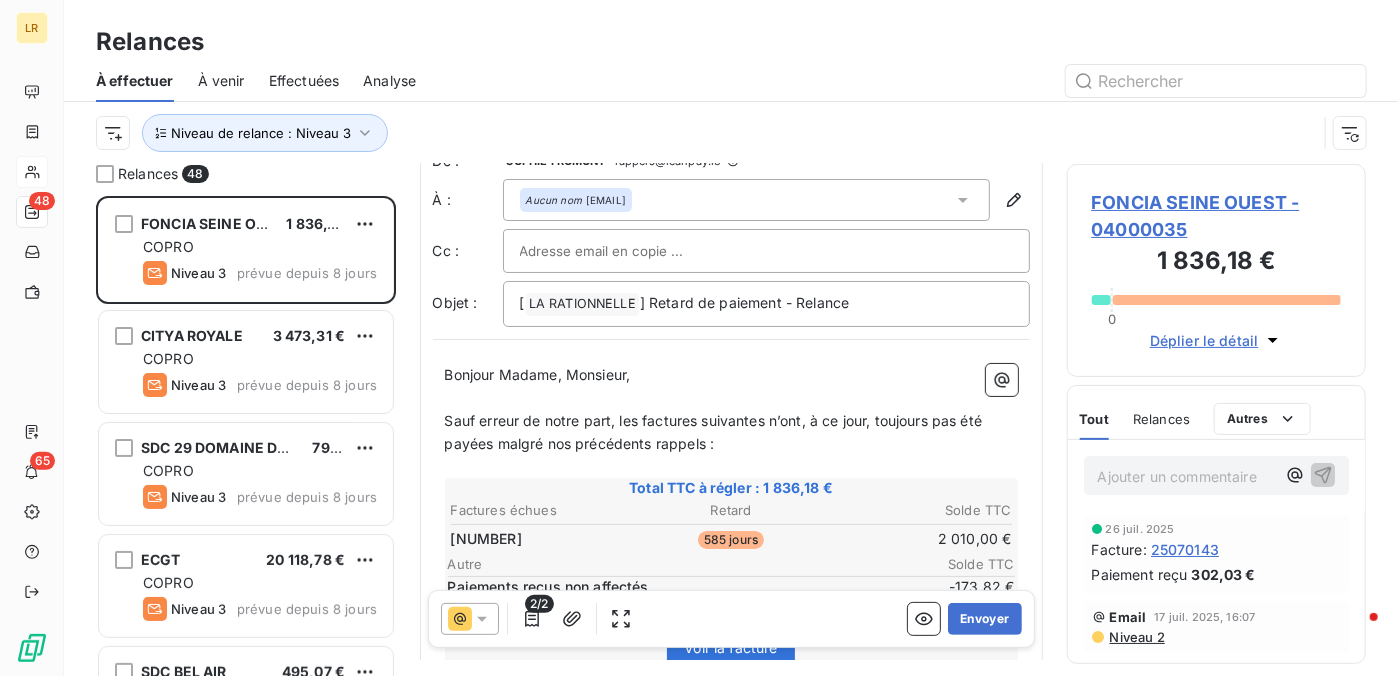 scroll, scrollTop: 0, scrollLeft: 0, axis: both 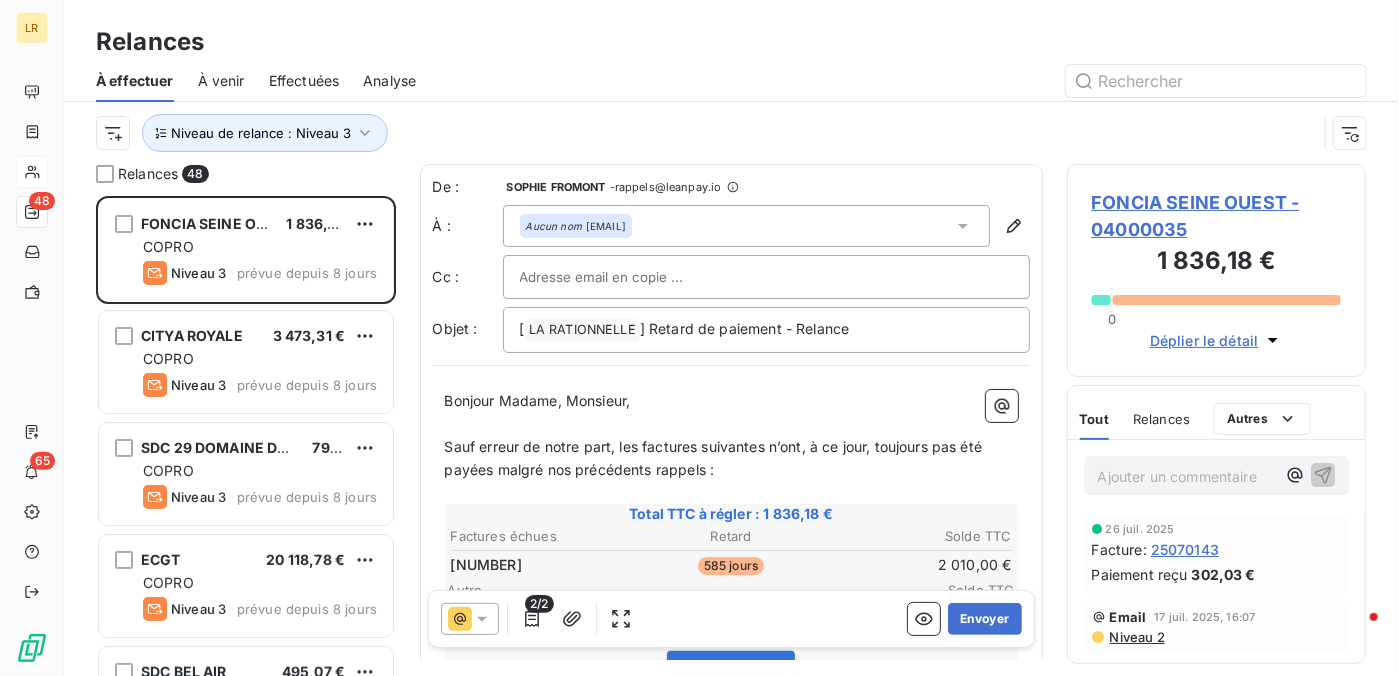 click on "Bonjour Madame, Monsieur," at bounding box center (538, 400) 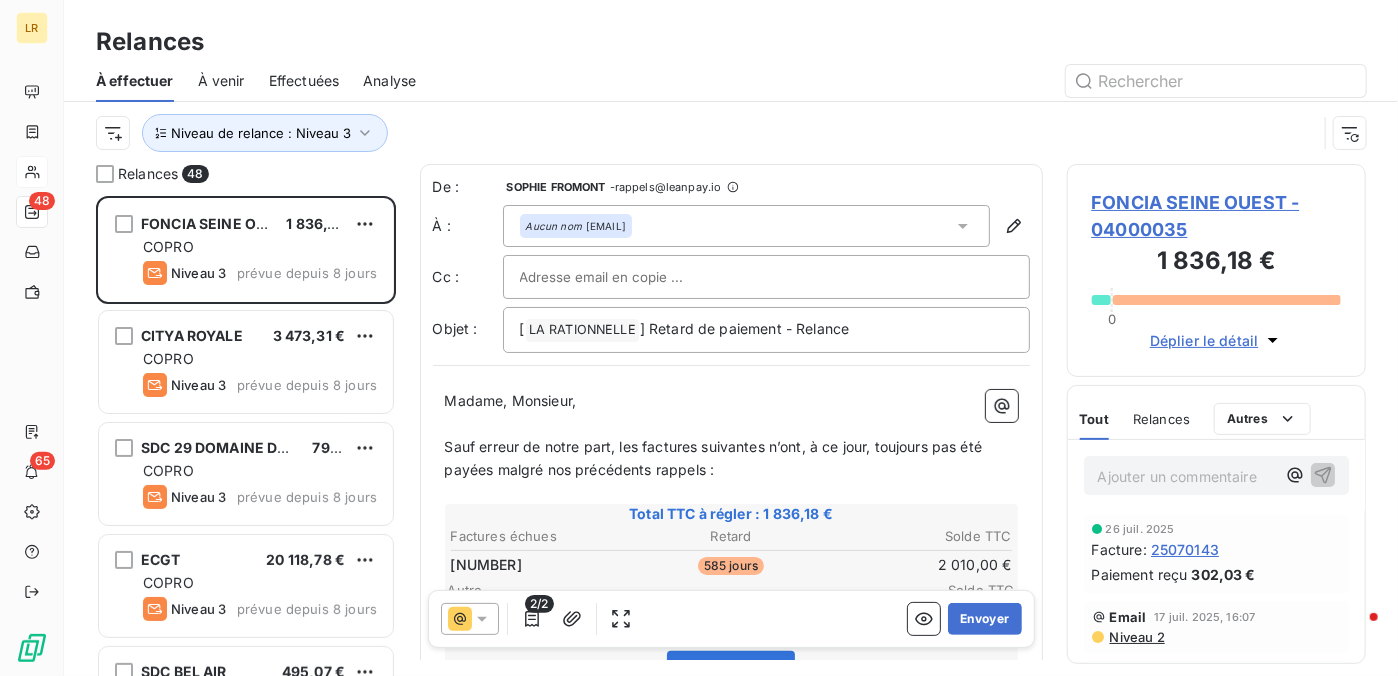 click on "Madame, Monsieur," at bounding box center (731, 401) 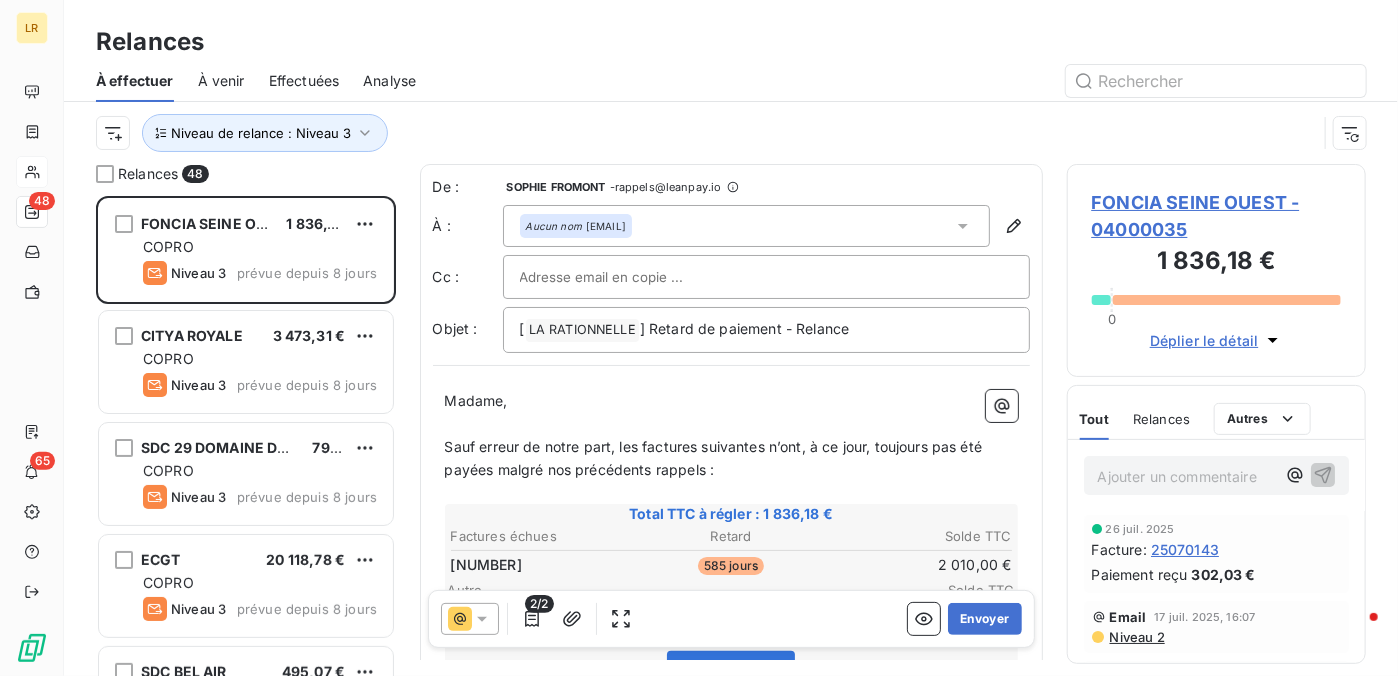 click on "Madame," at bounding box center (731, 401) 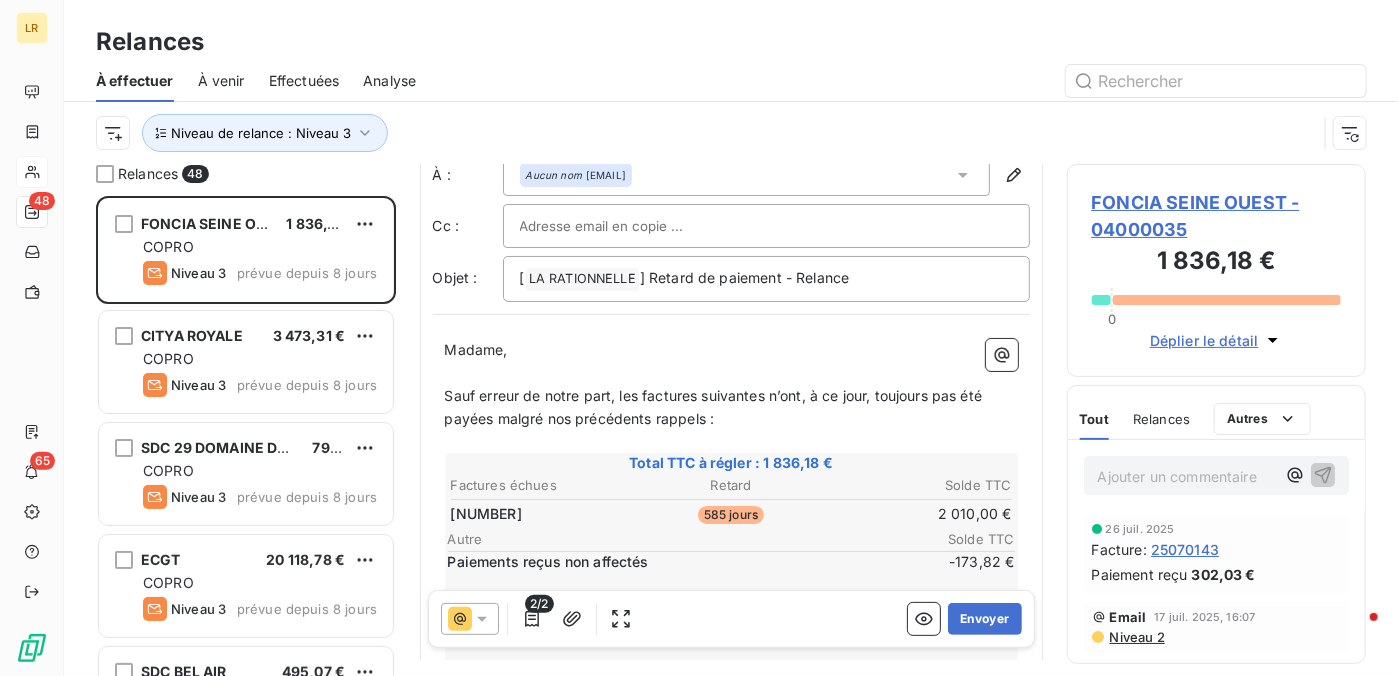 scroll, scrollTop: 100, scrollLeft: 0, axis: vertical 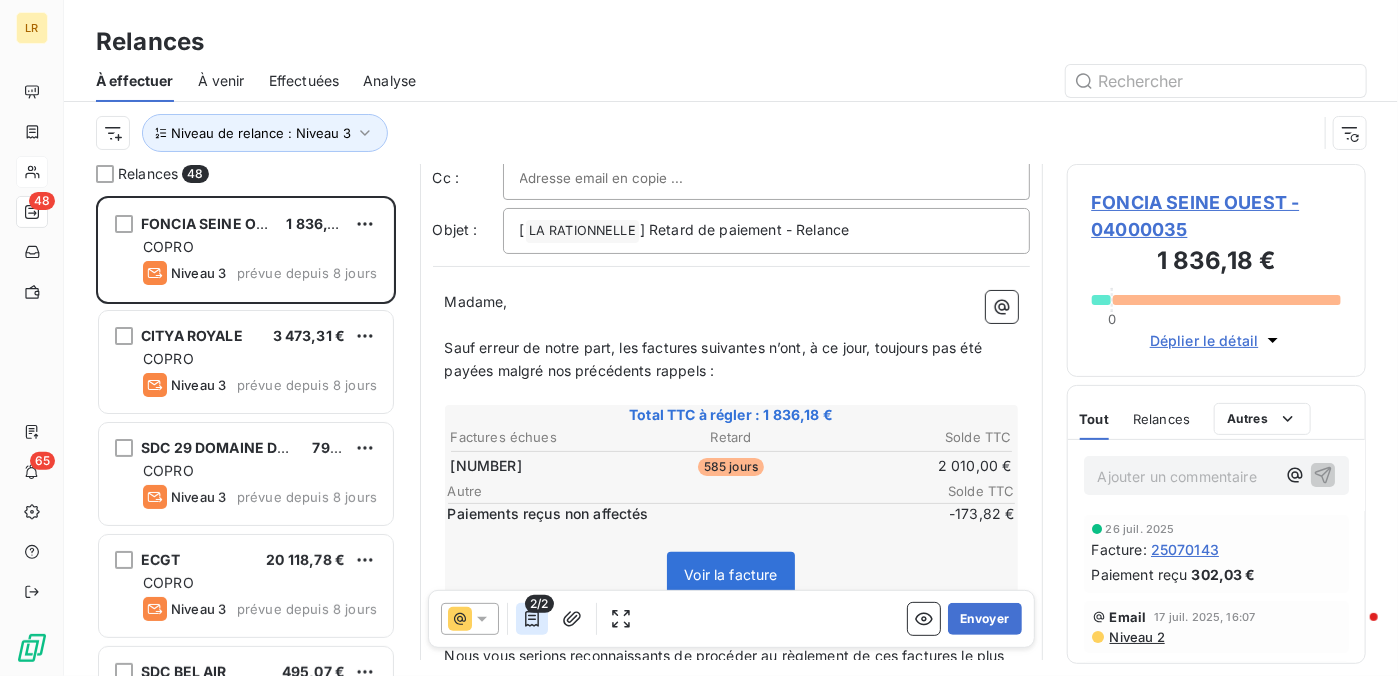 click 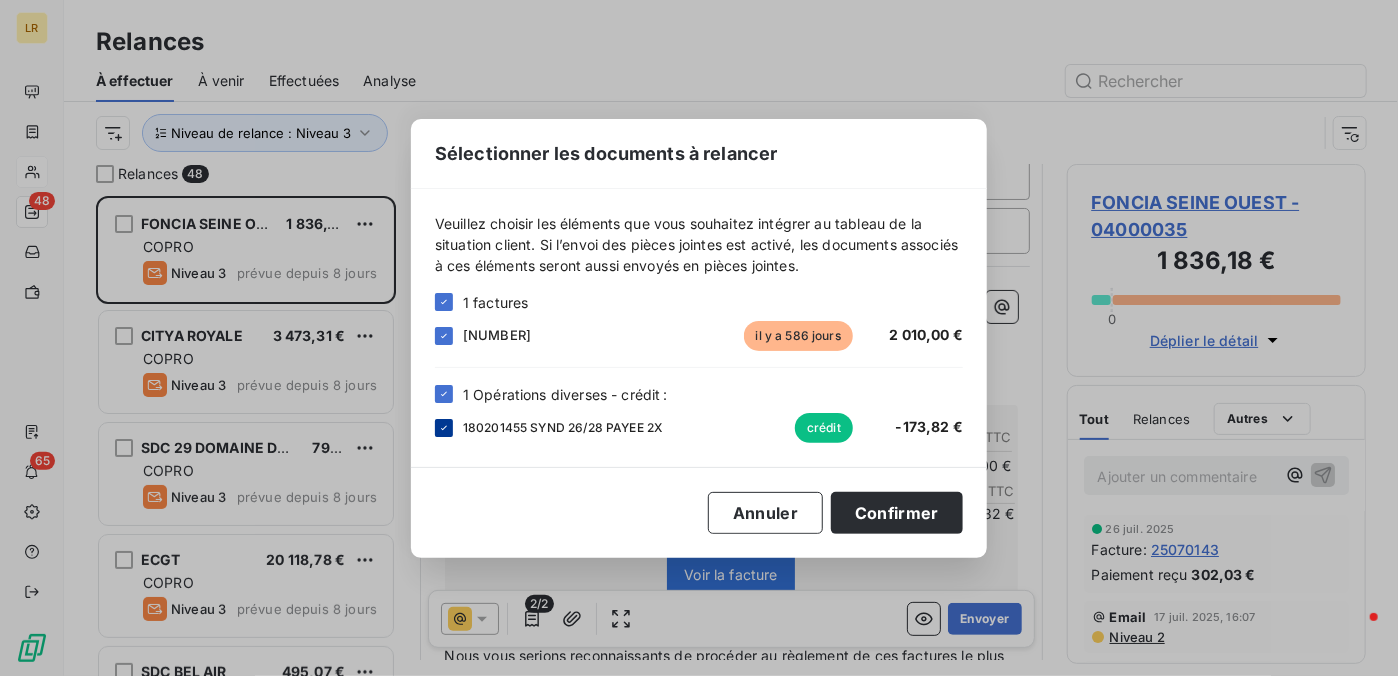 click 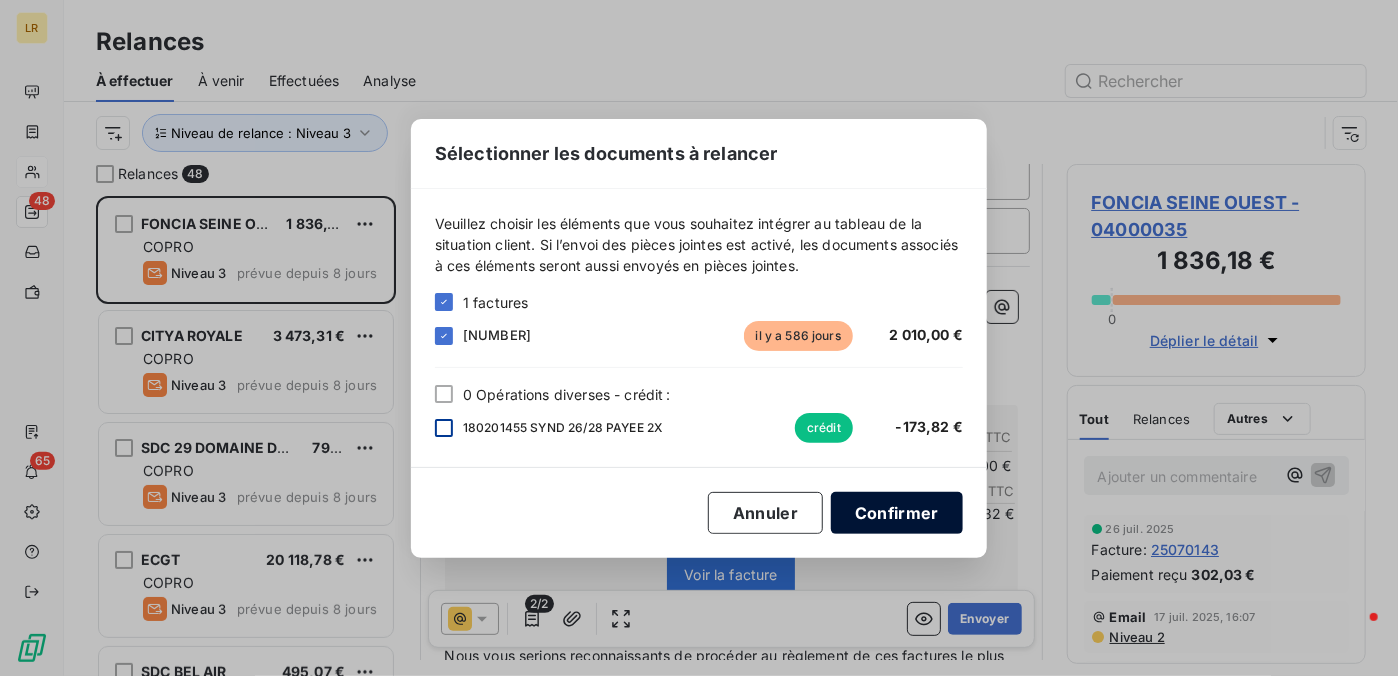 click on "Confirmer" at bounding box center (897, 513) 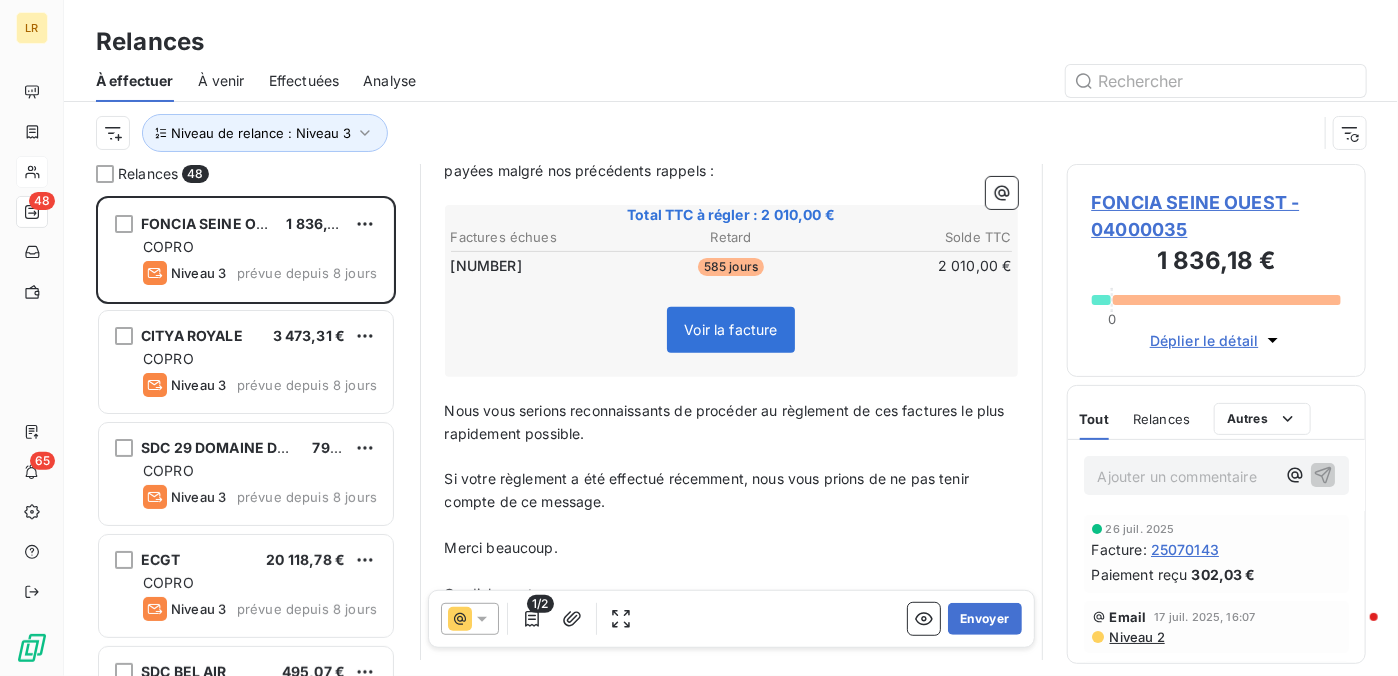 scroll, scrollTop: 395, scrollLeft: 0, axis: vertical 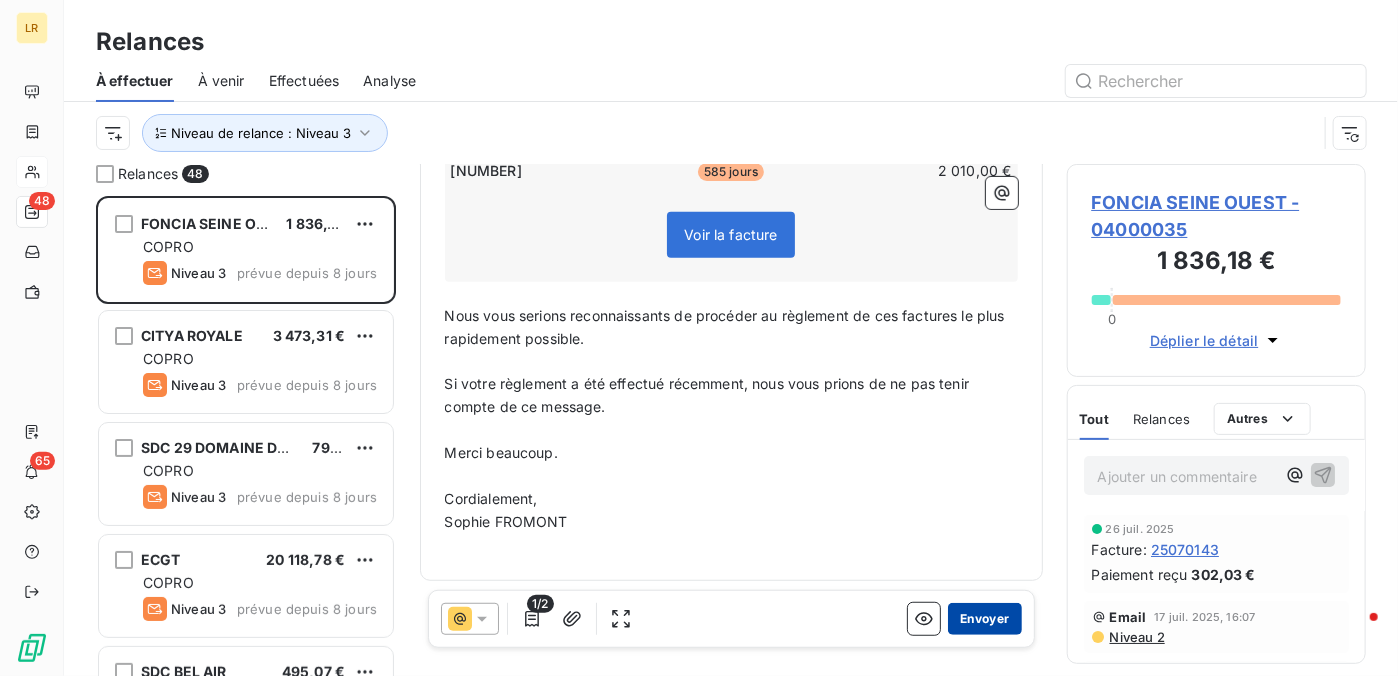 click on "Envoyer" at bounding box center (984, 619) 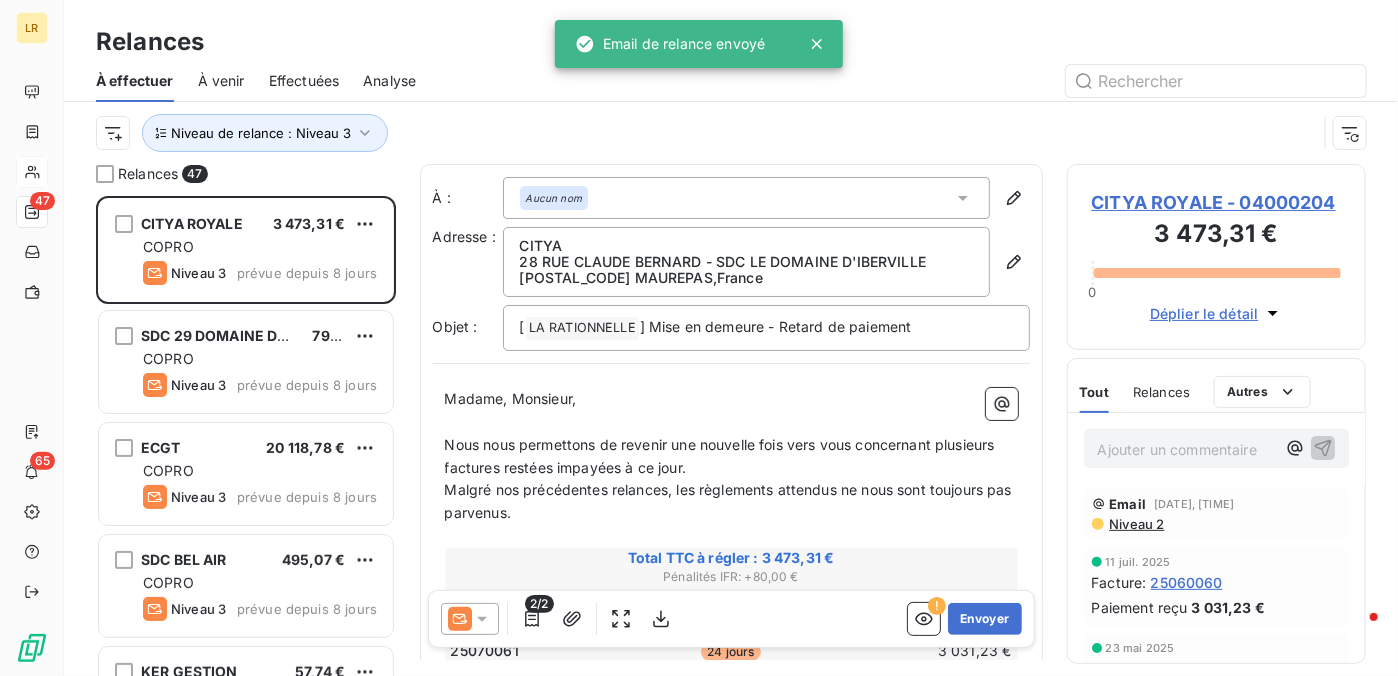 click on "Effectuées" at bounding box center [304, 81] 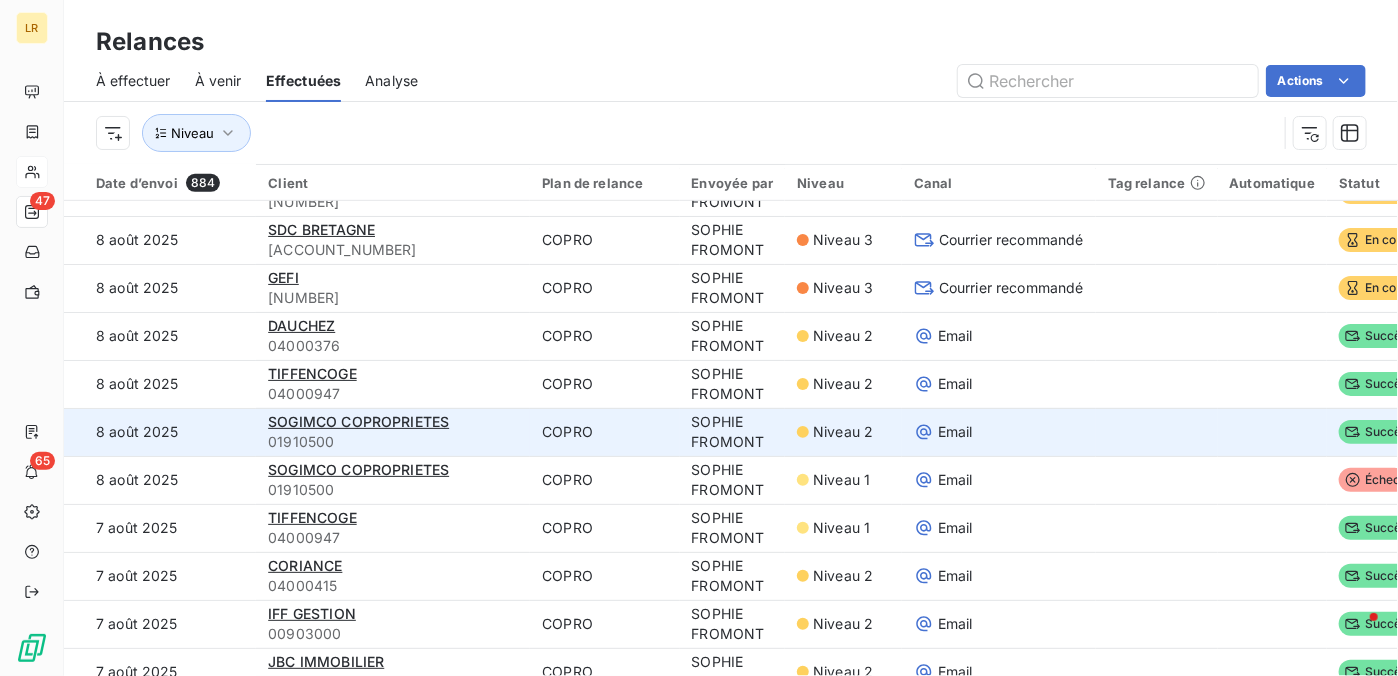 scroll, scrollTop: 500, scrollLeft: 0, axis: vertical 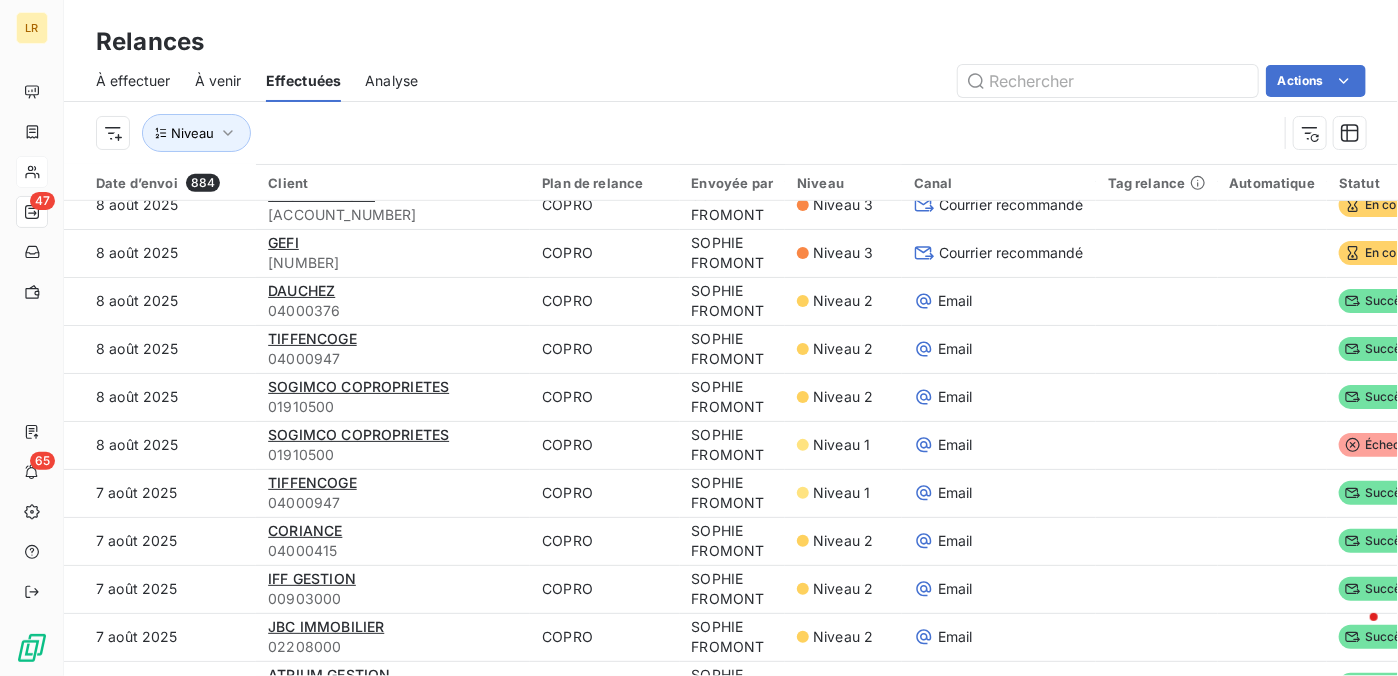 click on "Niveau" at bounding box center [686, 133] 